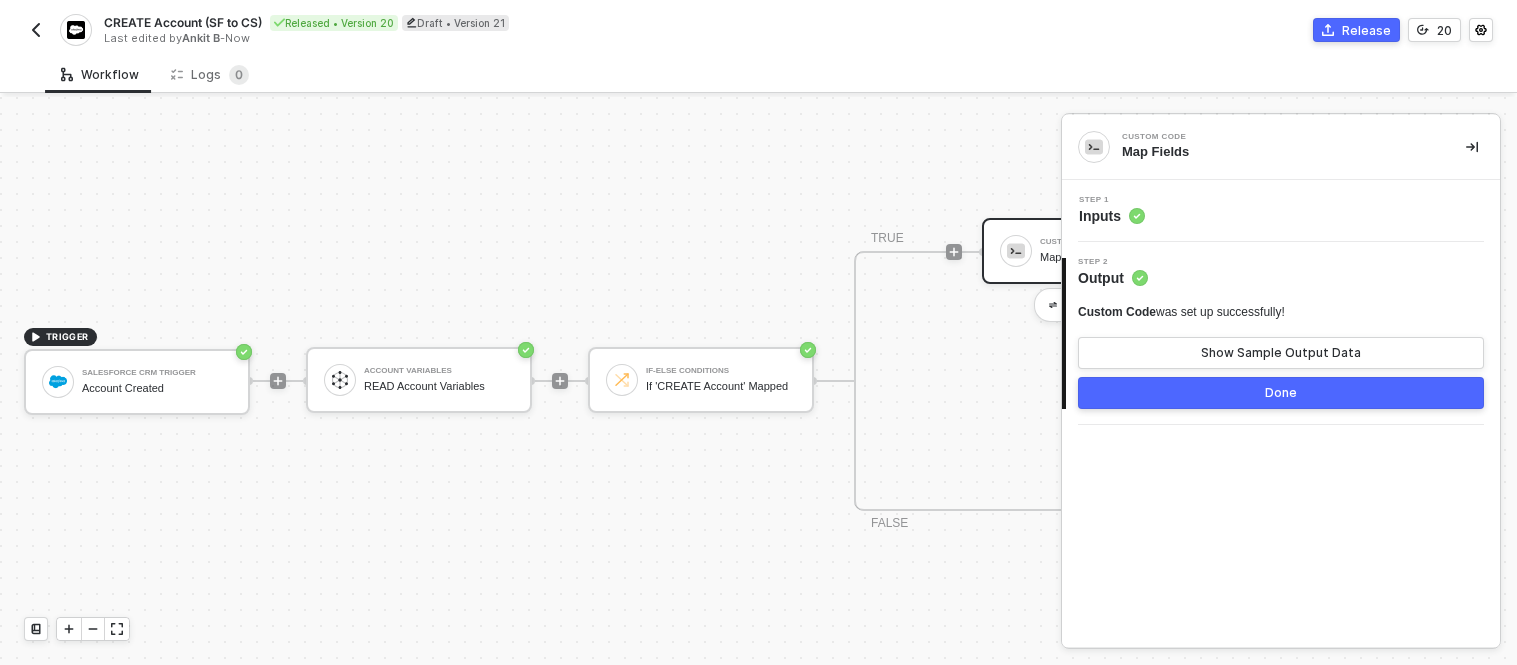 scroll, scrollTop: 0, scrollLeft: 0, axis: both 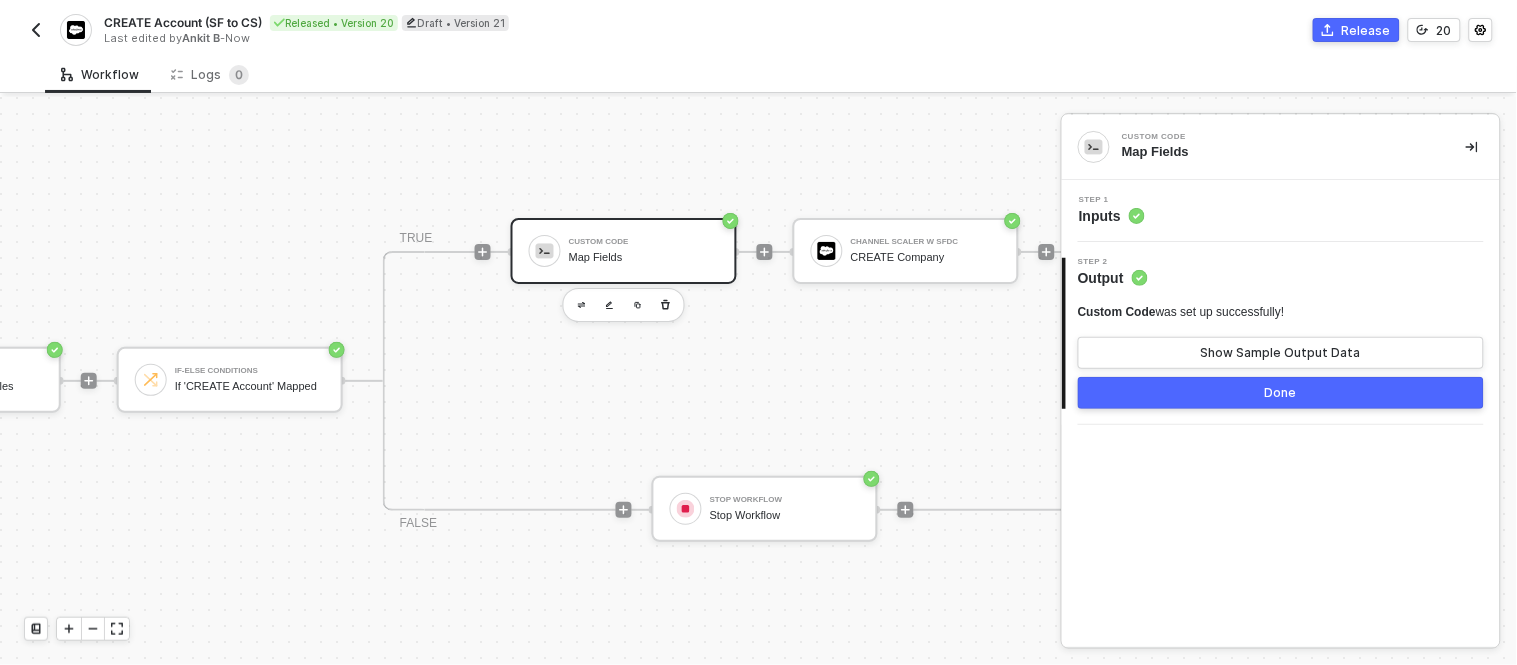 click on "TRUE Custom Code Map Fields Channel Scaler w SFDC CREATE Company FALSE Stop Workflow Stop Workflow" at bounding box center (765, 381) 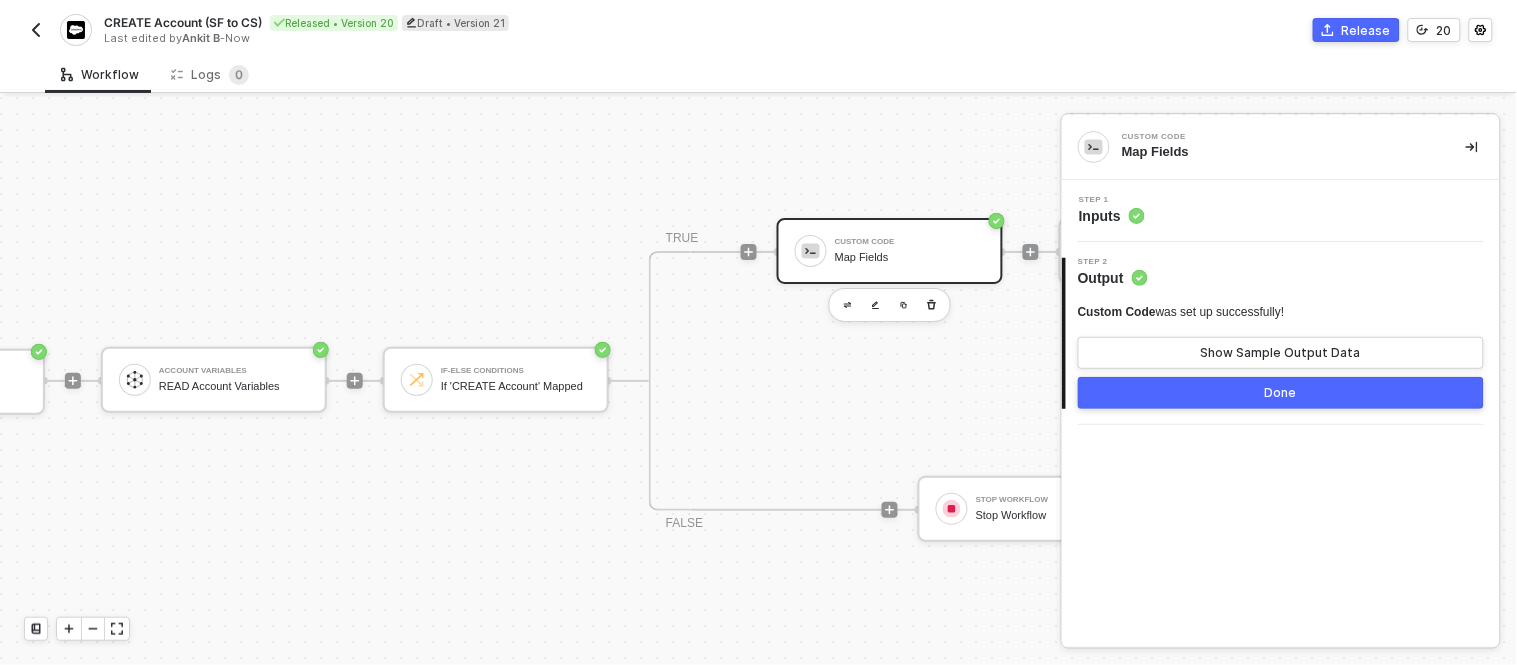 scroll, scrollTop: 0, scrollLeft: 204, axis: horizontal 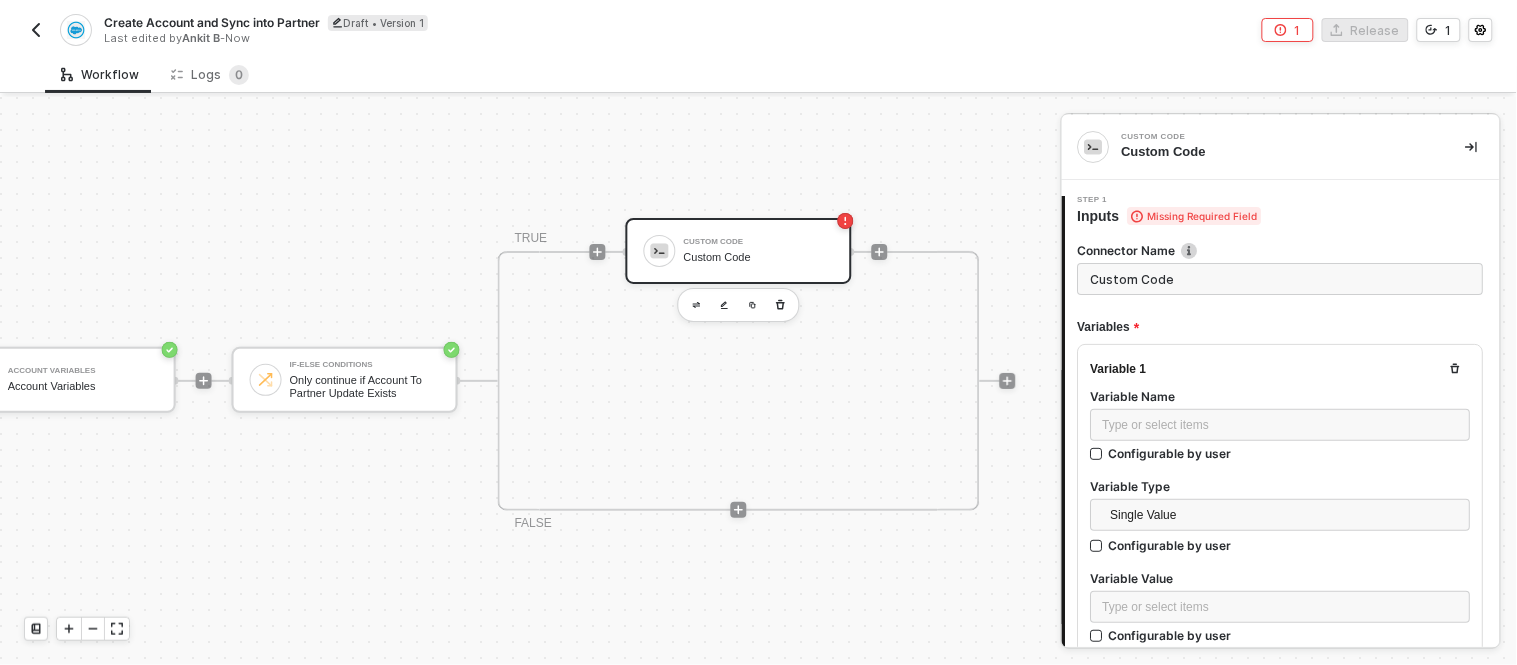 click on "Custom Code Custom Code" at bounding box center [759, 251] 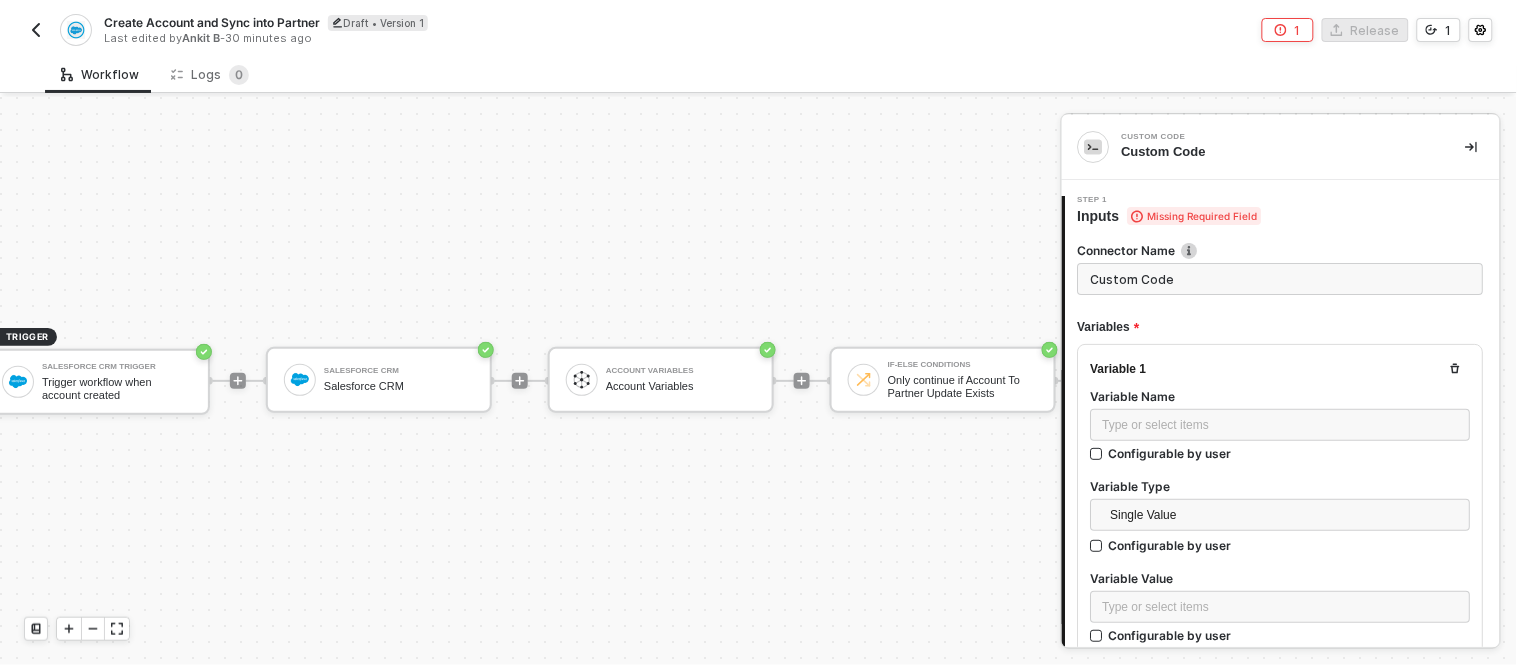 scroll, scrollTop: 0, scrollLeft: 0, axis: both 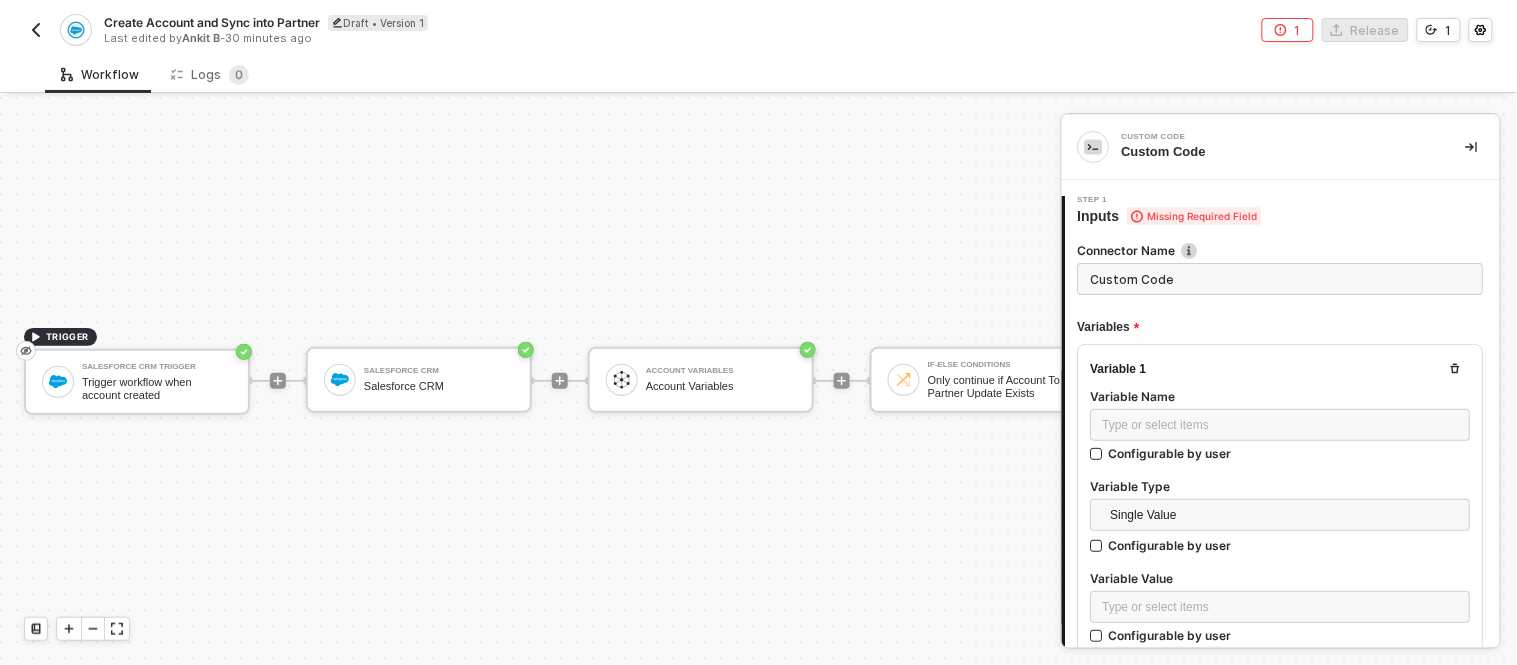 click on "TRIGGER Salesforce CRM Trigger Trigger workflow when account created Salesforce CRM Salesforce CRM Account Variables Account Variables If-Else Conditions Only continue if Account To Partner Update Exists TRUE Custom Code Custom Code FALSE" at bounding box center [827, 381] 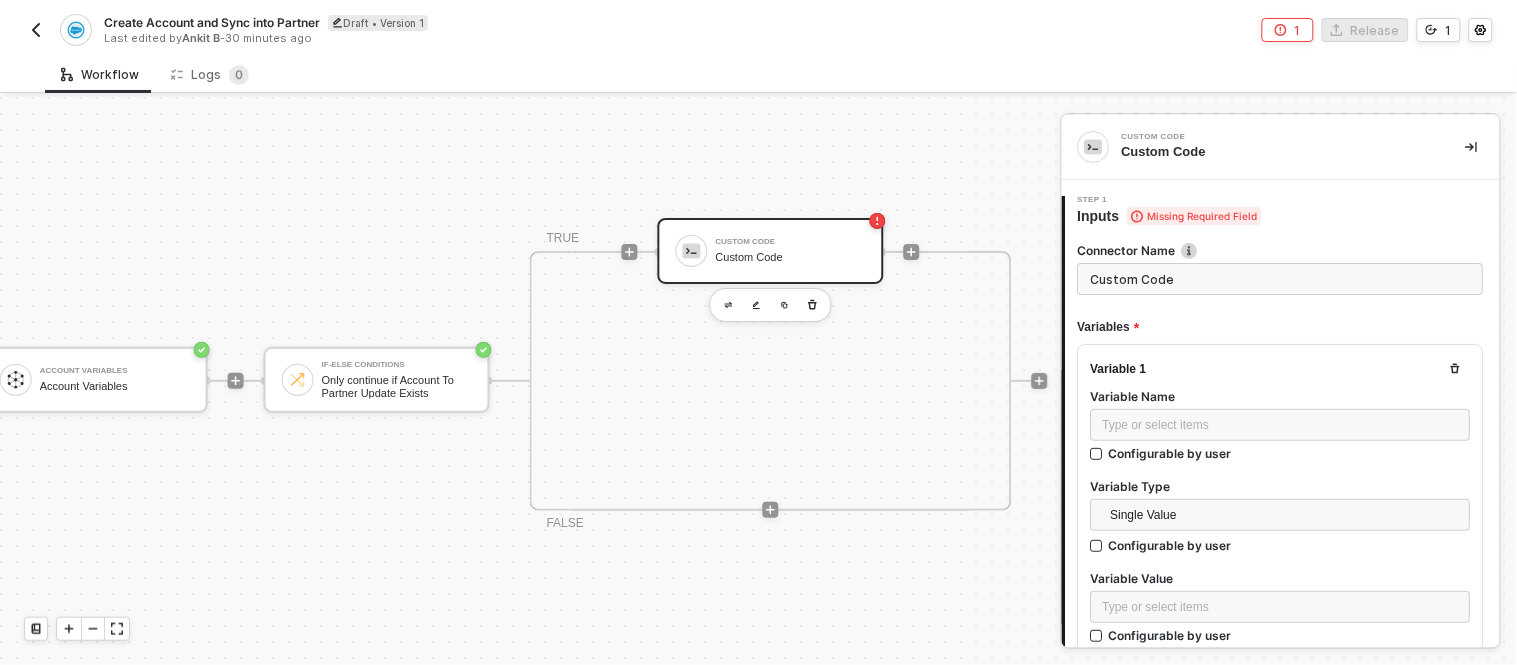 scroll, scrollTop: 0, scrollLeft: 608, axis: horizontal 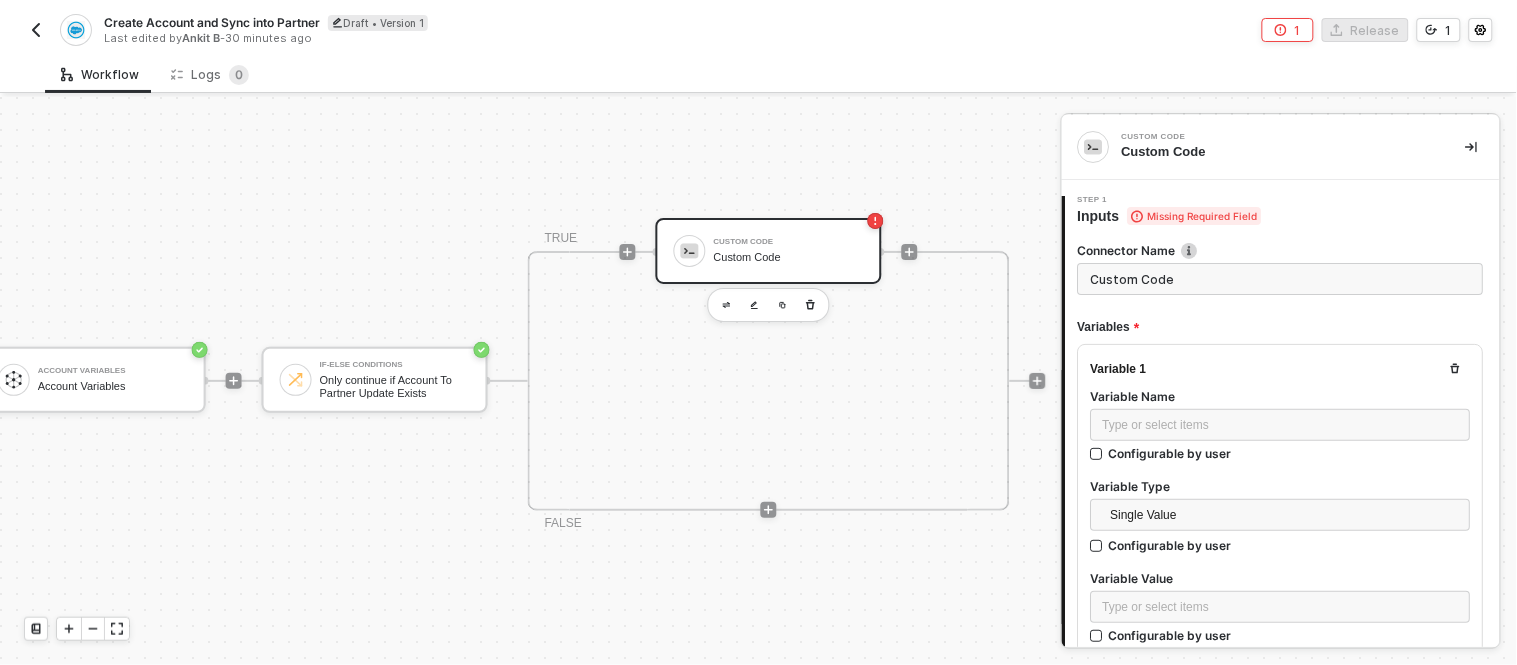 click on "Custom Code Custom Code" at bounding box center [769, 251] 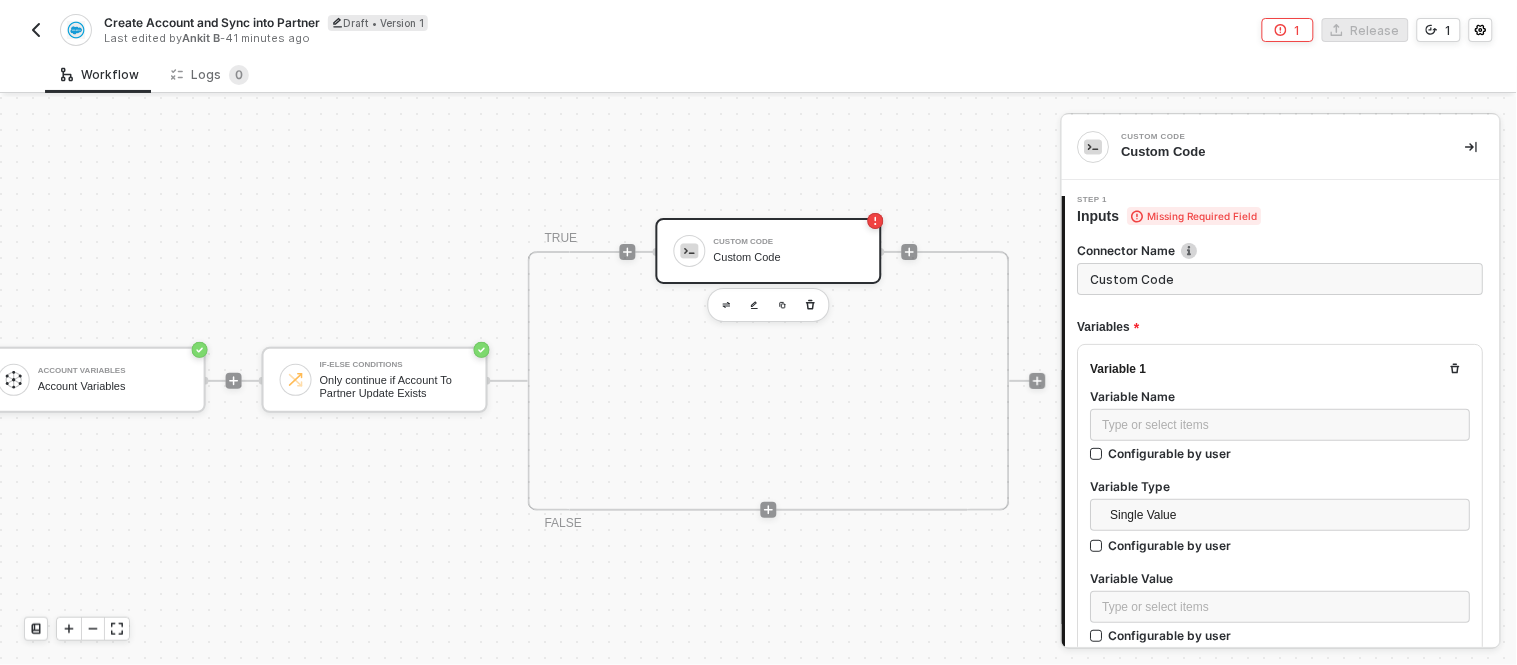 click on "TRIGGER Salesforce CRM Trigger Trigger workflow when account created Salesforce CRM Salesforce CRM Account Variables Account Variables If-Else Conditions Only continue if Account To Partner Update Exists TRUE Custom Code Custom Code FALSE" at bounding box center (219, 381) 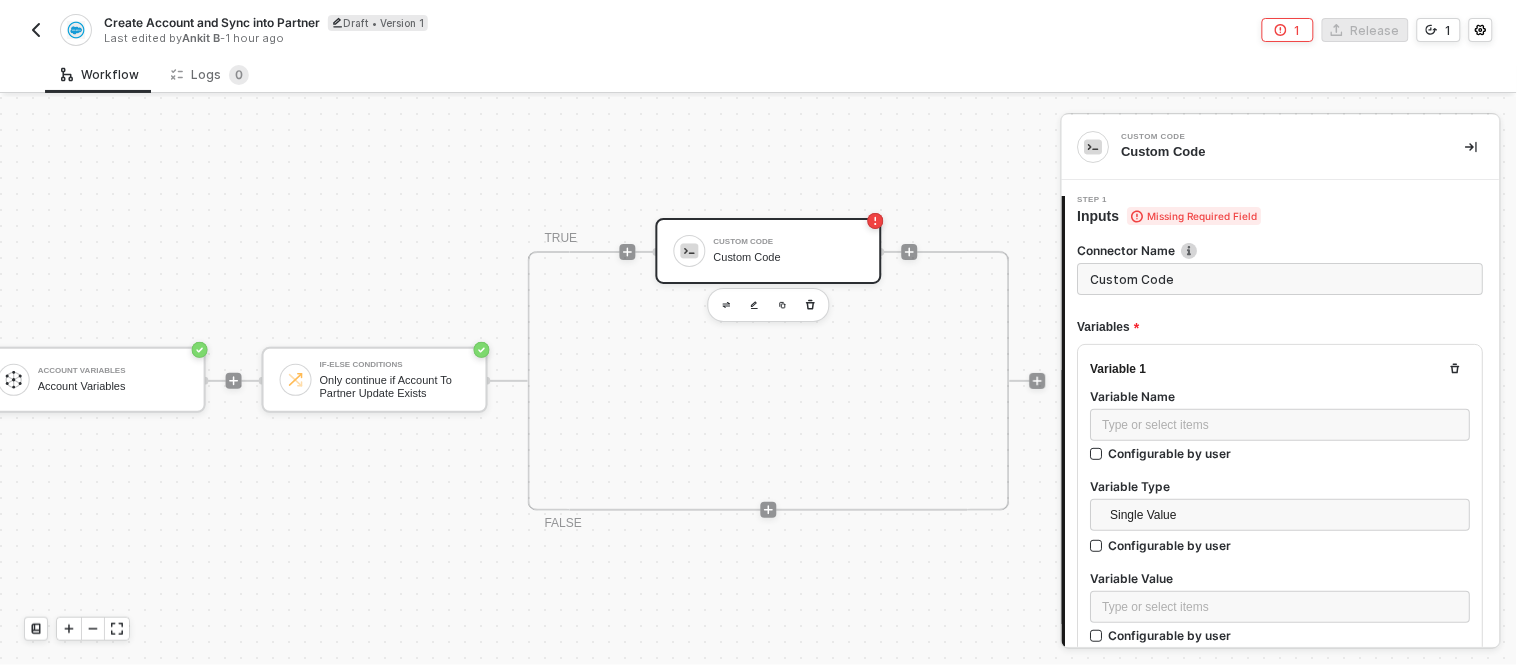 click on "Custom Code" at bounding box center [789, 257] 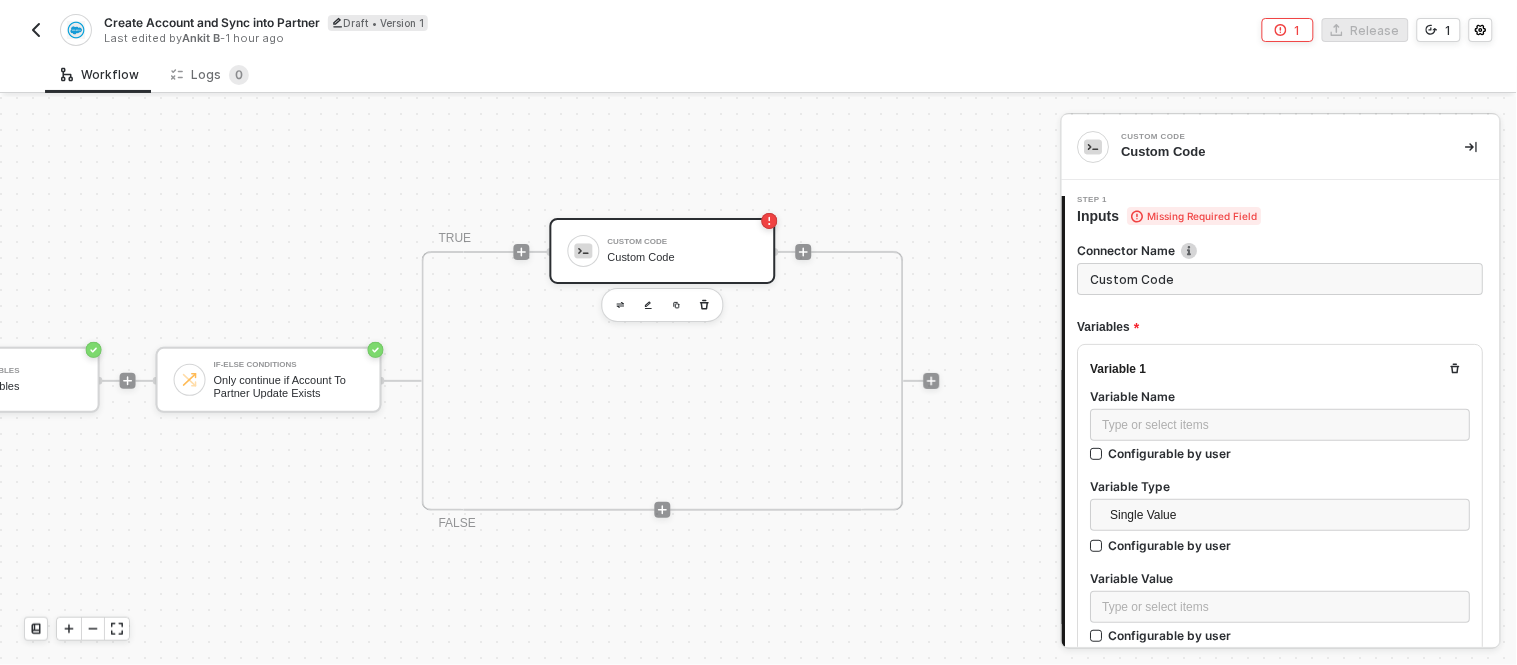 click on "Custom Code" at bounding box center [1281, 279] 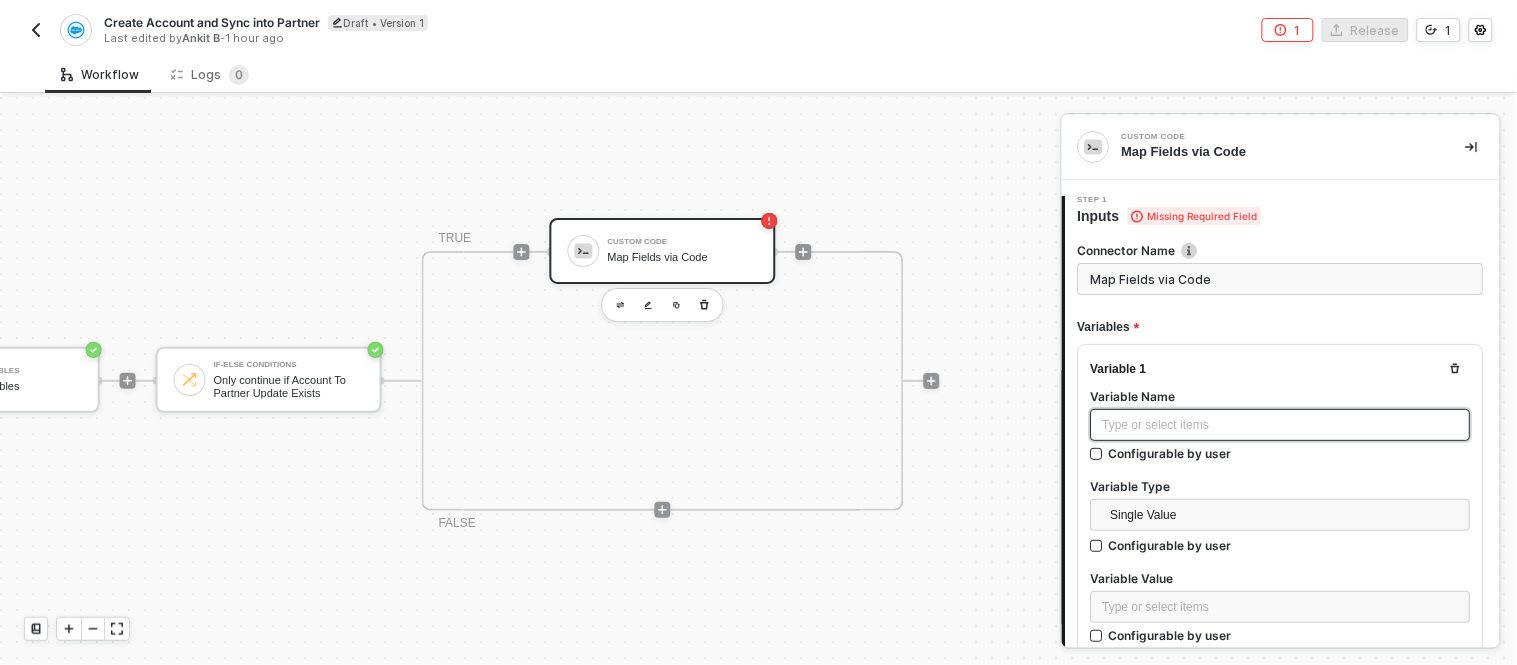 type on "Map Fields via Code" 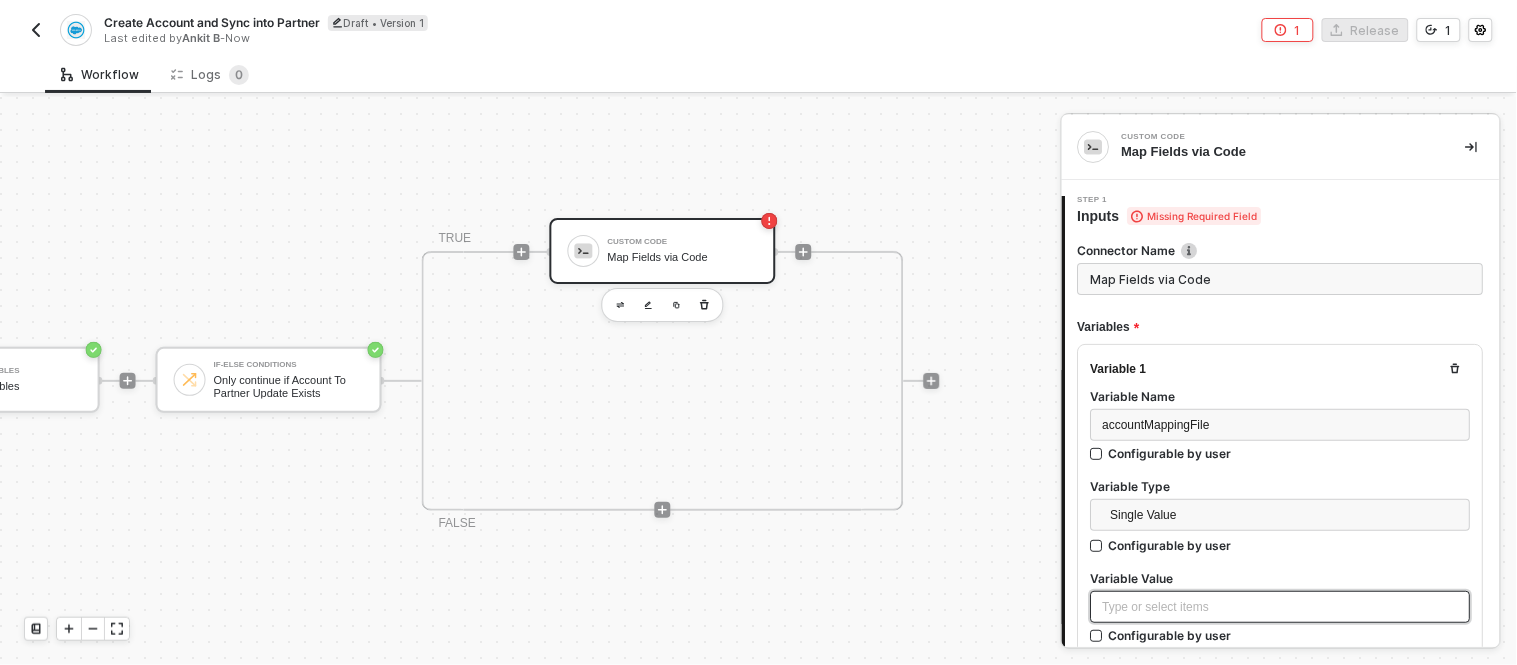 click on "Type or select items ﻿" at bounding box center [1281, 607] 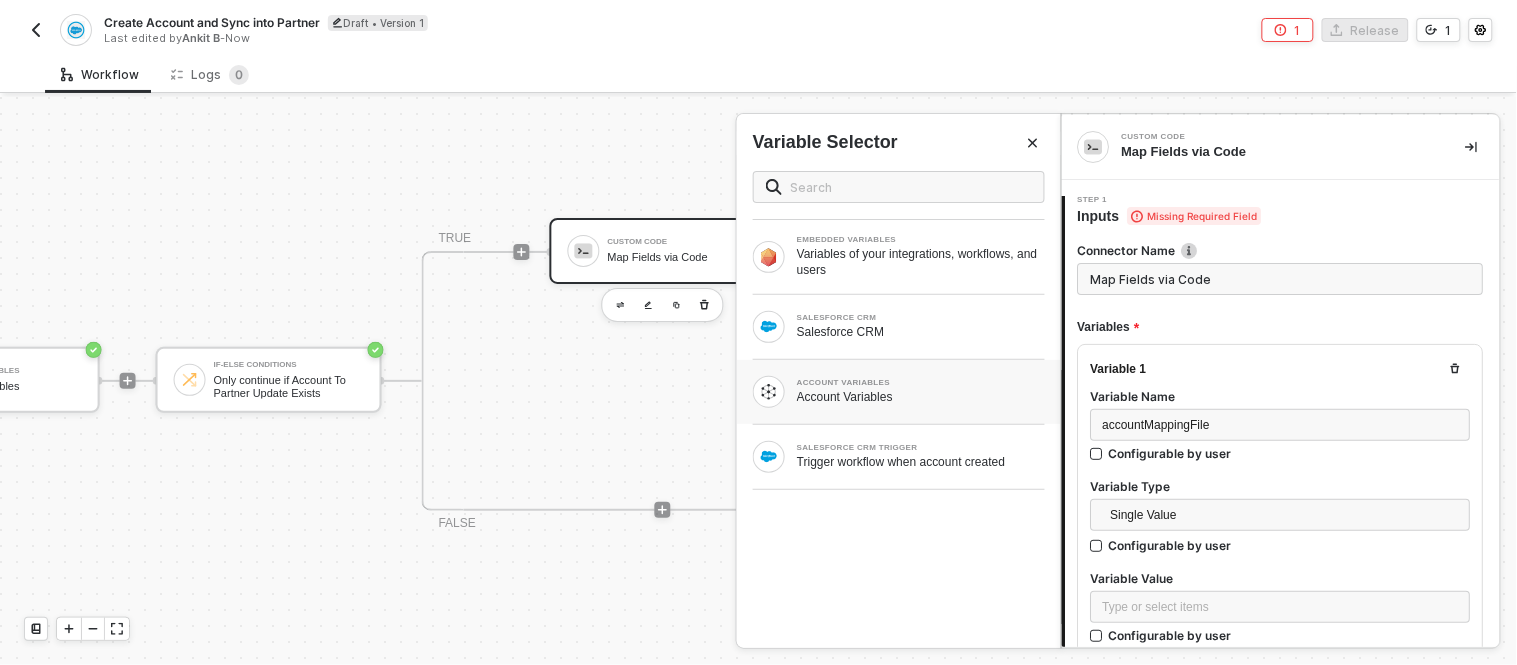 click on "Account Variables" at bounding box center (921, 397) 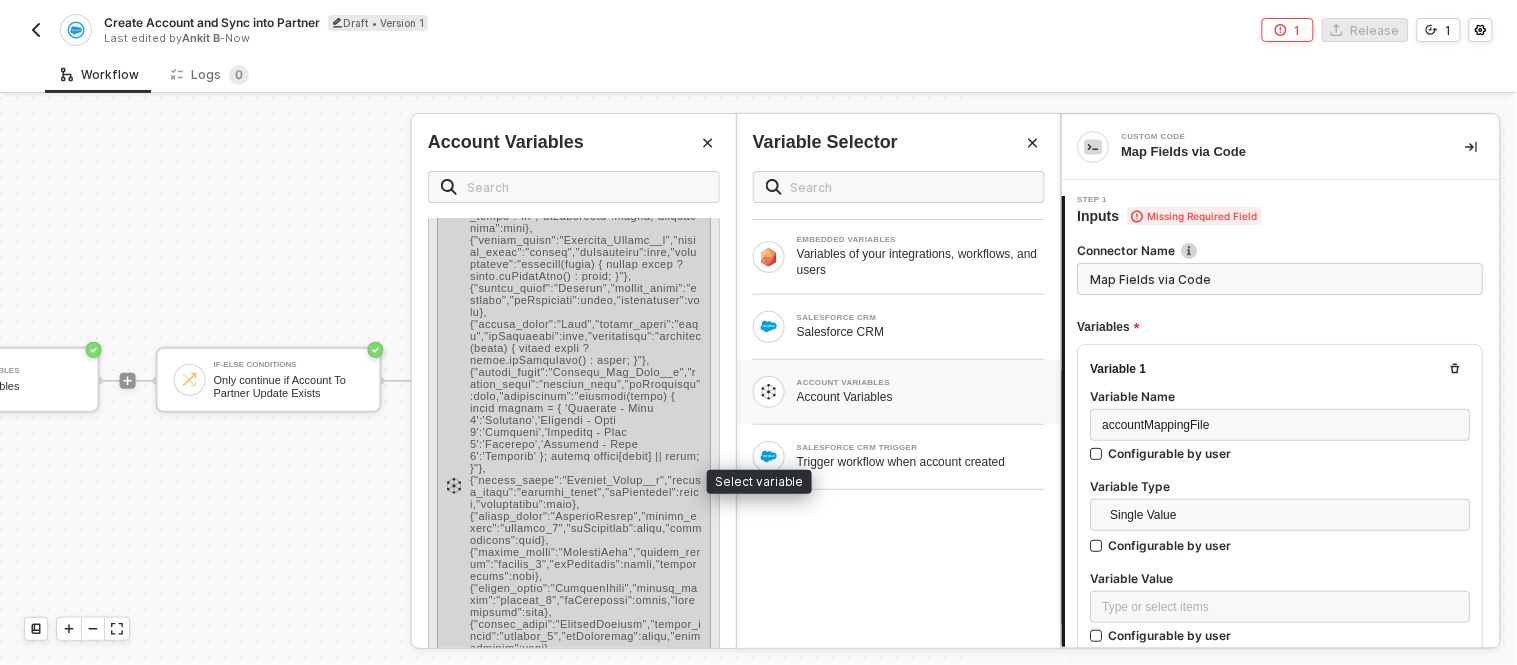 scroll, scrollTop: 125, scrollLeft: 0, axis: vertical 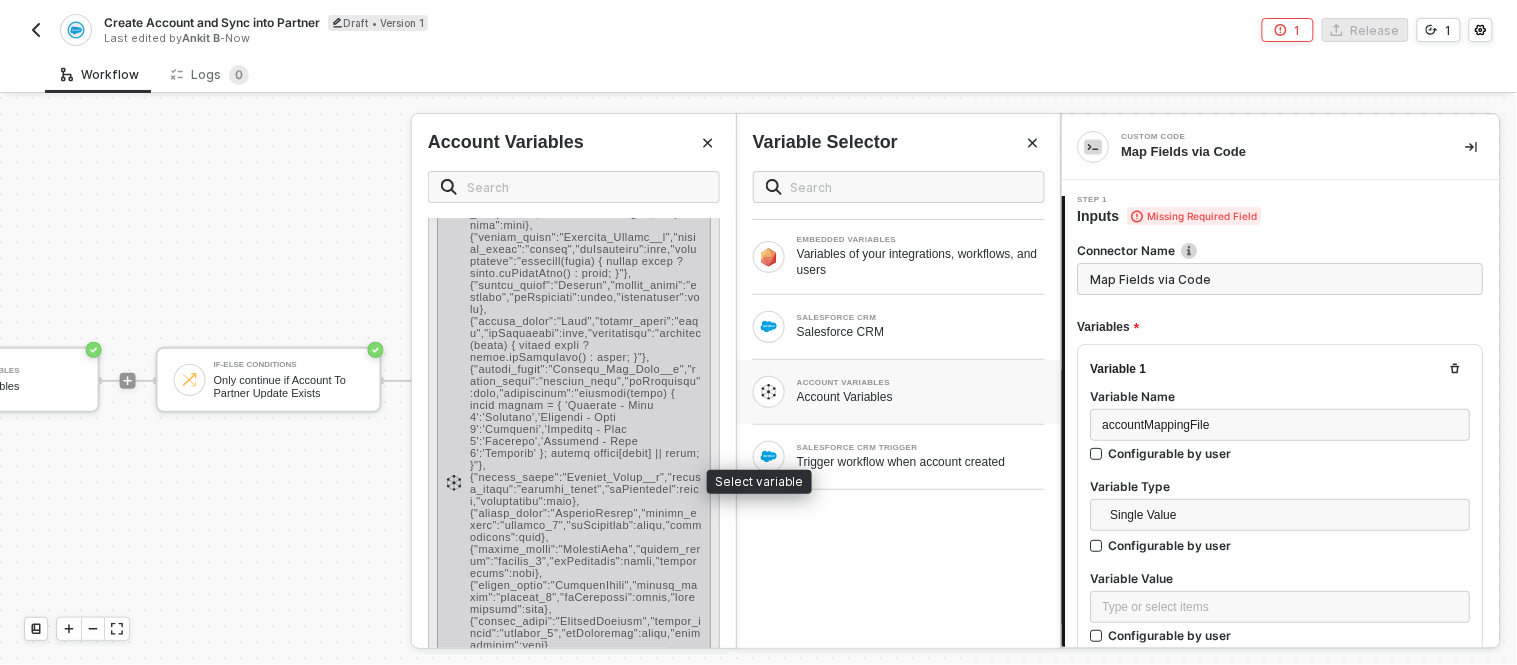 click on "-" at bounding box center (586, 483) 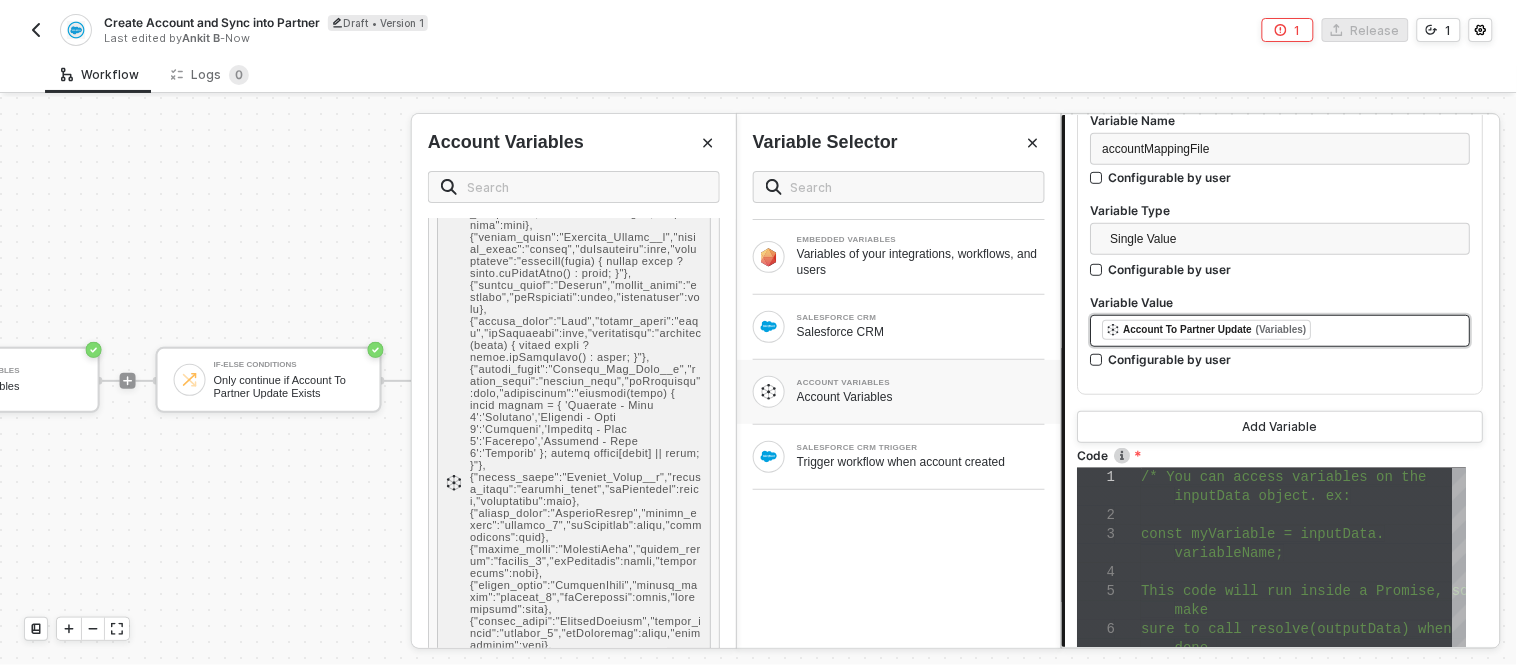 scroll, scrollTop: 277, scrollLeft: 0, axis: vertical 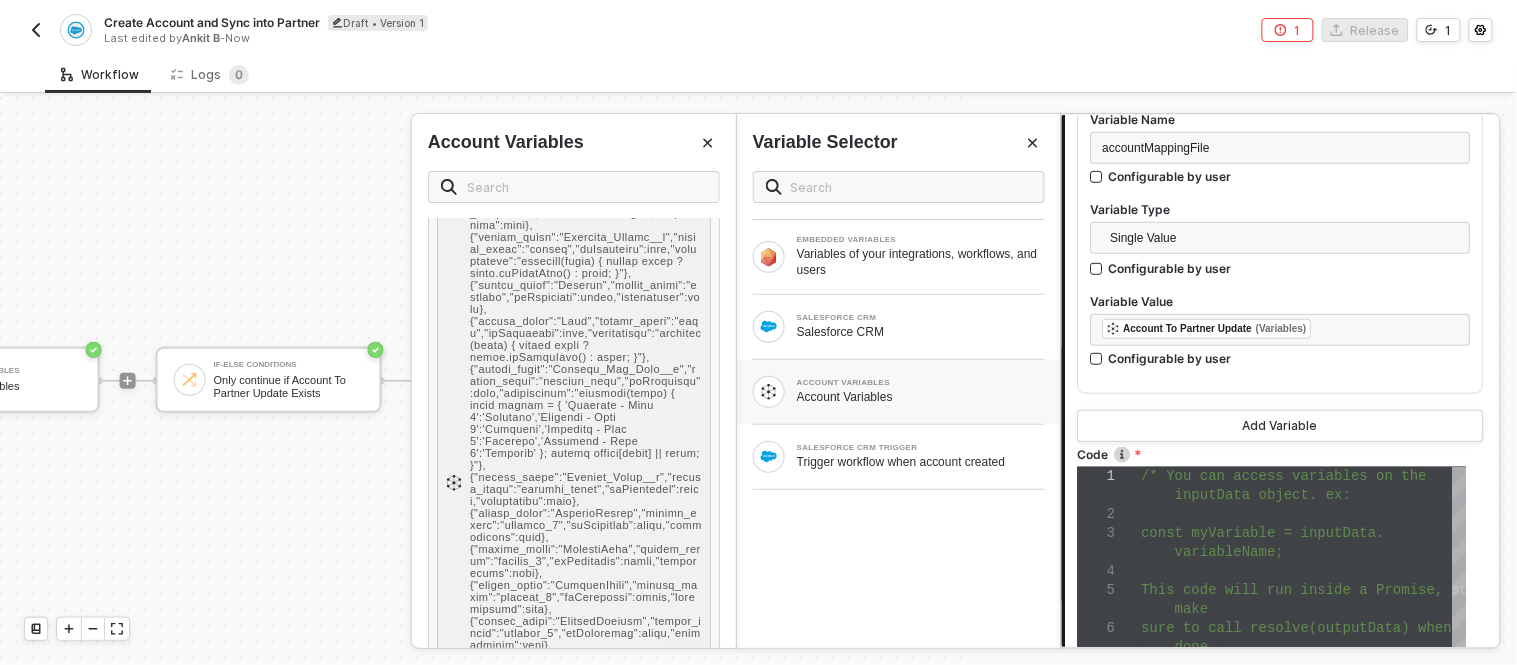 click at bounding box center [1304, 514] 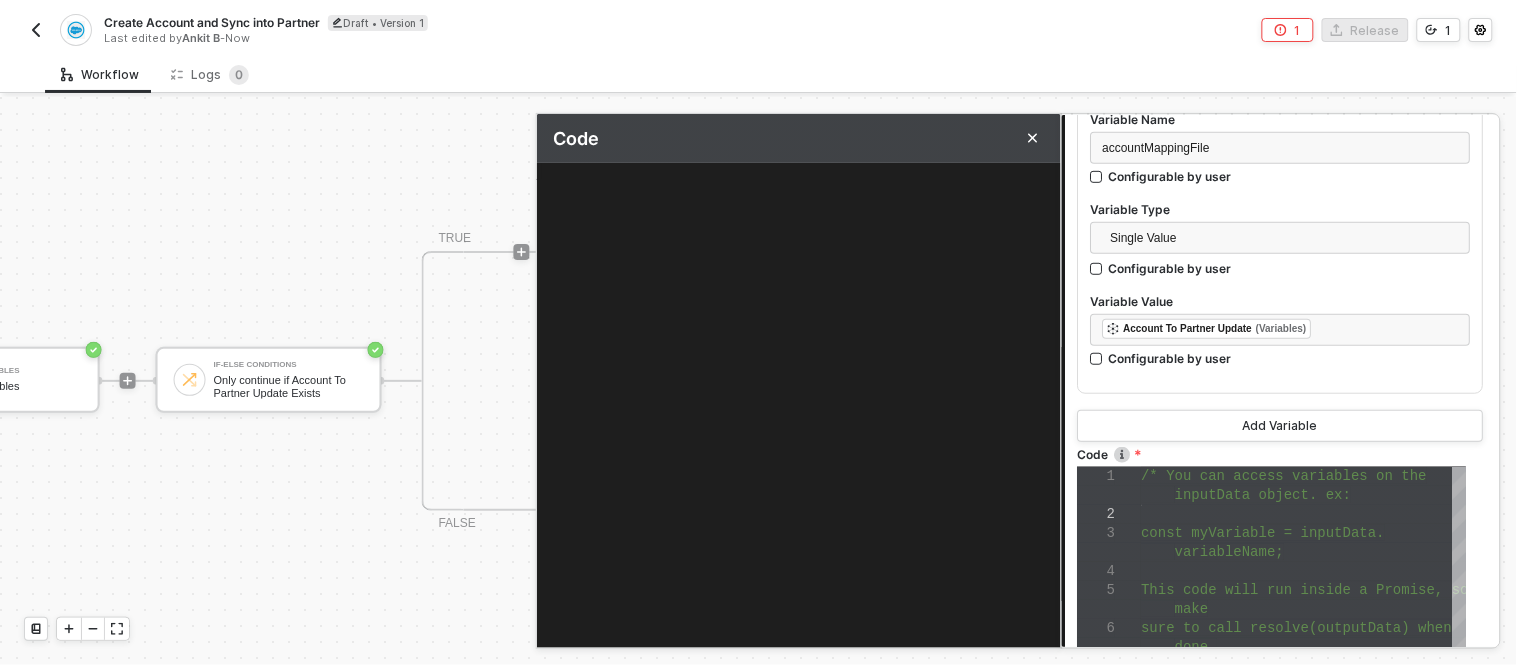 scroll, scrollTop: 0, scrollLeft: 0, axis: both 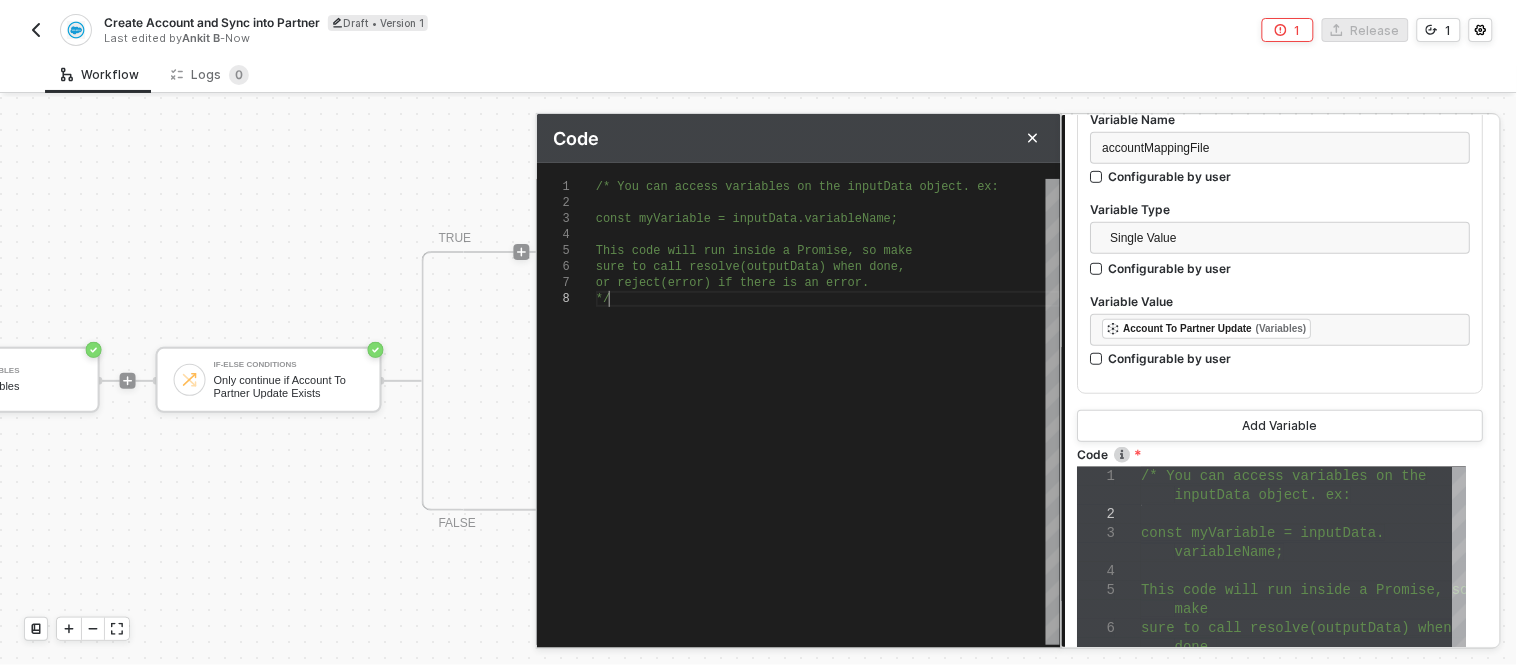 click on "/* You can access variables on the inputData objec t. ex: const myVariable = inputData.variableName; This code will run inside a Promise, so make sure to call resolve(outputData) when done, or reject(error) if there is an error. */" at bounding box center [828, 412] 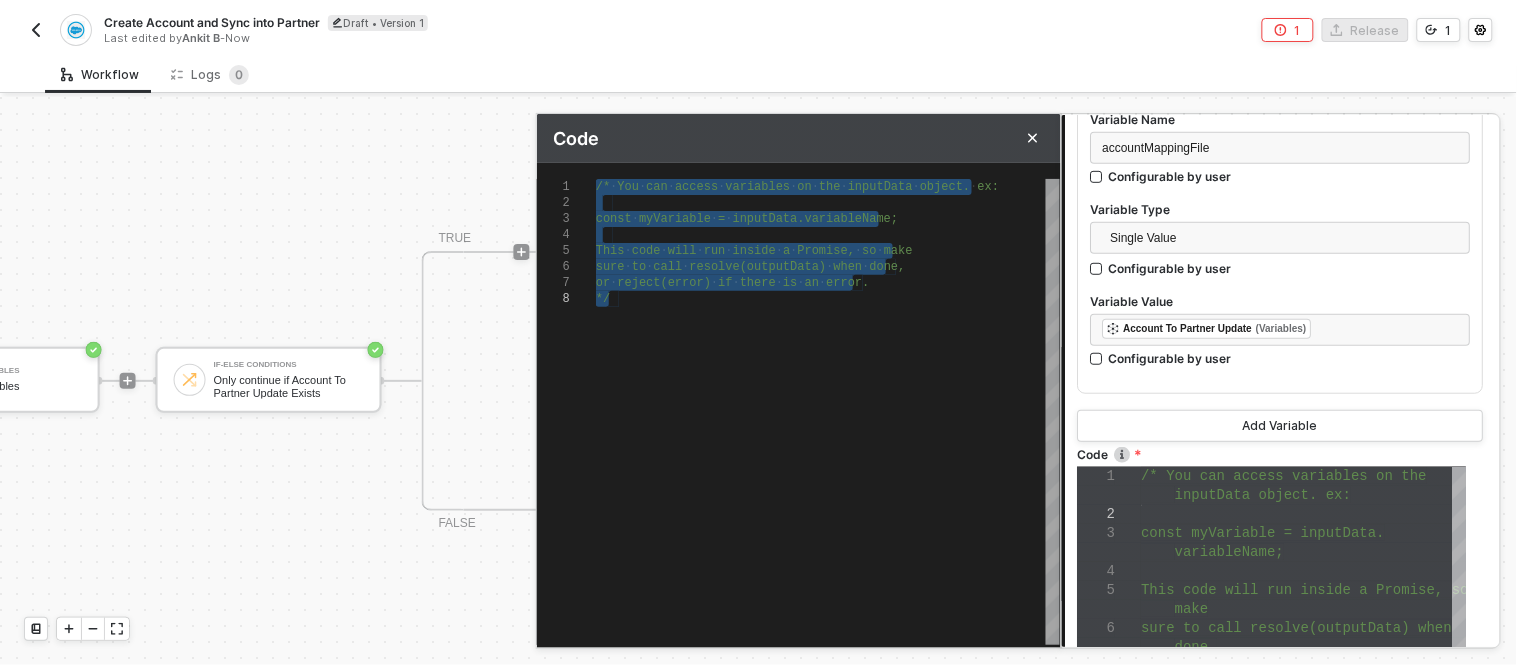 paste on "result[mapping.target_field] = newValue;
}
const wrappedResponse = {
inputs: [
result
]
}
resolve(wrappedResponse);" 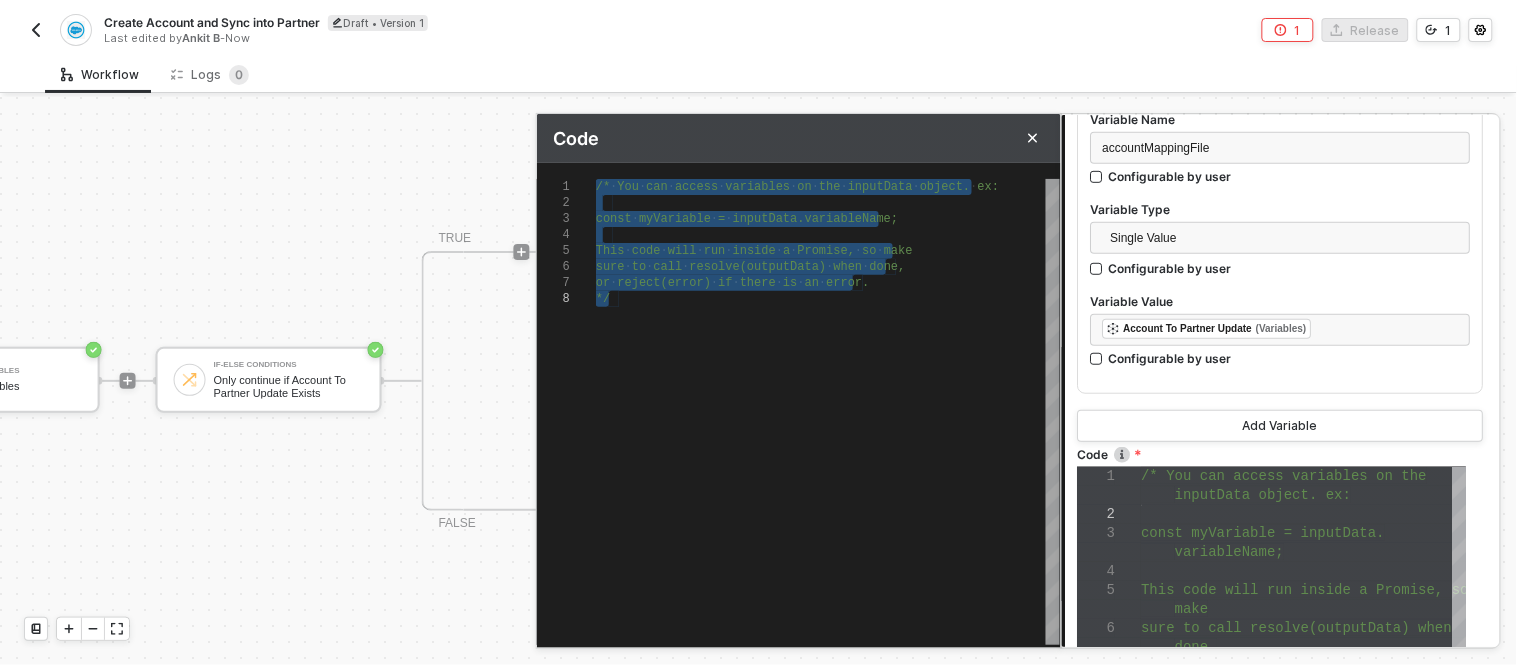 type on "result[mapping.target_field] = newValue;
}
const wrappedResponse = {
inputs: [
result
]
}
resolve(wrappedResponse);" 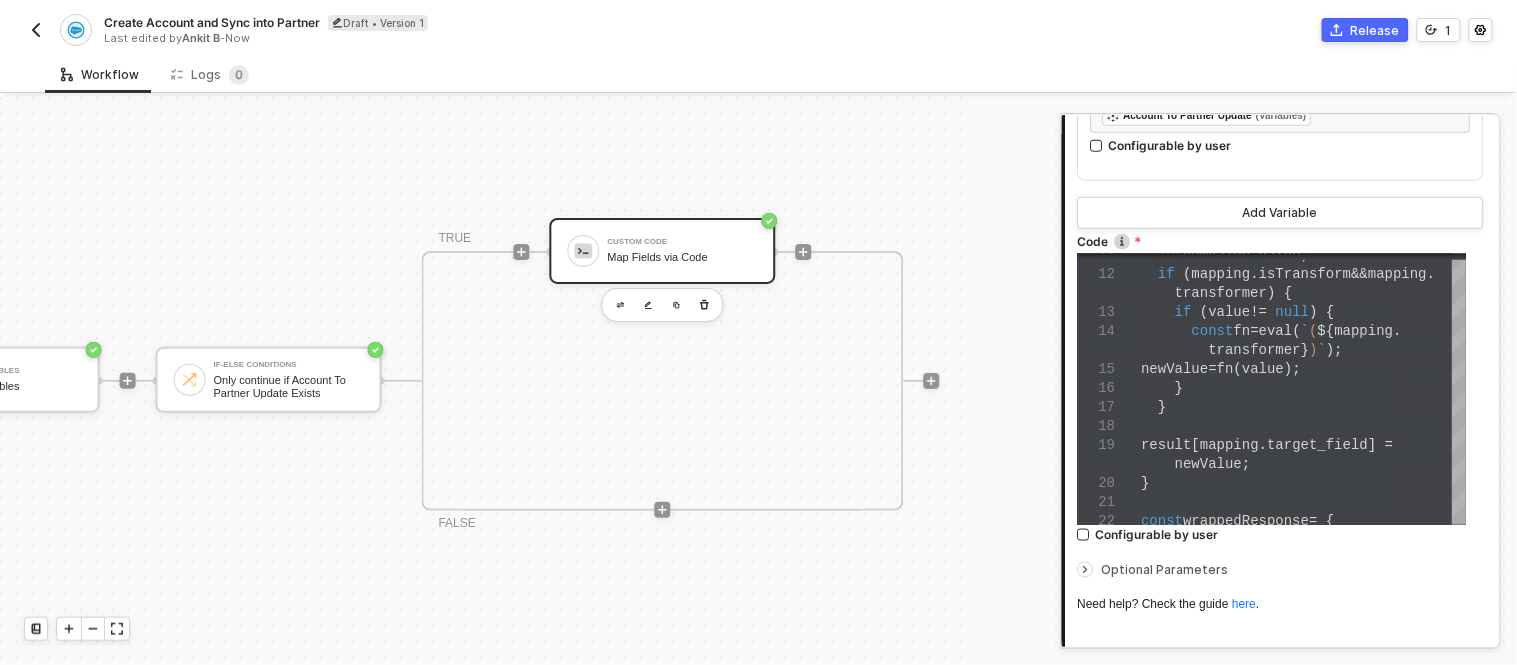 scroll, scrollTop: 471, scrollLeft: 0, axis: vertical 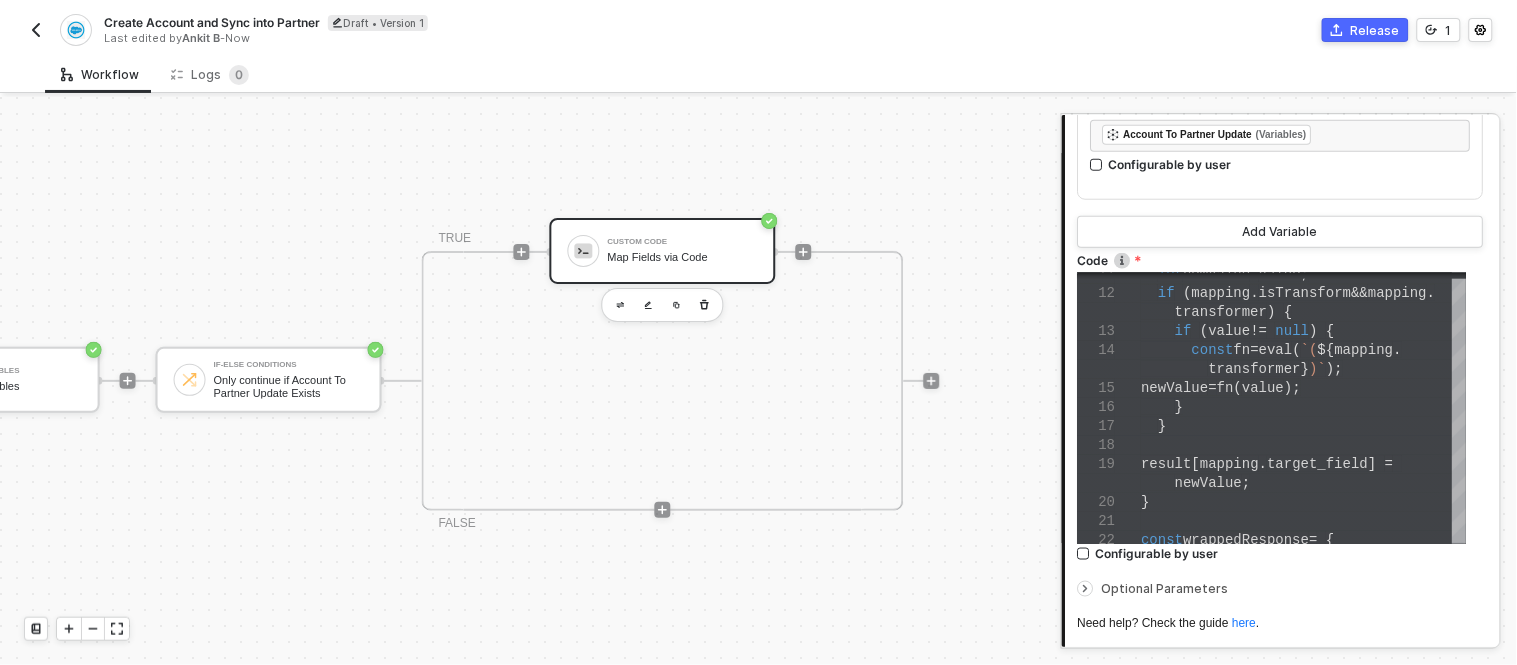 click on "Custom Code Map Fields via Code" at bounding box center (683, 251) 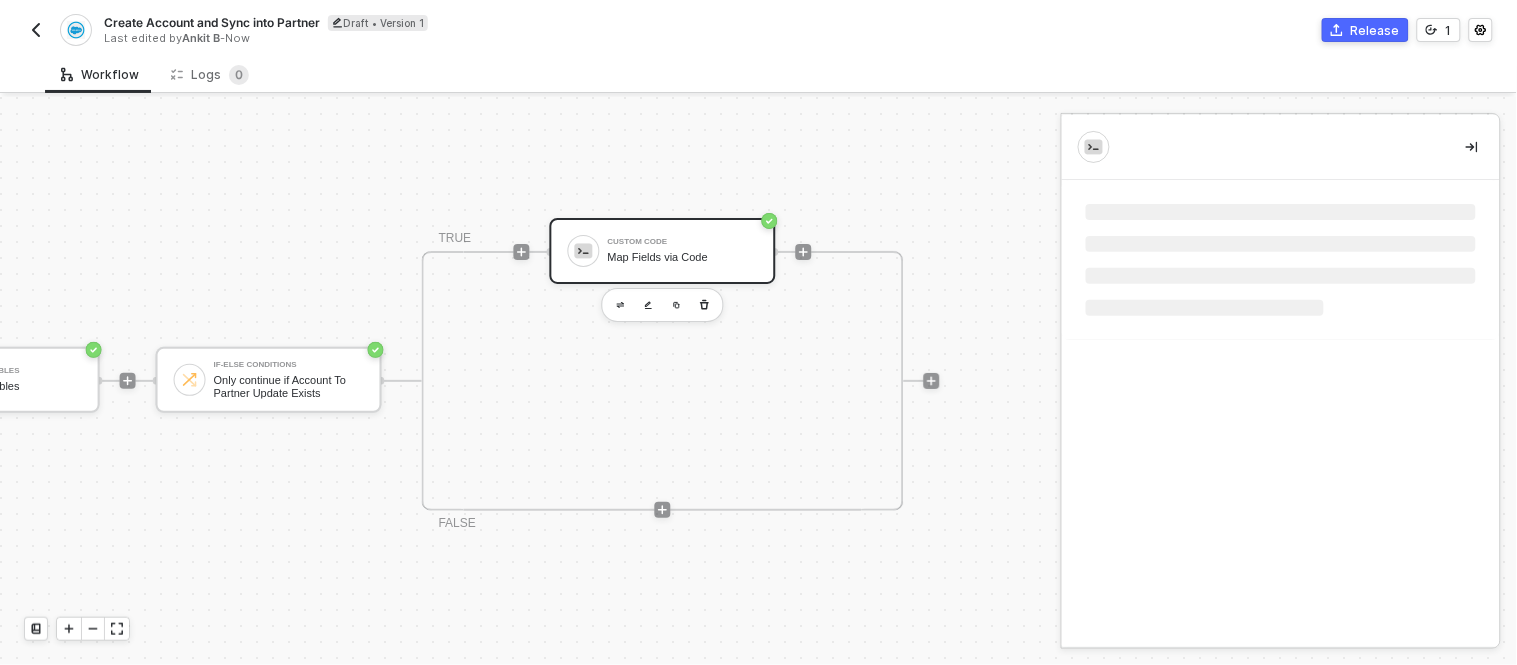 scroll, scrollTop: 0, scrollLeft: 0, axis: both 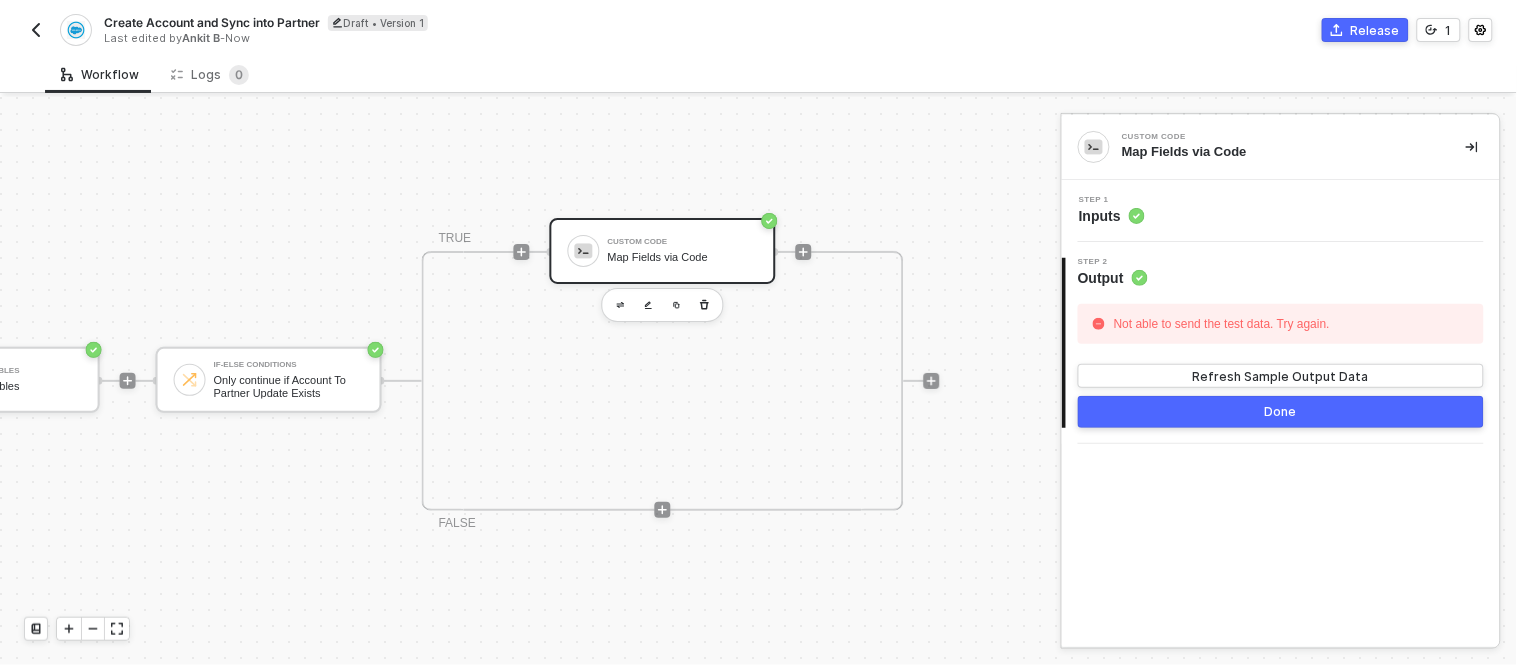 click 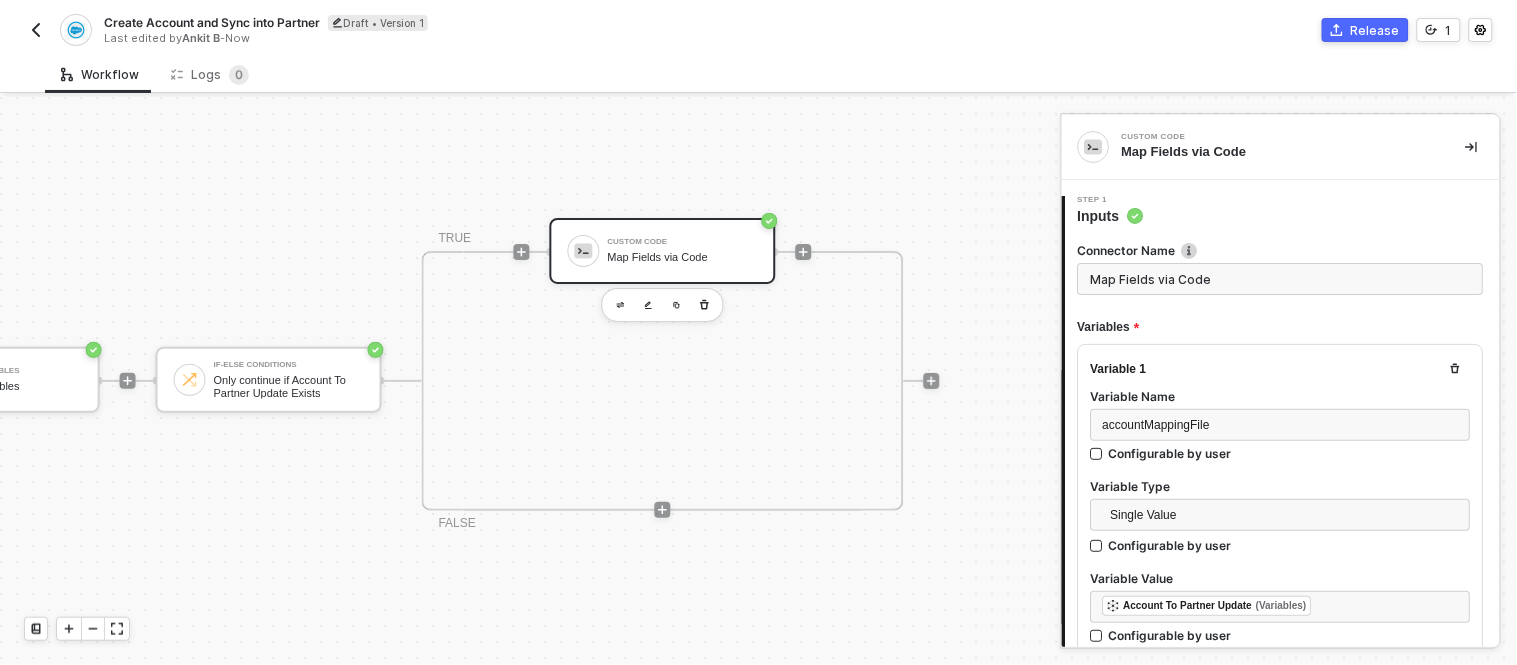 type on "const accountPayload = inputData.accountPayload;
const accountMappingFile = JSON.parse(inputData.accountMappingFile);
const result = {};
for (const [key, value] of Object.entries(accountPayload)) {
if (key === 'attributes') continue;" 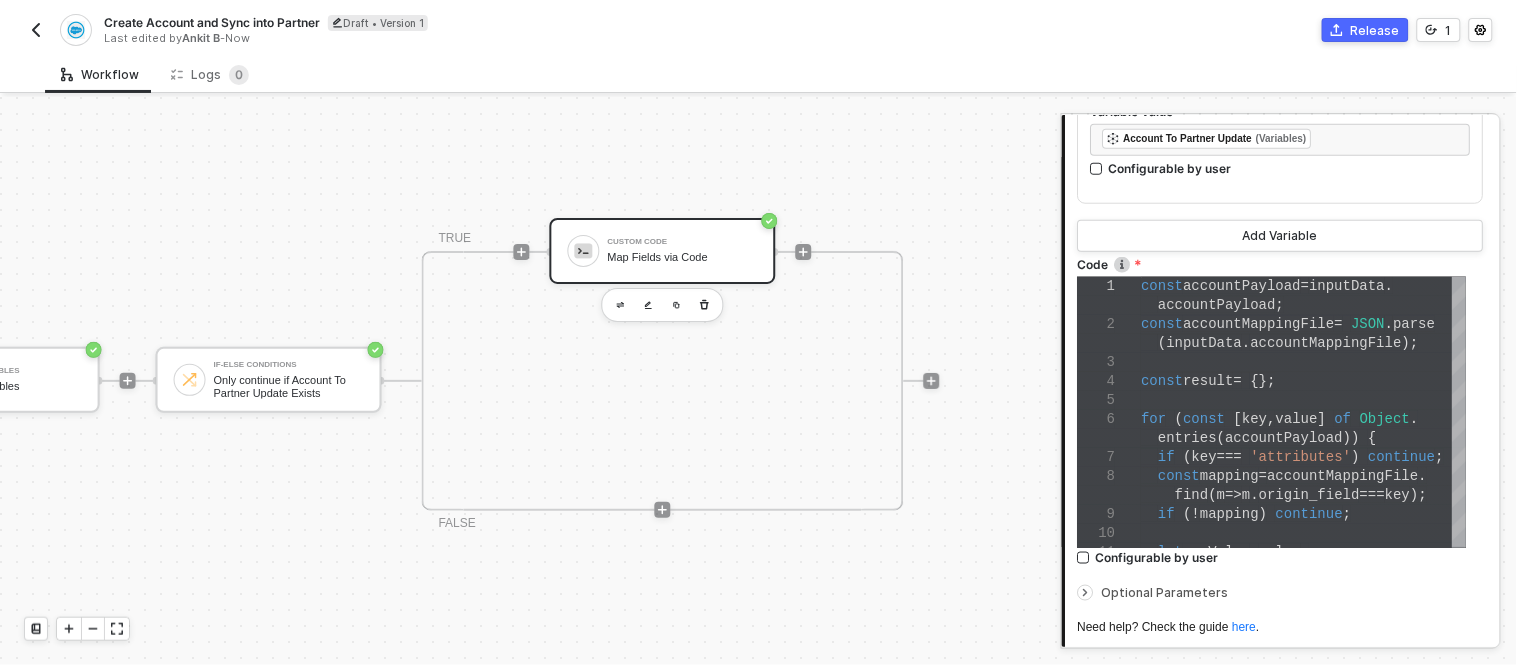 scroll, scrollTop: 620, scrollLeft: 0, axis: vertical 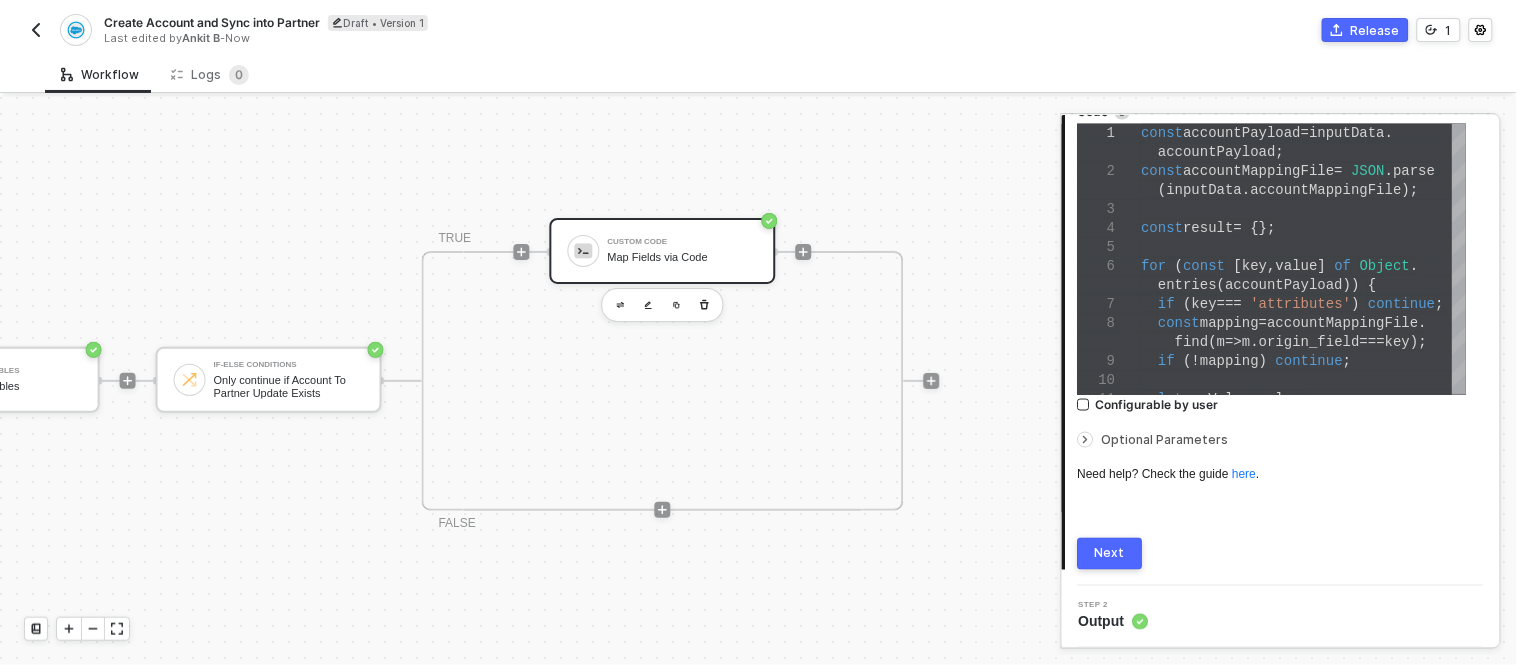 click on "accountPayload" at bounding box center [1285, 285] 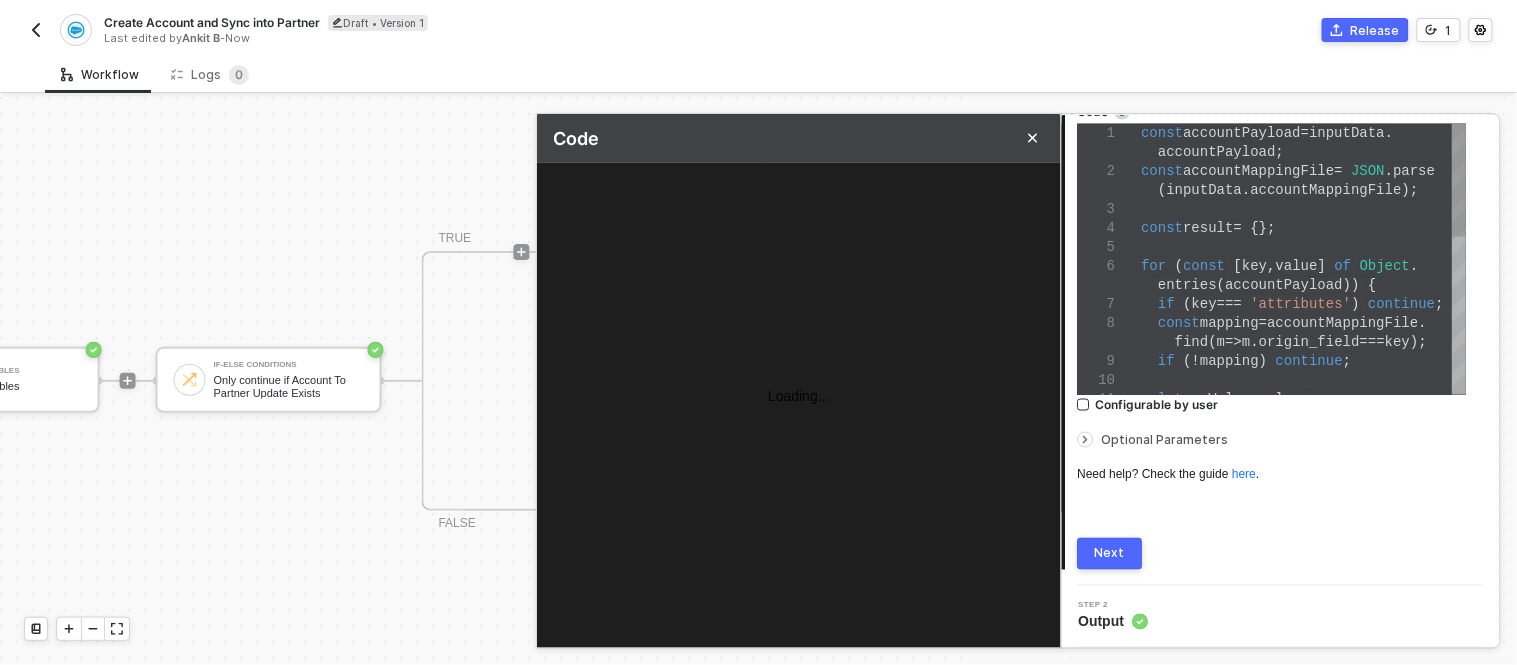 type on "const accountPayload = inputData.accountPayload;
const accountMappingFile = JSON.parse(inputData.accountMappingFile);
const result = {};
for (const [key, value] of Object.entries(accountPayload)) {
if (key === 'attributes') continue;
const mapping = accountMappingFile.find(m => m.origin_field === key);" 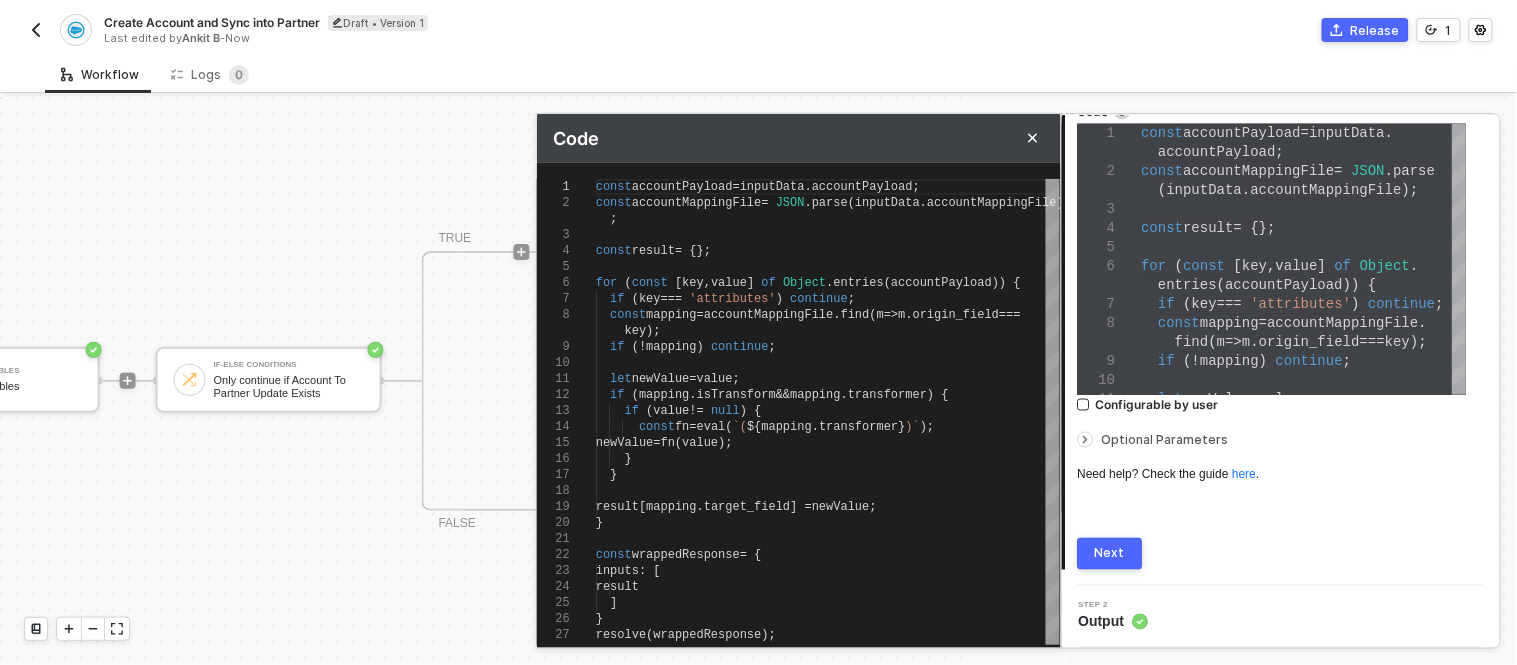 click on "m" at bounding box center (880, 315) 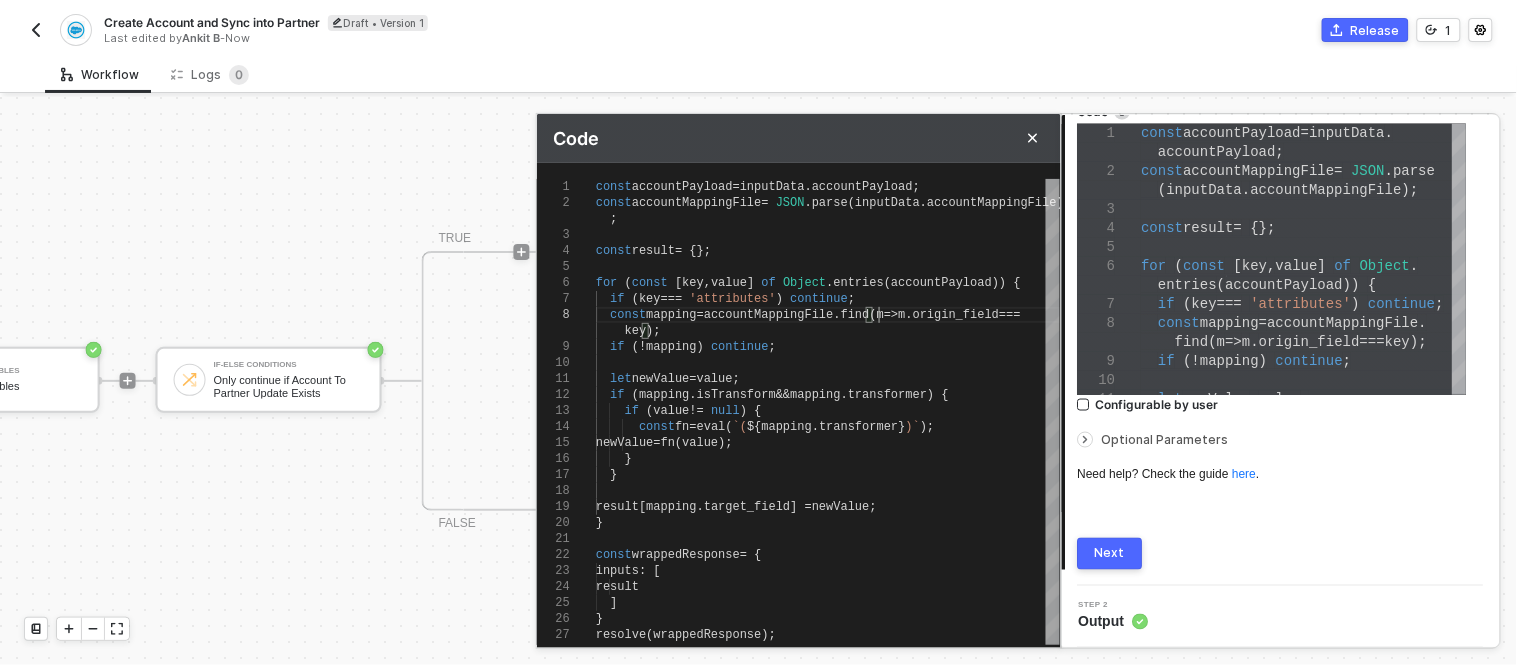 scroll, scrollTop: 0, scrollLeft: 0, axis: both 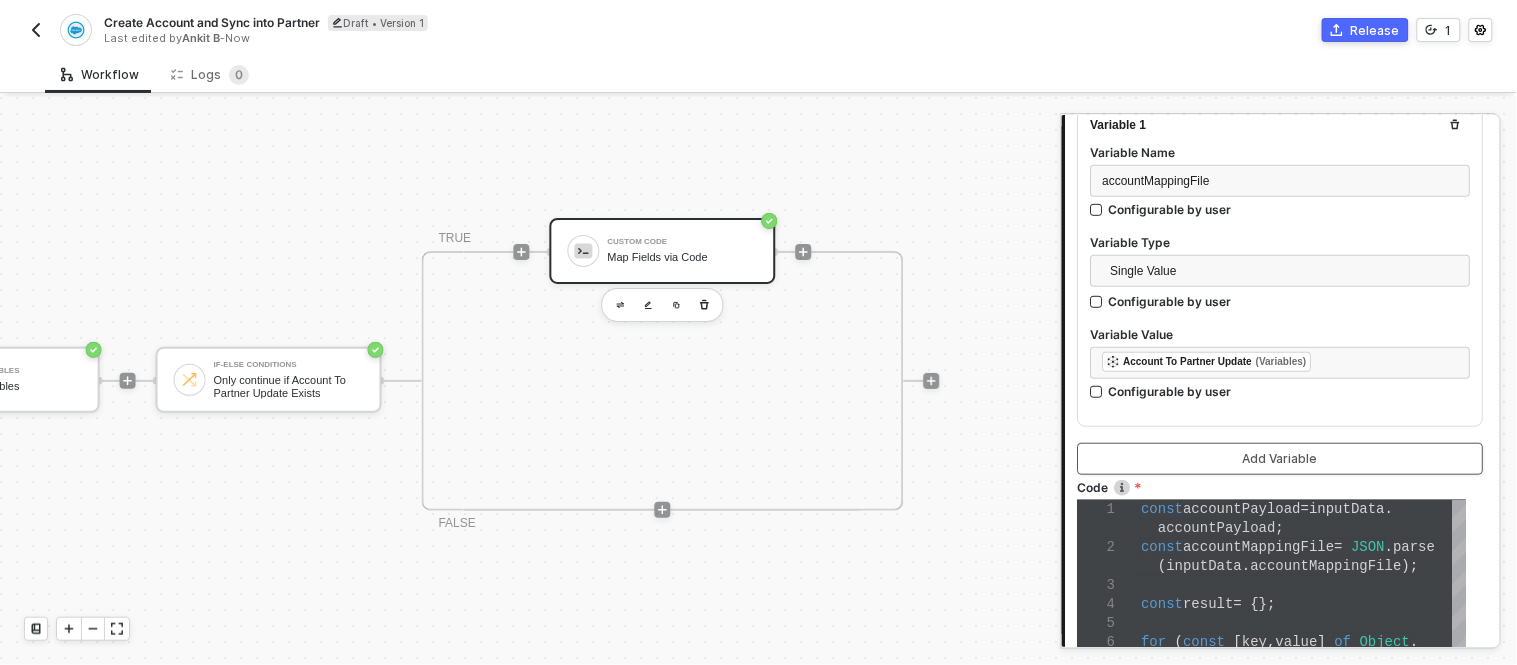 click on "Add Variable" at bounding box center [1281, 459] 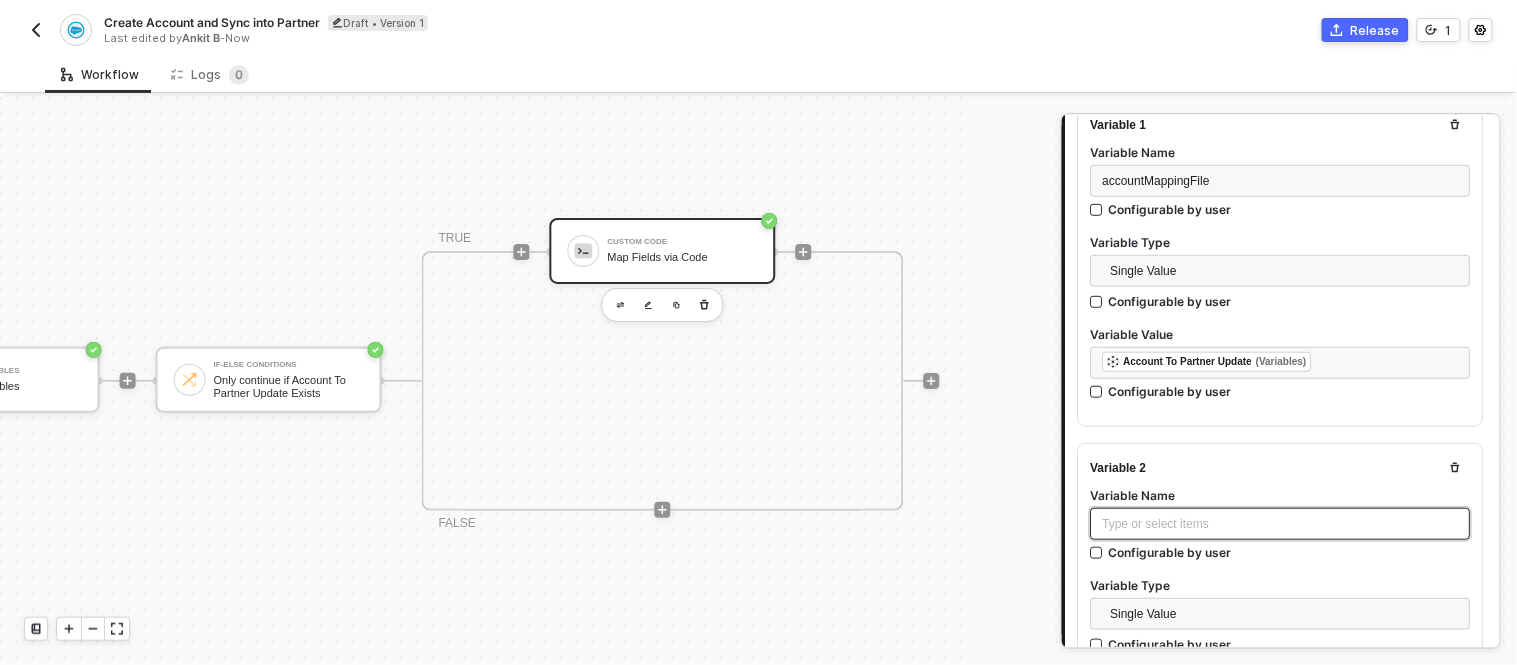 click on "Type or select items ﻿" at bounding box center (1281, 524) 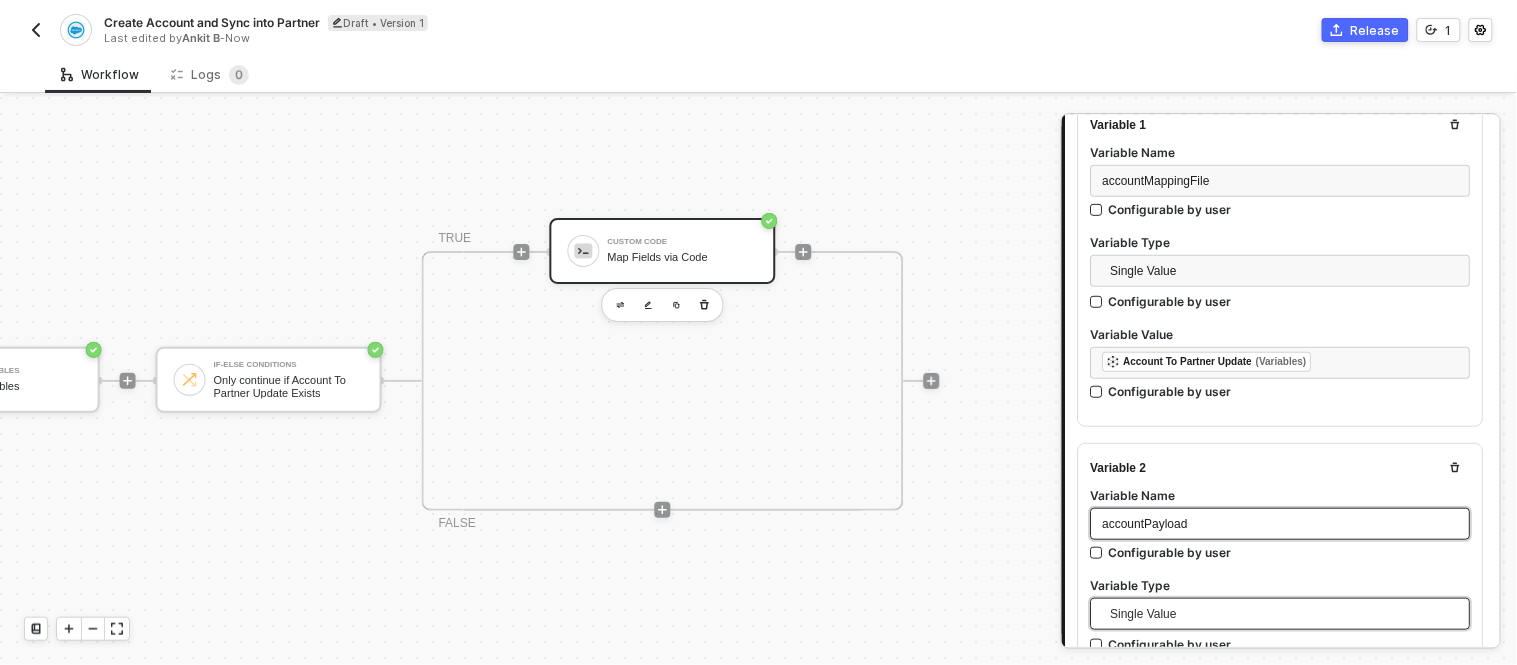 click on "Single Value" at bounding box center [1285, 614] 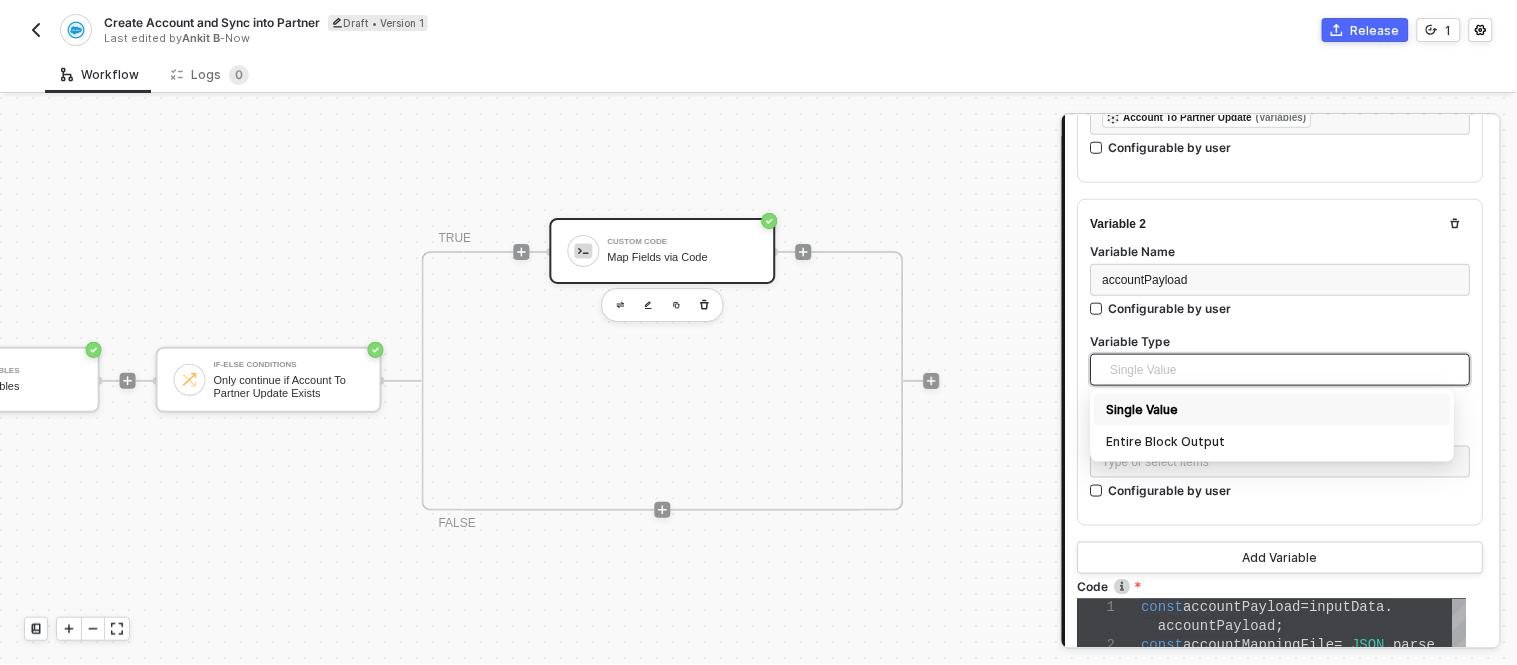 scroll, scrollTop: 490, scrollLeft: 0, axis: vertical 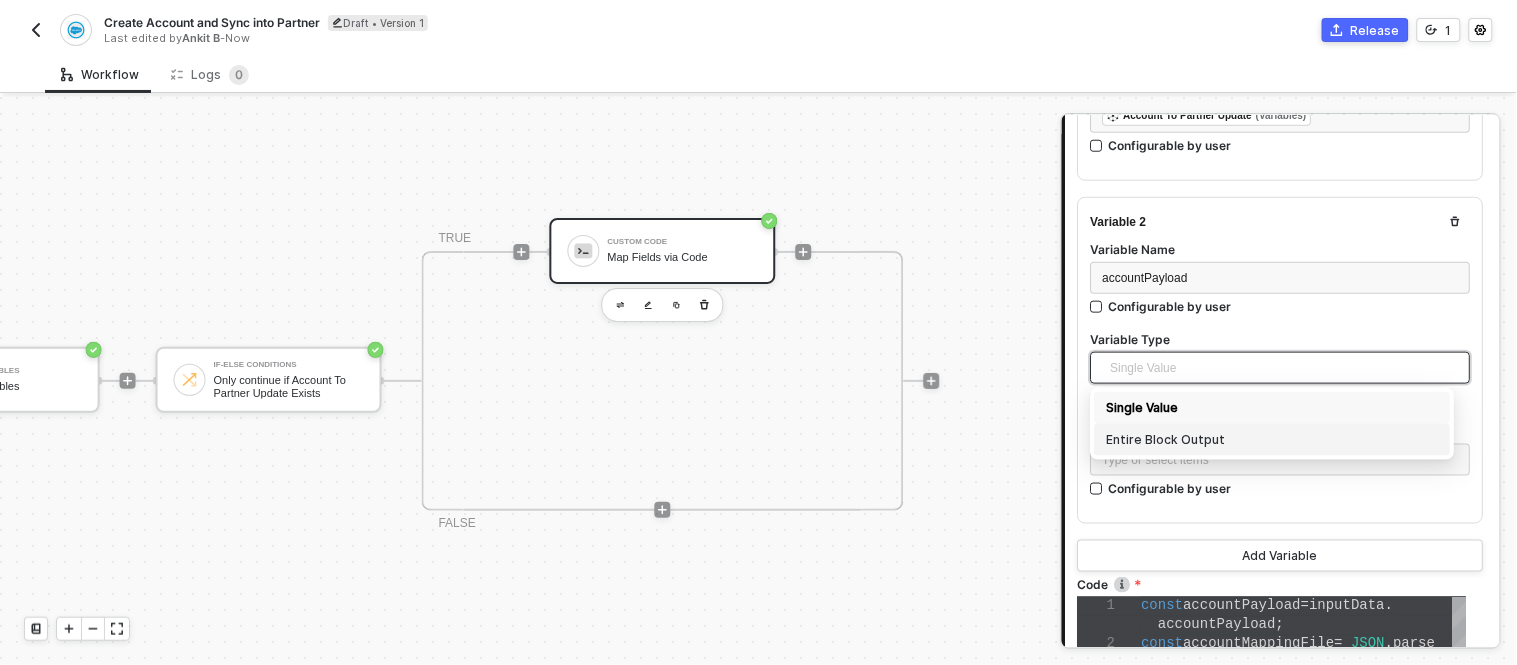 click on "Entire Block Output" at bounding box center (1273, 440) 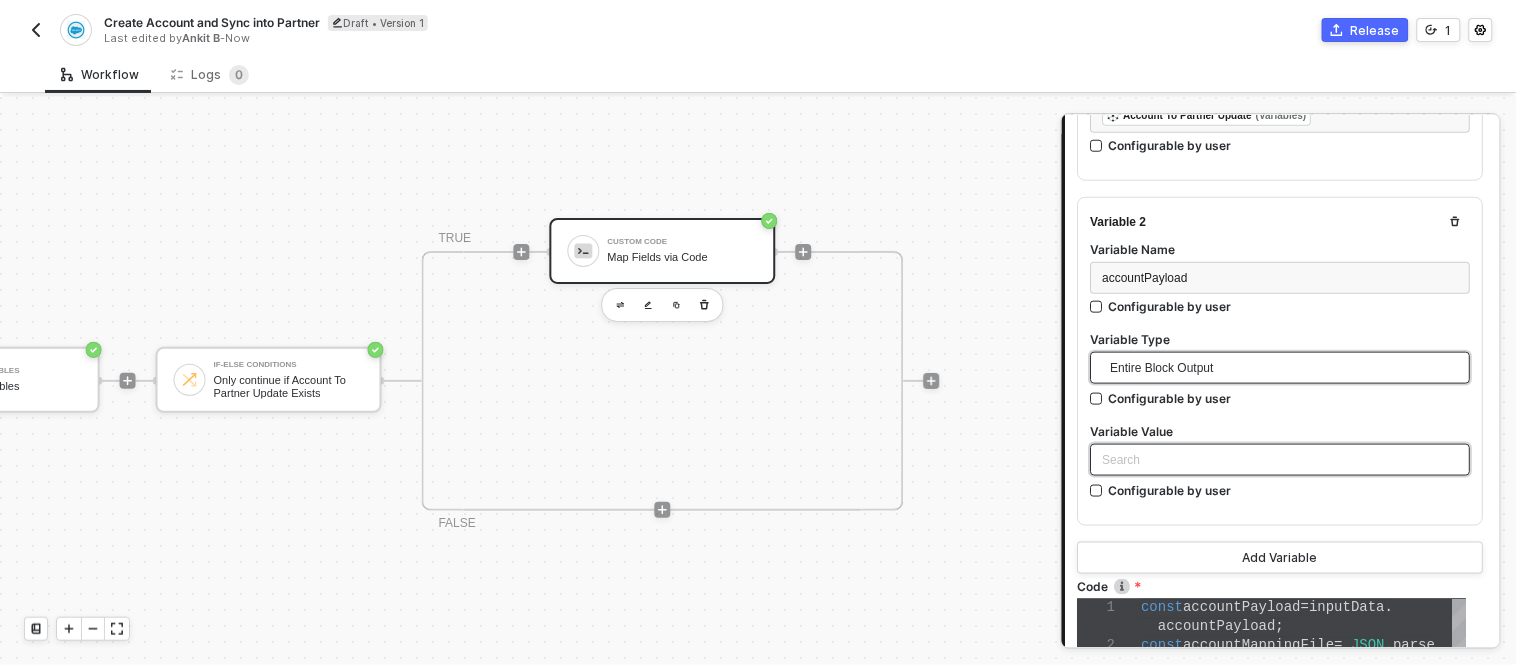 click on "Search" at bounding box center (1281, 460) 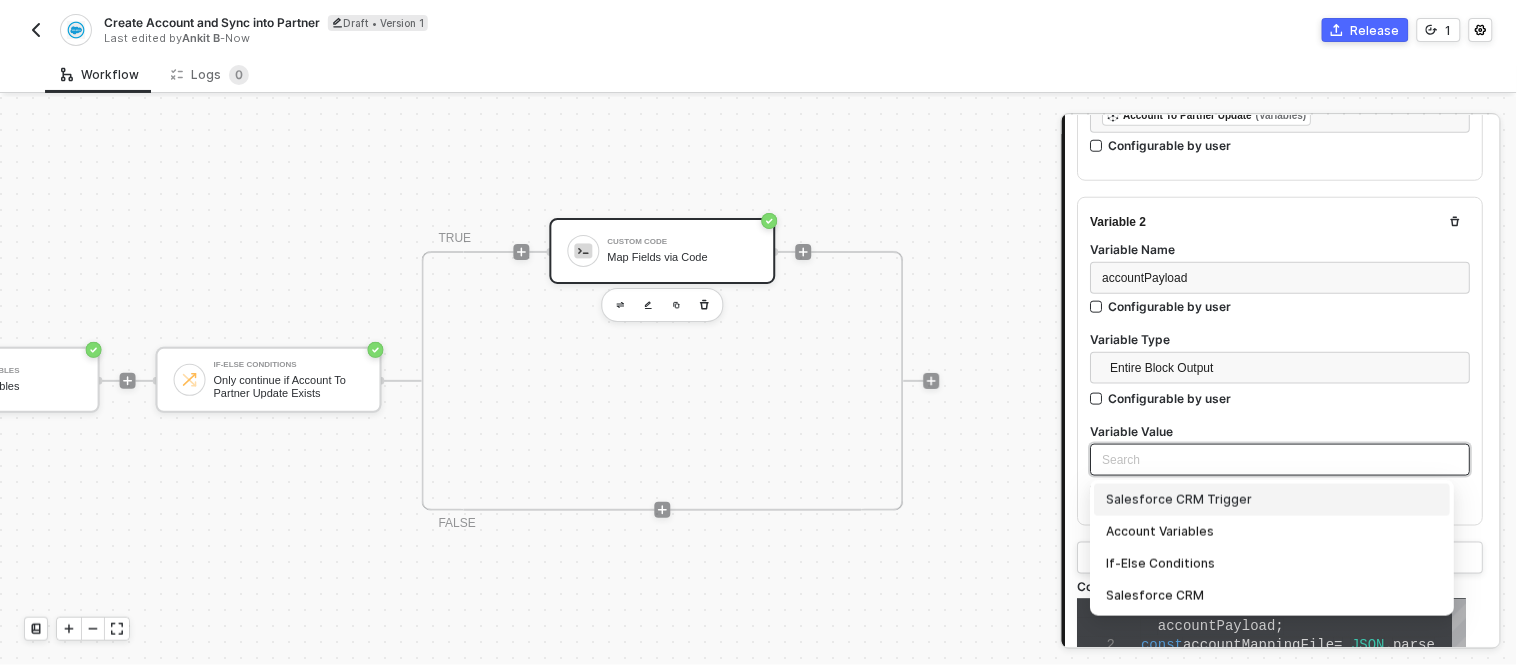 click on "Salesforce CRM Trigger" at bounding box center (1273, 500) 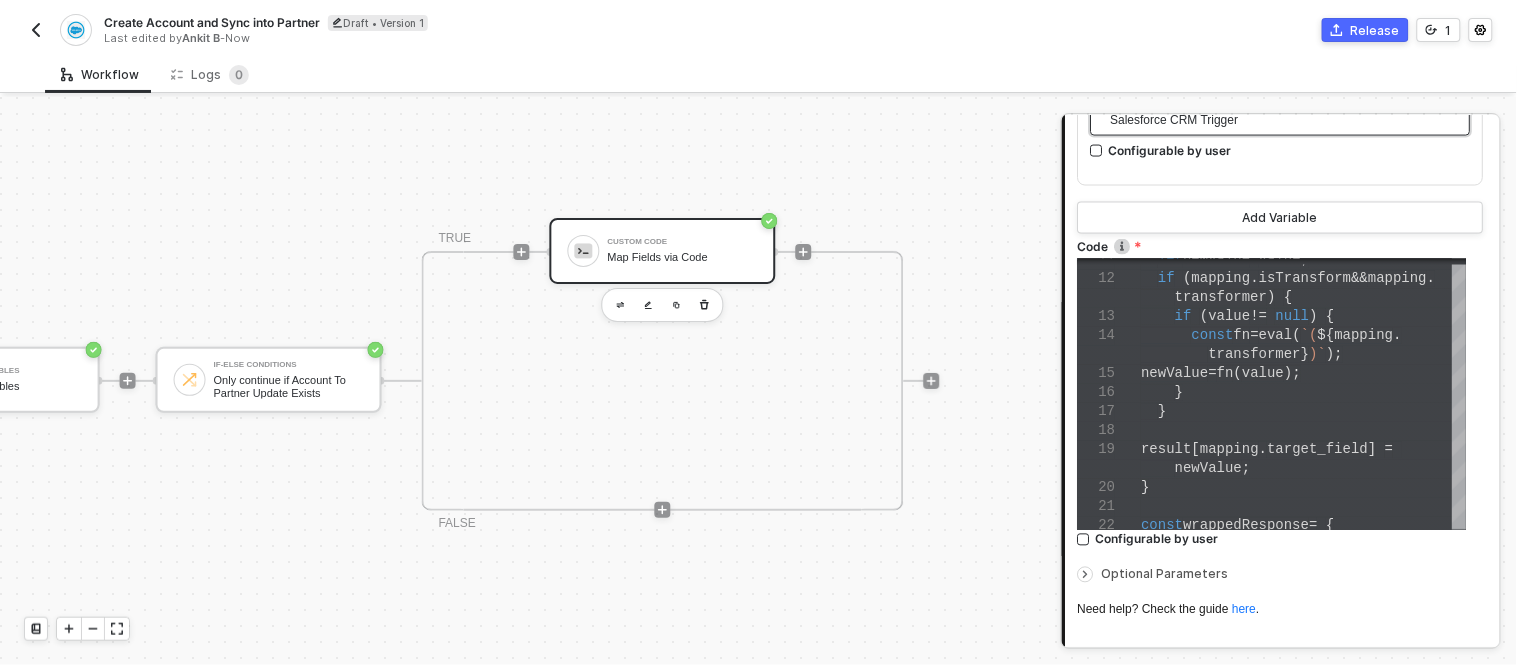 scroll, scrollTop: 964, scrollLeft: 0, axis: vertical 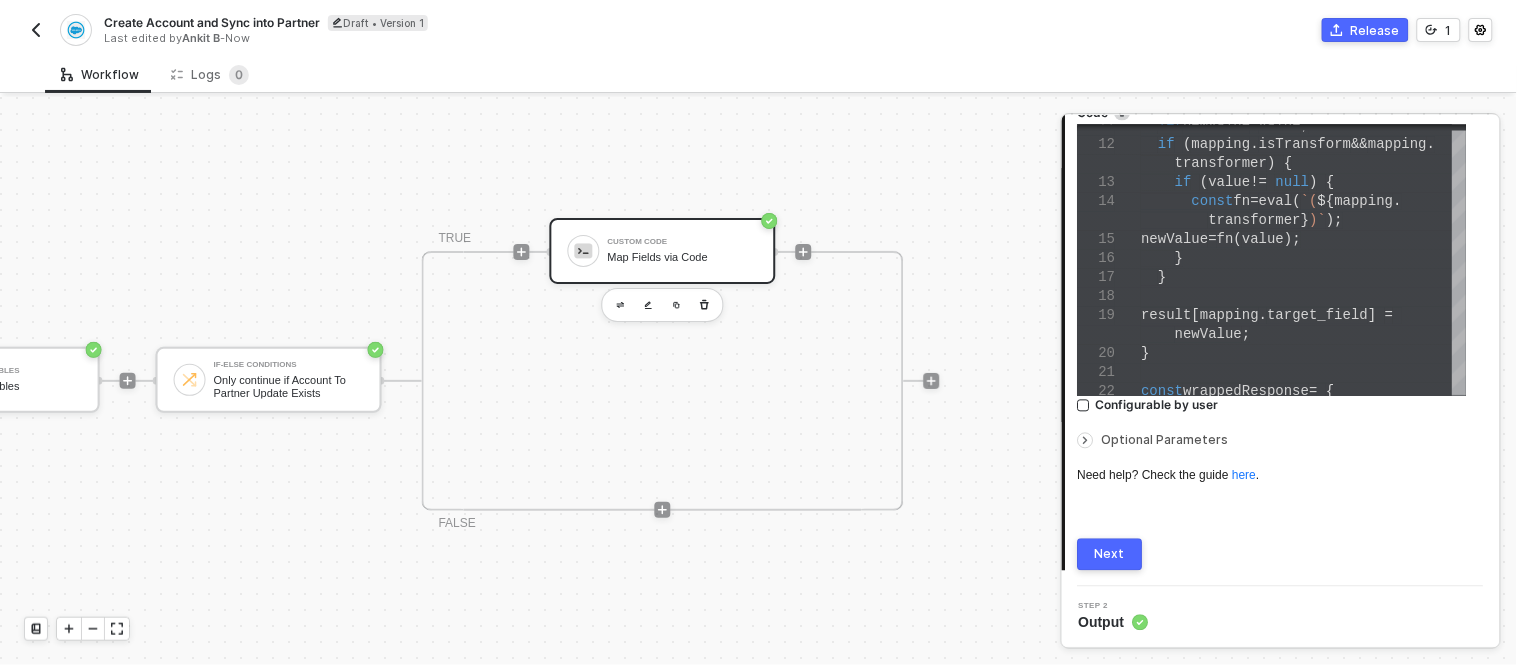 click on "Next" at bounding box center (1111, 555) 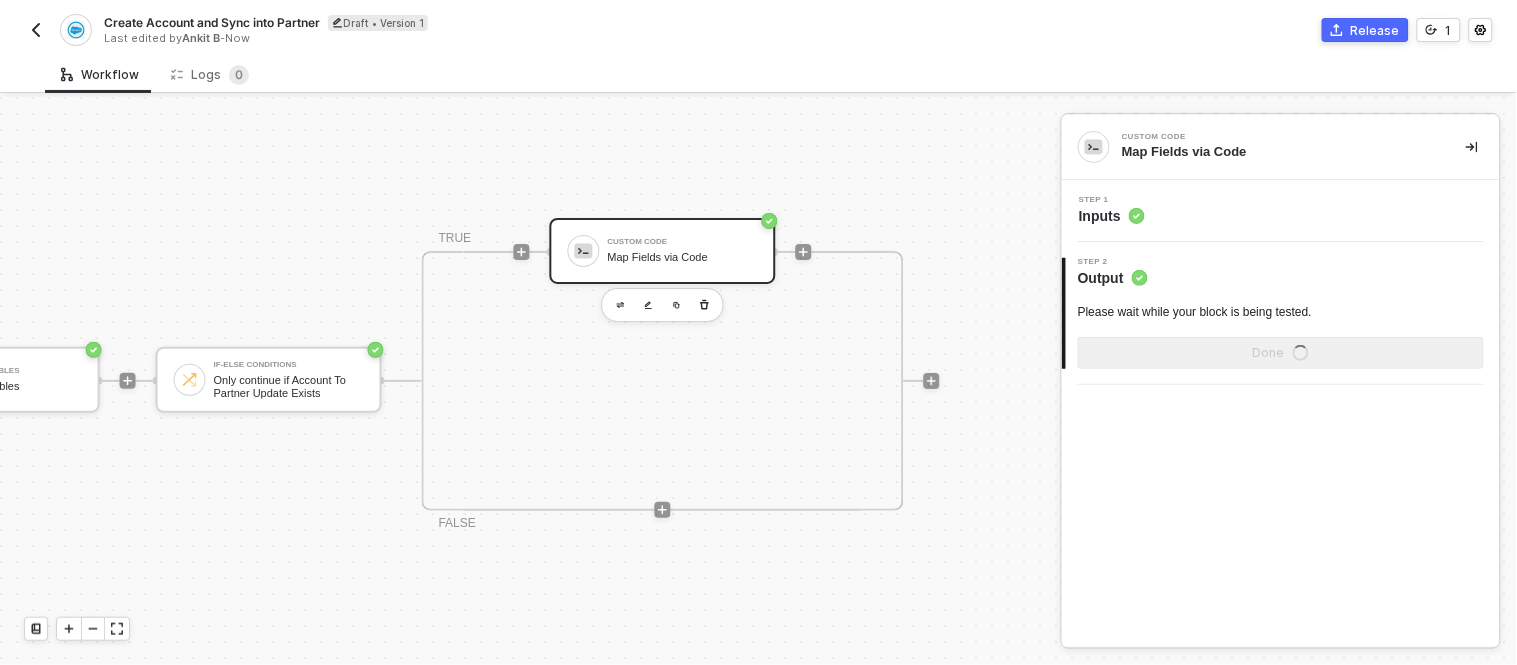 scroll, scrollTop: 0, scrollLeft: 0, axis: both 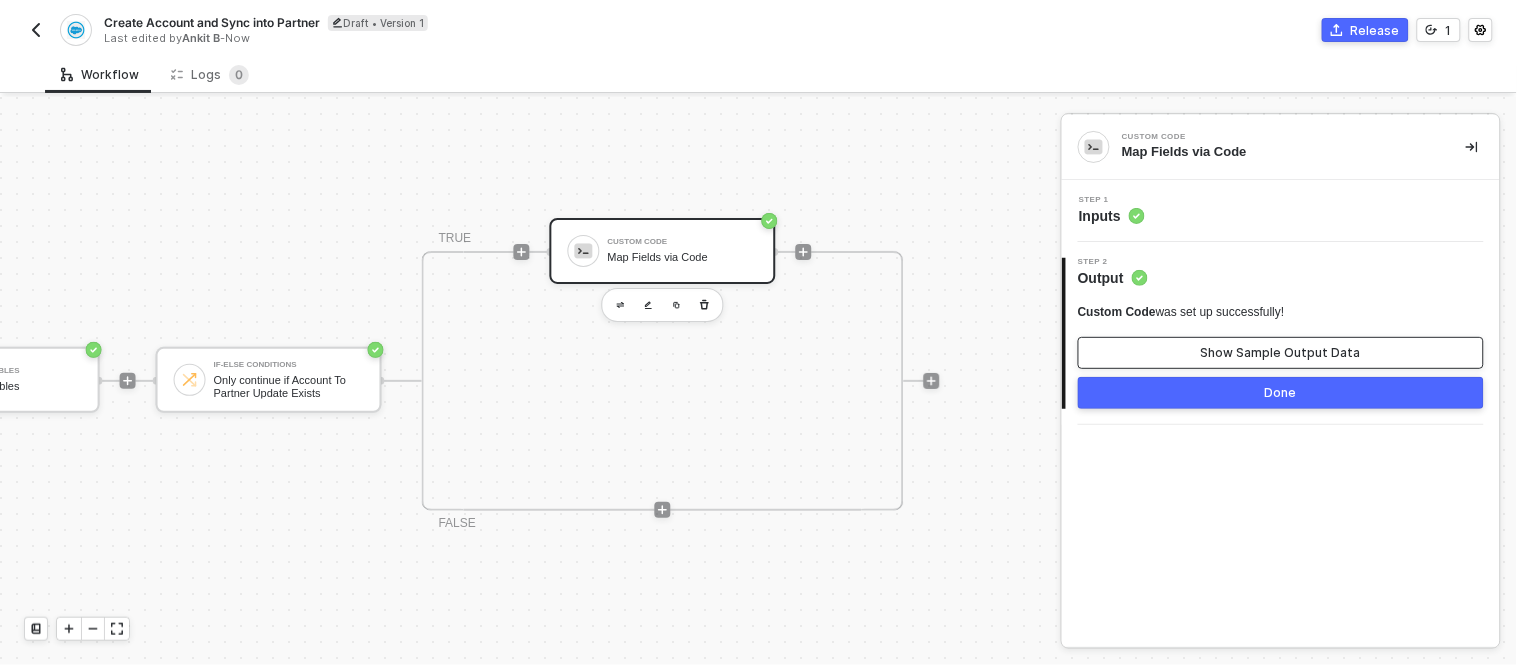 click on "Show Sample Output Data" at bounding box center (1281, 353) 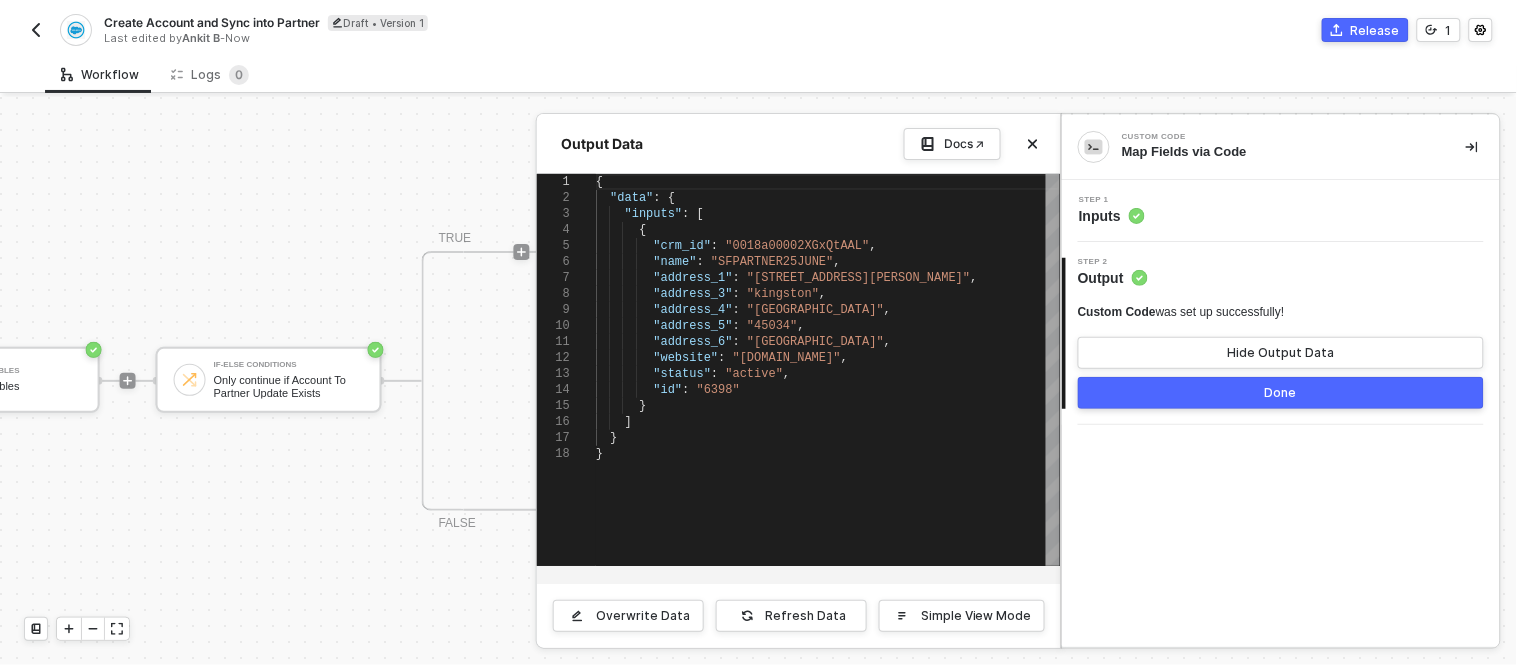 click on "Done" at bounding box center (1281, 393) 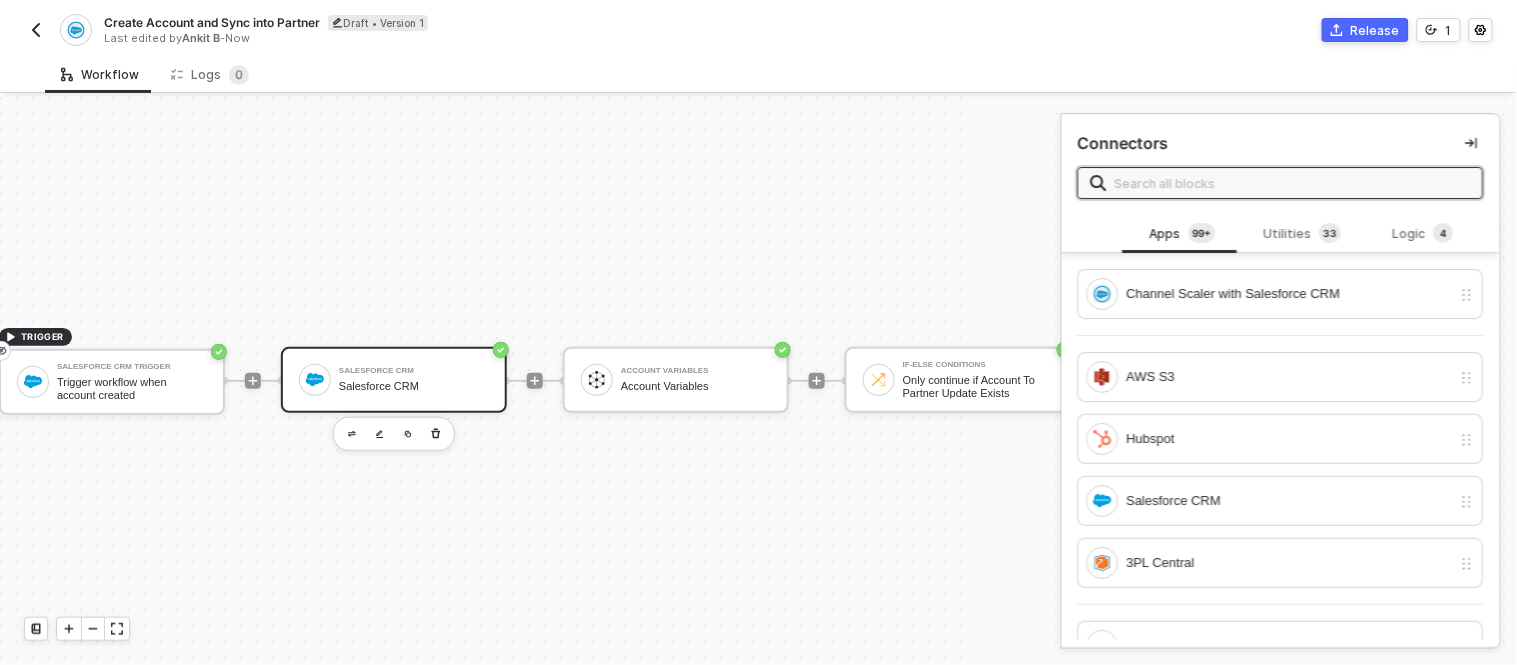 scroll, scrollTop: 0, scrollLeft: 16, axis: horizontal 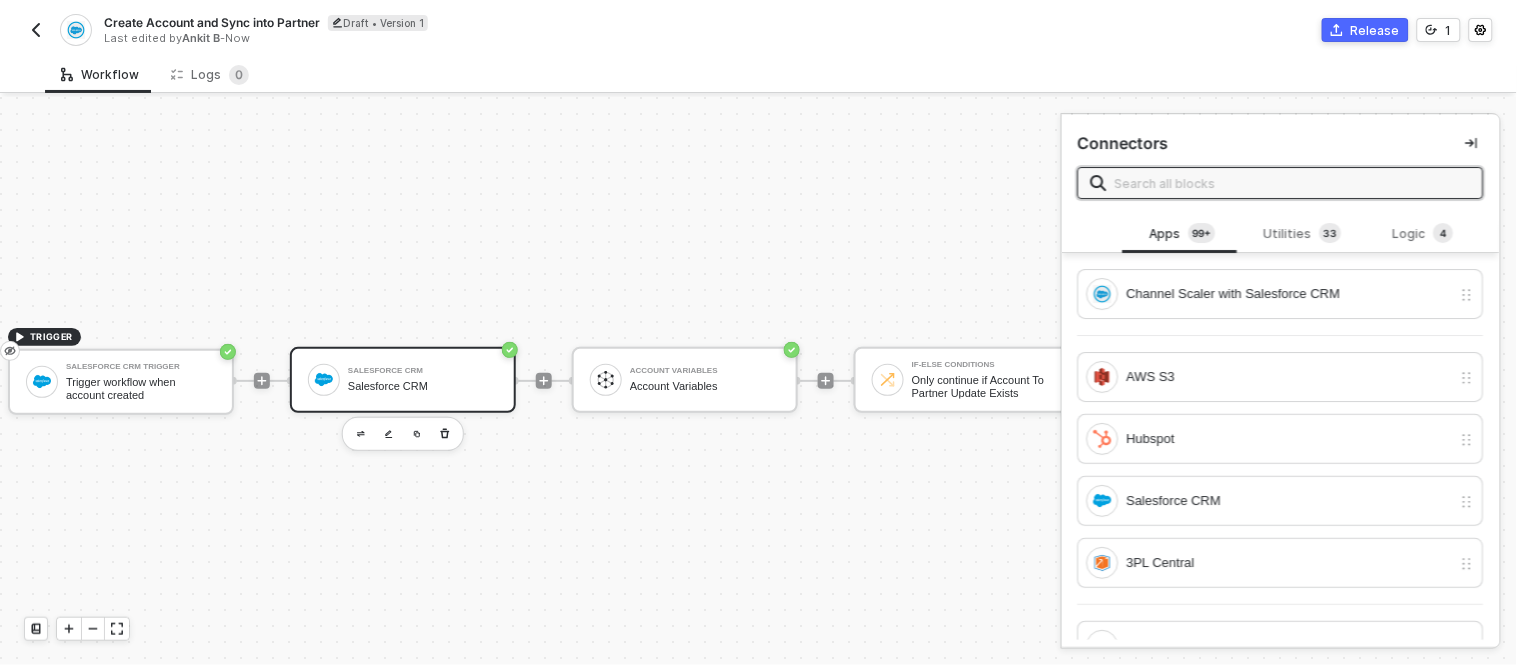 click on "Salesforce CRM" at bounding box center [423, 371] 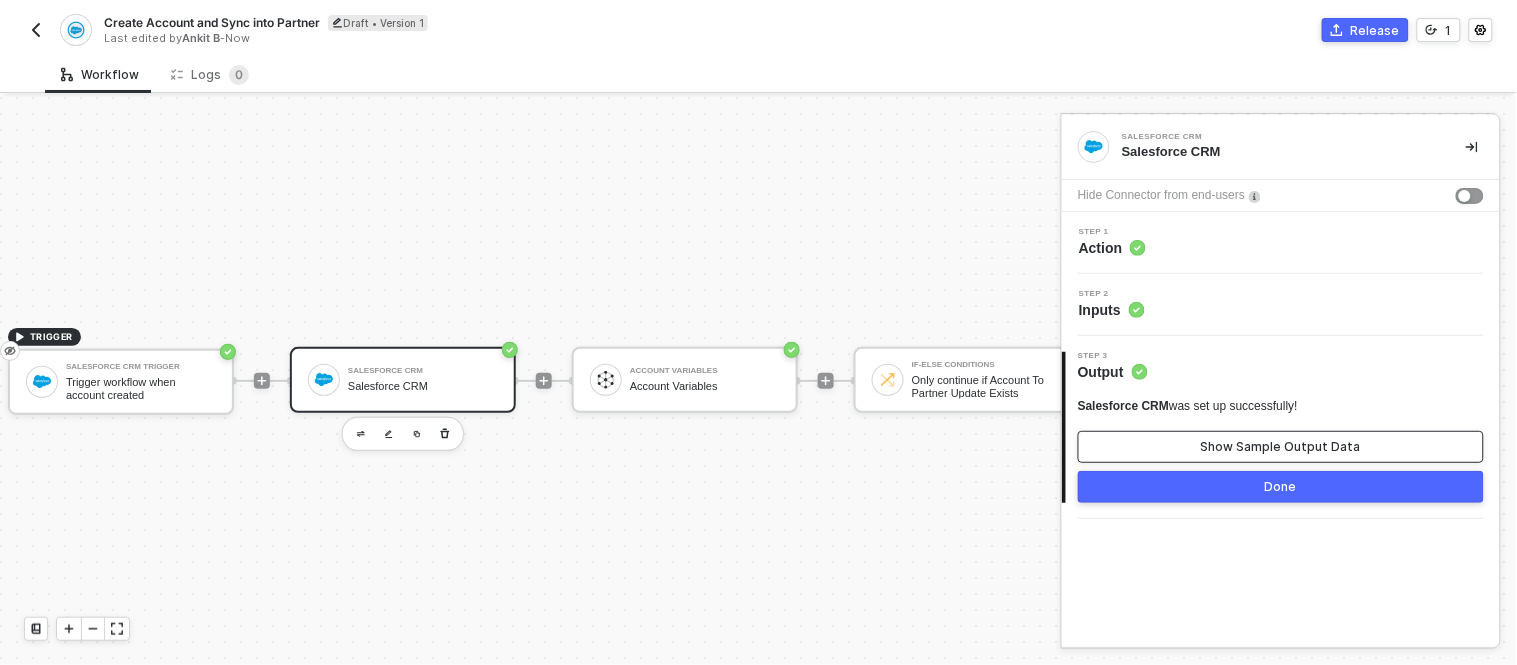 click on "Show Sample Output Data" at bounding box center (1281, 447) 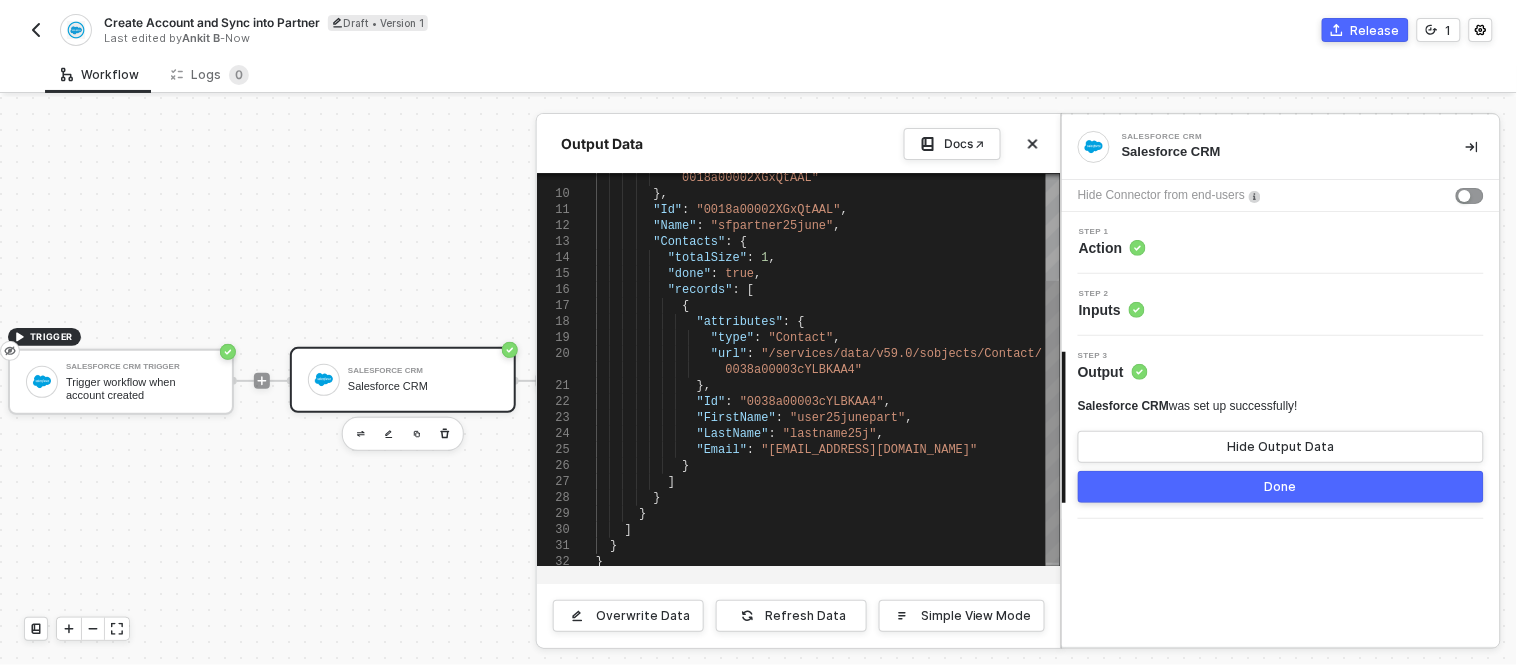 type on ""url": "/services/data/v59.0/sobjects/Contact/0038a00003cYLBKAA4"
},
"Id": "0038a00003cYLBKAA4",
"FirstName": "user25junepart",
"LastName": "lastname25j",
"Email": "user25junepart@sfpartner25june.com"
}
]
}" 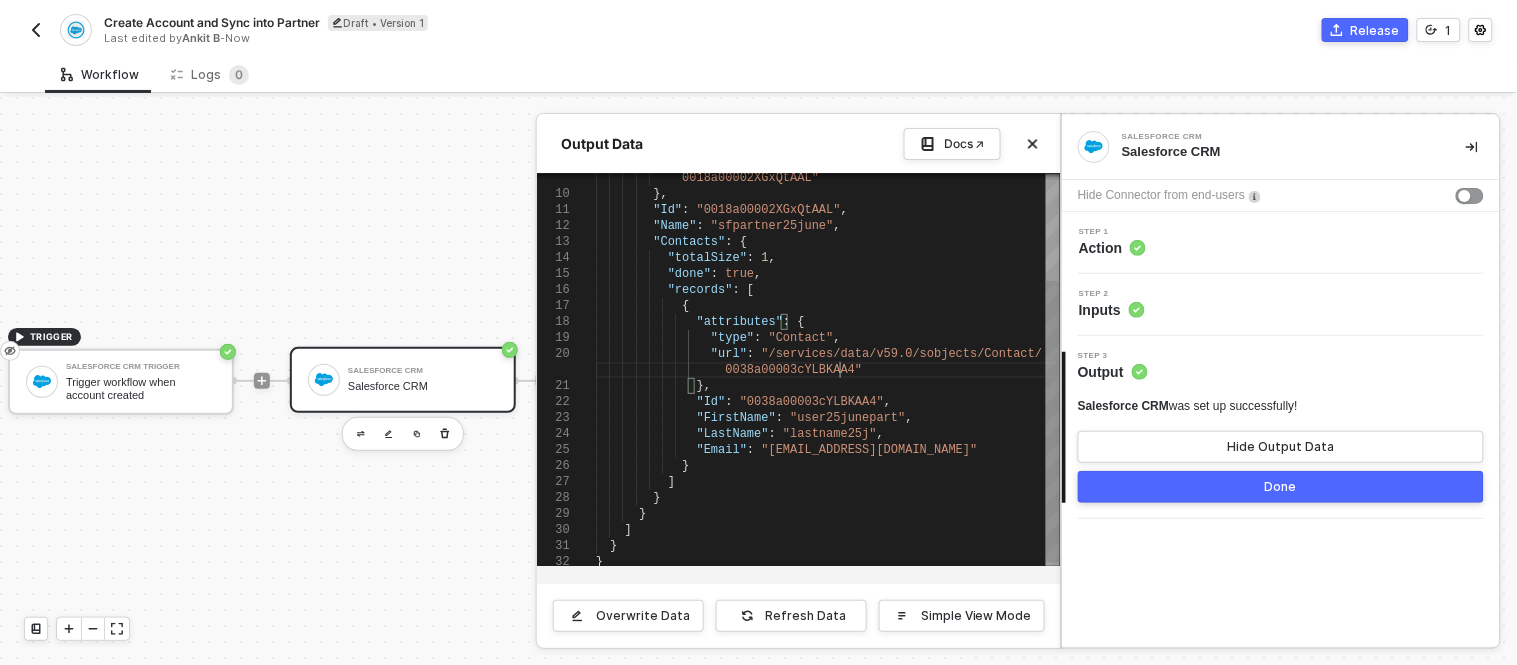click on "0038a00003cYLBKAA4"" at bounding box center [828, 370] 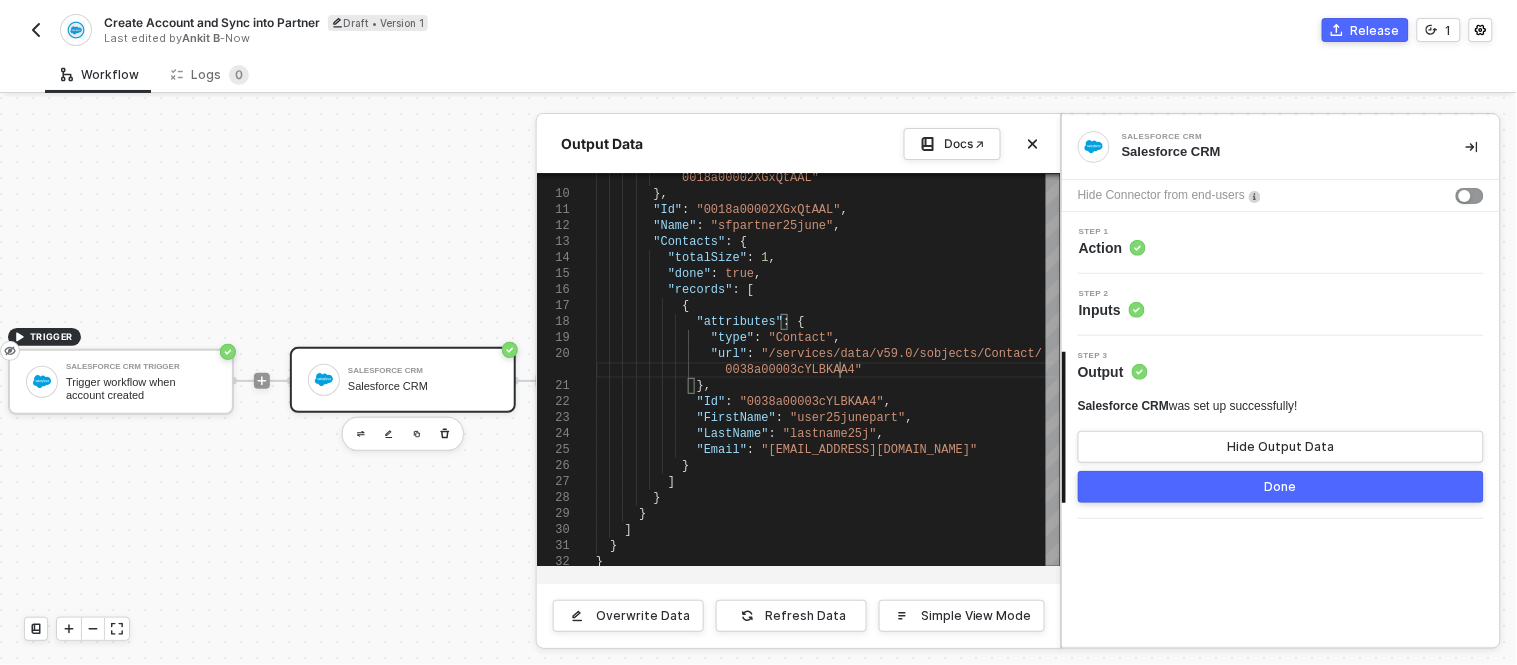 click at bounding box center [758, 381] 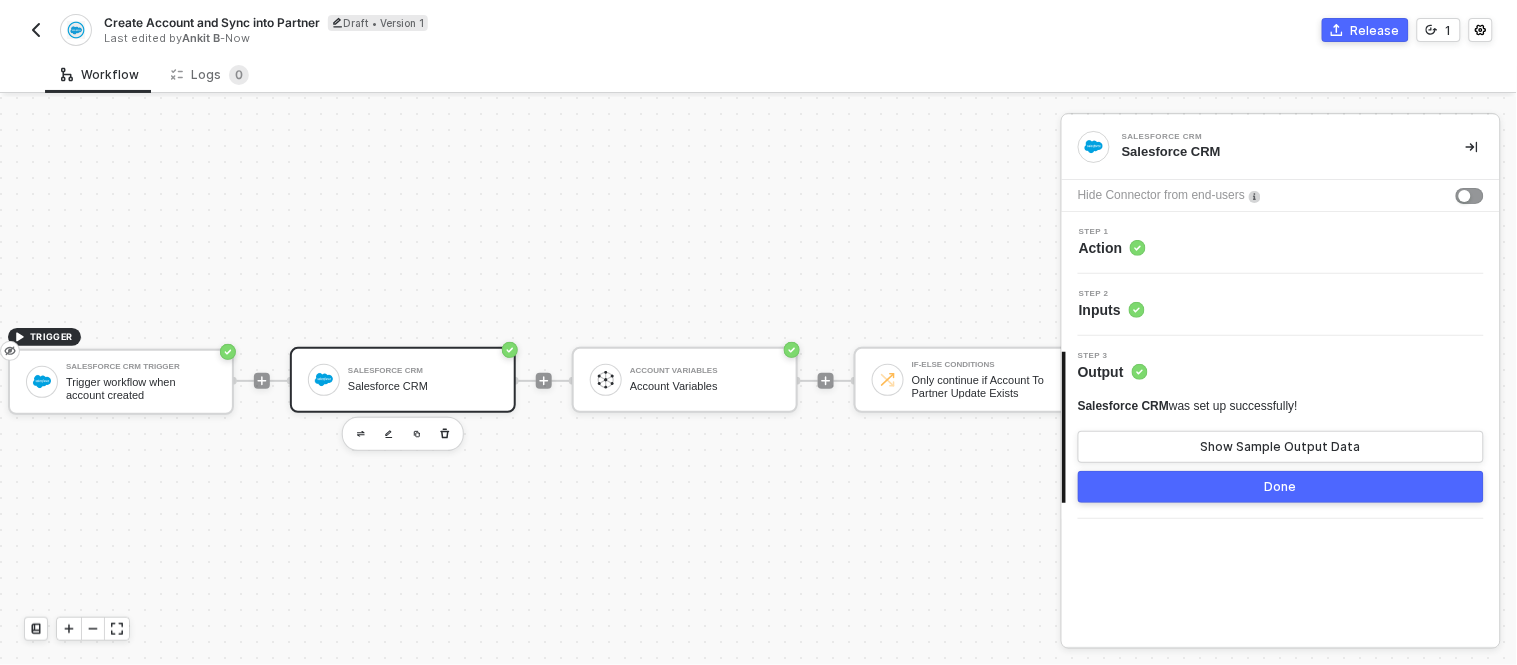 click on "Salesforce CRM" at bounding box center [423, 371] 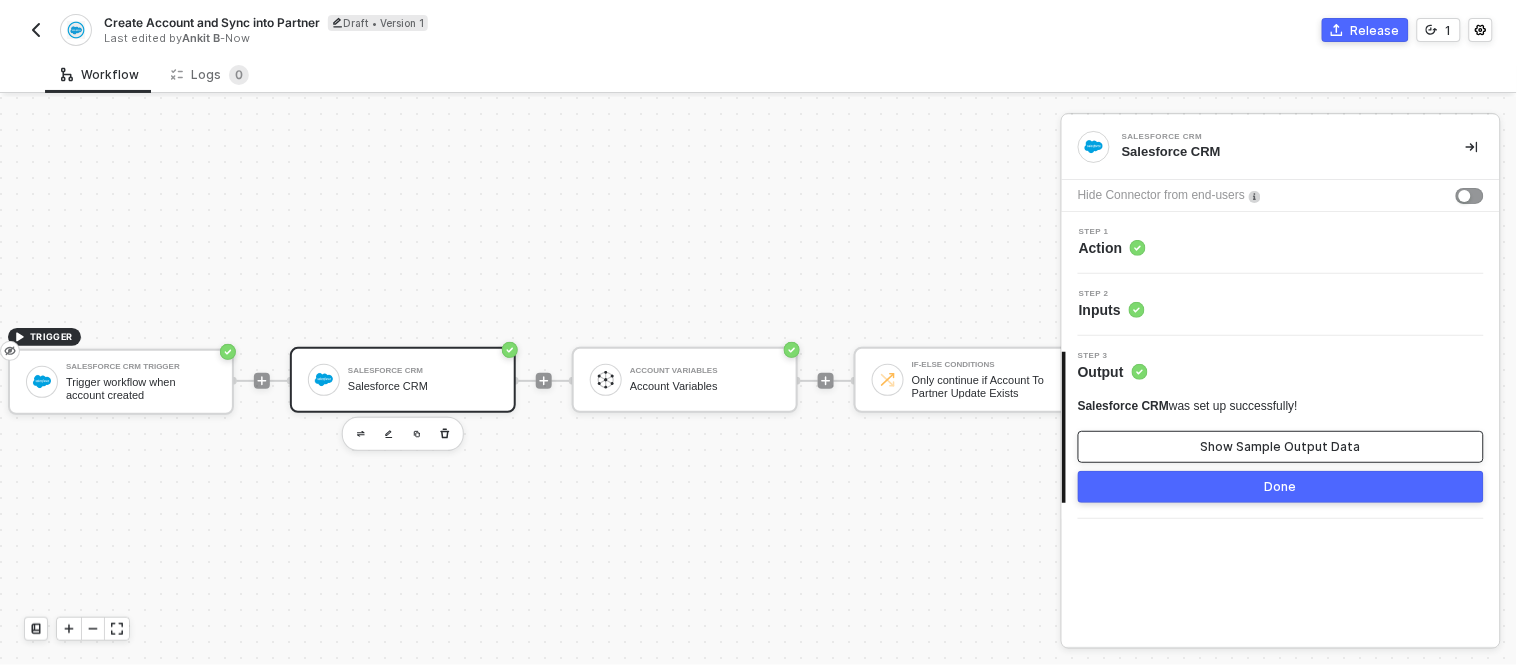click on "Show Sample Output Data" at bounding box center [1281, 447] 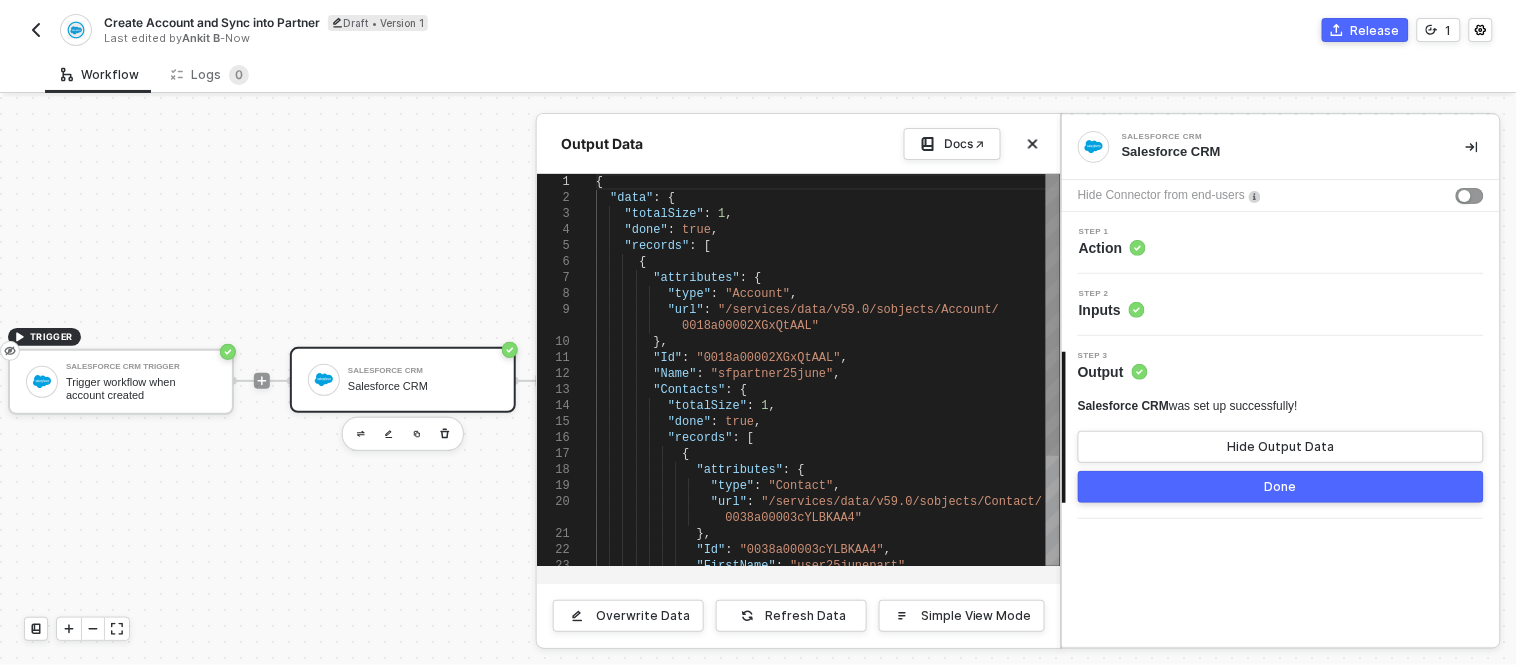 type on "},
"Id": "0018a00002XGxQtAAL",
"Name": "sfpartner25june",
"Contacts": {
"totalSize": 1,
"done": true,
"records": [
{
"attributes": {
"type": "Contact"," 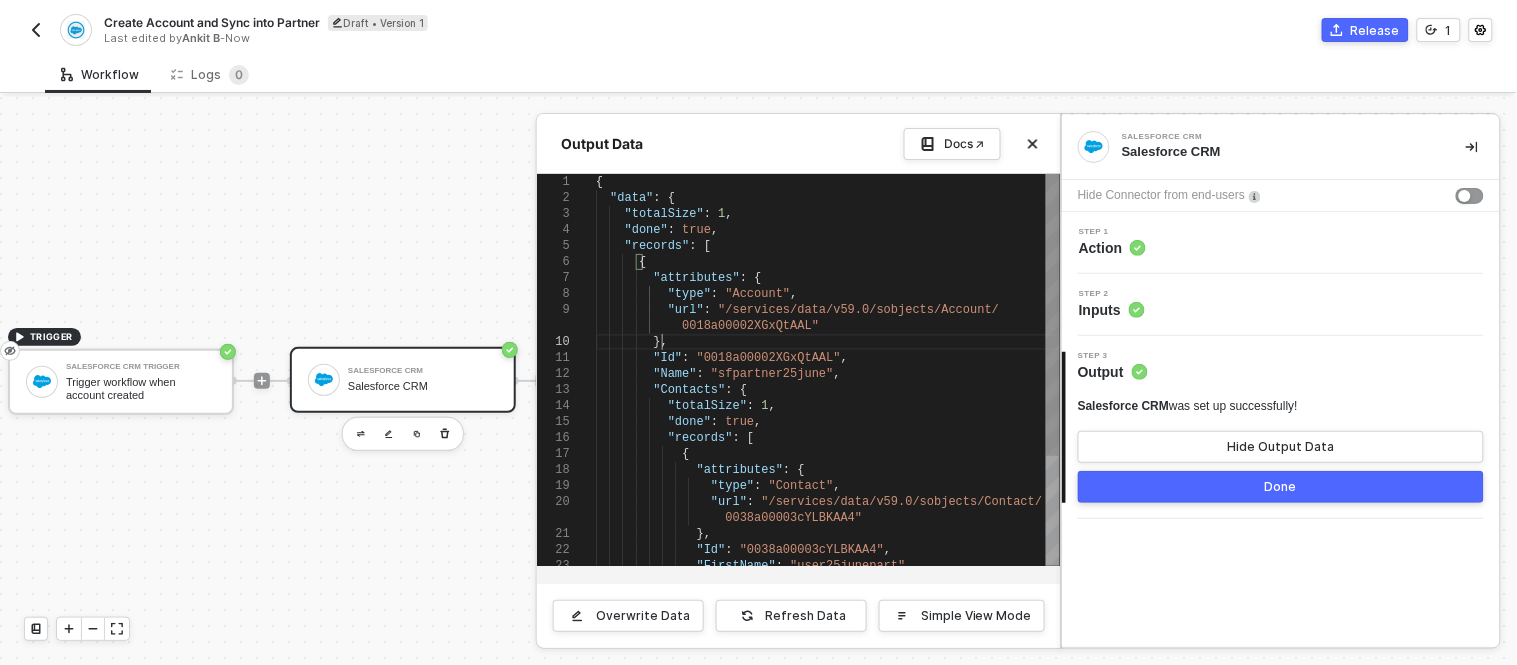 click on "}," at bounding box center [828, 342] 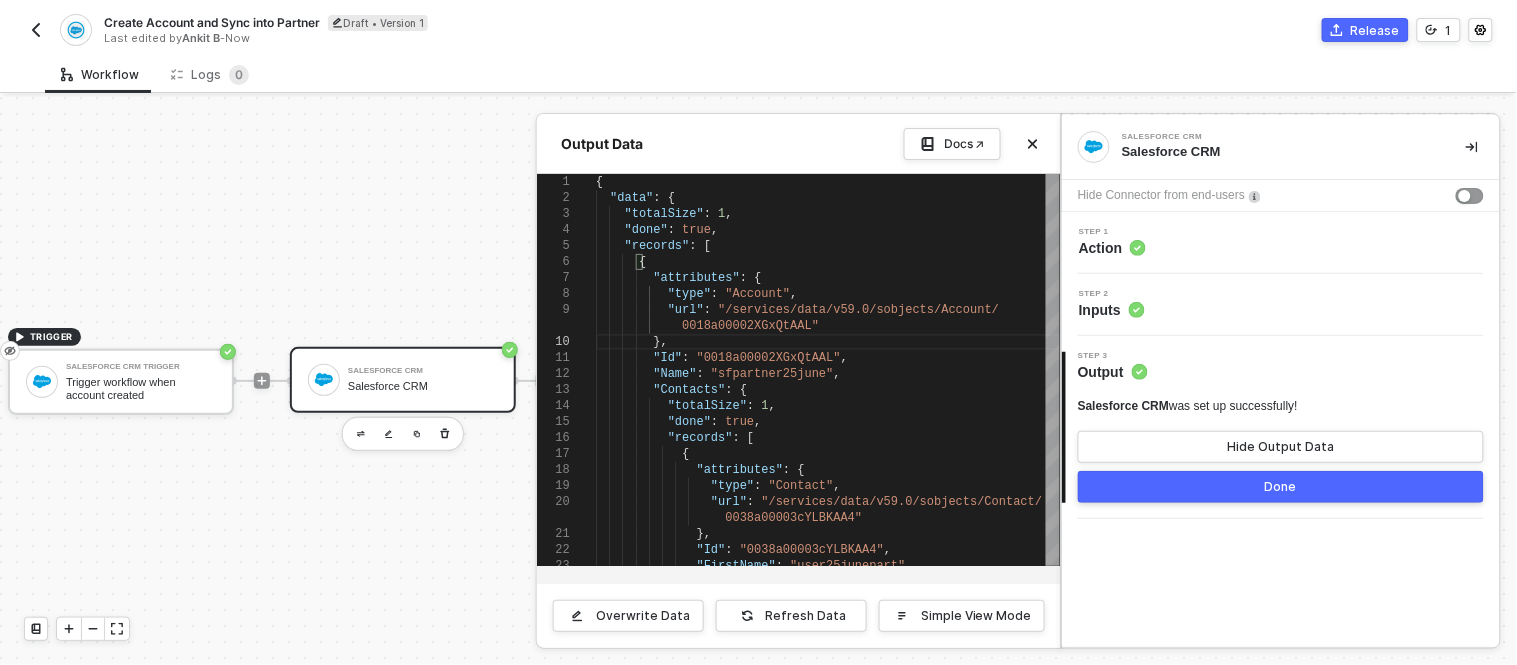 click at bounding box center (758, 381) 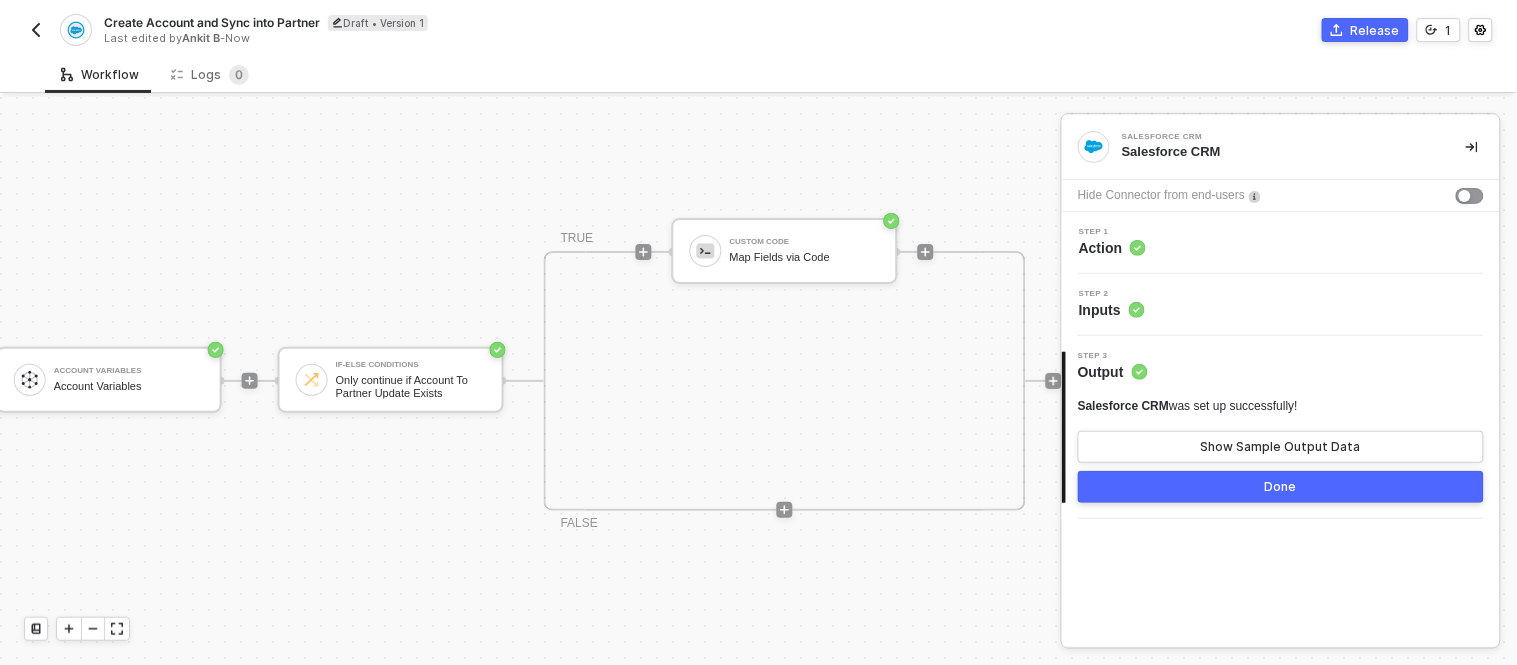 scroll, scrollTop: 0, scrollLeft: 596, axis: horizontal 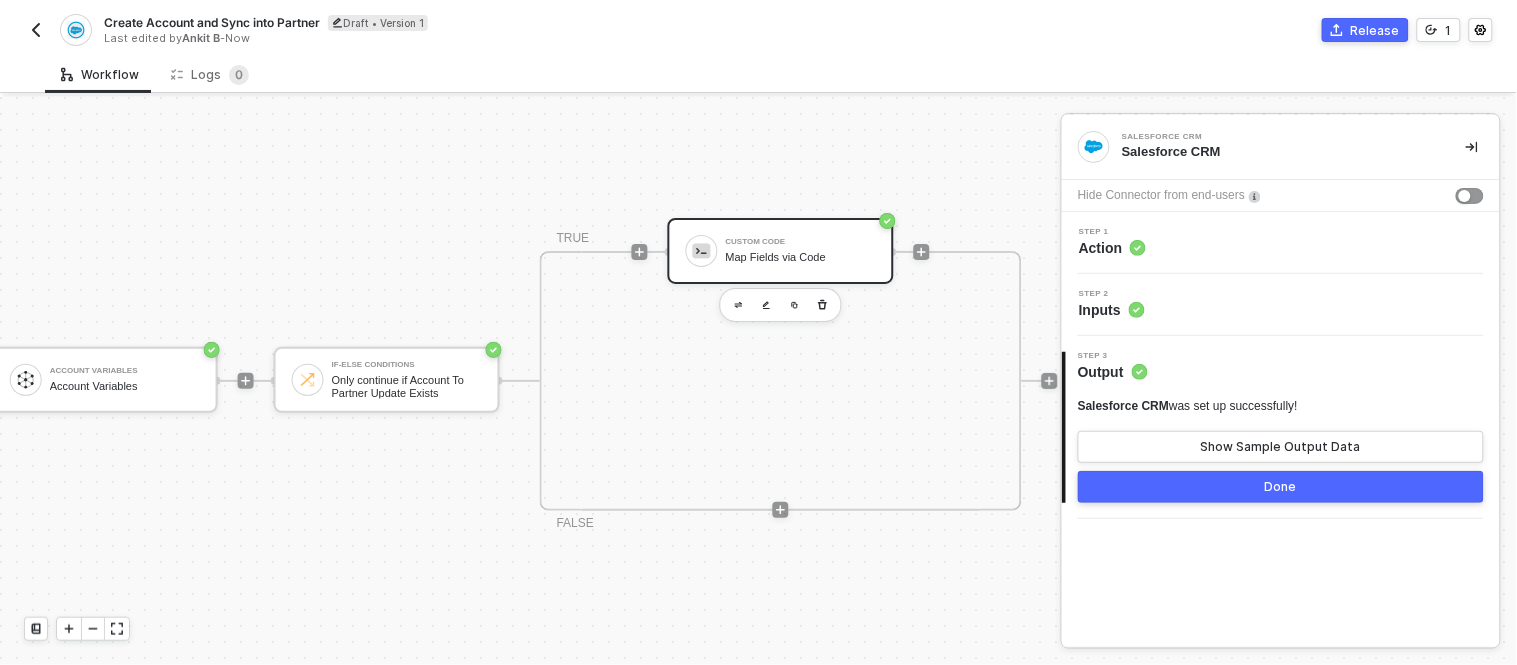 click on "Custom Code Map Fields via Code" at bounding box center (801, 251) 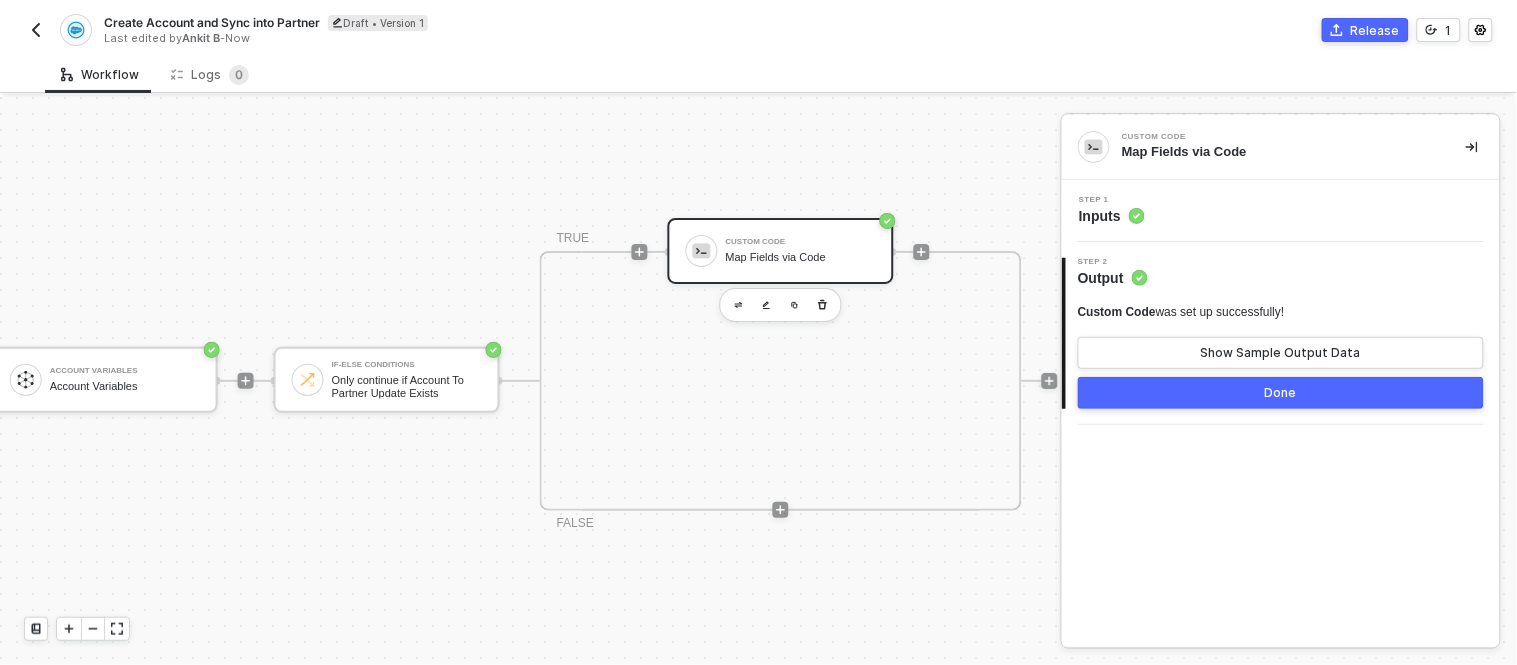 click on "Step 1 Inputs" at bounding box center [1283, 211] 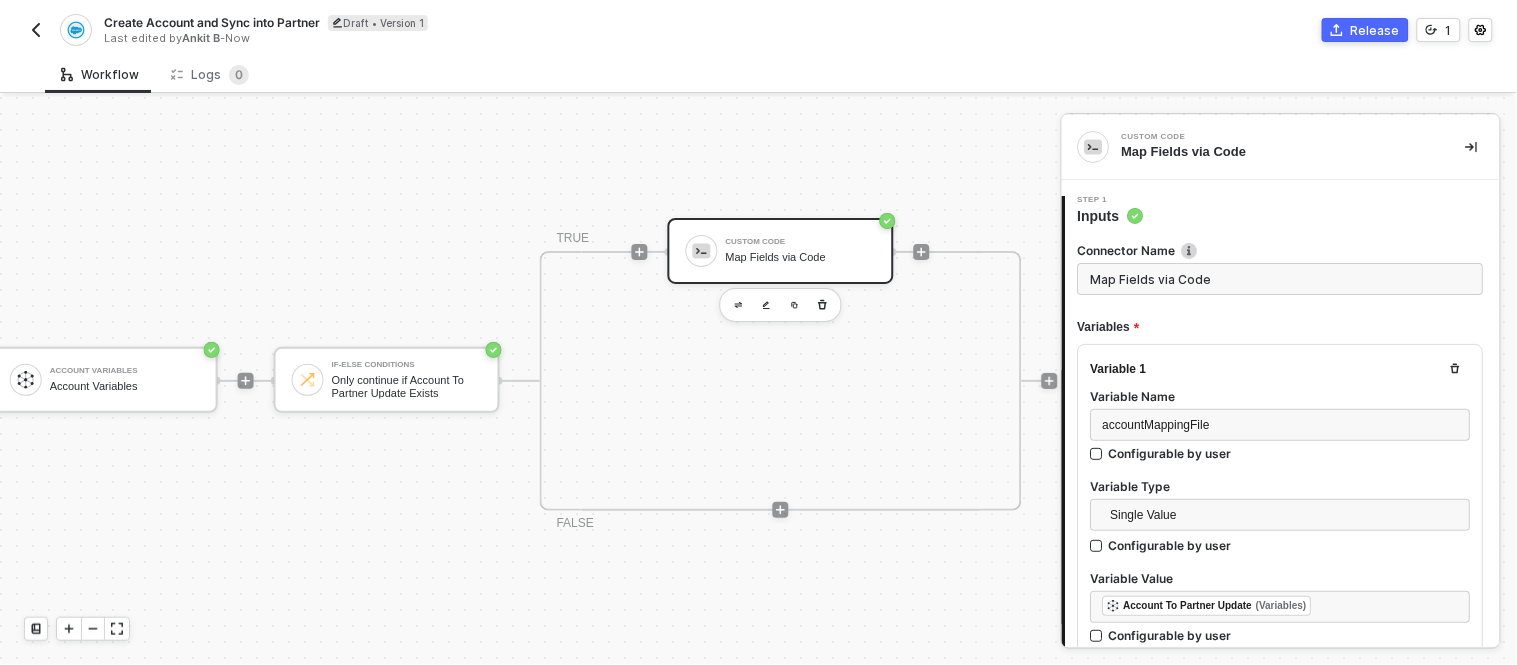 type on "const accountPayload = inputData.accountPayload;
const accountMappingFile = JSON.parse(inputData.accountMappingFile);
const result = {};
for (const [key, value] of Object.entries(accountPayload)) {
if (key === 'attributes') continue;" 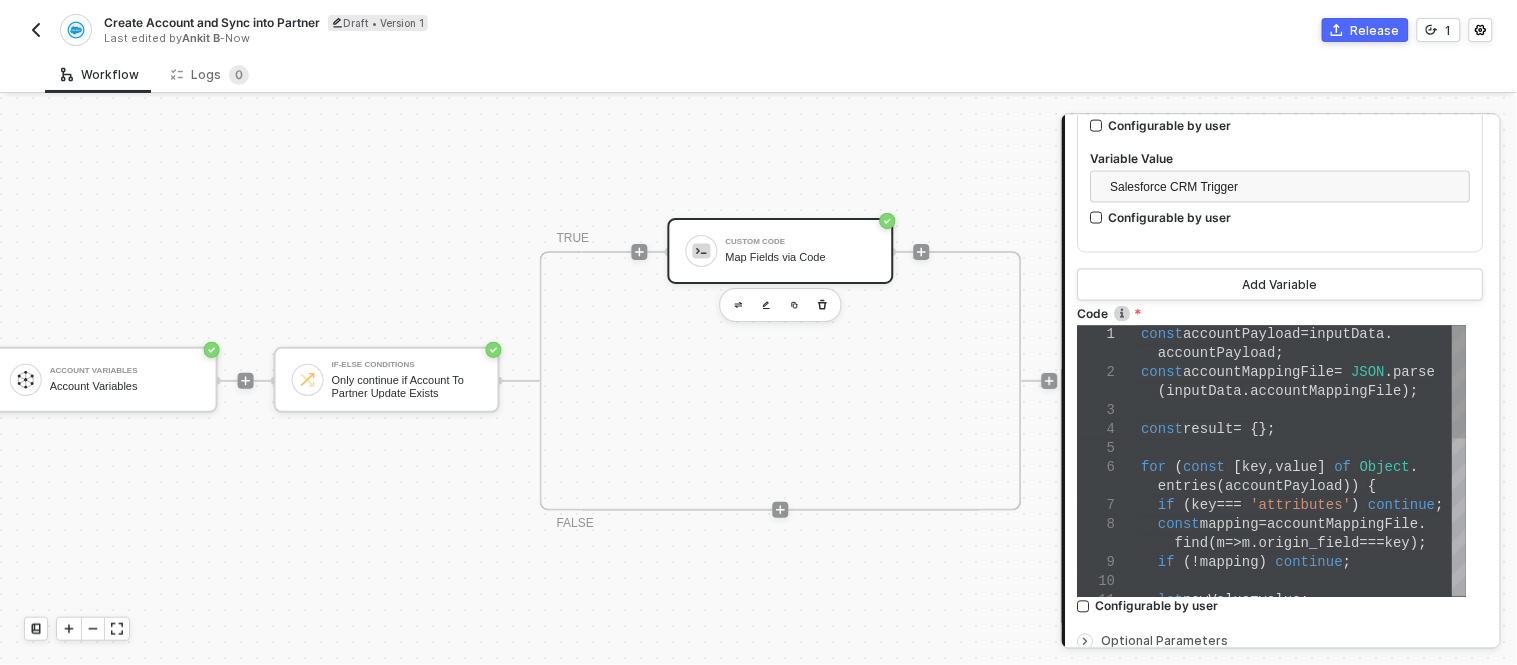 scroll, scrollTop: 787, scrollLeft: 0, axis: vertical 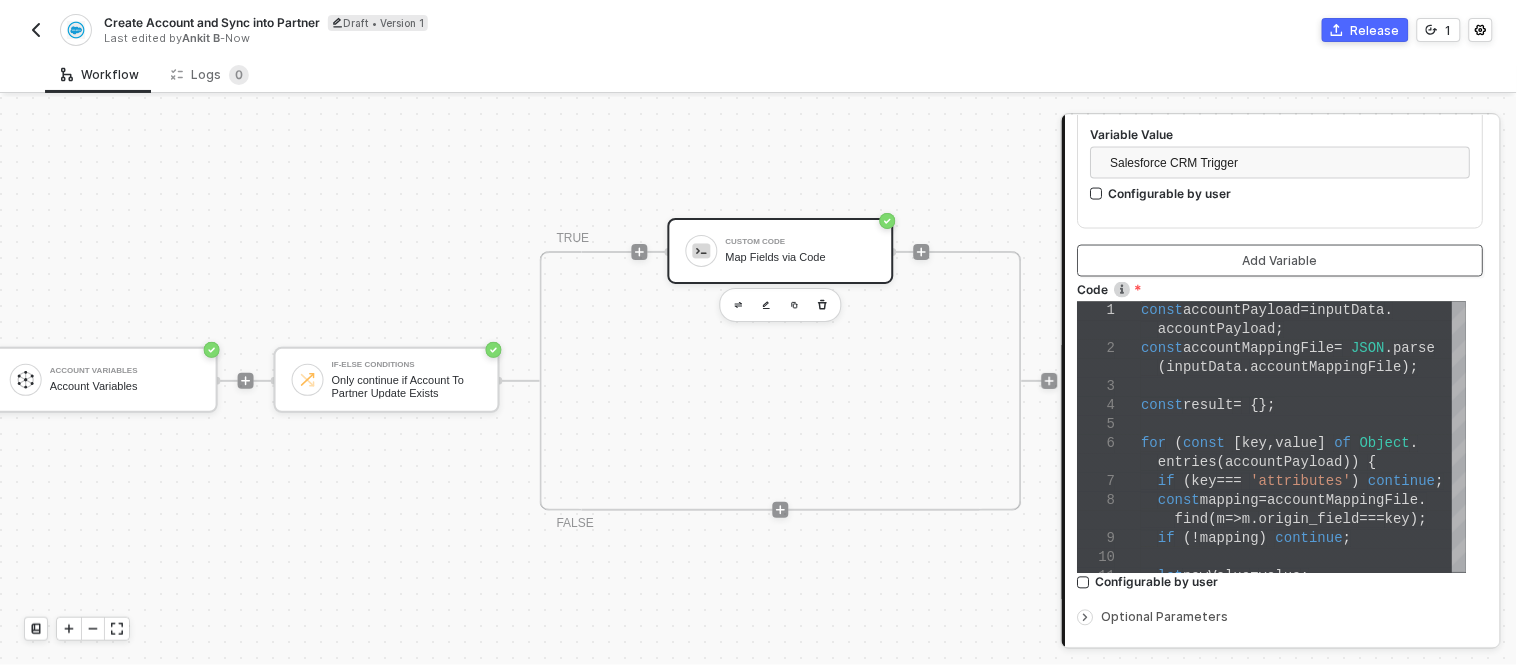 click on "Add Variable" at bounding box center (1281, 261) 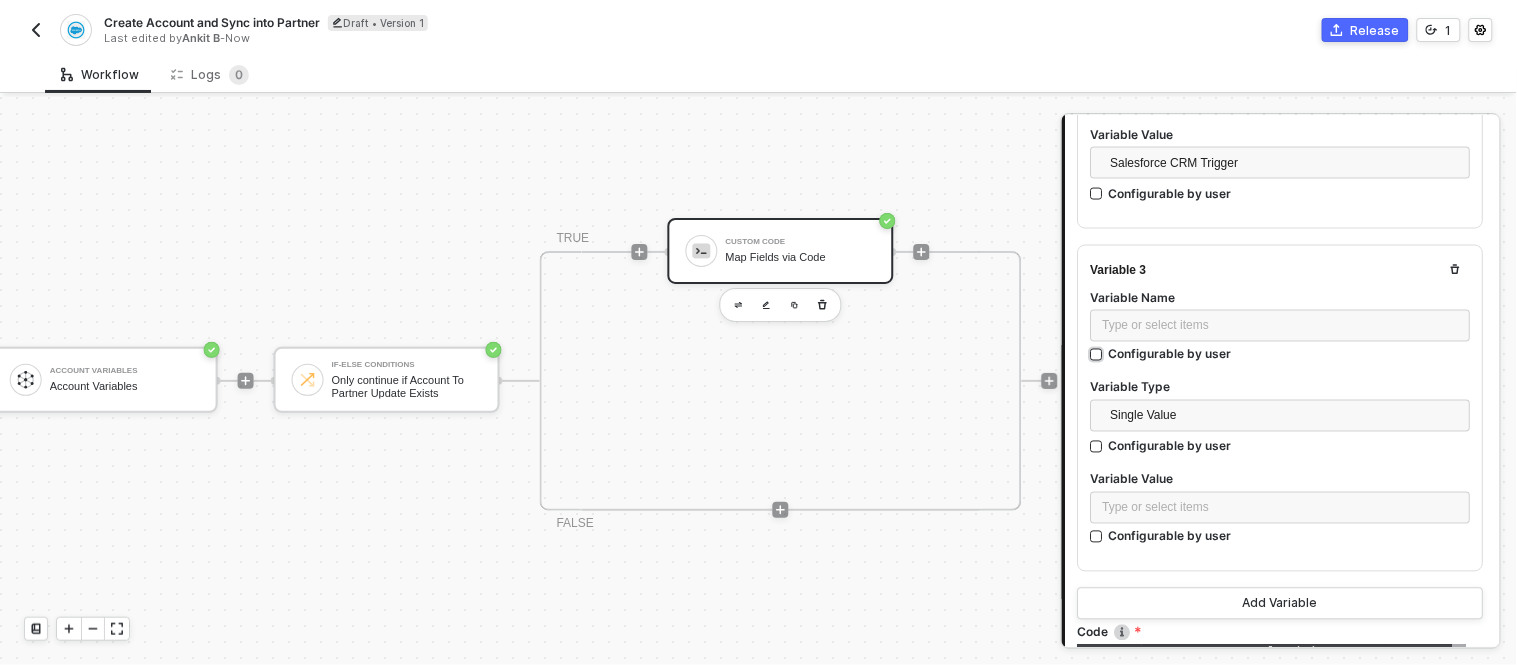 click on "Configurable by user" at bounding box center [1170, -334] 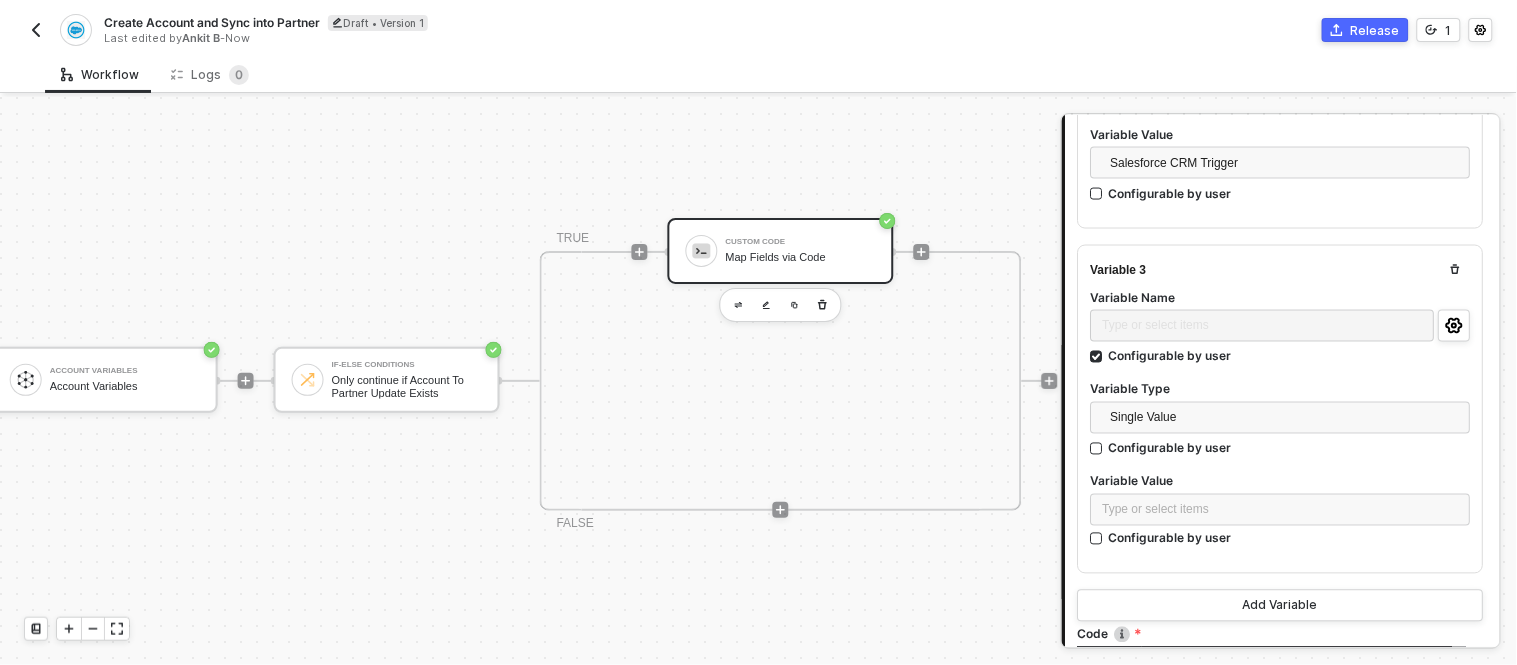 click on "Variable Name" at bounding box center (1281, 297) 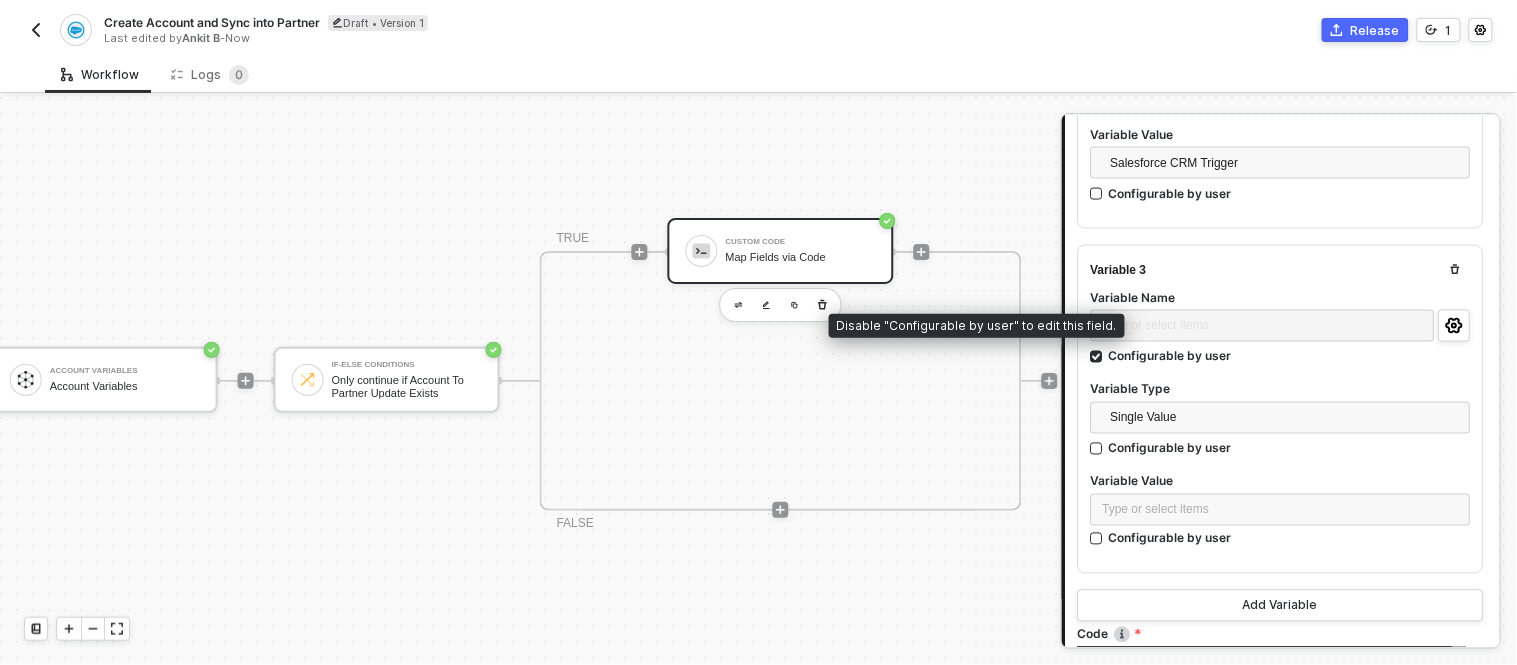 click on "Type or select items ﻿" at bounding box center [1263, 328] 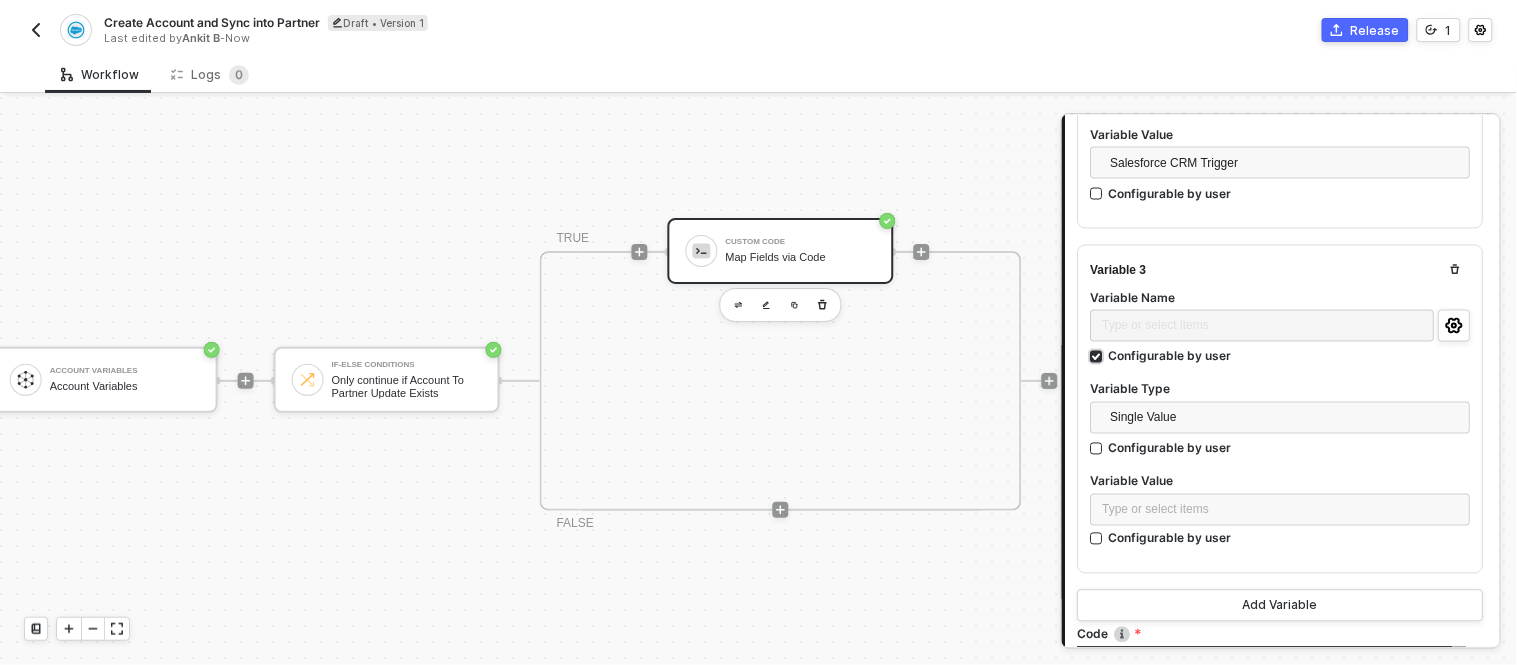 click on "Configurable by user" at bounding box center [1098, 358] 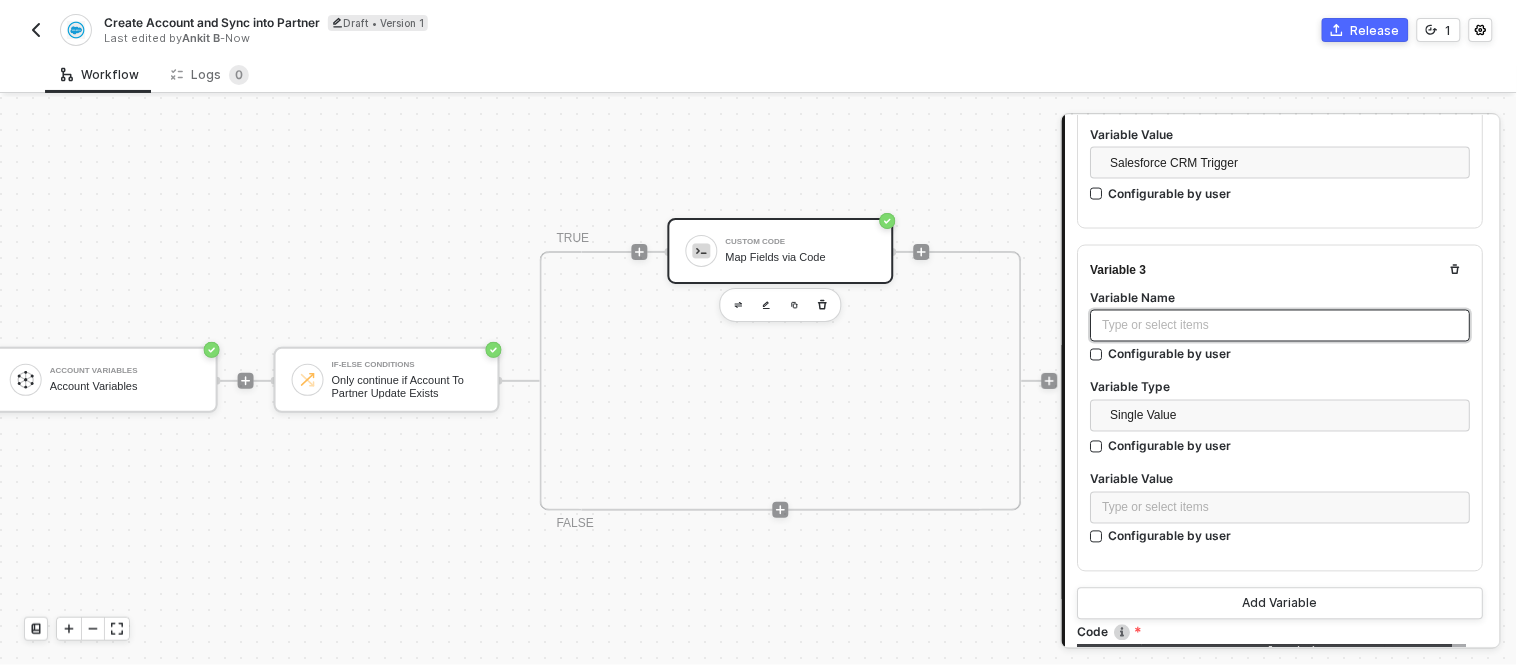 click on "Type or select items ﻿" at bounding box center (1281, 326) 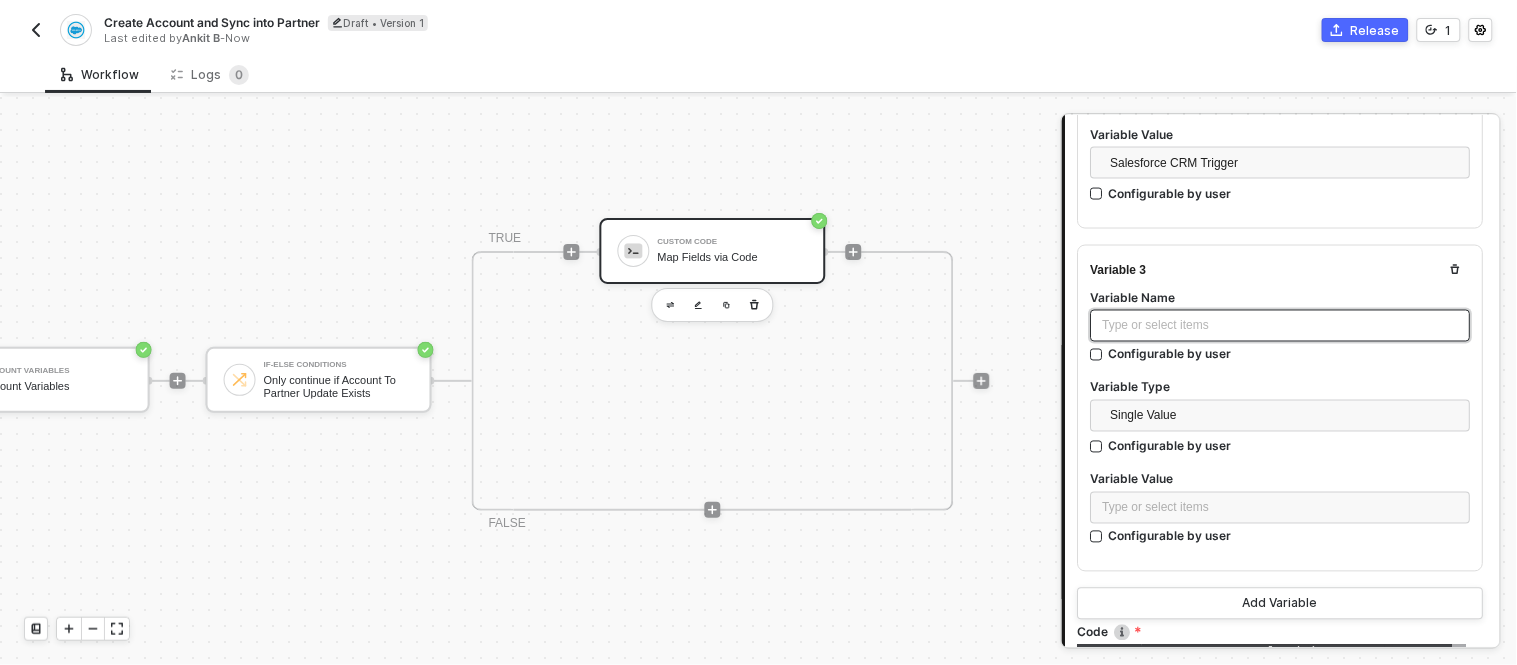 scroll, scrollTop: 0, scrollLeft: 665, axis: horizontal 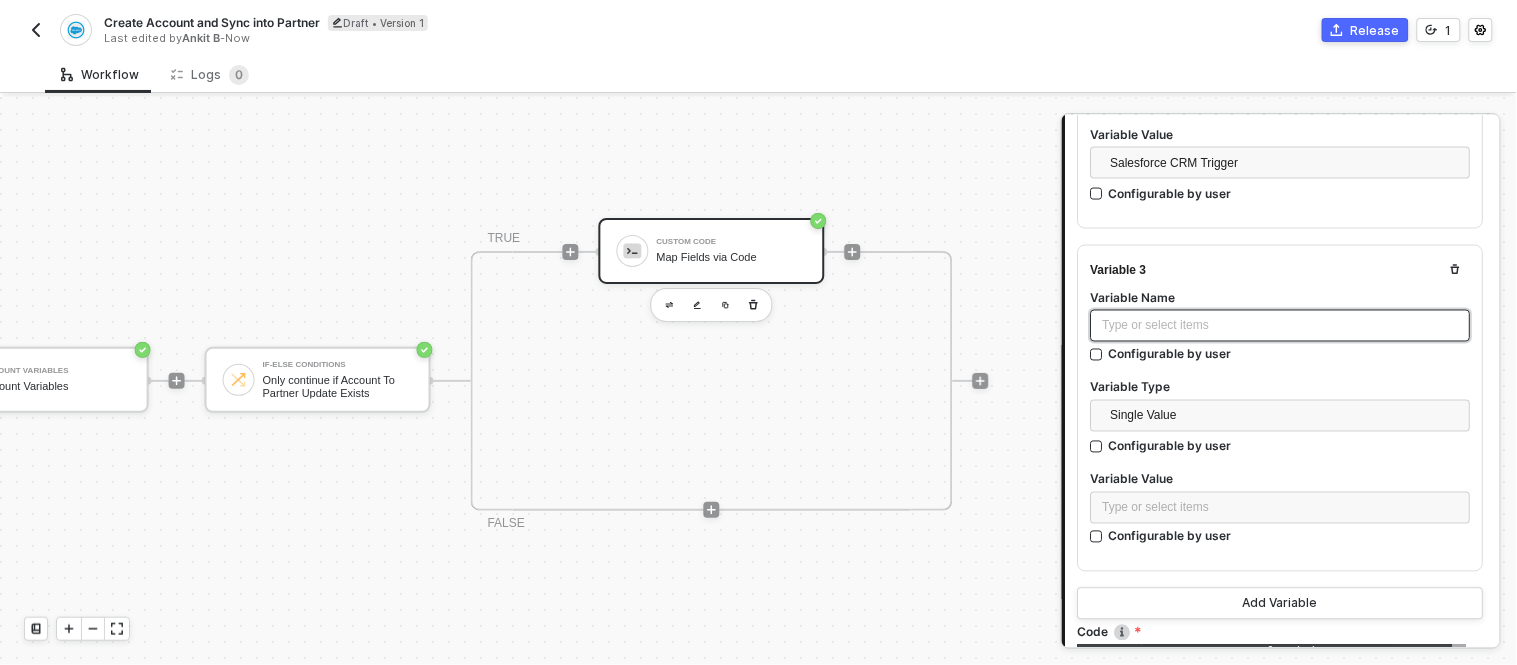 click on "Type or select items ﻿" at bounding box center (1281, 326) 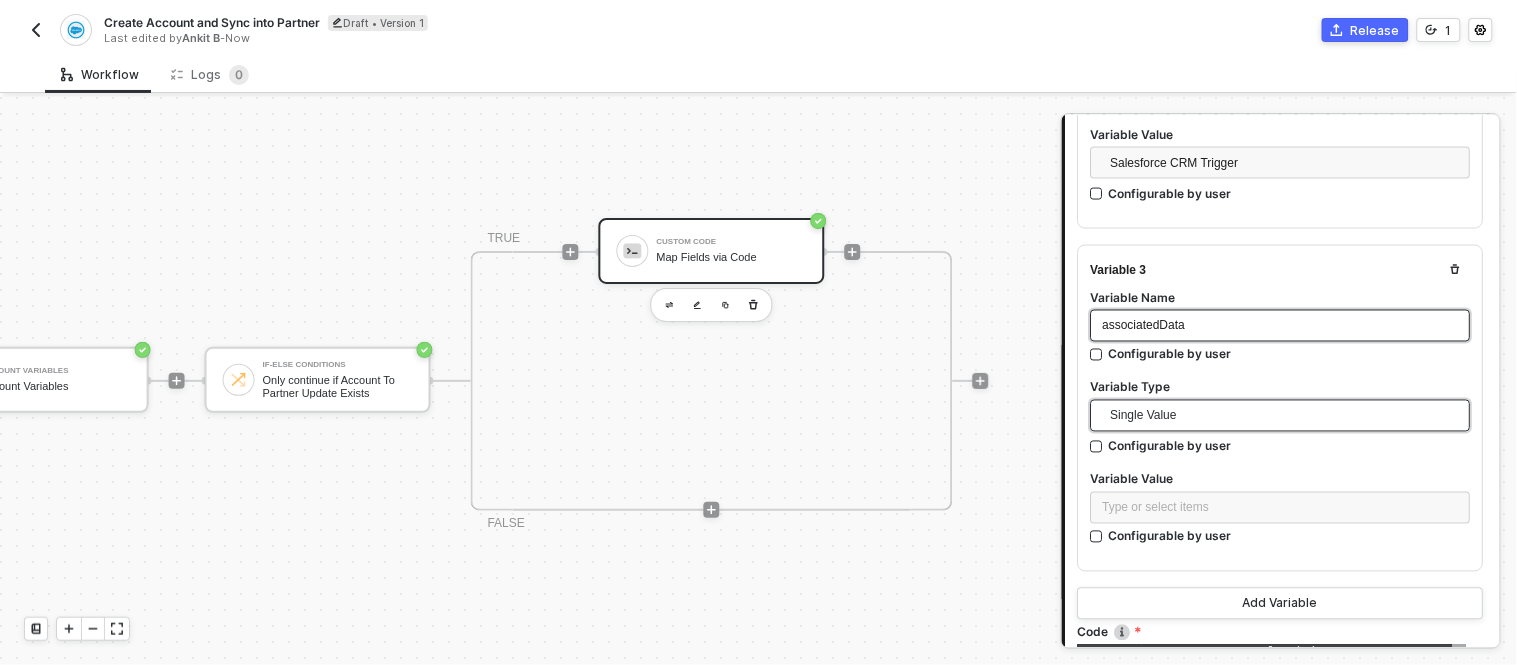 click on "Single Value" at bounding box center [1285, 416] 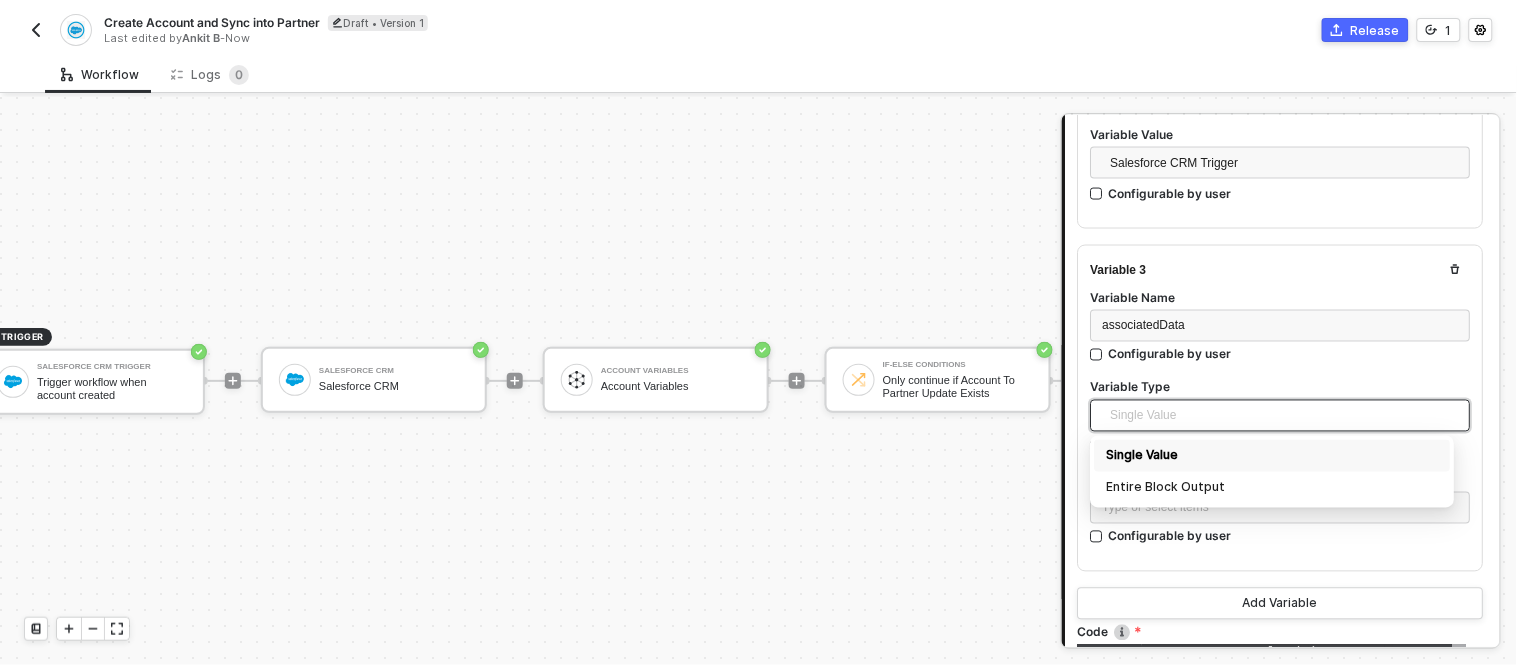 scroll, scrollTop: 0, scrollLeft: 0, axis: both 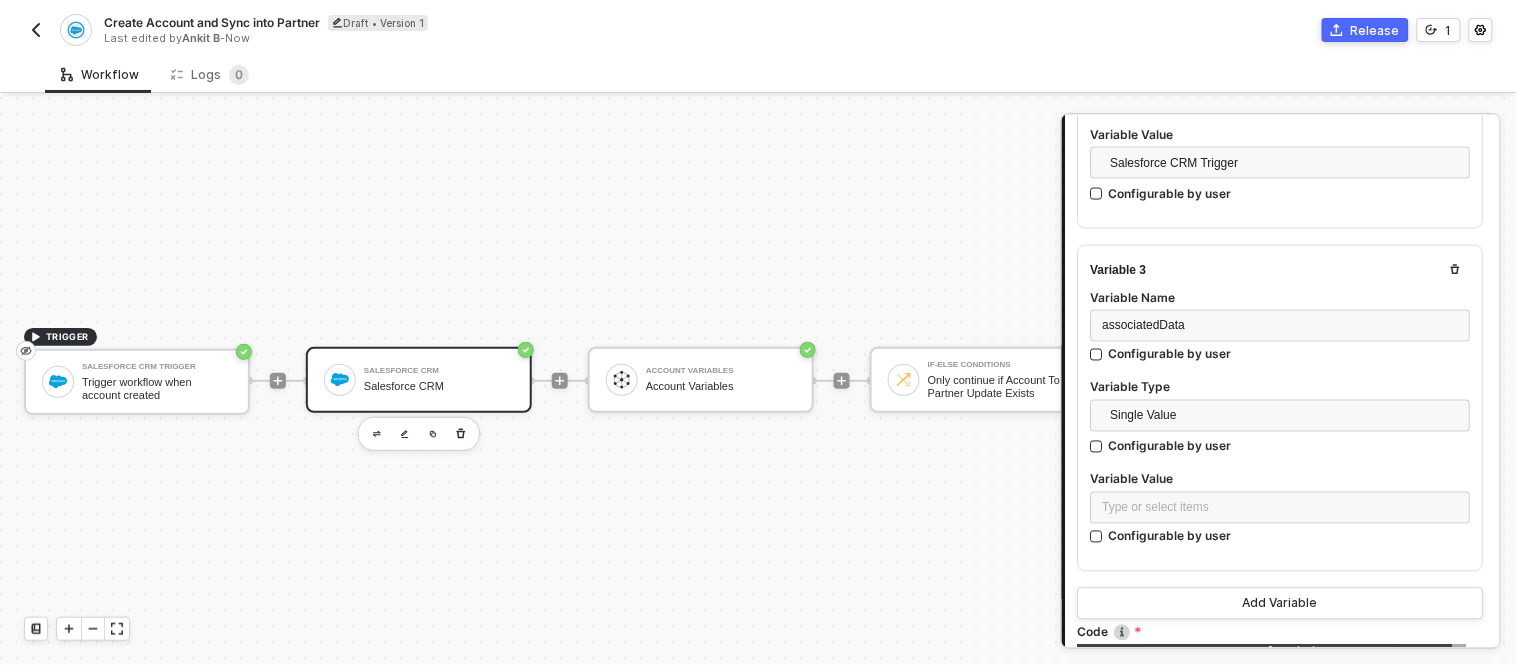 click on "Salesforce CRM Salesforce CRM" at bounding box center (439, 380) 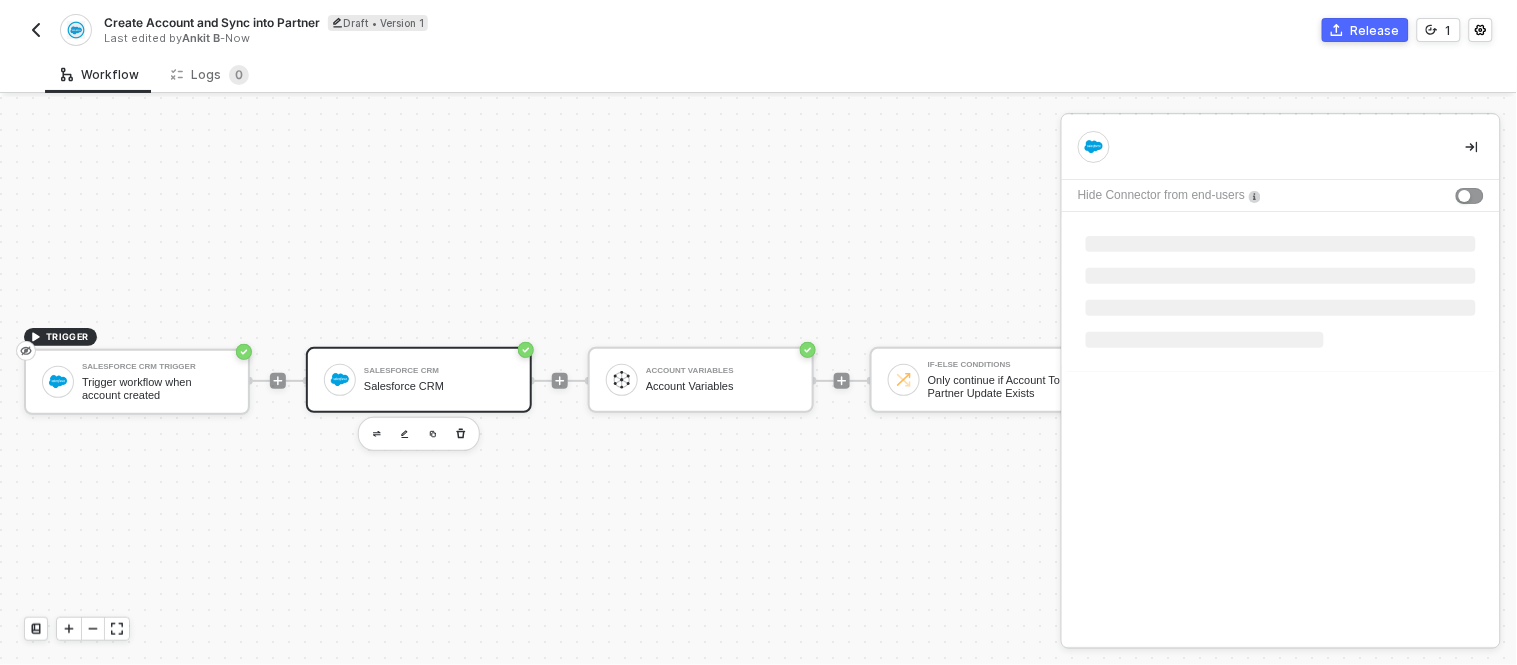 scroll, scrollTop: 0, scrollLeft: 0, axis: both 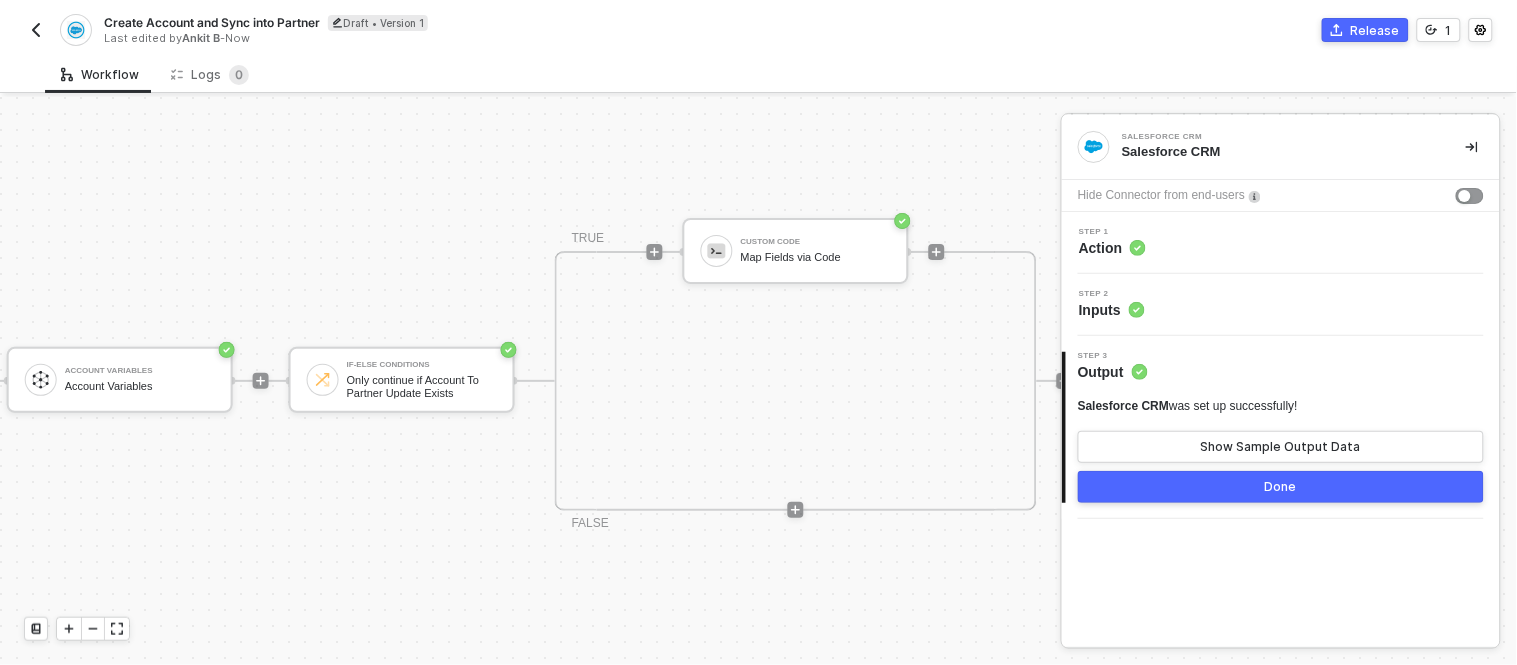 click on "Step 2 Inputs" at bounding box center [1283, 305] 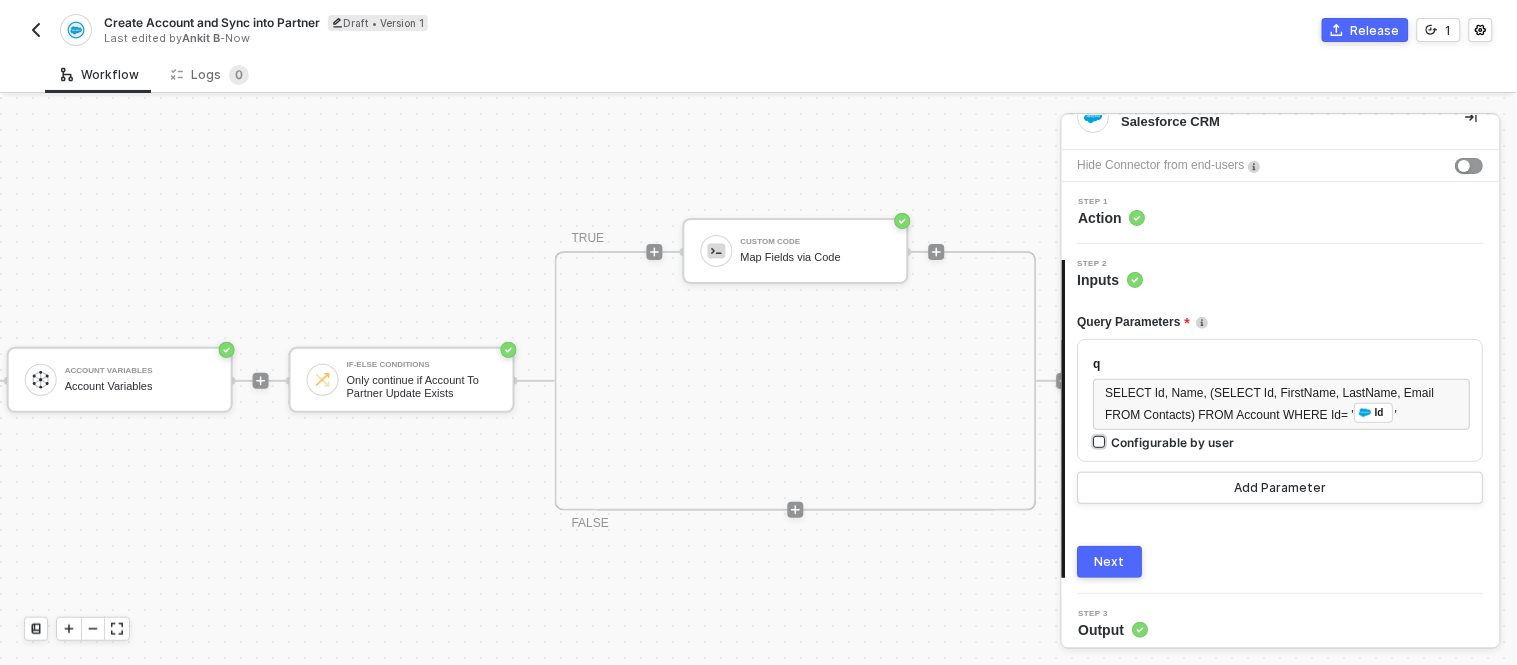 scroll, scrollTop: 34, scrollLeft: 0, axis: vertical 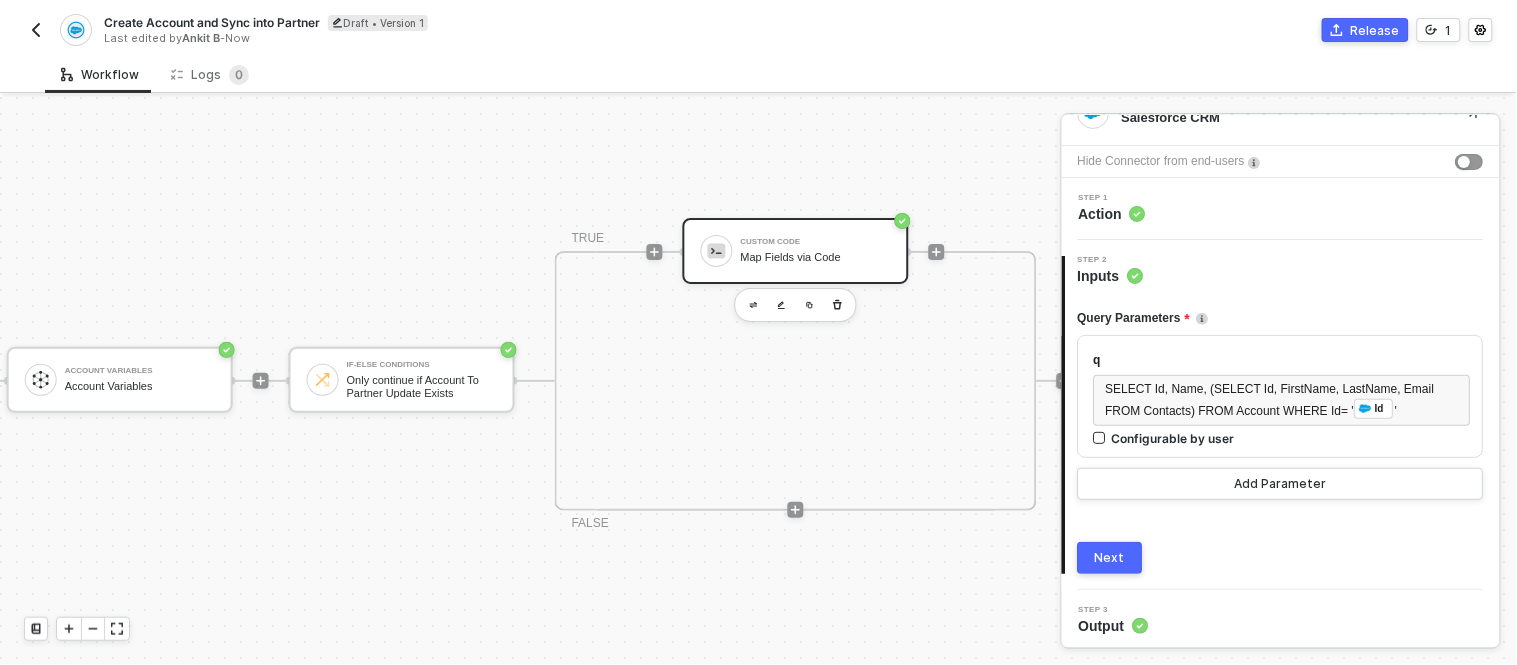 click on "Map Fields via Code" at bounding box center (816, 257) 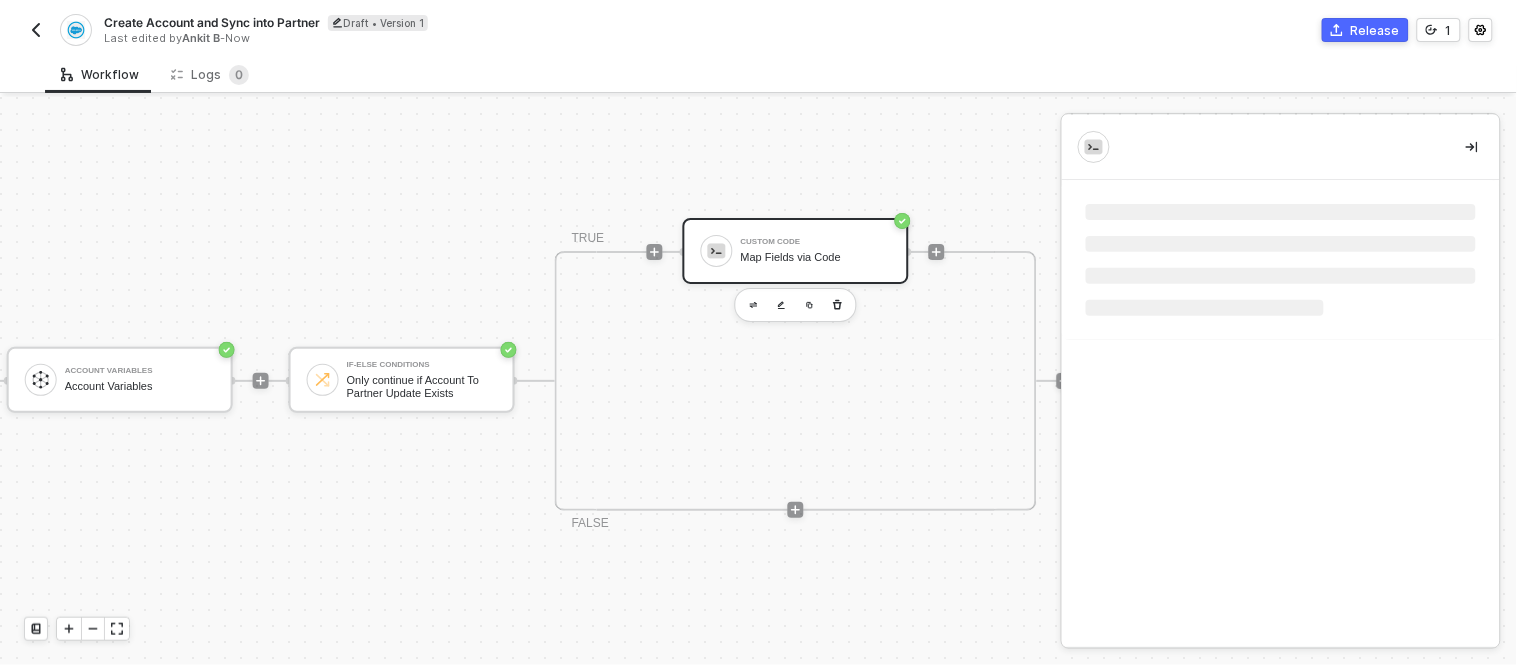 scroll, scrollTop: 0, scrollLeft: 0, axis: both 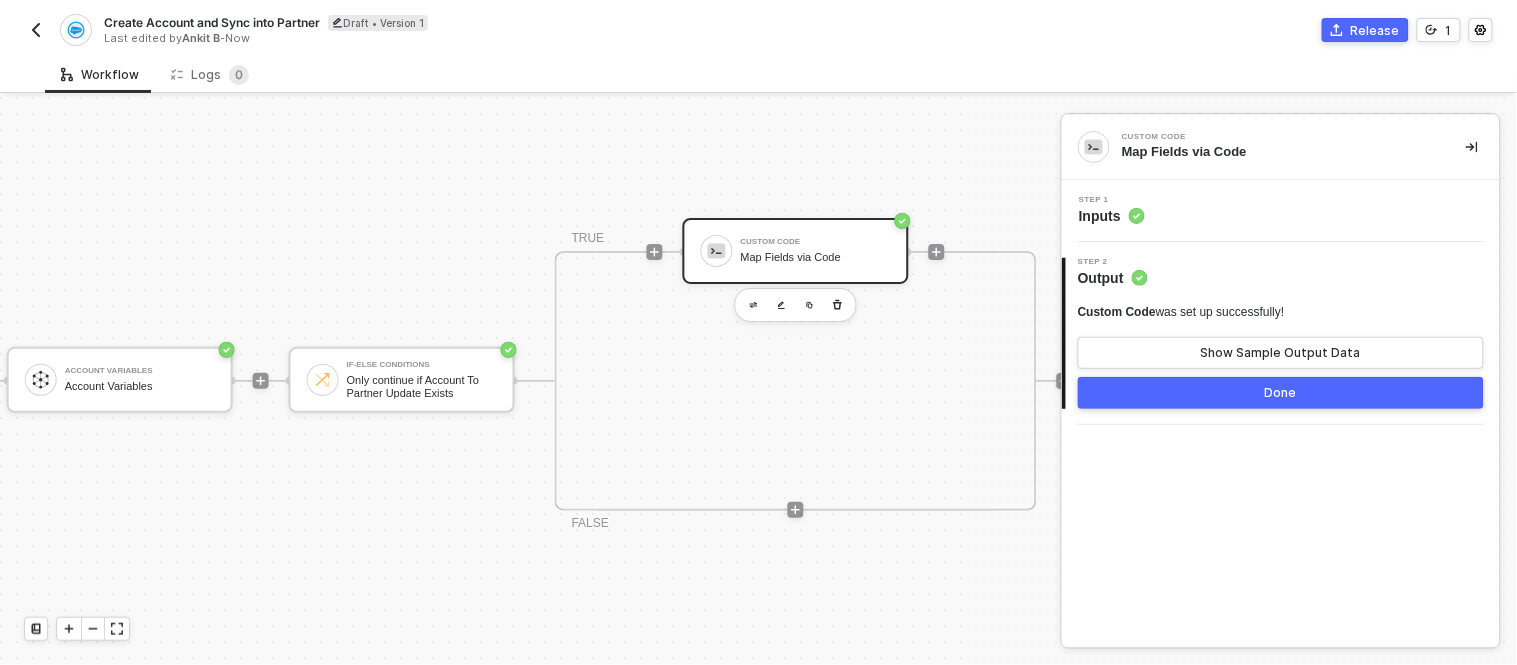 click on "Step 1 Inputs" at bounding box center (1283, 211) 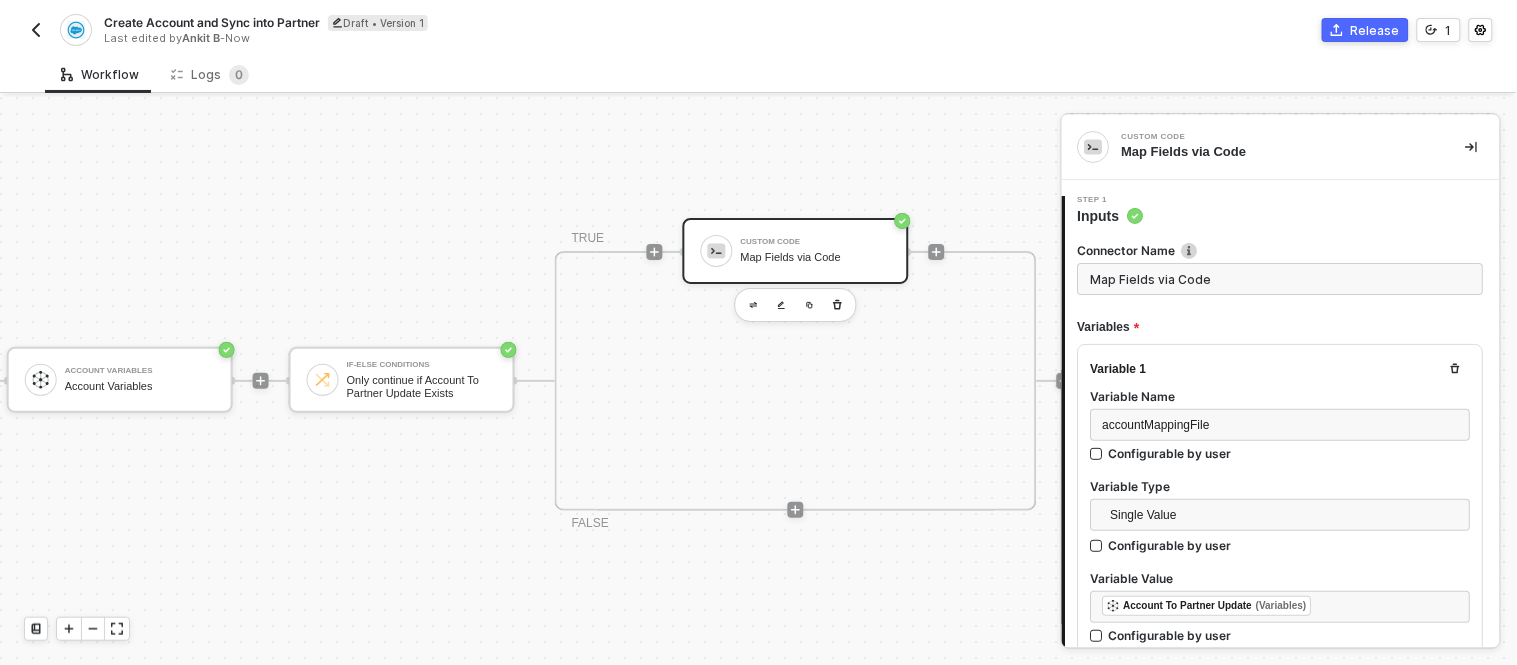 type on "const accountPayload = inputData.accountPayload;
const accountMappingFile = JSON.parse(inputData.accountMappingFile);
const result = {};
for (const [key, value] of Object.entries(accountPayload)) {
if (key === 'attributes') continue;" 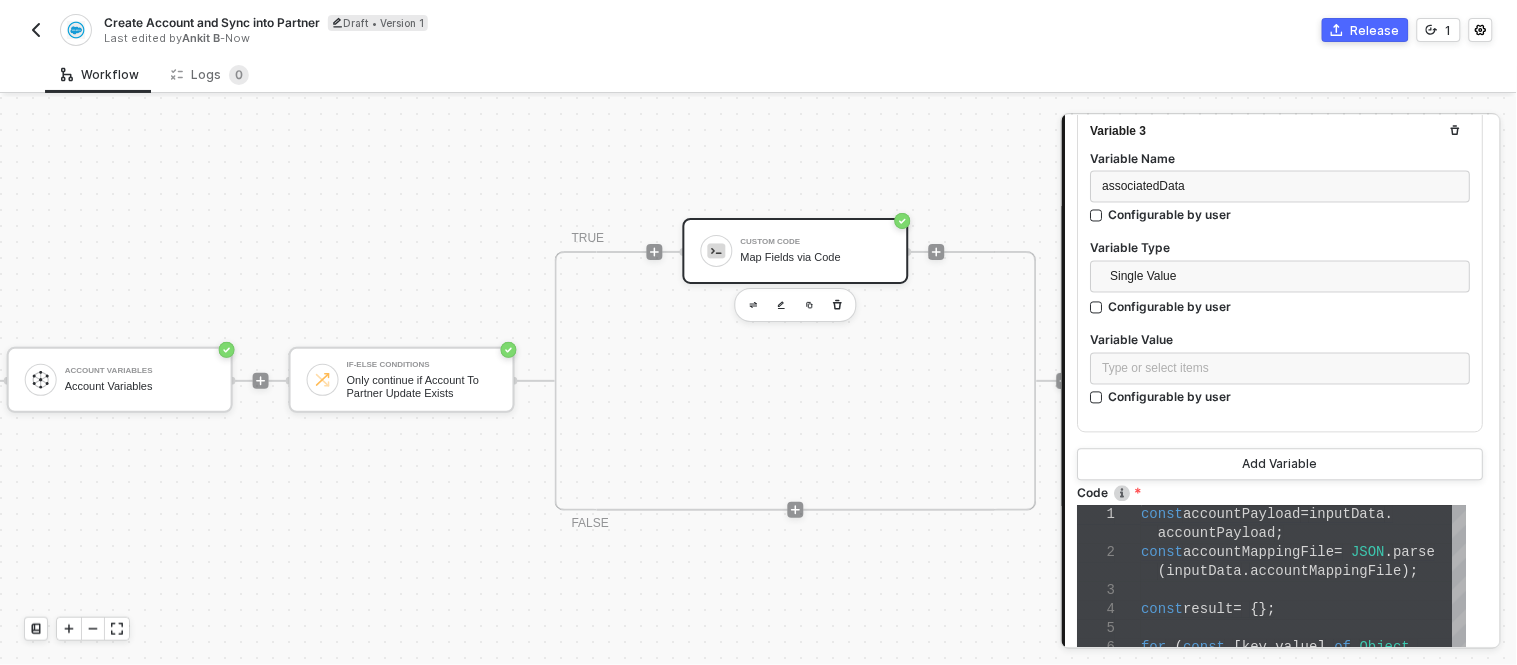 scroll, scrollTop: 927, scrollLeft: 0, axis: vertical 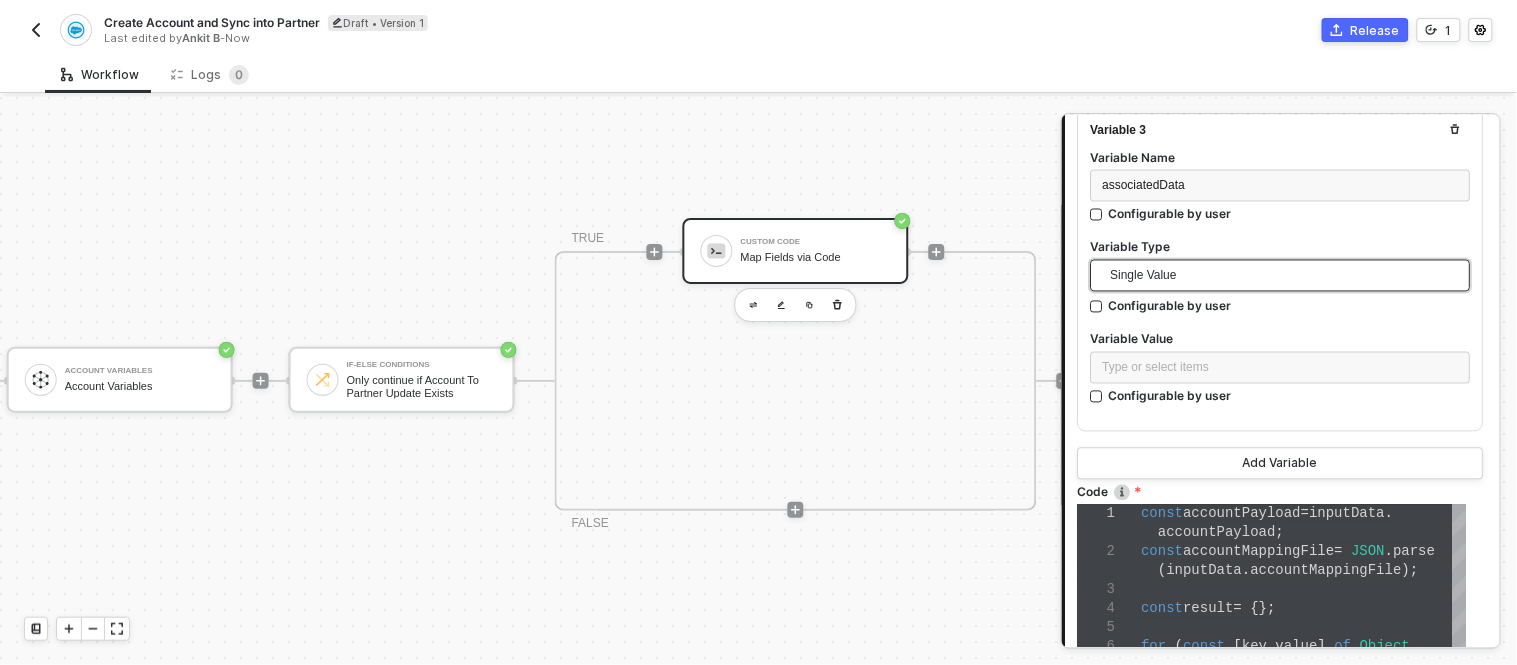 click on "Single Value" at bounding box center [1285, 276] 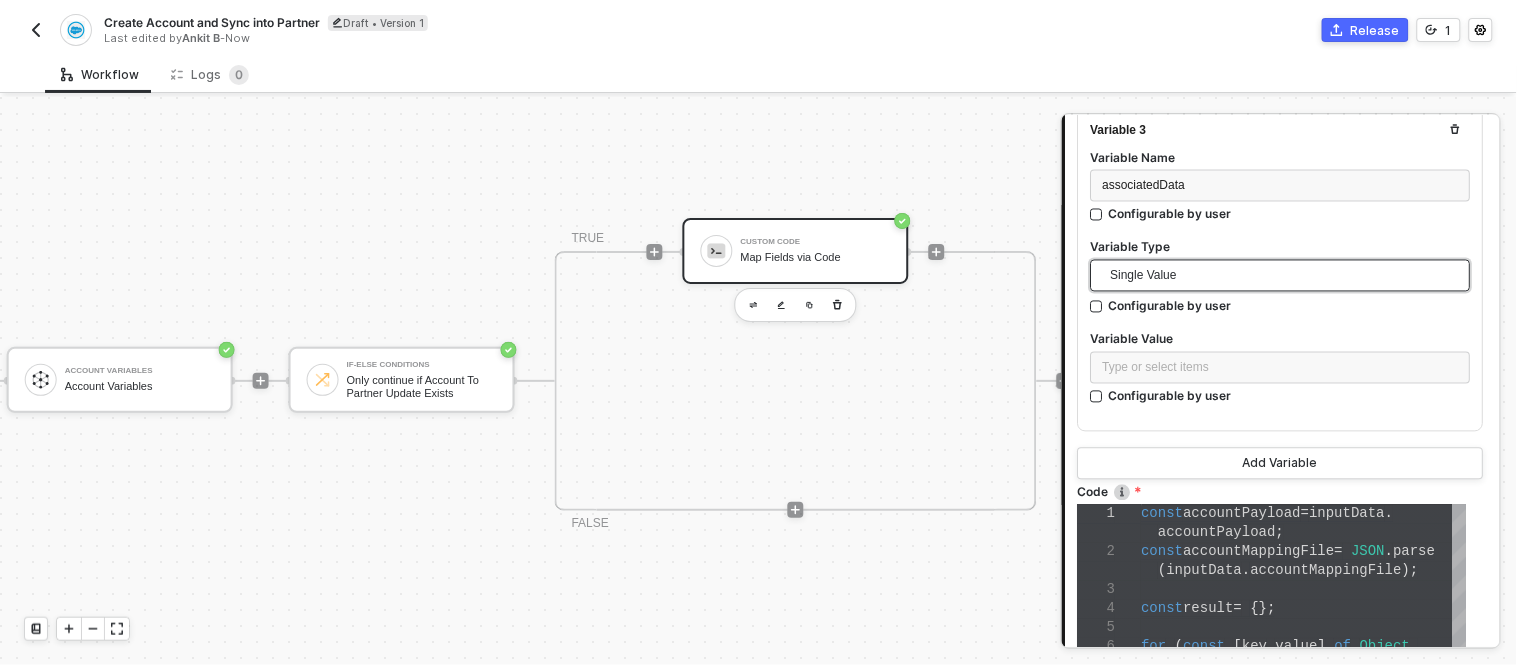 click on "Single Value" at bounding box center [1285, 276] 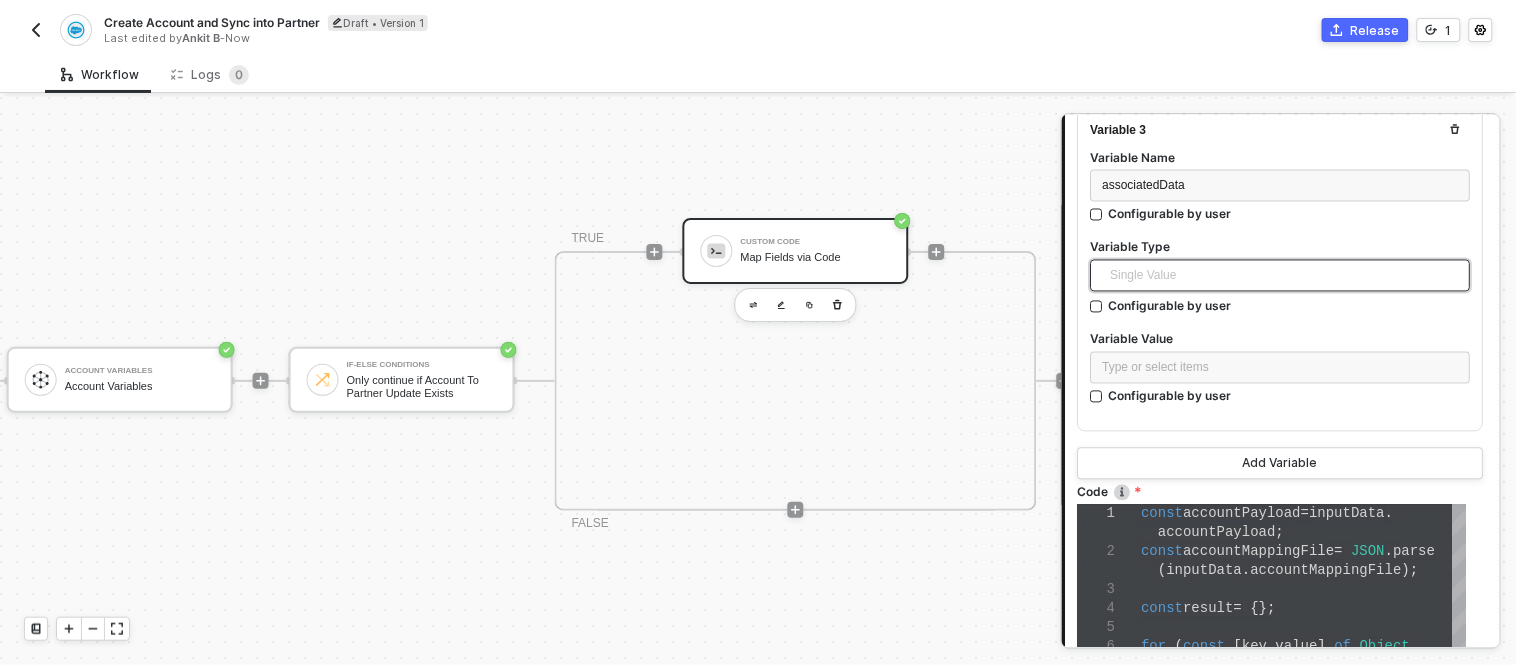 click on "Single Value" at bounding box center [1285, 276] 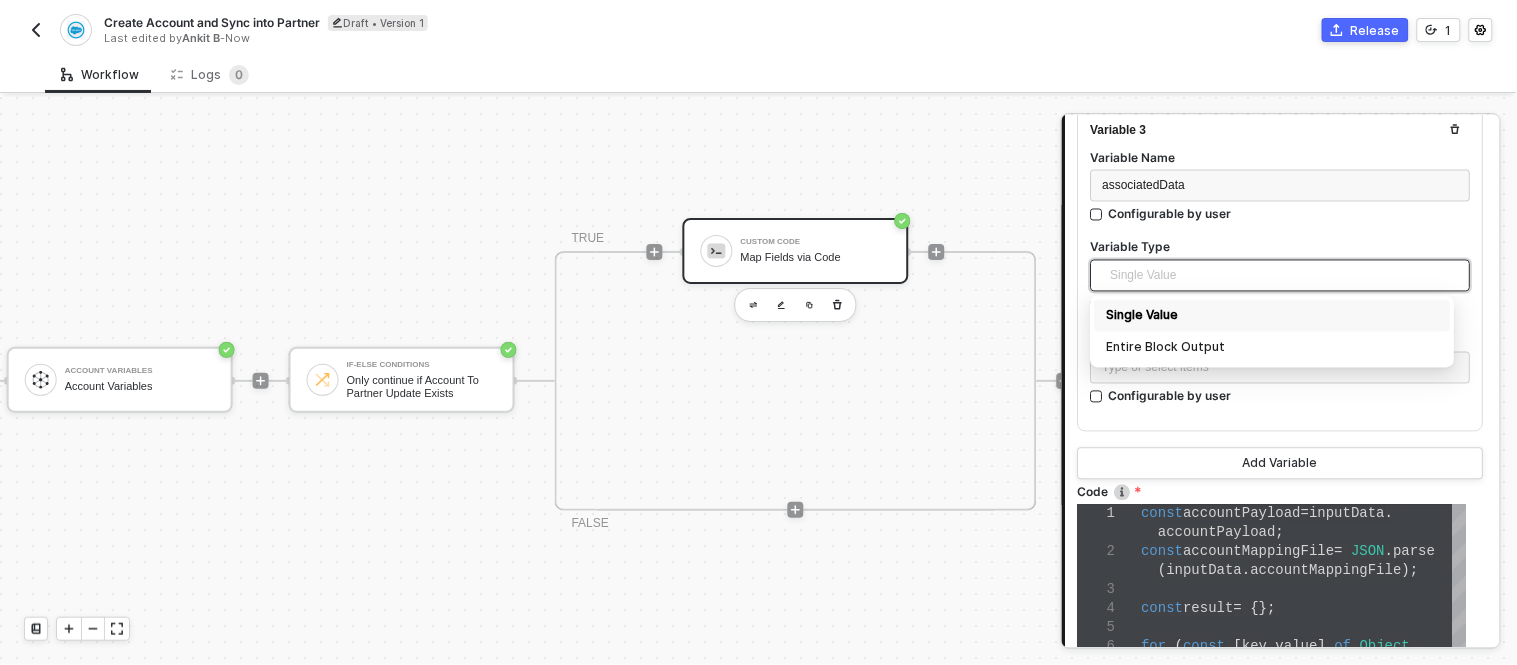 click on "Single Value" at bounding box center [1273, 316] 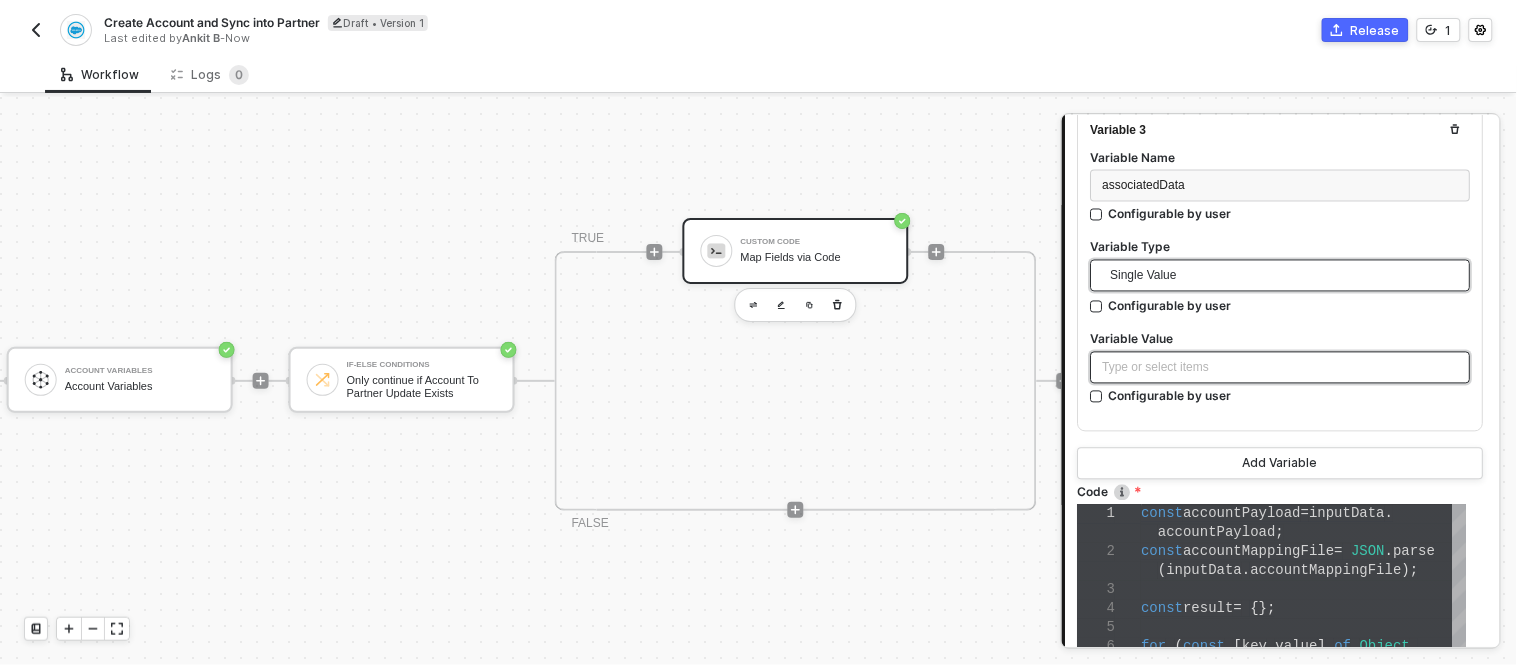 click on "Type or select items ﻿" at bounding box center (1281, 368) 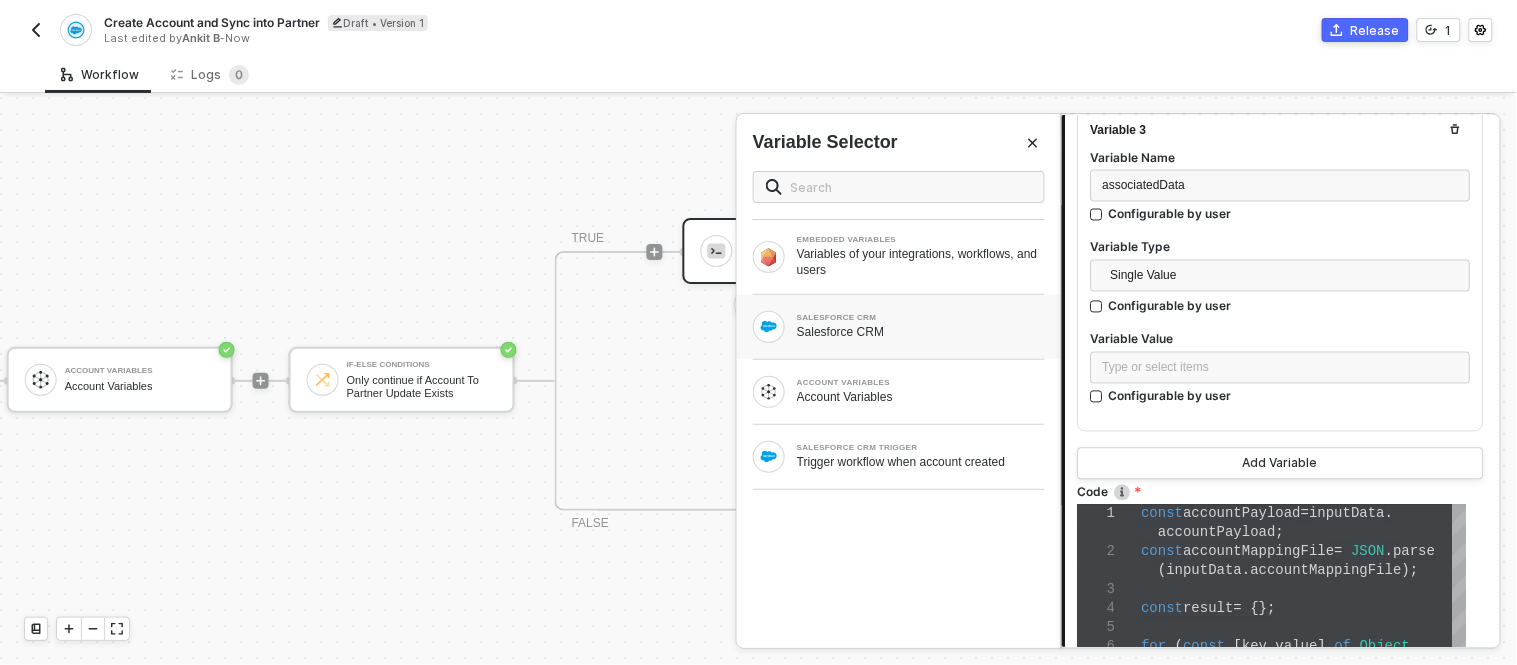 click on "Salesforce CRM" at bounding box center [921, 332] 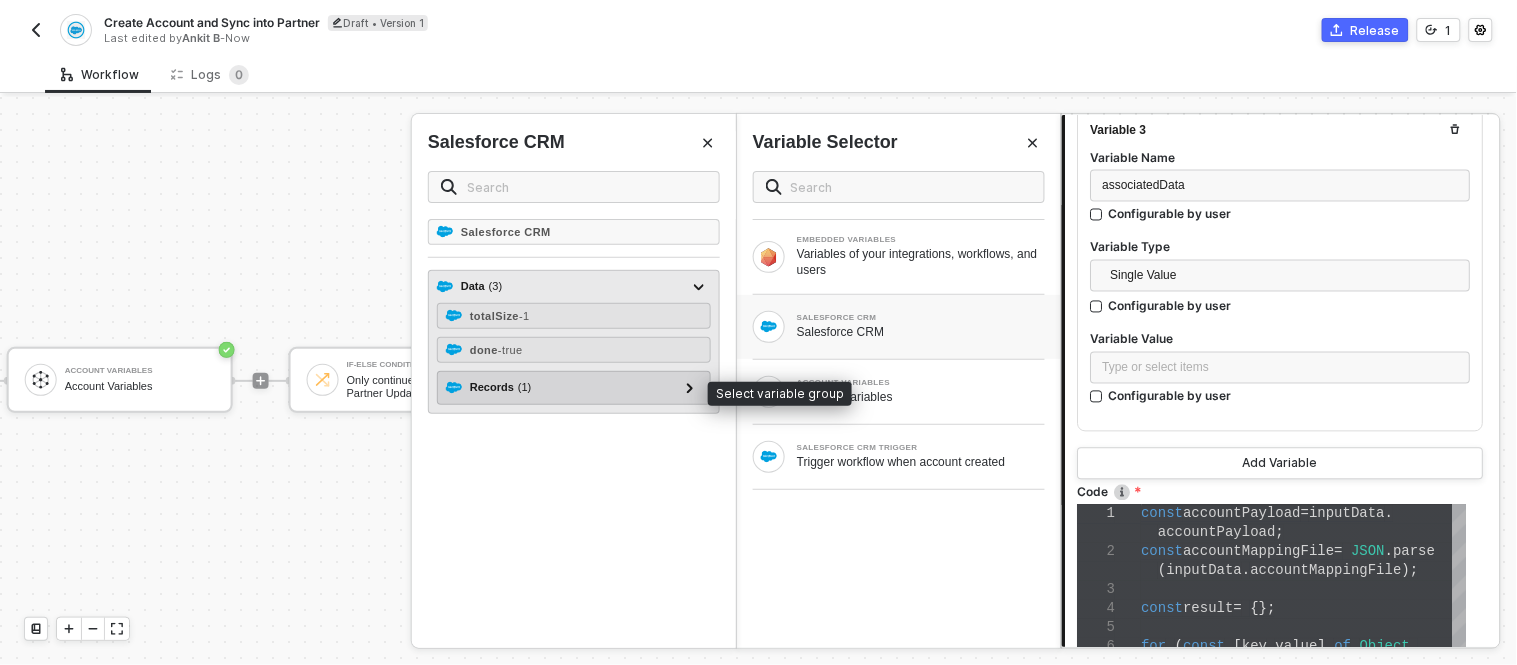 click on "Records ( 1 )" at bounding box center [501, 387] 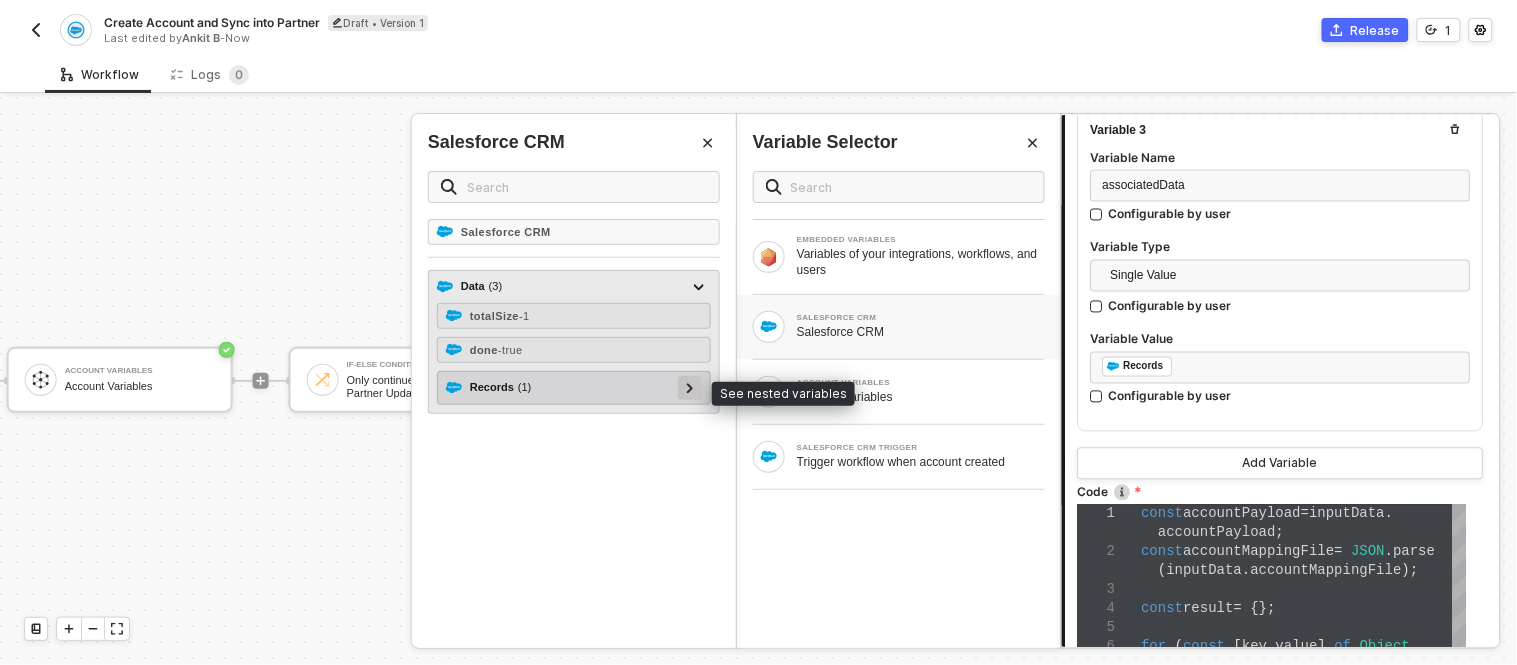 click at bounding box center [690, 387] 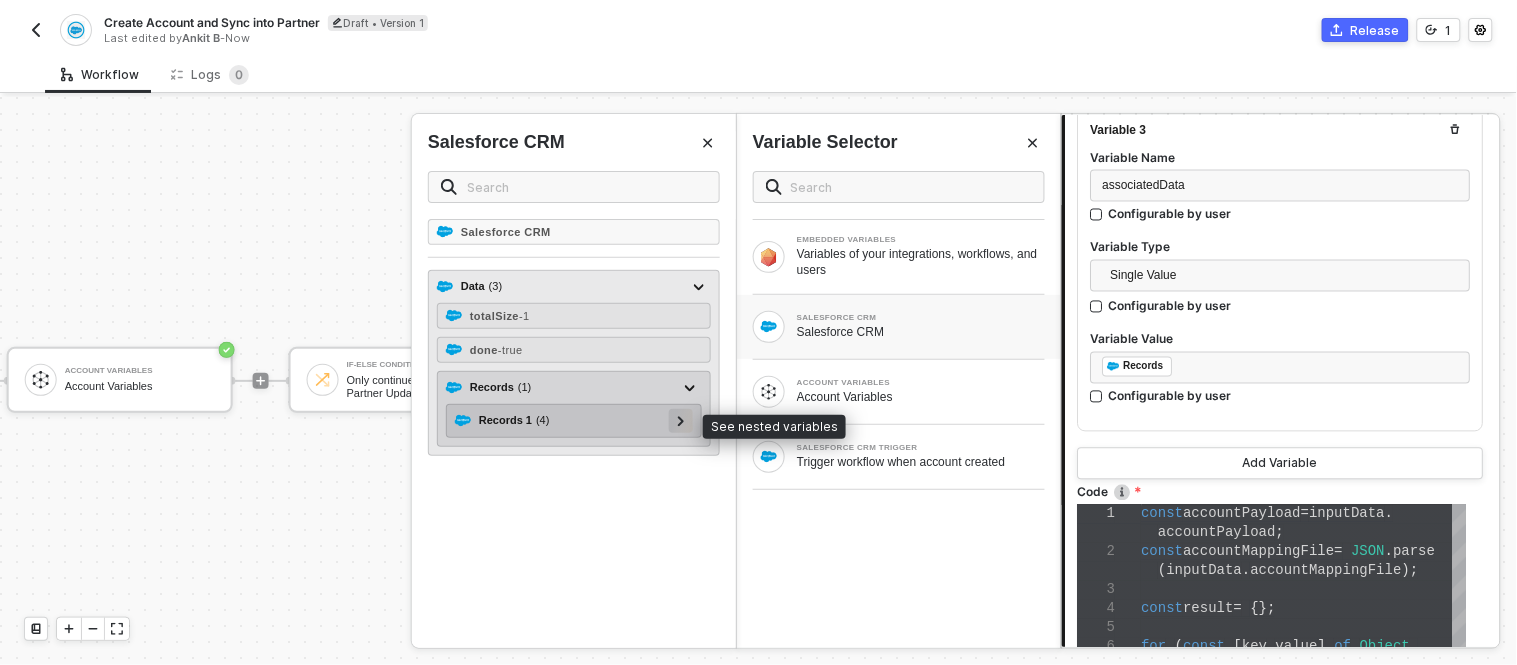 click 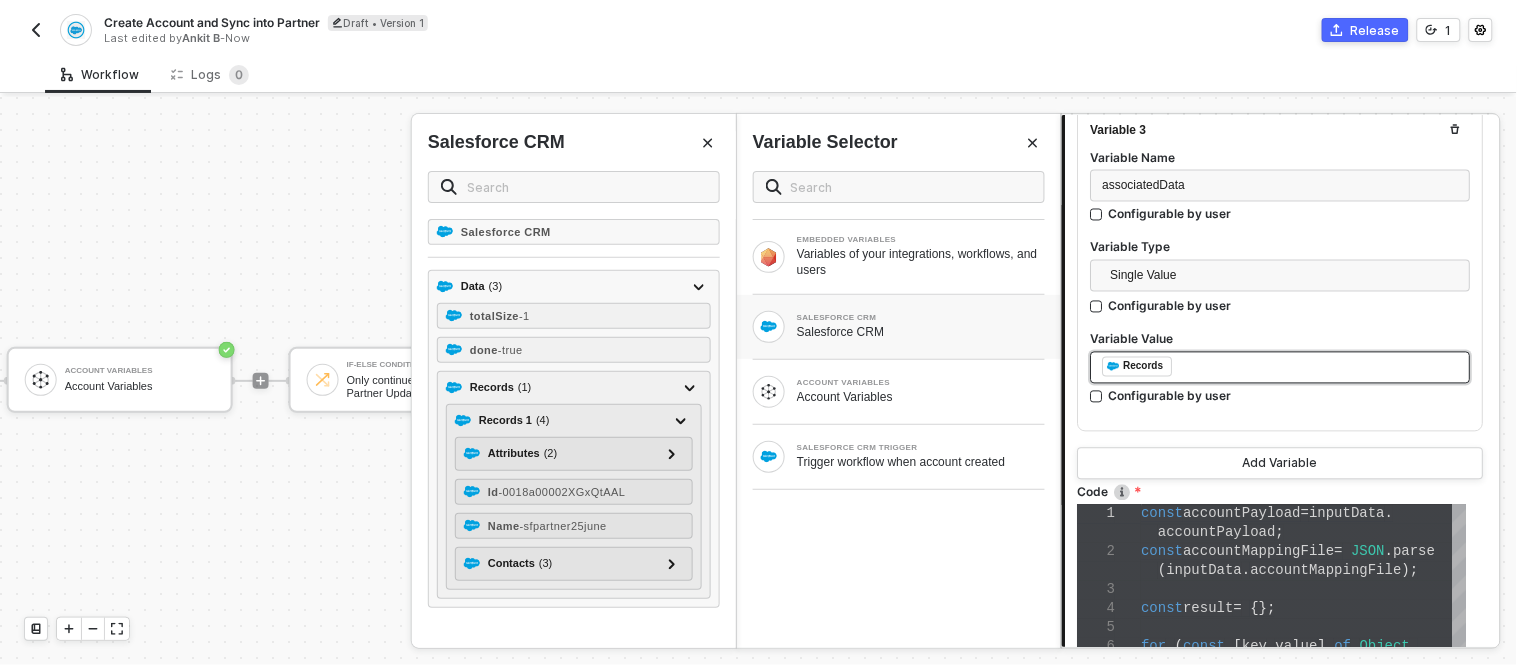 click on "﻿ ﻿ Records ﻿" at bounding box center (1281, 368) 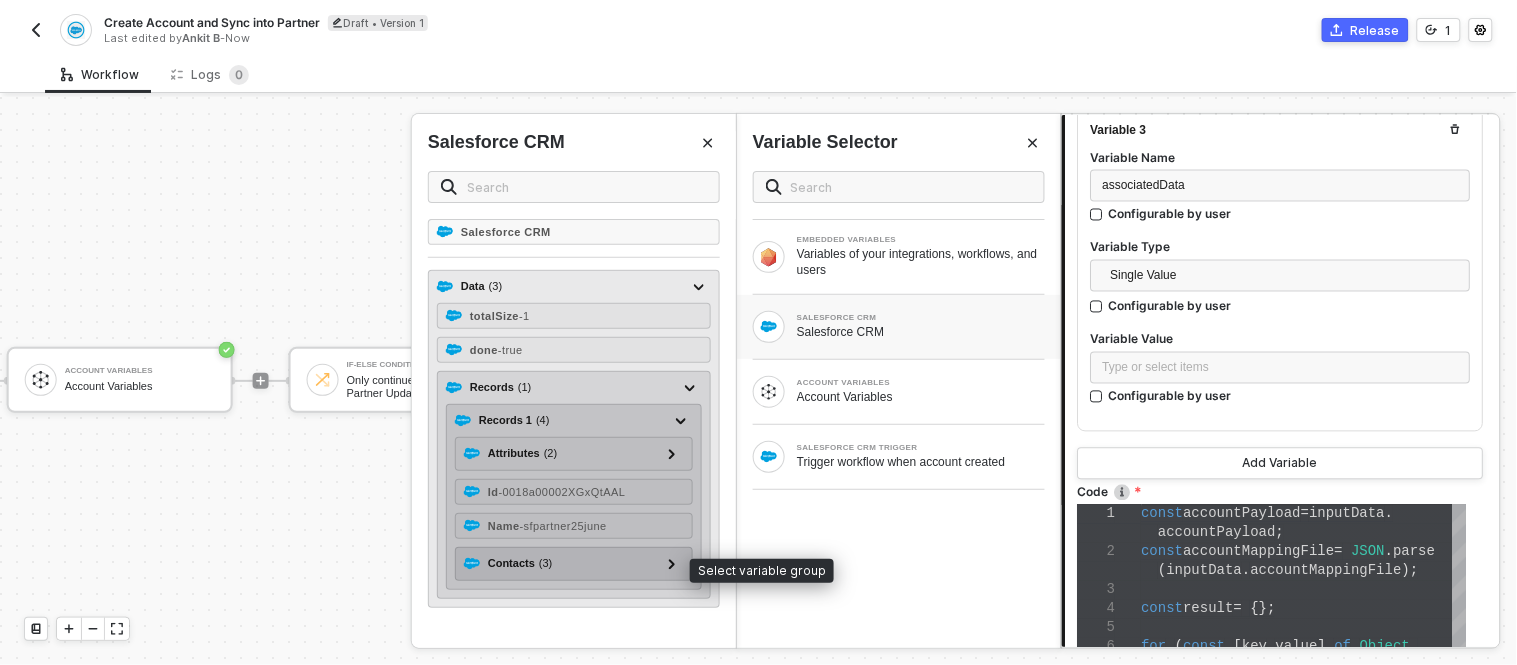 click on "Contacts ( 3 )" at bounding box center [520, 563] 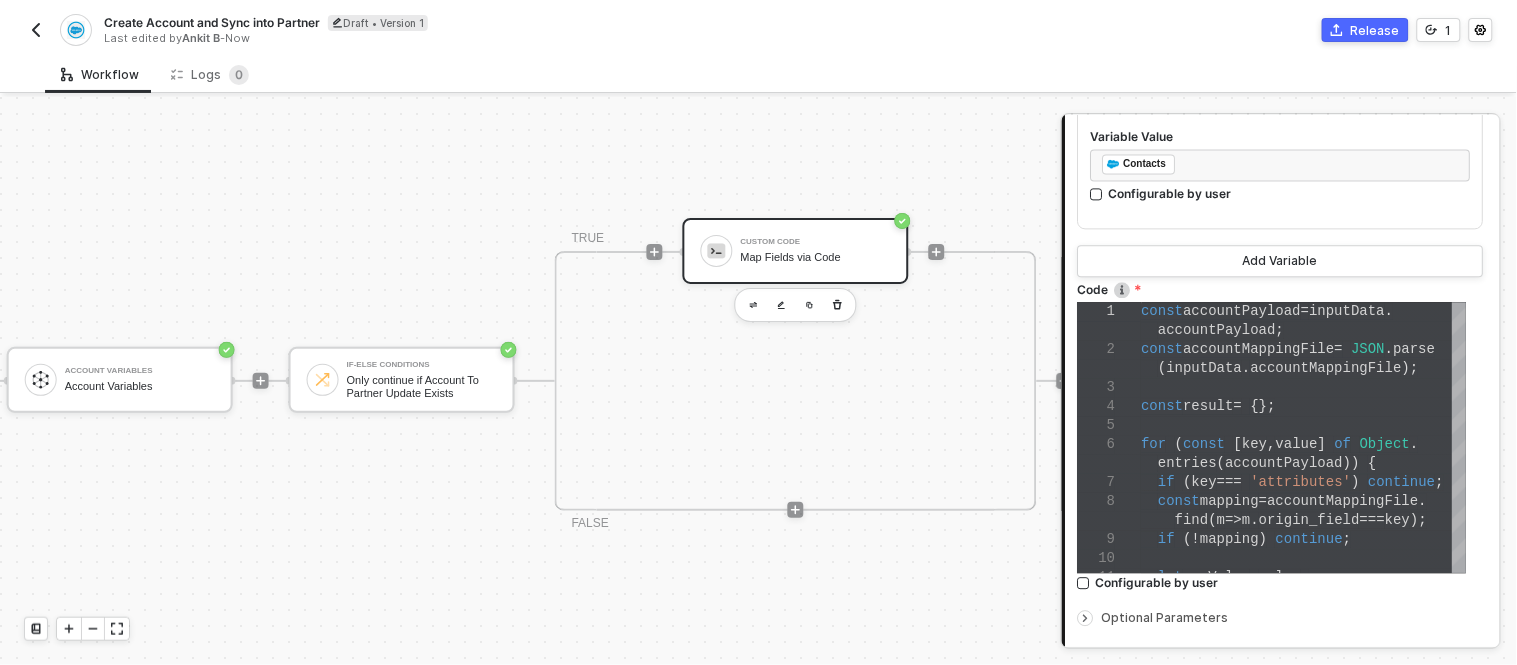 scroll, scrollTop: 1142, scrollLeft: 0, axis: vertical 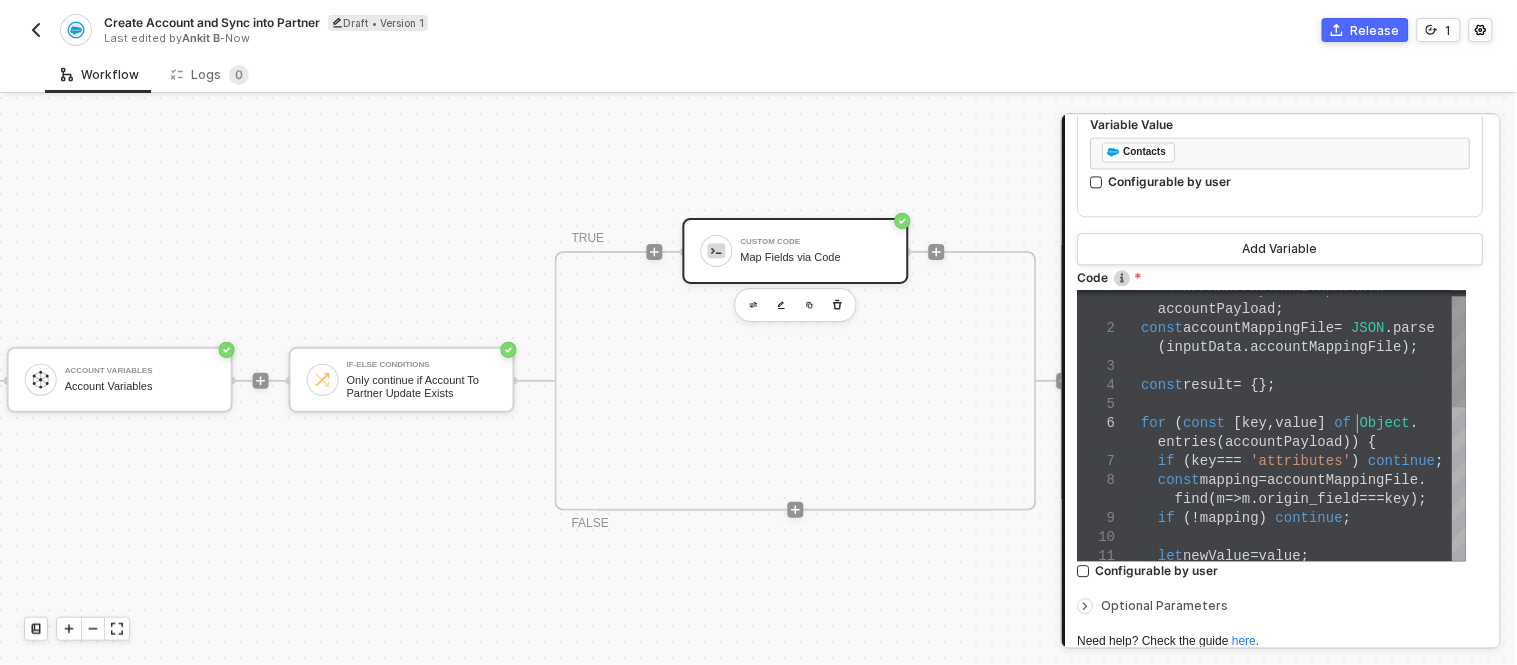 click on "Object" at bounding box center [1386, 423] 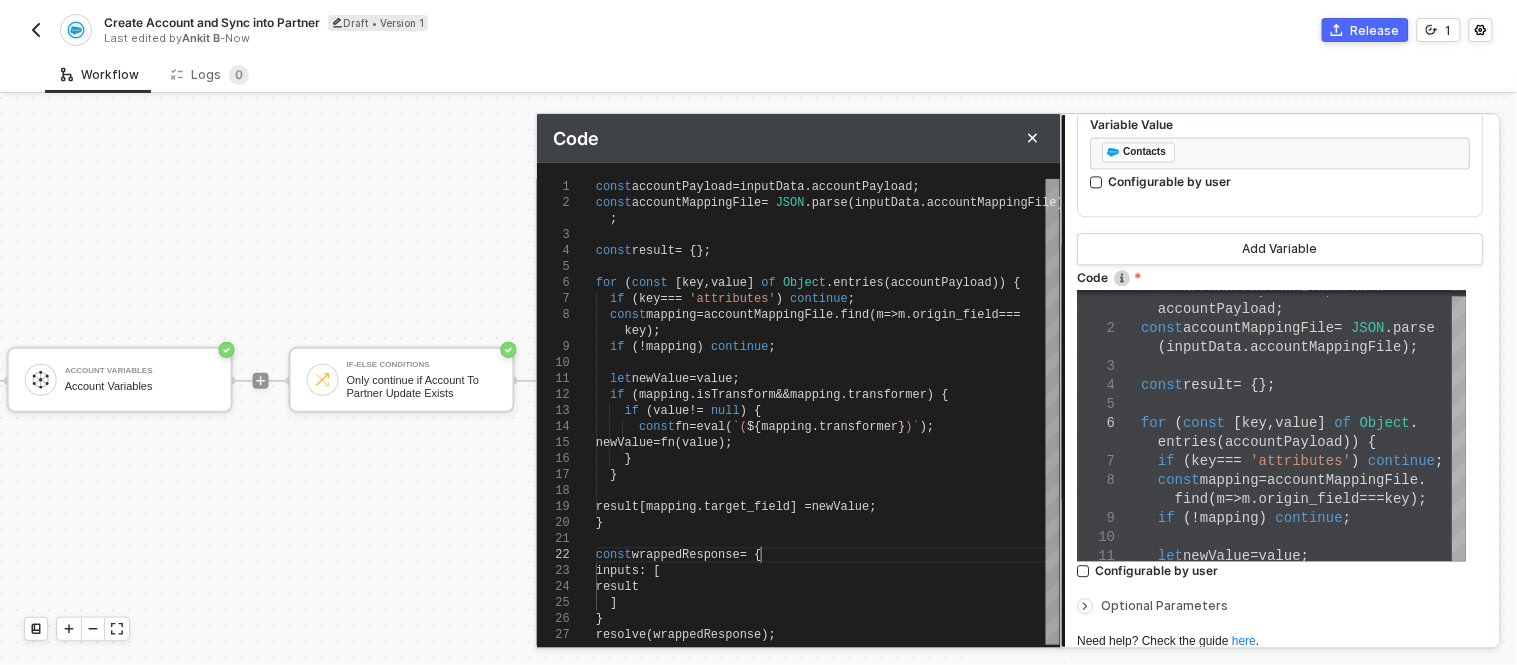 click at bounding box center (828, 539) 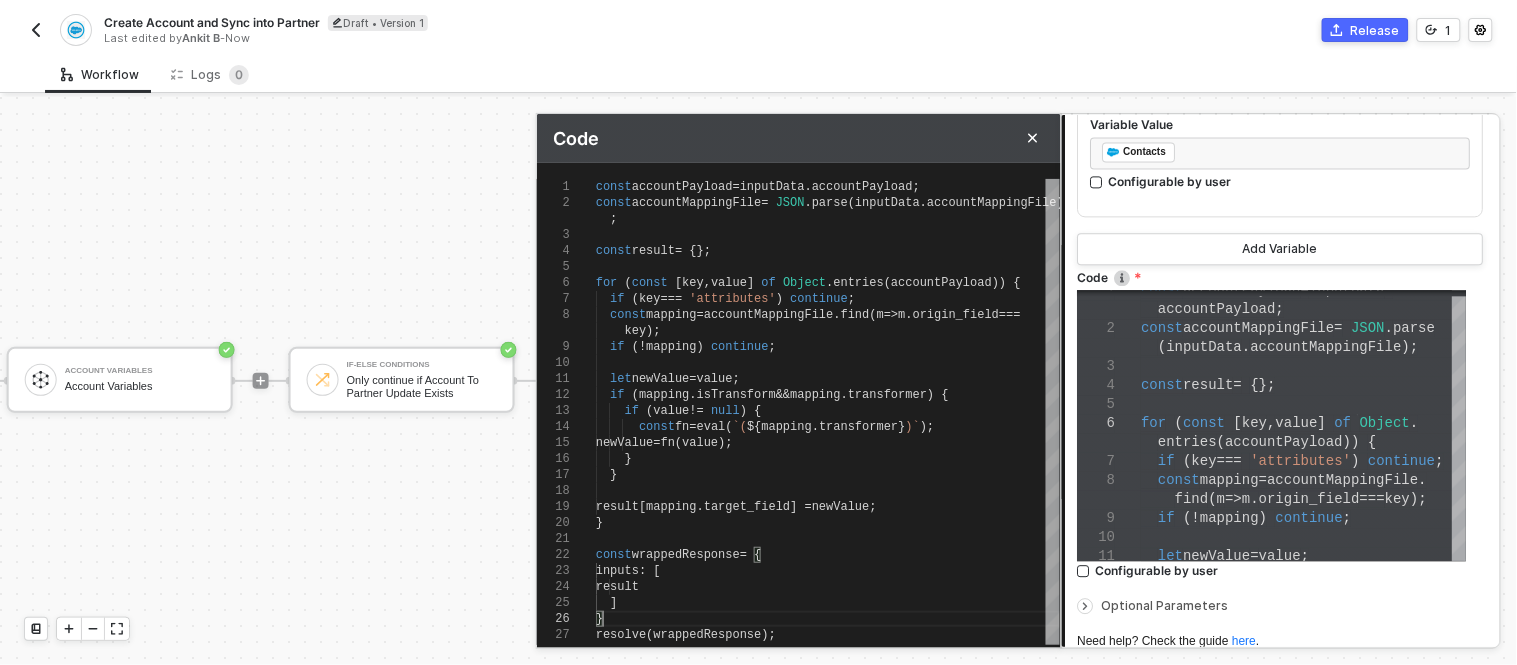 click on "}" at bounding box center (828, 619) 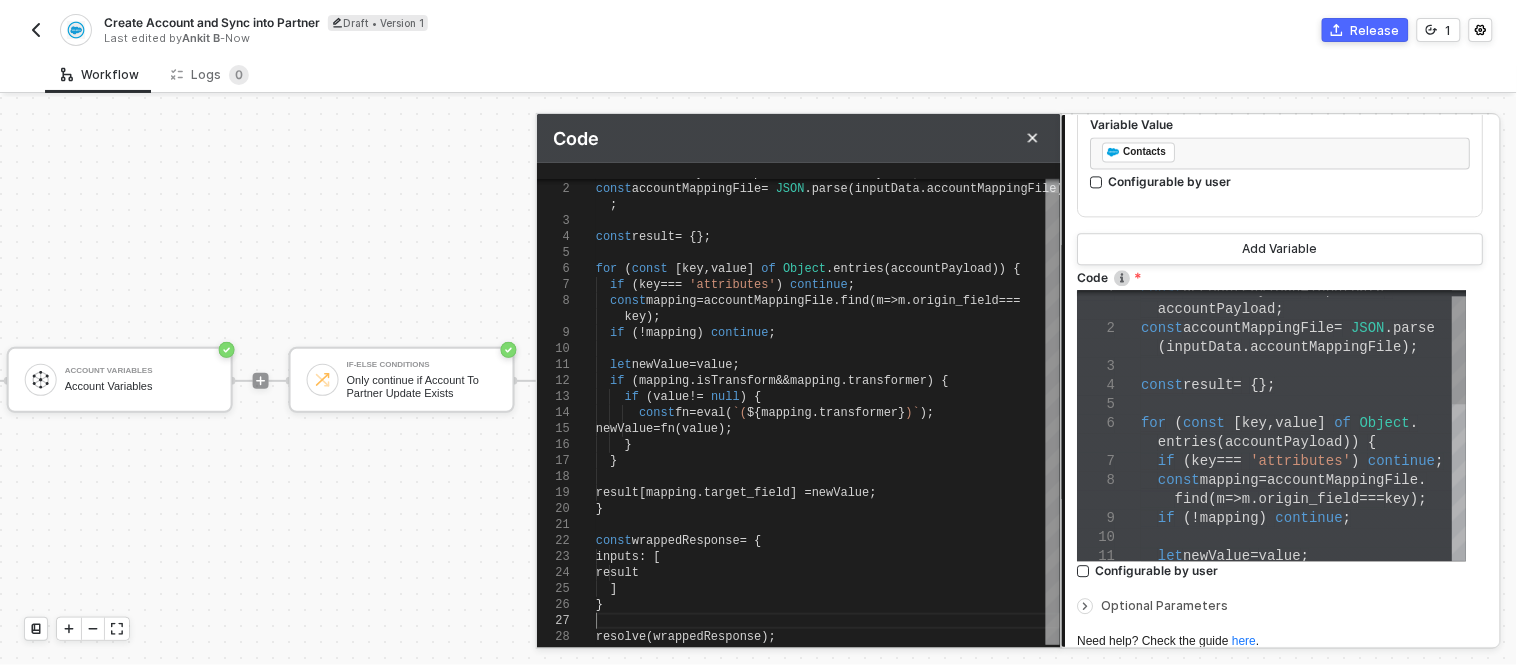 scroll, scrollTop: 127, scrollLeft: 0, axis: vertical 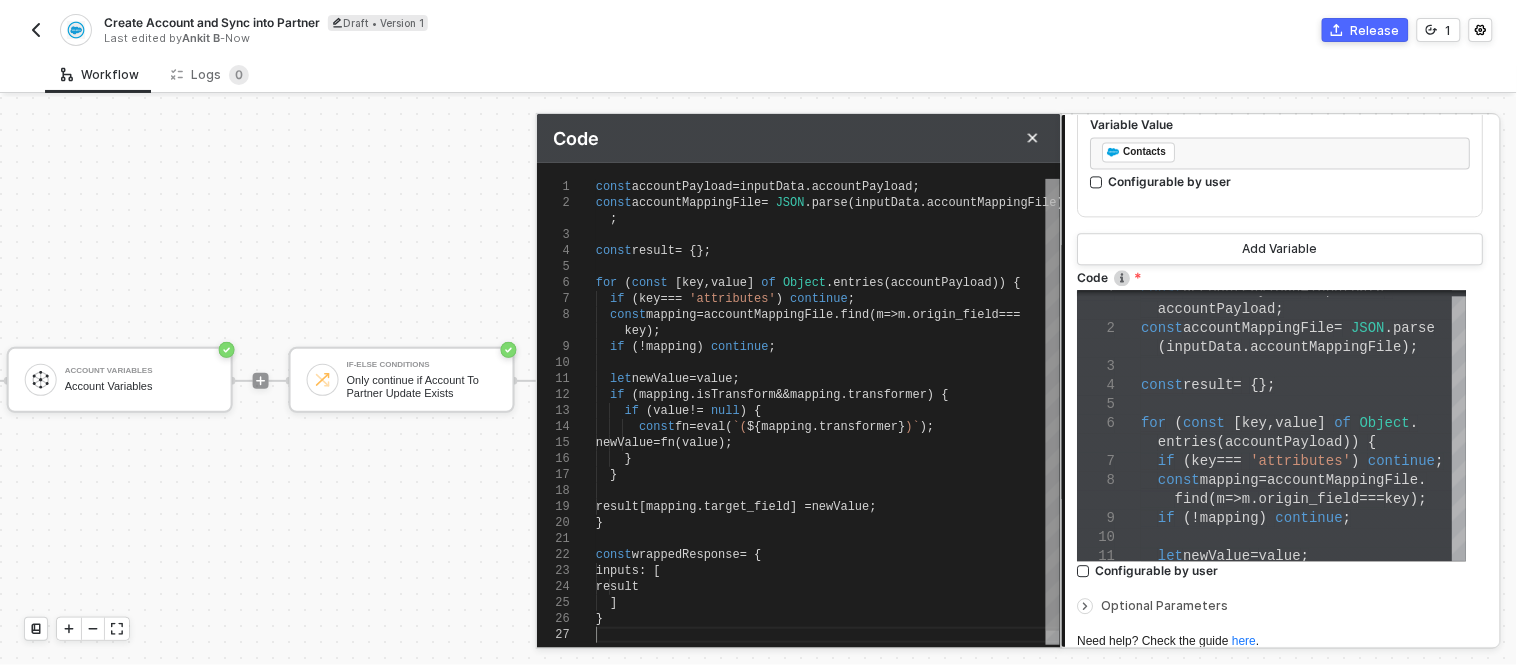 type on "const accountPayload = inputData.accountPayload;
const accountMappingFile = JSON.parse(inputData.accountMappingFile);
const result = {};
for (const [key, value] of Object.entries(accountPayload)) {
if (key === 'attributes') continue;
const mapping = accountMappingFile.find(m => m.origin_field === key);" 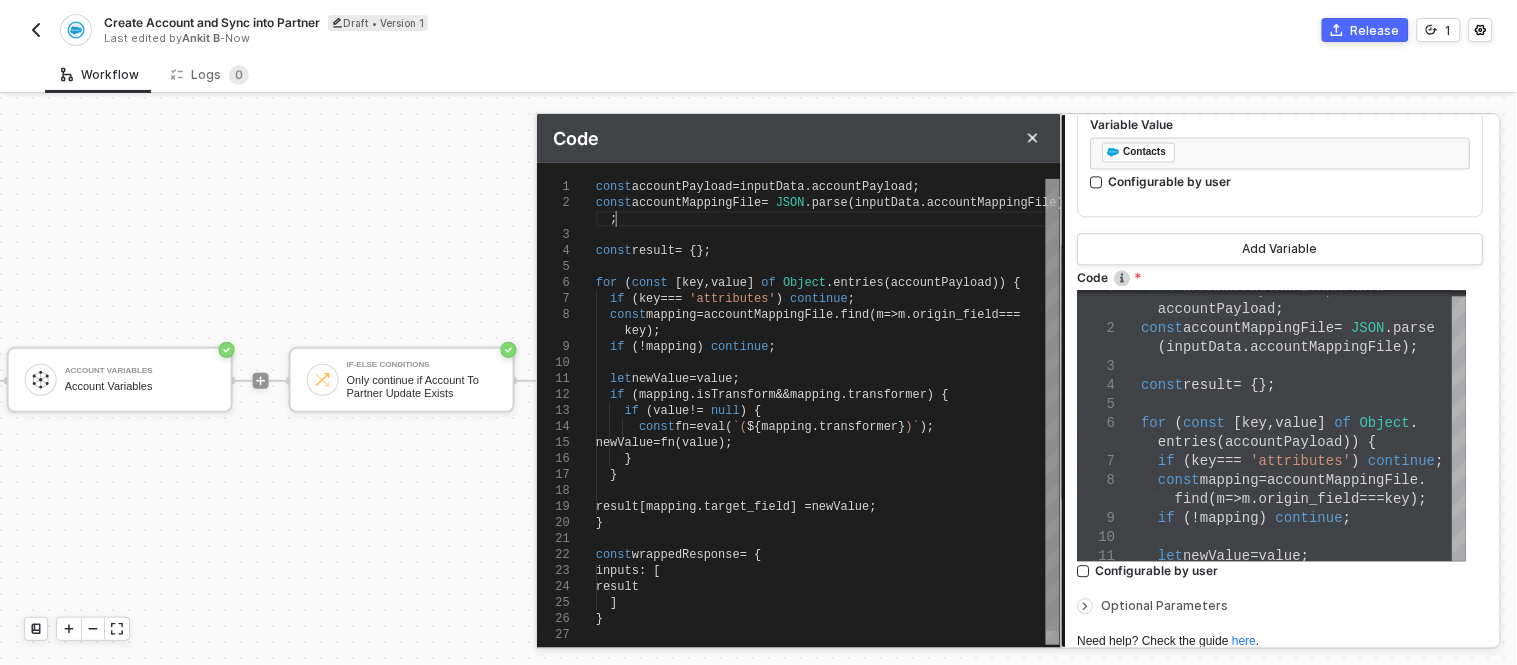 click on ";" at bounding box center (828, 219) 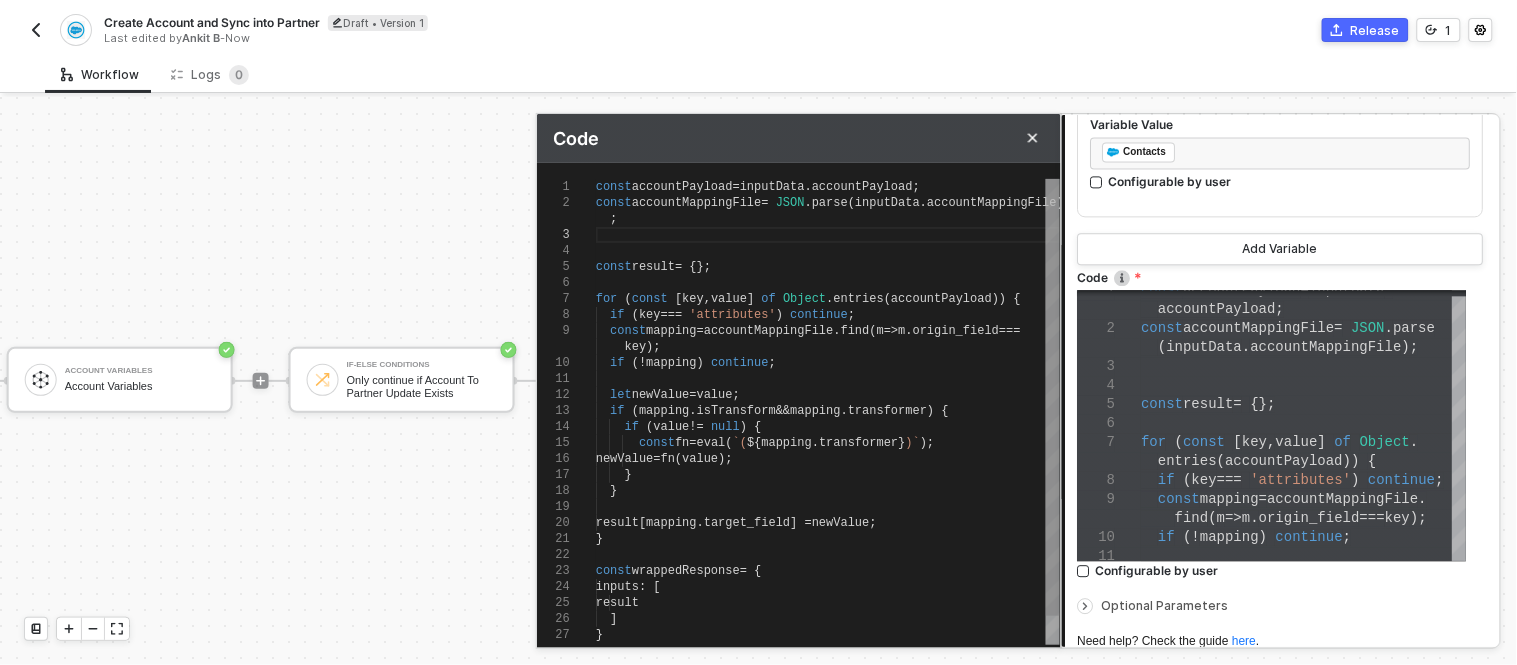 type on "const accountPayload = inputData.accountPayload;
const accountMappingFile = JSON.parse(inputData.accountMappingFile);
c
const result = {};
for (const [key, value] of Object.entries(accountPayload)) {
if (key === 'attributes') continue;
const mapping = accountMappingFile.find(m => m.origin_field ===" 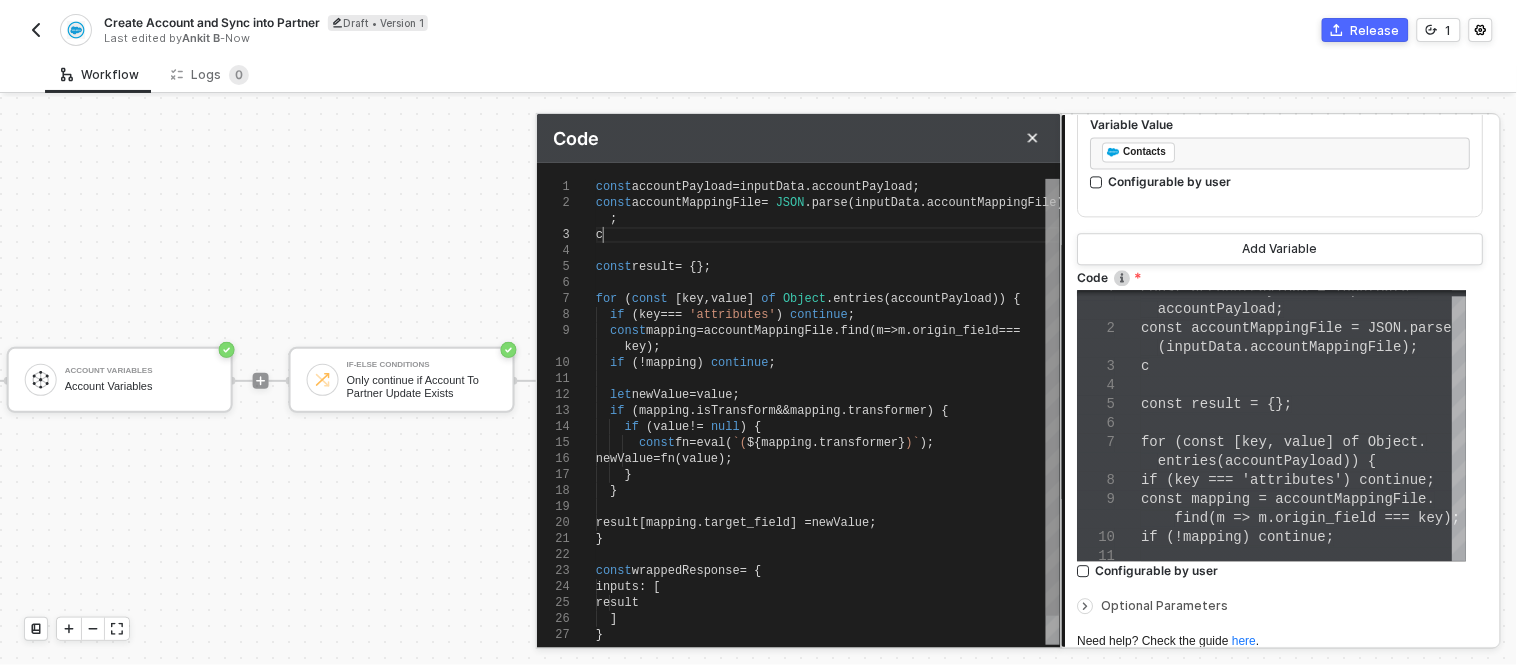 type on "const accountPayload = inputData.accountPayload;
const accountMappingFile = JSON.parse(inputData.accountMappingFile);
co
const result = {};
for (const [key, value] of Object.entries(accountPayload)) {" 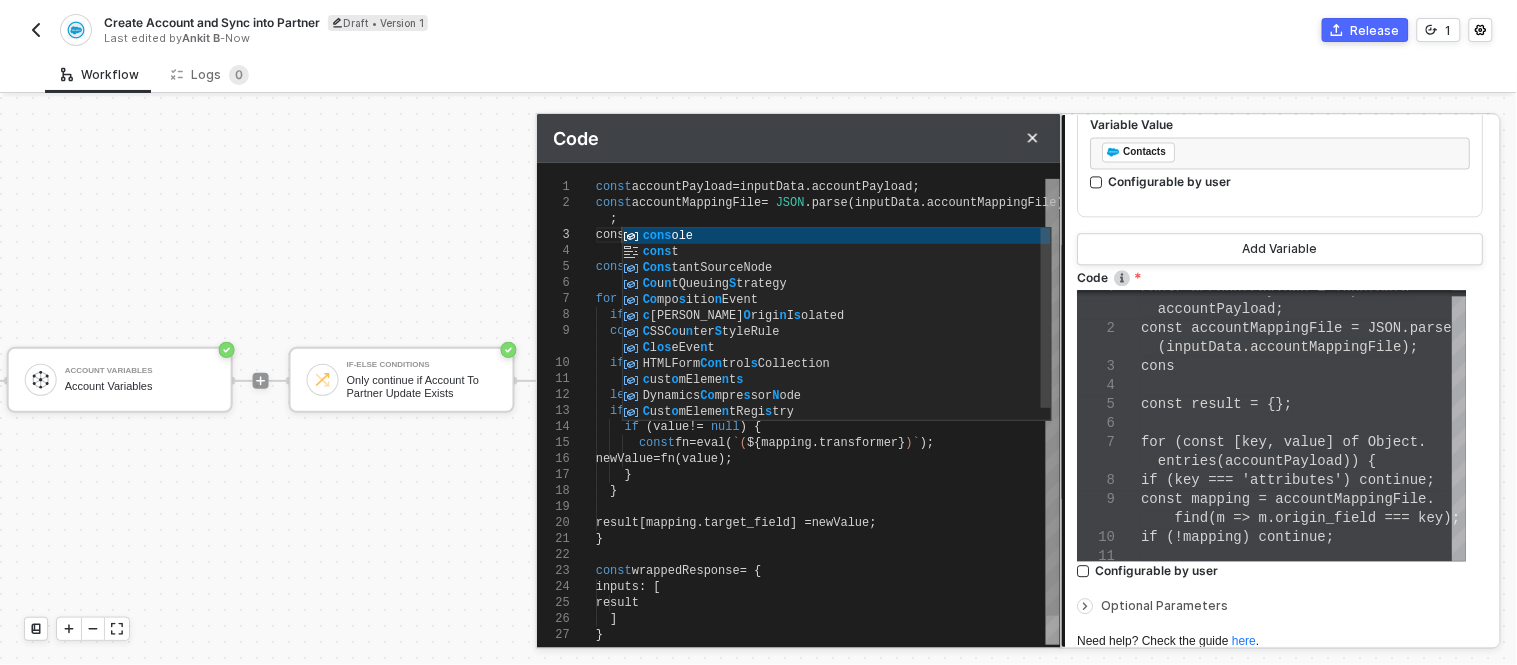 type on "const accountPayload = inputData.accountPayload;
const accountMappingFile = JSON.parse(inputData.accountMappingFile);
const
const result = {};
for (const [key, value] of Object.entries(accountPayload)) {
if (key === 'attributes') continue;
const mapping = accountMappingFile.find(m => m.origin_field ===" 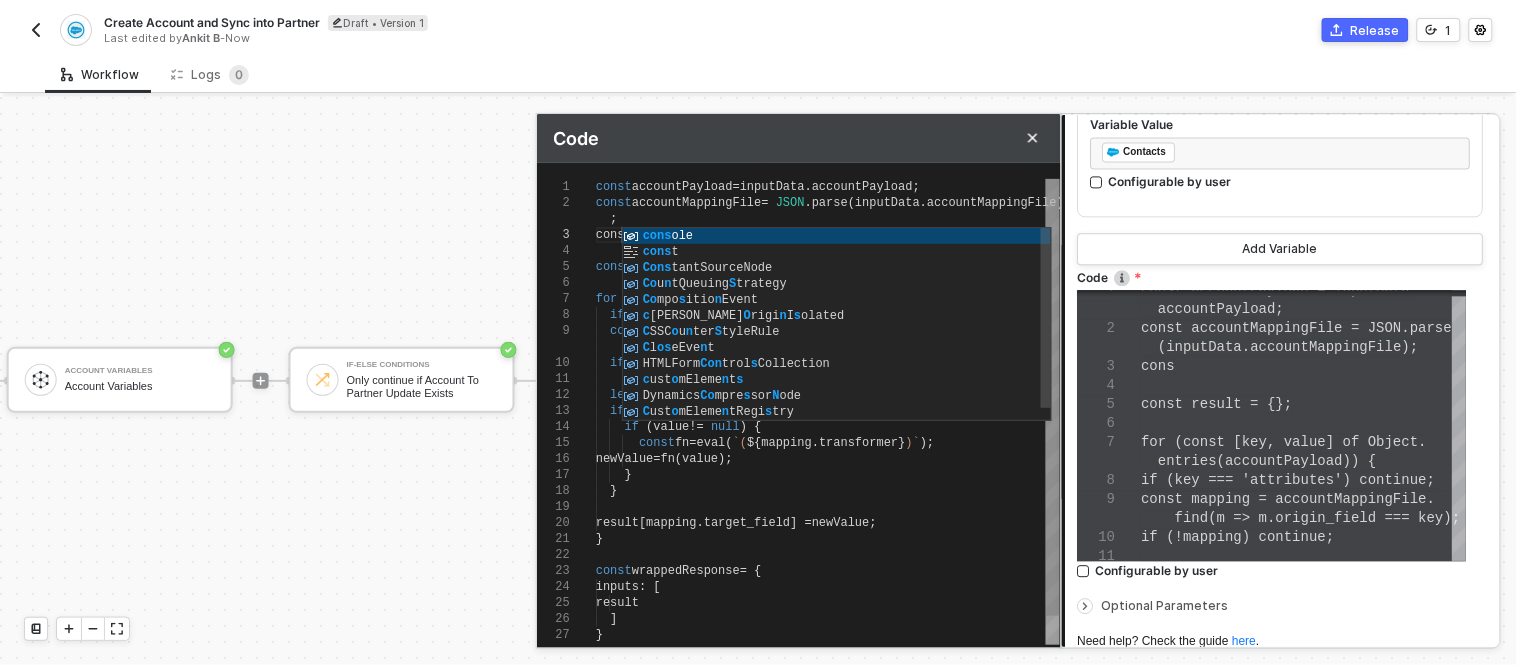 type on "const accountPayload = inputData.accountPayload;
const accountMappingFile = JSON.parse(inputData.accountMappingFile);
const
const result = {};
for (const [key, value] of Object.entries(accountPayload)) {" 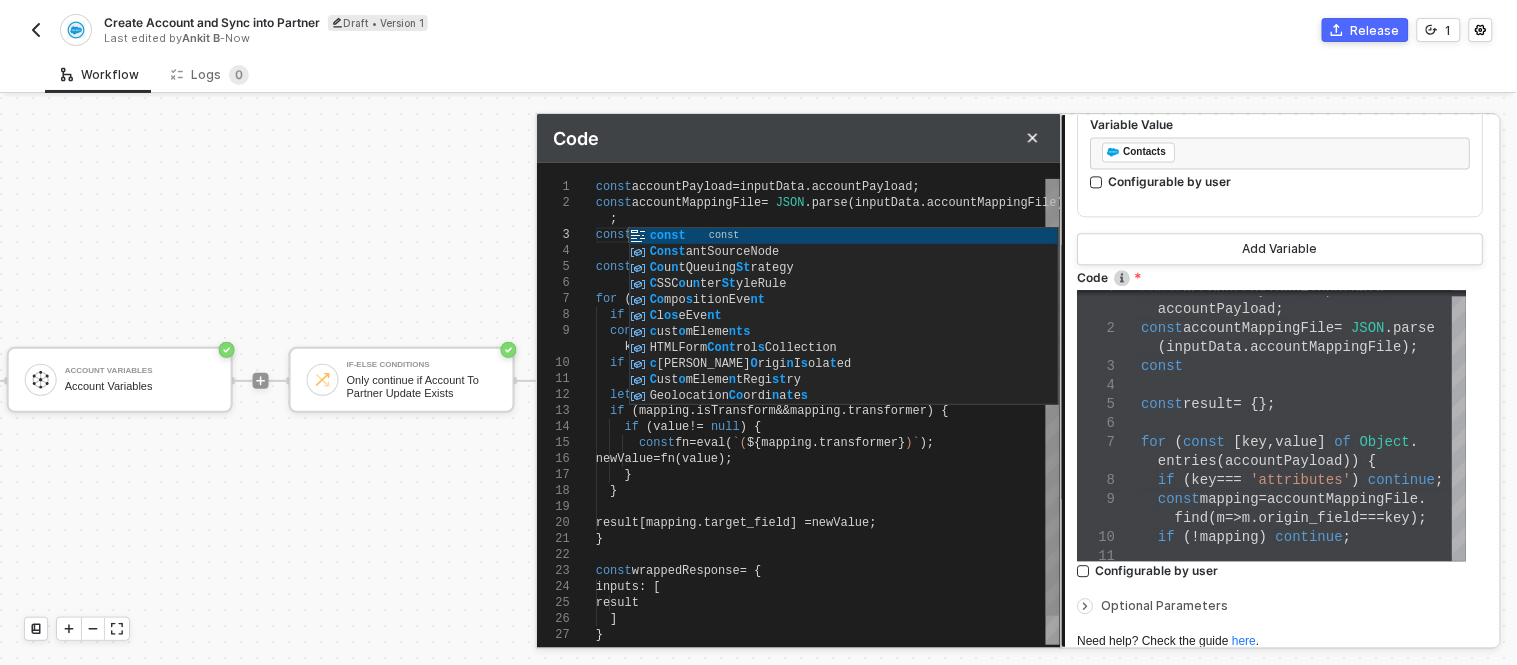 type on "const accountPayload = inputData.accountPayload;
const accountMappingFile = JSON.parse(inputData.accountMappingFile);
const
const result = {};
for (const [key, value] of Object.entries(accountPayload)) {
if (key === 'attributes') continue;
const mapping = accountMappingFile.find(m => m.origin_field ===" 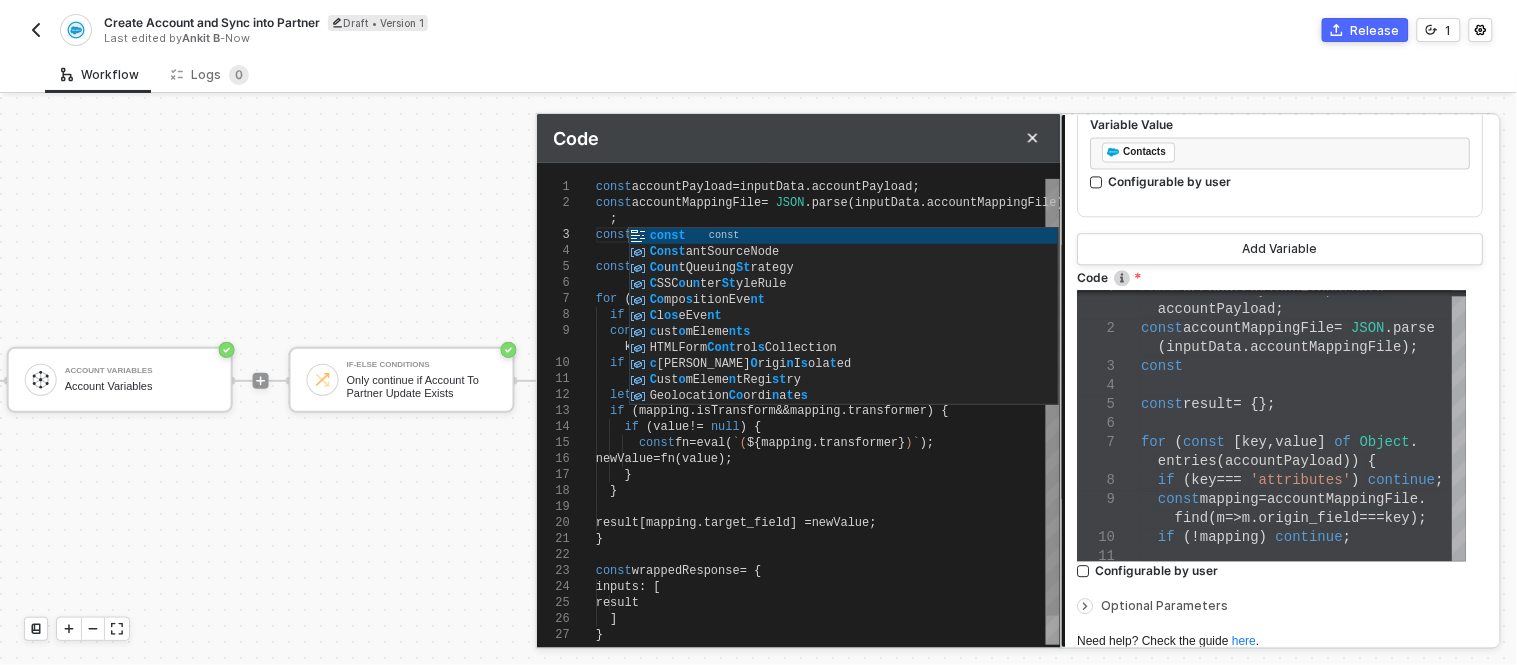 type on "const accountPayload = inputData.accountPayload;
const accountMappingFile = JSON.parse(inputData.accountMappingFile);
const
const result = {};
for (const [key, value] of Object.entries(accountPayload)) {" 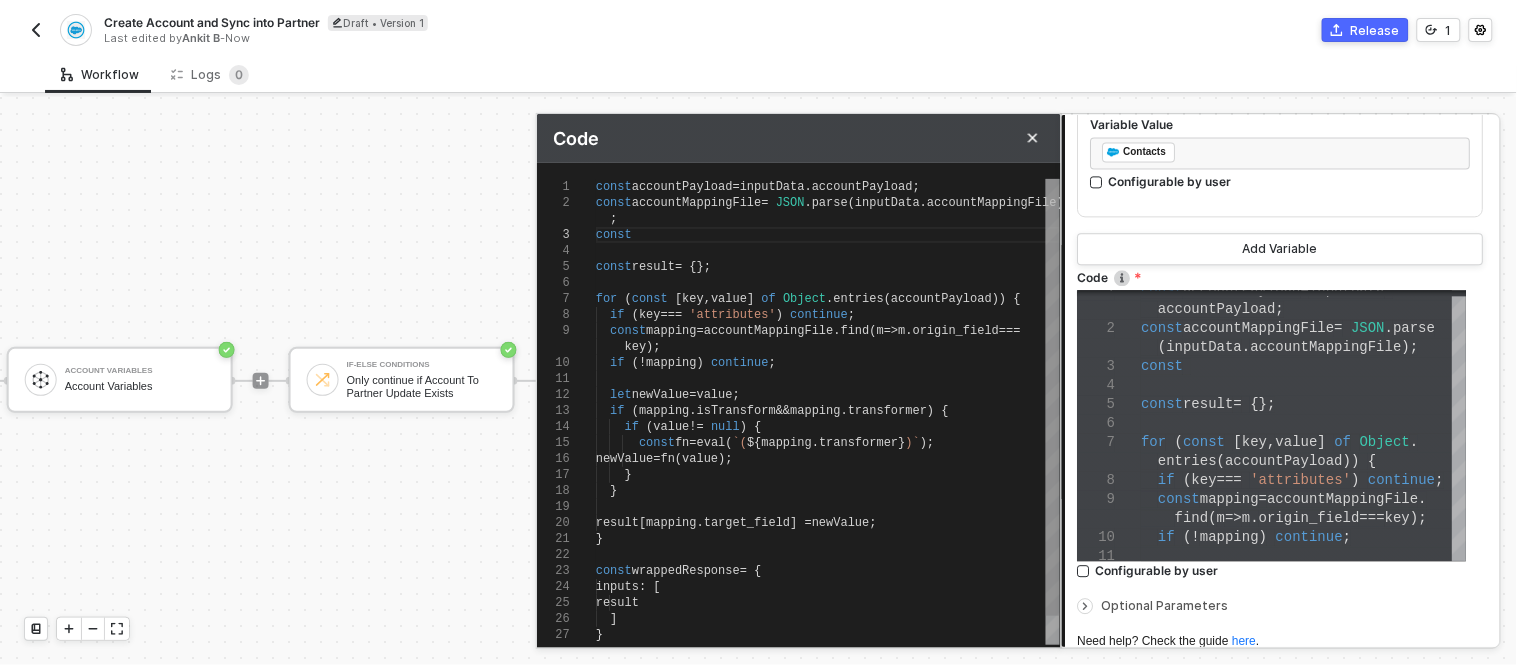 type on "const accountPayload = inputData.accountPayload;
const accountMappingFile = JSON.parse(inputData.accountMappingFile);
const a
const result = {};
for (const [key, value] of Object.entries(accountPayload)) {
if (key === 'attributes') continue;
const mapping = accountMappingFile.find(m => m.origin_field ===" 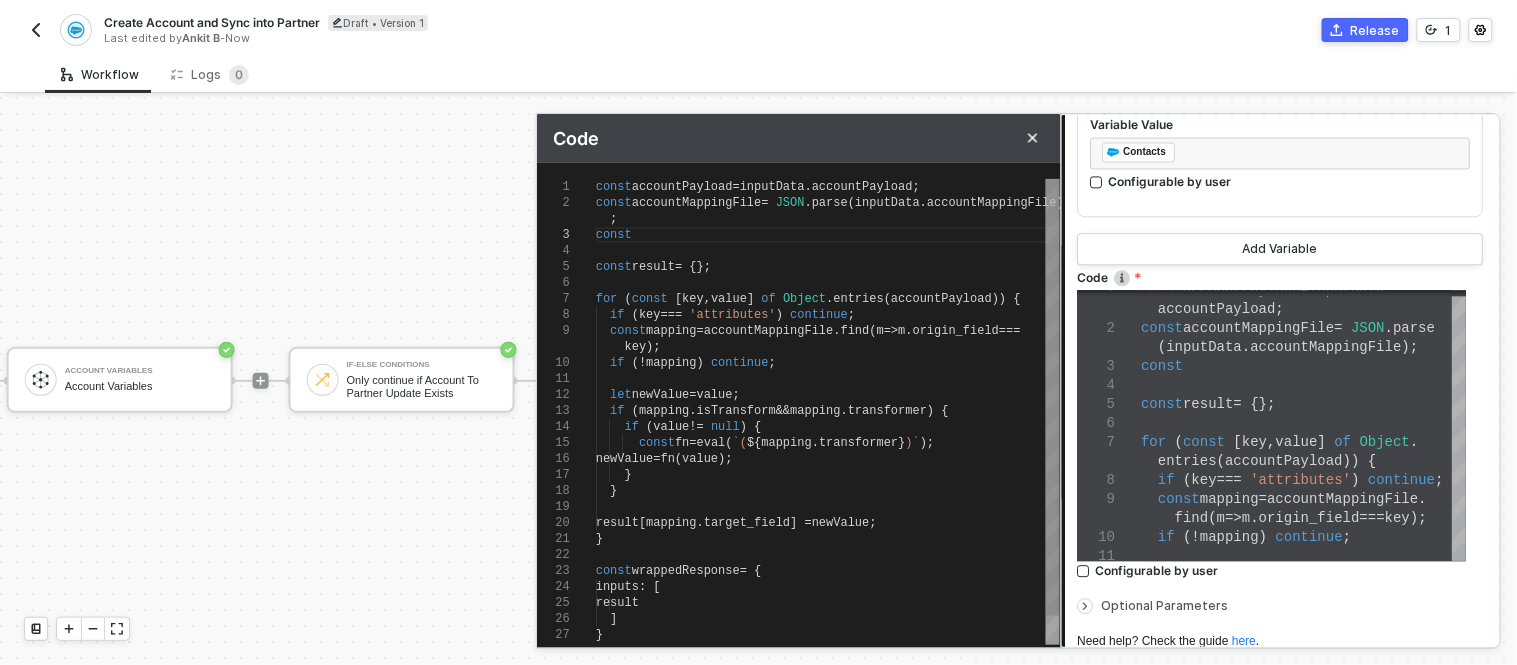 type on "const accountPayload = inputData.accountPayload;
const accountMappingFile = JSON.parse(inputData.accountMappingFile);
const a
const result = {};
for (const [key, value] of Object.entries(accountPayload)) {" 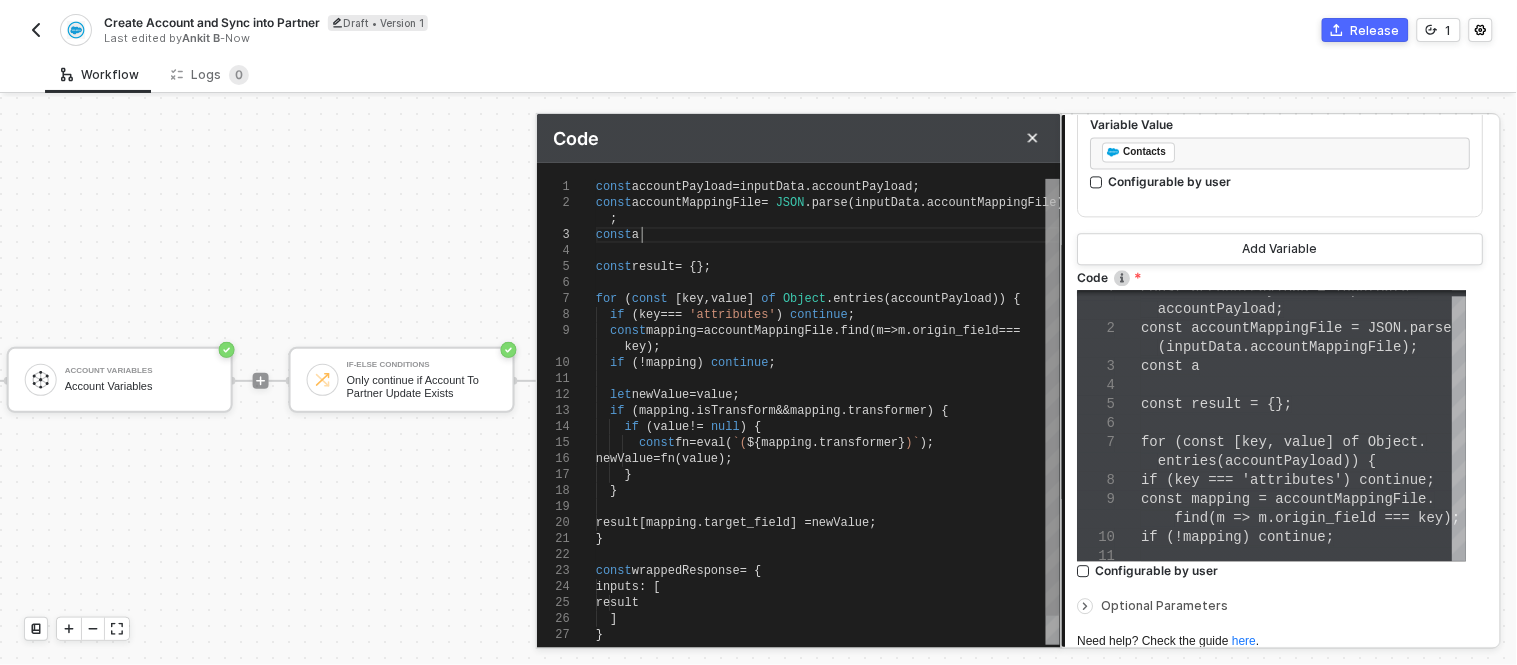 type on "const accountPayload = inputData.accountPayload;
const accountMappingFile = JSON.parse(inputData.accountMappingFile);
const as
const result = {};
for (const [key, value] of Object.entries(accountPayload)) {
if (key === 'attributes') continue;
const mapping = accountMappingFile.find(m => m.origin_field ===" 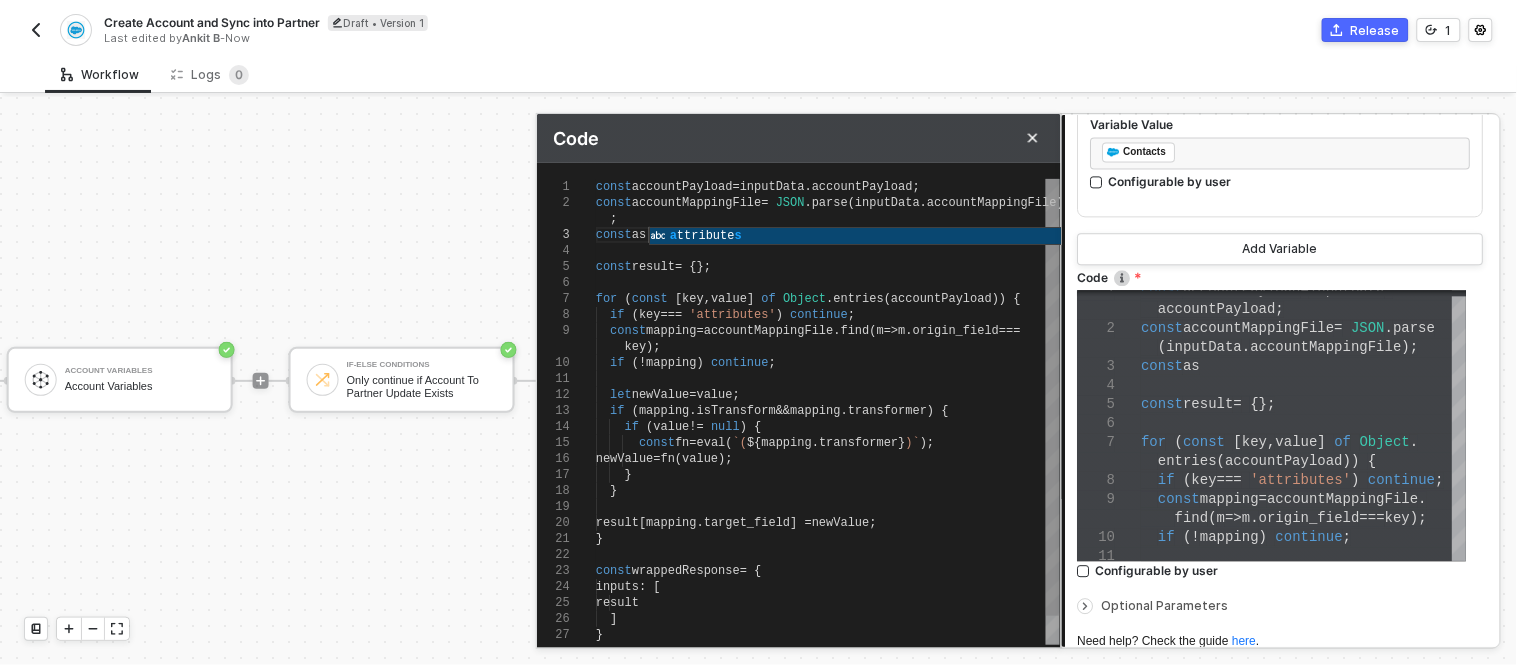type on "const accountPayload = inputData.accountPayload;
const accountMappingFile = JSON.parse(inputData.accountMappingFile);
const ass
const result = {};
for (const [key, value] of Object.entries(accountPayload)) {" 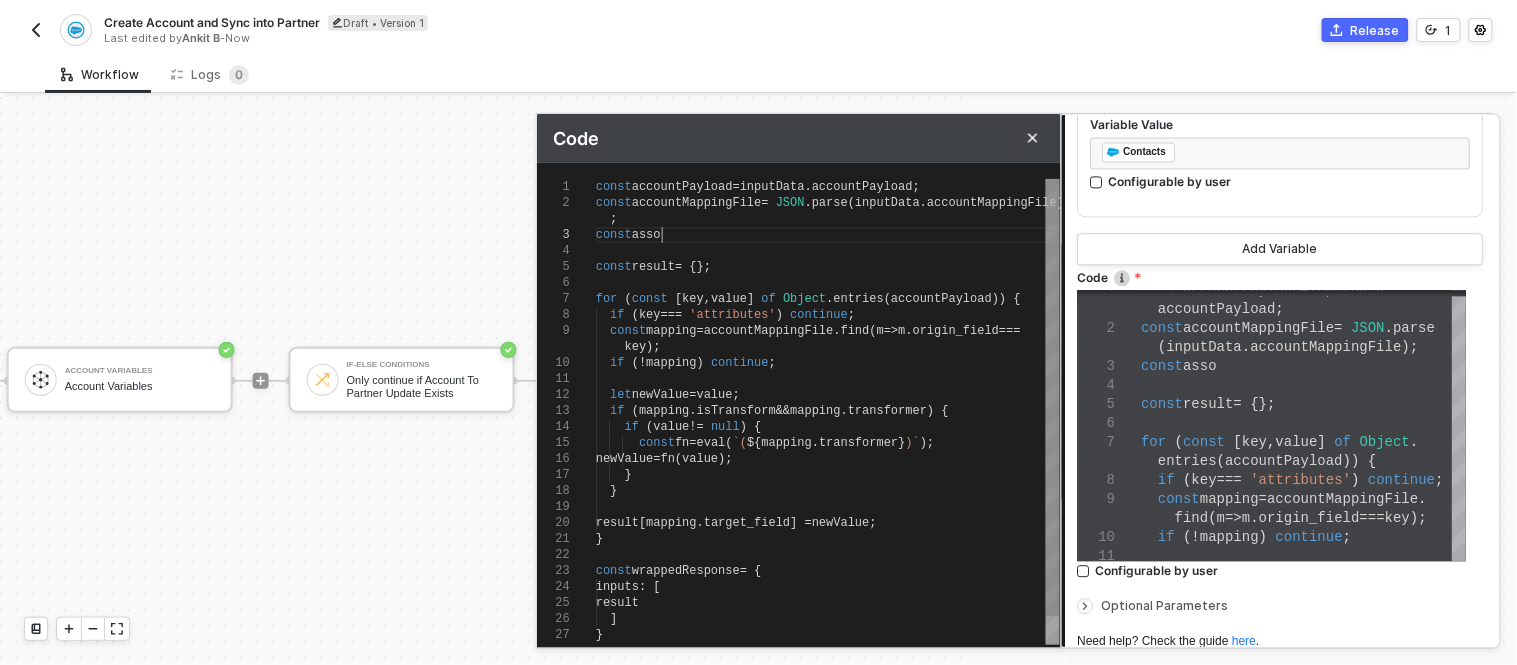 type on "const accountPayload = inputData.accountPayload;
const accountMappingFile = JSON.parse(inputData.accountMappingFile);
const assoc
const result = {};
for (const [key, value] of Object.entries(accountPayload)) {
if (key === 'attributes') continue;
const mapping = accountMappingFile.find(m => m.origin_field ===" 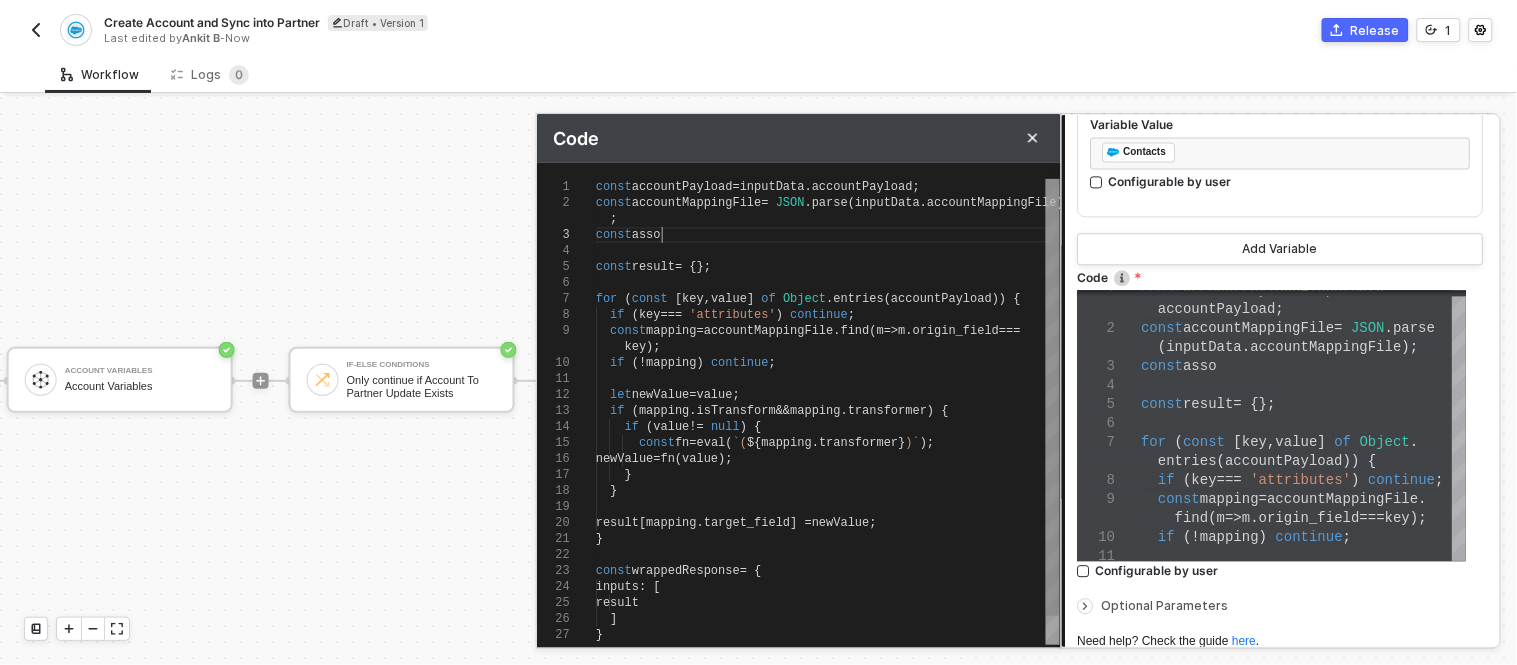 type on "const accountPayload = inputData.accountPayload;
const accountMappingFile = JSON.parse(inputData.accountMappingFile);
const associ
const result = {};
for (const [key, value] of Object.entries(accountPayload)) {" 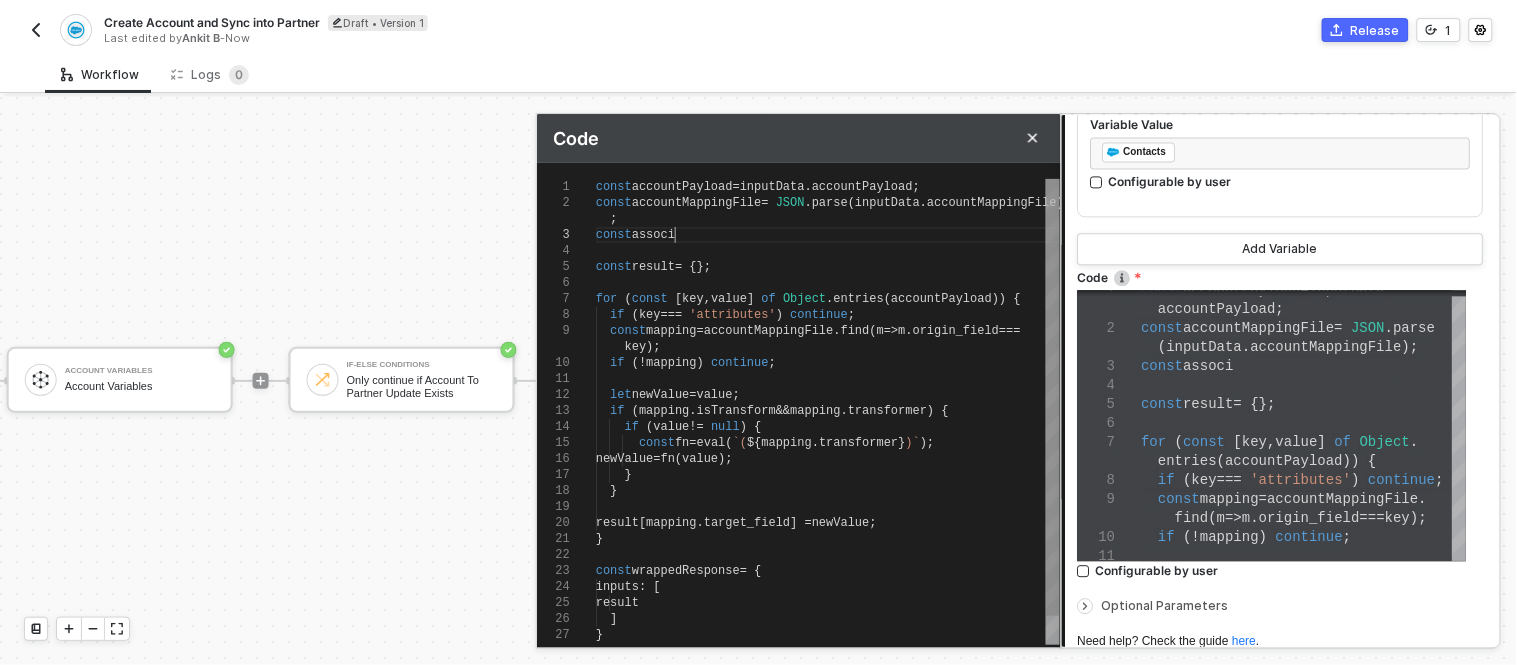 type on "const accountPayload = inputData.accountPayload;
const accountMappingFile = JSON.parse(inputData.accountMappingFile);
const associt
const result = {};
for (const [key, value] of Object.entries(accountPayload)) {" 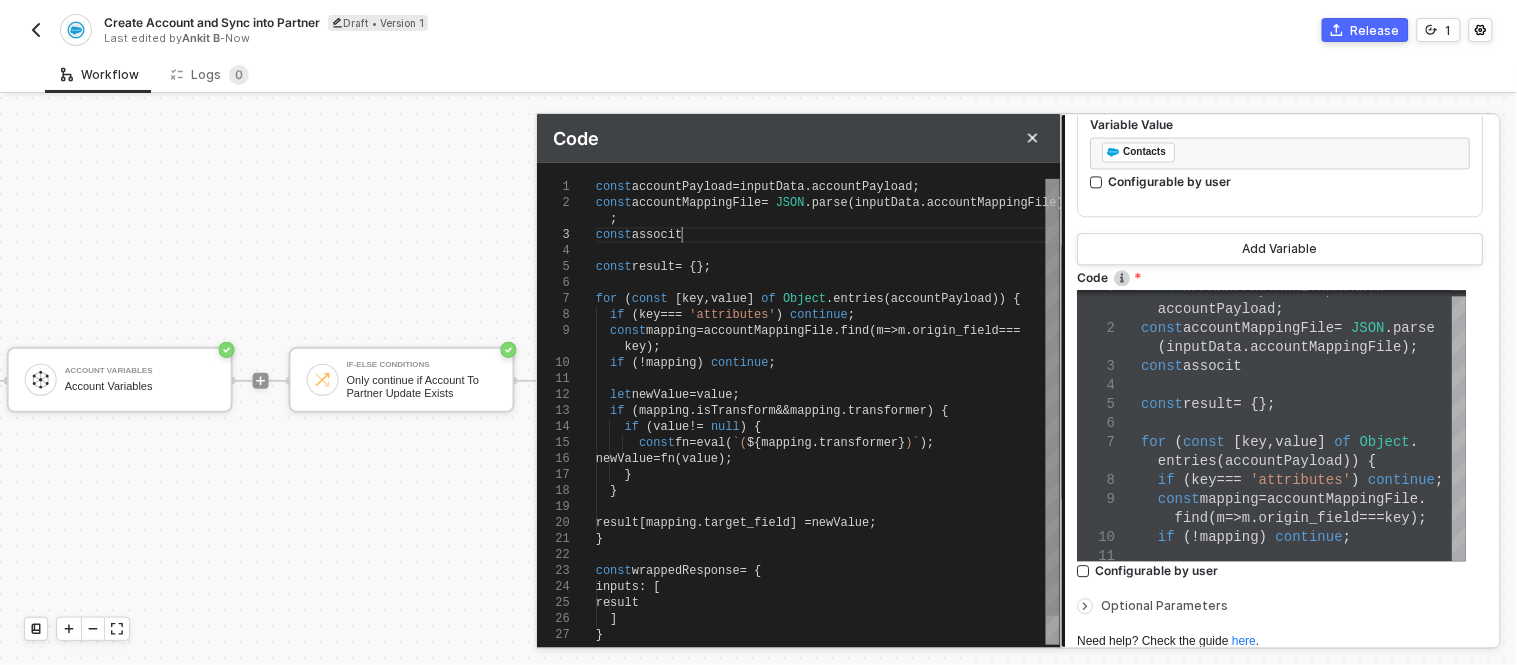 type on "const accountPayload = inputData.accountPayload;
const accountMappingFile = JSON.parse(inputData.accountMappingFile);
const associ
const result = {};
for (const [key, value] of Object.entries(accountPayload)) {" 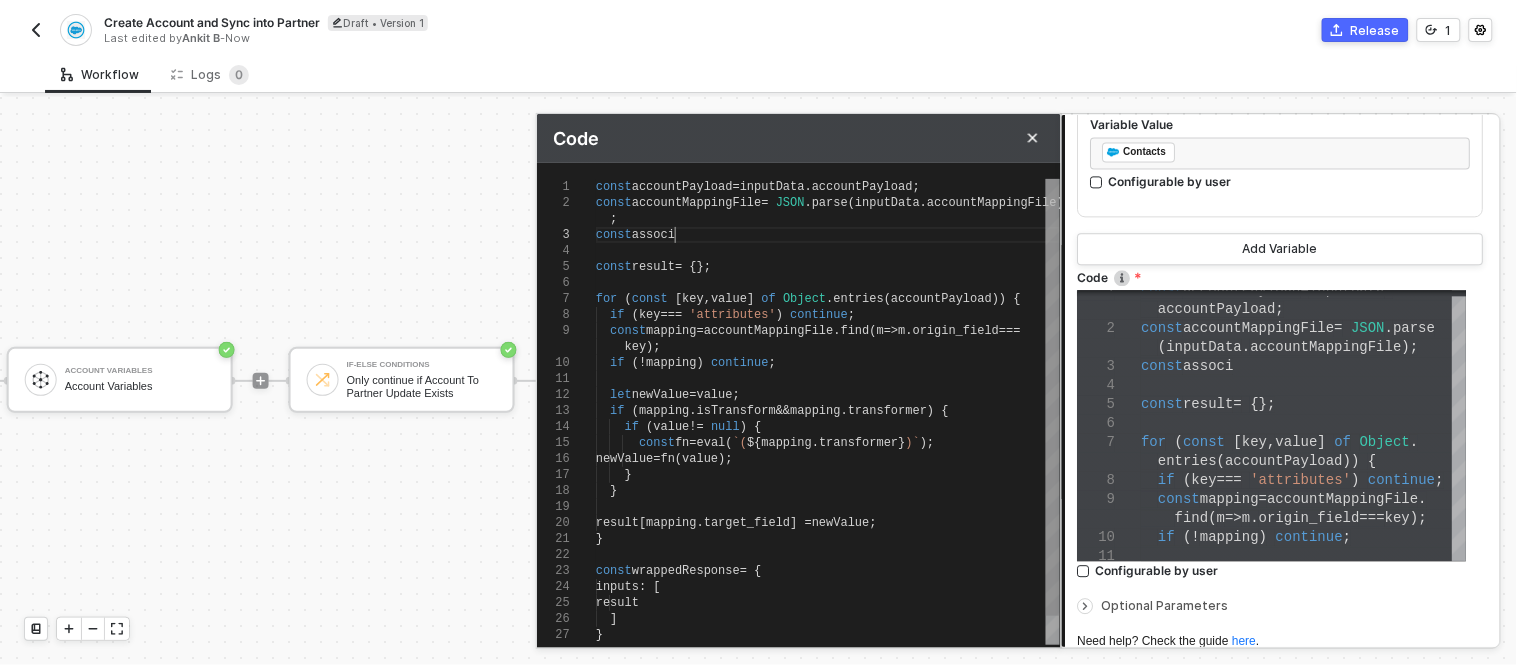 type on "const accountPayload = inputData.accountPayload;
const accountMappingFile = JSON.parse(inputData.accountMappingFile);
const associa
const result = {};
for (const [key, value] of Object.entries(accountPayload)) {
if (key === 'attributes') continue;
const mapping = accountMappingFile.find(m => m.origin_field ===" 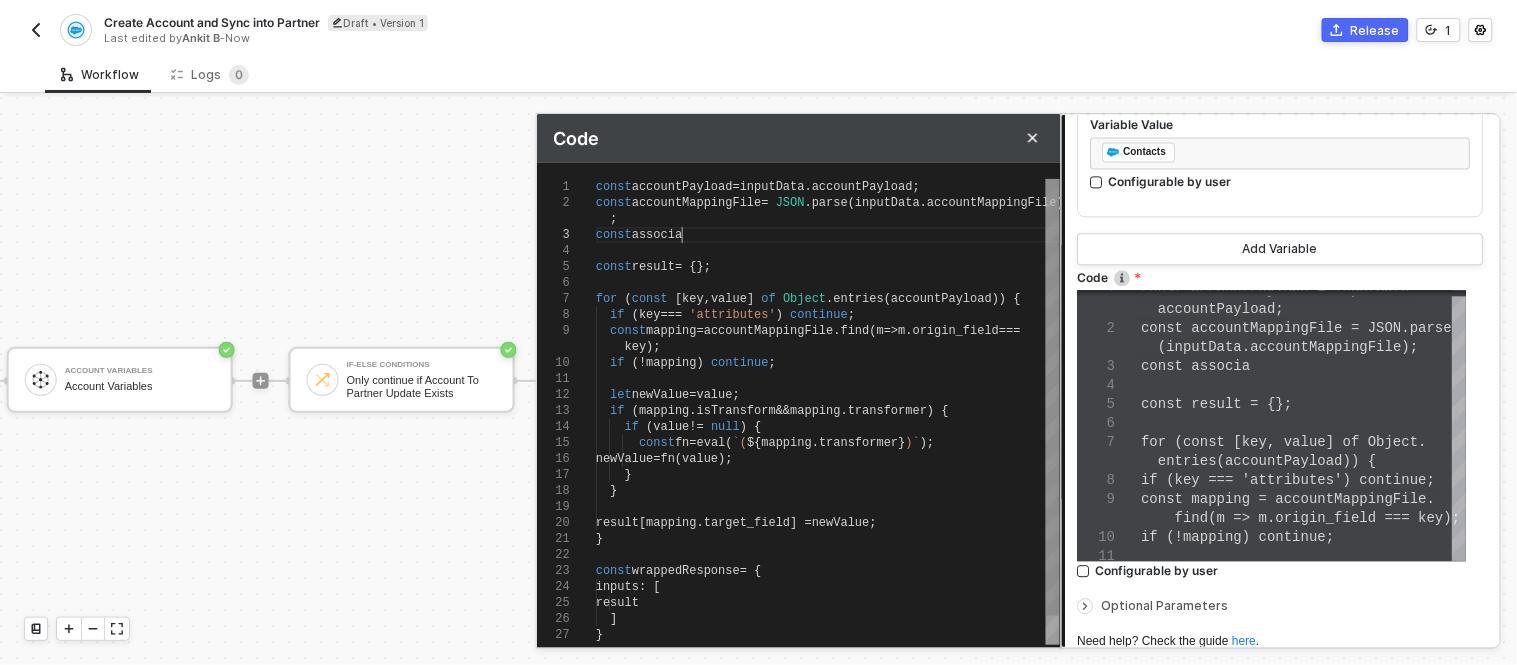 type on "const accountPayload = inputData.accountPayload;
const accountMappingFile = JSON.parse(inputData.accountMappingFile);
const associat
const result = {};
for (const [key, value] of Object.entries(accountPayload)) {" 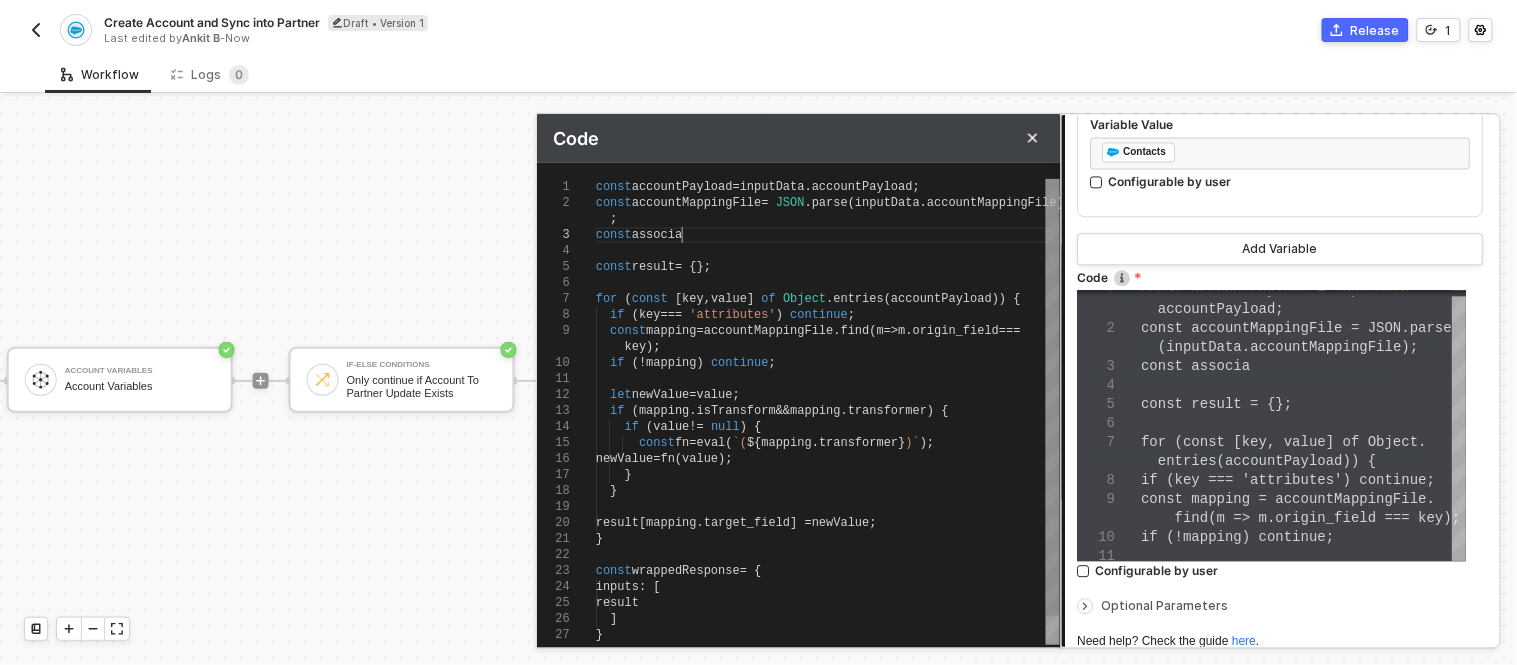 type on "const accountPayload = inputData.accountPayload;
const accountMappingFile = JSON.parse(inputData.accountMappingFile);
const associate
const result = {};
for (const [key, value] of Object.entries(accountPayload)) {
if (key === 'attributes') continue;
const mapping = accountMappingFile.find(m => m.origin_field ===" 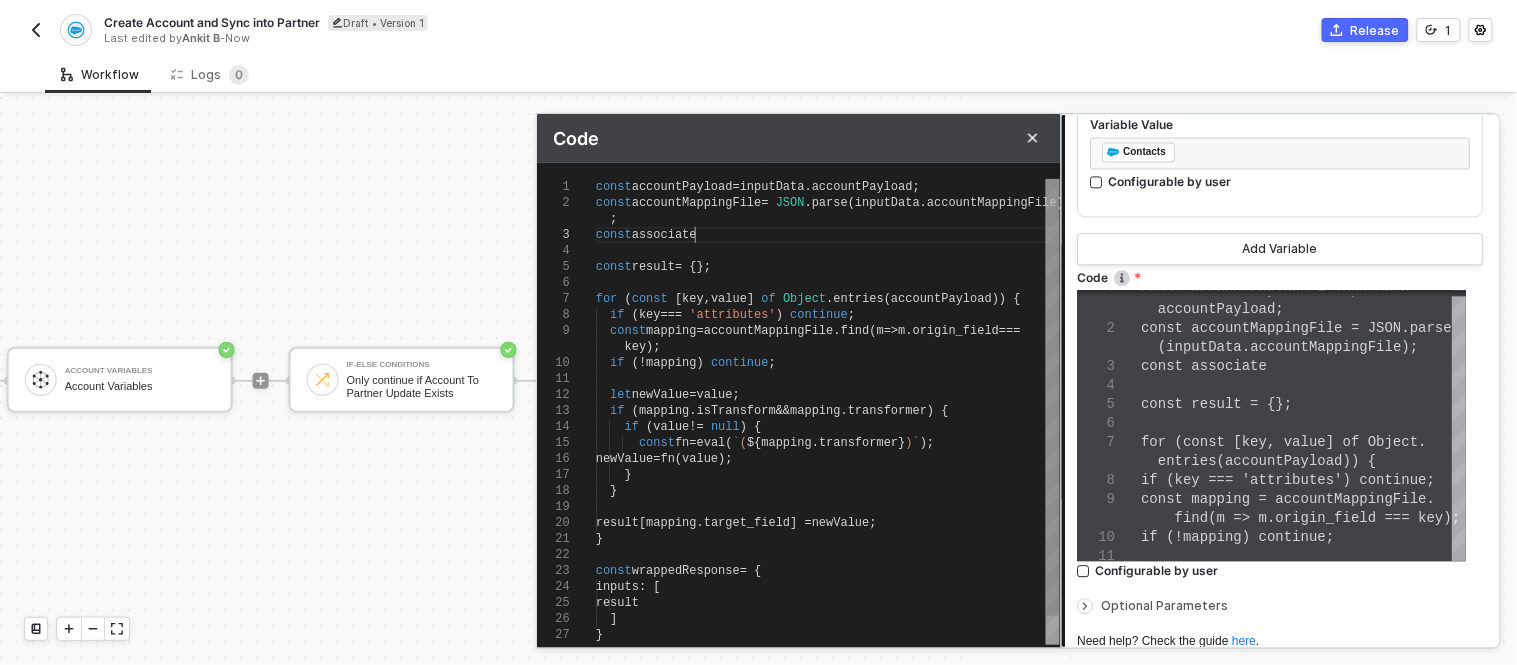 type on "const accountPayload = inputData.accountPayload;
const accountMappingFile = JSON.parse(inputData.accountMappingFile);
const associate
const result = {};
for (const [key, value] of Object.entries(accountPayload)) {" 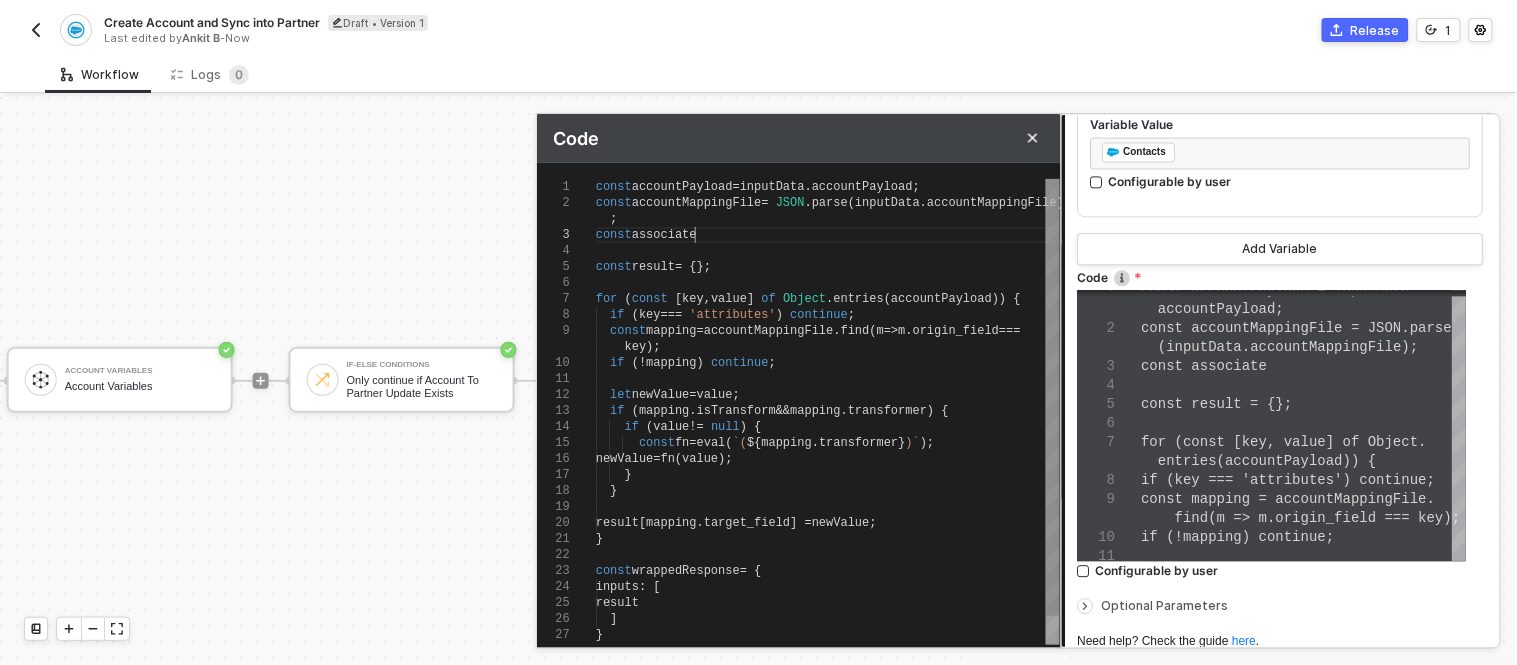 type on "const accountPayload = inputData.accountPayload;
const accountMappingFile = JSON.parse(inputData.accountMappingFile);
const associated
const result = {};
for (const [key, value] of Object.entries(accountPayload)) {
if (key === 'attributes') continue;
const mapping = accountMappingFile.find(m => m.origin_field ===" 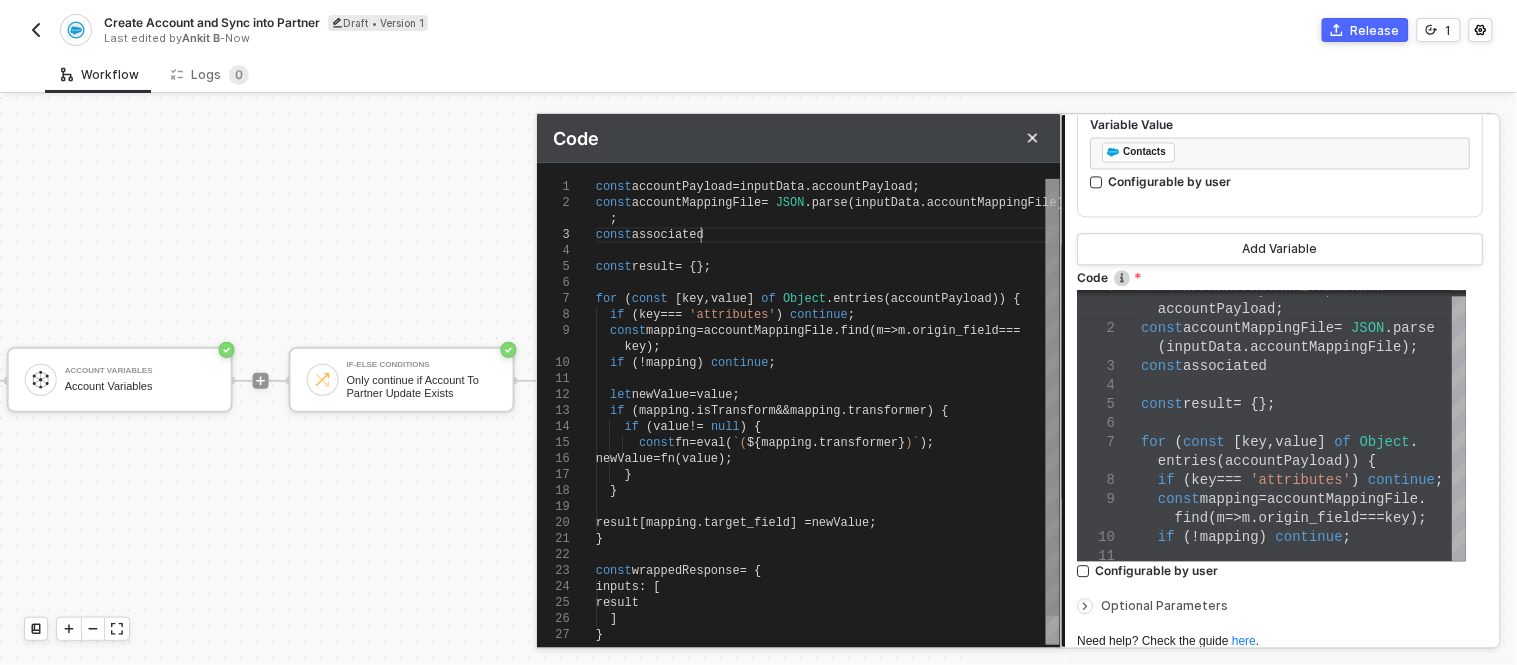 type on "const accountPayload = inputData.accountPayload;
const accountMappingFile = JSON.parse(inputData.accountMappingFile);
const associatedD
const result = {};
for (const [key, value] of Object.entries(accountPayload)) {
if (key === 'attributes') continue;
const mapping = accountMappingFile.find(m => m.origin_field ===" 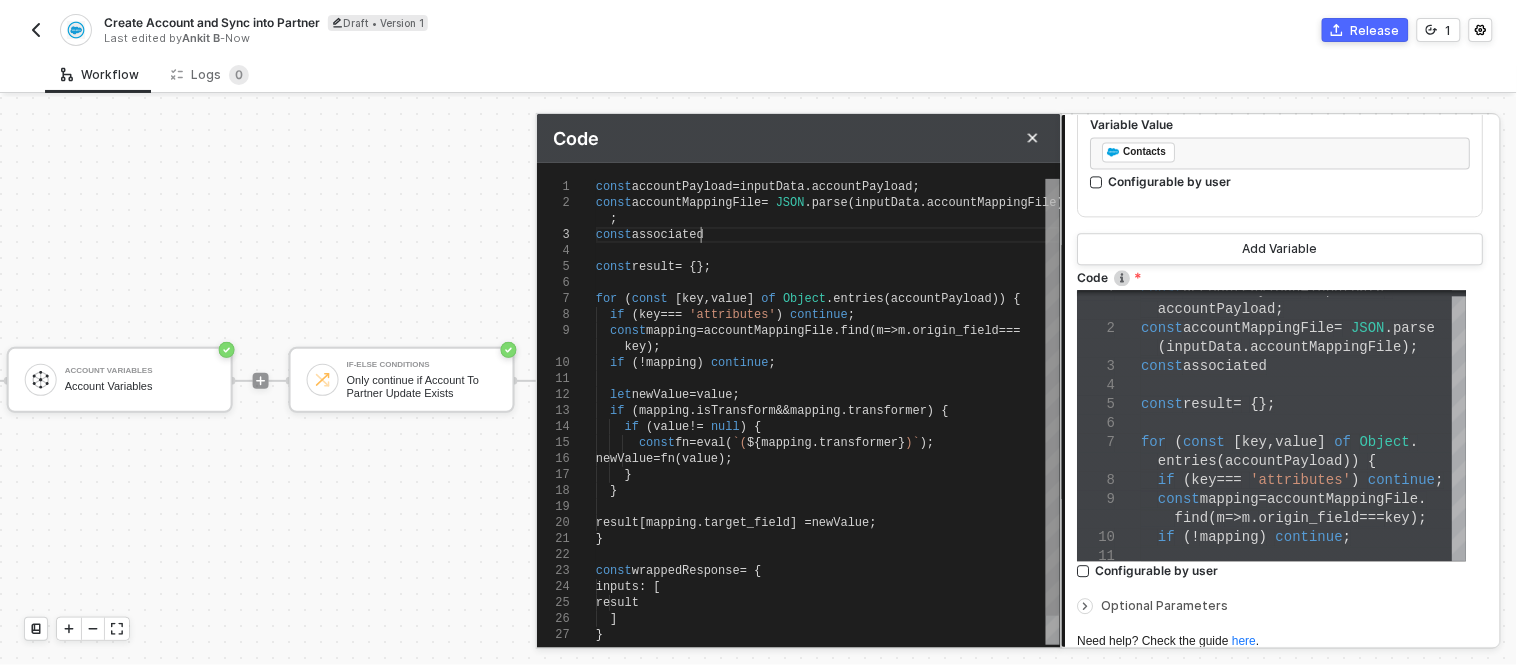 type on "const accountPayload = inputData.accountPayload;
const accountMappingFile = JSON.parse(inputData.accountMappingFile);
const associatedD
const result = {};
for (const [key, value] of Object.entries(accountPayload)) {" 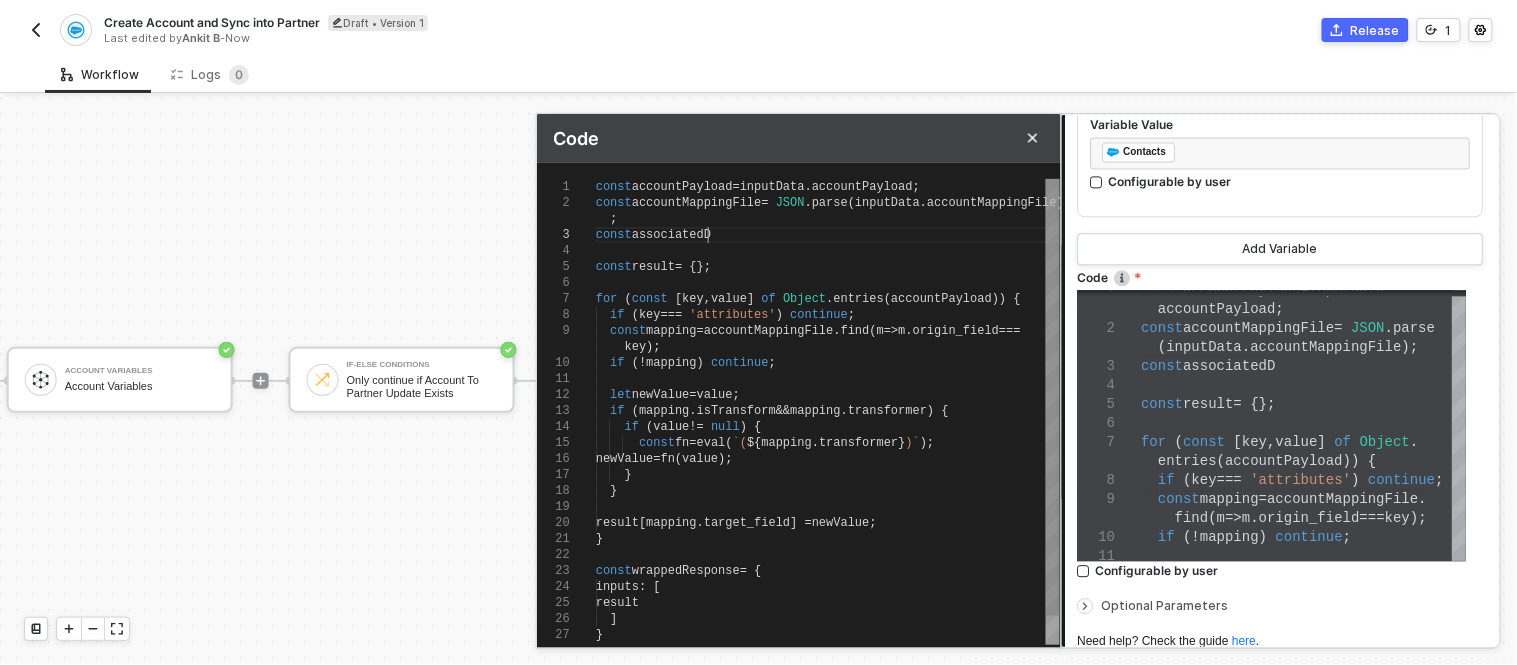 type on "const accountPayload = inputData.accountPayload;
const accountMappingFile = JSON.parse(inputData.accountMappingFile);
const associatedDat
const result = {};
for (const [key, value] of Object.entries(accountPayload)) {
if (key === 'attributes') continue;
const mapping = accountMappingFile.find(m => m.origin_field ===" 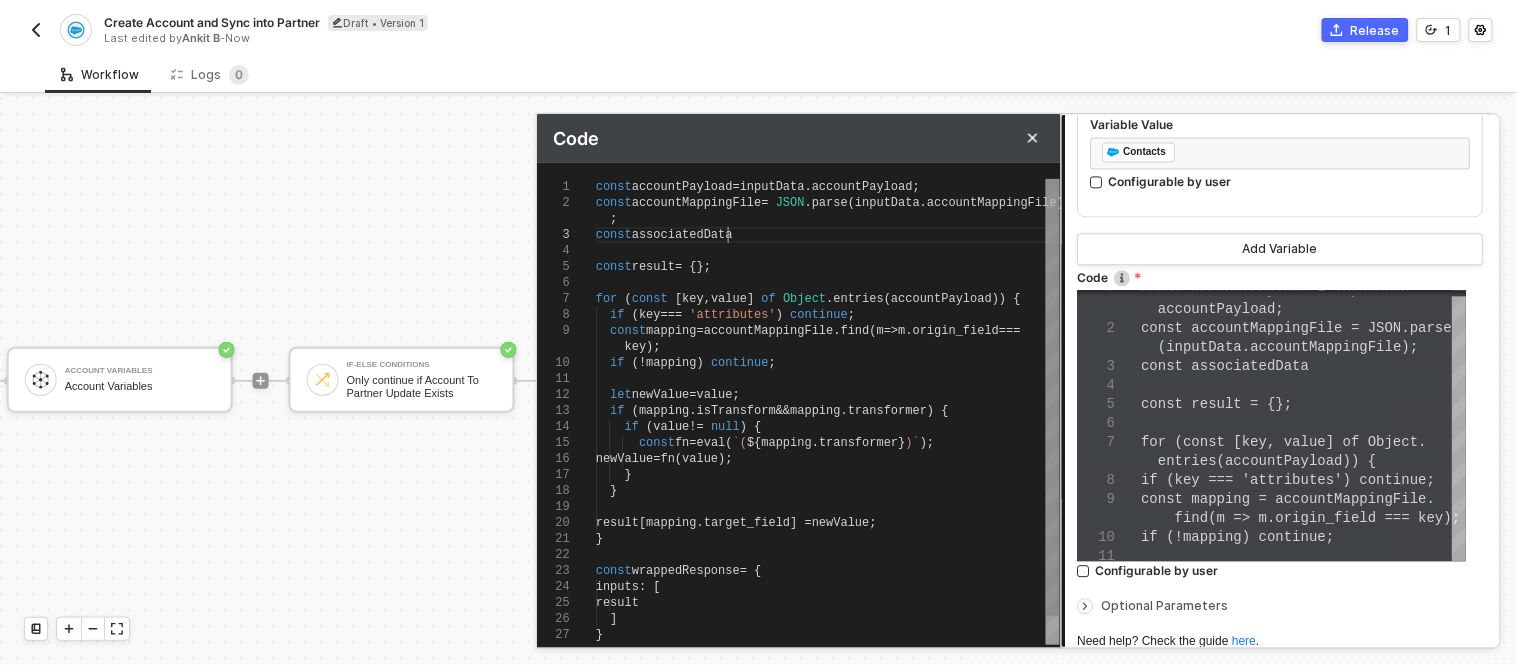 type on "const accountPayload = inputData.accountPayload;
const accountMappingFile = JSON.parse(inputData.accountMappingFile);
const associatedData
const result = {};
for (const [key, value] of Object.entries(accountPayload)) {
if (key === 'attributes') continue;
const mapping = accountMappingFile.find(m => m.origin_field ===" 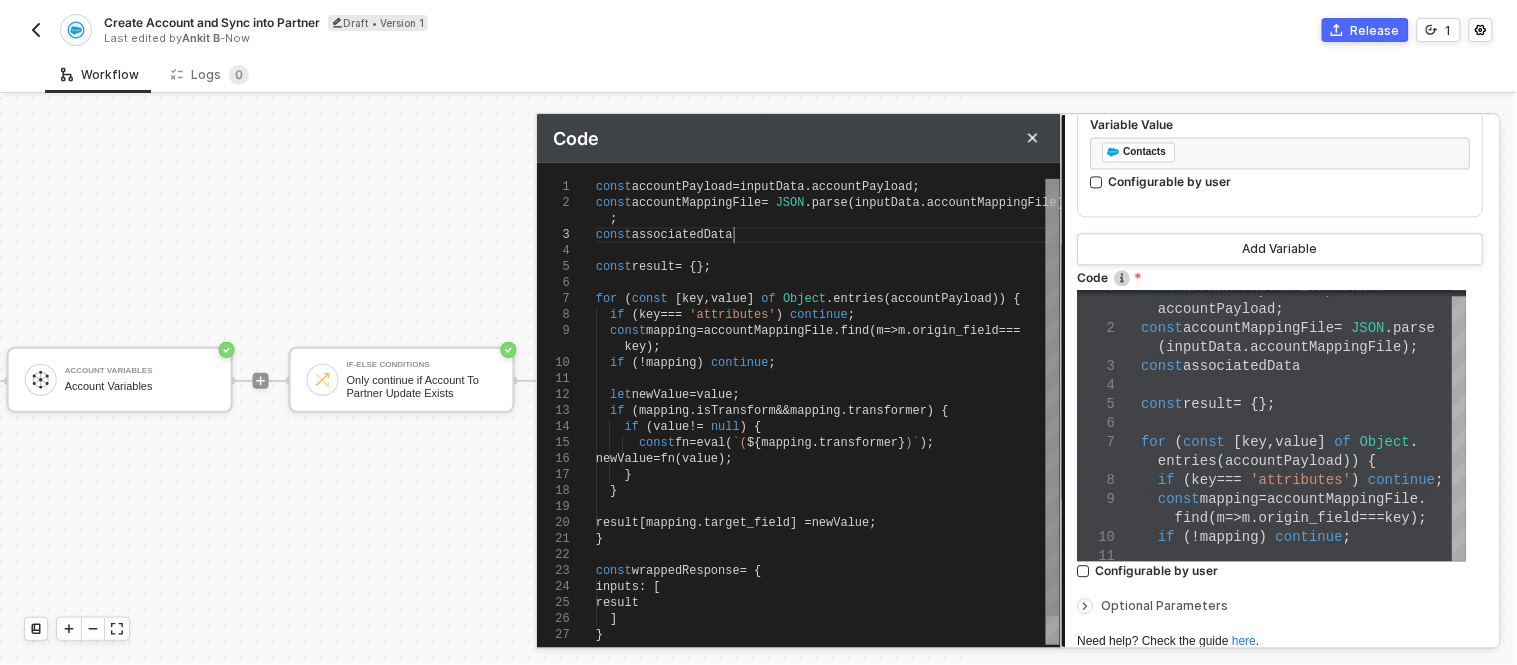 scroll, scrollTop: 45, scrollLeft: 136, axis: both 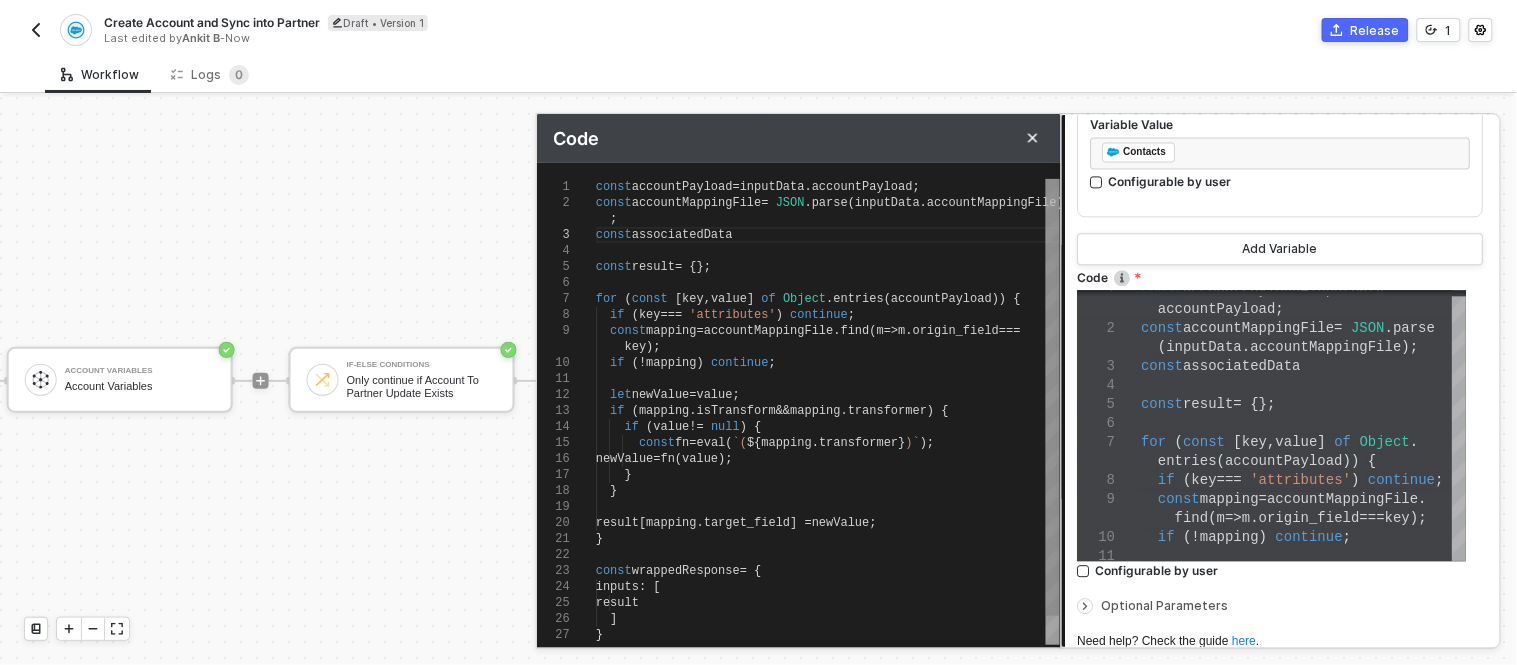 type on "const accountPayload = inputData.accountPayload;
const accountMappingFile = JSON.parse(inputData.accountMappingFile);
const associatedData =
const result = {};
for (const [key, value] of Object.entries(accountPayload)) {
if (key === 'attributes') continue;
const mapping = accountMappingFile.find(m => m.origin_field ===" 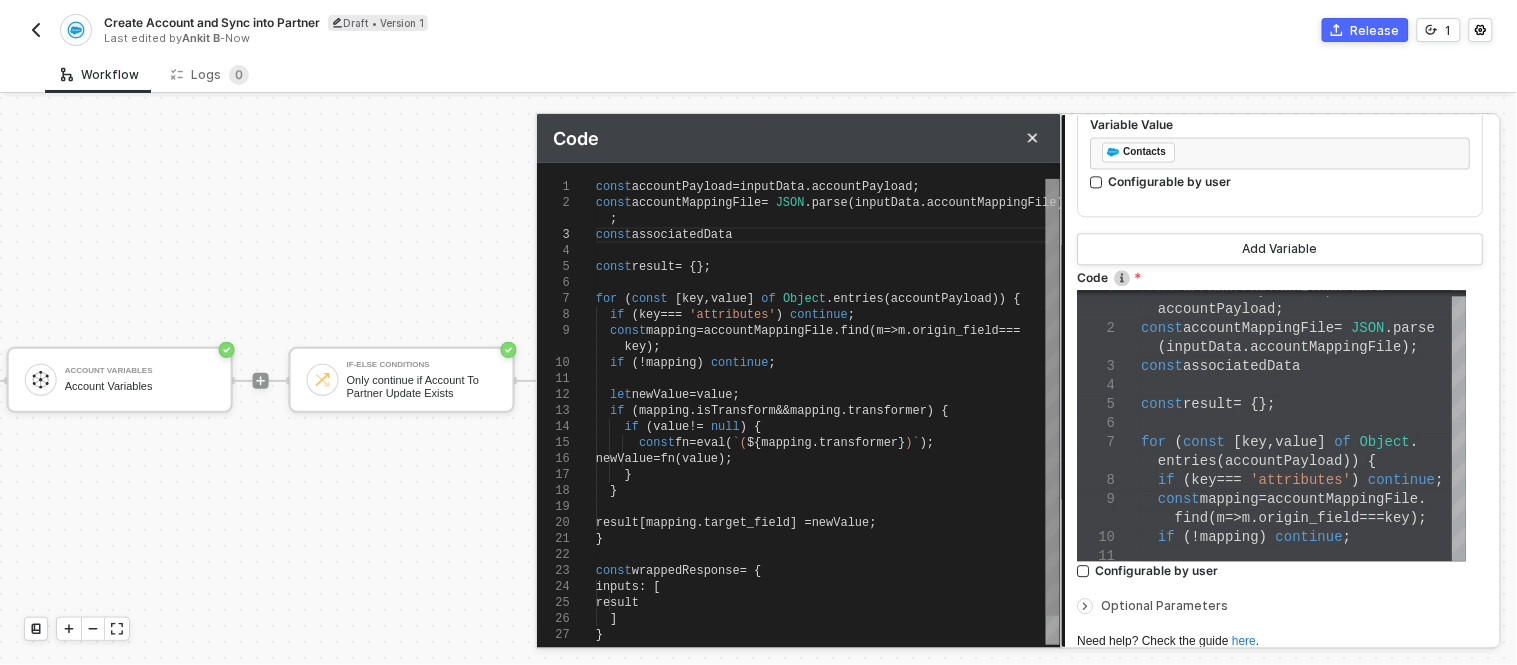 type on "const accountPayload = inputData.accountPayload;
const accountMappingFile = JSON.parse(inputData.accountMappingFile);
const associatedData =
const result = {};
for (const [key, value] of Object.entries(accountPayload)) {" 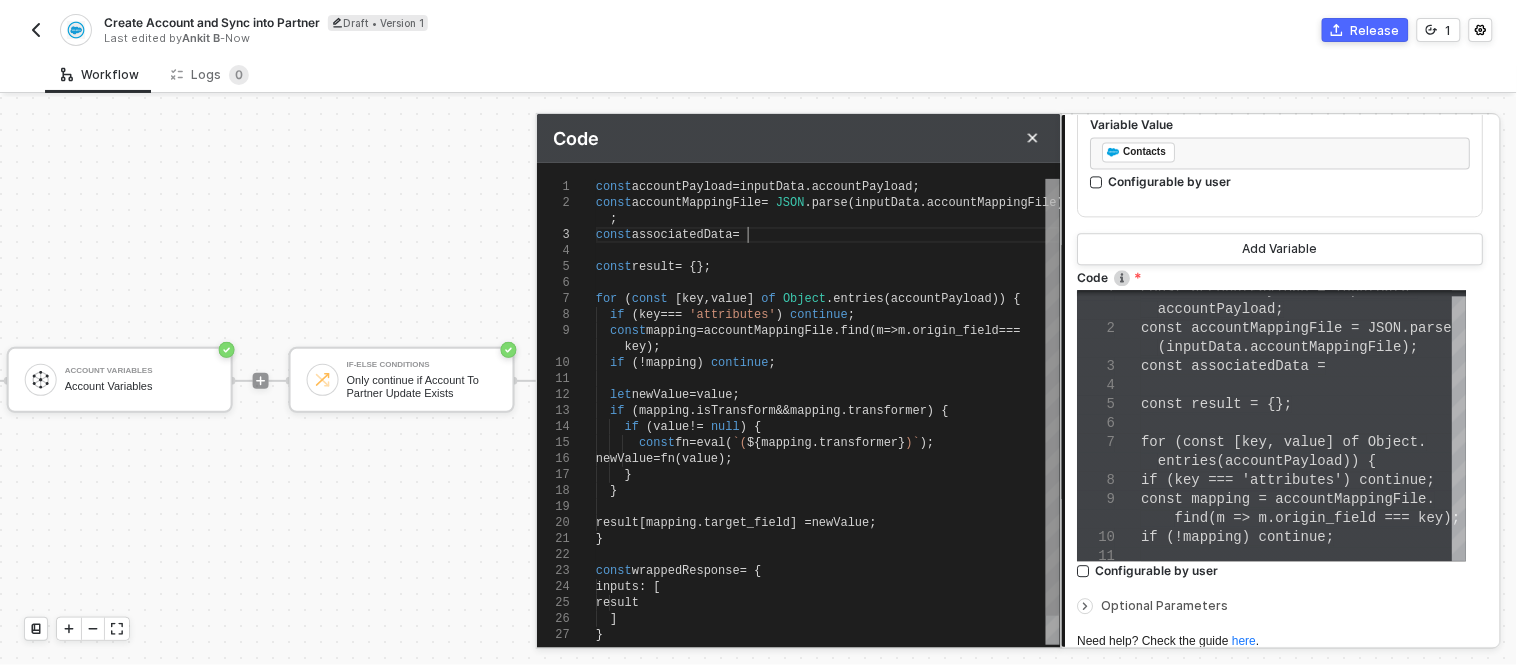 scroll, scrollTop: 45, scrollLeft: 150, axis: both 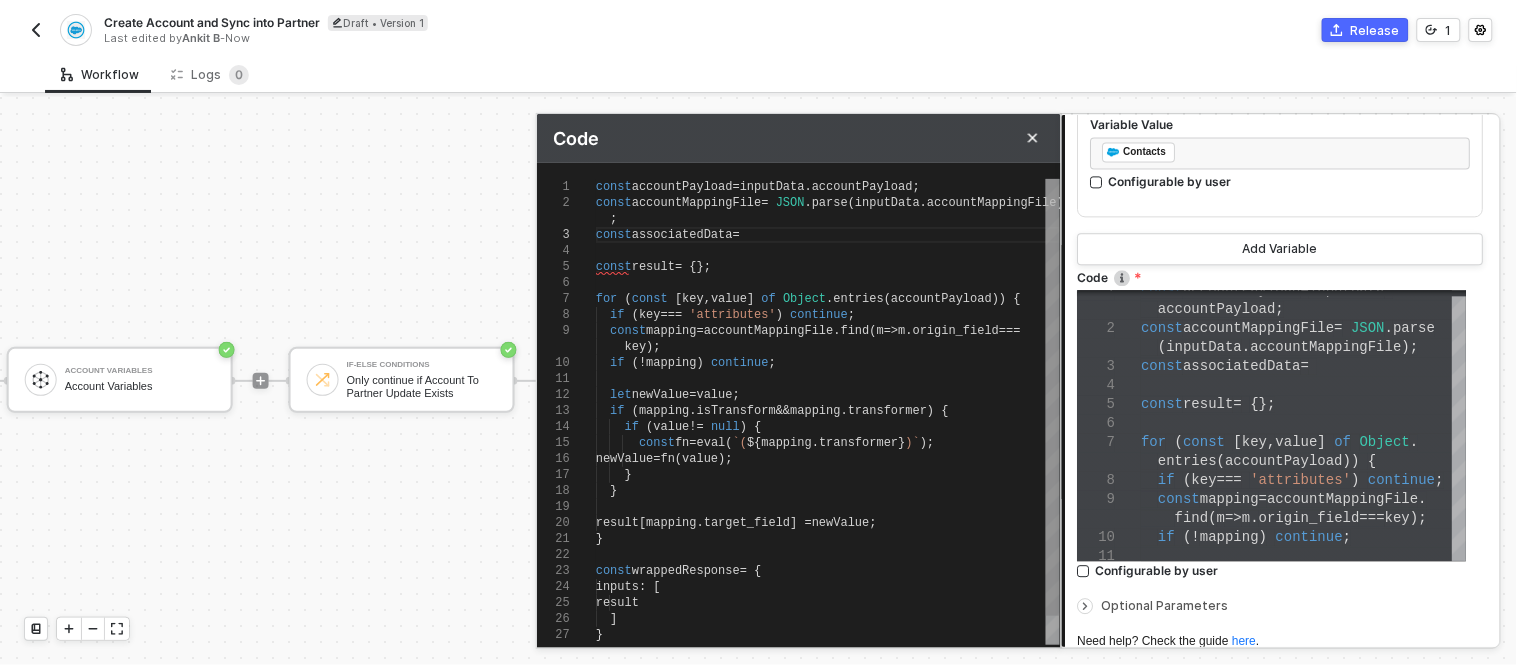 type on "const accountPayload = inputData.accountPayload;
const accountMappingFile = JSON.parse(inputData.accountMappingFile);
const associatedData = i
const result = {};
for (const [key, value] of Object.entries(accountPayload)) {
if (key === 'attributes') continue;
const mapping = accountMappingFile.find(m => m.origin_field ===" 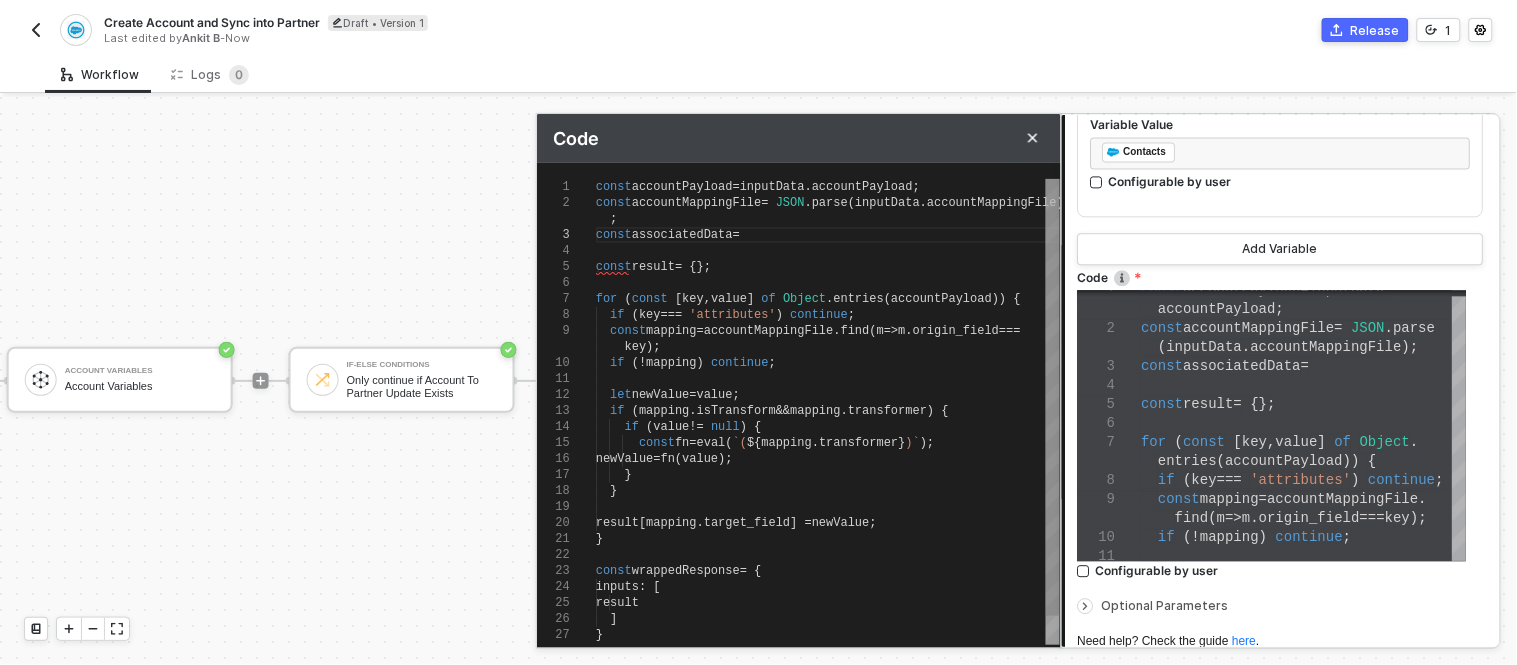 type on "const accountPayload = inputData.accountPayload;
const accountMappingFile = JSON.parse(inputData.accountMappingFile);
const associatedData = i
const result = {};
for (const [key, value] of Object.entries(accountPayload)) {" 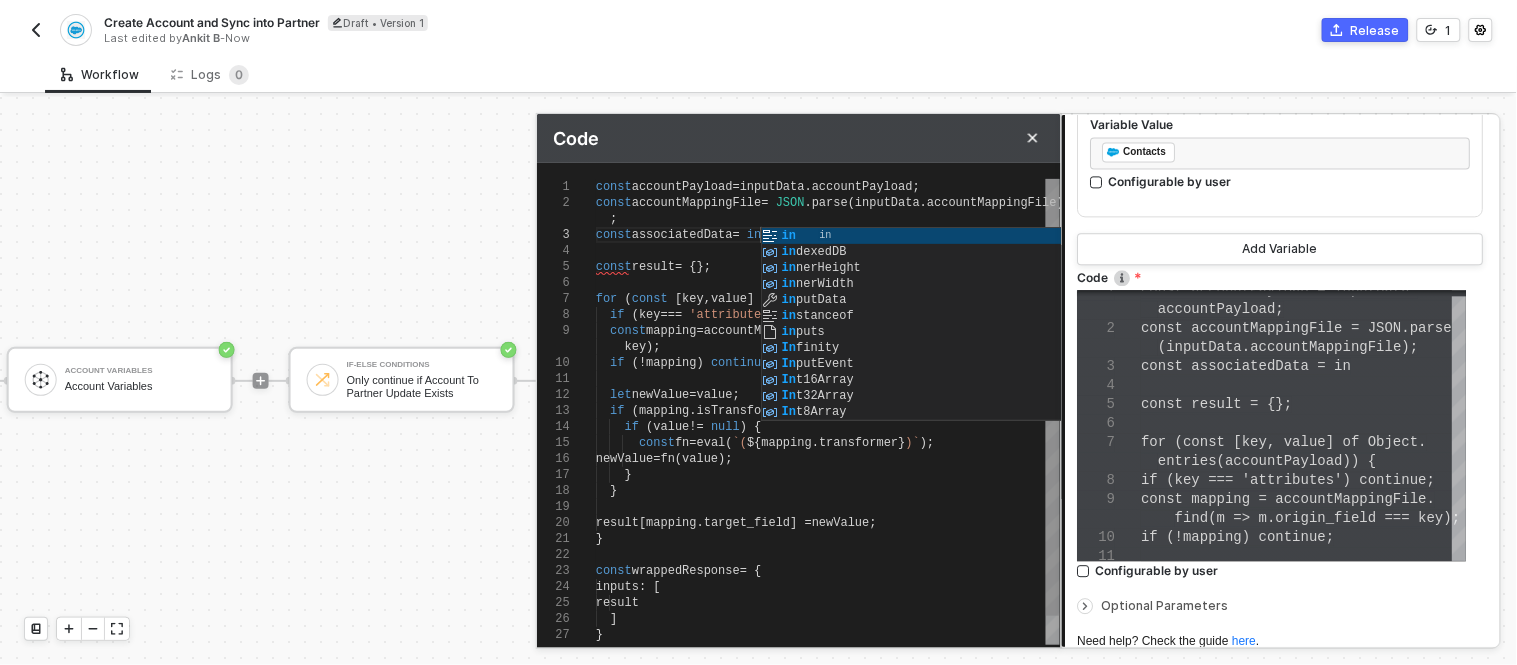 type on "const accountPayload = inputData.accountPayload;
const accountMappingFile = JSON.parse(inputData.accountMappingFile);
const associatedData = inp
const result = {};
for (const [key, value] of Object.entries(accountPayload)) {" 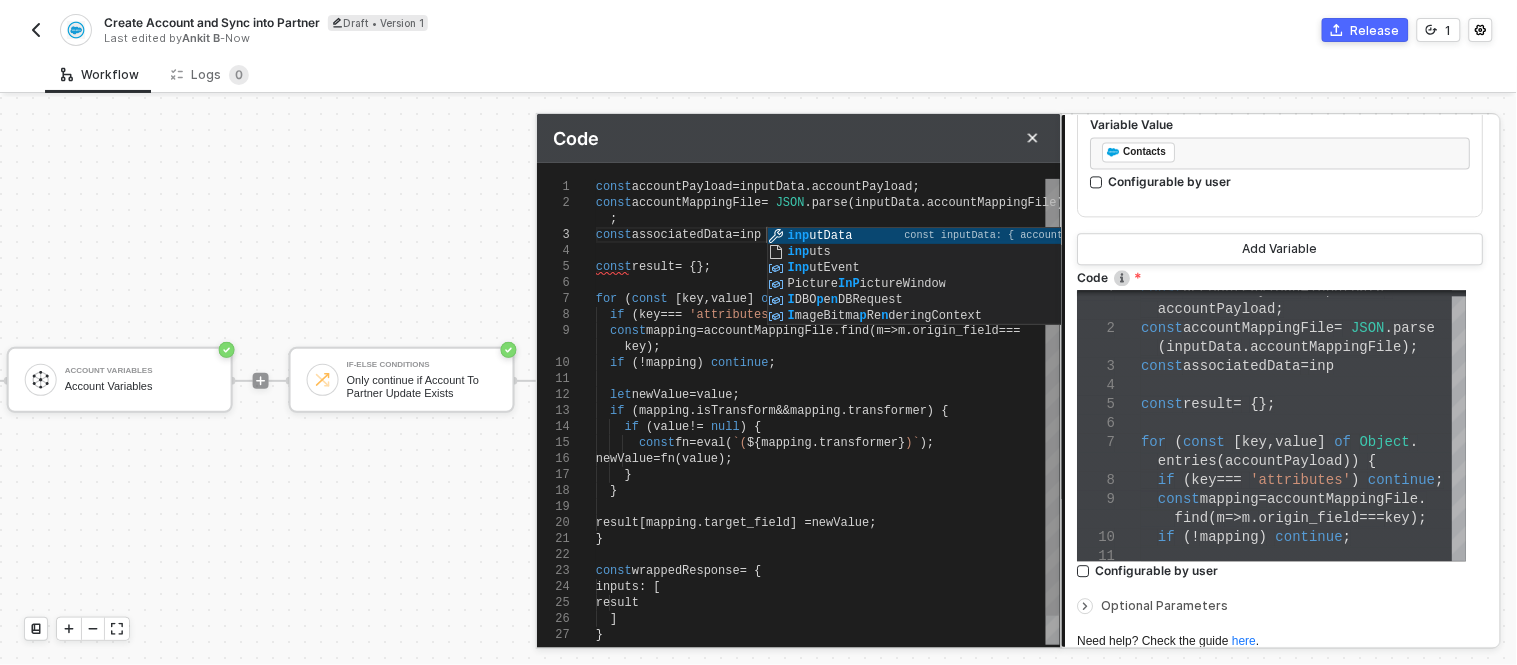 type on "const accountPayload = inputData.accountPayload;
const accountMappingFile = JSON.parse(inputData.accountMappingFile);
const associatedData = inpu
const result = {};
for (const [key, value] of Object.entries(accountPayload)) {
if (key === 'attributes') continue;
const mapping = accountMappingFile.find(m => m.origin_field ===" 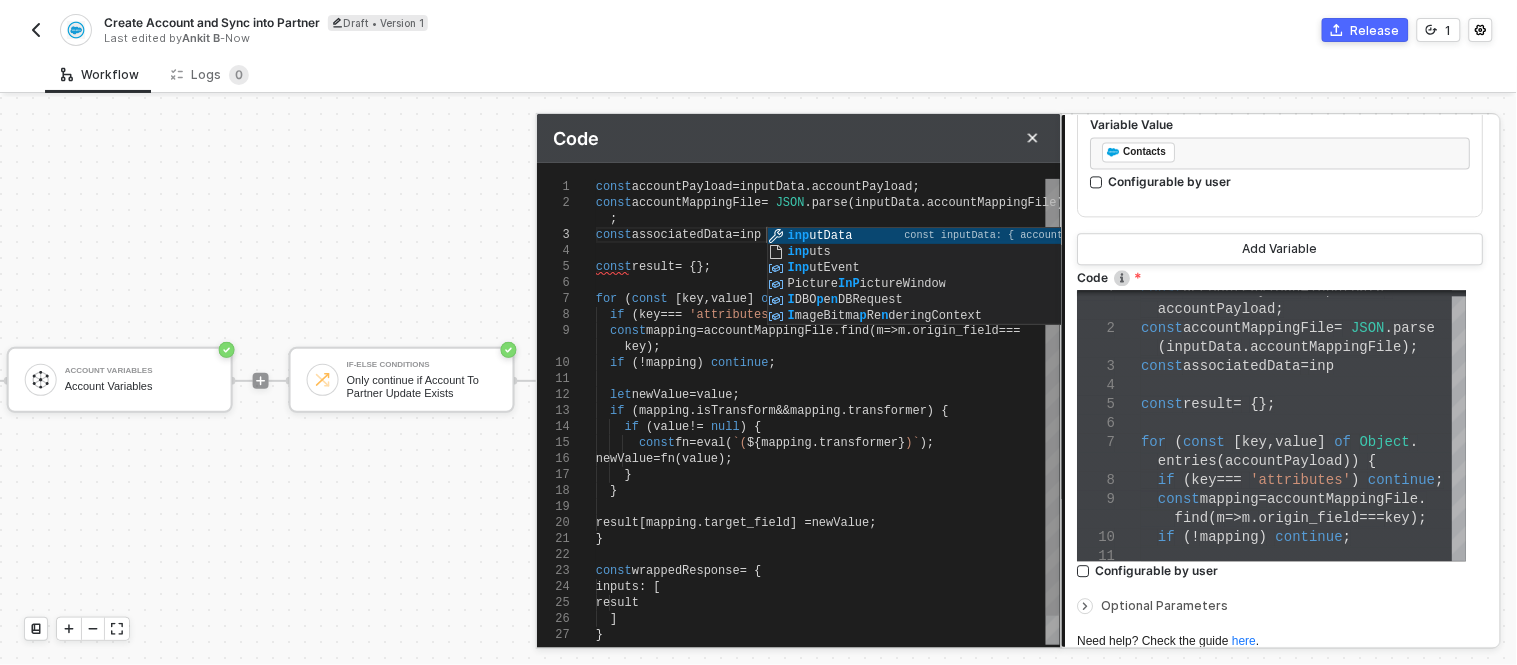 type on "const accountPayload = inputData.accountPayload;
const accountMappingFile = JSON.parse(inputData.accountMappingFile);
const associatedData = input
const result = {};
for (const [key, value] of Object.entries(accountPayload)) {" 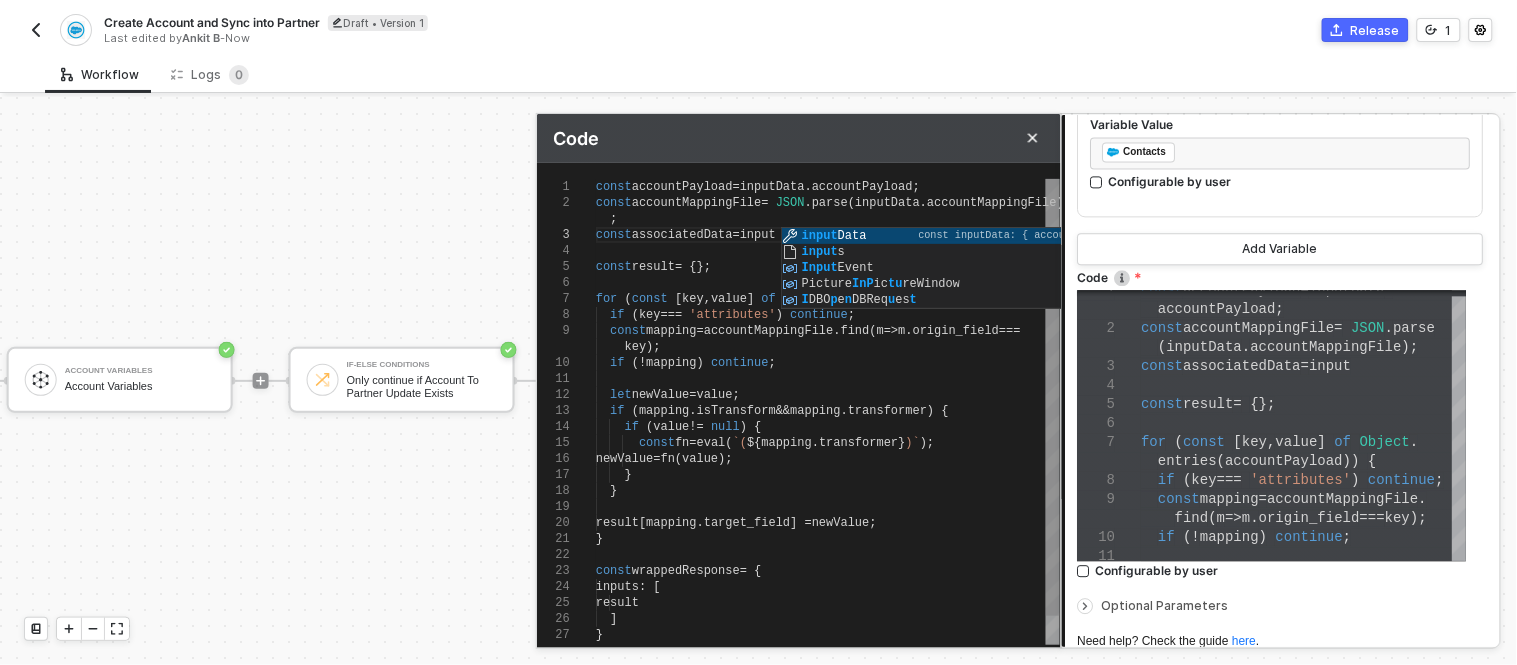 type on "const accountPayload = inputData.accountPayload;
const accountMappingFile = JSON.parse(inputData.accountMappingFile);
const associatedData = inputData
const result = {};
for (const [key, value] of Object.entries(accountPayload)) {" 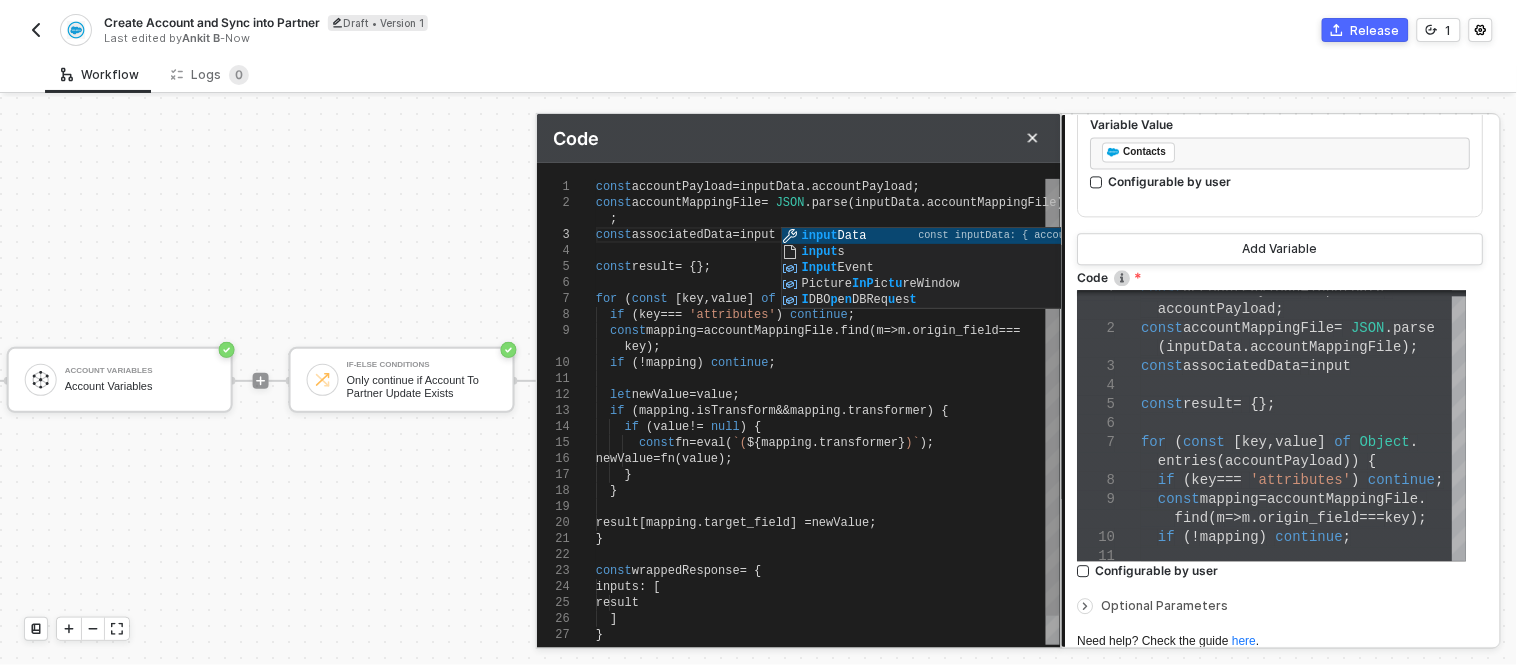 type on "const accountPayload = inputData.accountPayload;
const accountMappingFile = JSON.parse(inputData.accountMappingFile);
const associatedData = inputData
const result = {};
for (const [key, value] of Object.entries(accountPayload)) {
if (key === 'attributes') continue;
const mapping = accountMappingFile.find(m => m.origin_field ===" 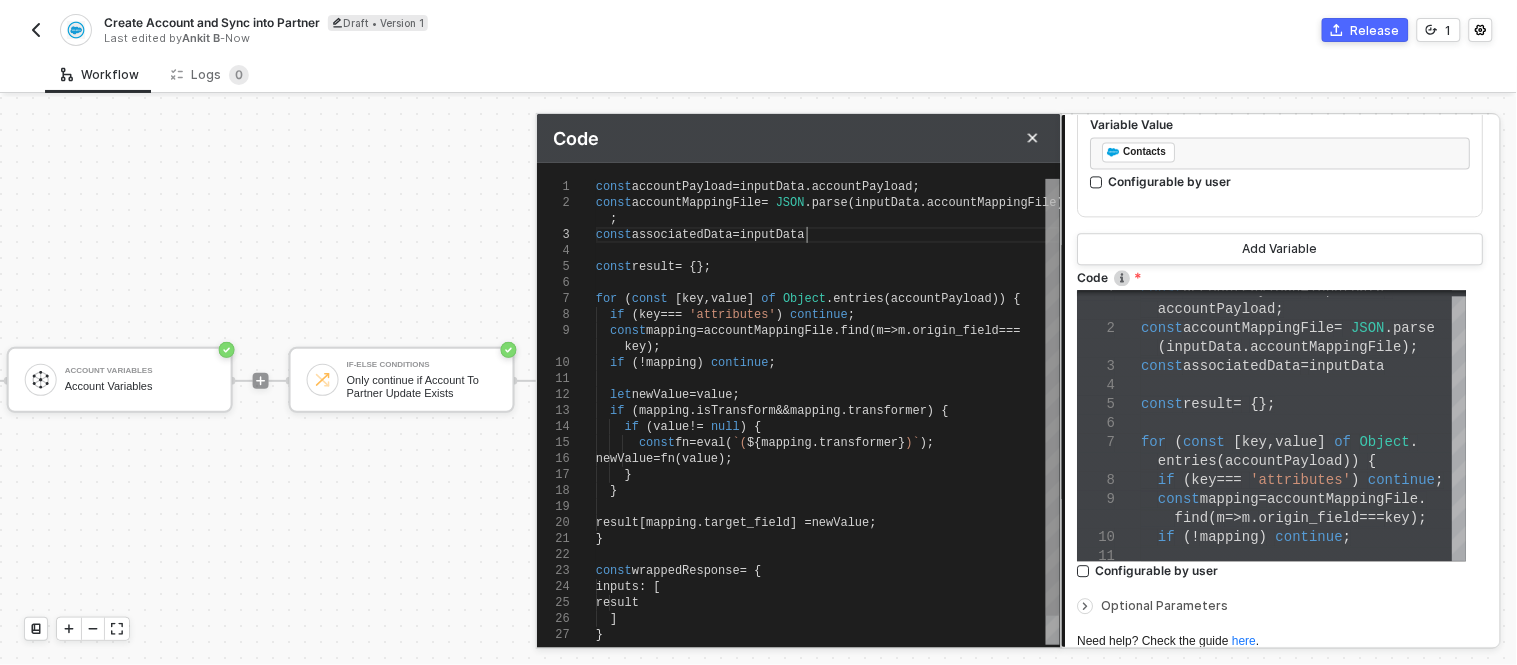 type on "const accountPayload = inputData.accountPayload;
const accountMappingFile = JSON.parse(inputData.accountMappingFile);
const associatedData = inputData.
const result = {};
for (const [key, value] of Object.entries(accountPayload)) {" 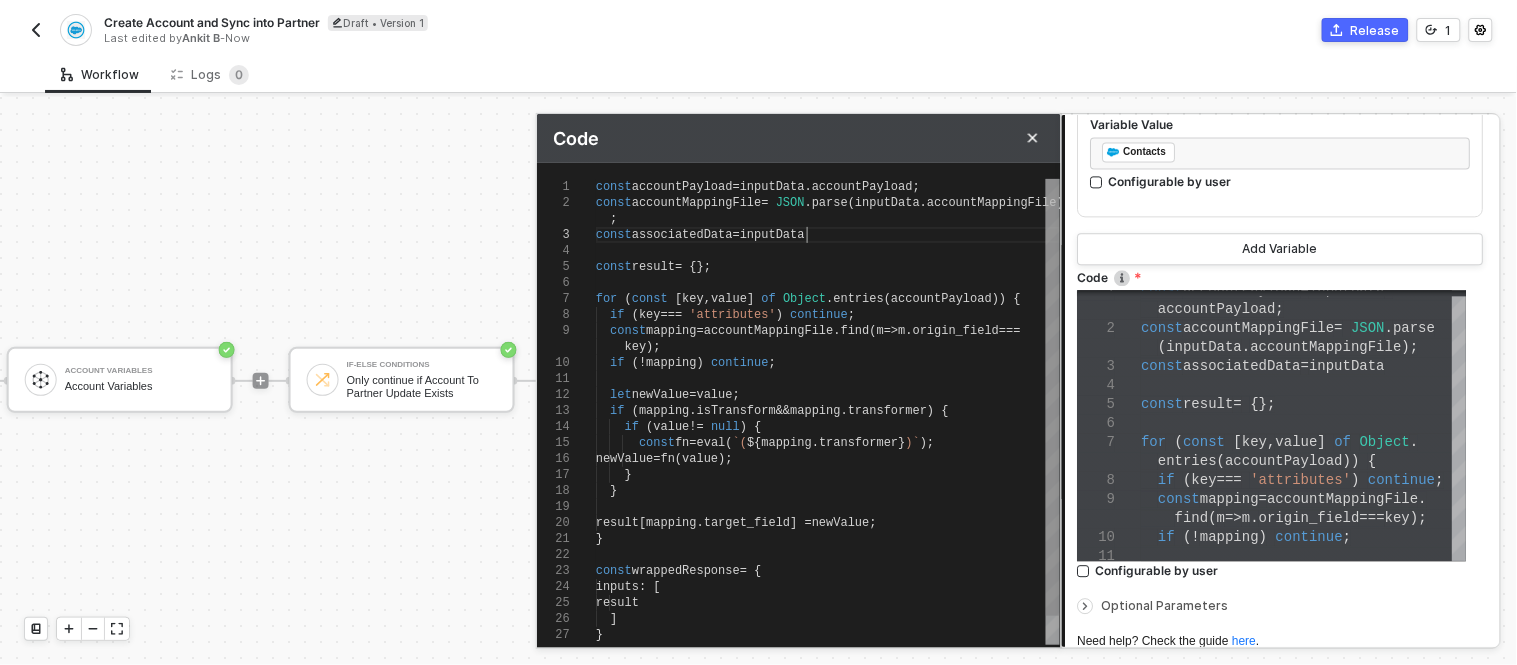 type on "const accountPayload = inputData.accountPayload;
const accountMappingFile = JSON.parse(inputData.accountMappingFile);
const associatedData = inputData.
const result = {};
for (const [key, value] of Object.entries(accountPayload)) {
if (key === 'attributes') continue;
const mapping = accountMappingFile.find(m => m.origin_field ===" 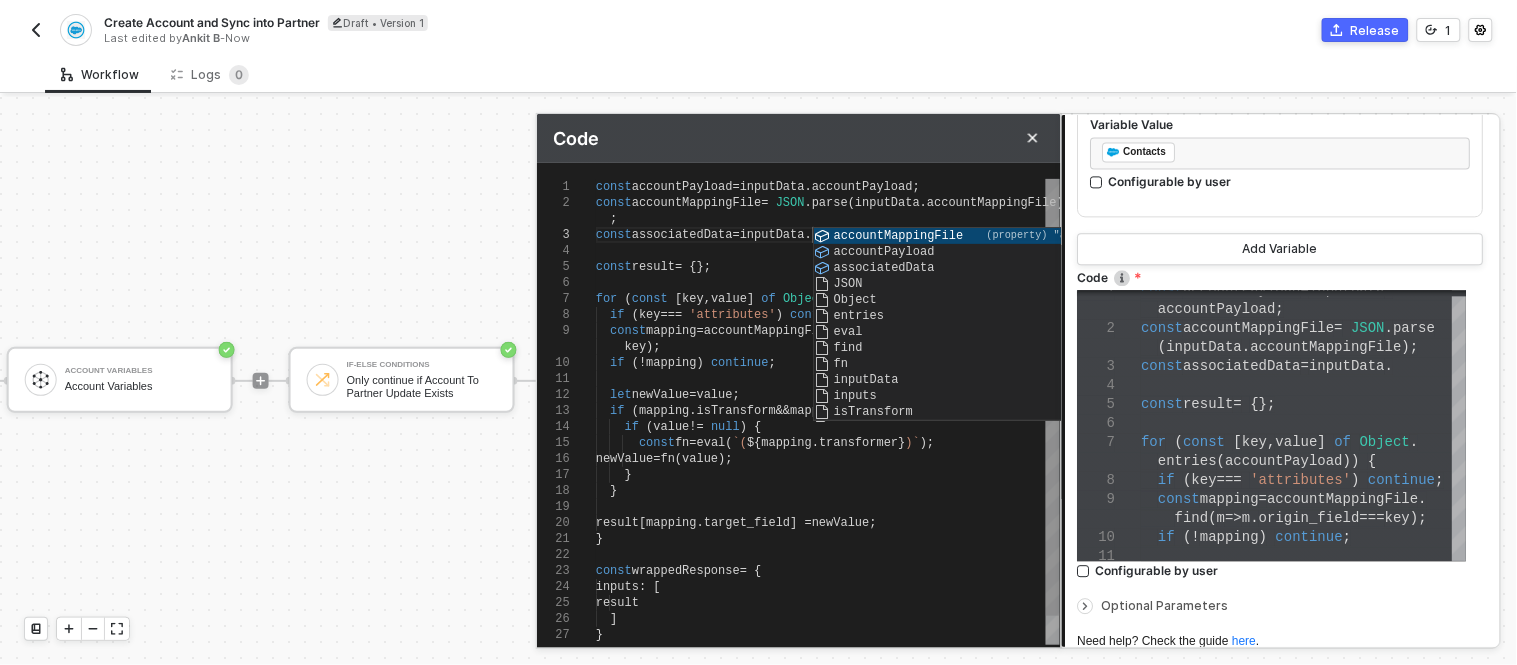 scroll, scrollTop: 45, scrollLeft: 215, axis: both 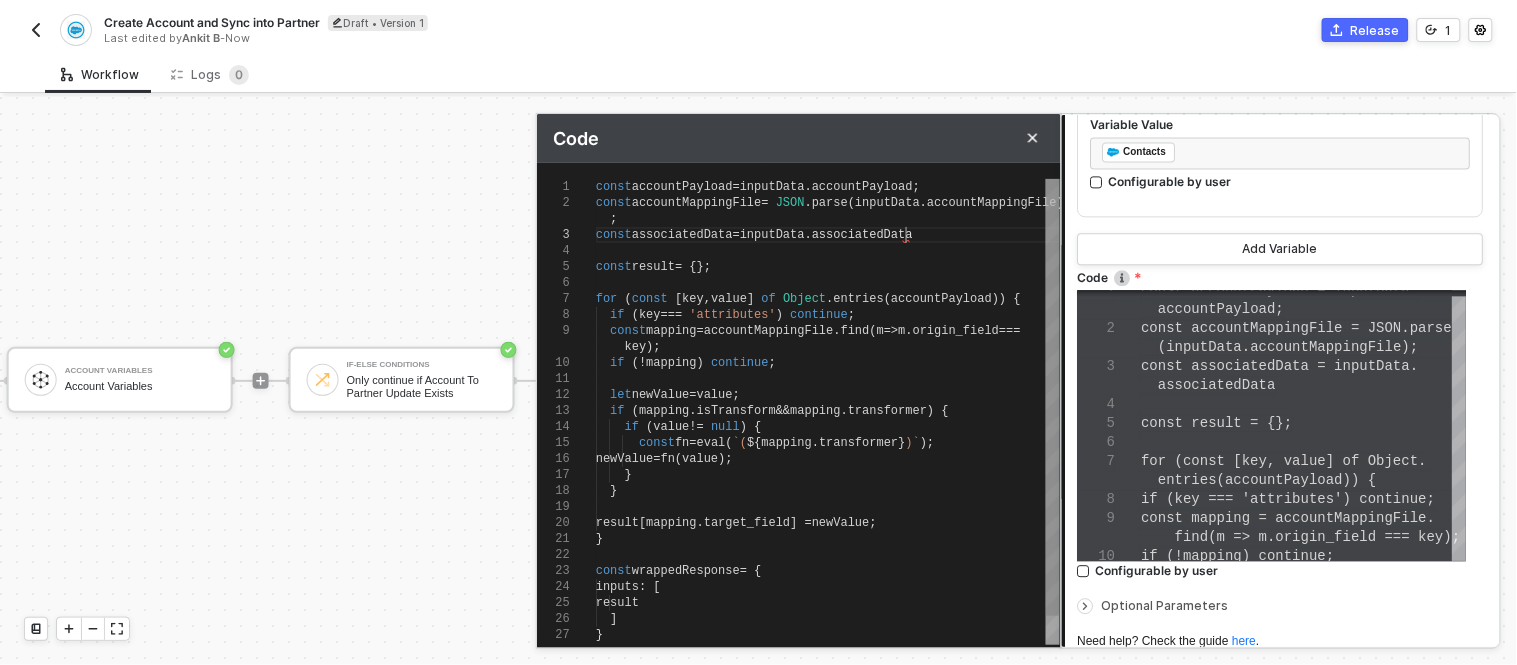 type on "const accountPayload = inputData.accountPayload;
const accountMappingFile = JSON.parse(inputData.accountMappingFile);
const associatedData = inputData.associatedData
const result = {};
for (const [key, value] of Object." 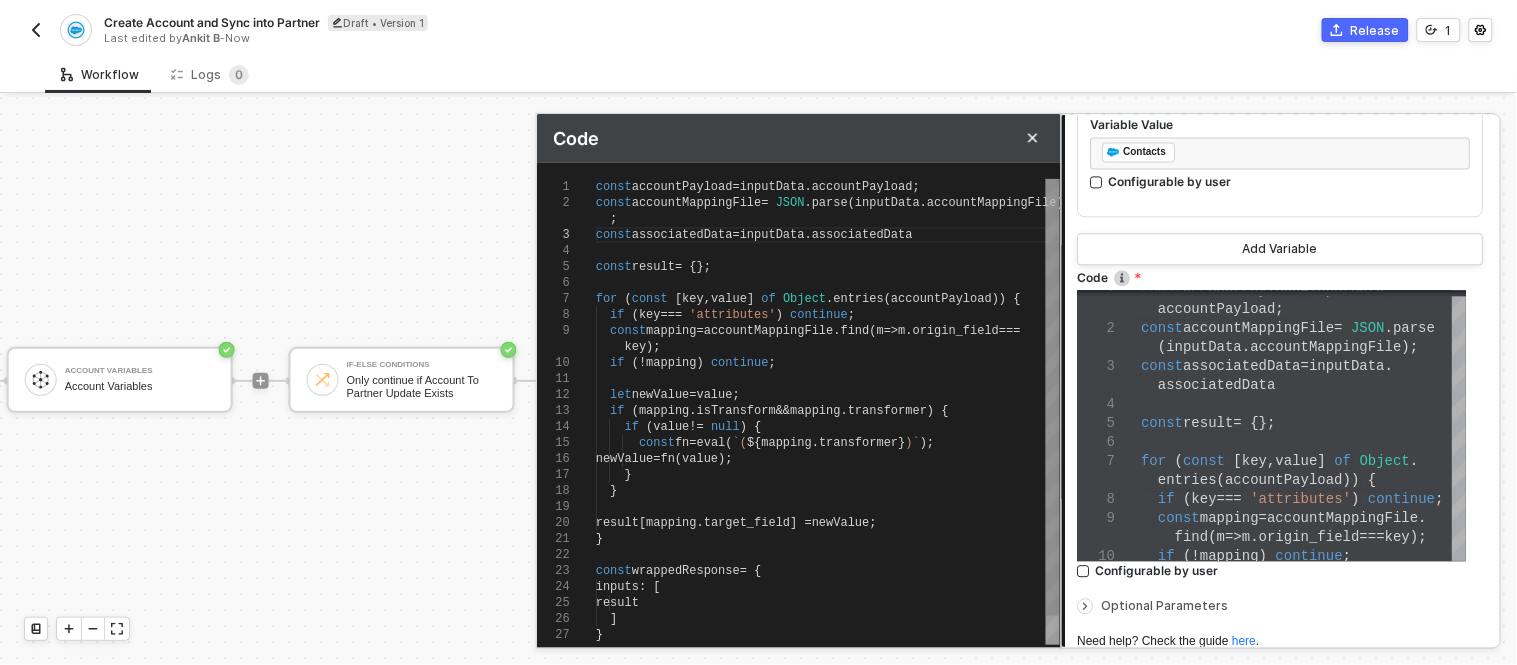 click on ";" at bounding box center (828, 219) 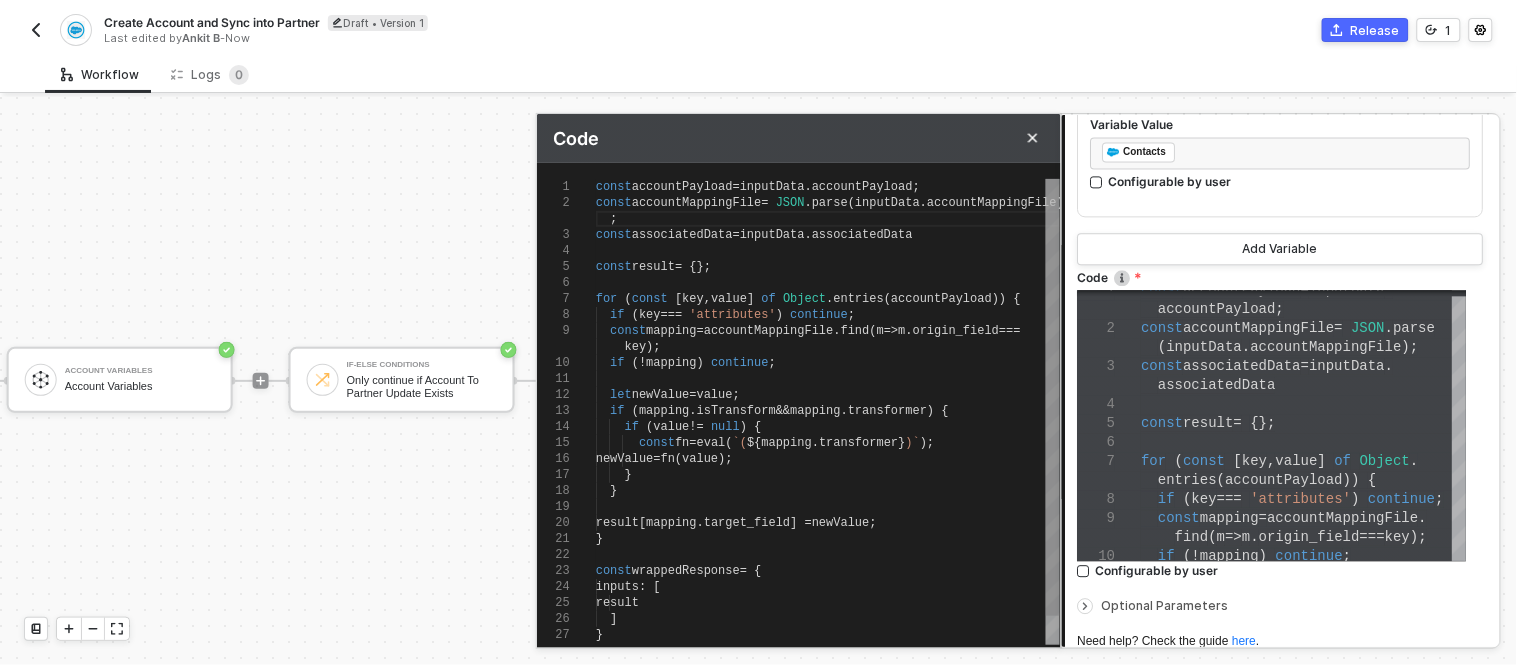 click on ";" at bounding box center [828, 219] 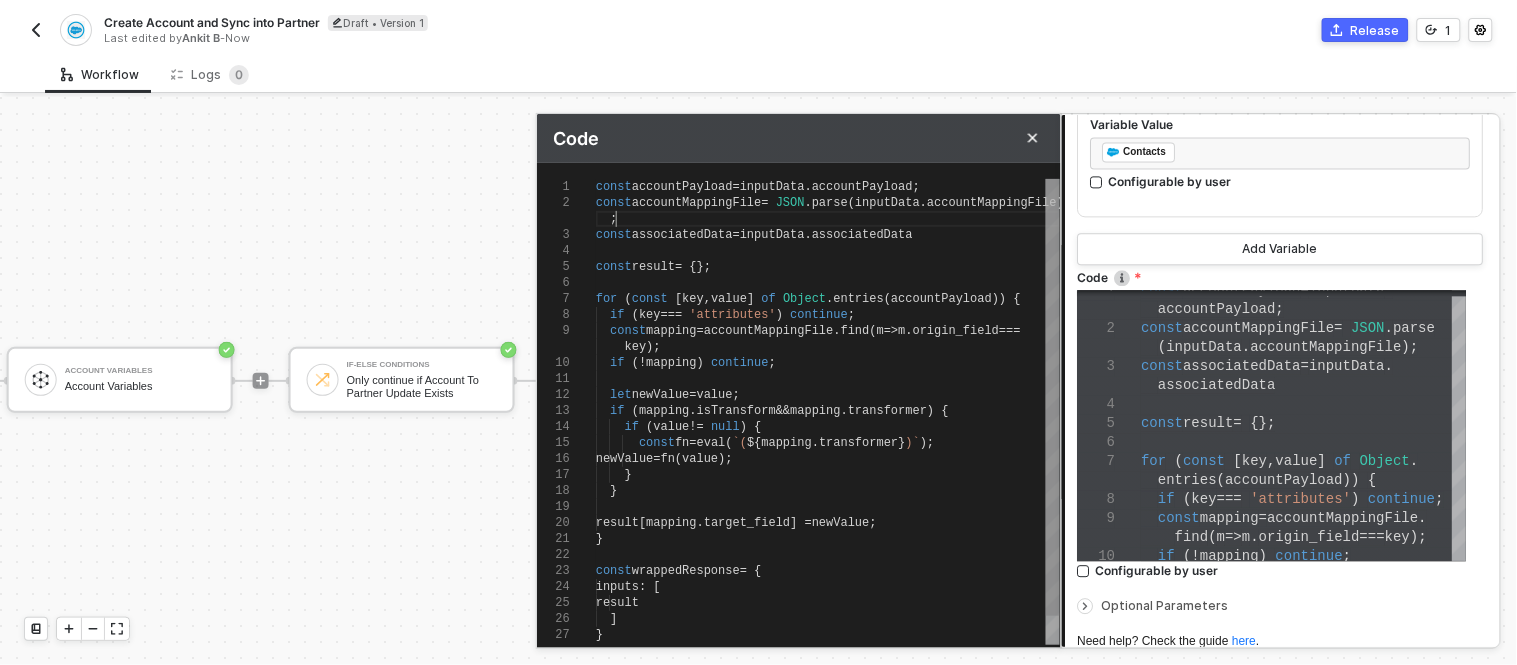 click on "associatedData" at bounding box center (682, 235) 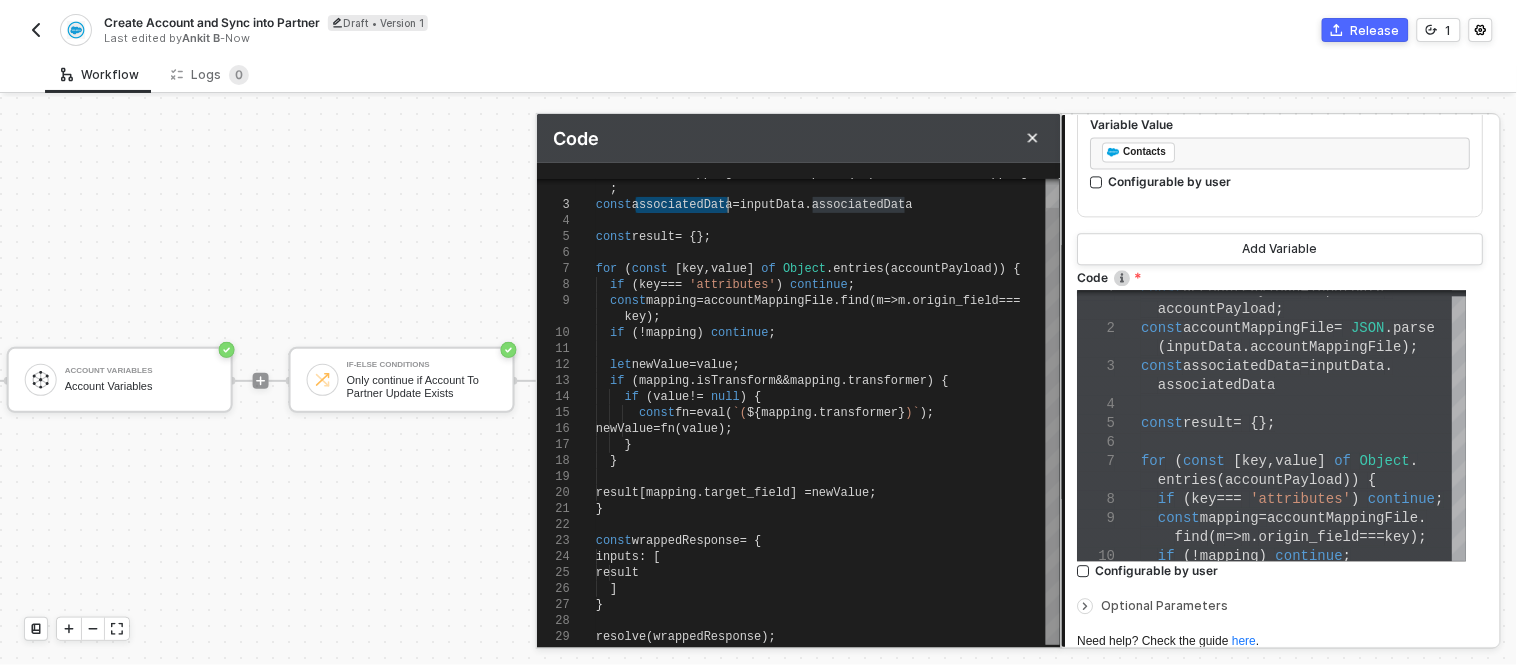 click on ");" at bounding box center (769, 637) 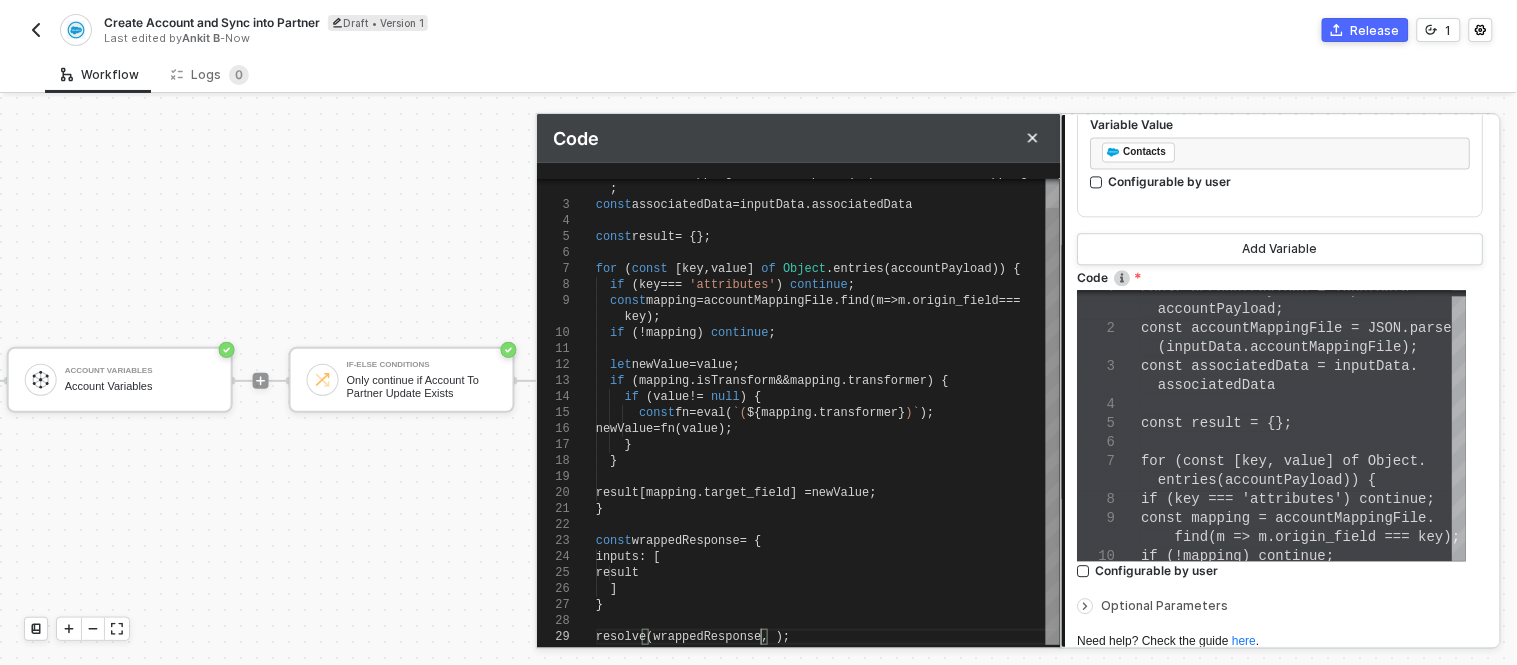 scroll, scrollTop: 14, scrollLeft: 164, axis: both 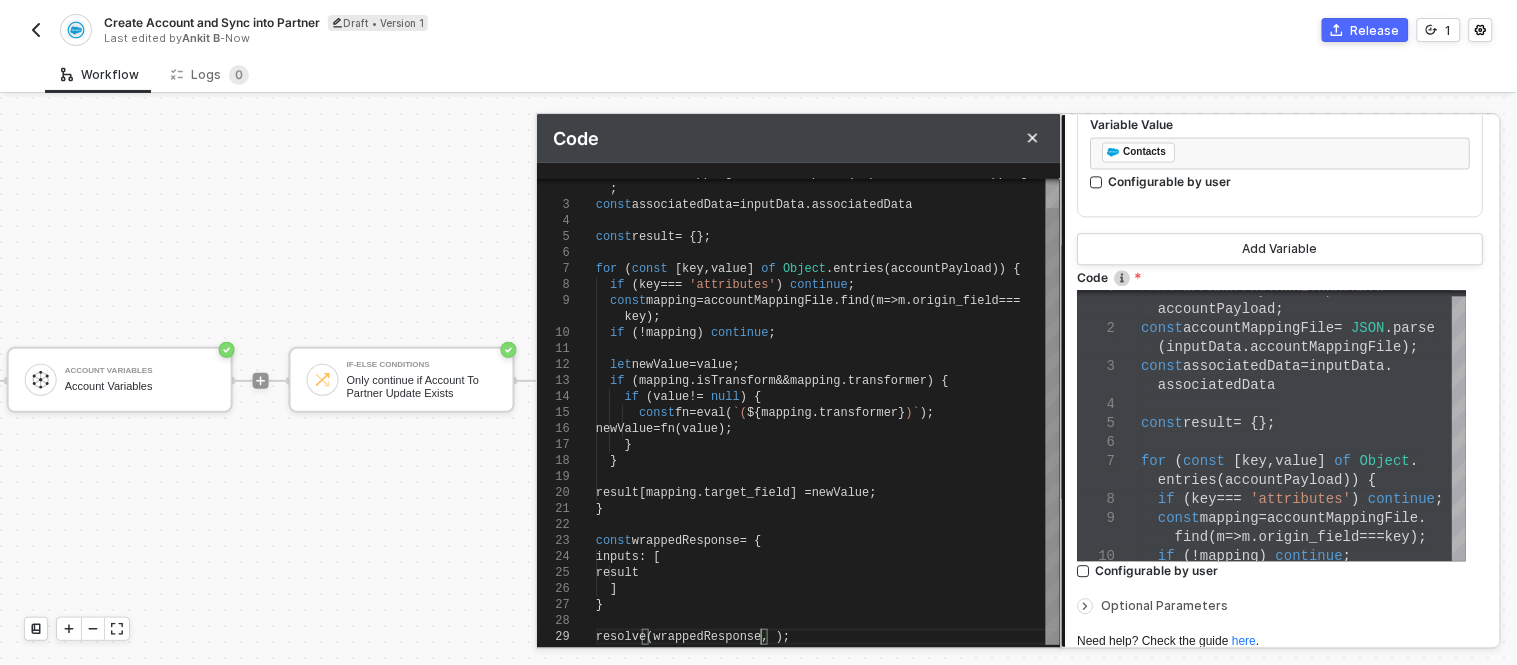 paste on "associatedData" 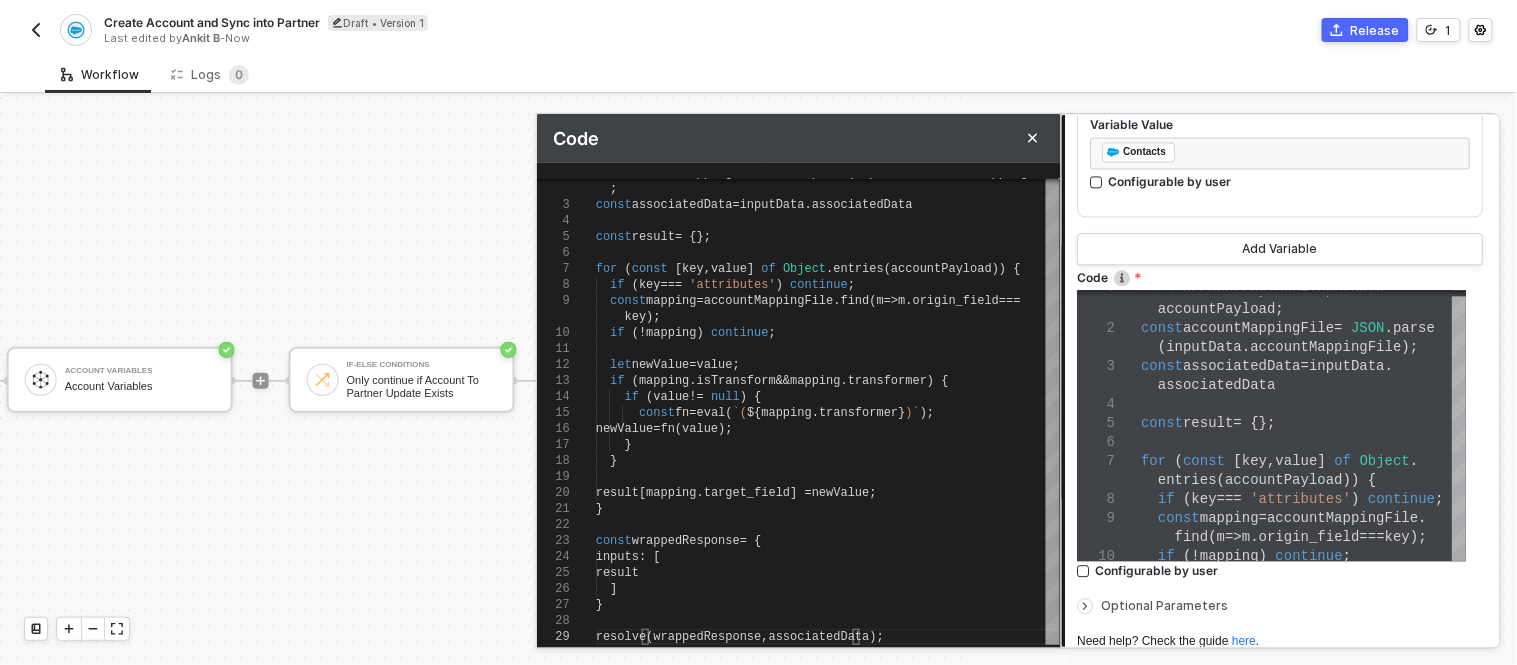 scroll, scrollTop: 1306, scrollLeft: 0, axis: vertical 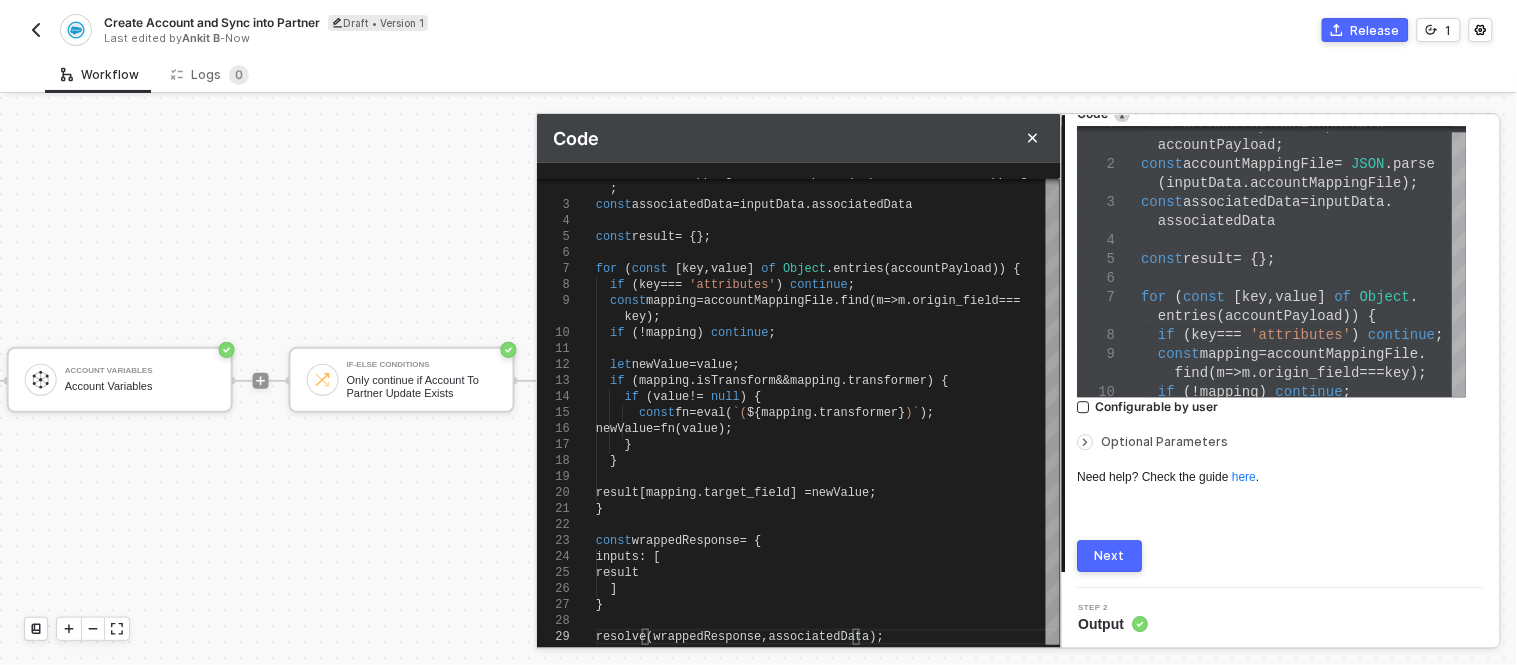 type on "resolve(wrappedResponse, associatedData);" 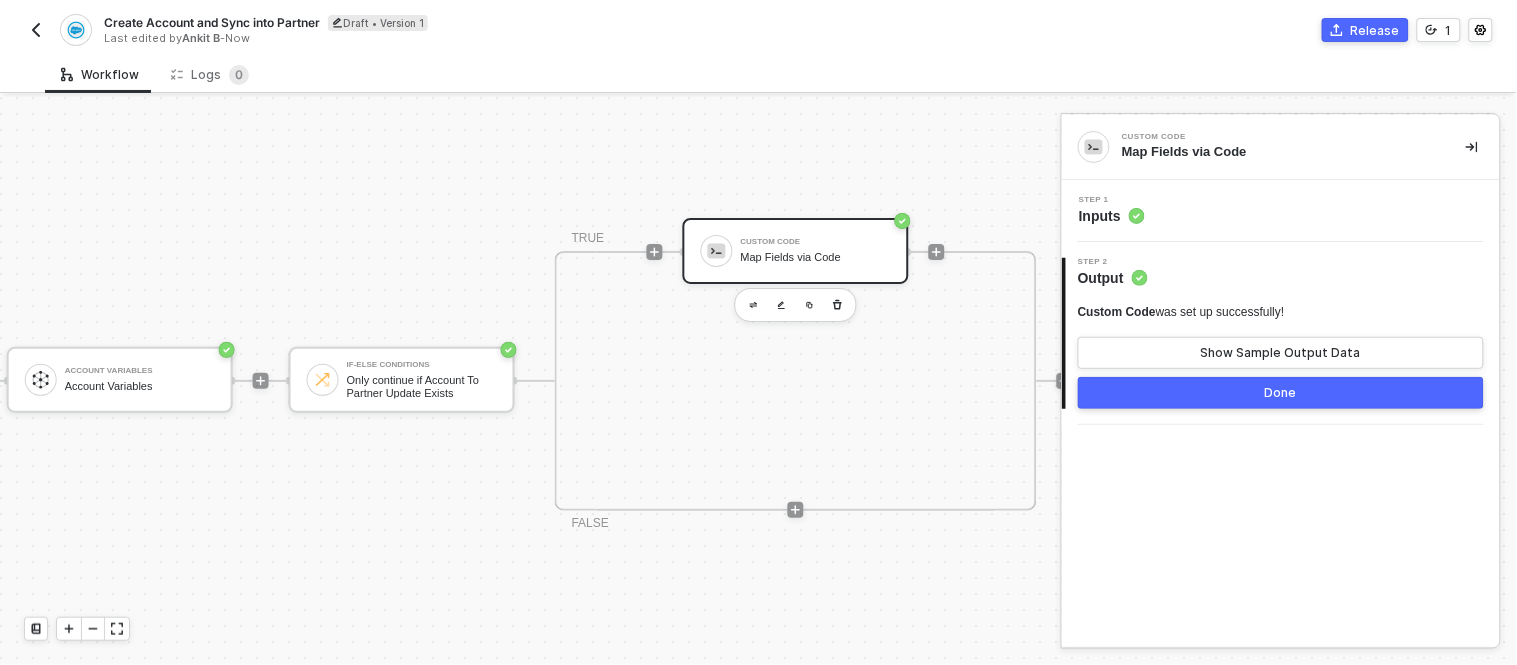 scroll, scrollTop: 0, scrollLeft: 0, axis: both 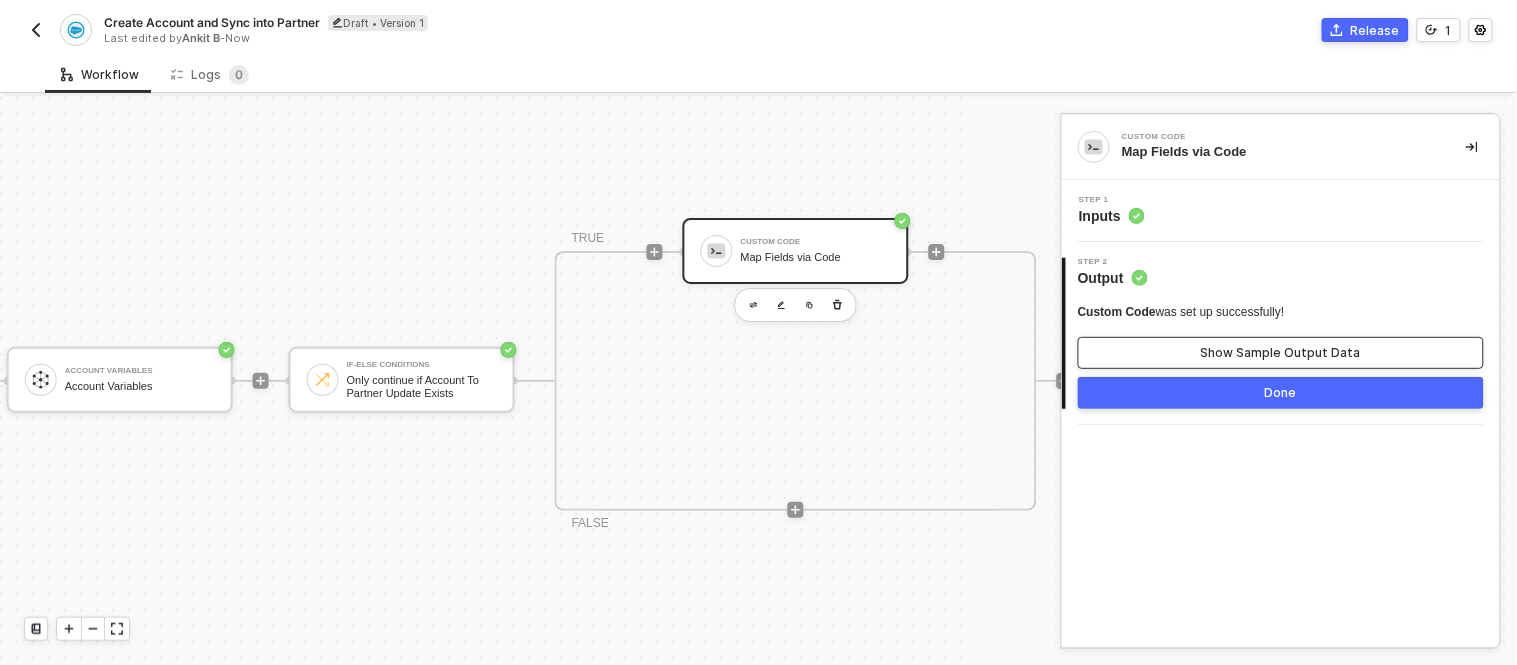 click on "Show Sample Output Data" at bounding box center (1281, 353) 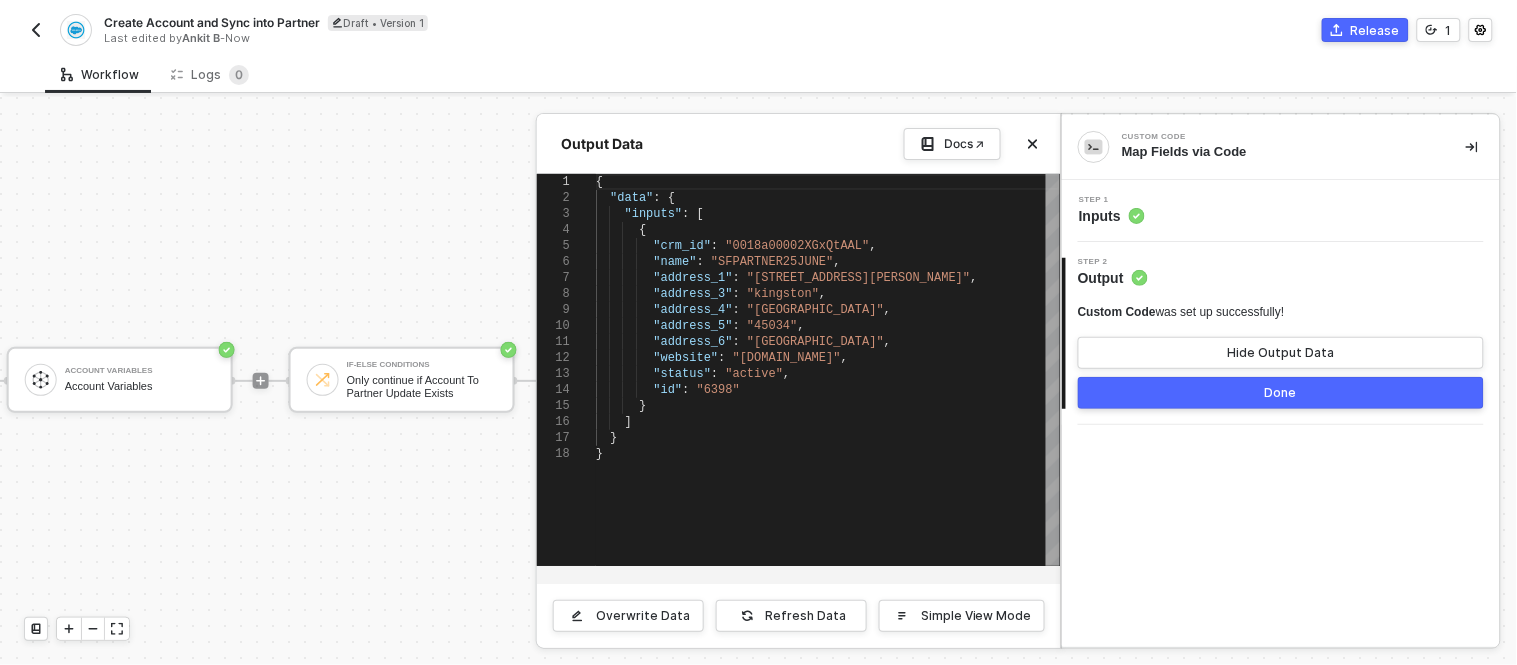 type on ""address_6": "United States",
"website": "www.sfpartner25june.com",
"status": "active",
"id": "6398"
}
]
}
}" 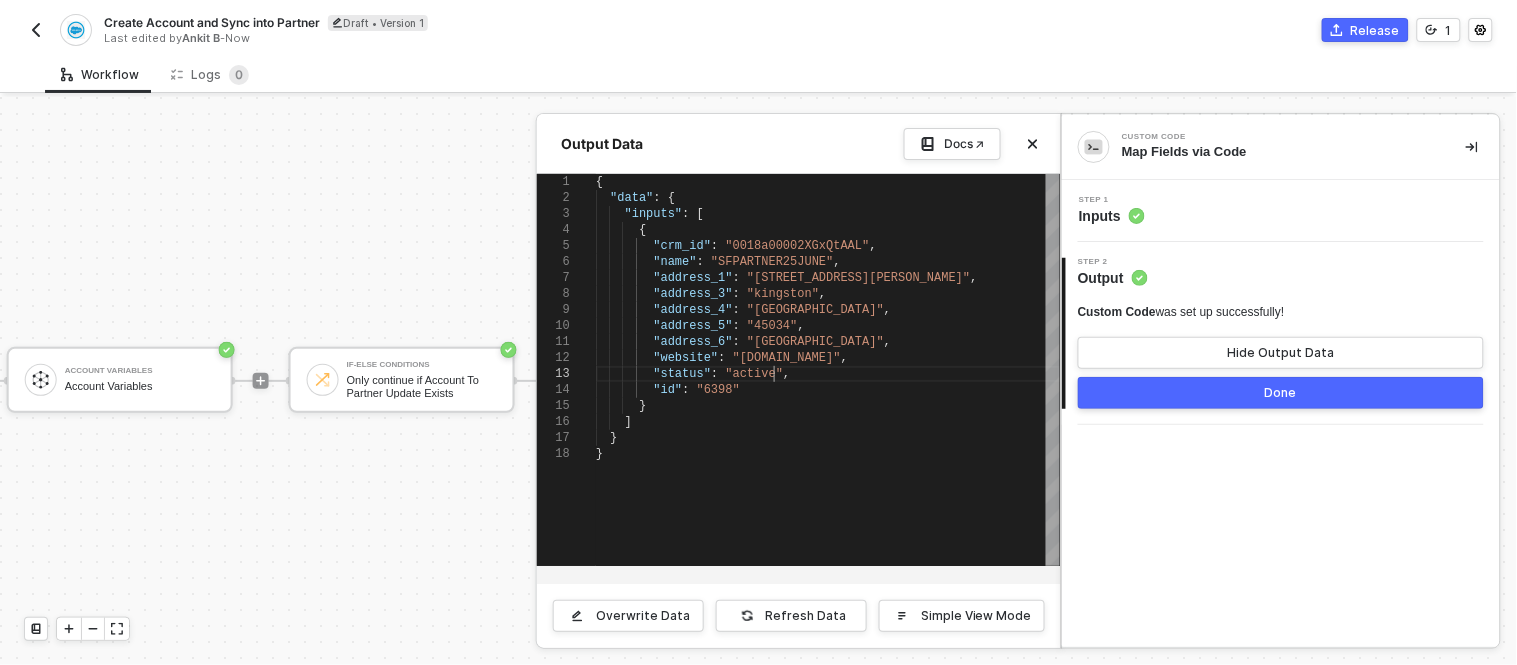 scroll, scrollTop: 0, scrollLeft: 0, axis: both 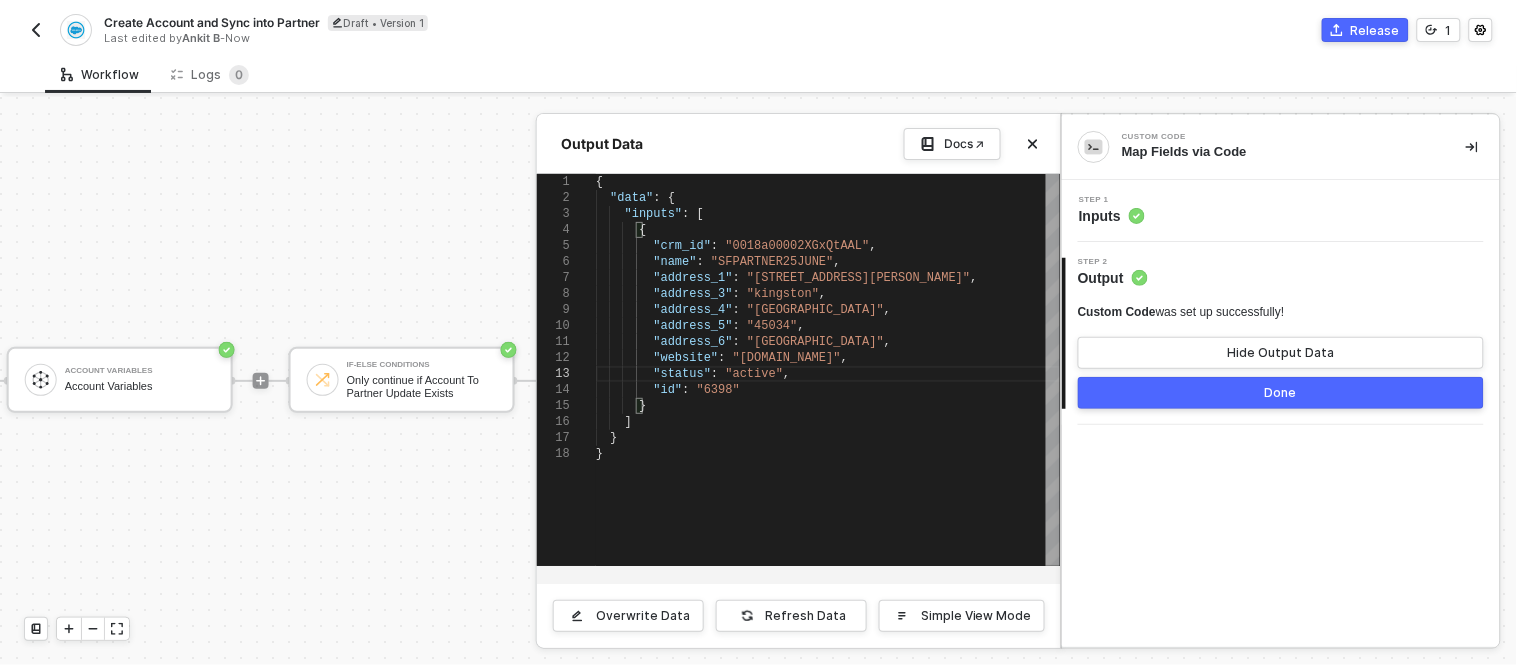 click on "Custom Code  was set up successfully! Hide Output Data" at bounding box center [1281, 336] 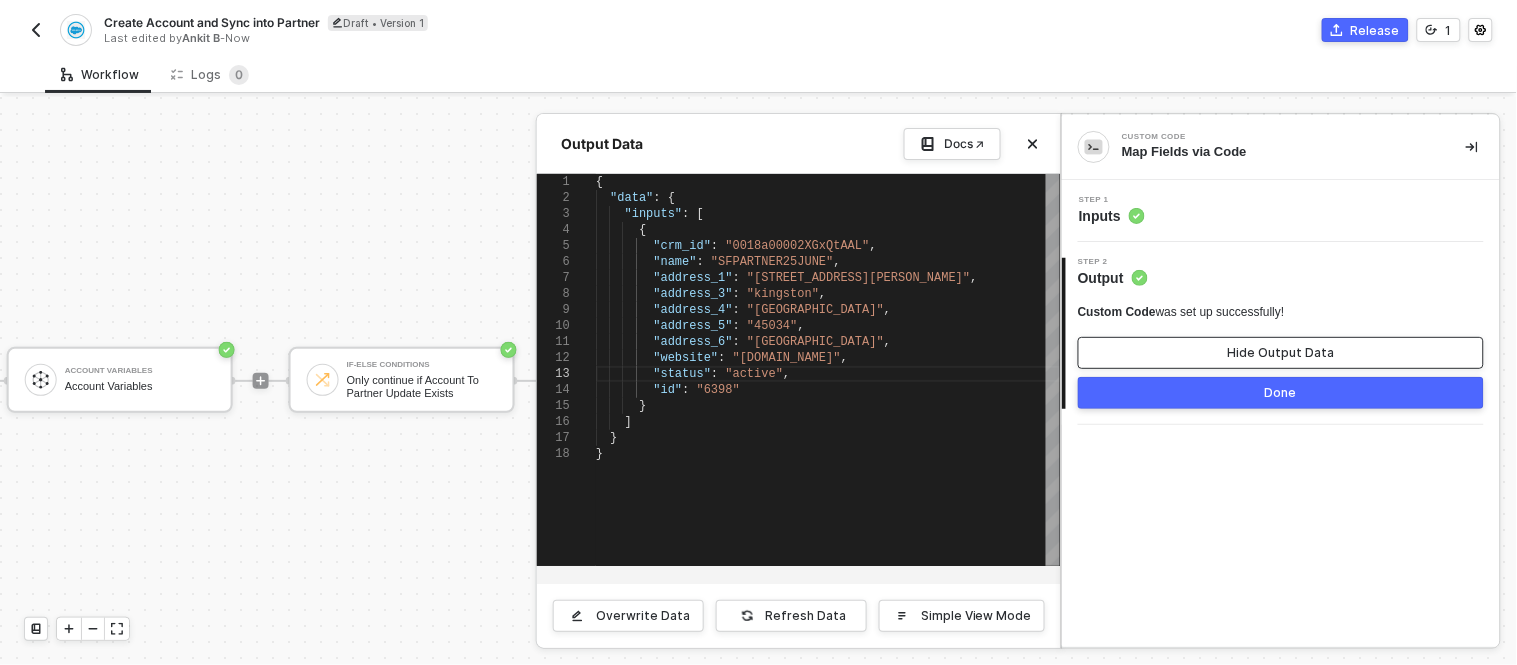 click on "Hide Output Data" at bounding box center (1281, 353) 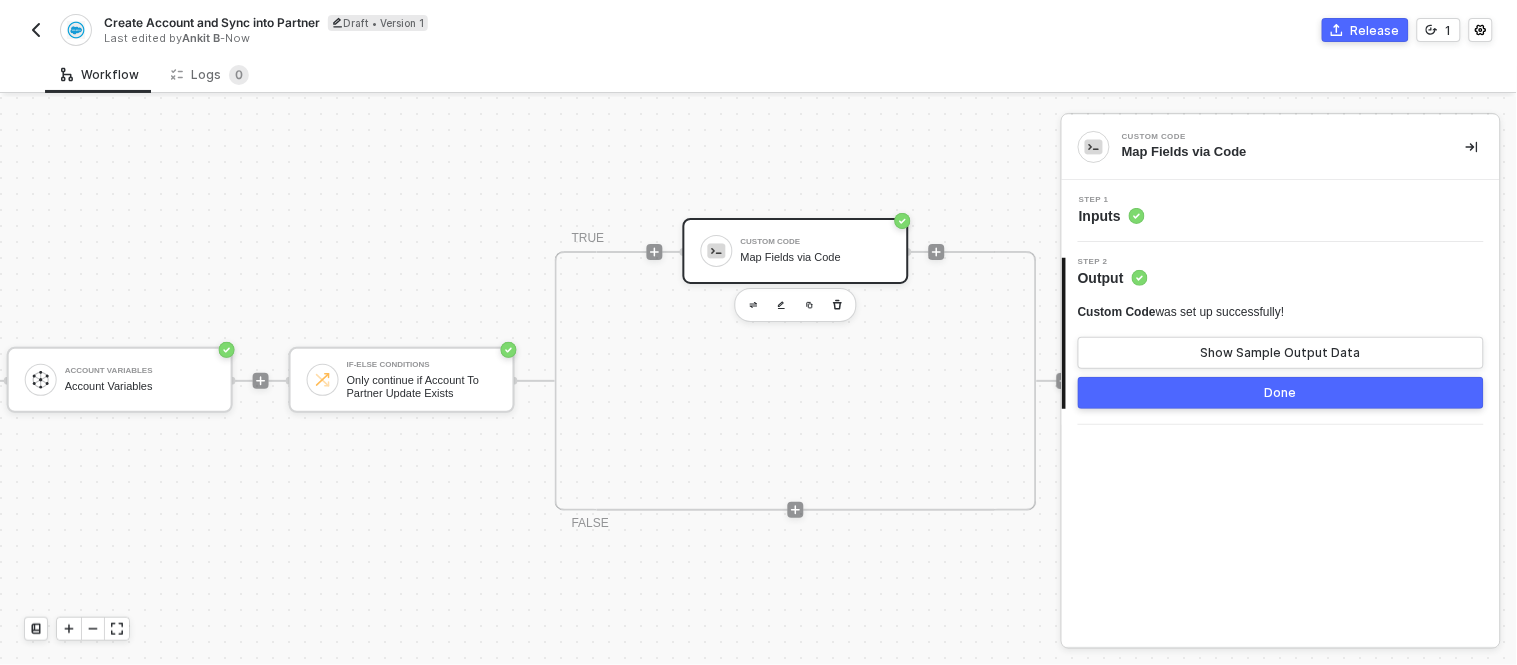 click on "Step 1 Inputs" at bounding box center [1283, 211] 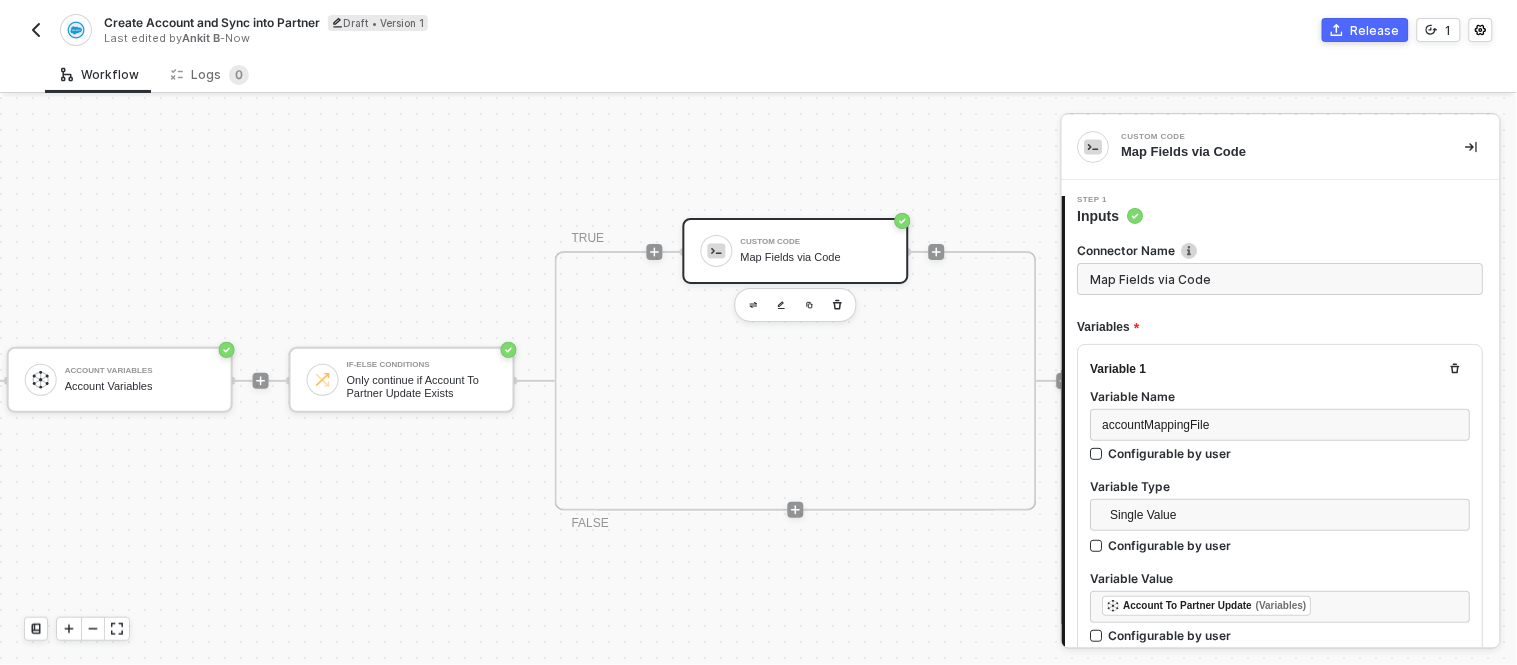 type on "const accountPayload = inputData.accountPayload;
const accountMappingFile = JSON.parse(inputData.accountMappingFile);
const associatedData = inputData.associatedData
const result = {};
for (const [key, value] of Object." 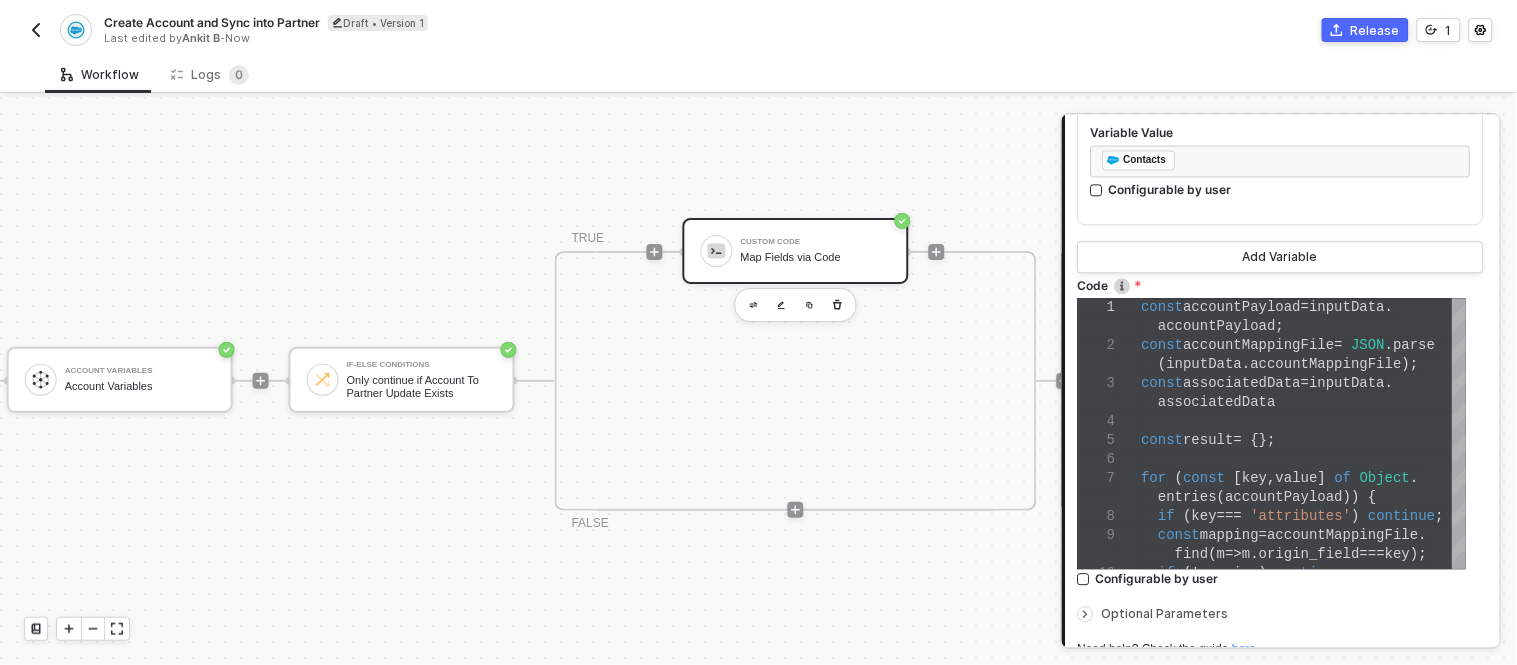 scroll, scrollTop: 1135, scrollLeft: 0, axis: vertical 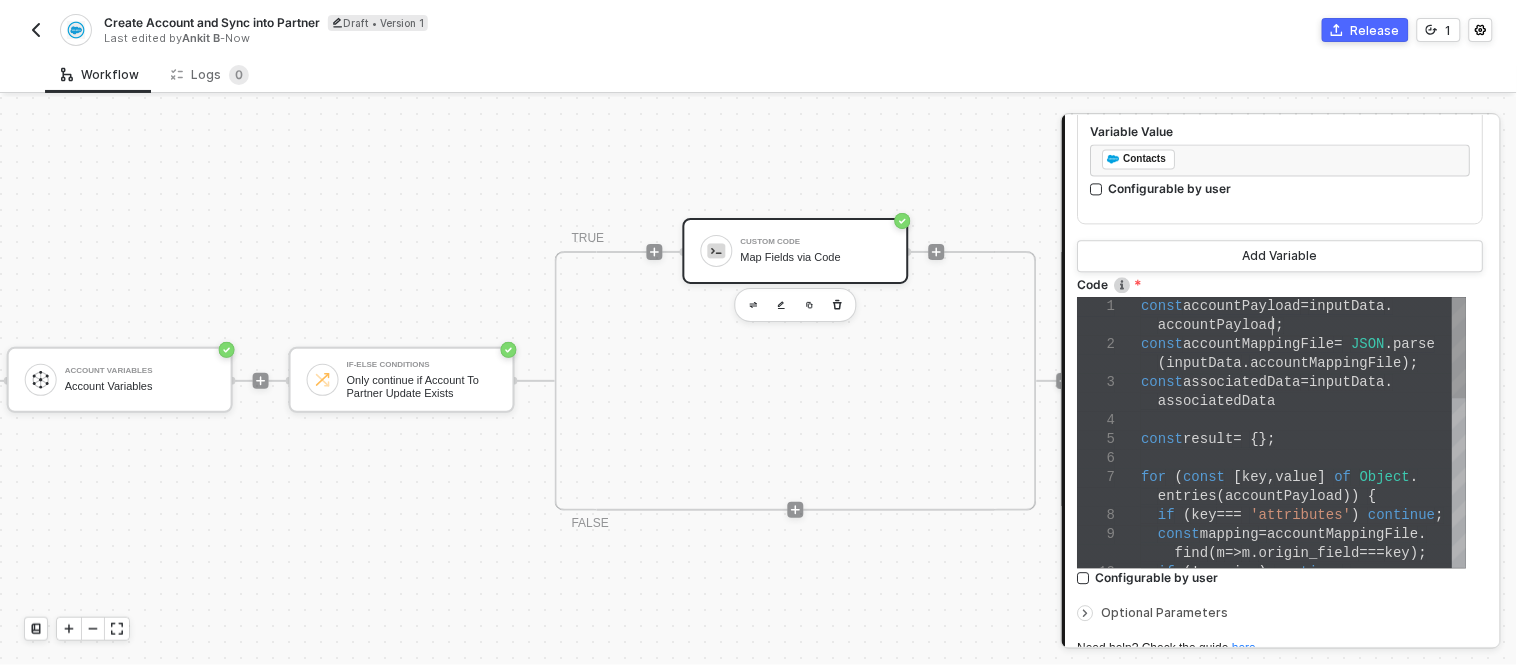 click on "accountPayload ;" at bounding box center (1304, 325) 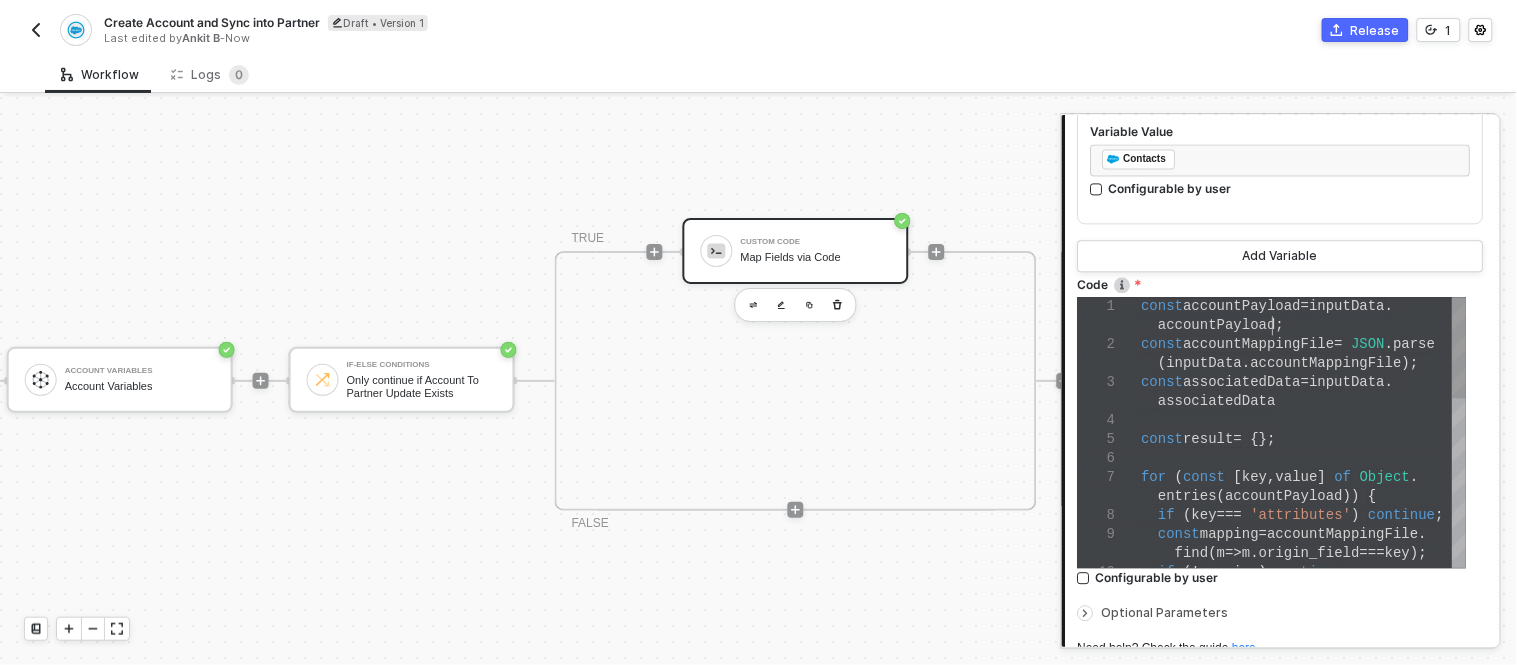 scroll, scrollTop: 0, scrollLeft: 367, axis: horizontal 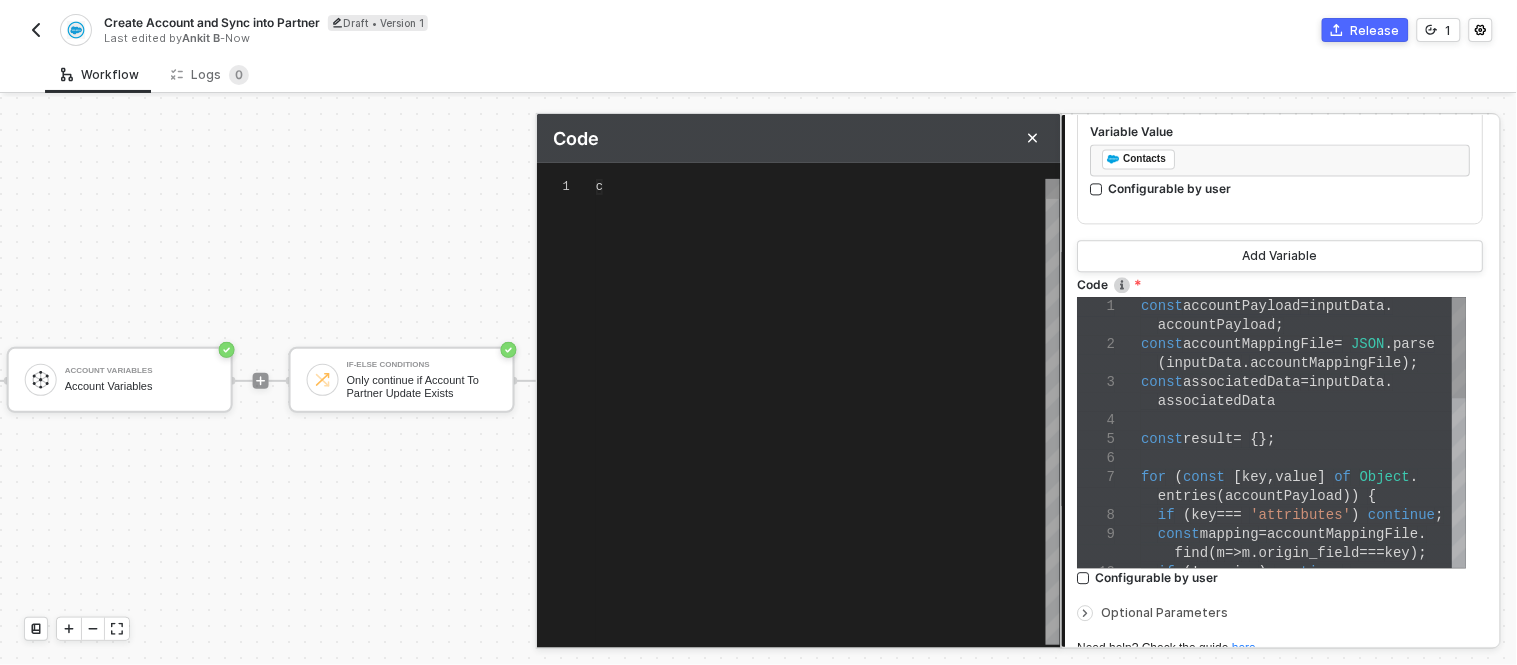 type on "const accountPayload = inputData.accountPayload;
const accountMappingFile = JSON.parse(inputData.accountMappingFile);
const associatedData = inputData.associatedData
const result = {};
for (const [key, value] of Object.entries(accountPayload)) {
if (key === 'attributes') continue;
const mapping = accountMappingFile.find(m => m.origin_field ===" 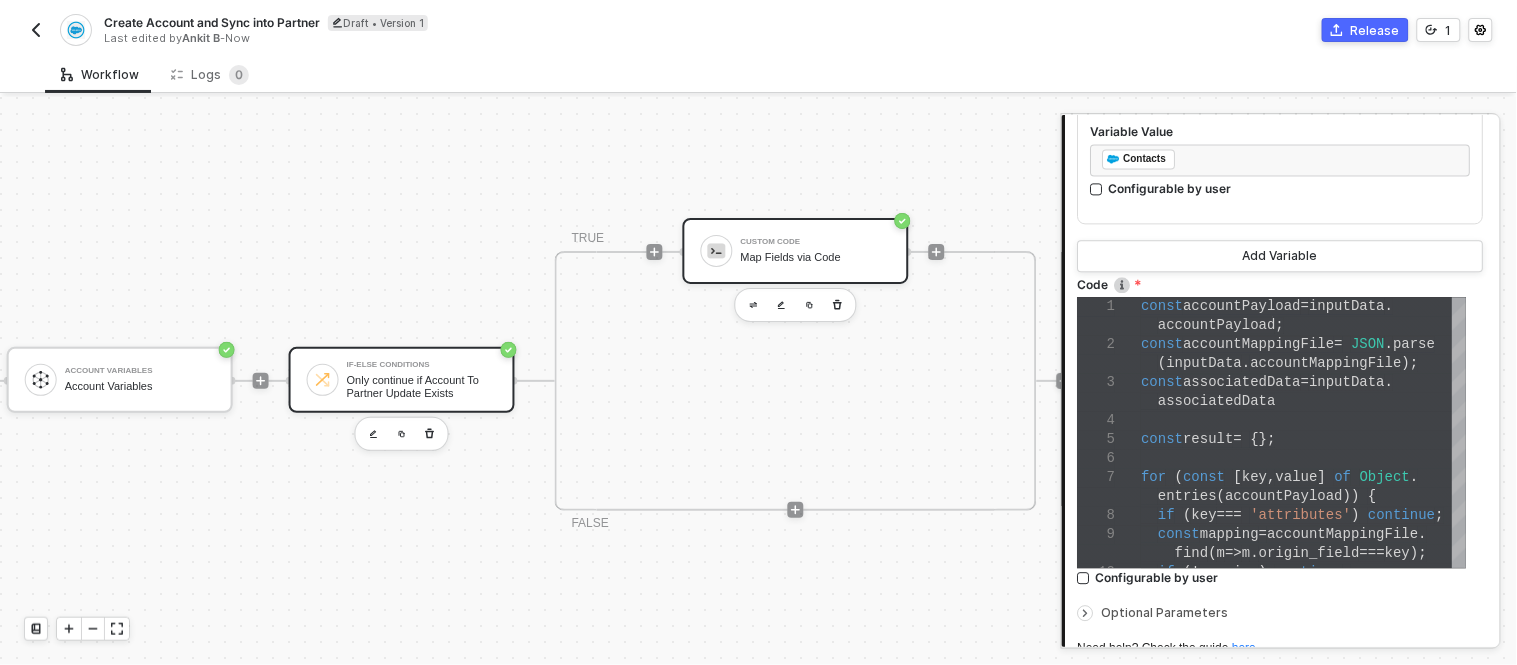 click on "Only continue if Account To Partner Update Exists" at bounding box center (422, 386) 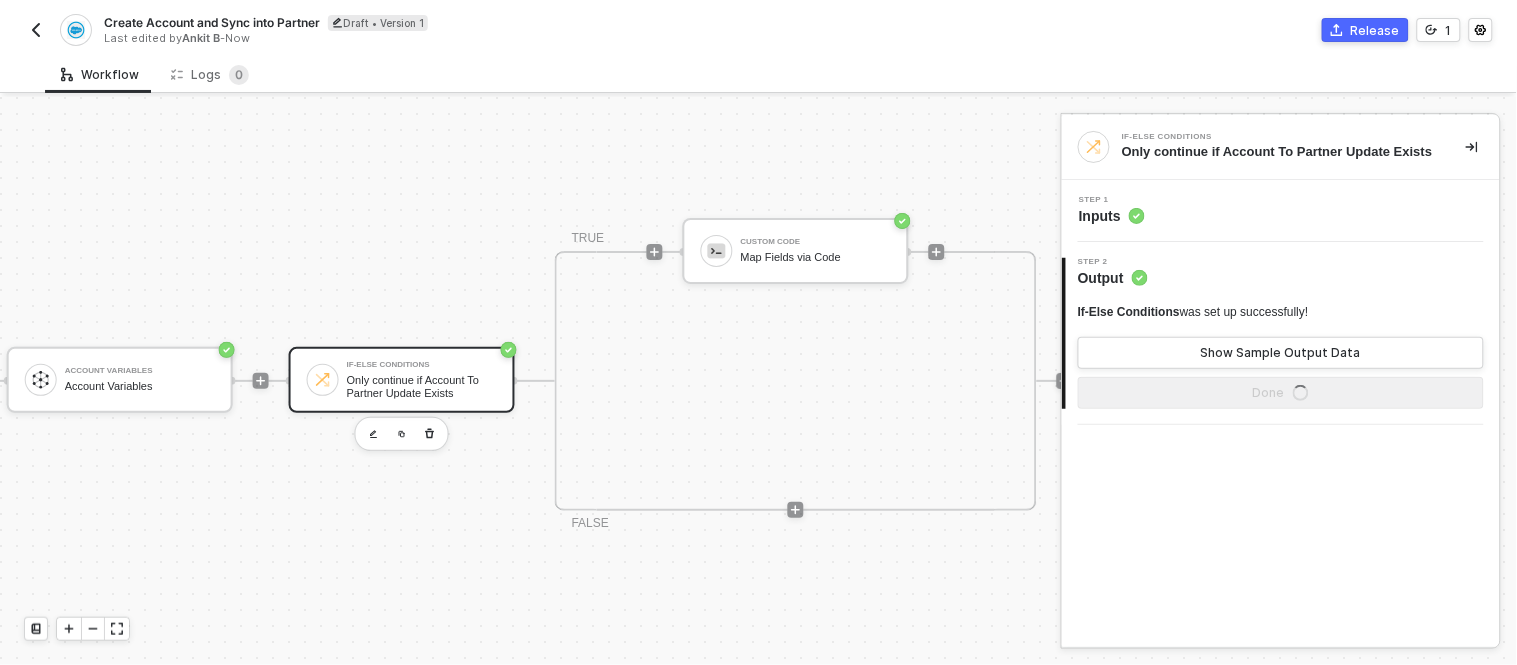 scroll, scrollTop: 0, scrollLeft: 0, axis: both 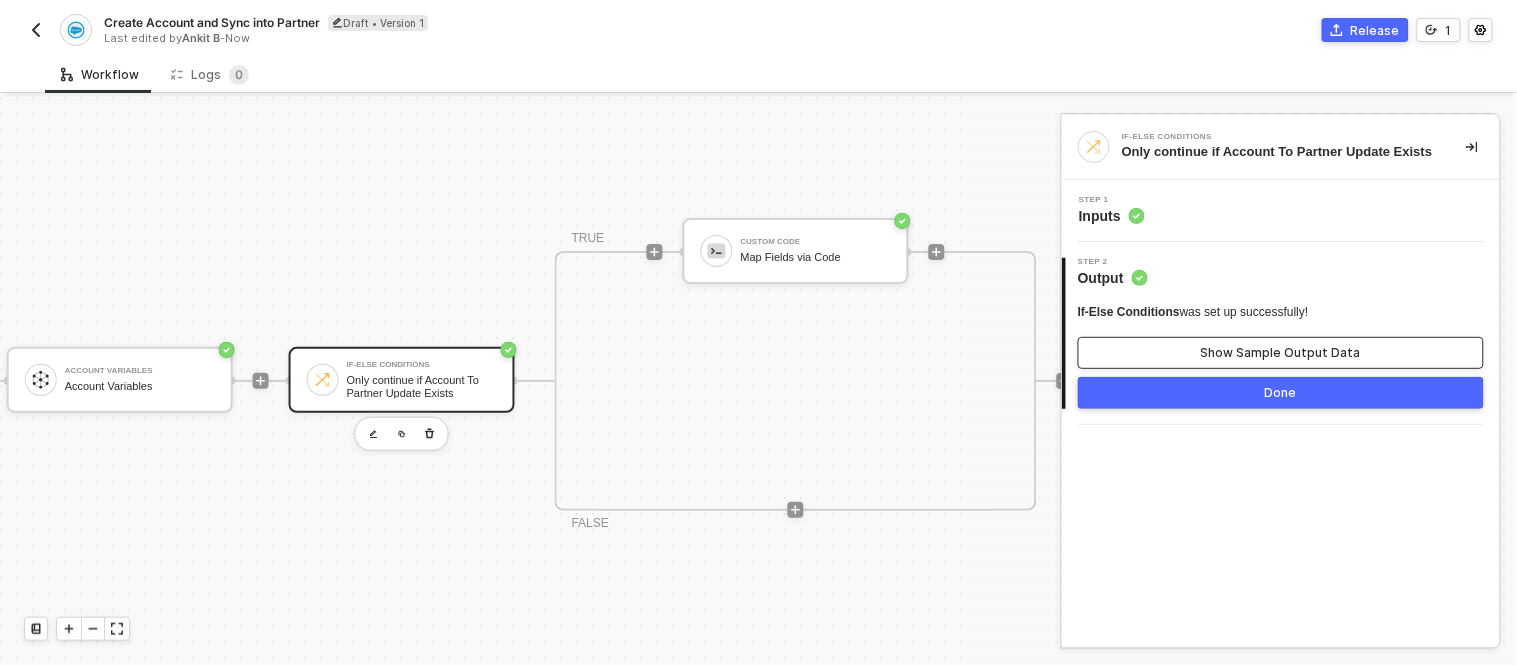 click on "Show Sample Output Data" at bounding box center [1281, 353] 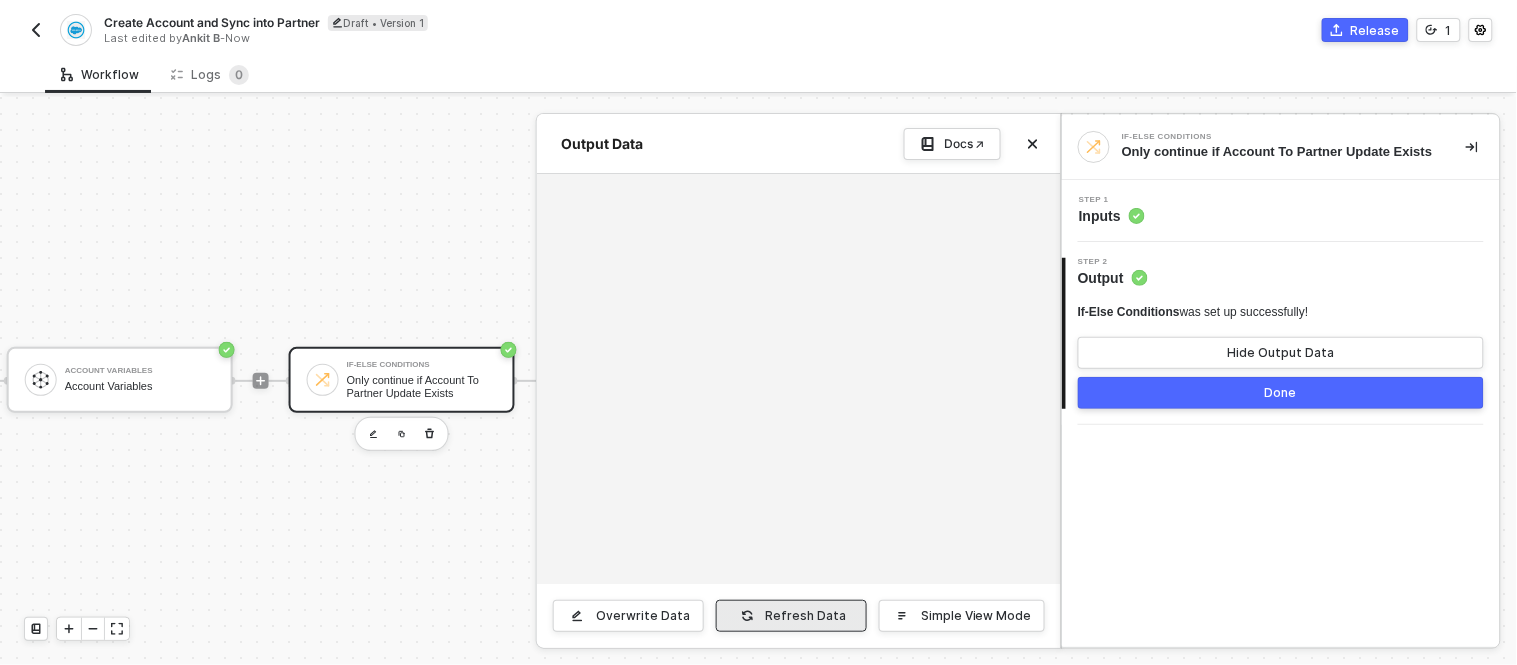 click on "Refresh Data" at bounding box center (806, 616) 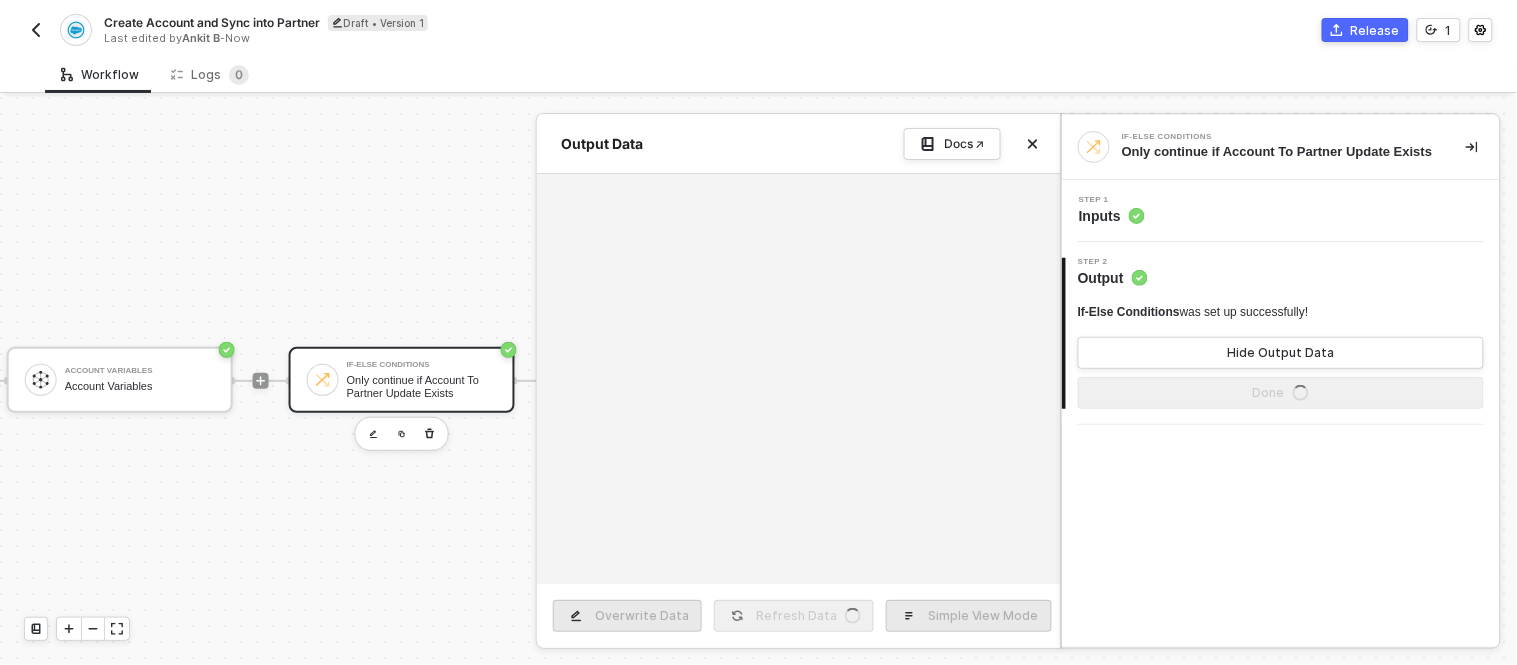click at bounding box center (758, 381) 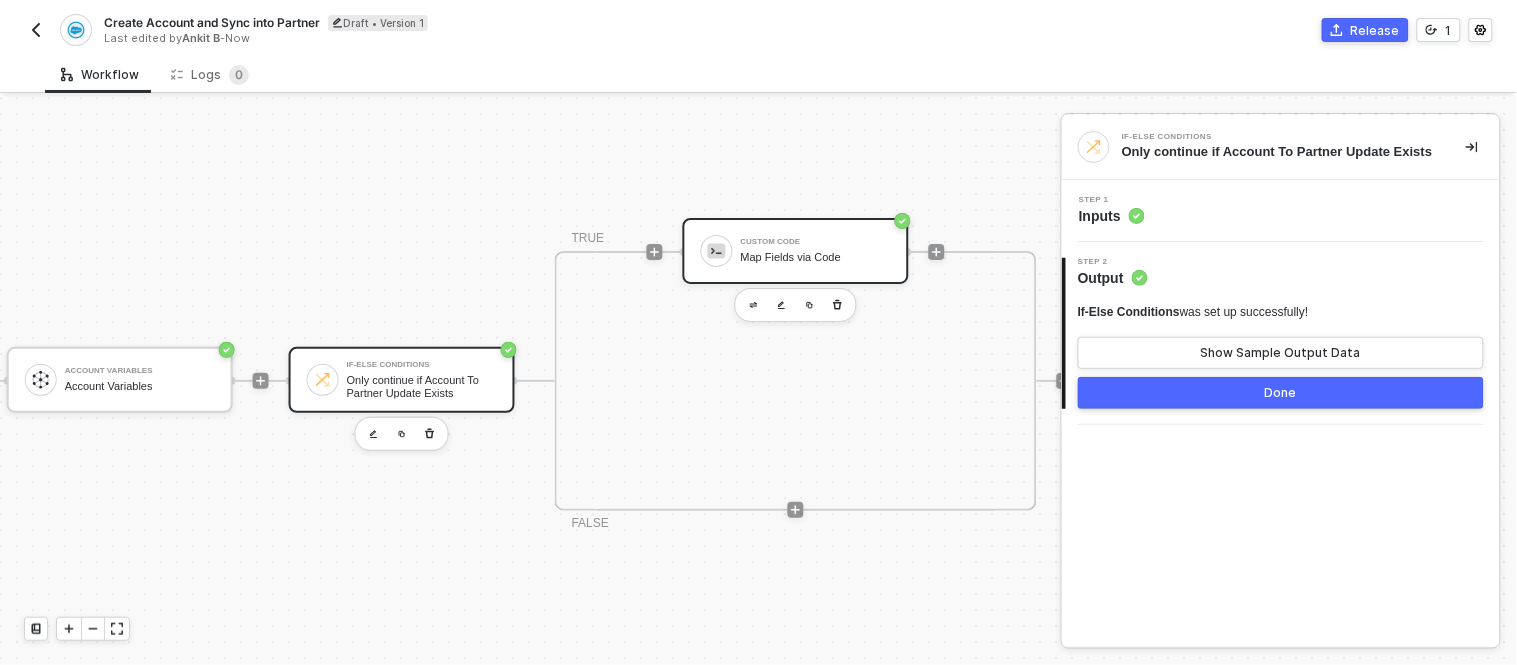 click on "Custom Code Map Fields via Code" at bounding box center [812, 251] 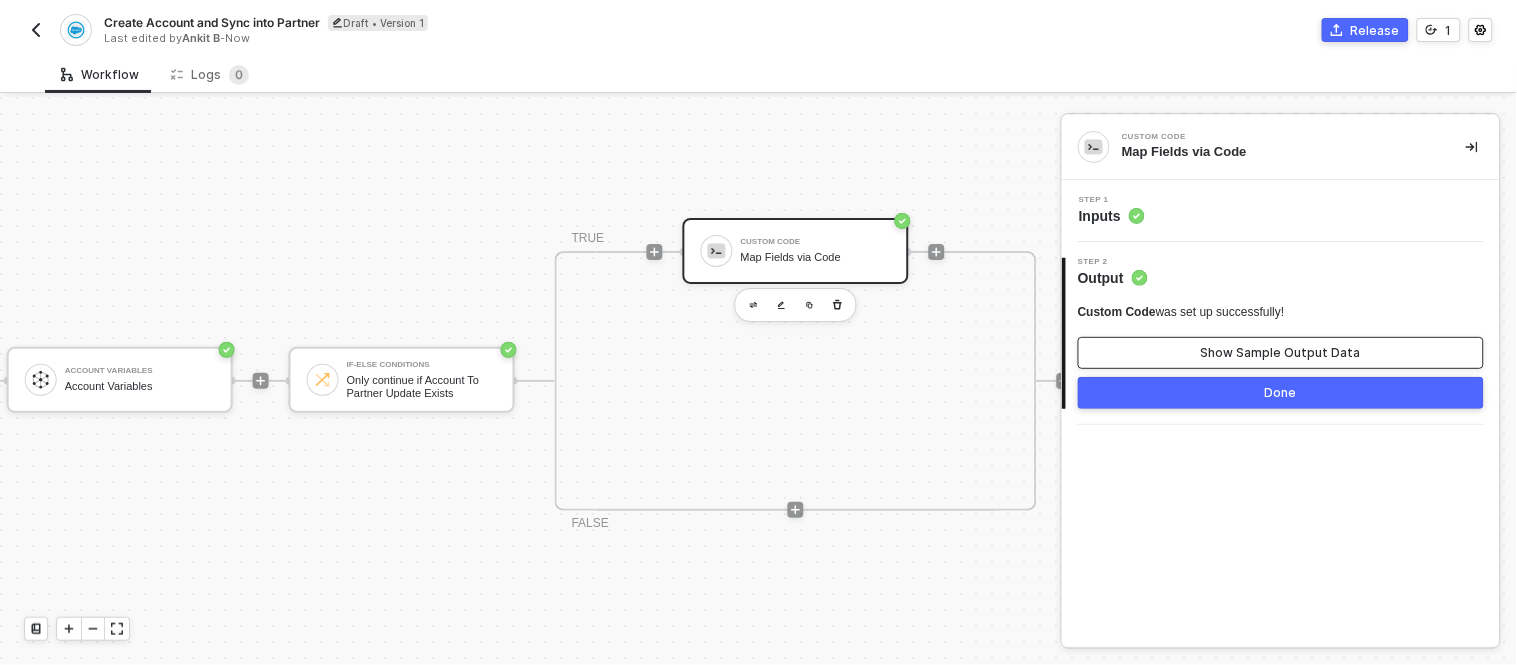 click on "Show Sample Output Data" at bounding box center (1281, 353) 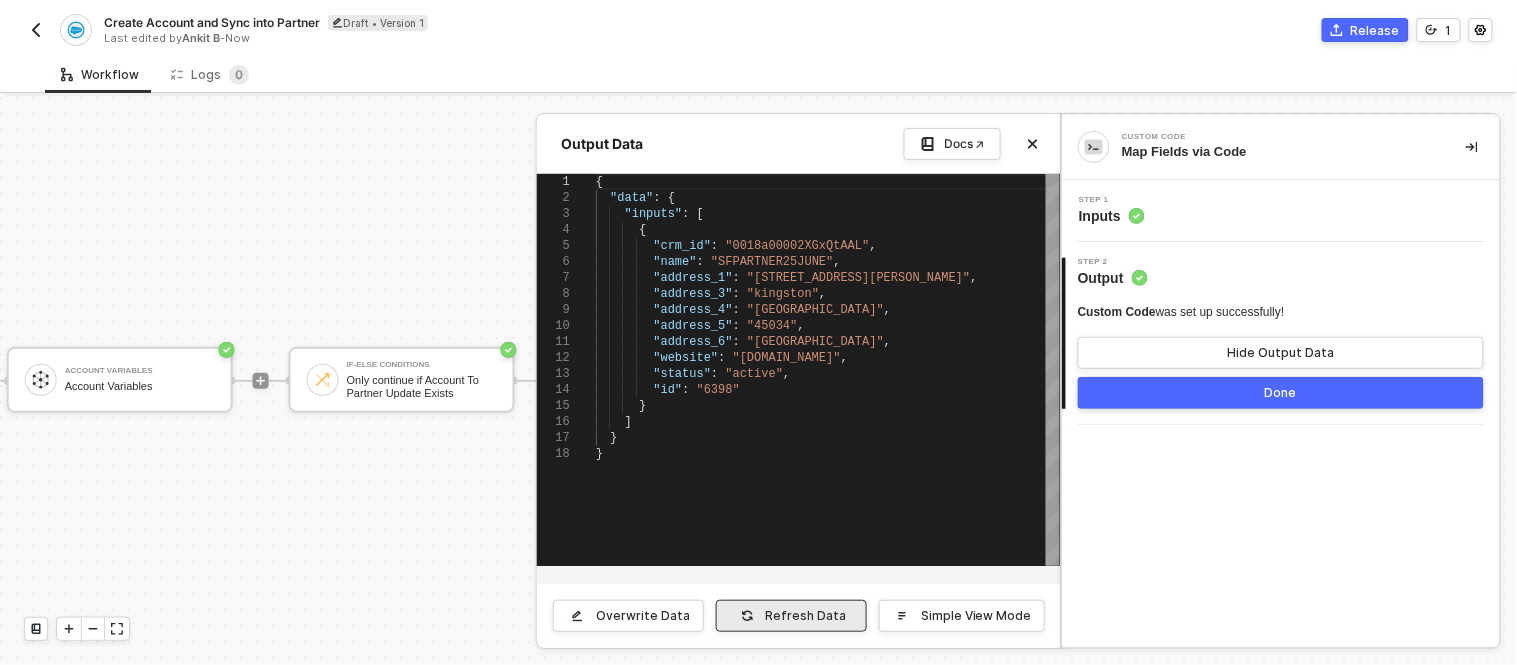 click at bounding box center (747, 616) 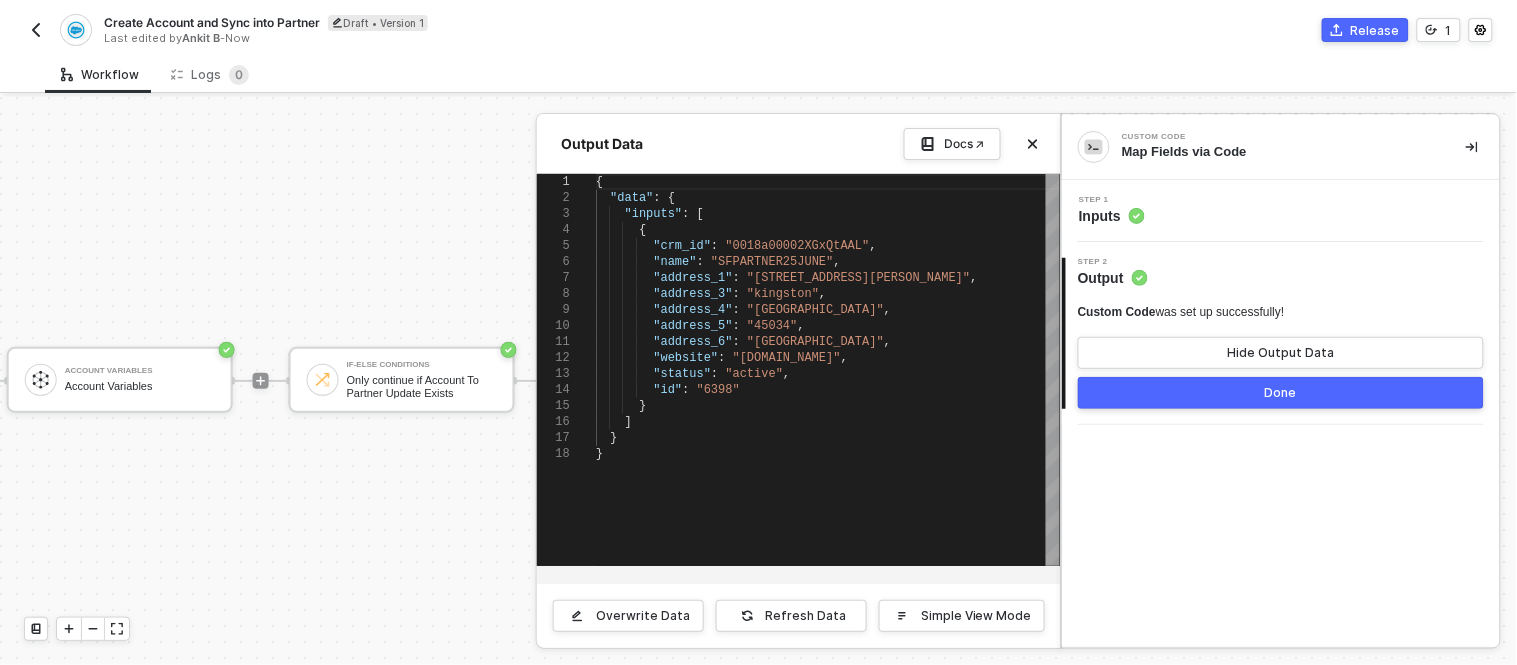 click on "Step 1" at bounding box center [1112, 200] 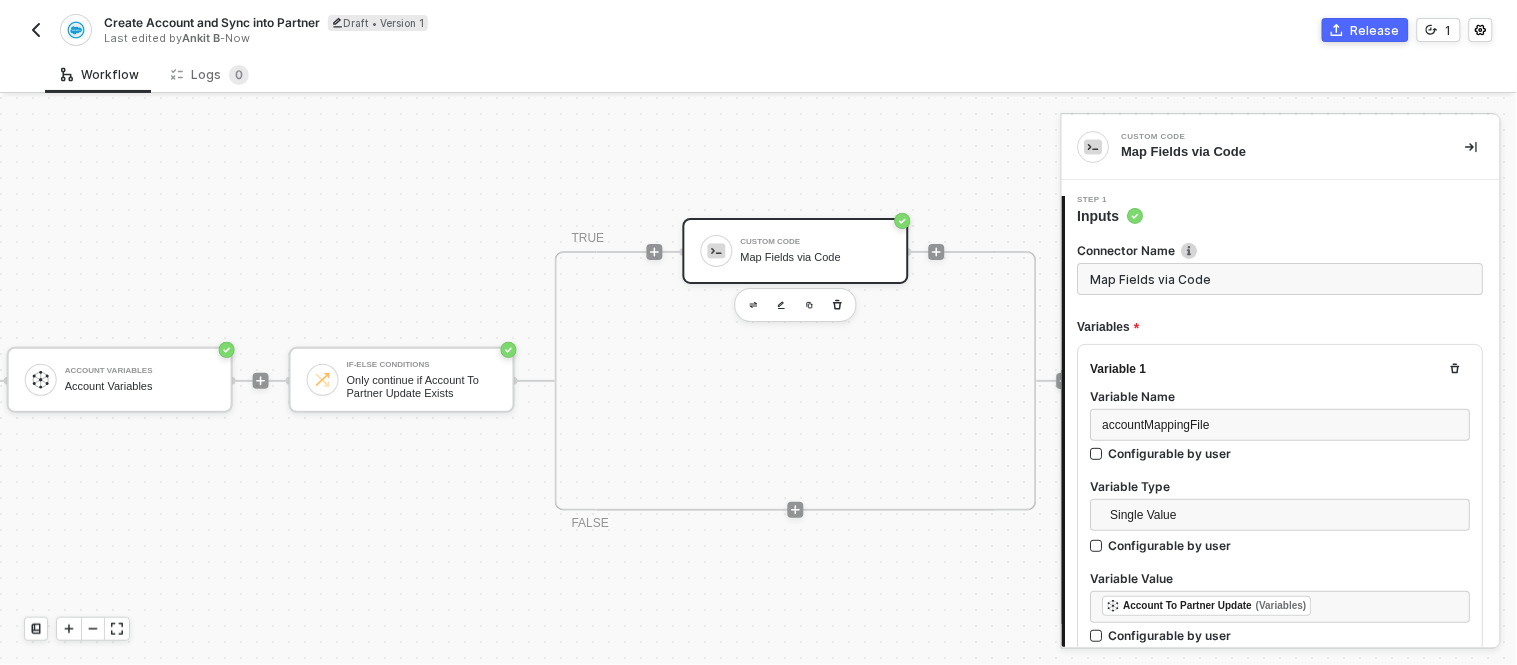 type on "const accountPayload = inputData.accountPayload;
const accountMappingFile = JSON.parse(inputData.accountMappingFile);
const associatedData = inputData.associatedData
const result = {};
for (const [key, value] of Object." 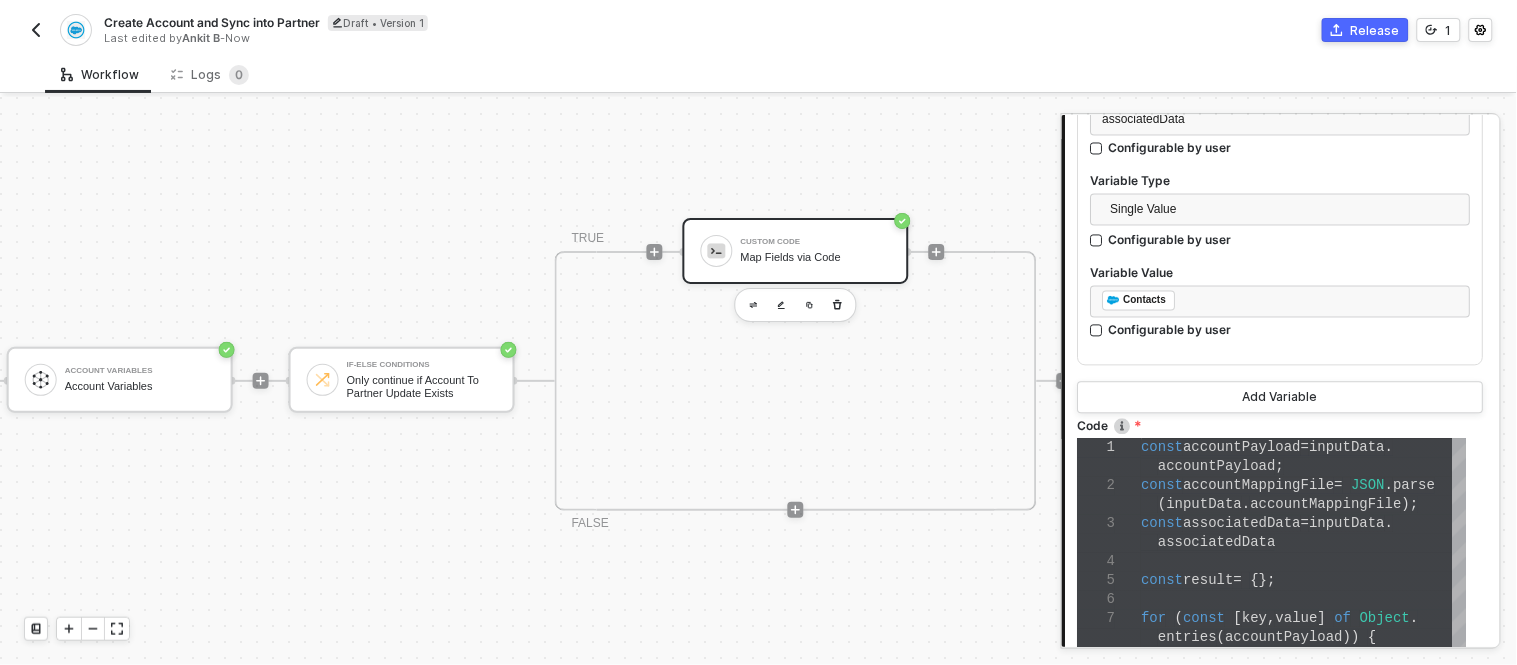 scroll, scrollTop: 1030, scrollLeft: 0, axis: vertical 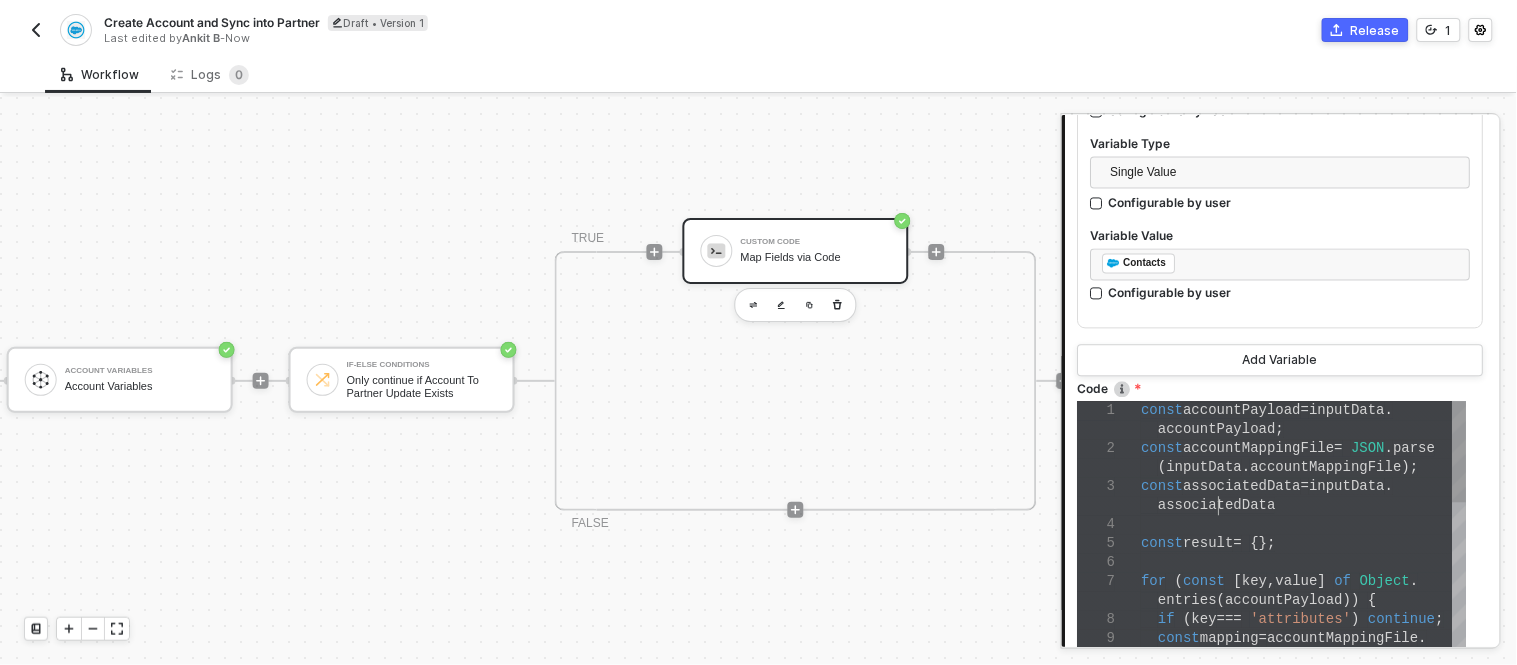 click on "associatedData" at bounding box center [1218, 506] 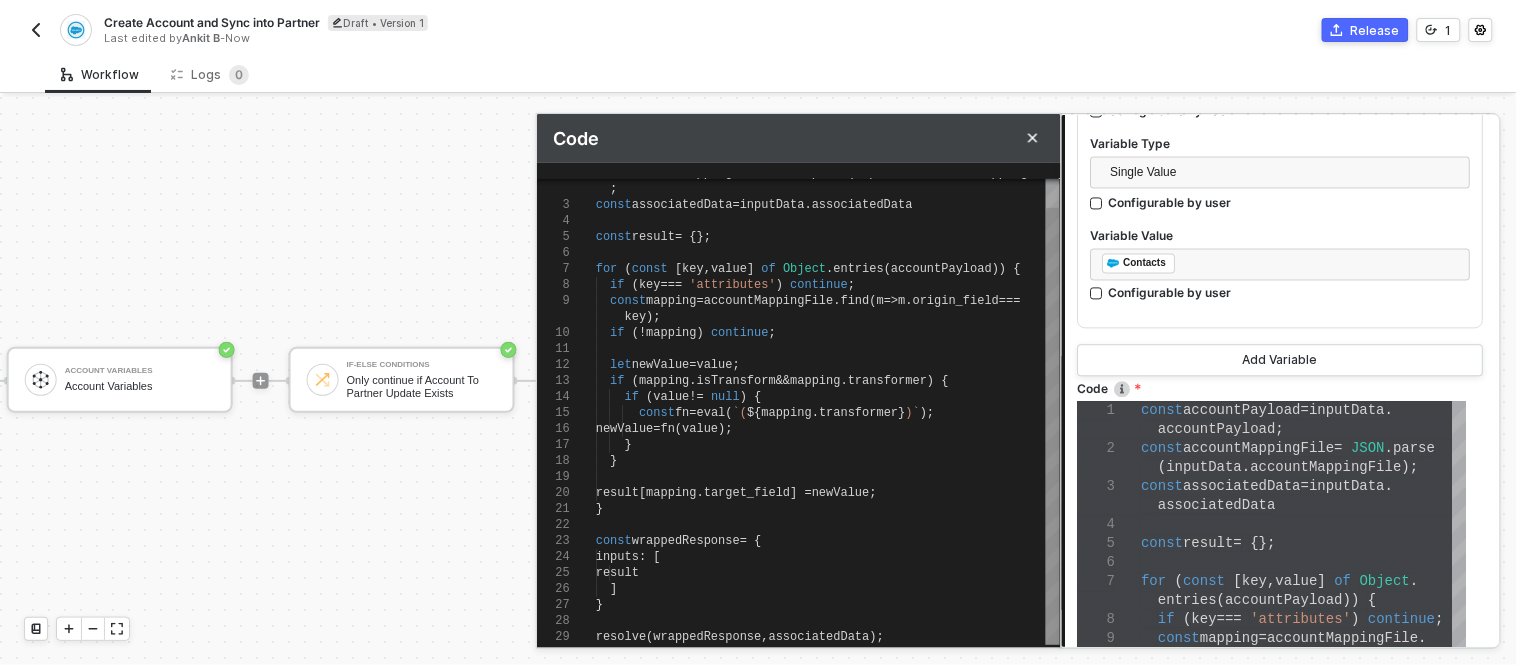 click on "wrappedResponse" at bounding box center [708, 637] 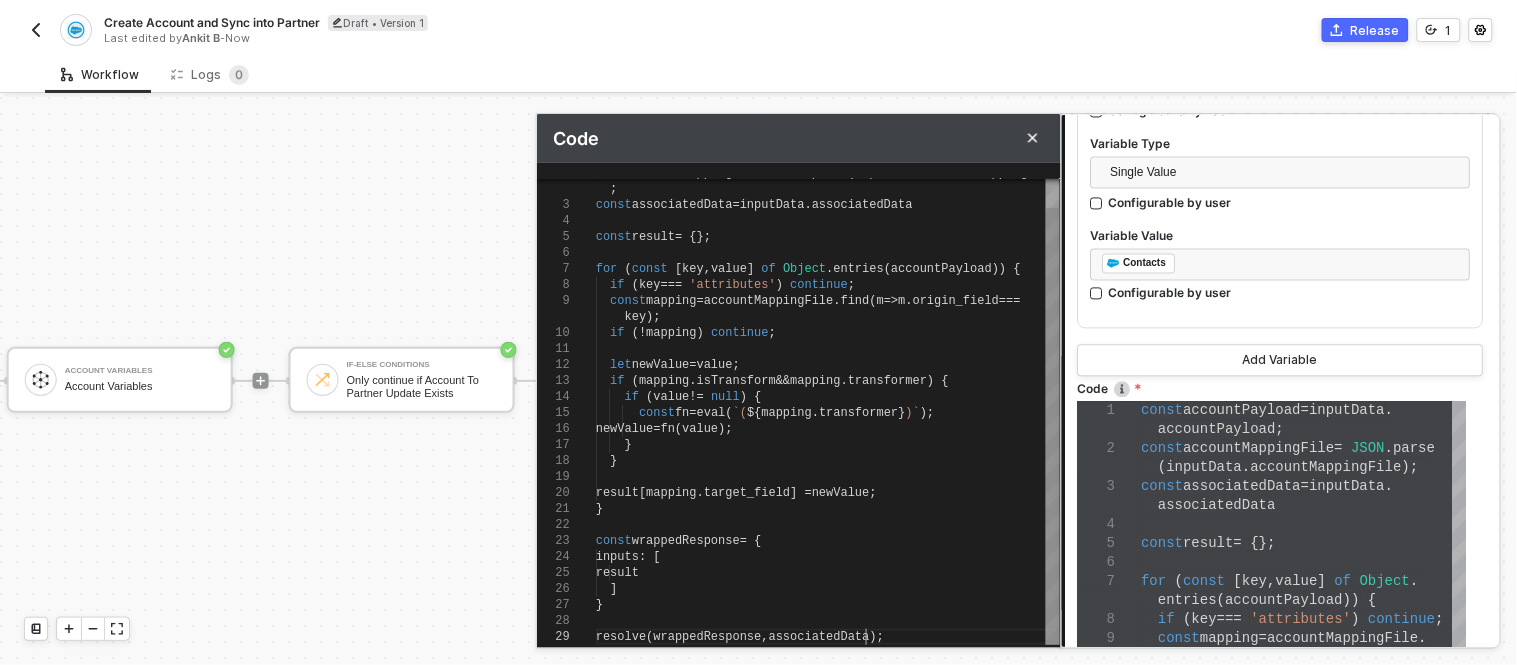scroll, scrollTop: 0, scrollLeft: 268, axis: horizontal 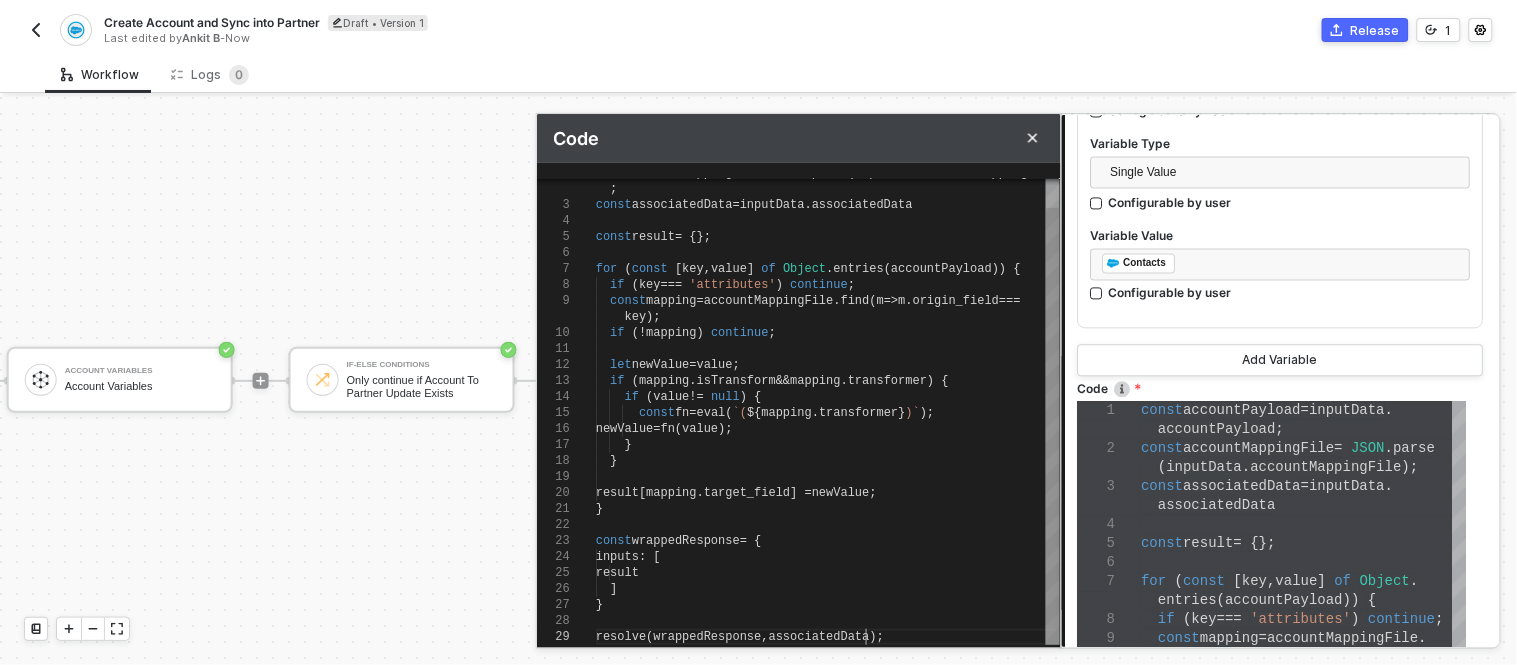 click on "wrappedResponse" at bounding box center (708, 637) 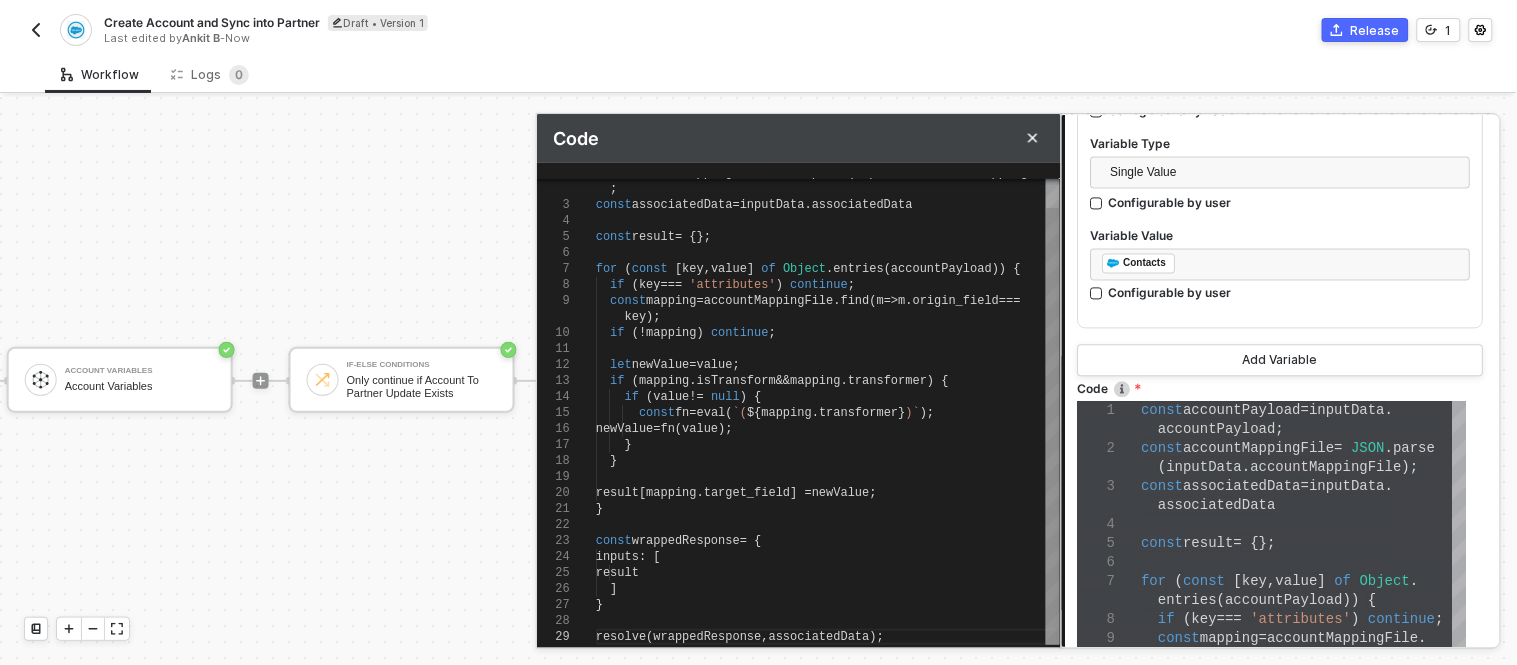 click on "associatedData" at bounding box center [819, 637] 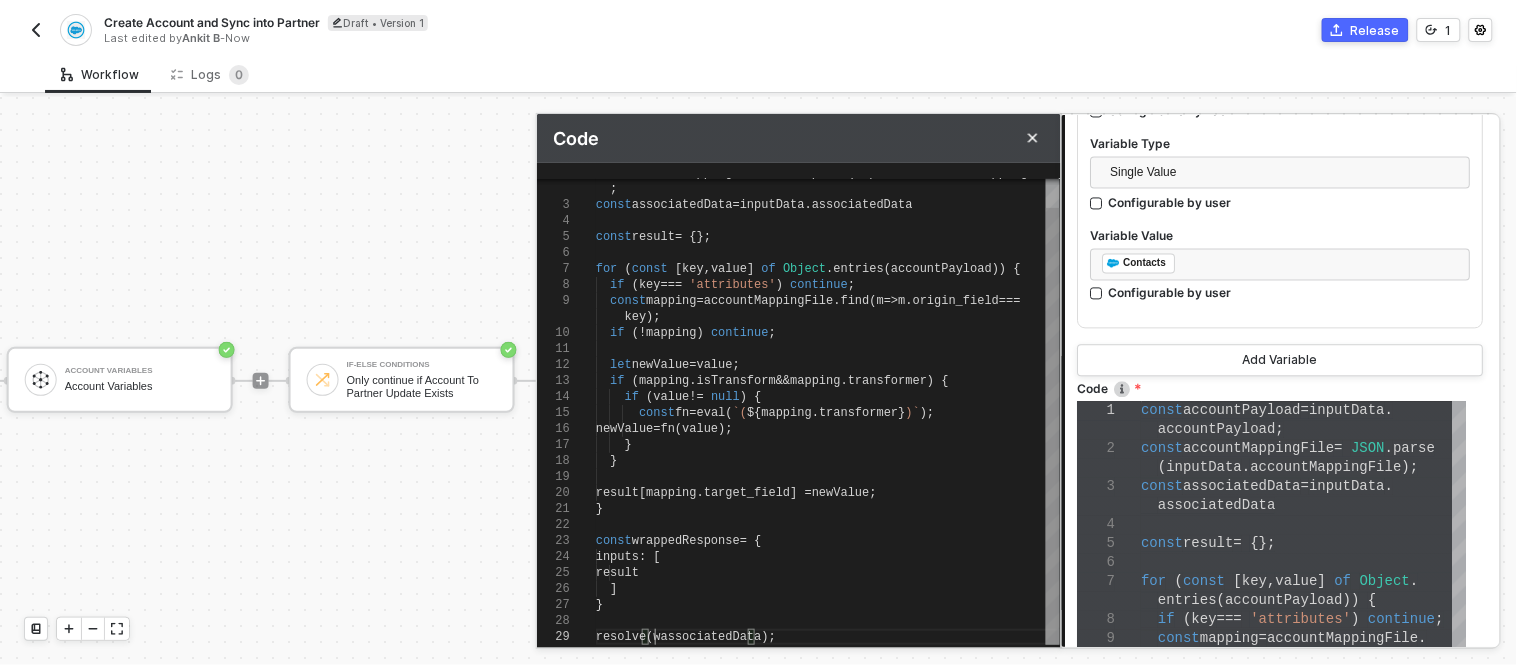 type on "resolve(associatedData);" 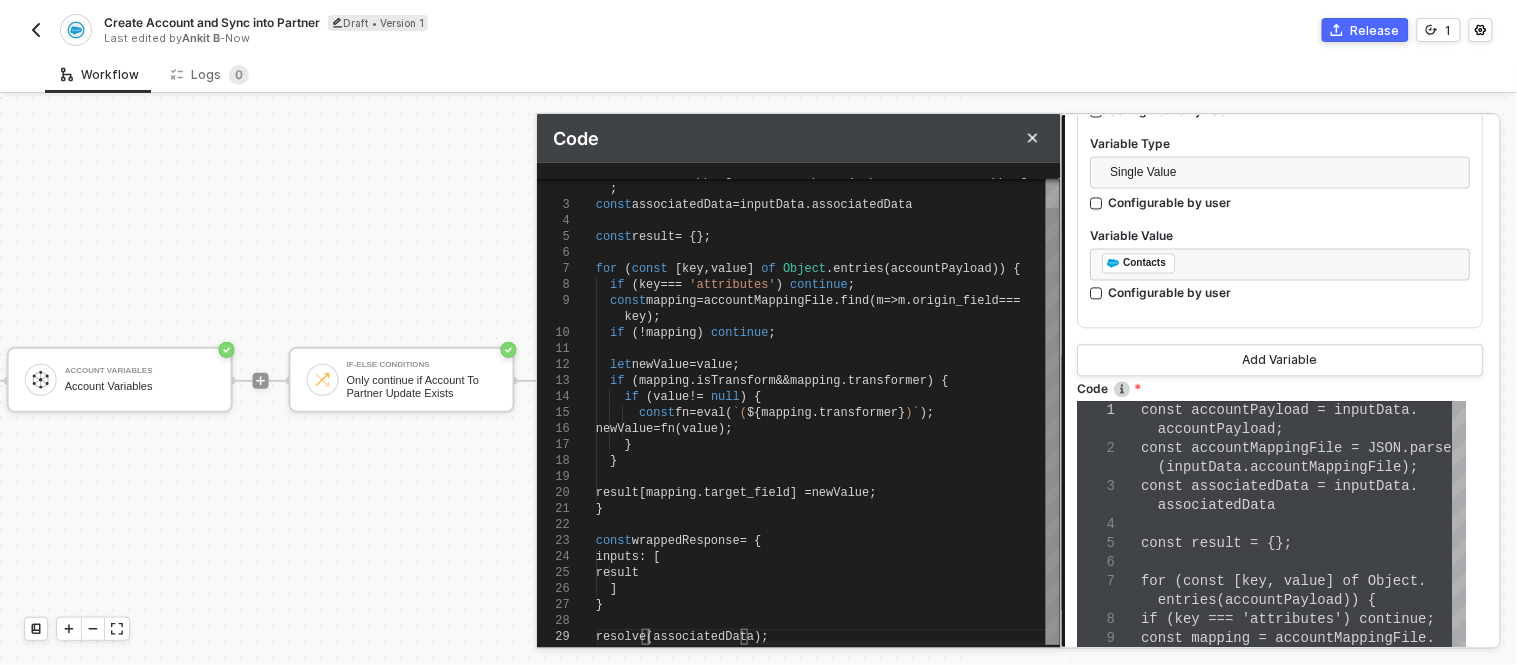 scroll, scrollTop: 0, scrollLeft: 156, axis: horizontal 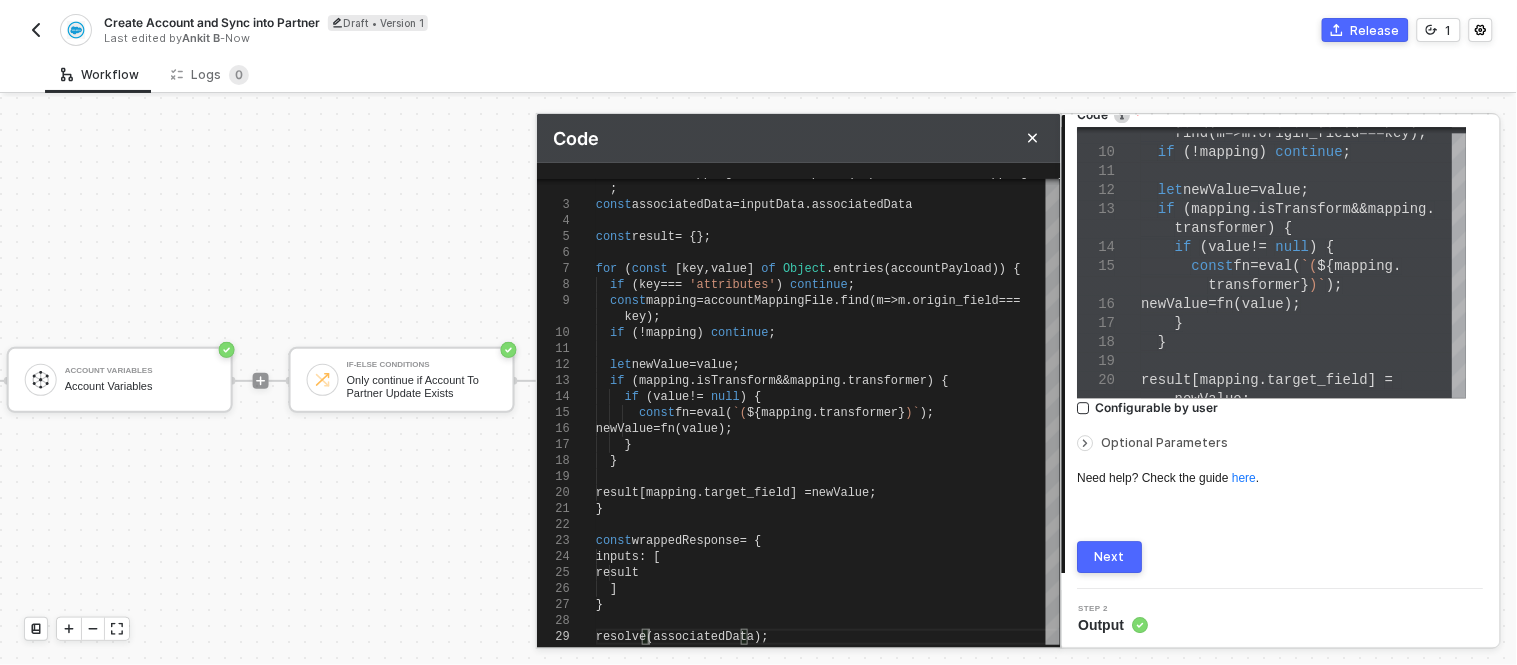 click on "Next" at bounding box center (1111, 557) 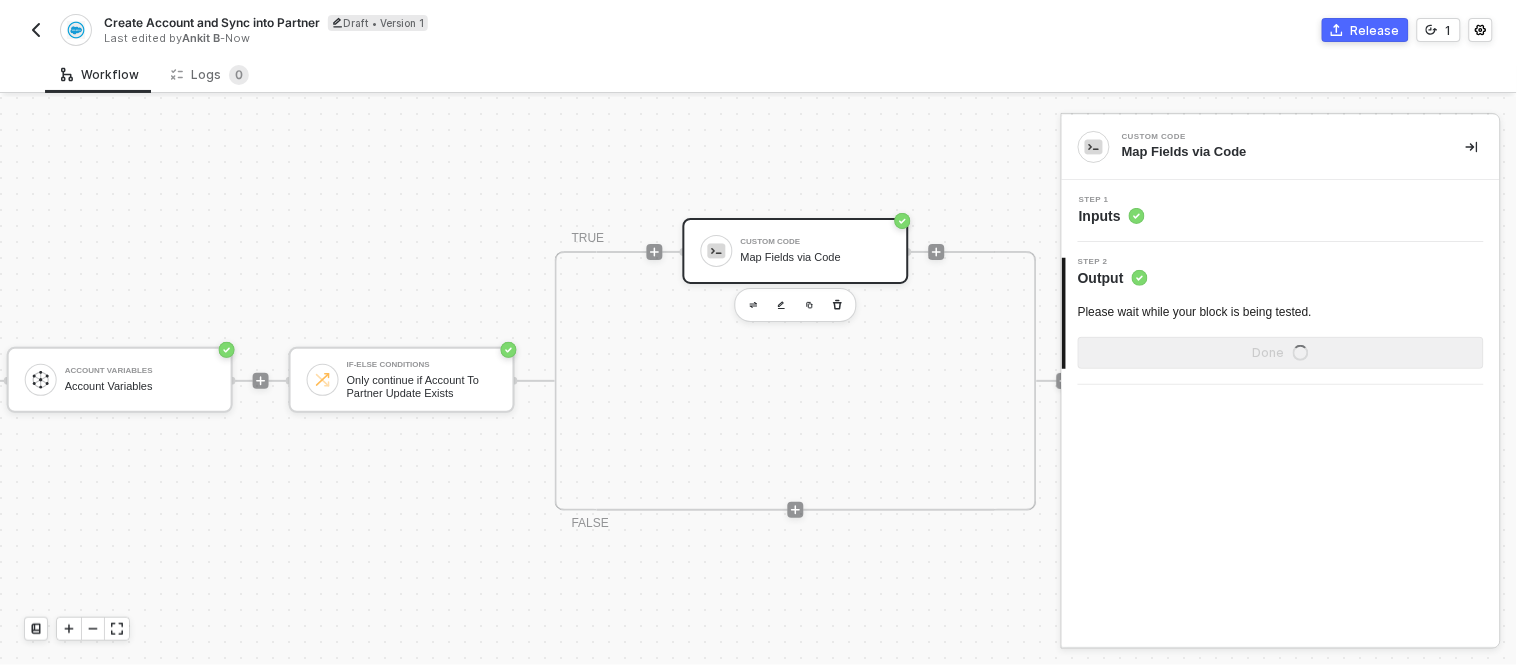 scroll, scrollTop: 0, scrollLeft: 0, axis: both 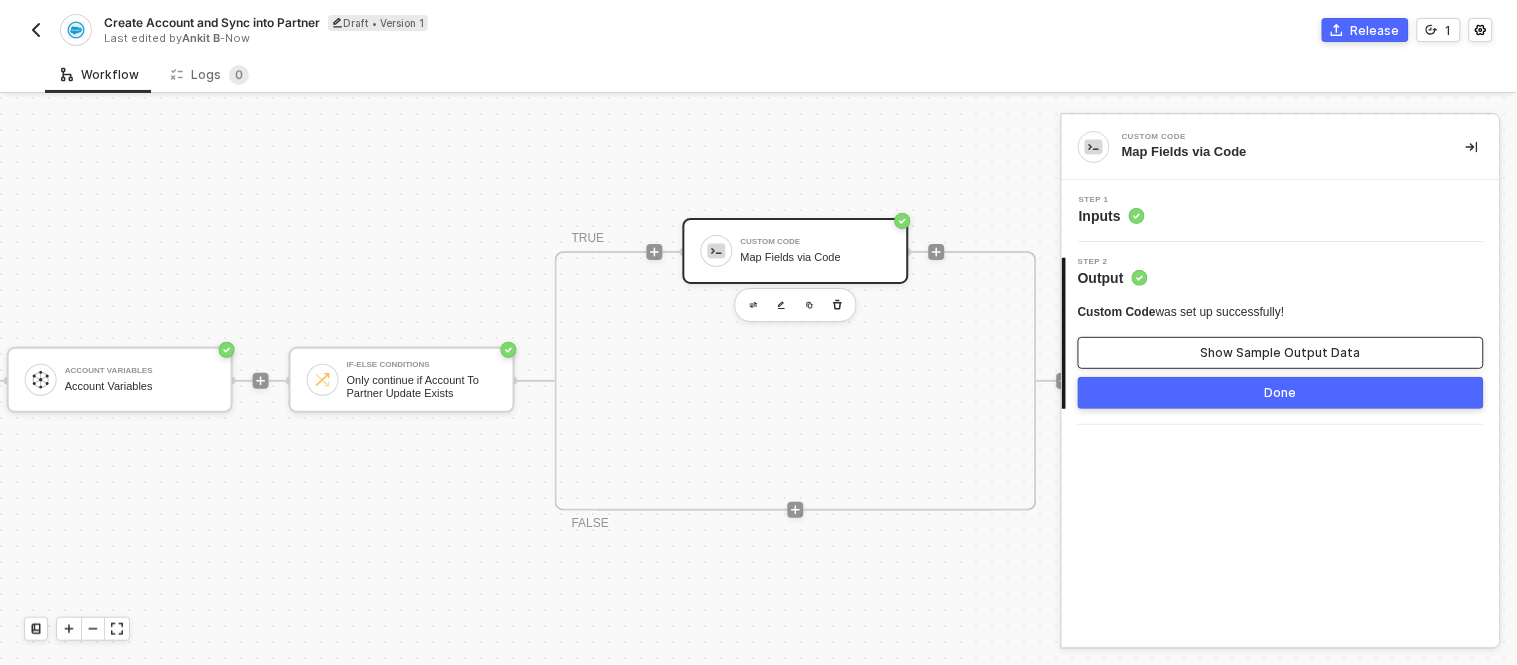 click on "Show Sample Output Data" at bounding box center [1281, 353] 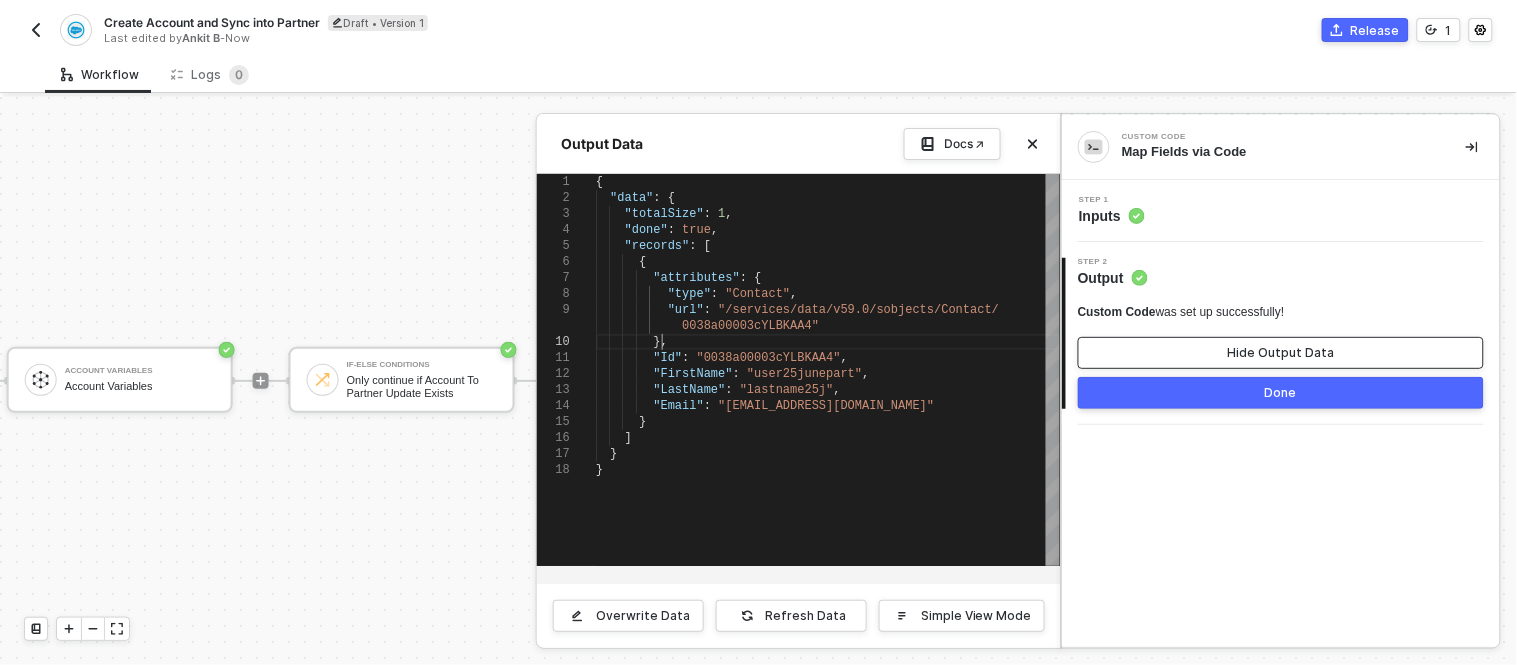 click on "}," at bounding box center [828, 342] 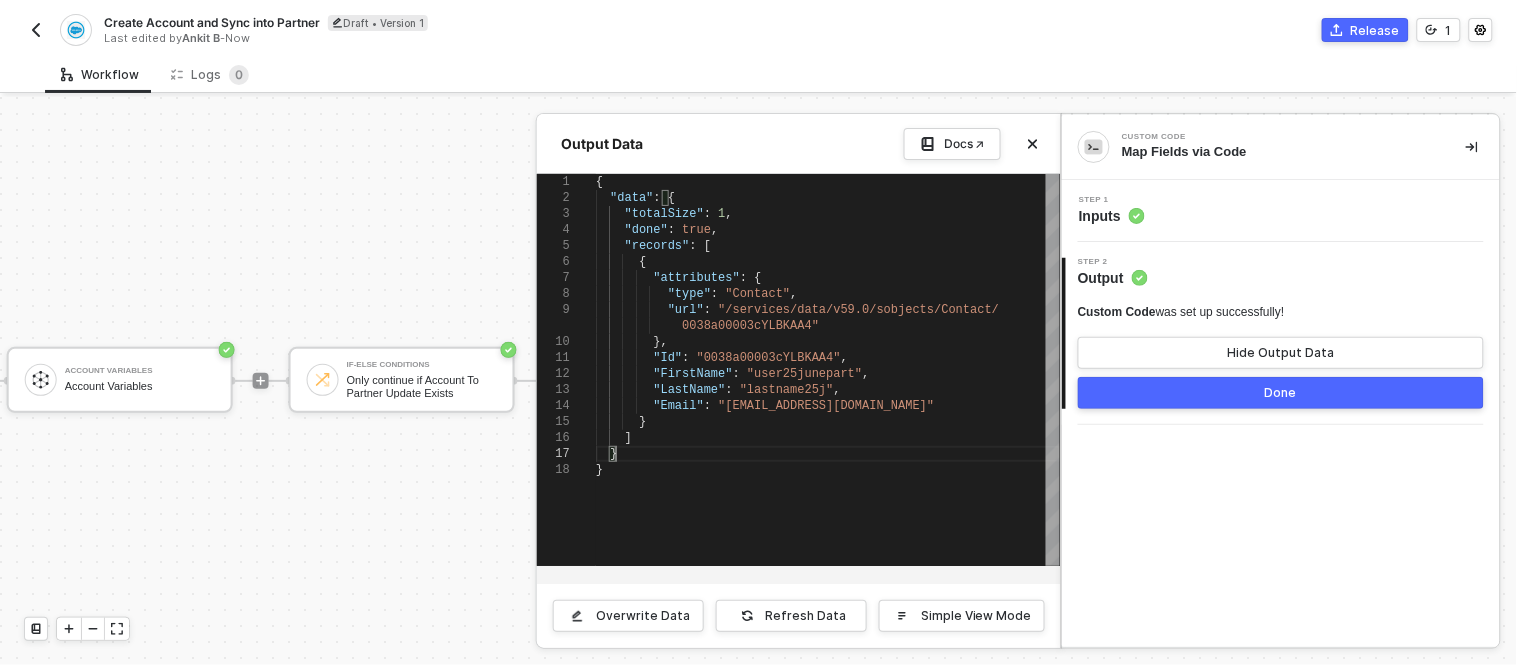 click on "}" at bounding box center [828, 454] 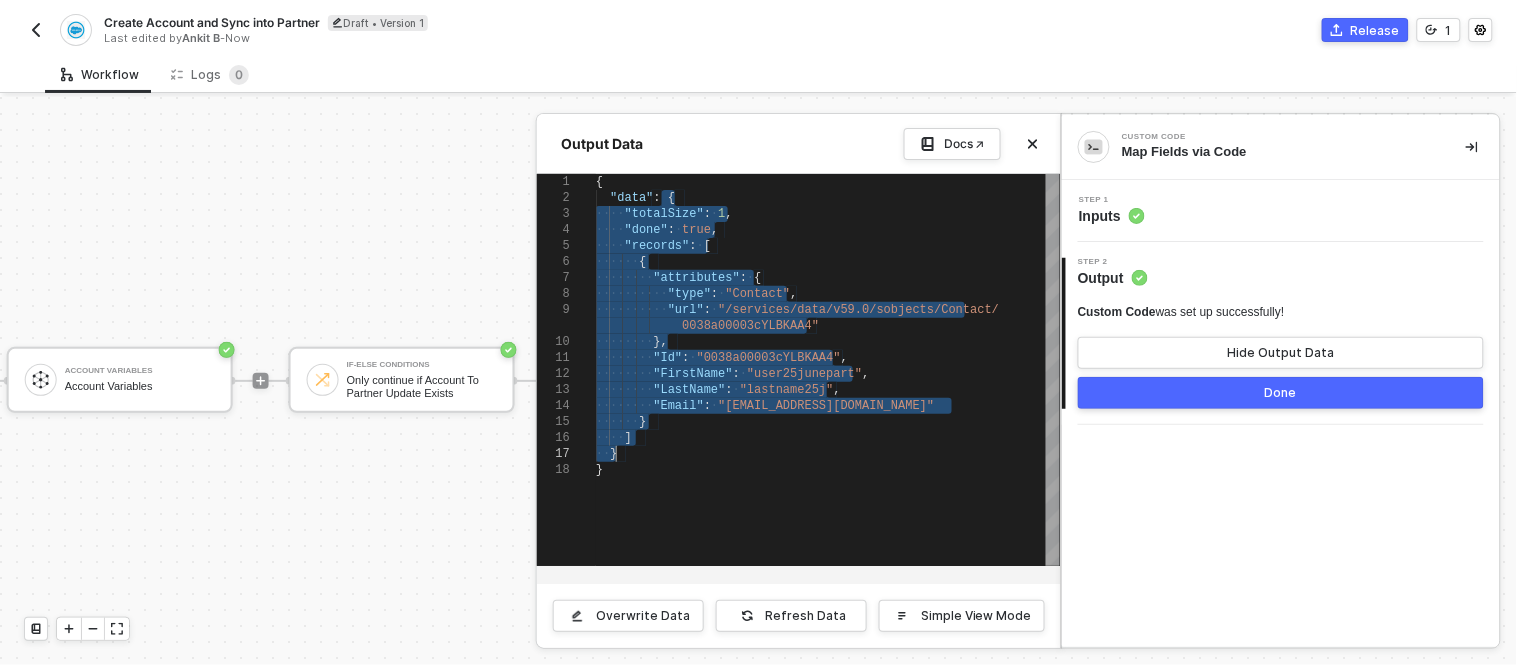 drag, startPoint x: 664, startPoint y: 197, endPoint x: 637, endPoint y: 448, distance: 252.44801 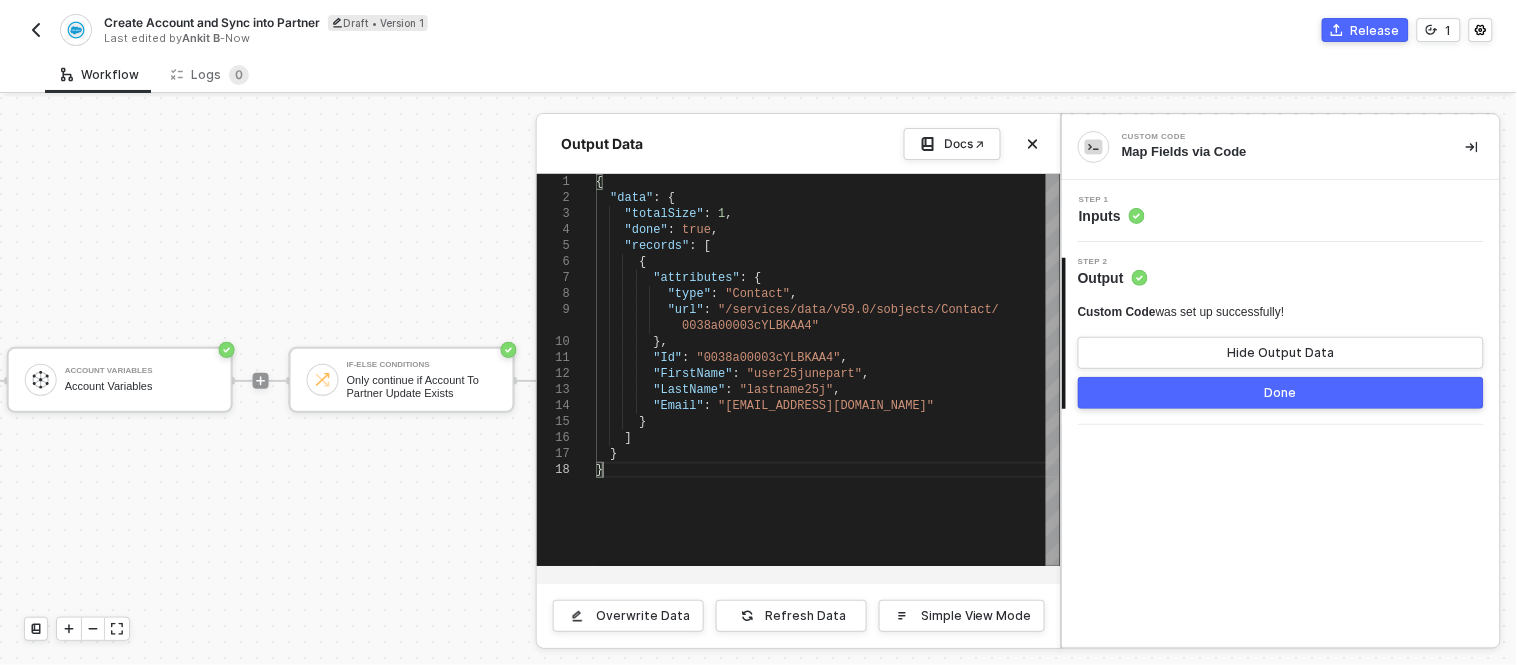 click on "Step 1 Inputs" at bounding box center (1283, 211) 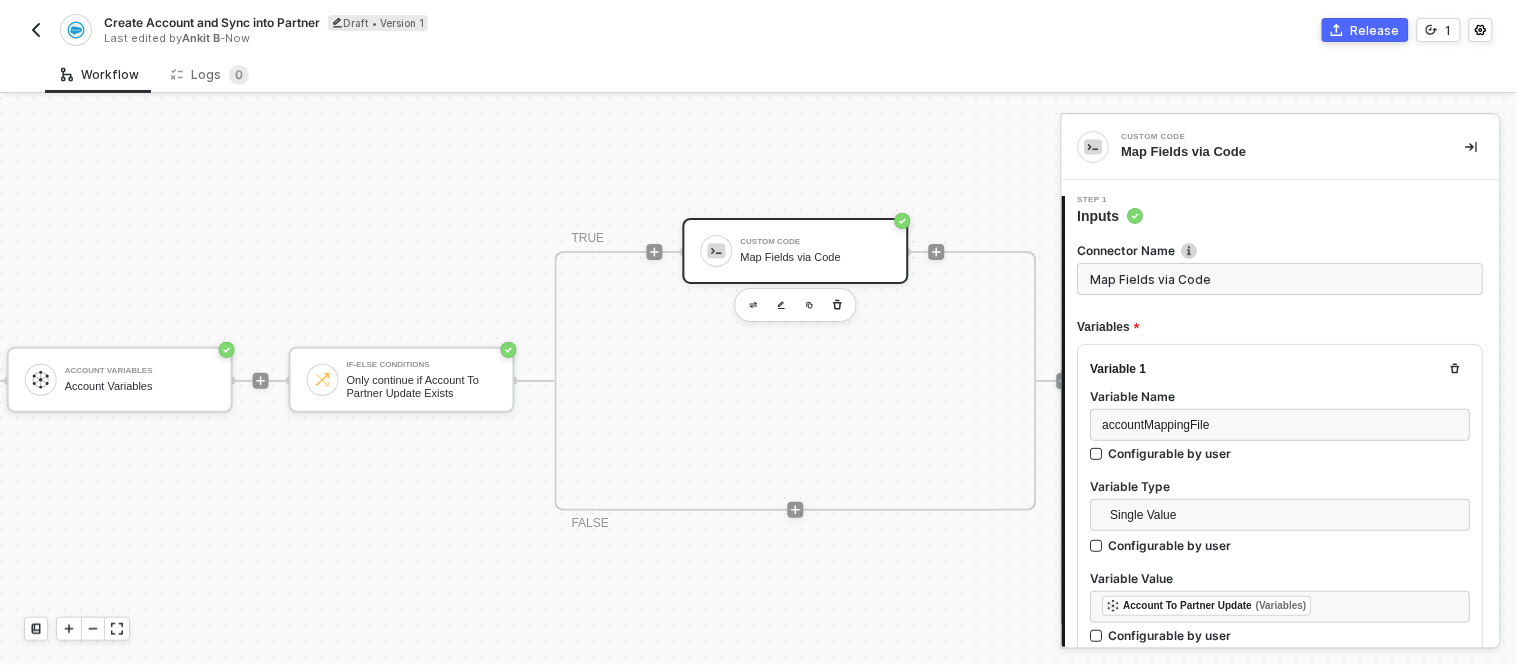 type on "const accountPayload = inputData.accountPayload;
const accountMappingFile = JSON.parse(inputData.accountMappingFile);
const associatedData = inputData.associatedData
const result = {};
for (const [key, value] of Object." 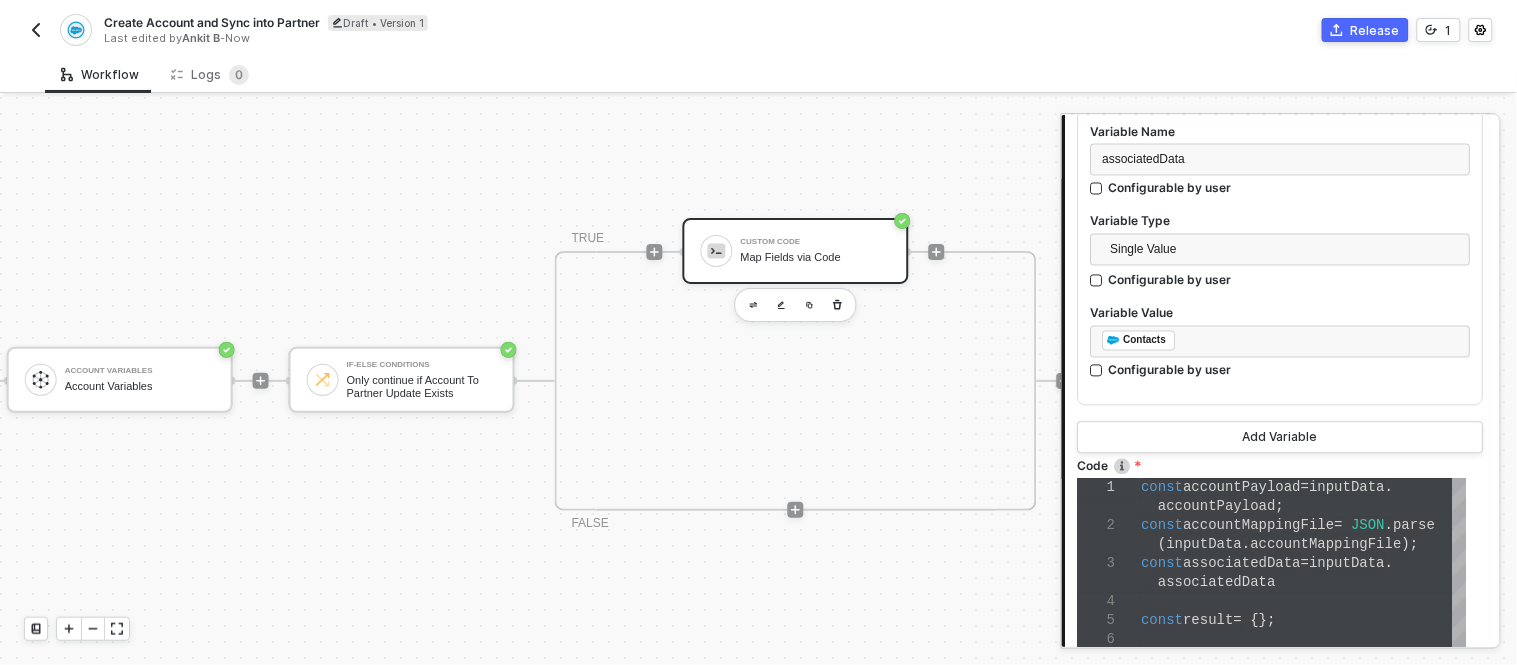 scroll, scrollTop: 976, scrollLeft: 0, axis: vertical 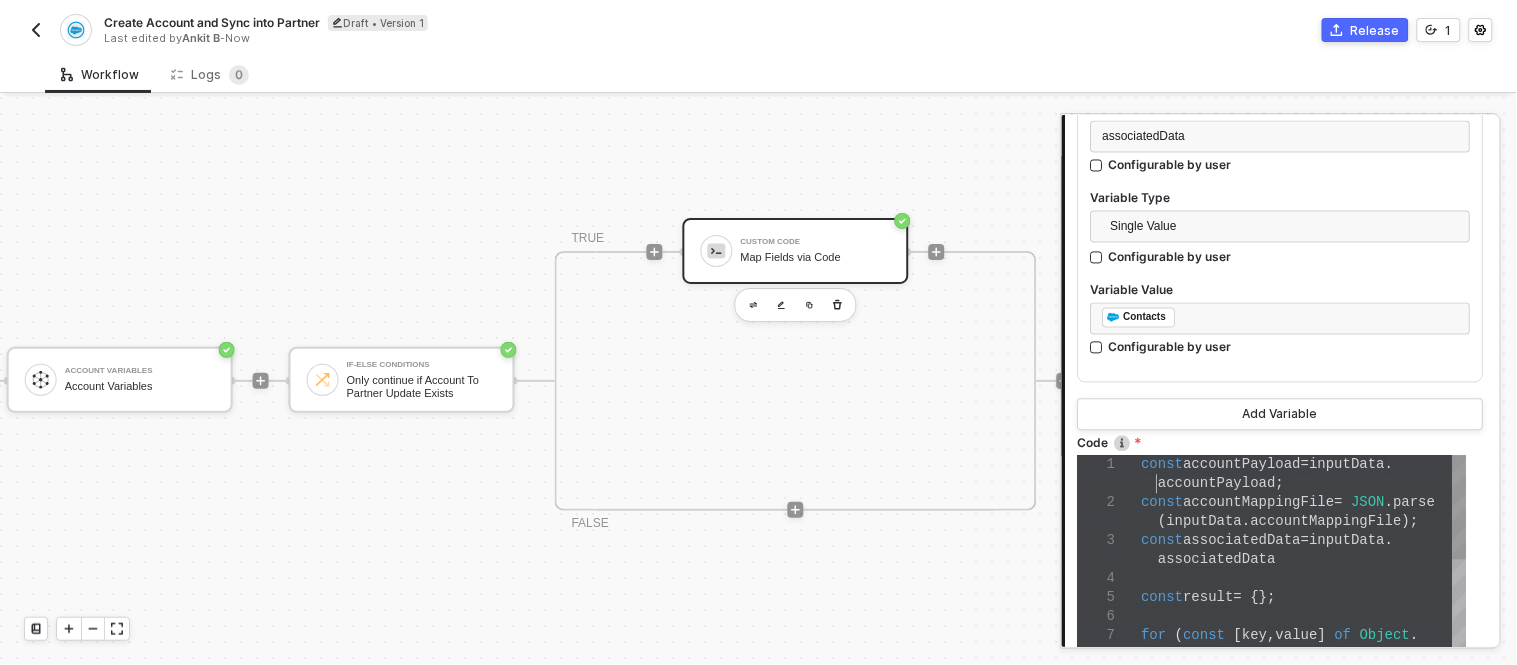 click on "accountPayload" at bounding box center [1218, 484] 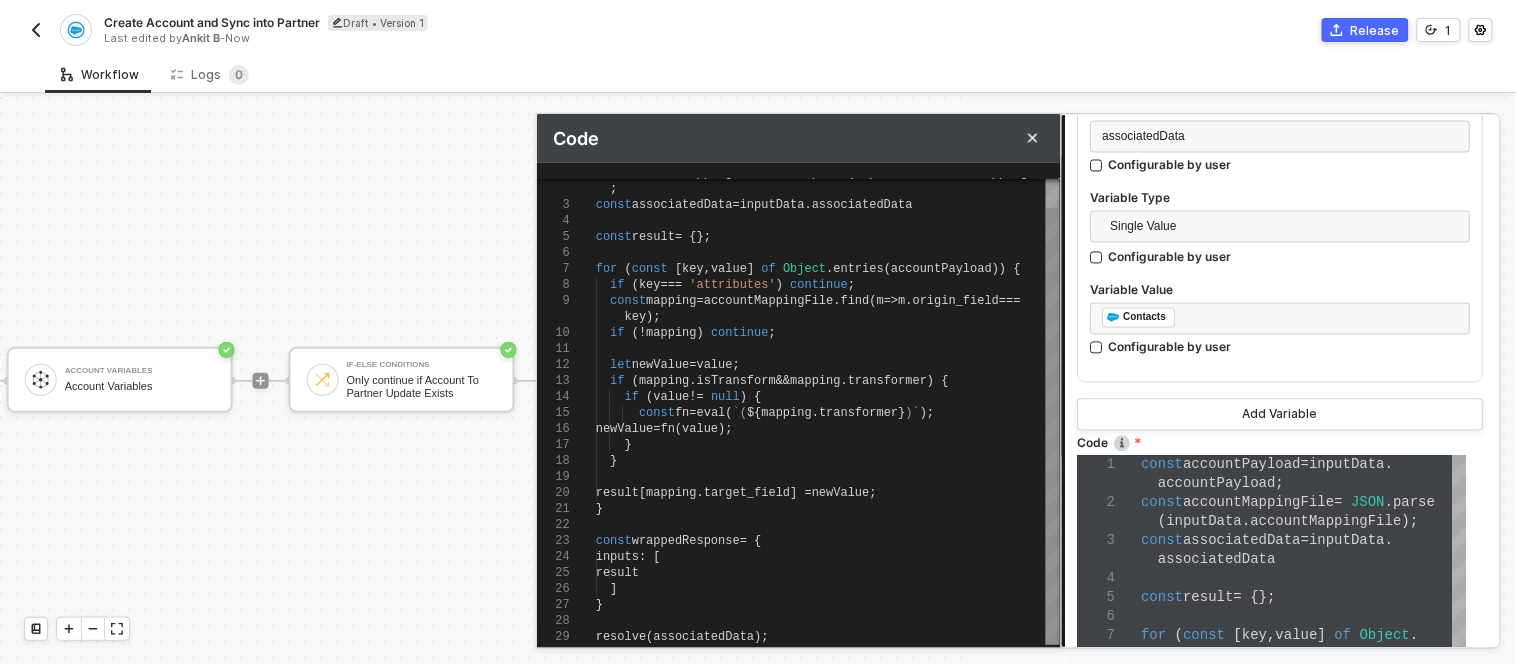 click at bounding box center (828, 525) 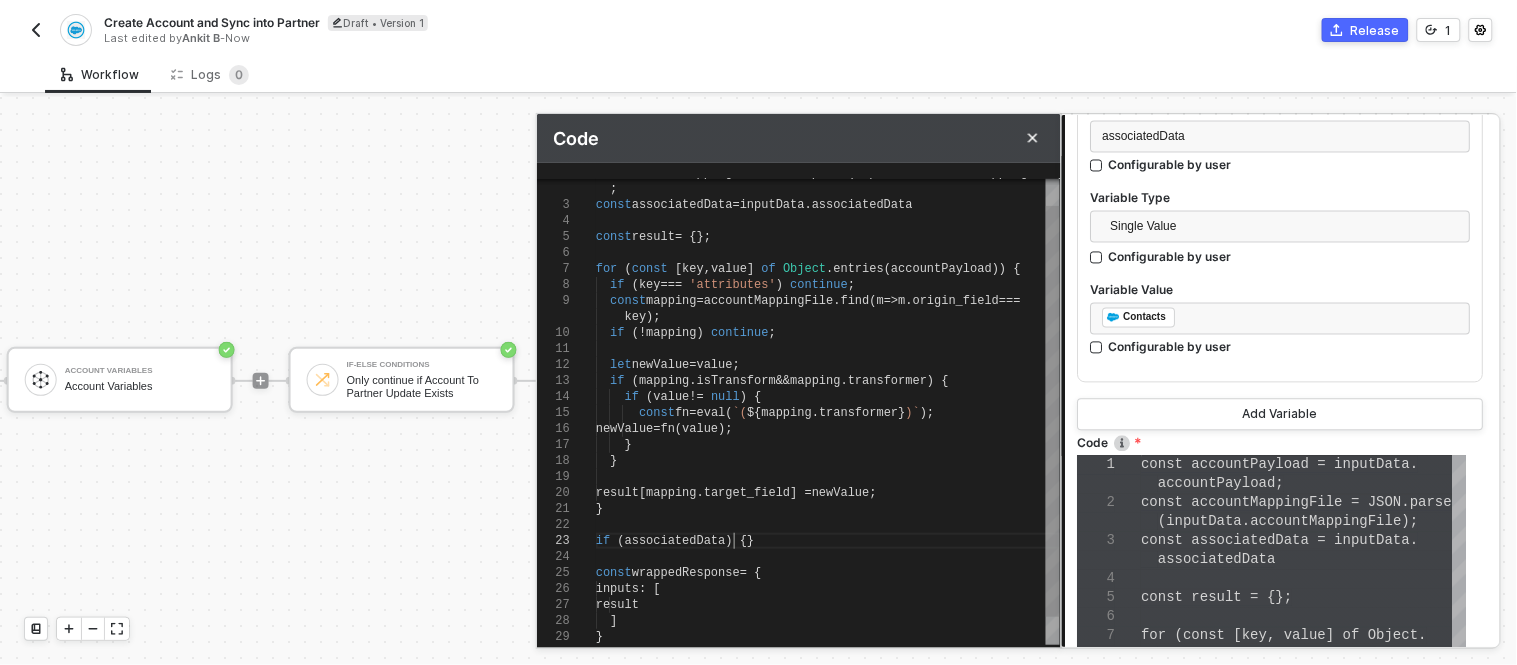 scroll, scrollTop: 78, scrollLeft: 12, axis: both 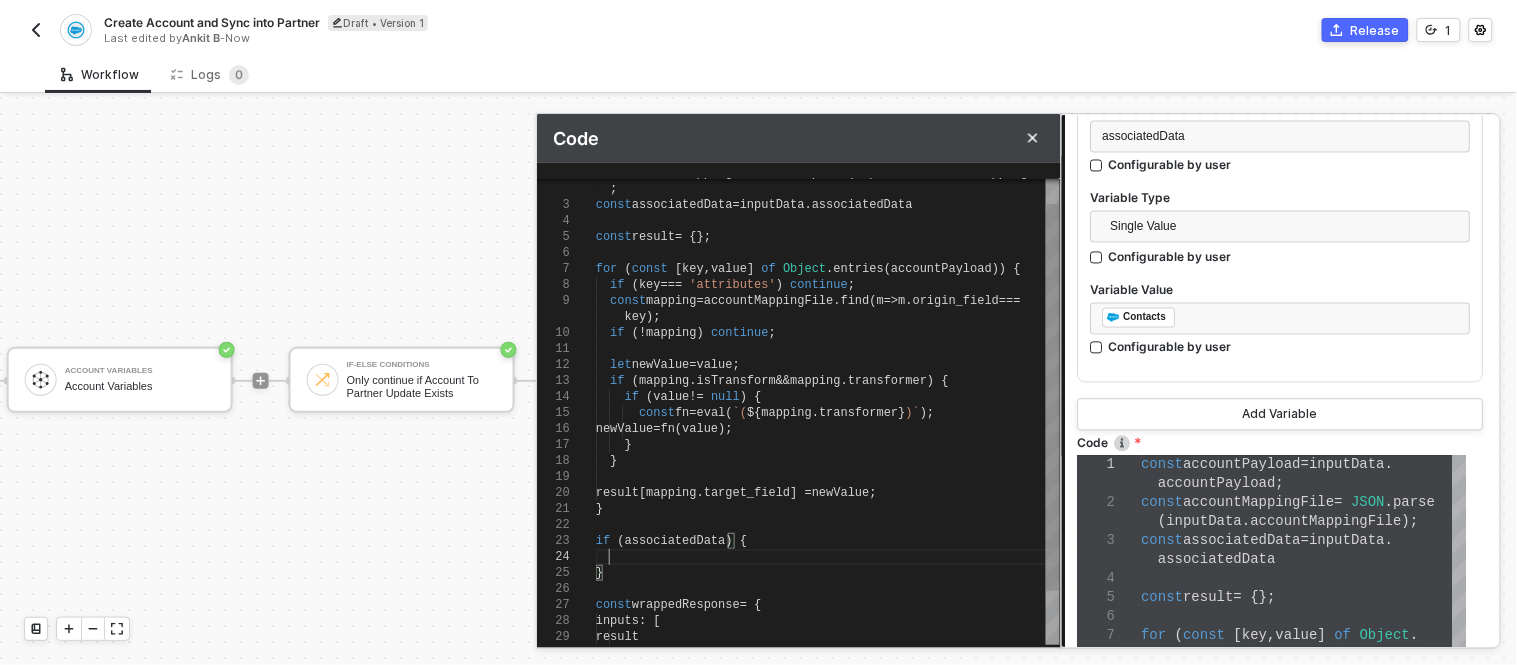 paste on "const contacts = inputData.associatedData.records.map(record => {
const { attributes, ...rest } = record;
return rest;
});
}" 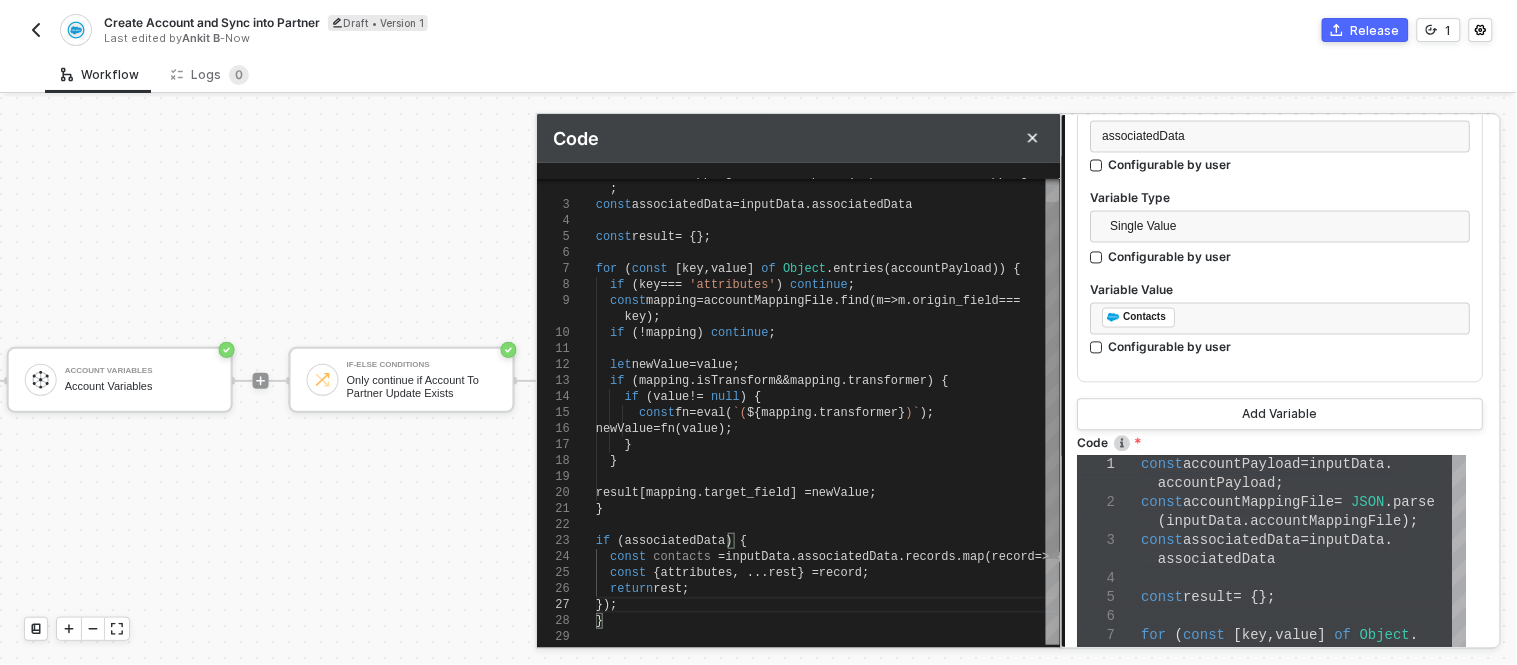 click on "});" at bounding box center [828, 605] 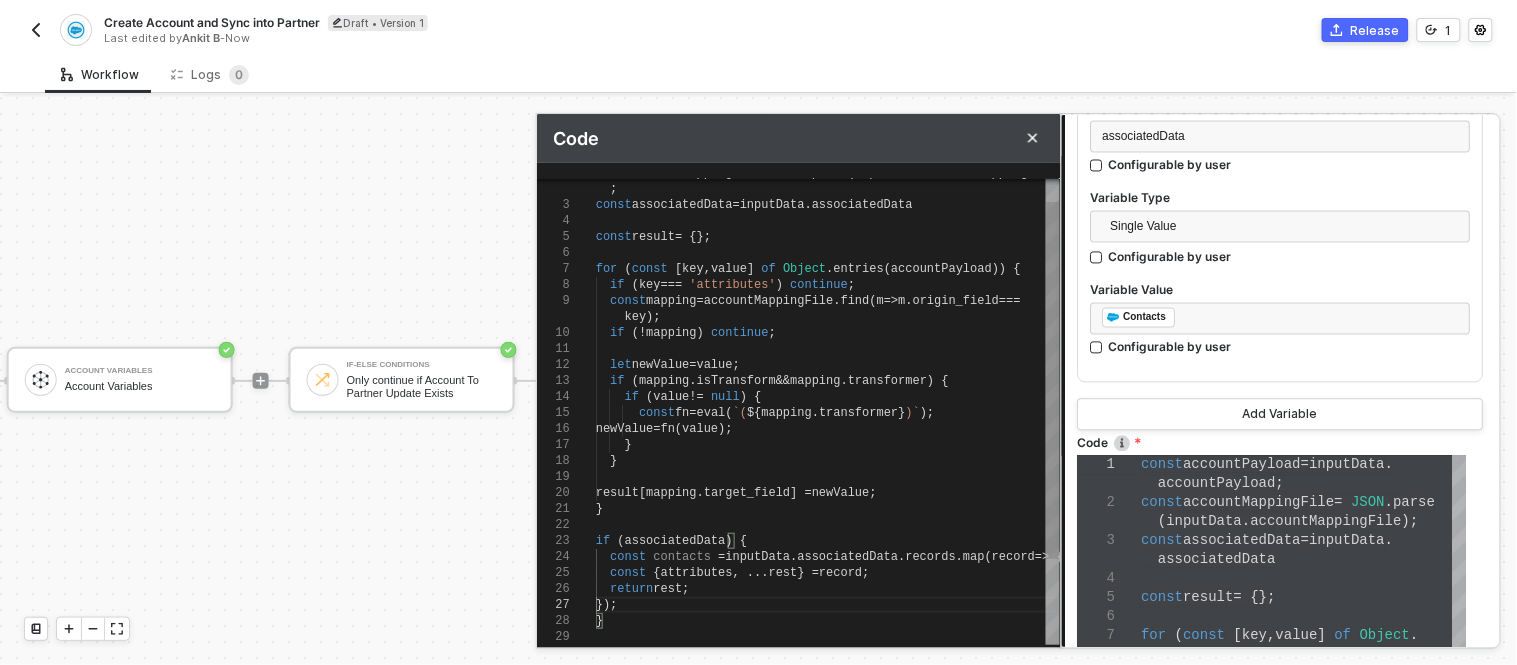click on "});" at bounding box center [607, 605] 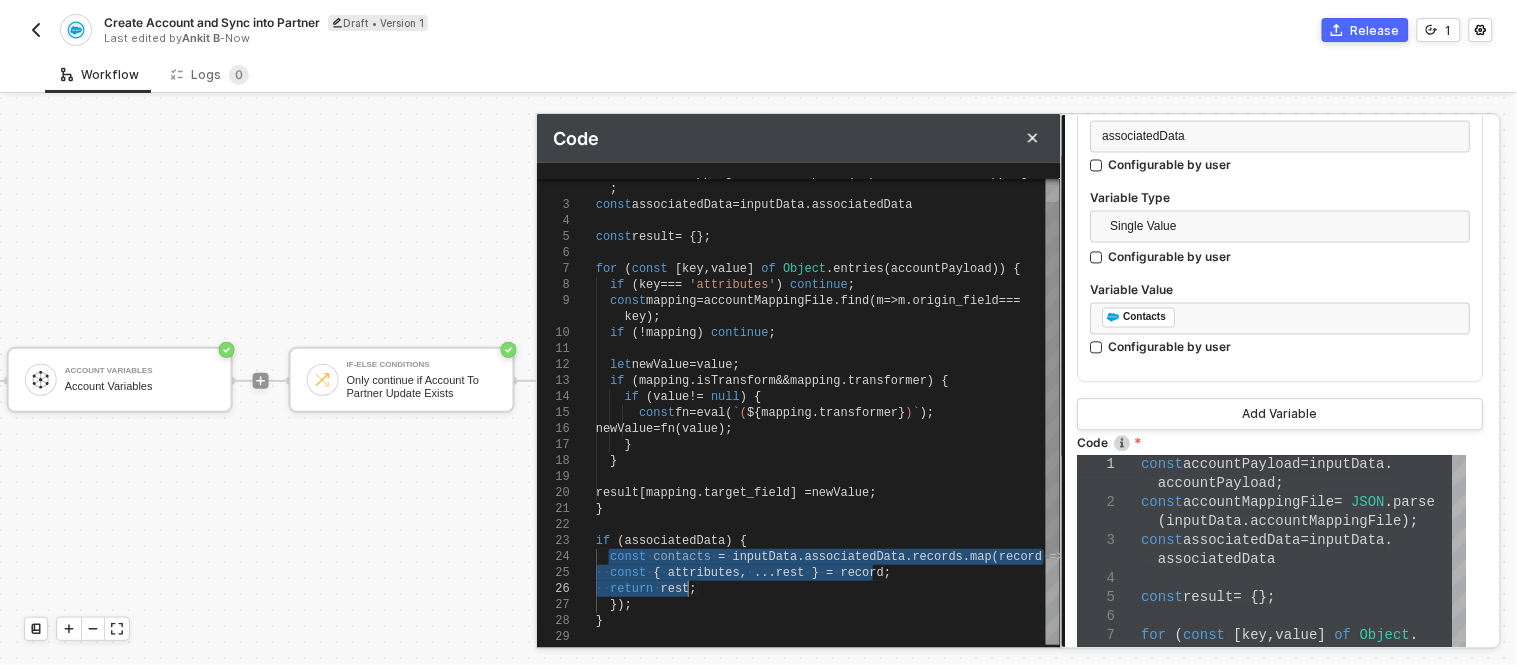 drag, startPoint x: 611, startPoint y: 560, endPoint x: 728, endPoint y: 591, distance: 121.037186 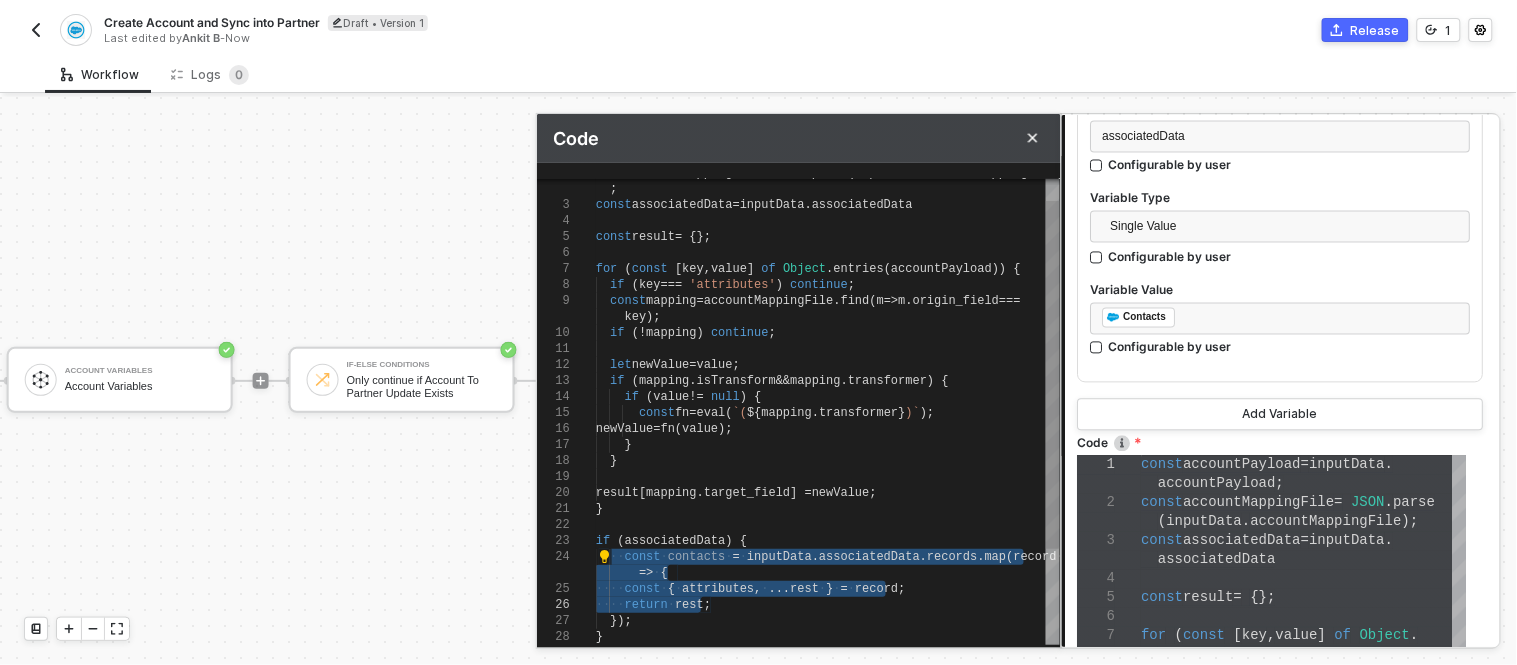 click on "..." at bounding box center (780, 589) 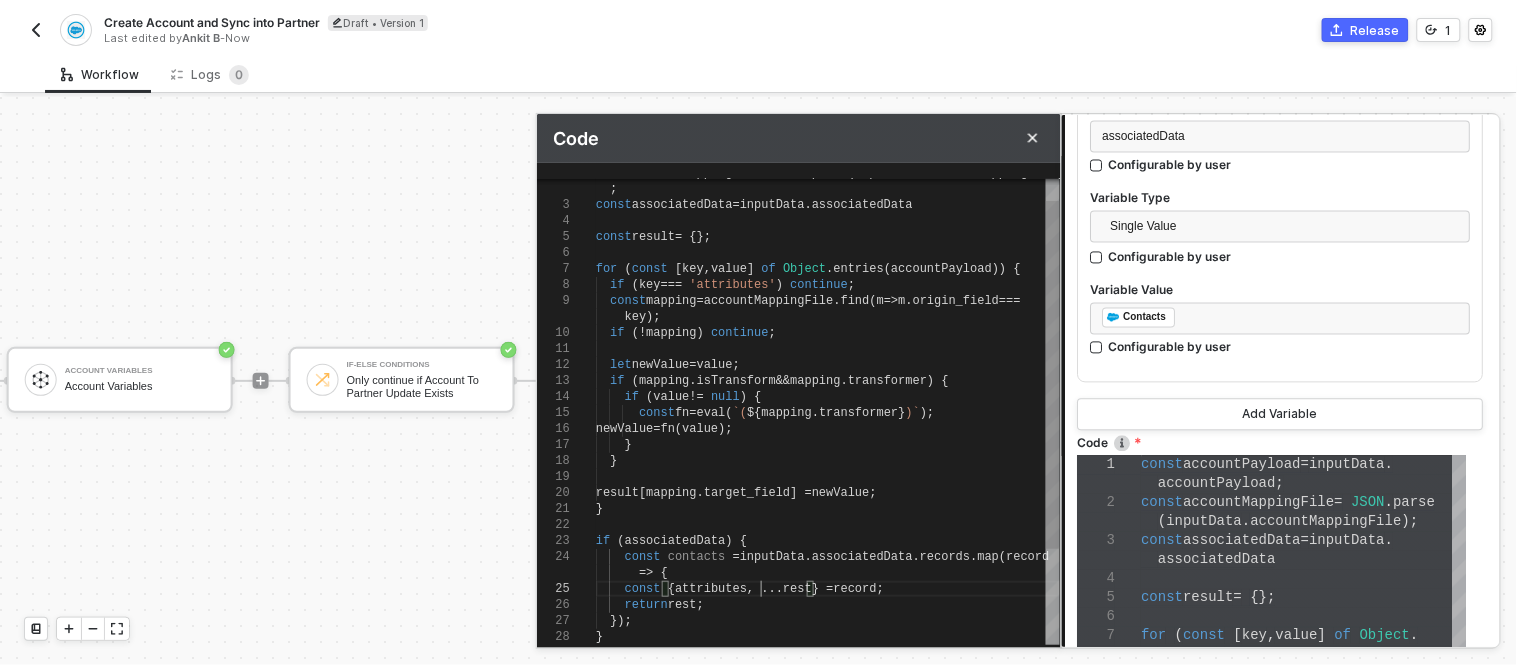 click on "return  rest ;" at bounding box center (828, 605) 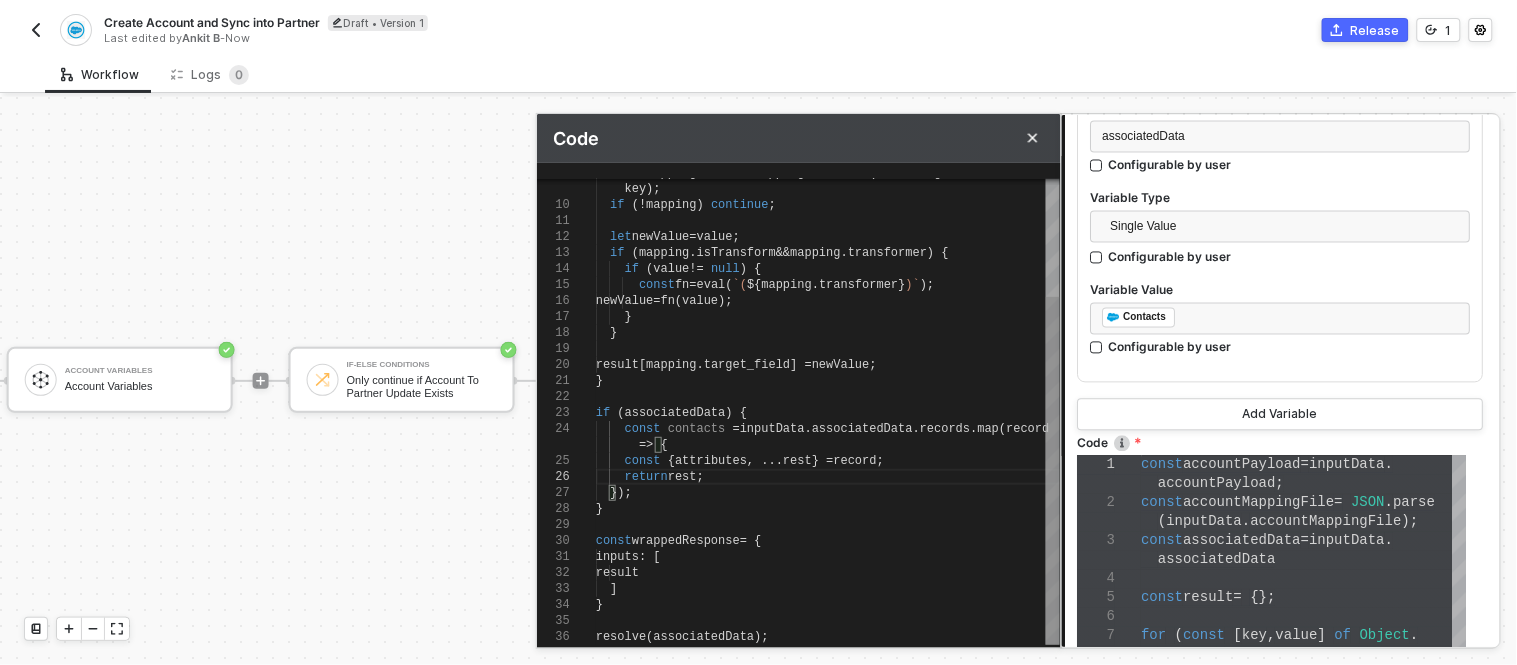 click at bounding box center (828, 397) 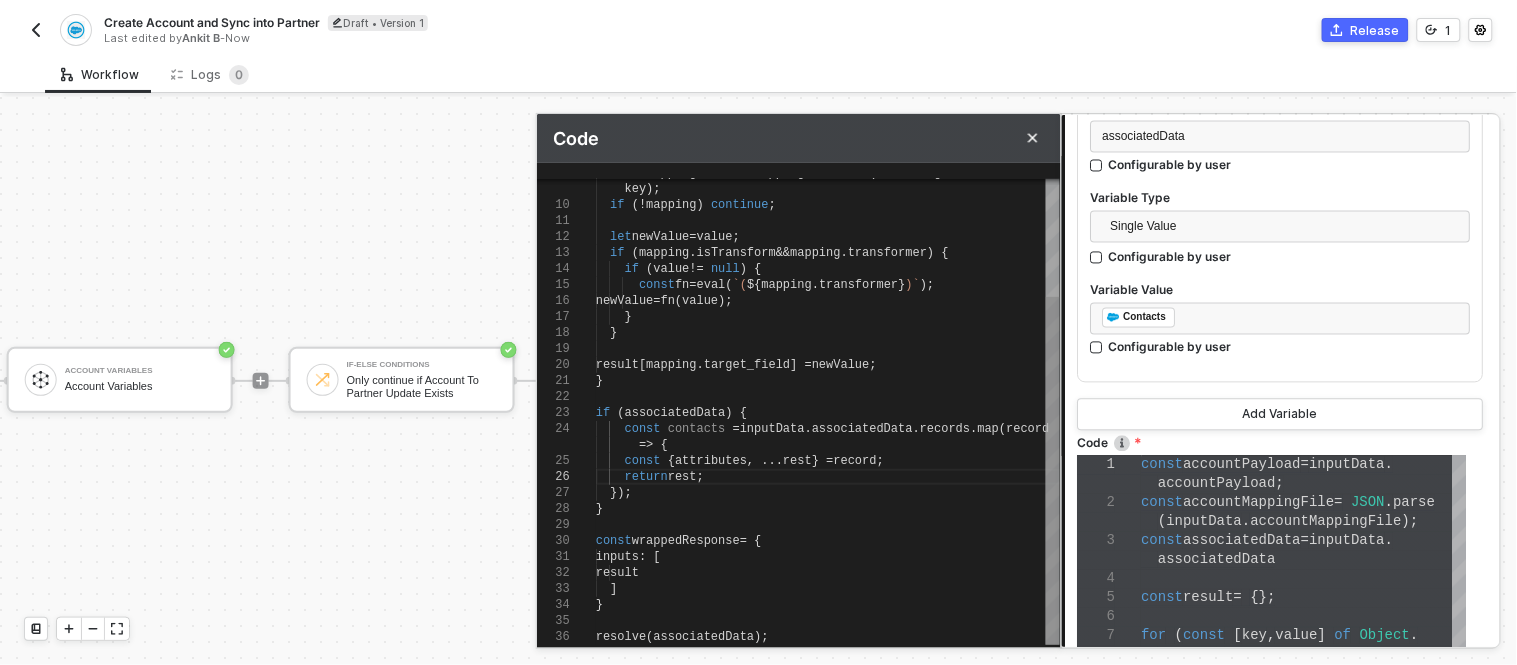click at bounding box center [828, 397] 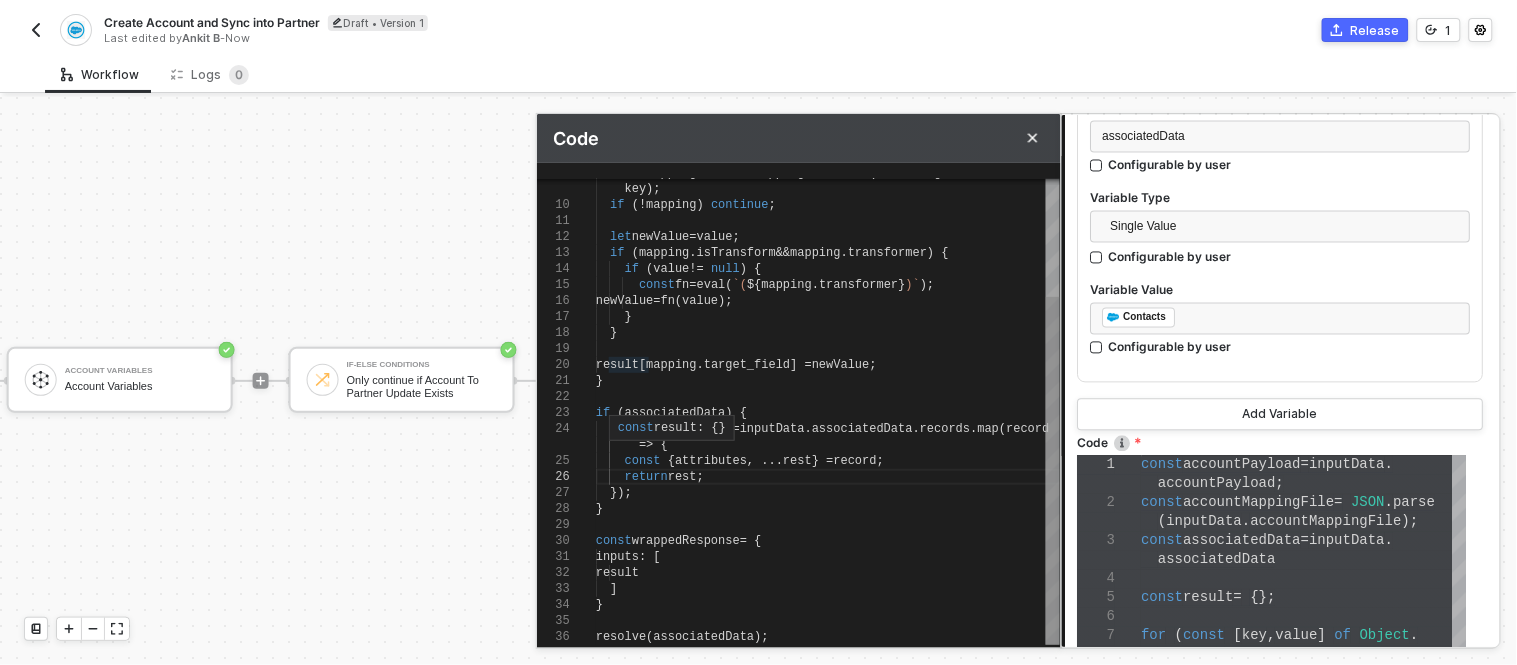 click on "}" at bounding box center [828, 381] 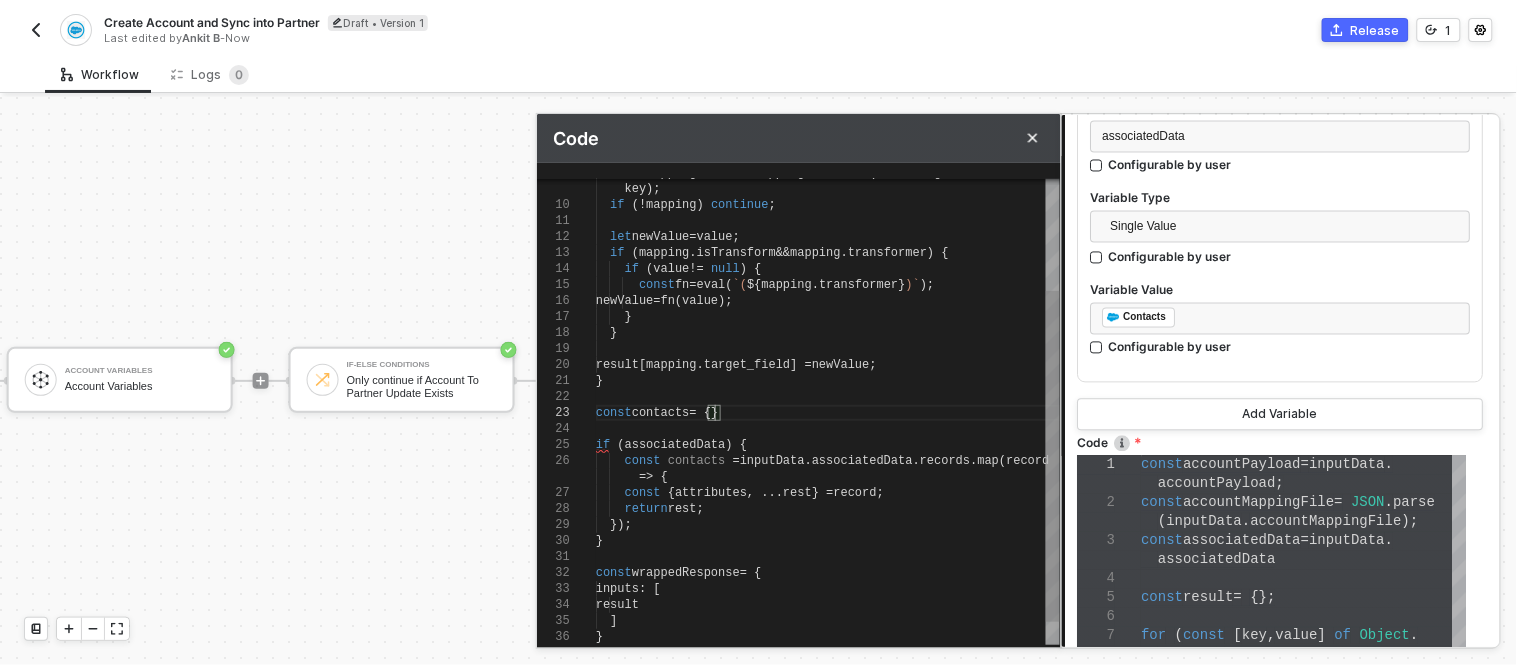 scroll, scrollTop: 77, scrollLeft: 117, axis: both 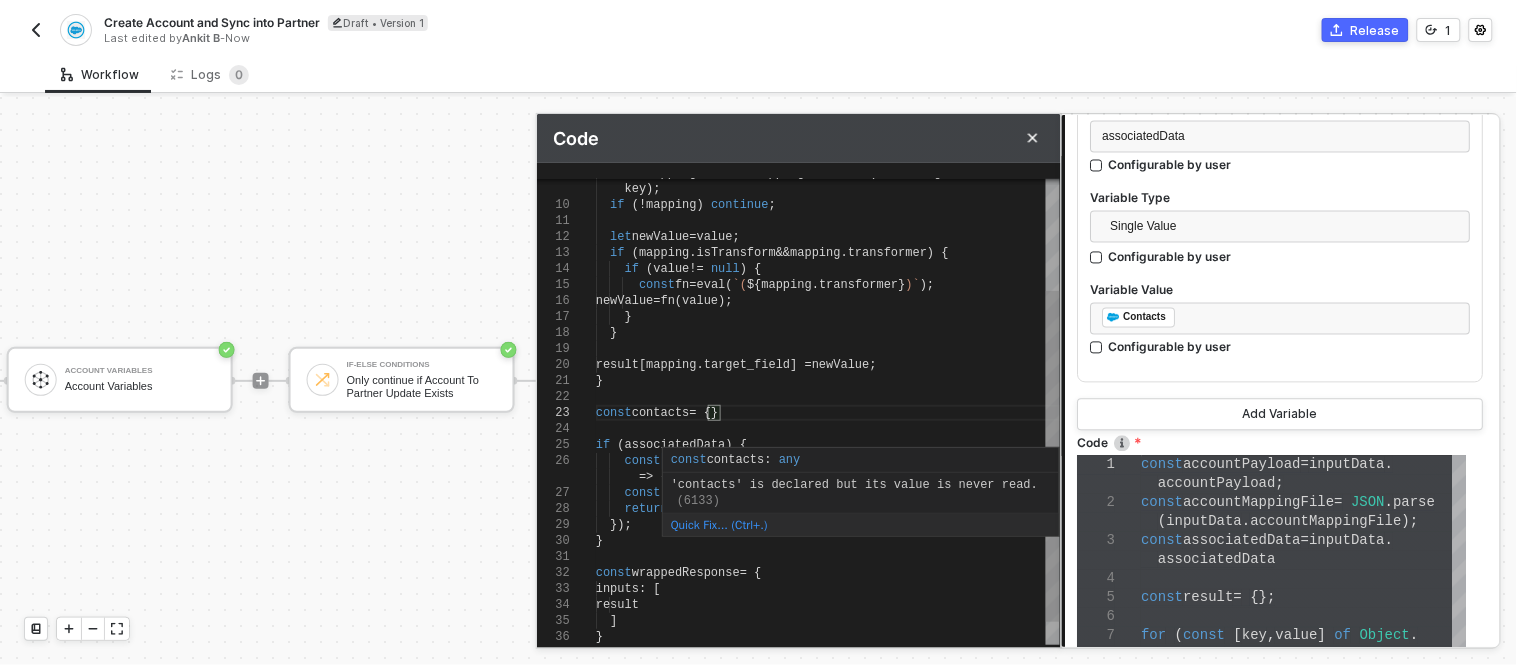 click on "const  contacts :   any" at bounding box center [861, 460] 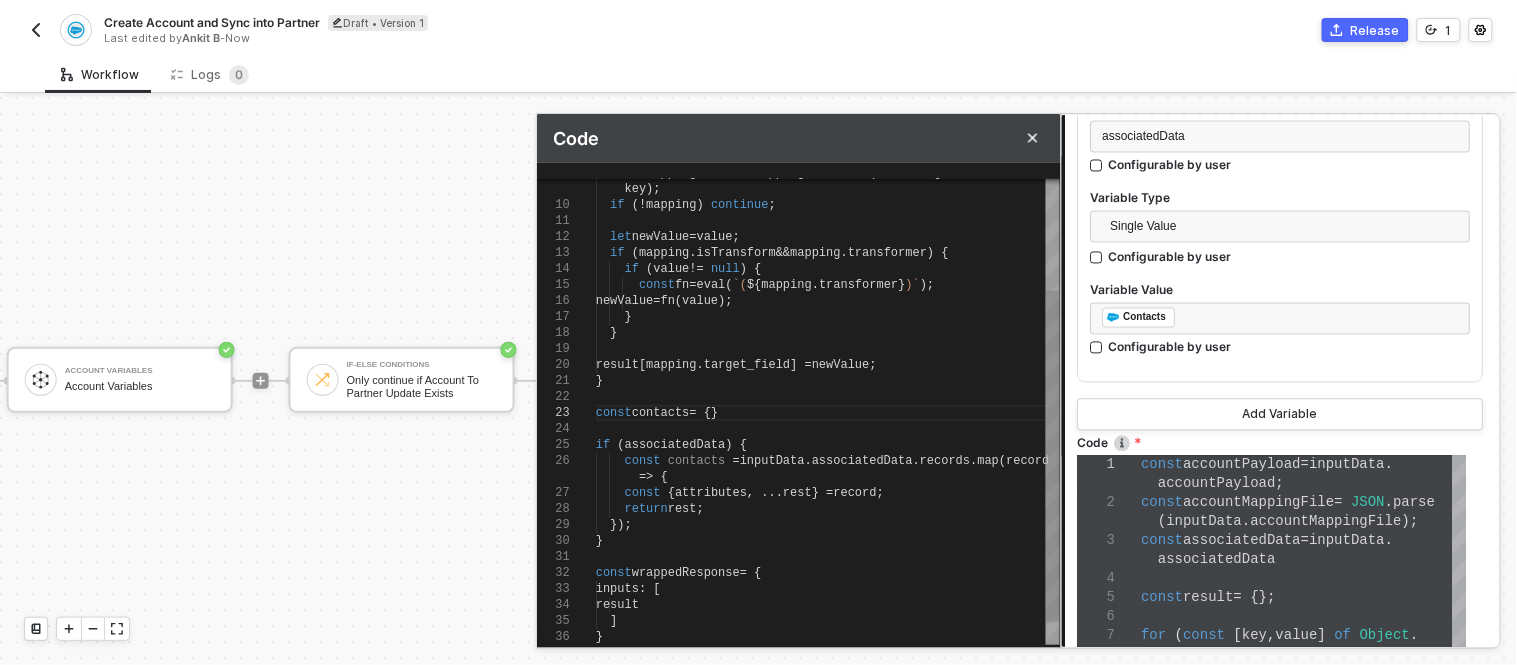click on "const" at bounding box center [643, 461] 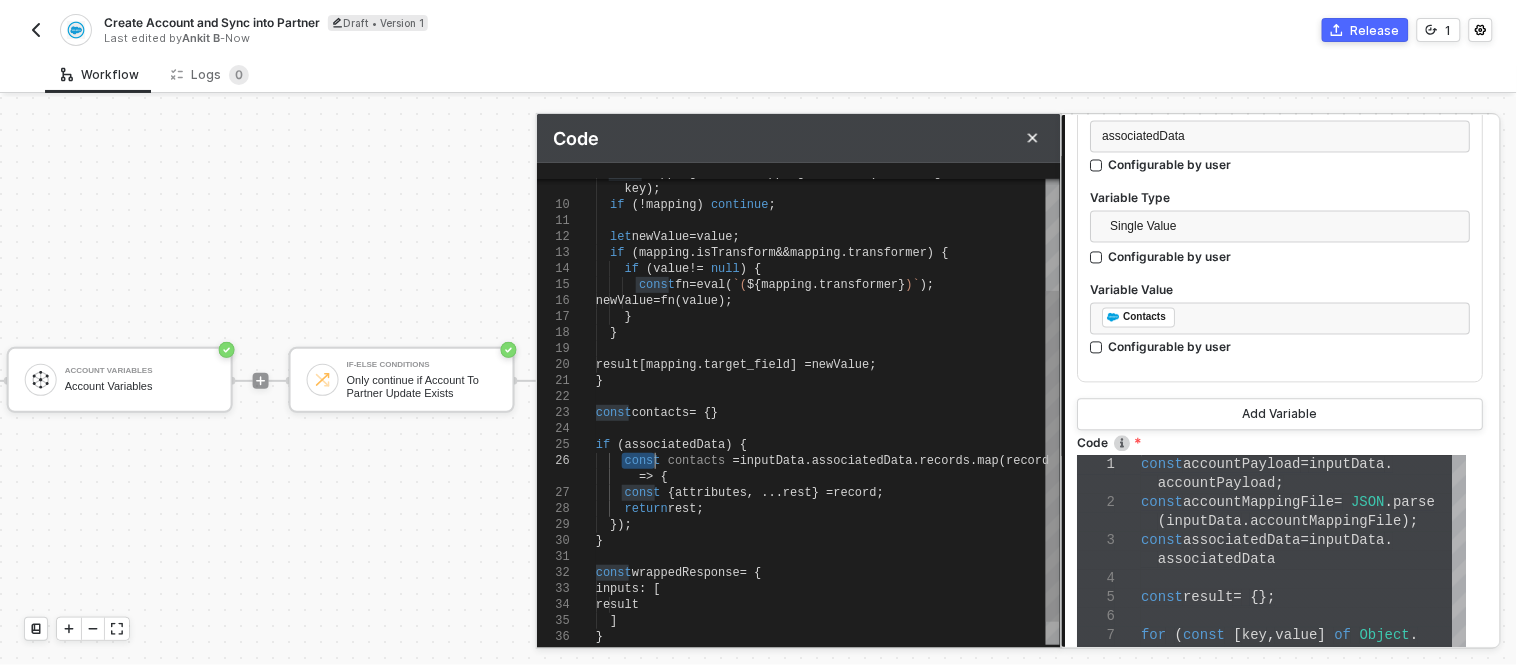 click on "const  mapping  =  accountMappingFile . find ( m  =>  m . origin_field  ===        key );    if   (! mapping )   continue ;    let  newValue  =  value ;    if   ( mapping . isTransform  &&  mapping . transformer )   {      if   ( value  !=   null )   {        const  fn  =  eval ( `( ${ mapping . transformer } )` );       newValue  =  fn ( value );      }    }   result [ mapping . target_field ]   =  newValue ; } if   ( associatedData )   {      const   contacts   =  inputData . associatedData . records . map ( record  }      const   {  attributes ,   ... rest  }   =  record ;      return  rest ;    });        =>   { const  wrappedResponse  =   {   inputs :   [     result    ] } const  contacts  =   {}" at bounding box center [500596, 500021] 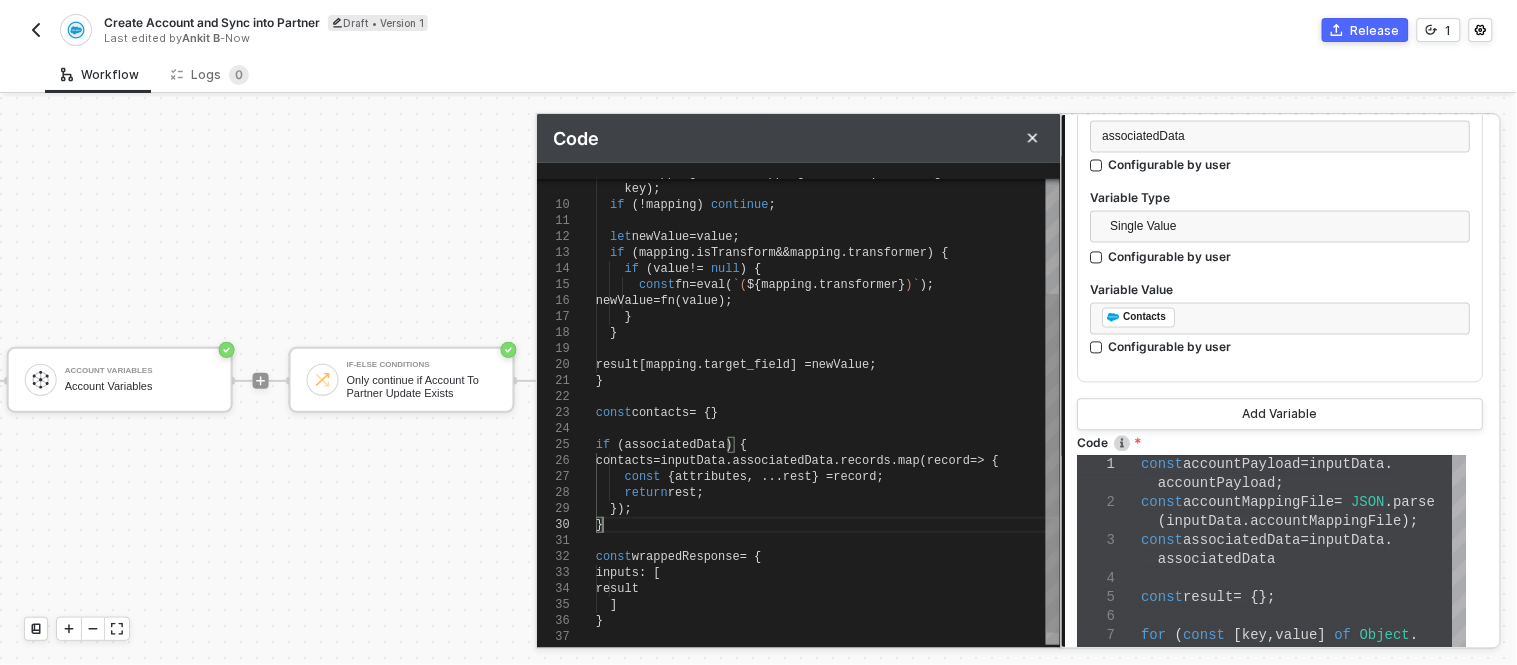 click on "}" at bounding box center [828, 525] 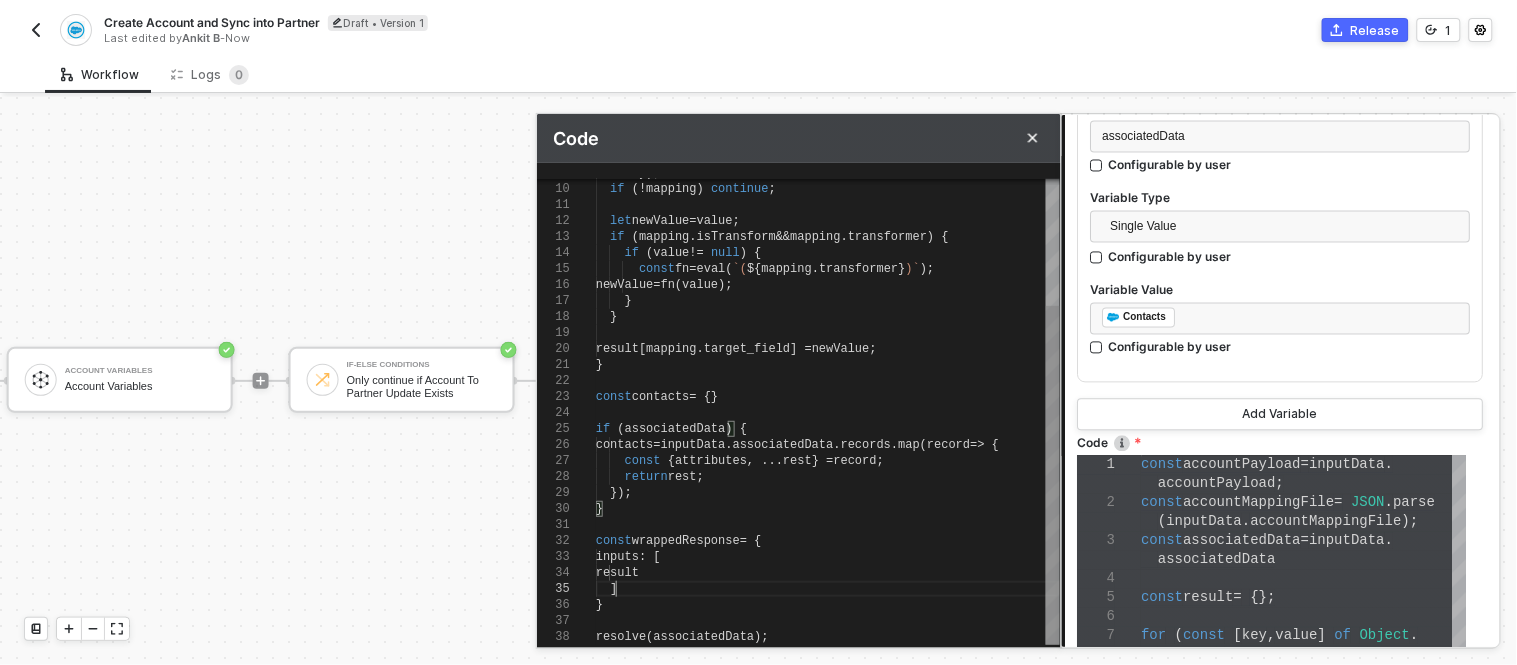 click on "]" at bounding box center (828, 589) 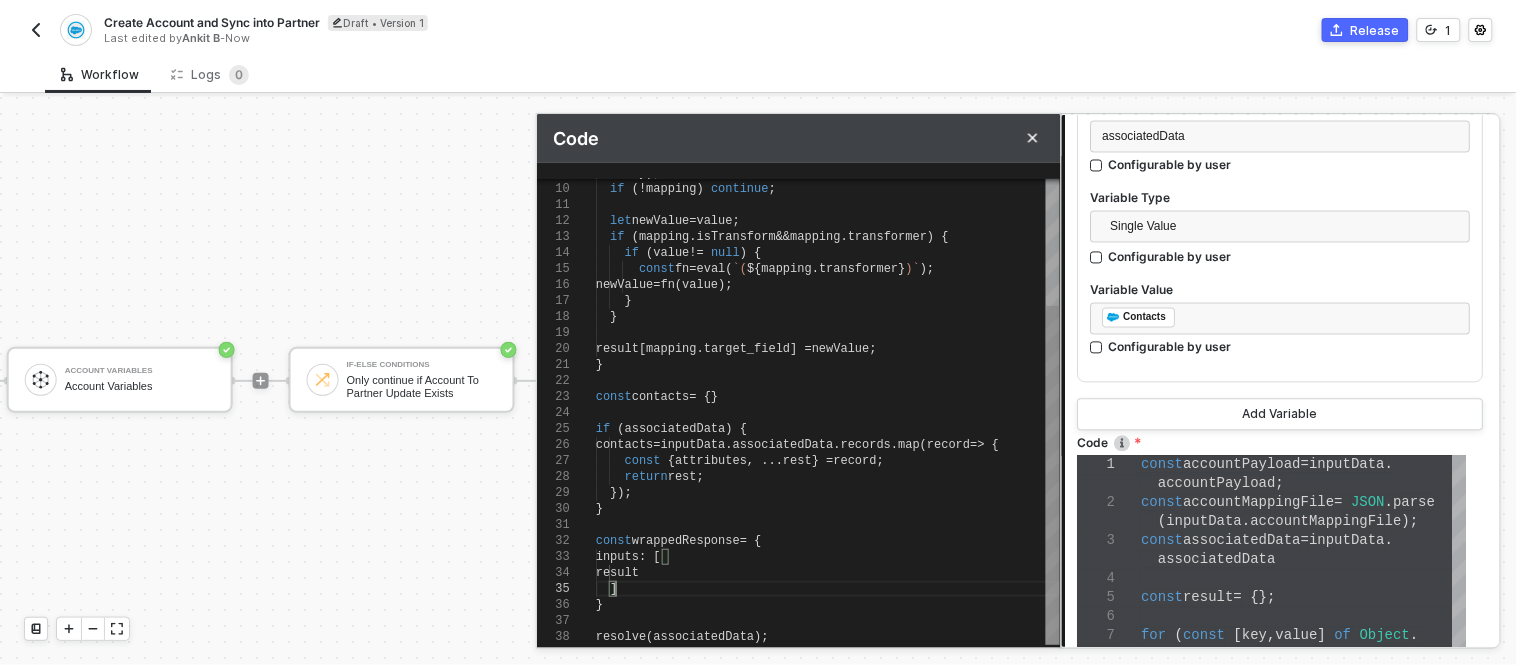 click on "});" at bounding box center (828, 493) 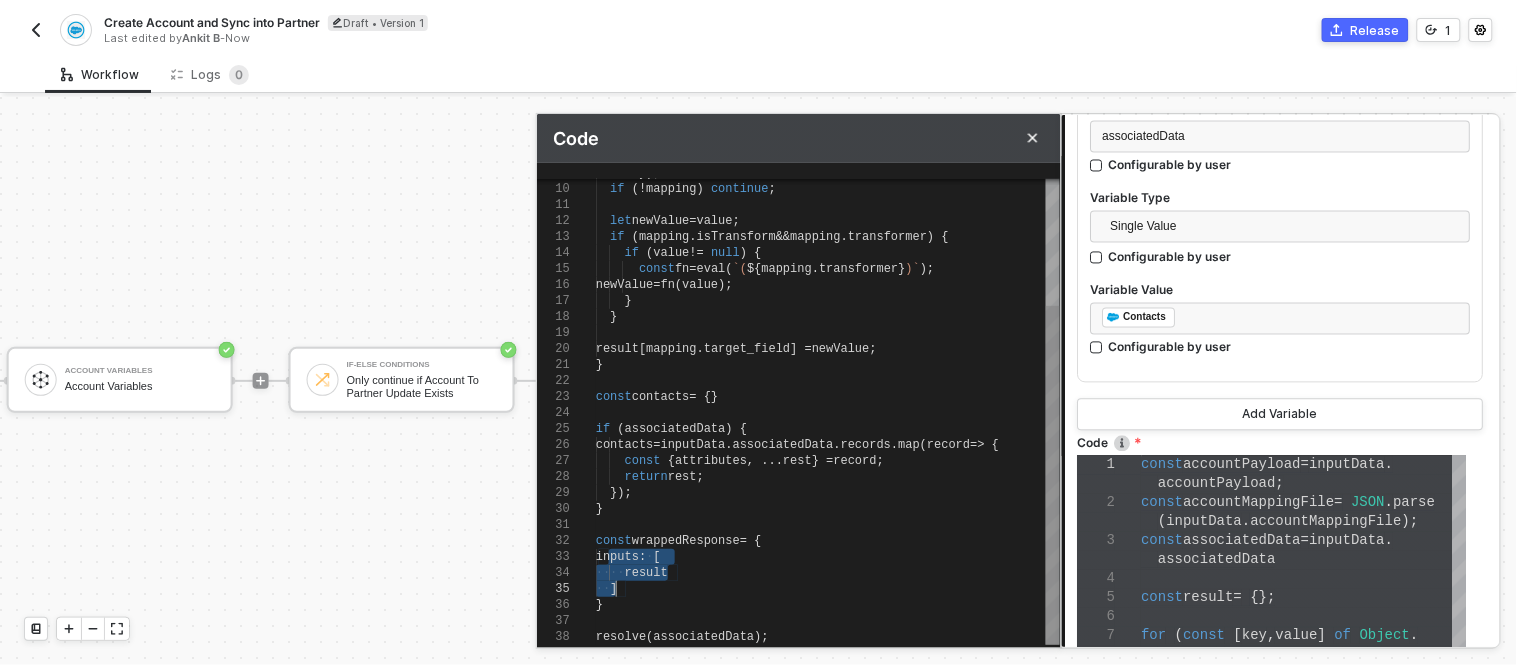 drag, startPoint x: 610, startPoint y: 558, endPoint x: 665, endPoint y: 583, distance: 60.41523 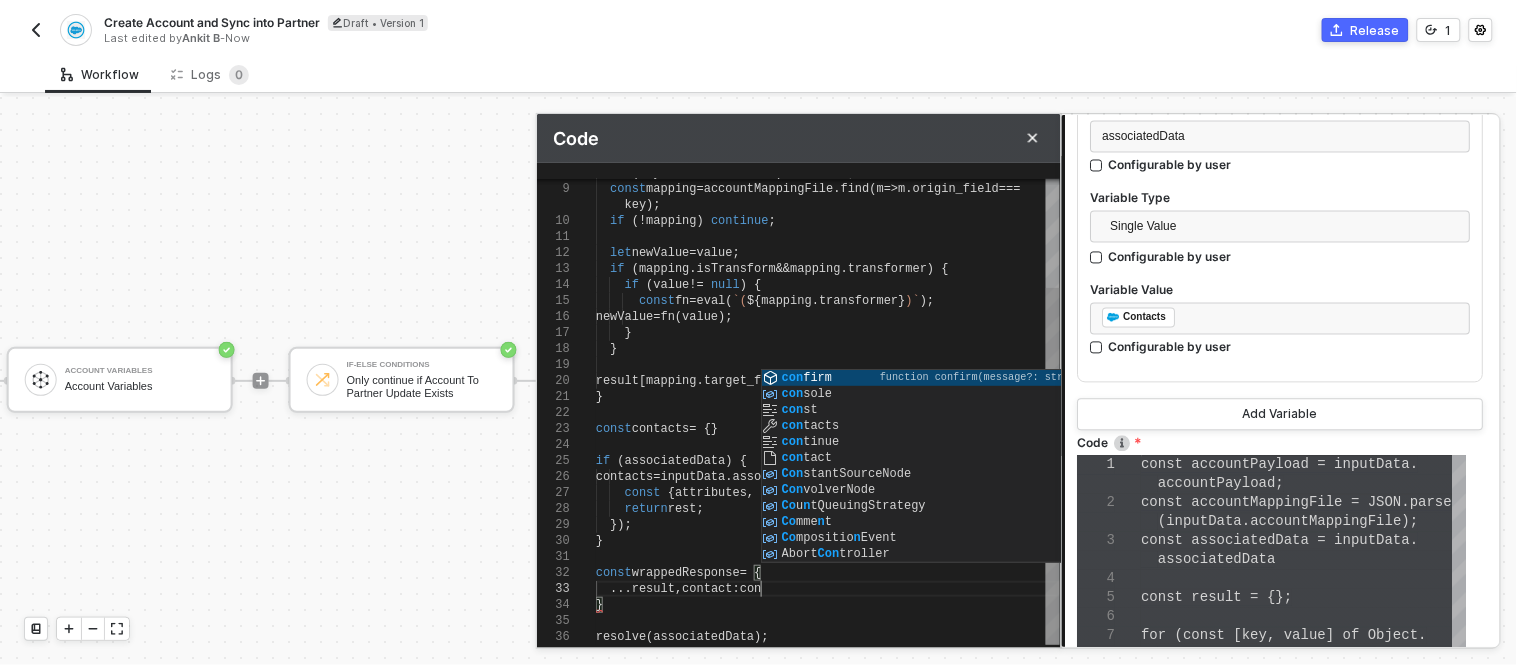 scroll, scrollTop: 77, scrollLeft: 162, axis: both 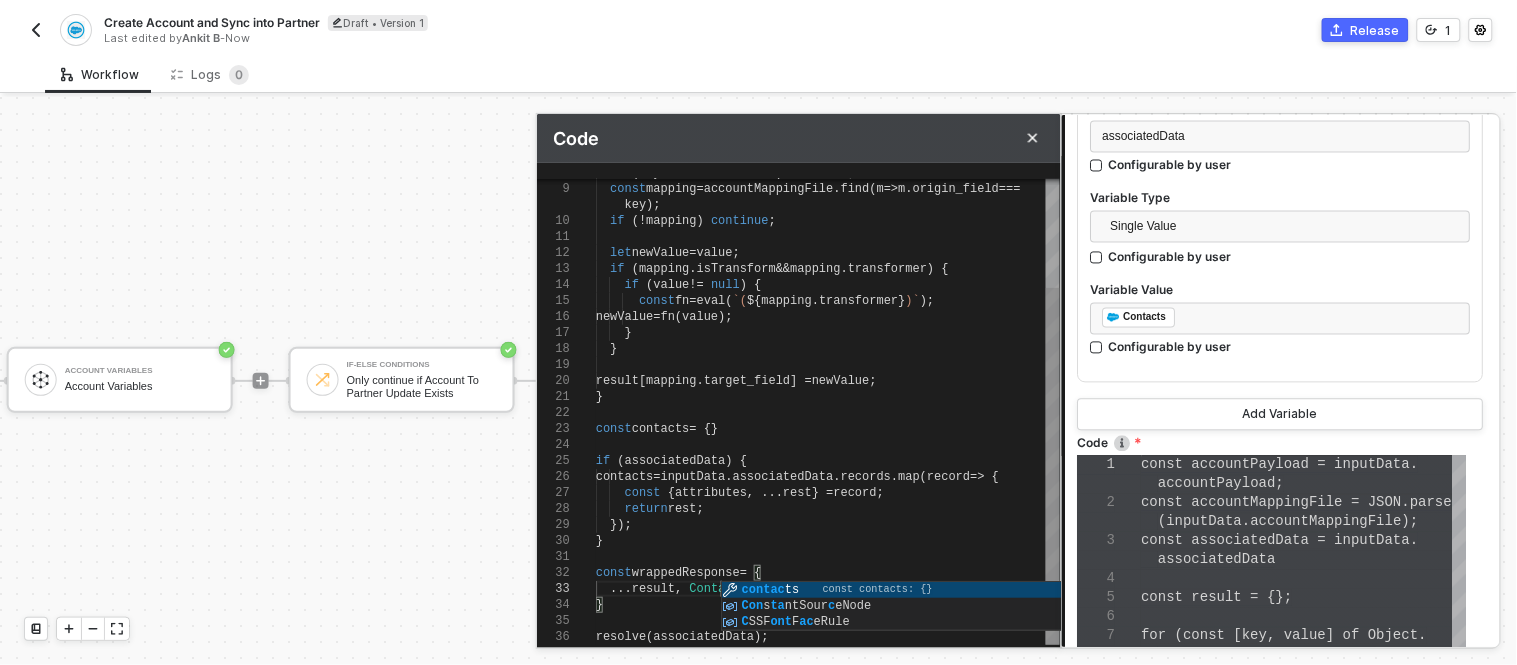 type on "});
}
const wrappedResponse = {
...result, Contacts: contacts
}
resolve(associatedData);" 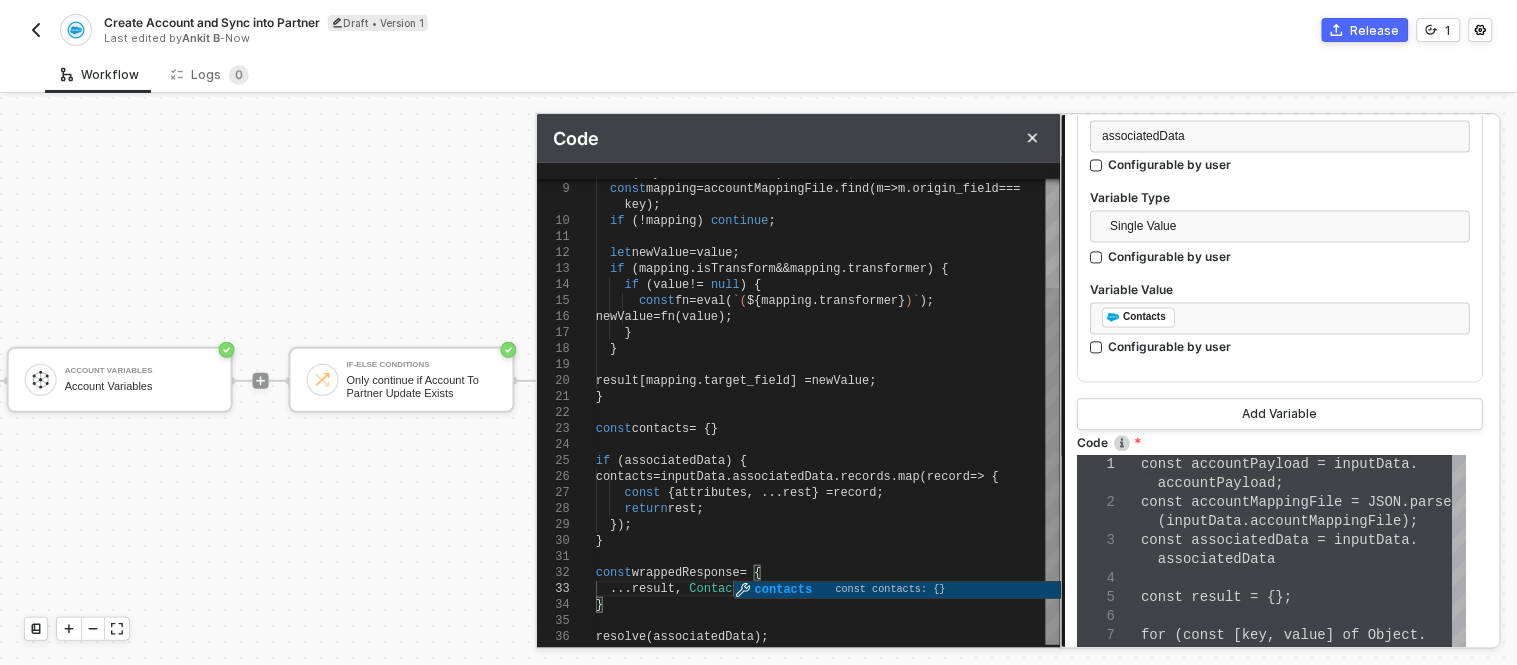 scroll, scrollTop: 77, scrollLeft: 137, axis: both 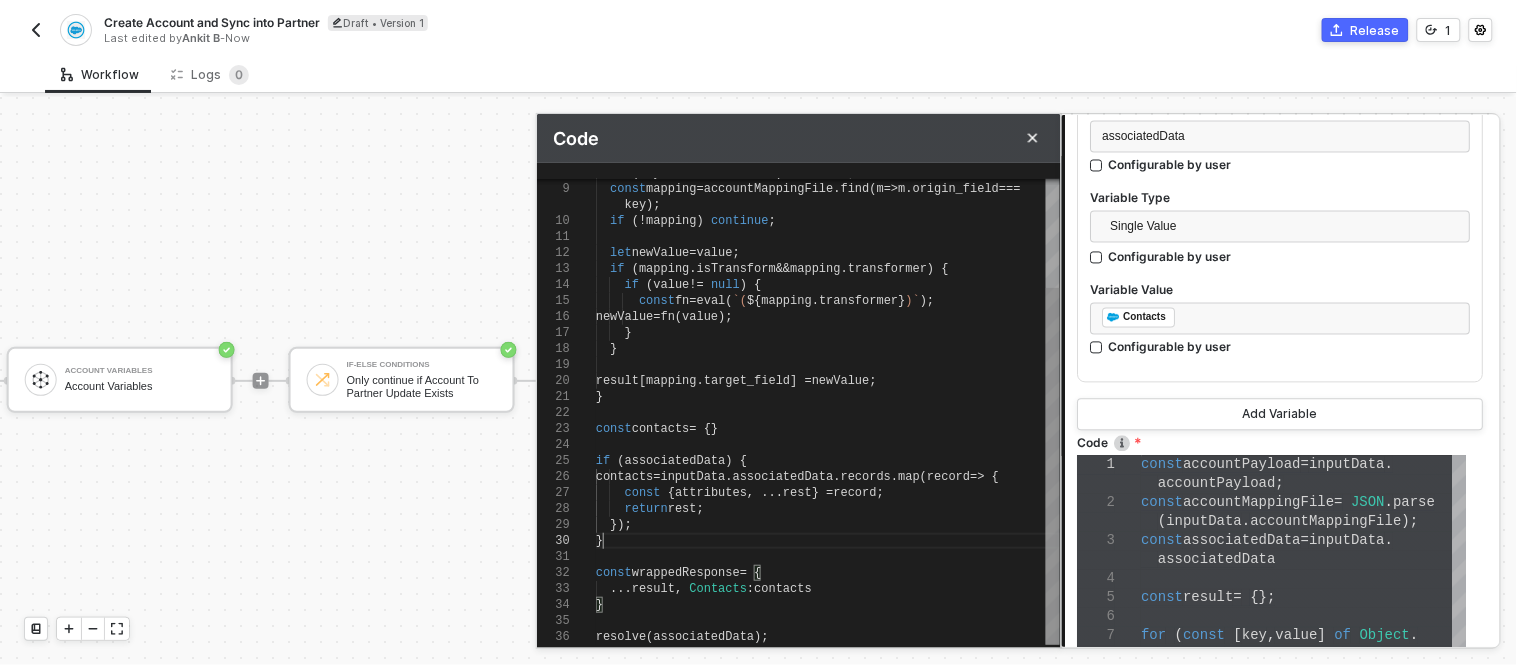 click on "}" at bounding box center (828, 541) 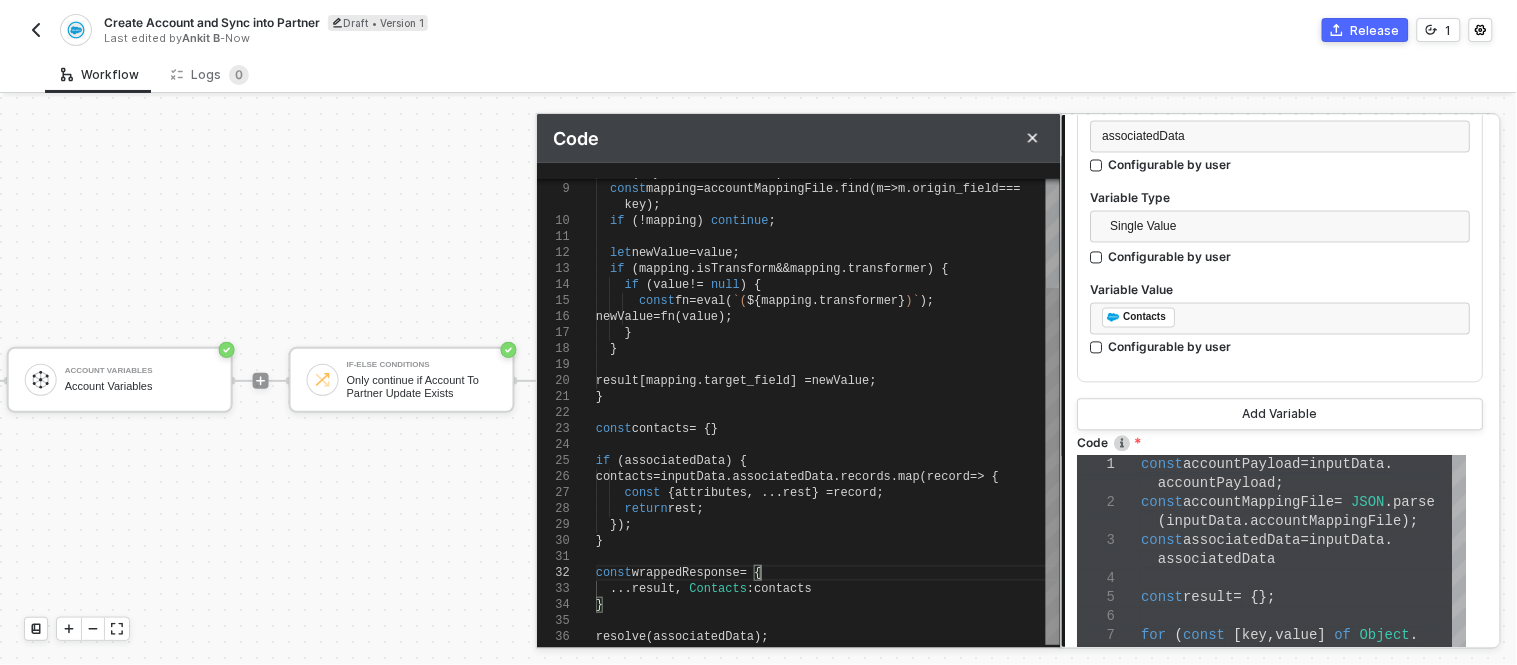 click at bounding box center [828, 557] 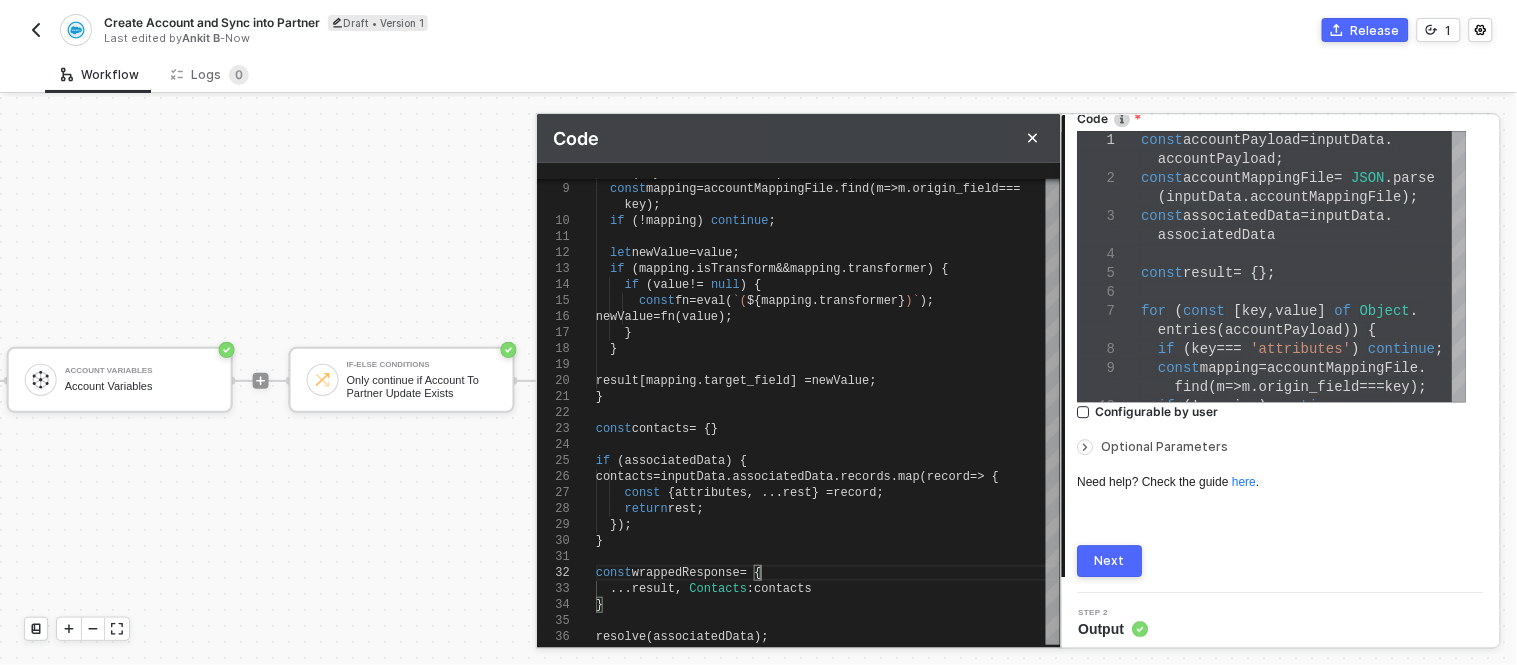 scroll, scrollTop: 1306, scrollLeft: 0, axis: vertical 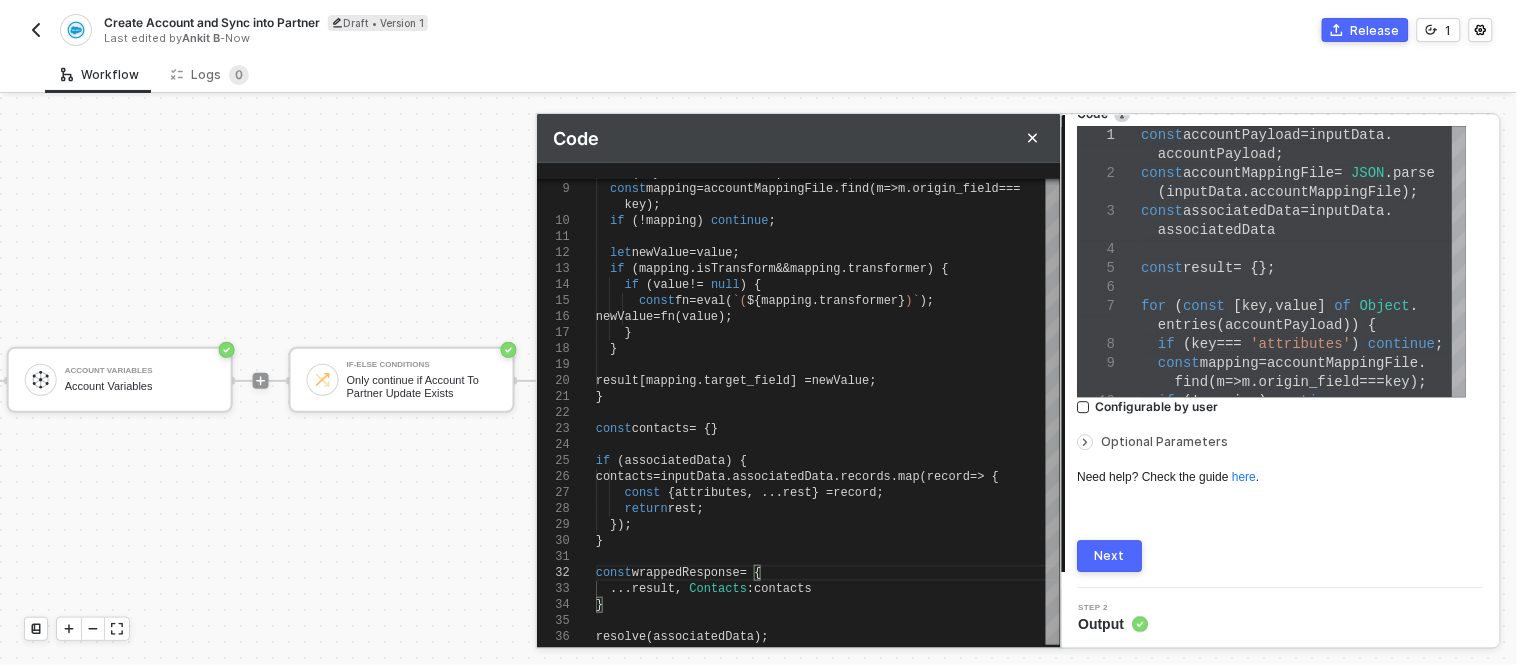 click on "Next" at bounding box center [1111, 556] 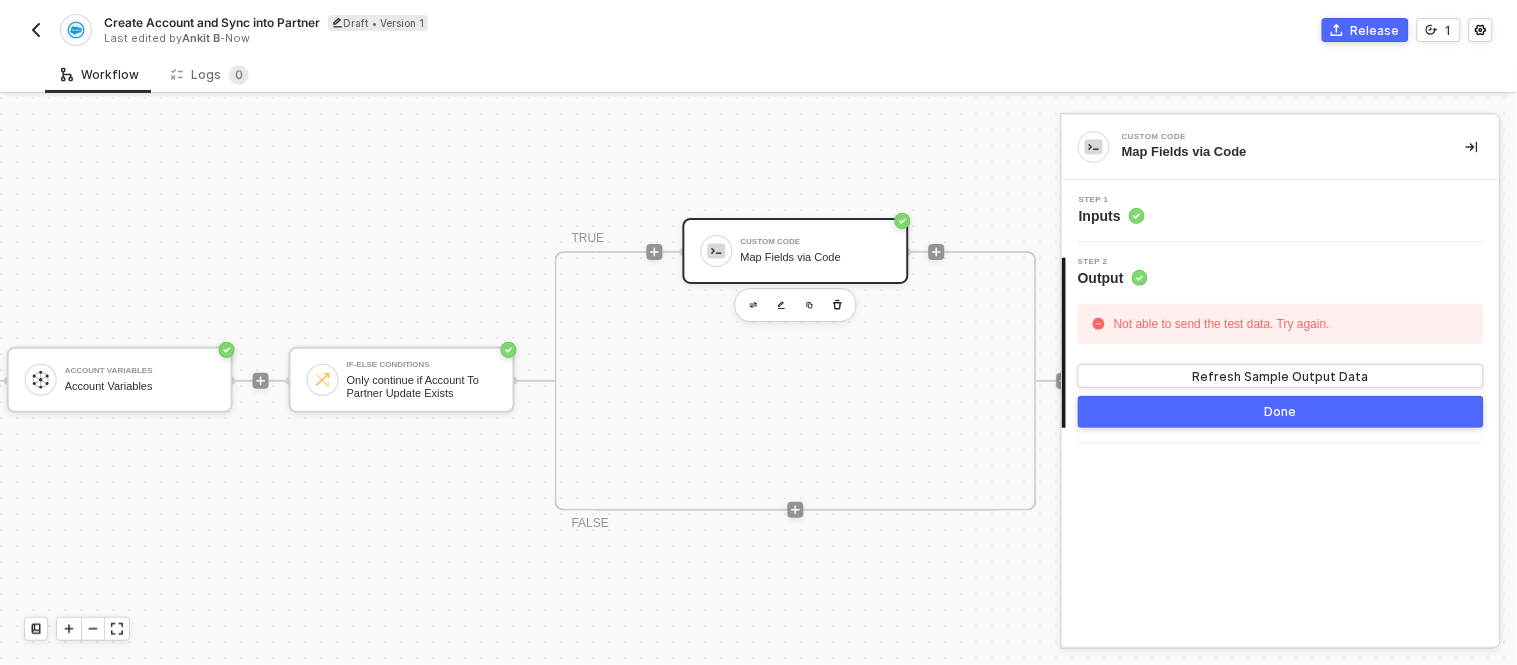 scroll, scrollTop: 0, scrollLeft: 0, axis: both 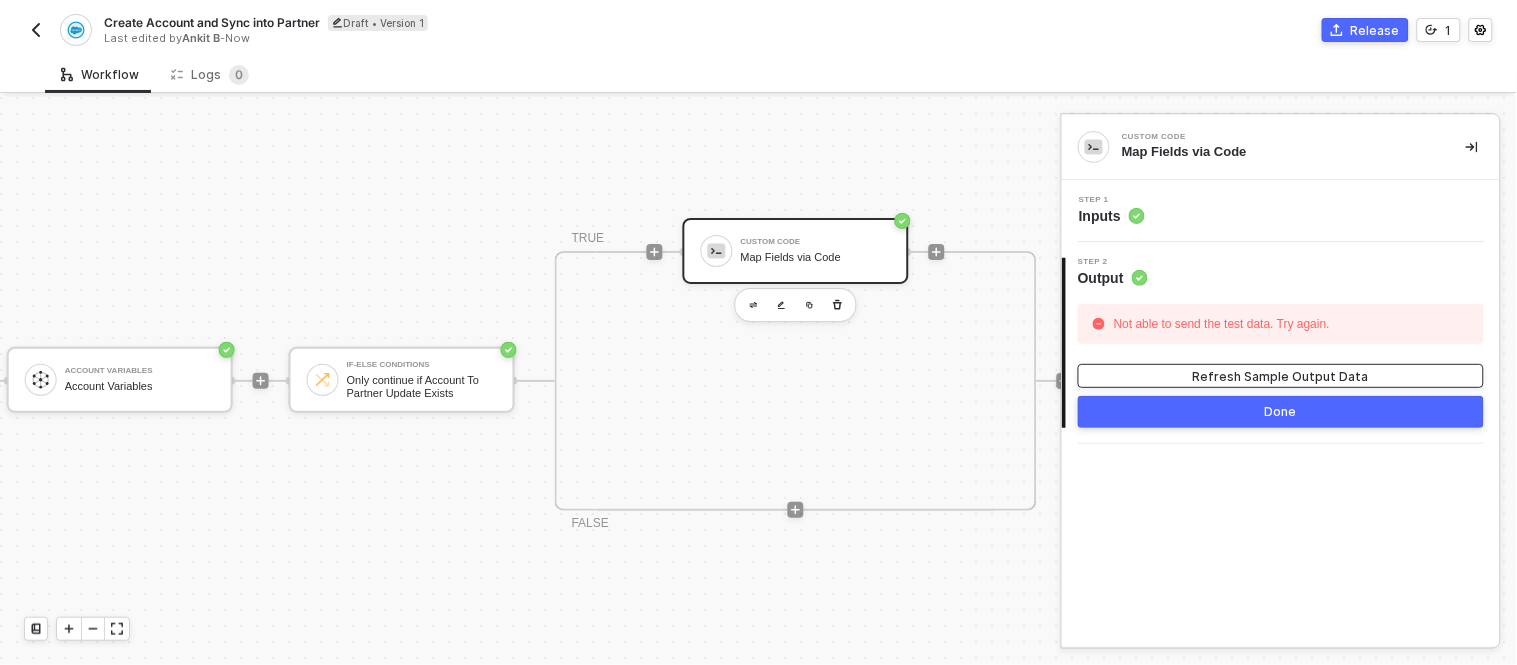 click on "Refresh Sample Output Data" at bounding box center (1281, 376) 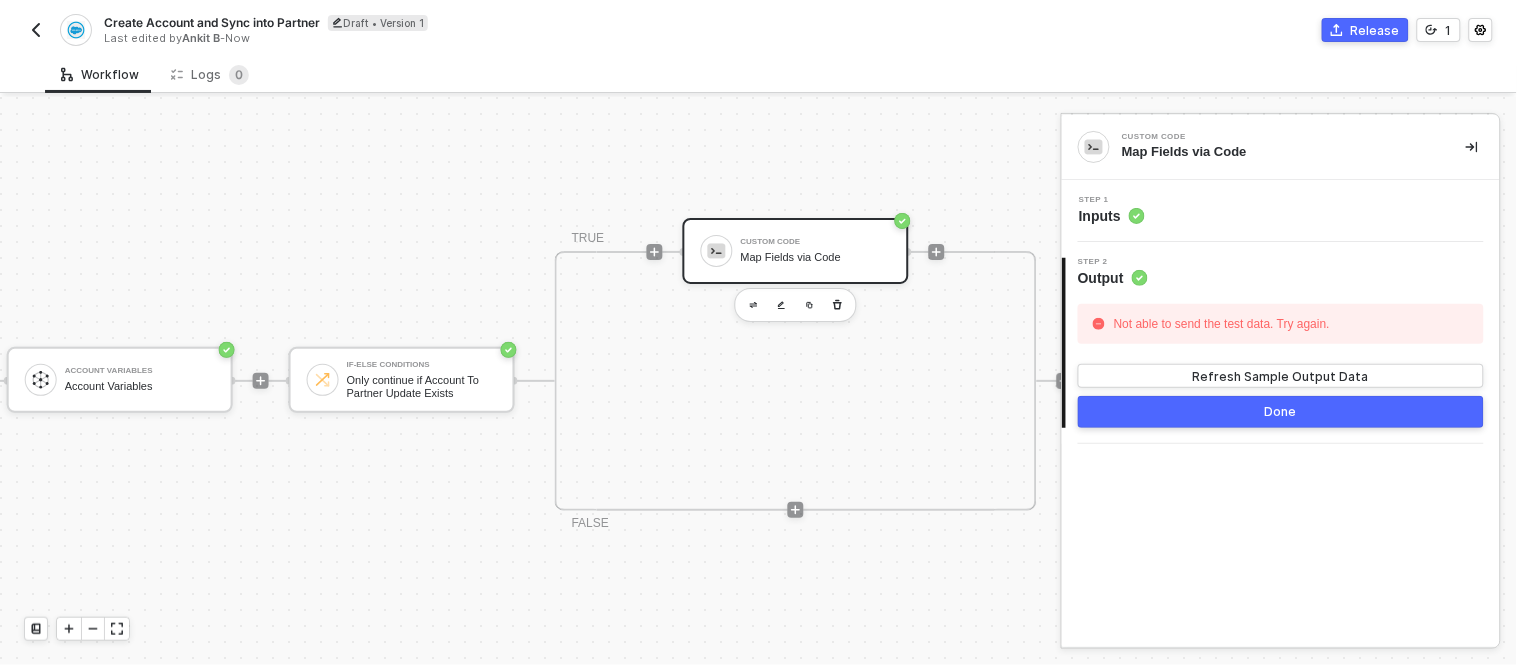 click on "Step 1 Inputs" at bounding box center (1281, 211) 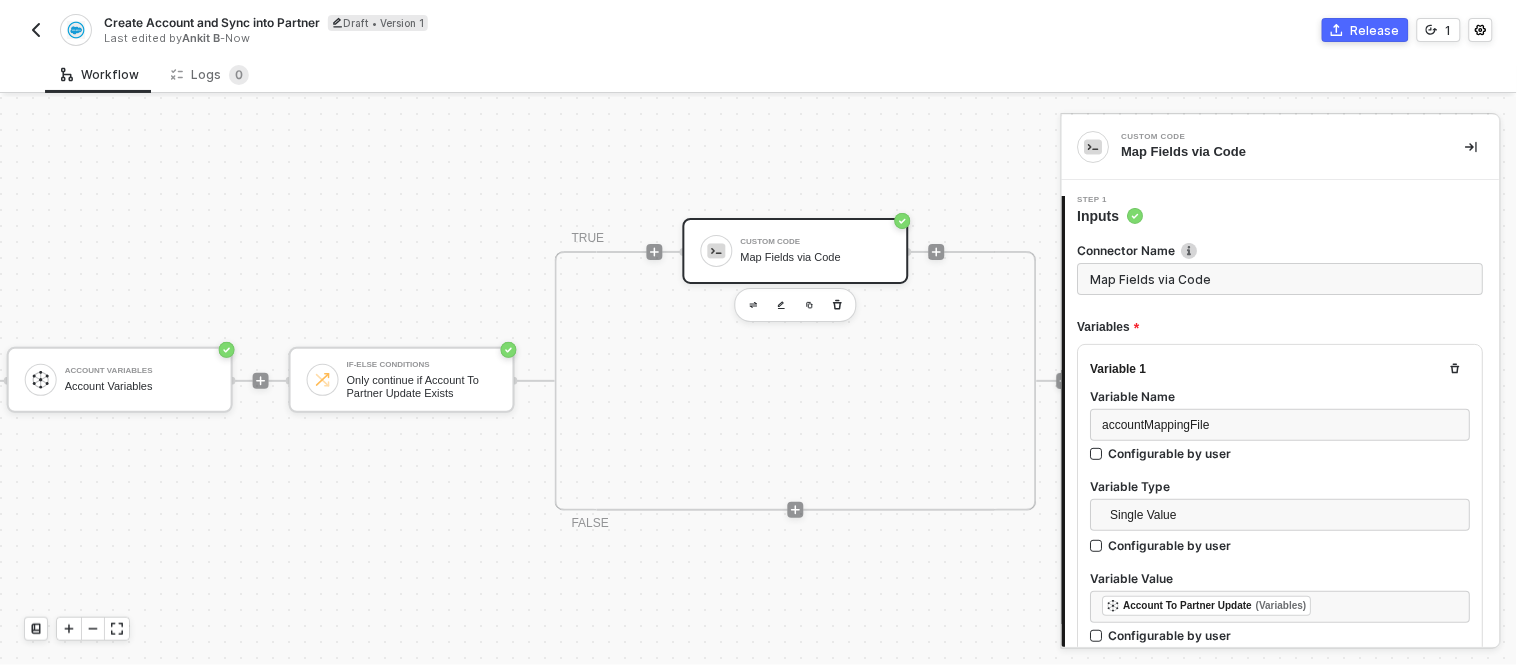 type on "const accountPayload = inputData.accountPayload;
const accountMappingFile = JSON.parse(inputData.accountMappingFile);
const associatedData = inputData.associatedData
const result = {};
for (const [key, value] of Object." 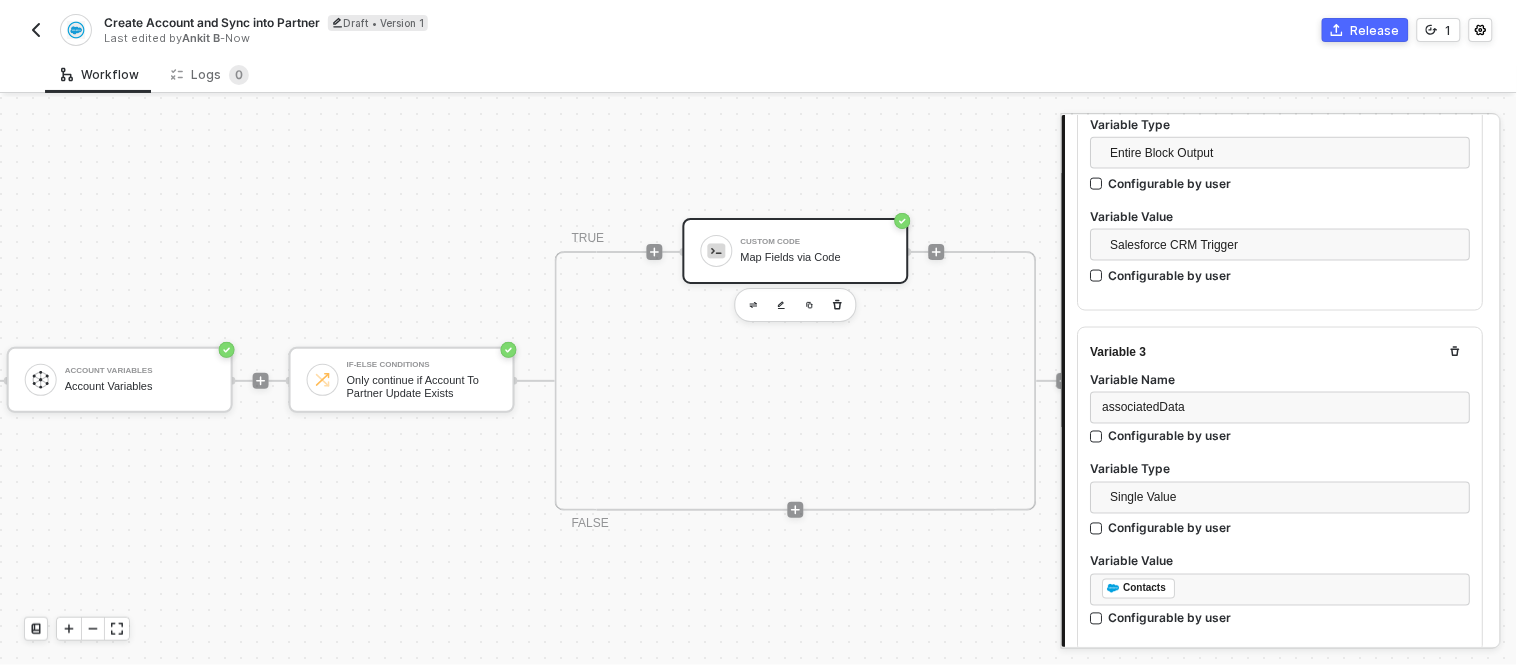 scroll, scrollTop: 1306, scrollLeft: 0, axis: vertical 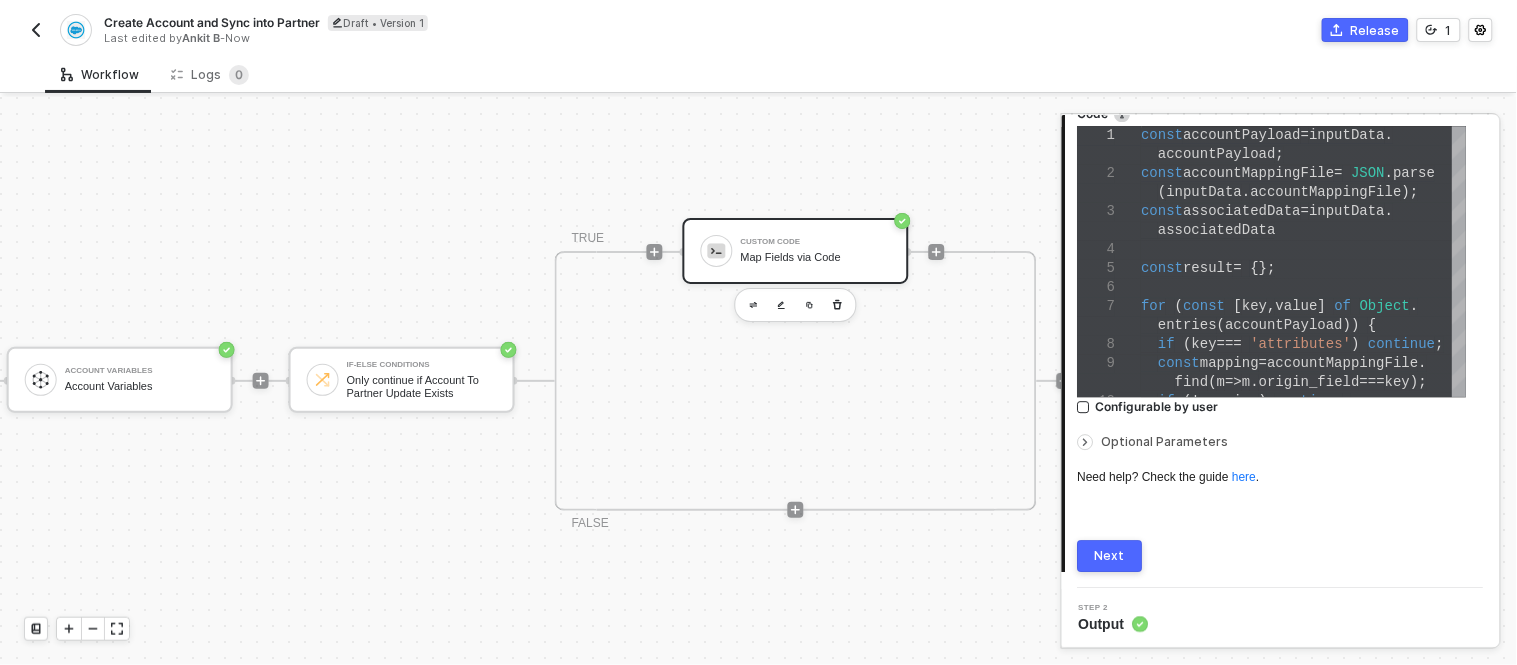 click at bounding box center [1304, 249] 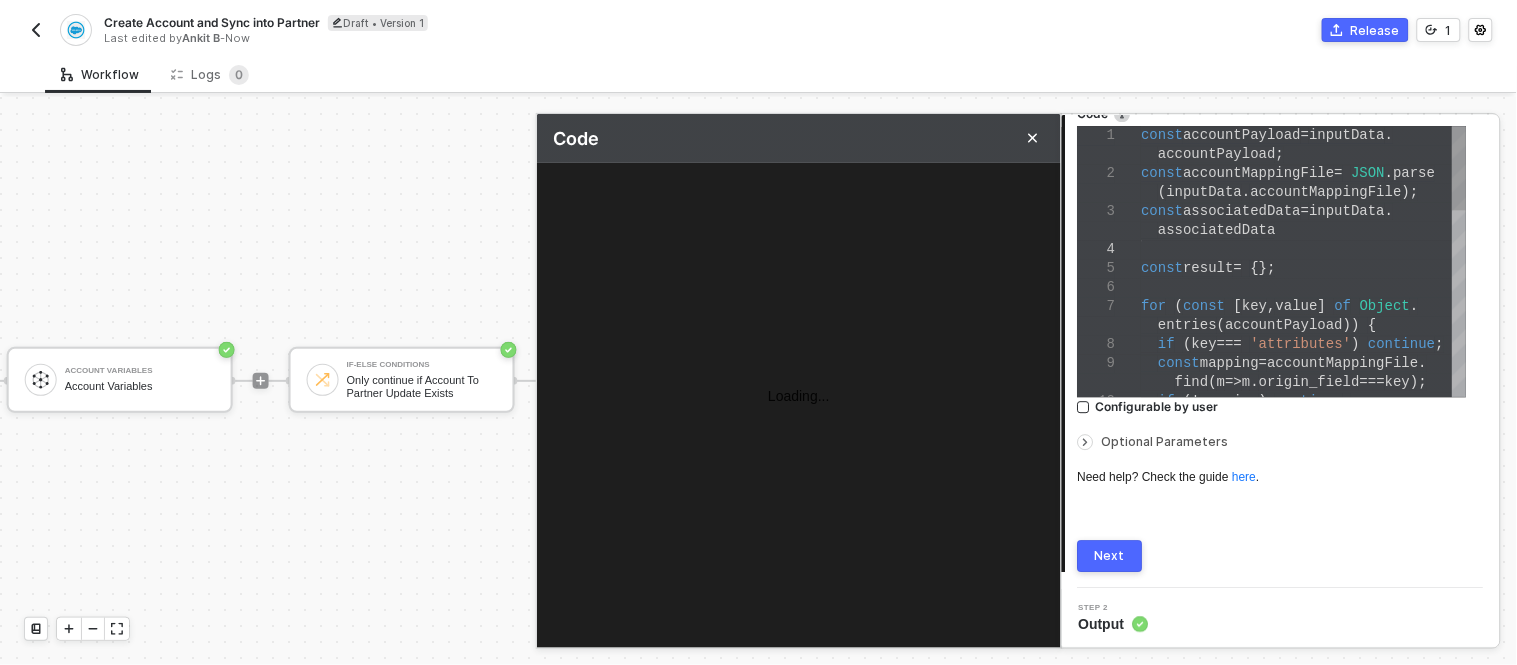 scroll, scrollTop: 0, scrollLeft: 260, axis: horizontal 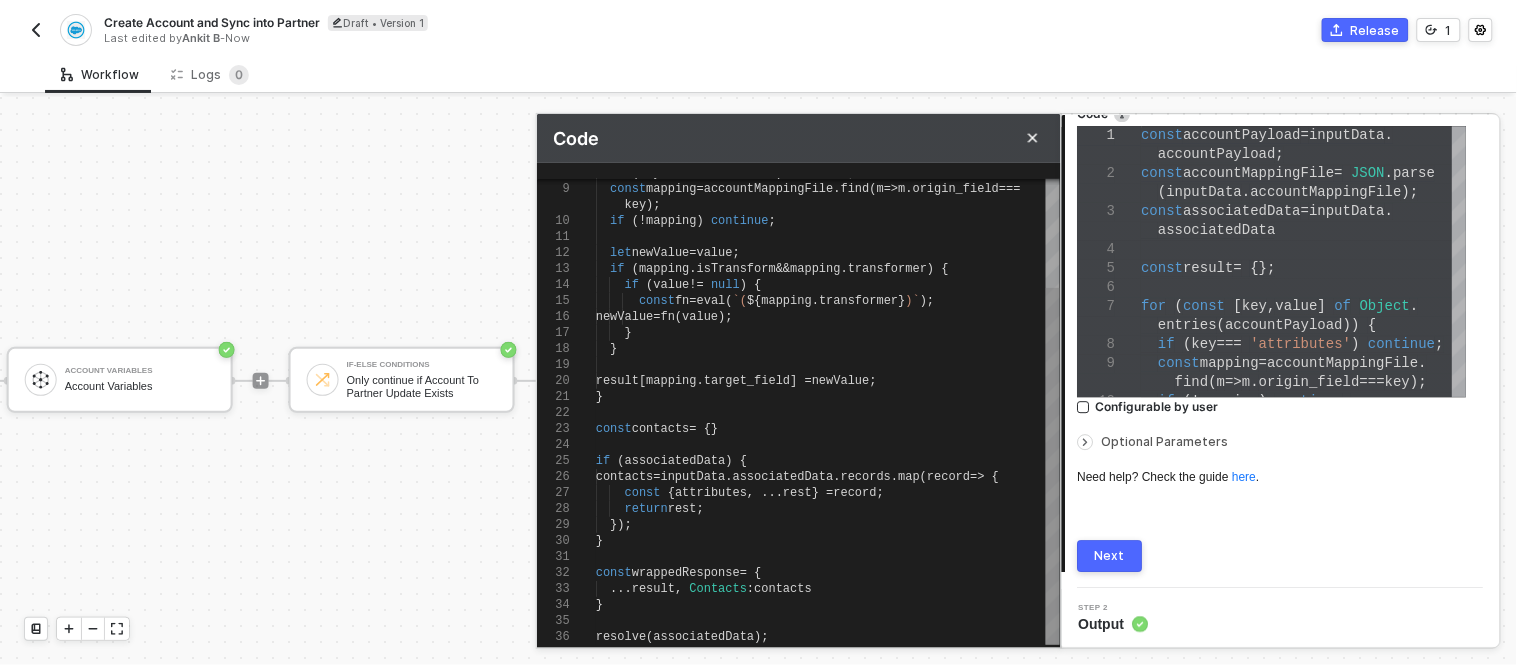 click on "Contacts" at bounding box center [719, 589] 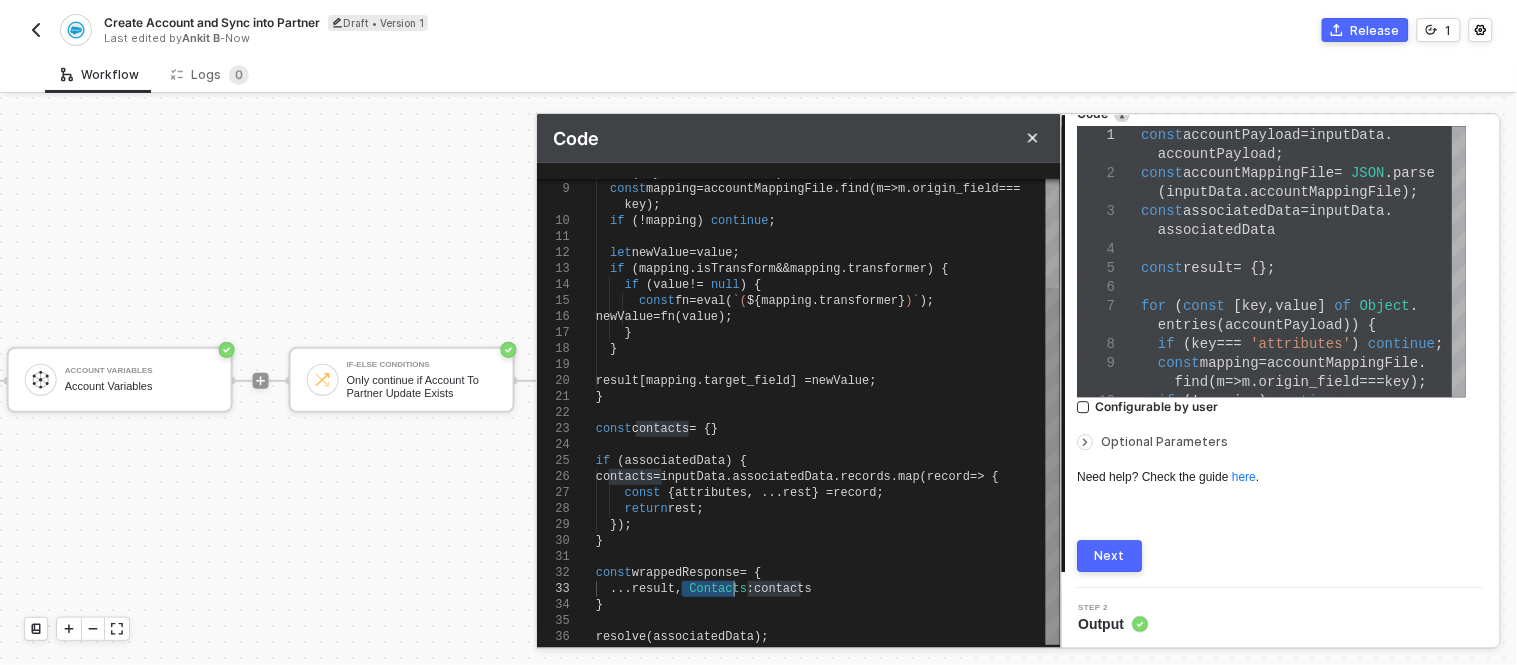 click on "if   ( key  ===   'attributes' )   continue ;    const  mapping  =  accountMappingFile . find ( m  =>  m . origin_field  ===        key );    if   (! mapping )   continue ;    let  newValue  =  value ;    if   ( mapping . isTransform  &&  mapping . transformer )   {      if   ( value  !=   null )   {        const  fn  =  eval ( `( ${ mapping . transformer } )` );       newValue  =  fn ( value );      }    }   result [ mapping . target_field ]   =  newValue ; } const  contacts  =   {} if   ( associatedData )   {   contacts  =  inputData . associatedData . records . map ( record  =>   {      const   {  attributes ,   ... rest  }   =  record ;      return  rest ;    }); } const  wrappedResponse  =   {    ... result ,   Contacts :  contacts } resolve ( associatedData );" at bounding box center [500596, 500037] 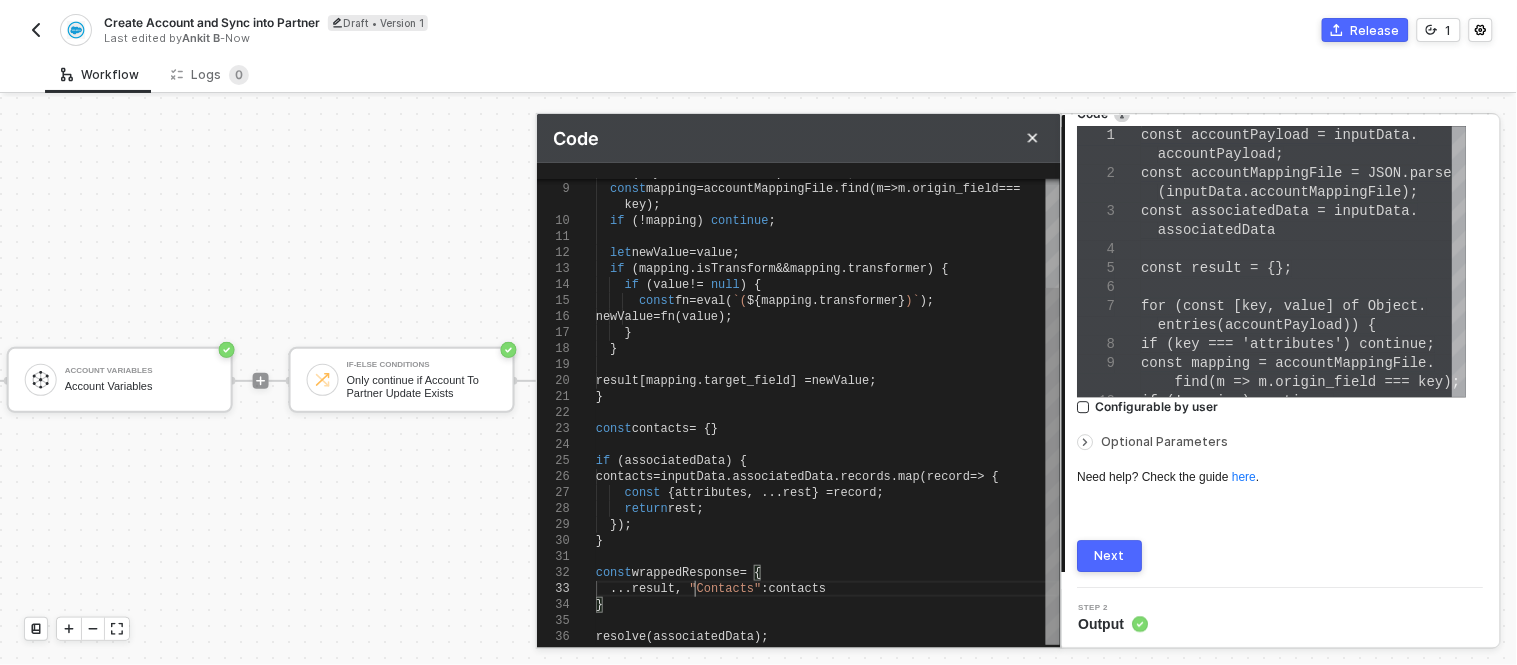 scroll, scrollTop: 63, scrollLeft: 97, axis: both 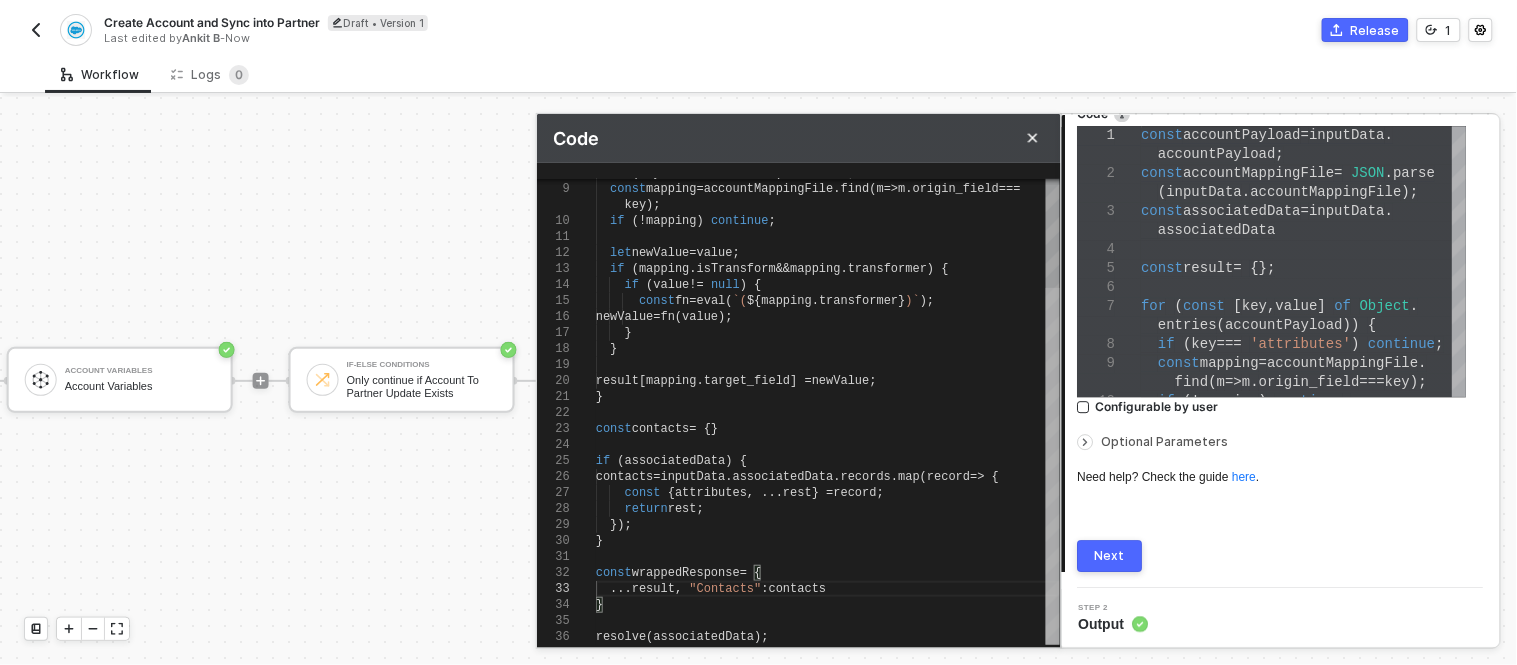 drag, startPoint x: 1053, startPoint y: 380, endPoint x: 1061, endPoint y: 430, distance: 50.635956 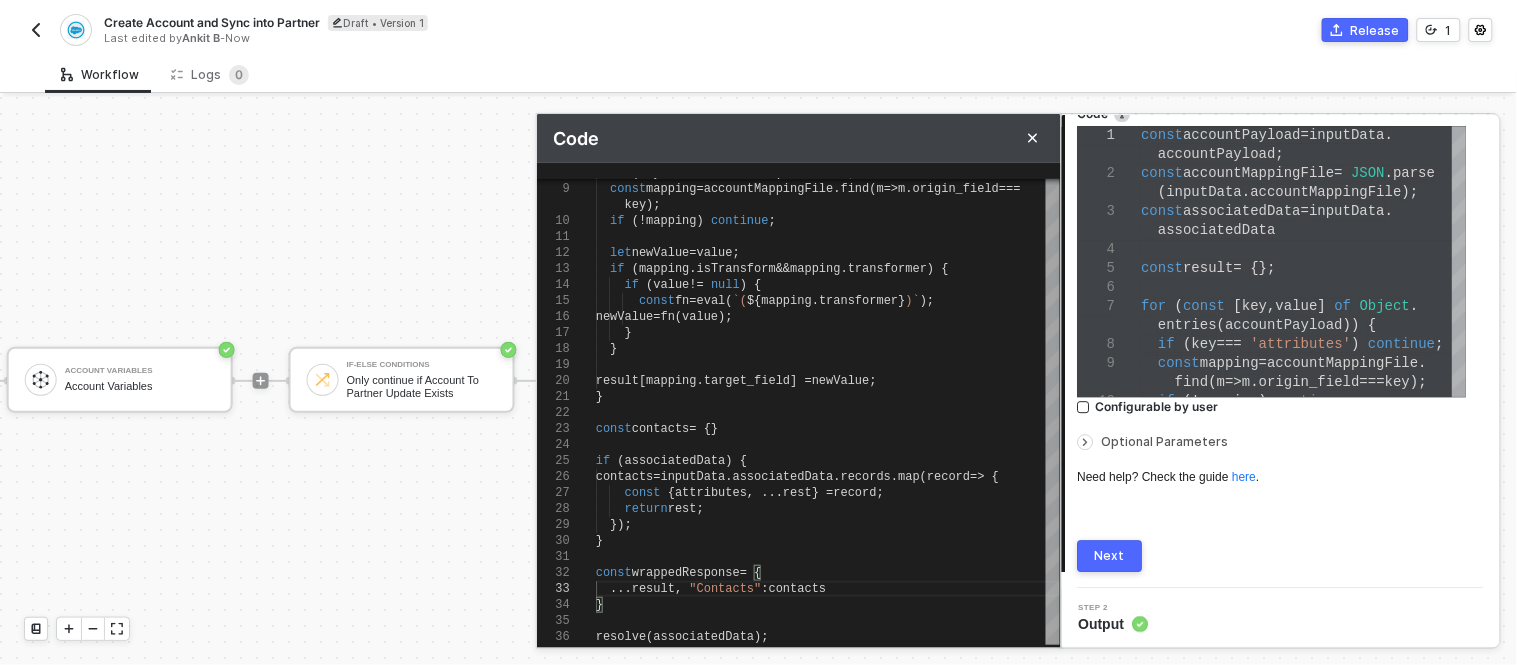 type on "});
}
const wrappedResponse = {
...result, "Contacts": contacts
}
resolve(associatedData);" 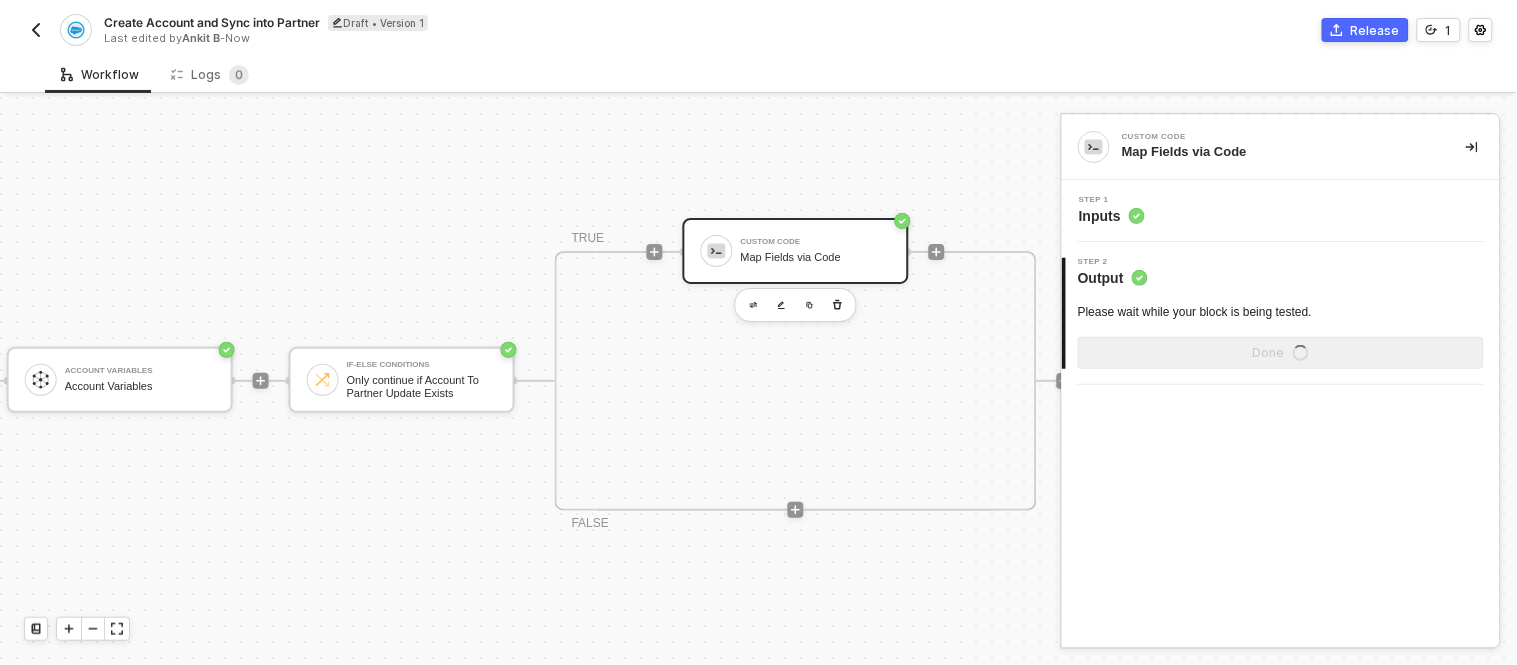 scroll, scrollTop: 0, scrollLeft: 0, axis: both 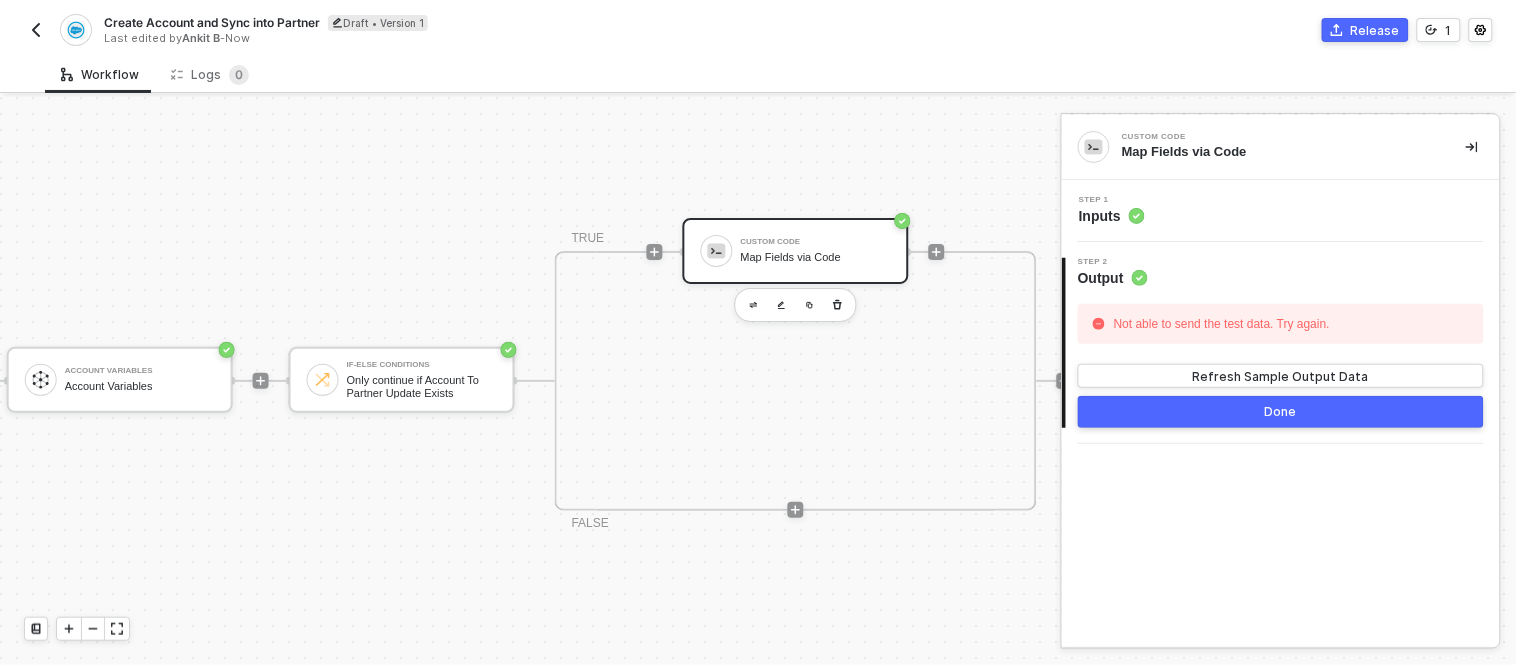 click 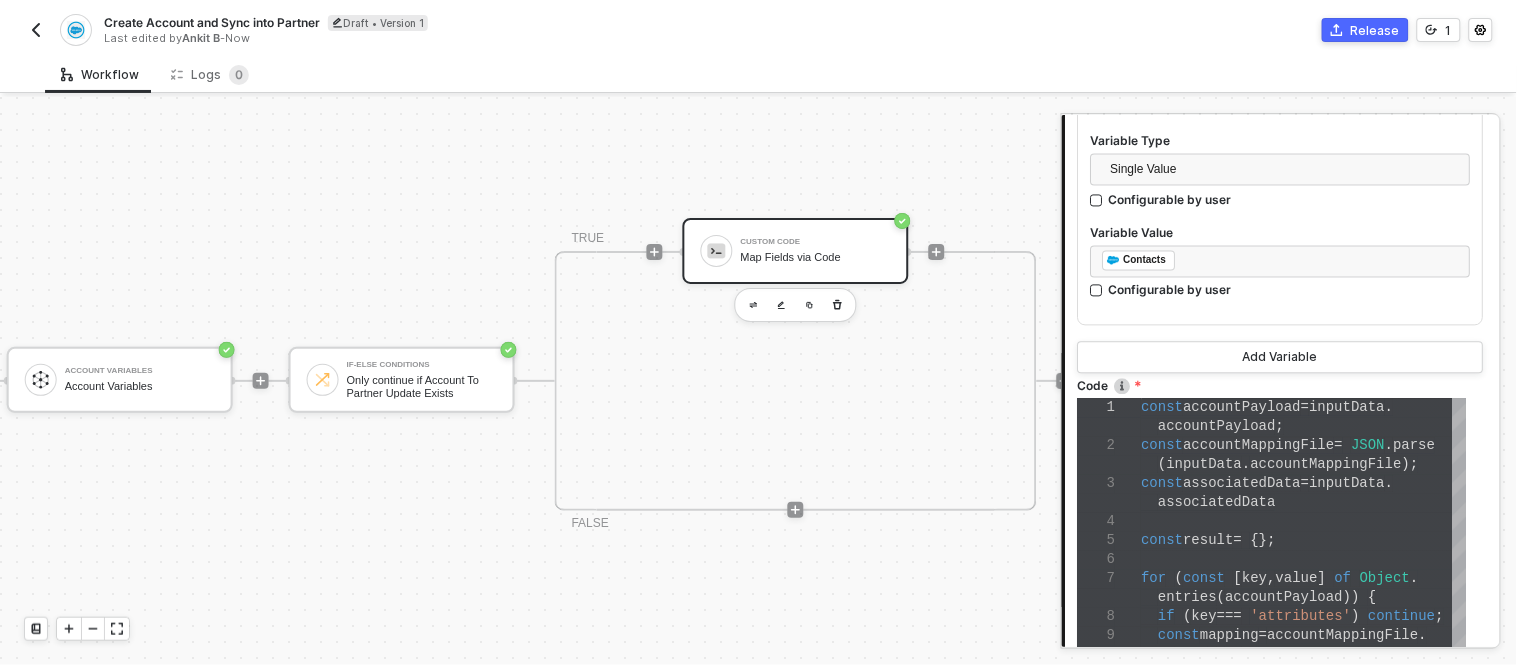 scroll, scrollTop: 1306, scrollLeft: 0, axis: vertical 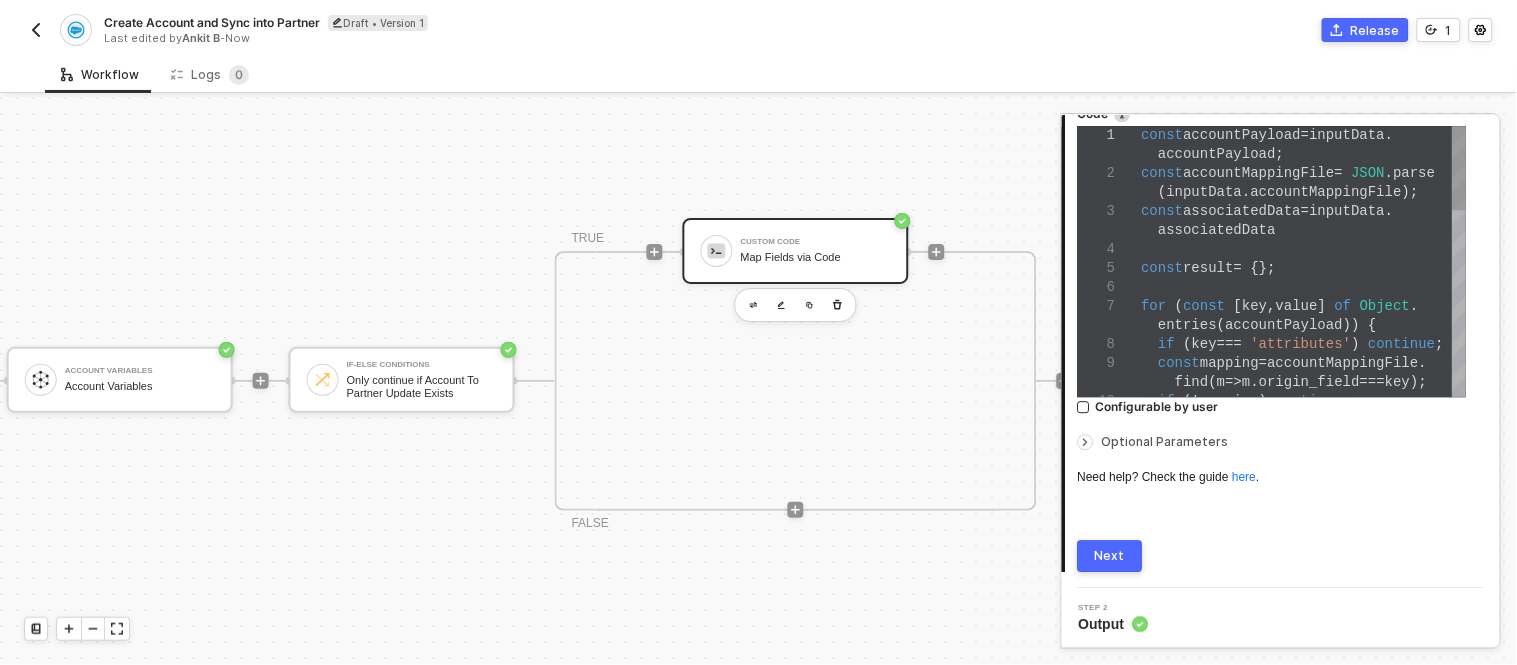type on "entries(accountPayload)) {
if (key === 'attributes') continue;
const mapping = accountMappingFile.find(m => m.origin_field === key);
if (!mapping) continue;
let newValue = value;
if (mapping.isTransform && mapping.transformer) {
if (value != null) {" 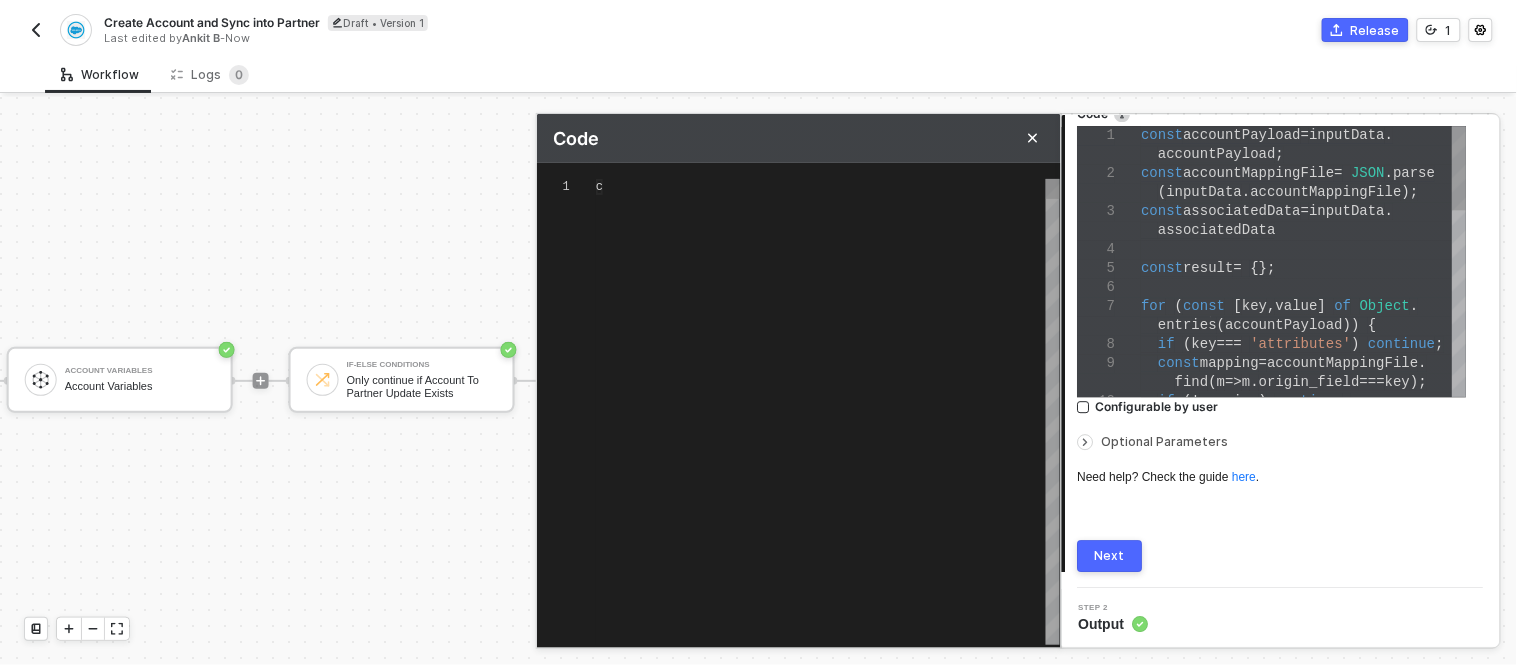 scroll, scrollTop: 0, scrollLeft: 260, axis: horizontal 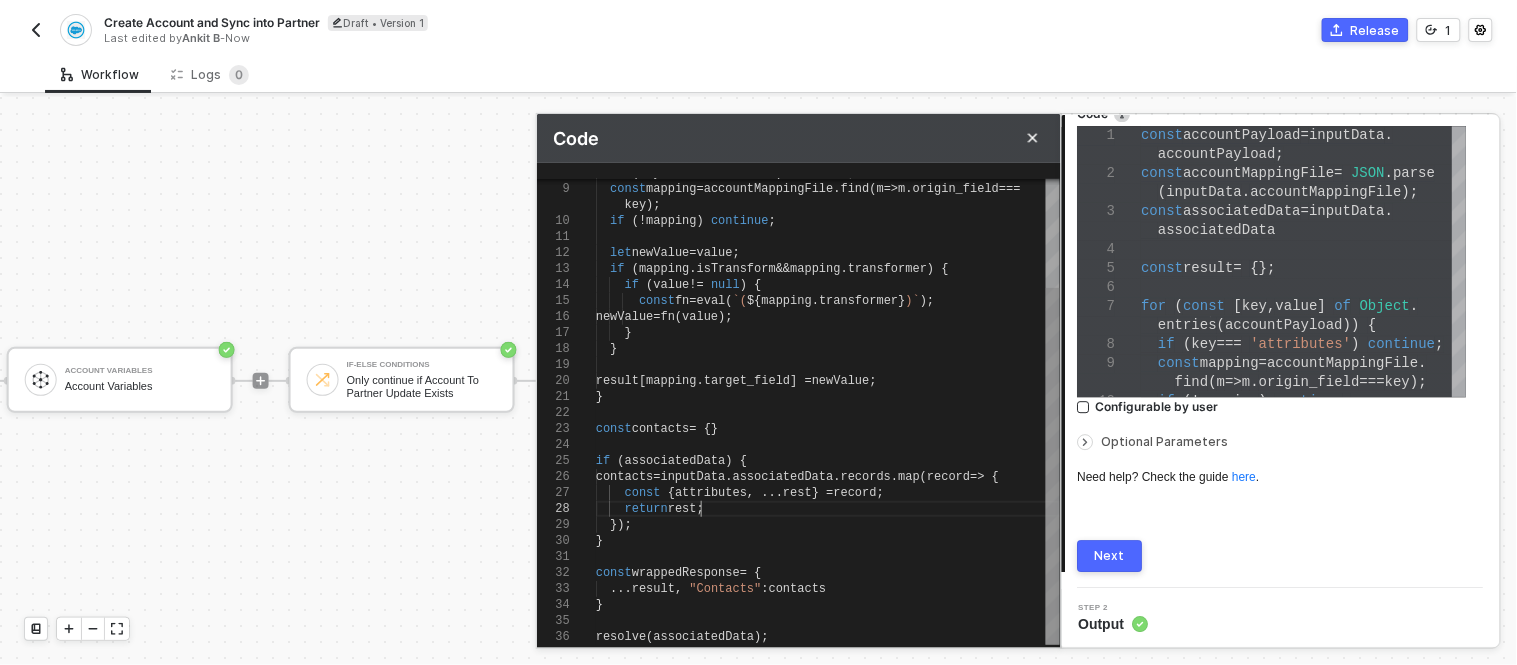 click on "return  rest ;" at bounding box center (828, 509) 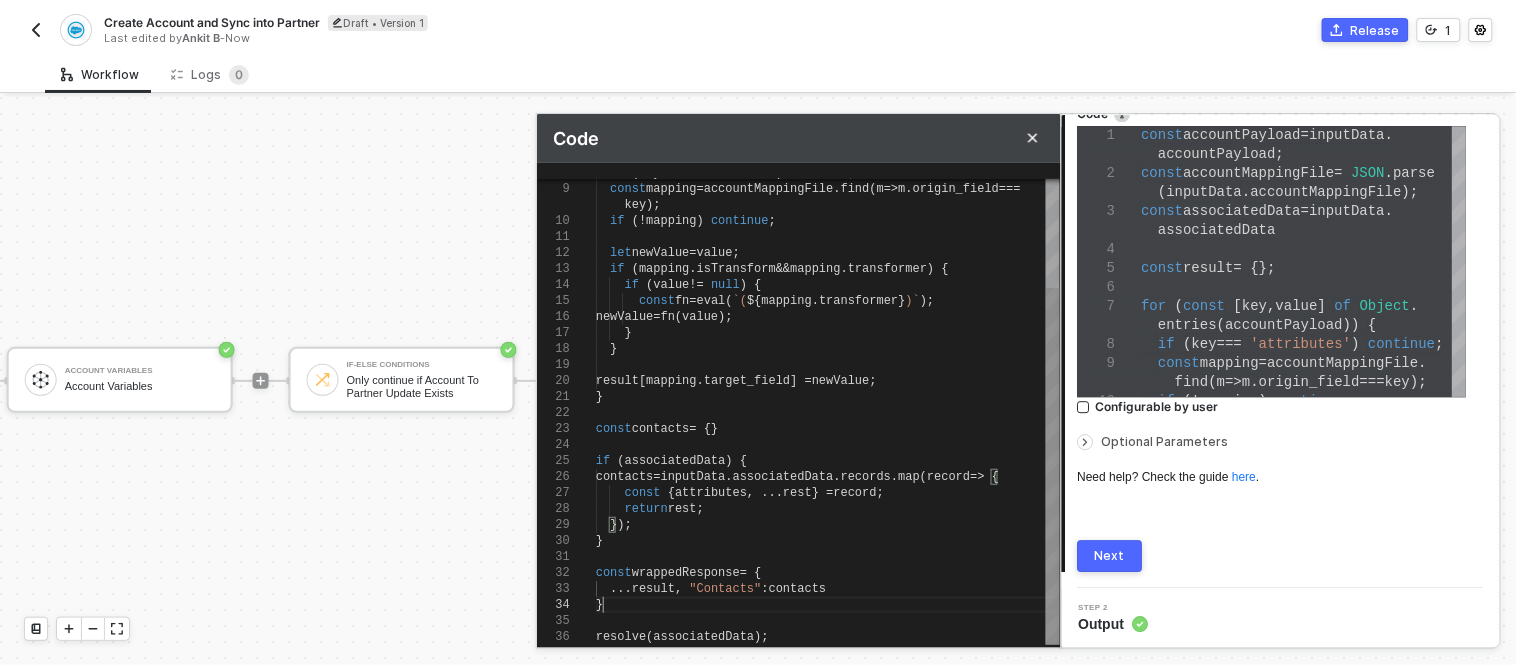 scroll, scrollTop: 0, scrollLeft: 216, axis: horizontal 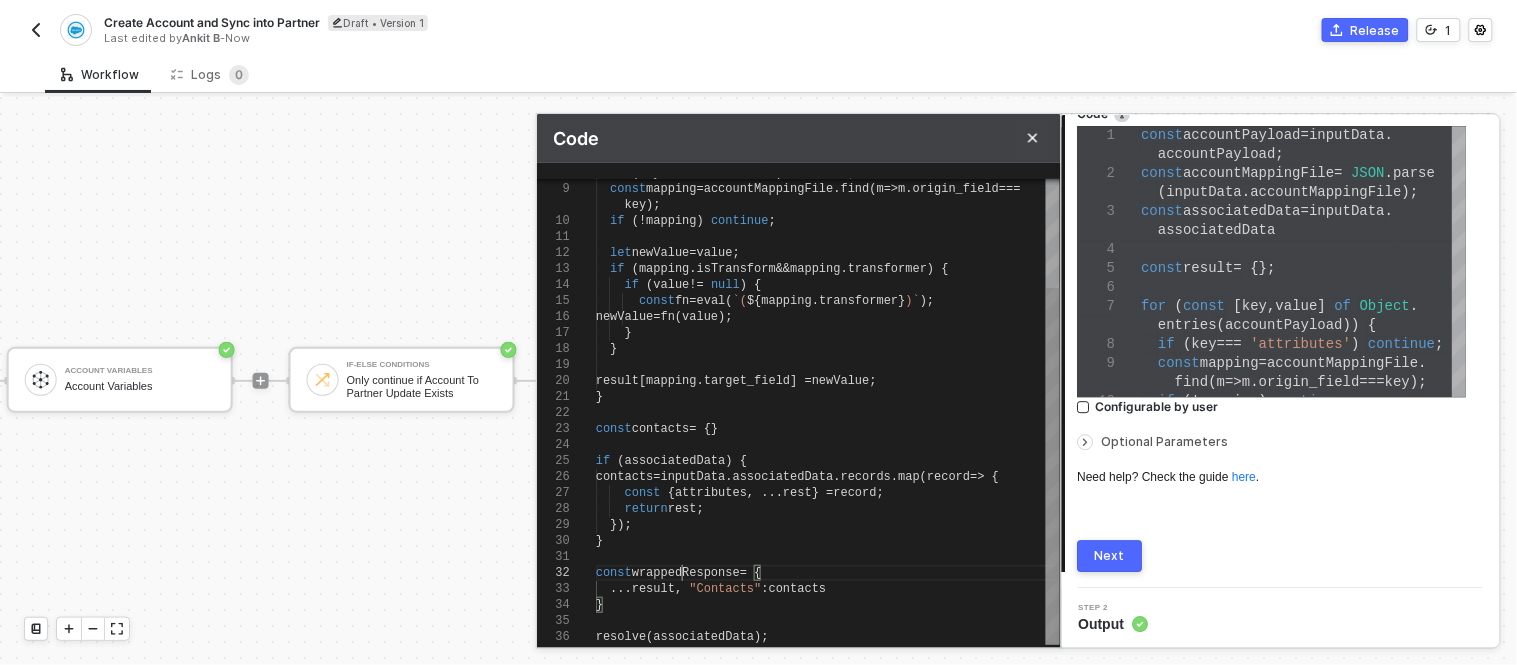 click on "if   ( key  ===   'attributes' )   continue ;    const  mapping  =  accountMappingFile . find ( m  =>  m . origin_field  ===        key );    if   (! mapping )   continue ;    let  newValue  =  value ;    if   ( mapping . isTransform  &&  mapping . transformer )   {      if   ( value  !=   null )   {        const  fn  =  eval ( `( ${ mapping . transformer } )` );       newValue  =  fn ( value );      }    }   result [ mapping . target_field ]   =  newValue ; } const  contacts  =   {} if   ( associatedData )   {   contacts  =  inputData . associatedData . records . map ( record  =>   {      const   {  attributes ,   ... rest  }   =  record ;      return  rest ;    }); } const  wrappedResponse  =   {    ... result ,   "Contacts" :  contacts } resolve ( associatedData );" at bounding box center (500596, 500037) 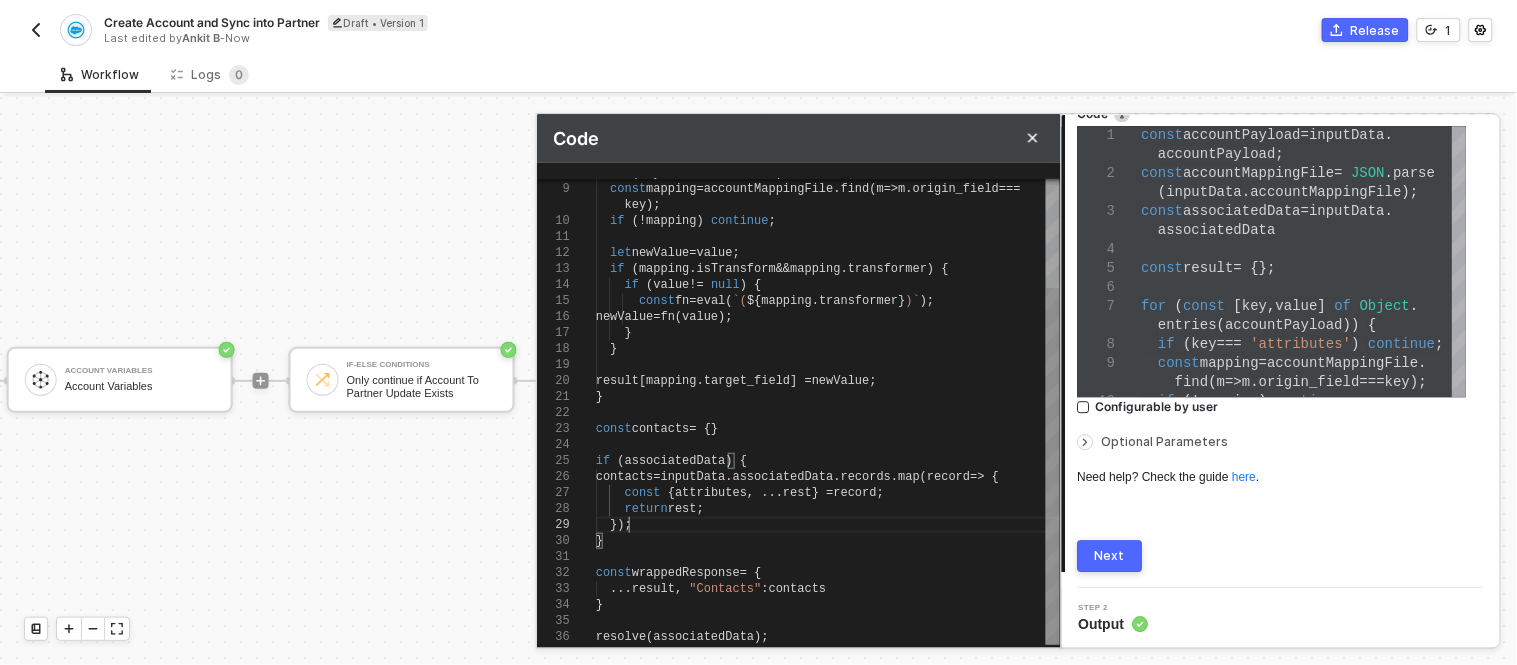 click on "});" at bounding box center (828, 525) 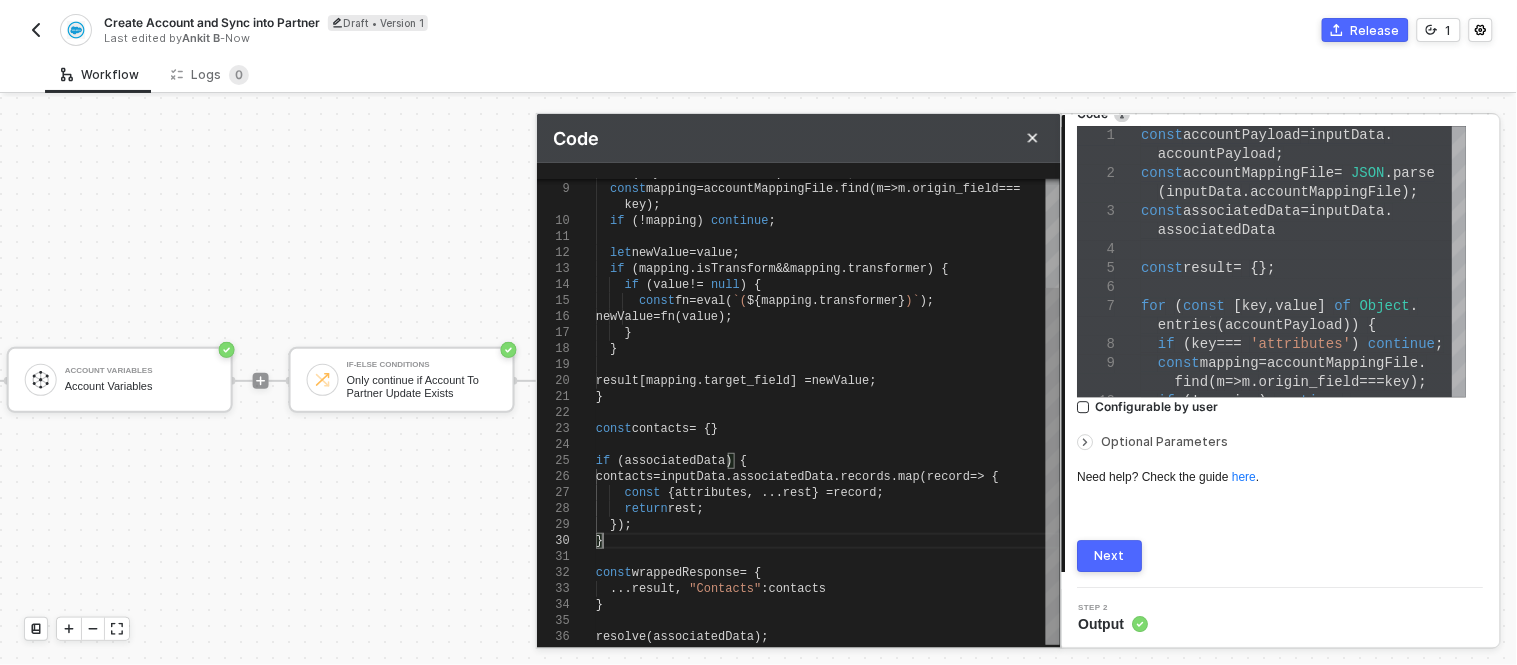 click on "}" at bounding box center [828, 541] 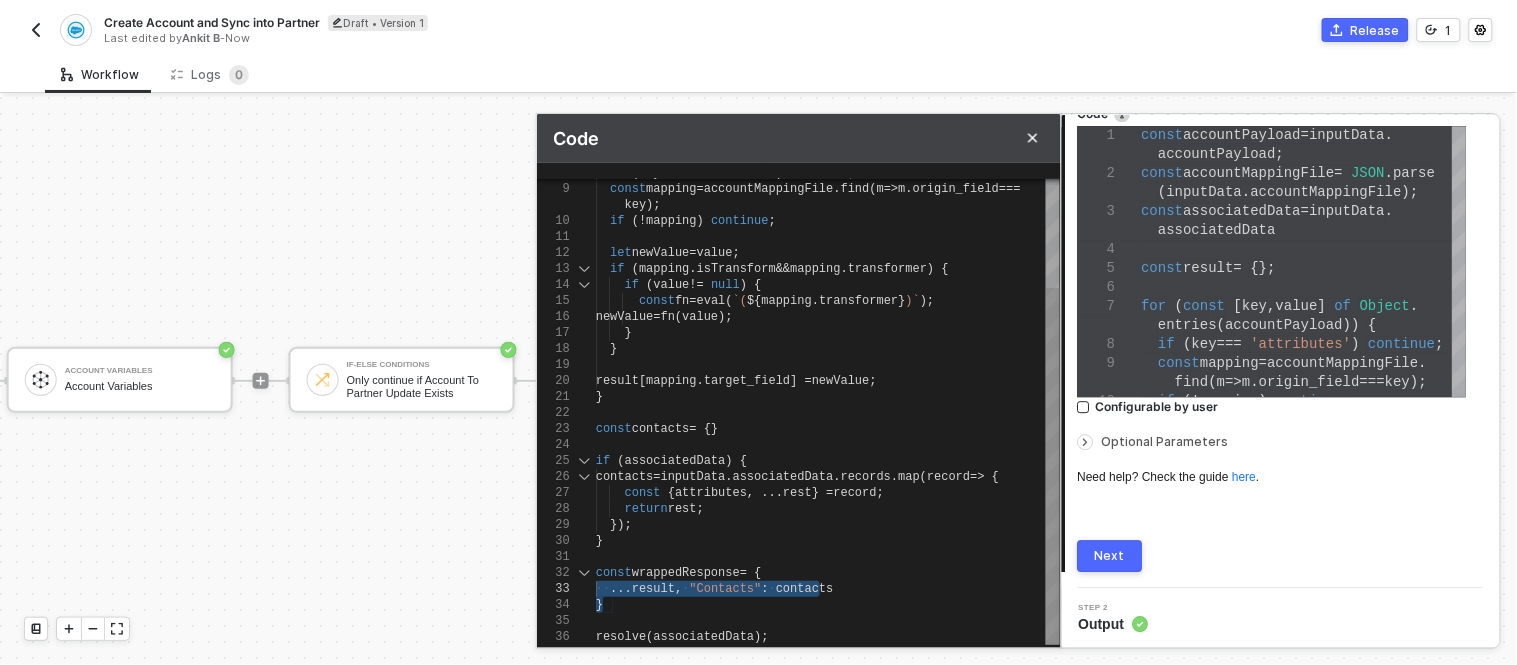 drag, startPoint x: 618, startPoint y: 611, endPoint x: 595, endPoint y: 571, distance: 46.141087 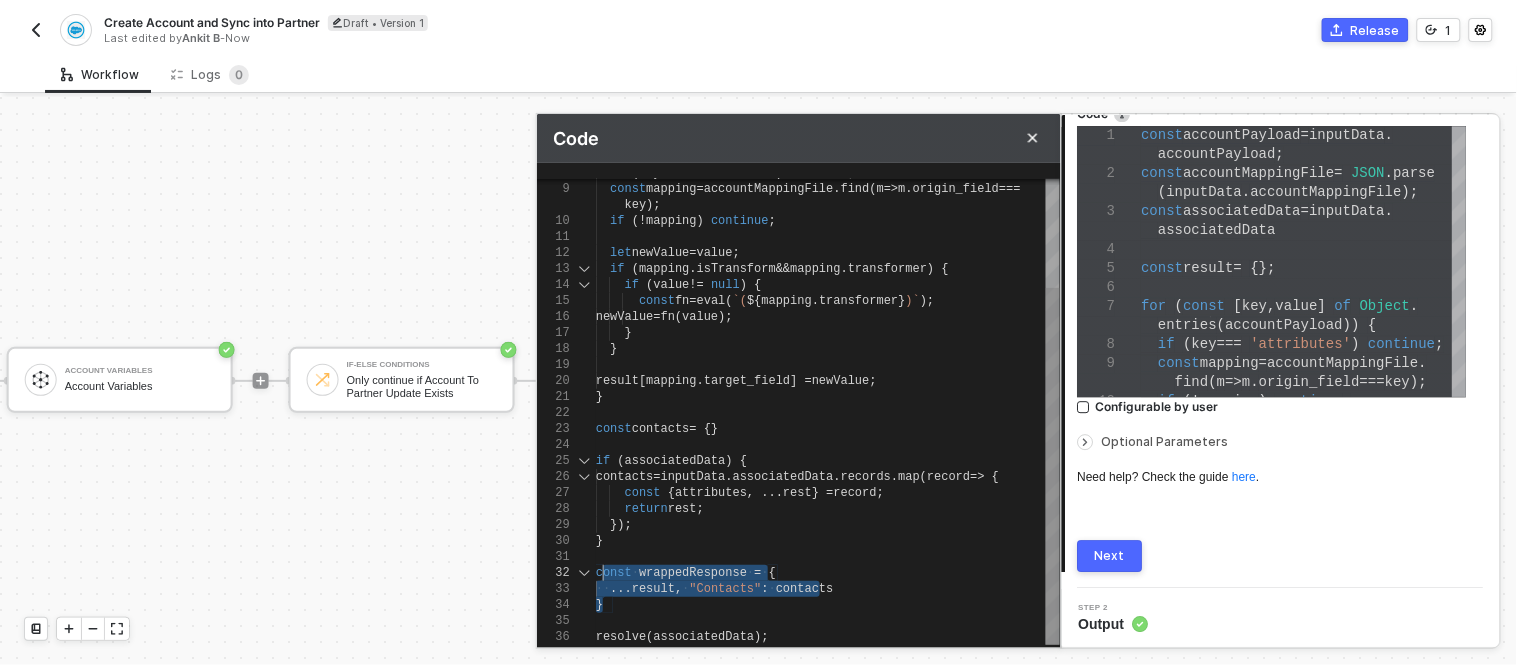 drag, startPoint x: 638, startPoint y: 602, endPoint x: 622, endPoint y: 561, distance: 44.011364 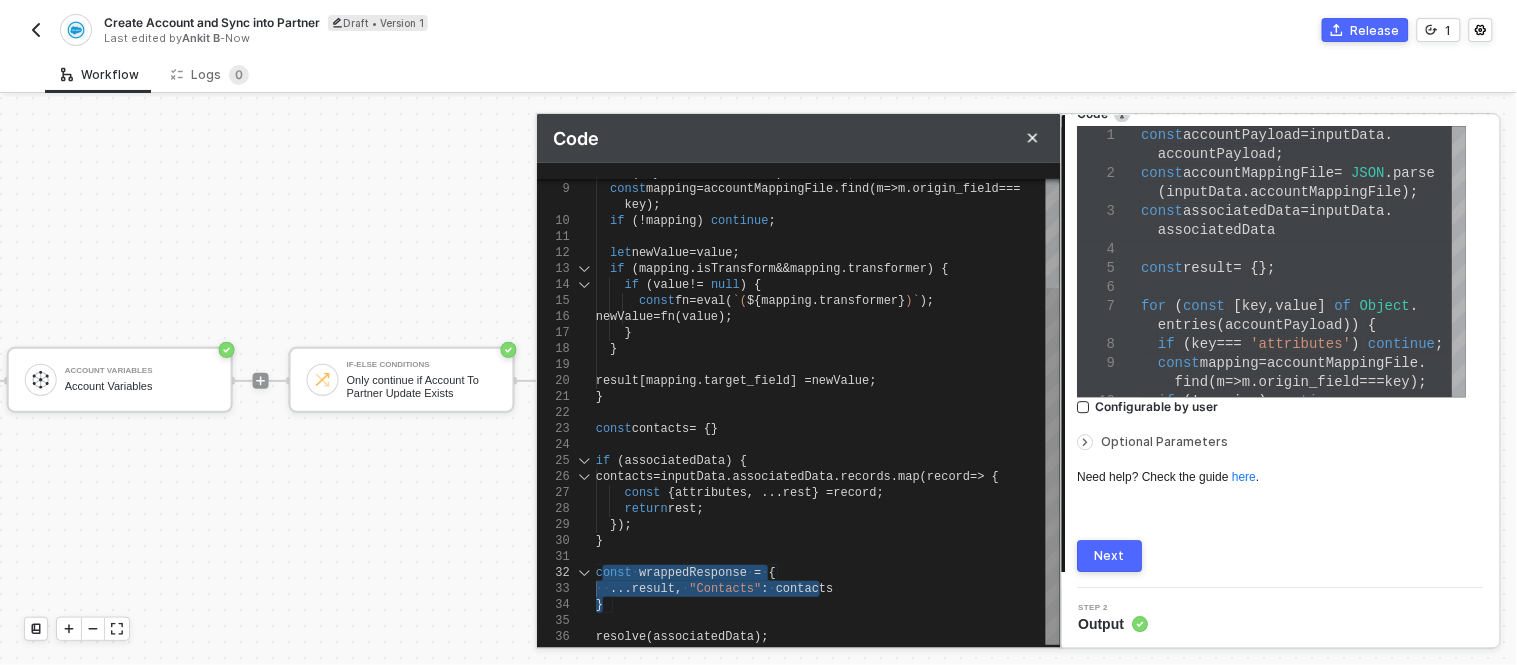 click on "wrappedResponse" at bounding box center [693, 573] 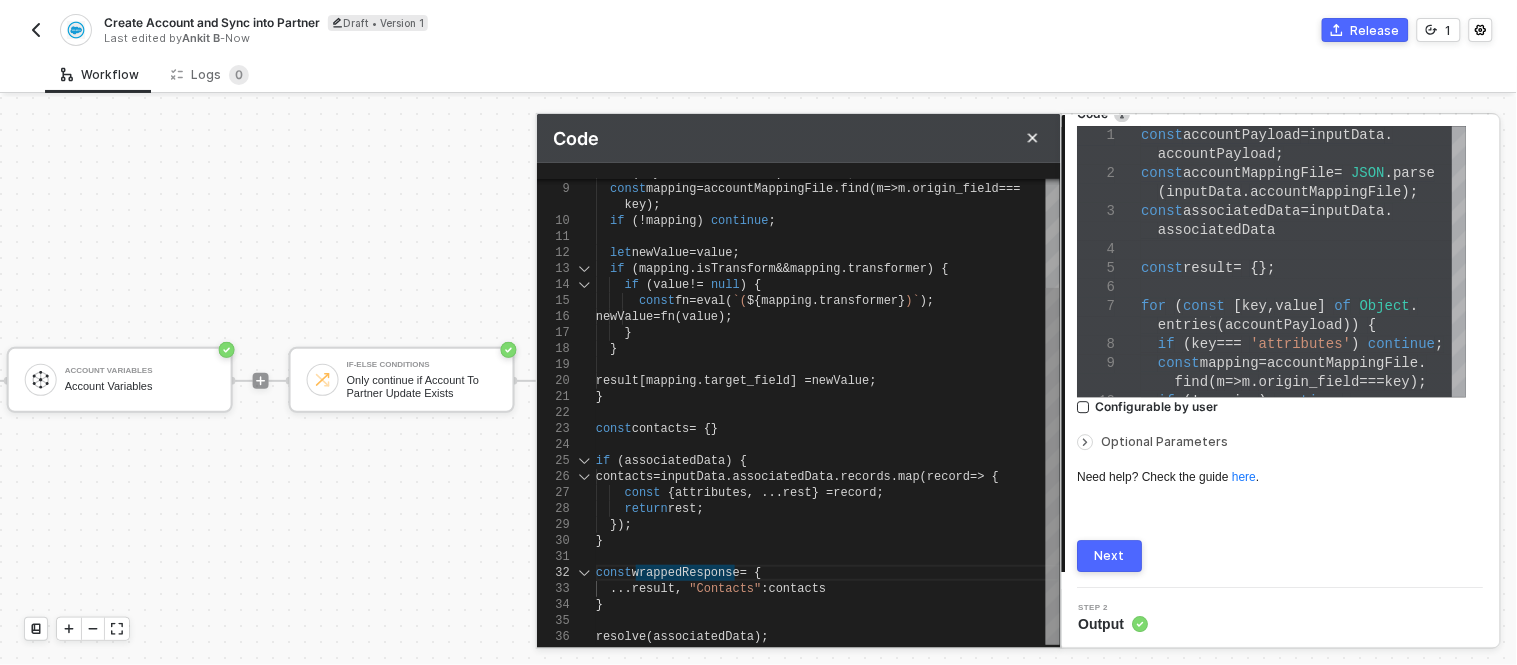 click on "wrappedResponse" at bounding box center (686, 573) 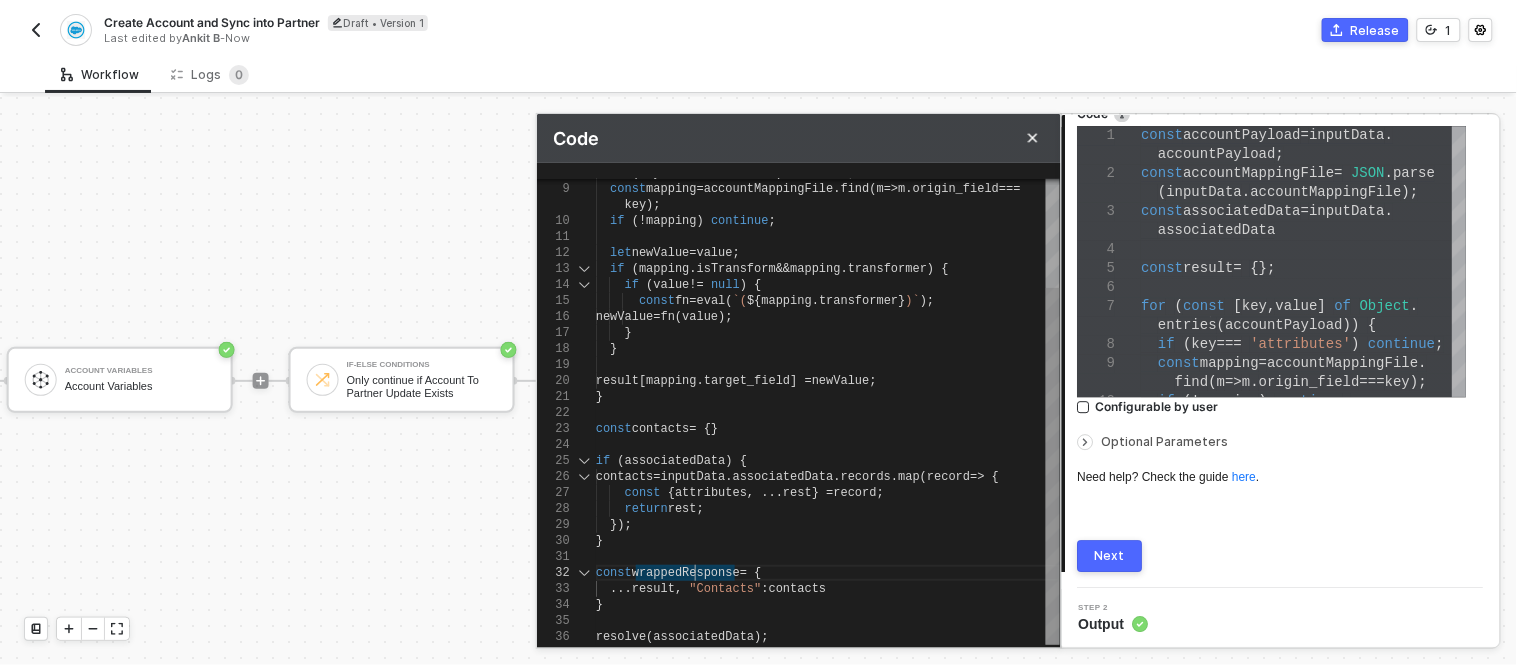 click on "if   ( key  ===   'attributes' )   continue ;    const  mapping  =  accountMappingFile . find ( m  =>  m . origin_field  ===        key );    if   (! mapping )   continue ;    let  newValue  =  value ;    if   ( mapping . isTransform  &&  mapping . transformer )   {      if   ( value  !=   null )   {        const  fn  =  eval ( `( ${ mapping . transformer } )` );       newValue  =  fn ( value );      }    }   result [ mapping . target_field ]   =  newValue ; } const  contacts  =   {} if   ( associatedData )   {   contacts  =  inputData . associatedData . records . map ( record  =>   {      const   {  attributes ,   ... rest  }   =  record ;      return  rest ;    }); } const  wrappedResponse  =   {    ... result ,   "Contacts" :  contacts } resolve ( associatedData );" at bounding box center (500596, 500037) 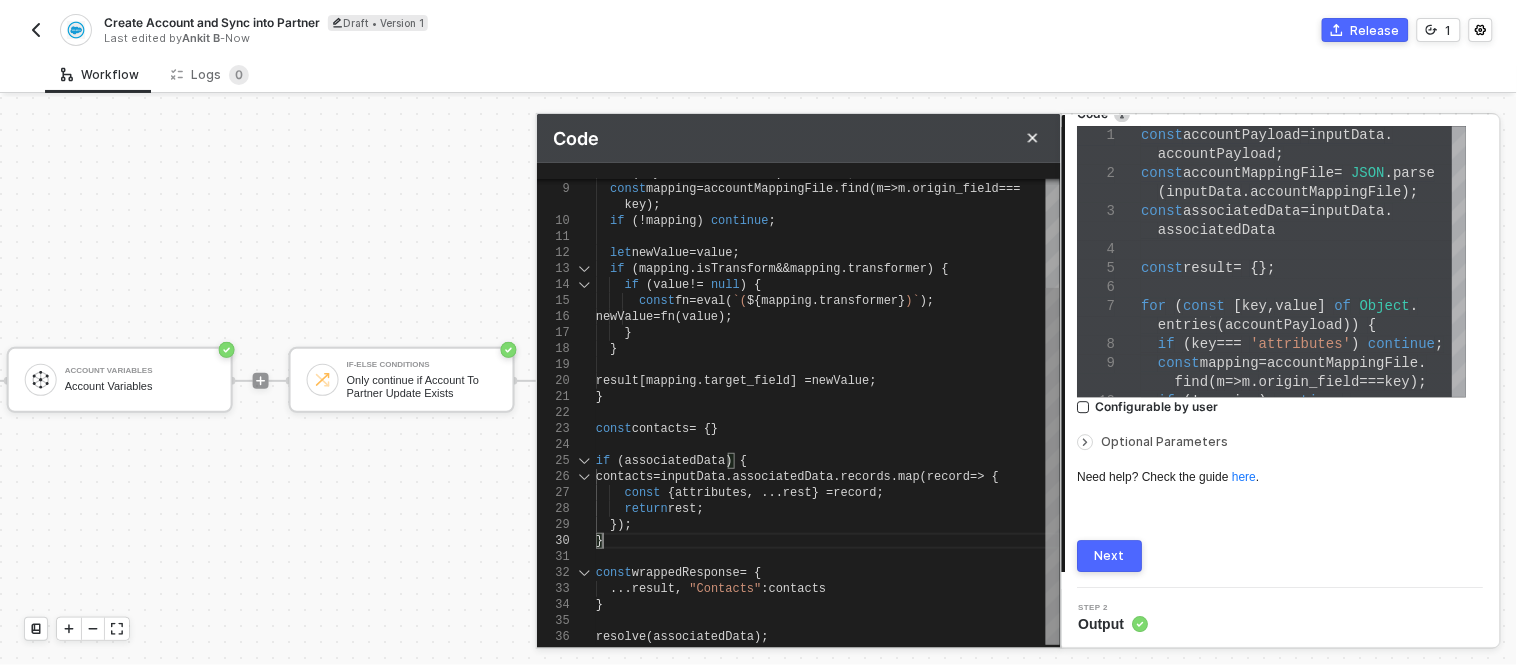 click on "}" at bounding box center [828, 541] 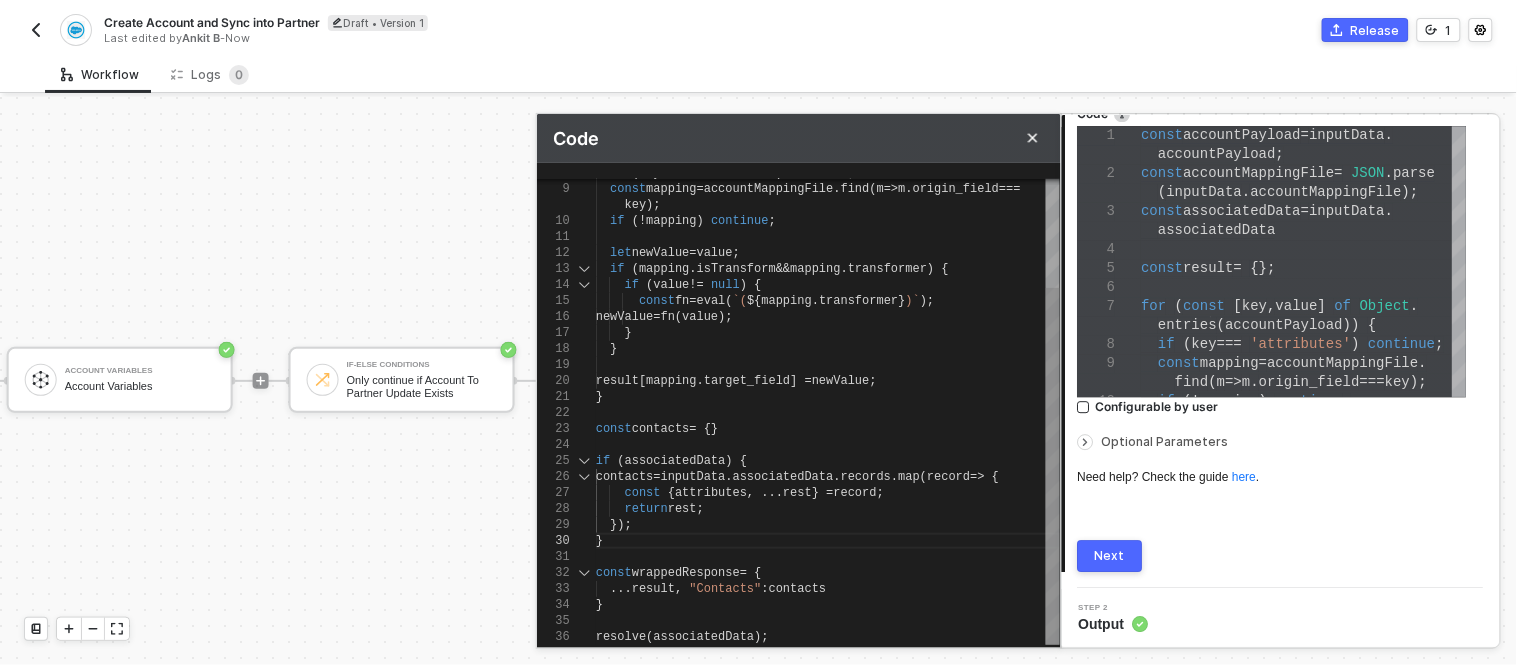 drag, startPoint x: 626, startPoint y: 610, endPoint x: 598, endPoint y: 574, distance: 45.607018 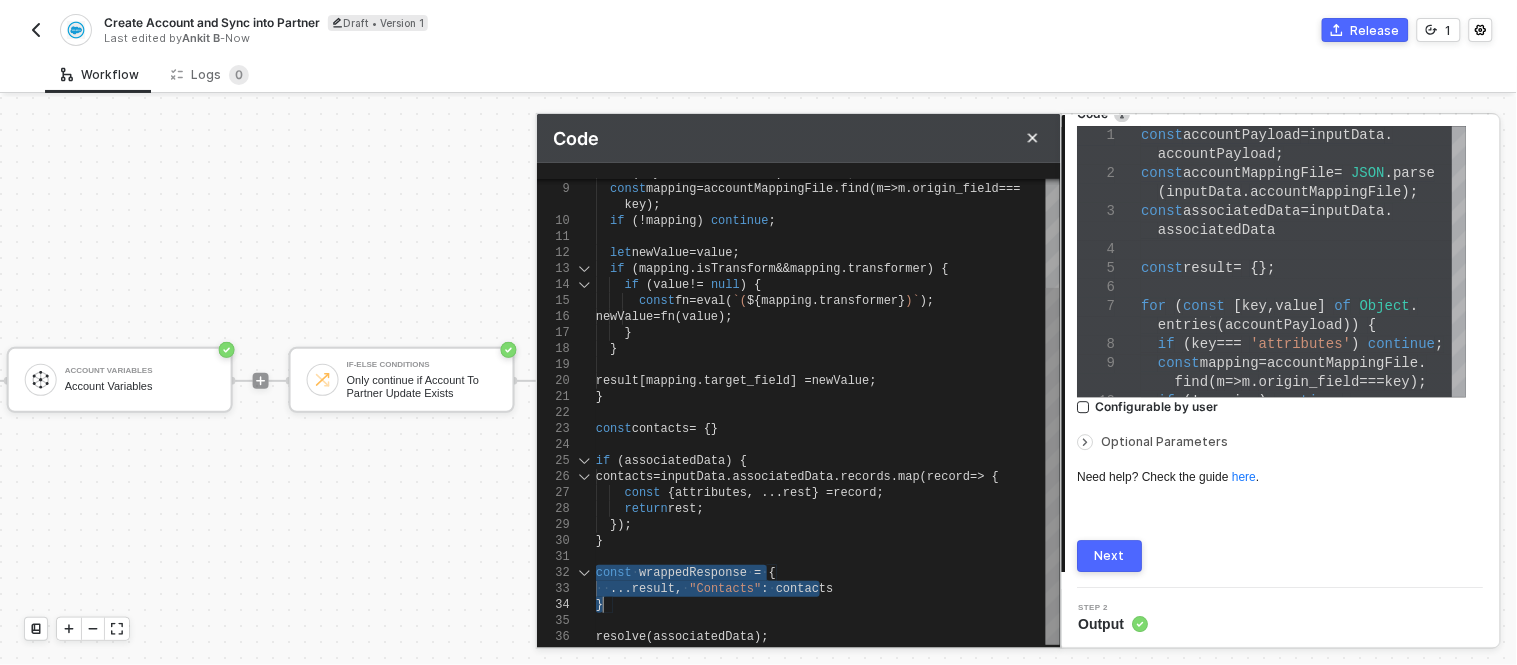 drag, startPoint x: 598, startPoint y: 574, endPoint x: 617, endPoint y: 611, distance: 41.59327 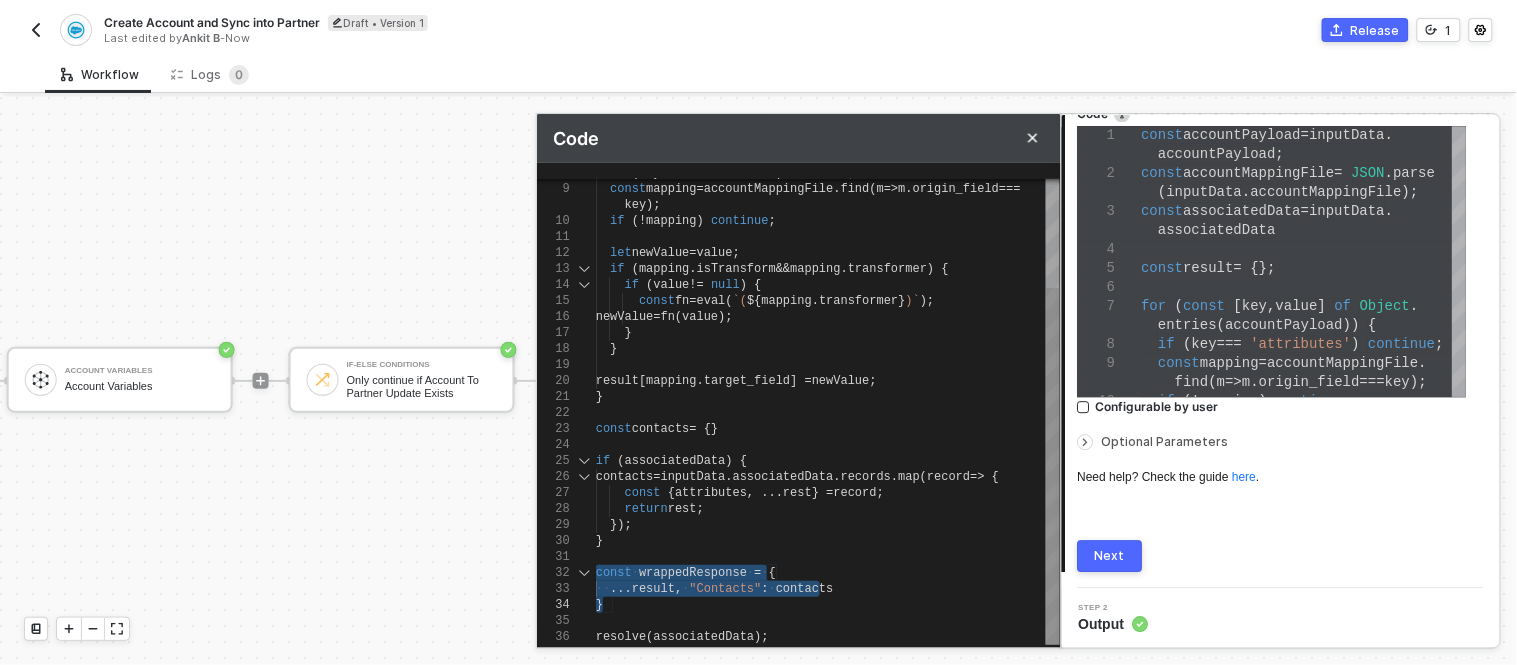 type on "});
}
resolve(associatedData);" 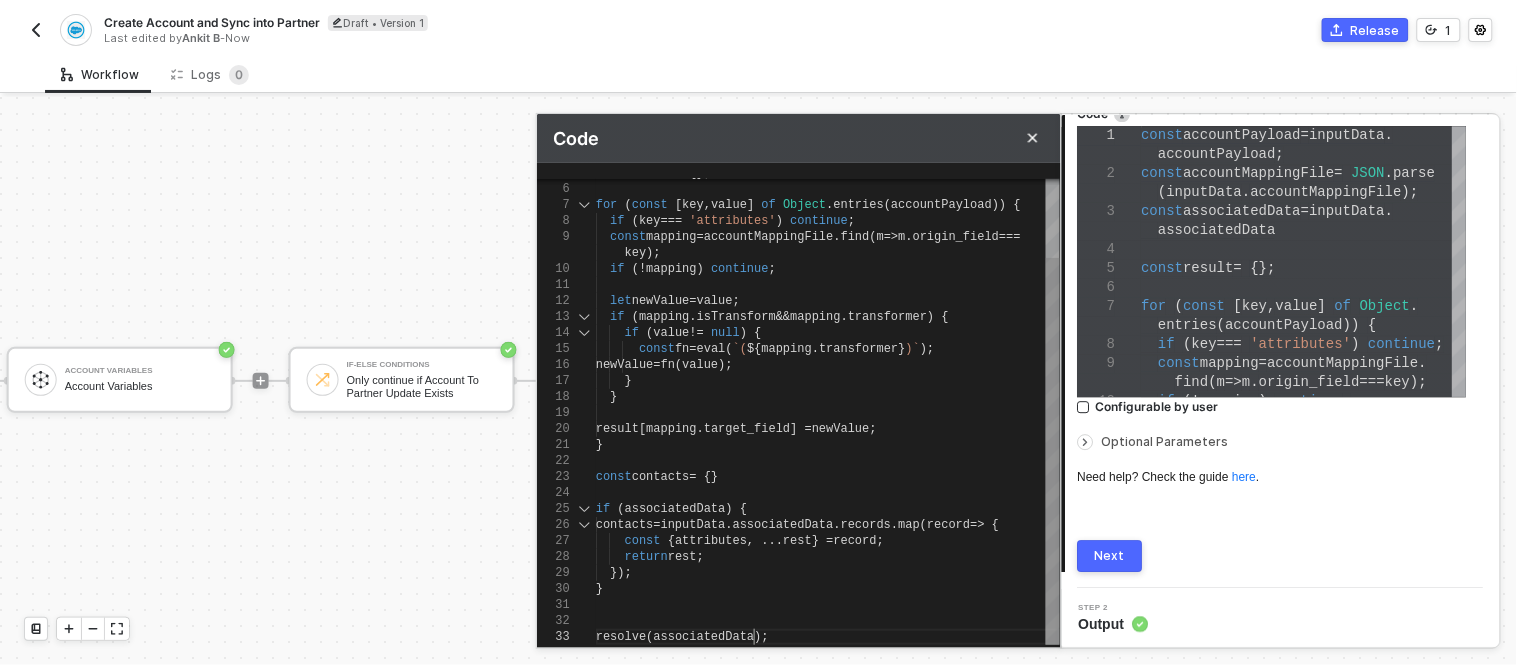click on "associatedData" at bounding box center (704, 637) 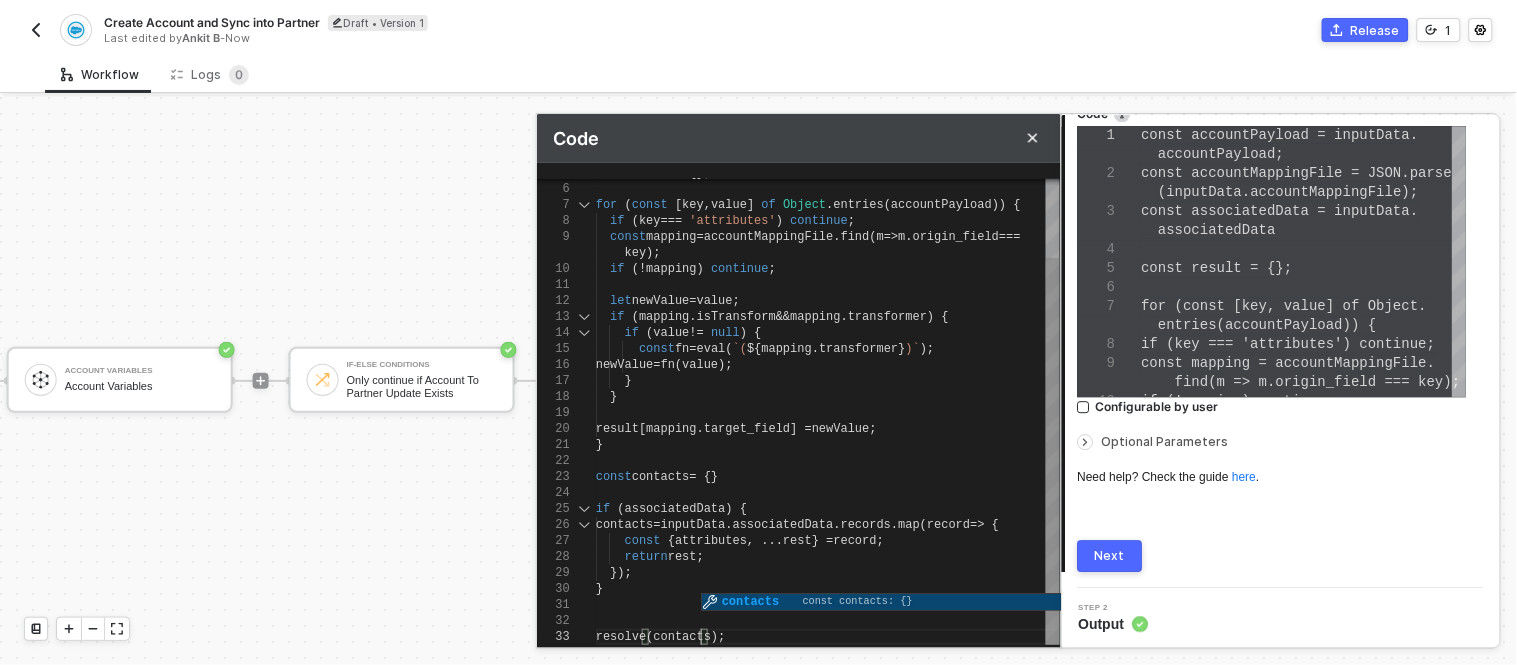 scroll, scrollTop: 63, scrollLeft: 103, axis: both 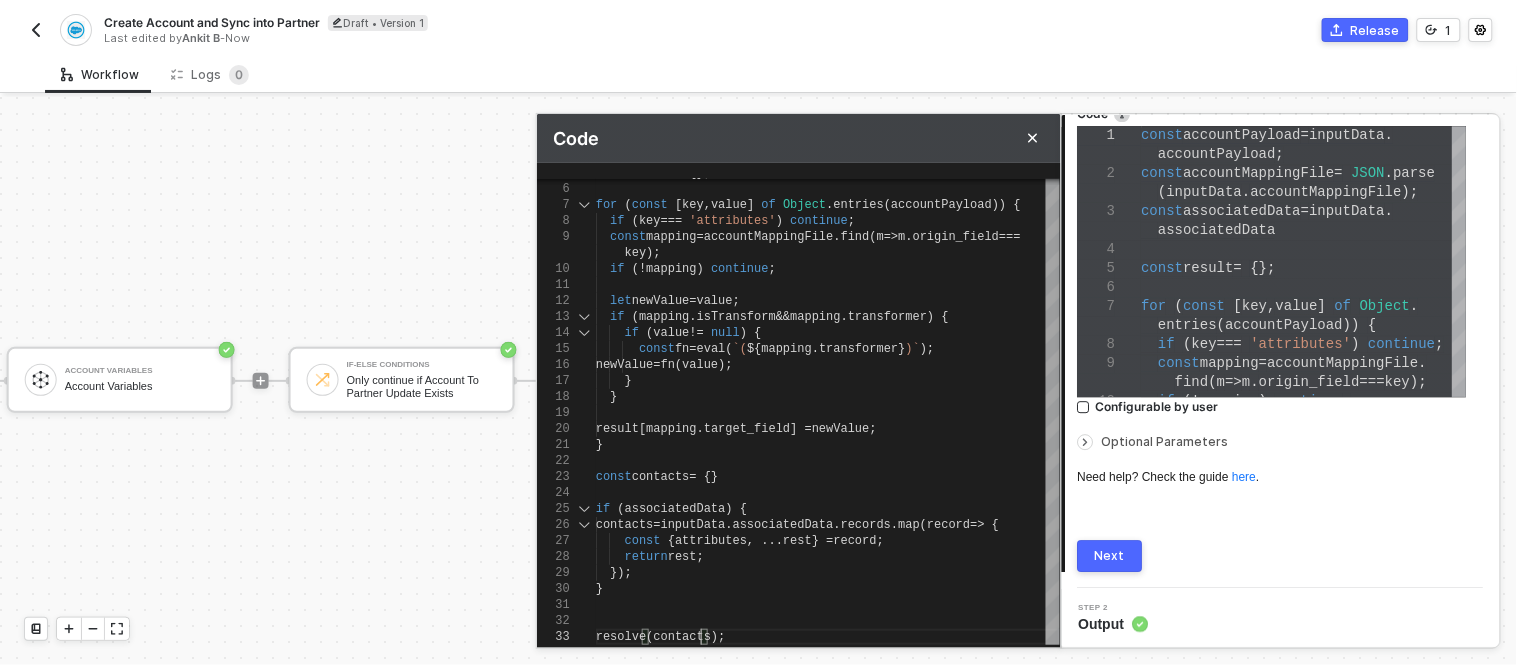 type on "});
}
resolve(contacts);" 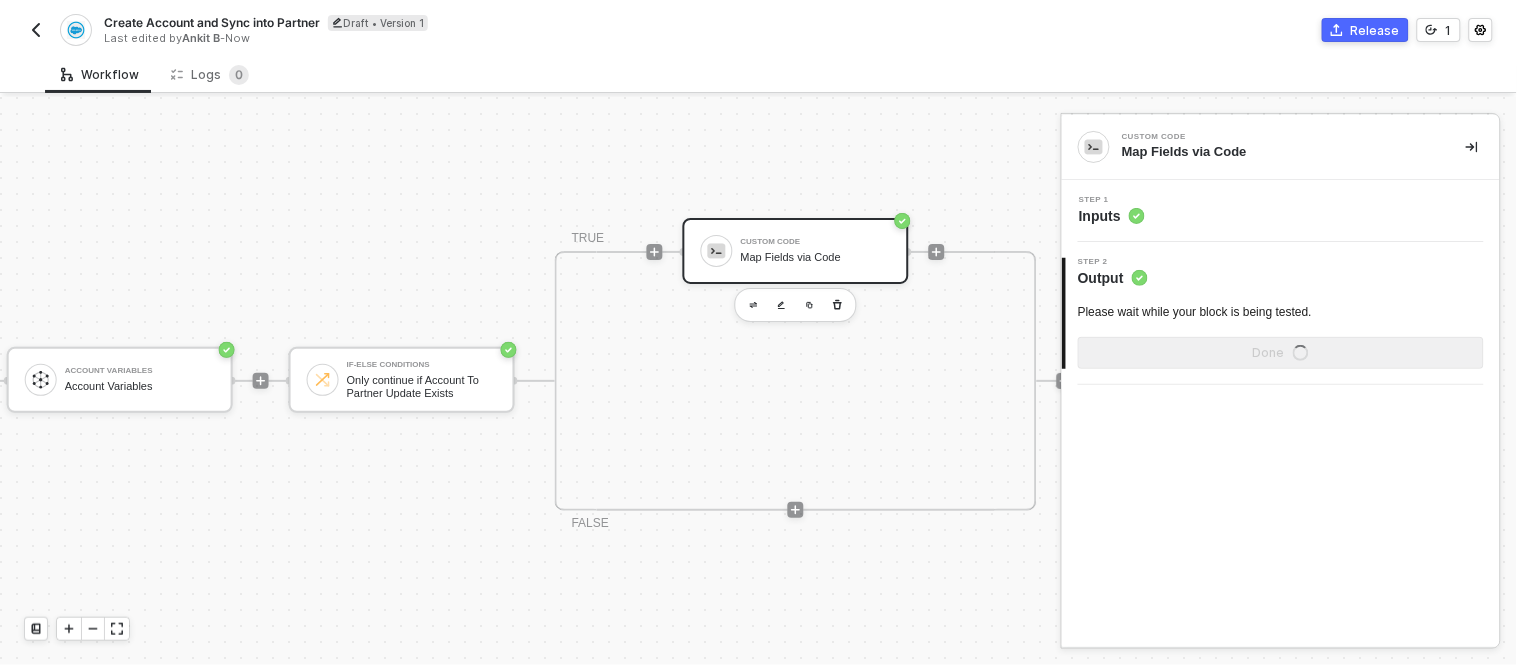 scroll, scrollTop: 0, scrollLeft: 0, axis: both 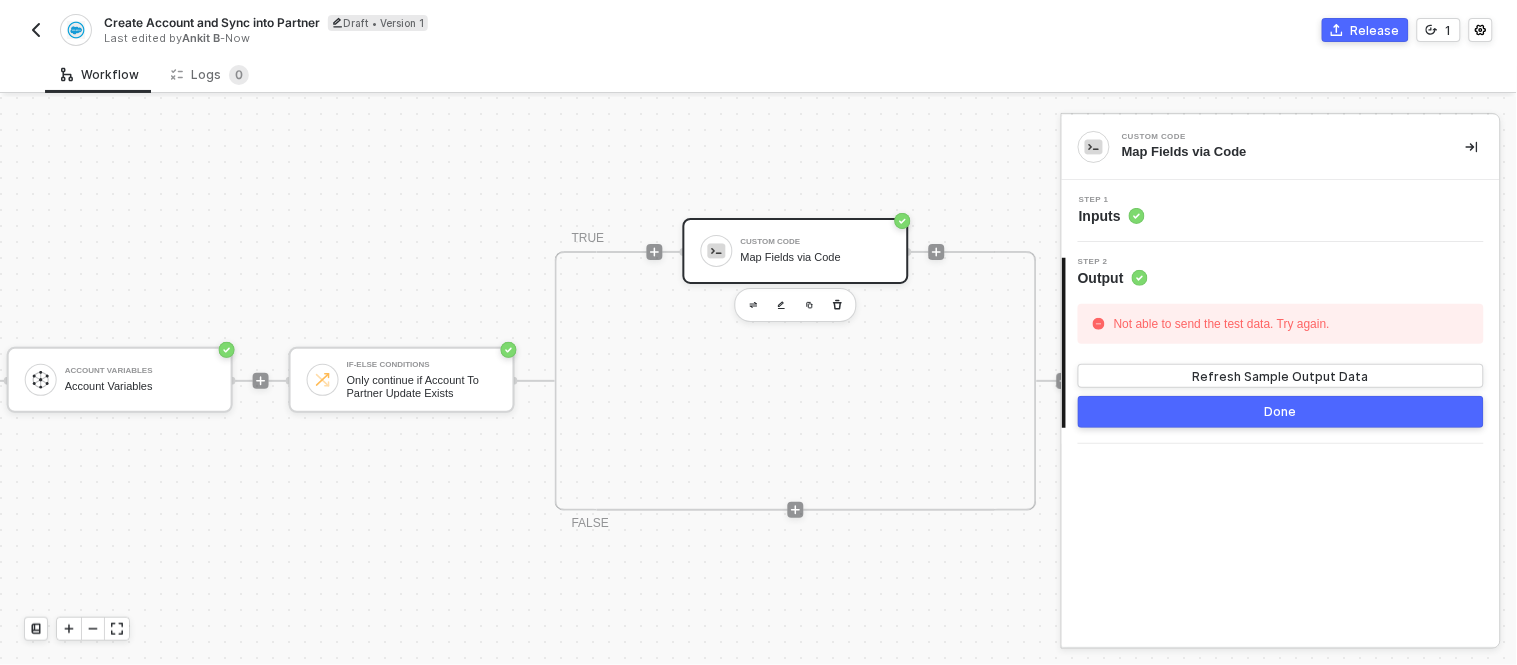 click on "Inputs" at bounding box center (1112, 216) 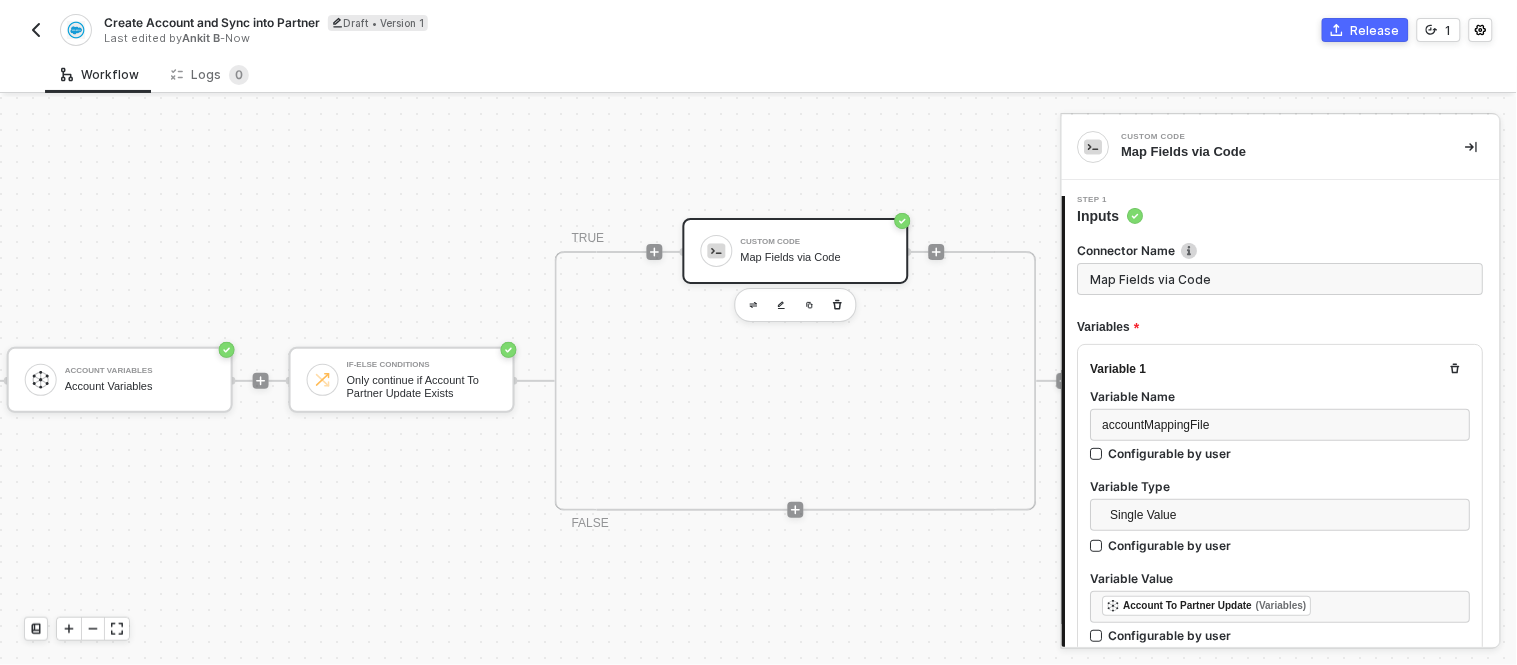 type on "const accountPayload = inputData.accountPayload;
const accountMappingFile = JSON.parse(inputData.accountMappingFile);
const associatedData = inputData.associatedData
const result = {};
for (const [key, value] of Object." 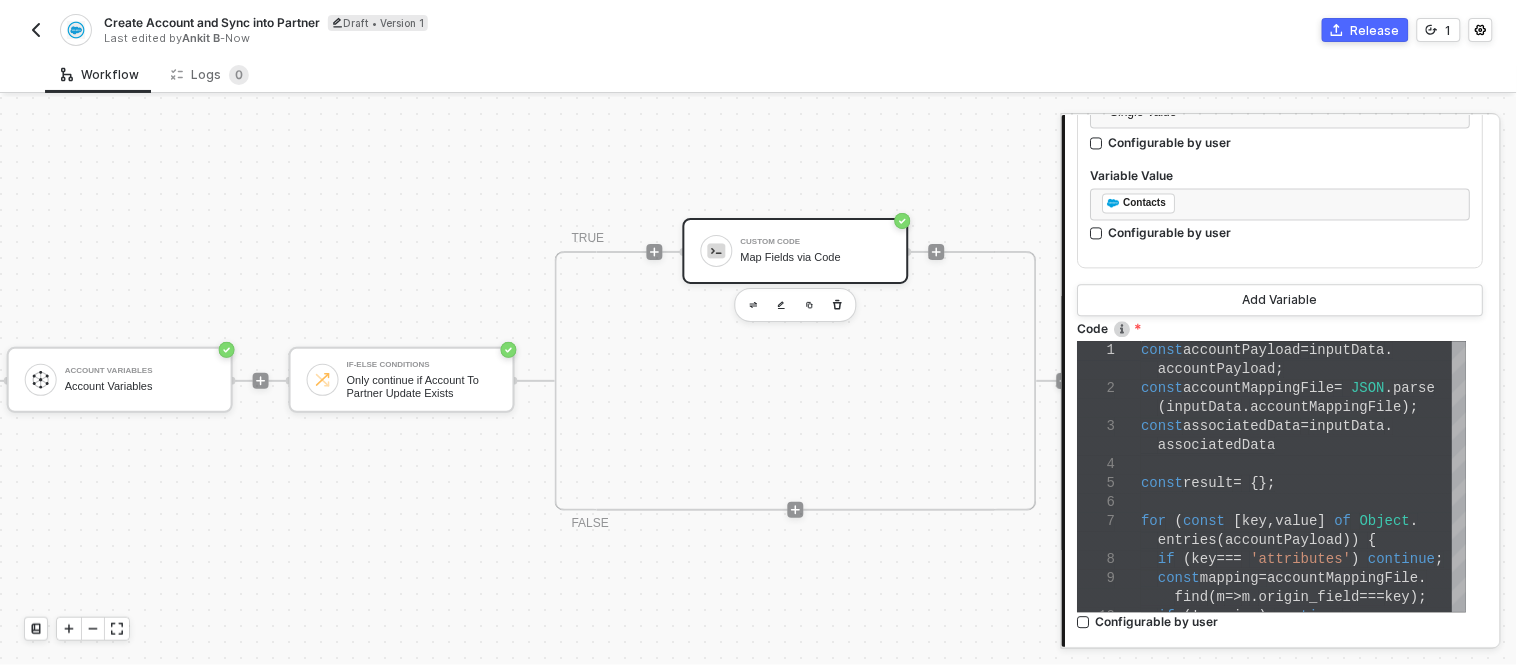 scroll, scrollTop: 1306, scrollLeft: 0, axis: vertical 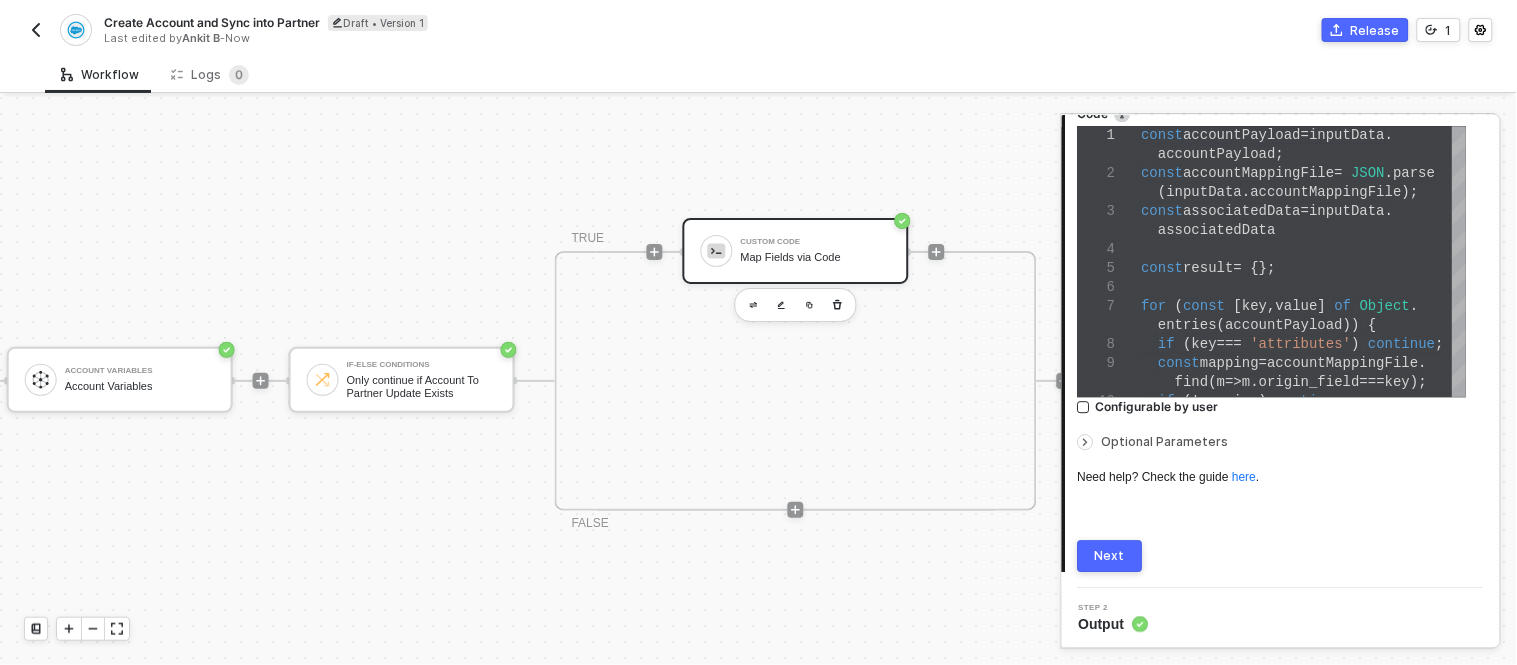 click at bounding box center [1304, 287] 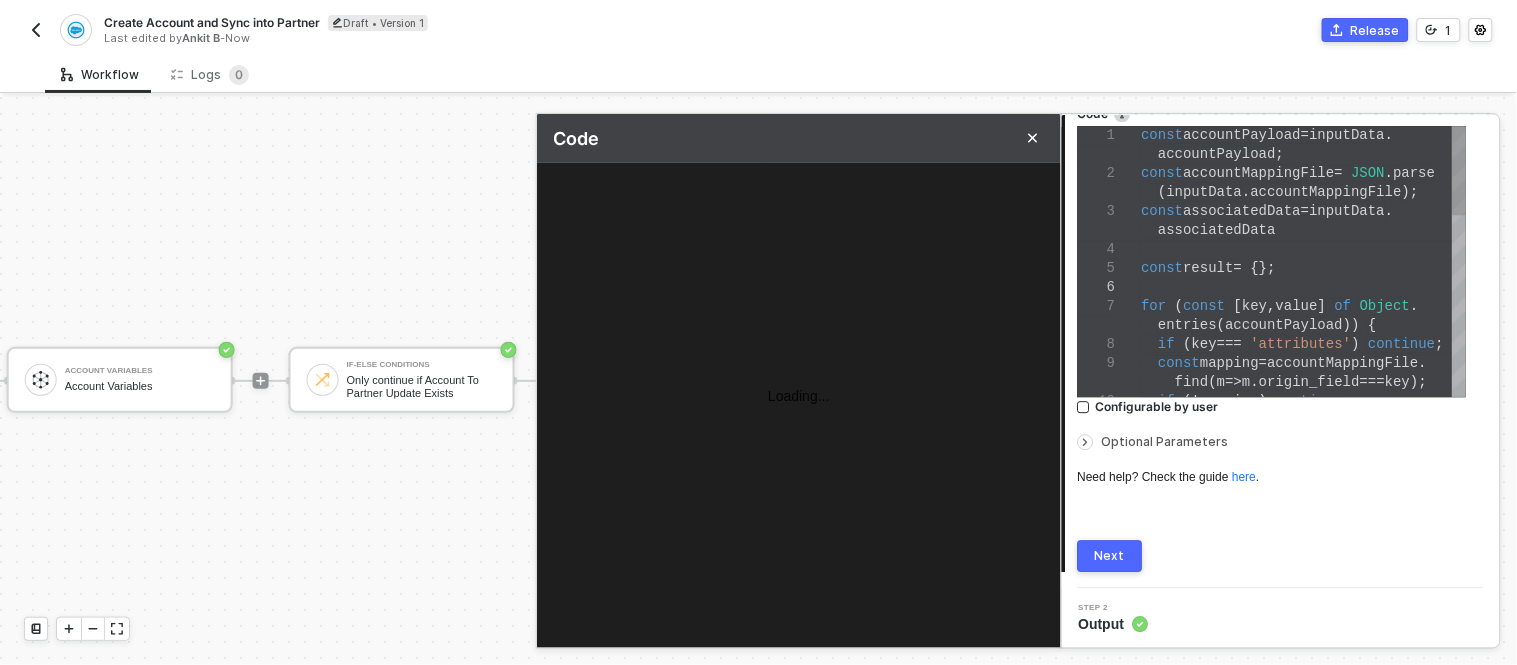 scroll, scrollTop: 0, scrollLeft: 260, axis: horizontal 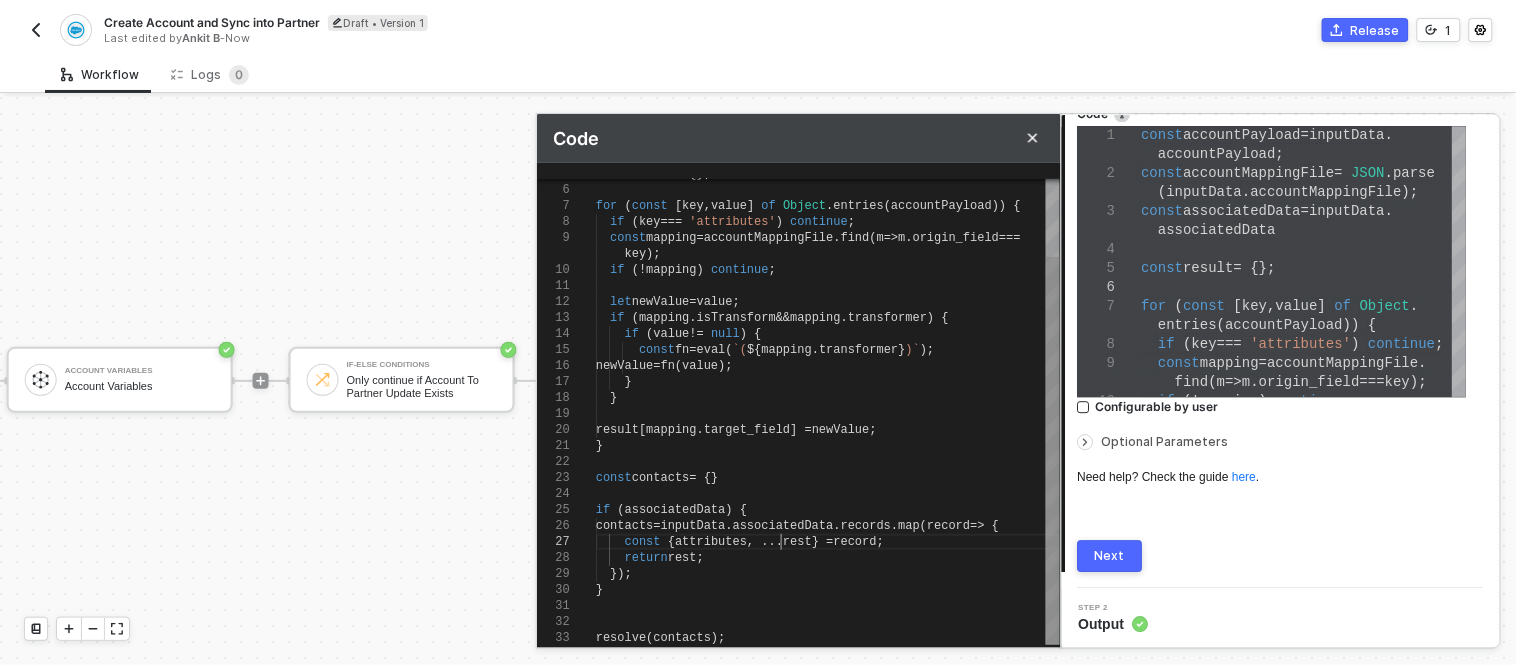click on "rest" at bounding box center [797, 542] 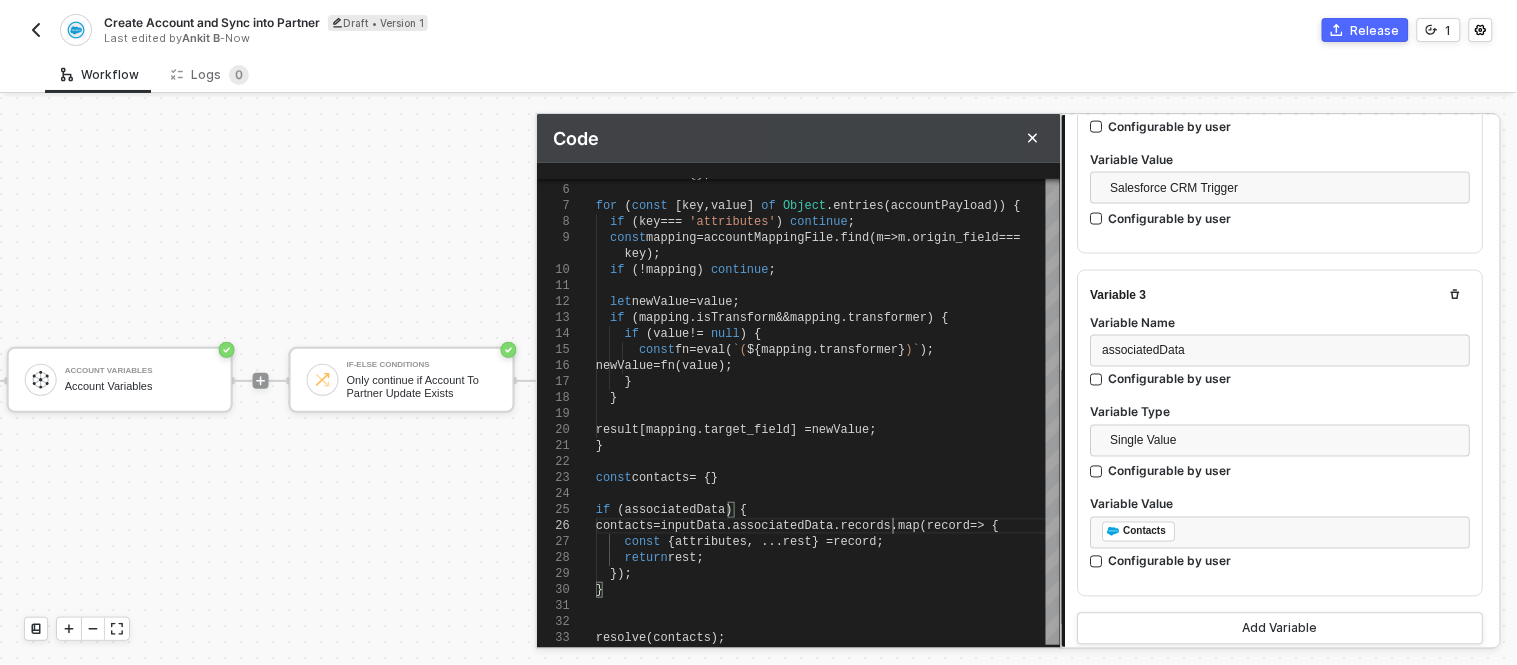 scroll, scrollTop: 761, scrollLeft: 0, axis: vertical 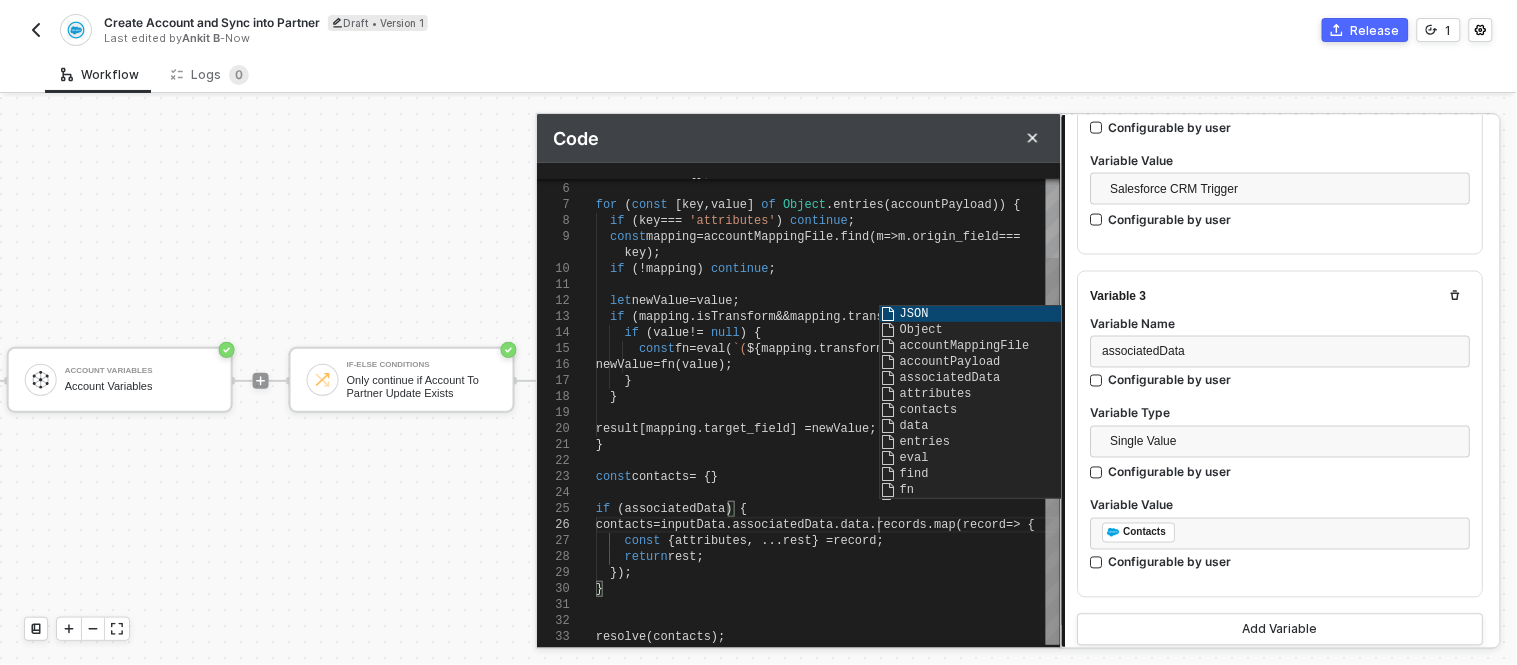 click on "const  result  =   {}; for   ( const   [ key ,  value ]   of   Object . entries ( accountPayload ))   {    if   ( key  ===   'attributes' )   continue ;    const  mapping  =  accountMappingFile . find ( m  =>  m . origin_field  ===        key );    if   (! mapping )   continue ;    let  newValue  =  value ;    if   ( mapping . isTransform  &&  mapping . transformer )   {      if   ( value  !=   null )   {        const  fn  =  eval ( `( ${ mapping . transformer } )` );       newValue  =  fn ( value );      }    }   result [ mapping . target_field ]   =  newValue ; } const  contacts  =   {} if   ( associatedData )   {   contacts  =  inputData . associatedData . data . records . map ( record  =>   {      const   {  attributes ,   ... rest  }   =  record ;      return  rest ;    }); } resolve ( contacts );" at bounding box center [500596, 500085] 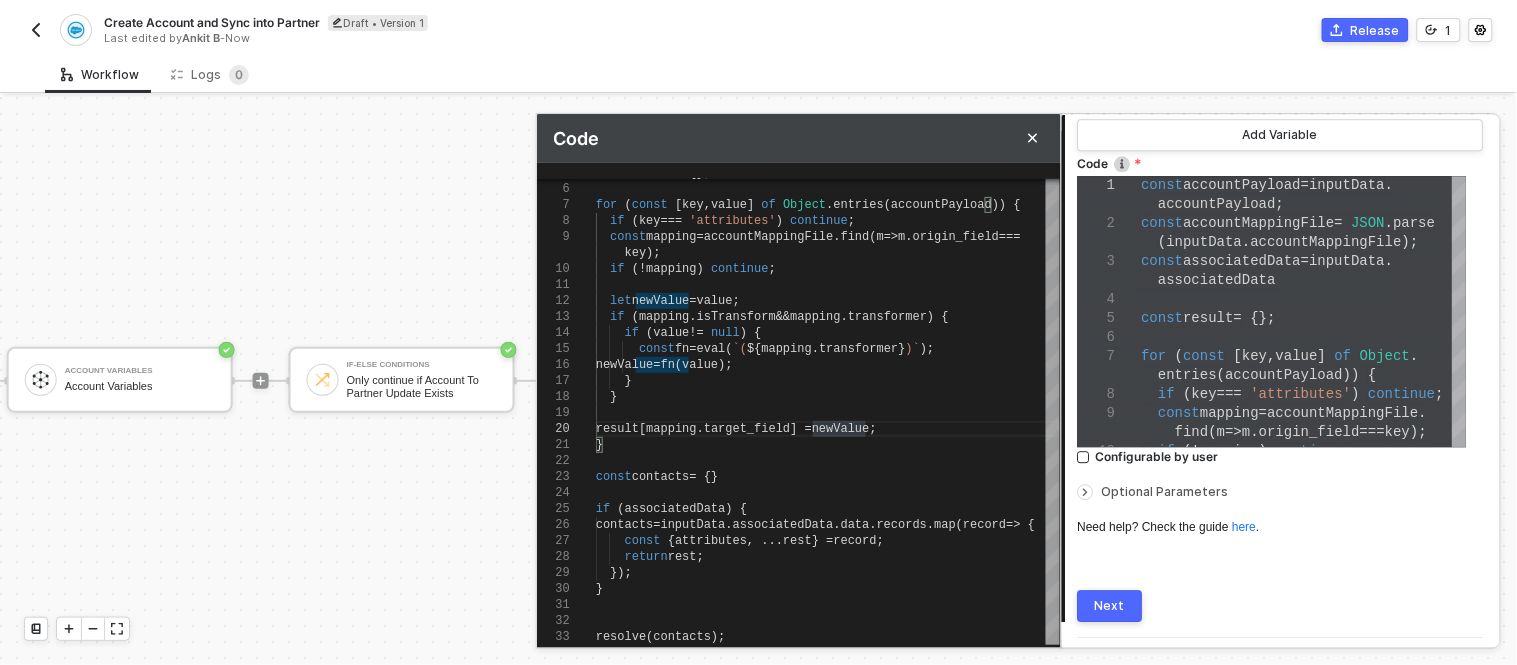 scroll, scrollTop: 1306, scrollLeft: 0, axis: vertical 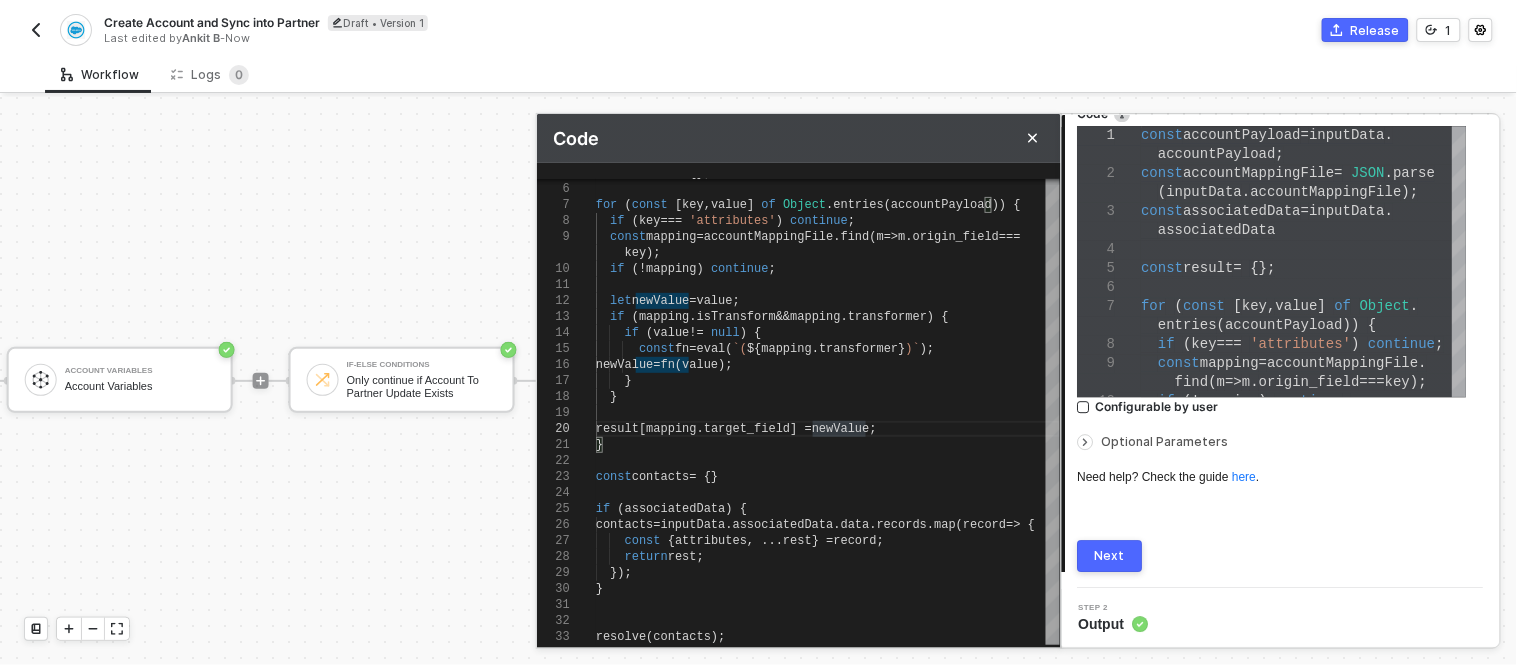 type on "result[mapping.target_field] = newValue;
}
const contacts = {}
if (associatedData) {
contacts = inputData.associatedData.data.records.map(record => {
const { attributes, ...rest } = record;
return rest;" 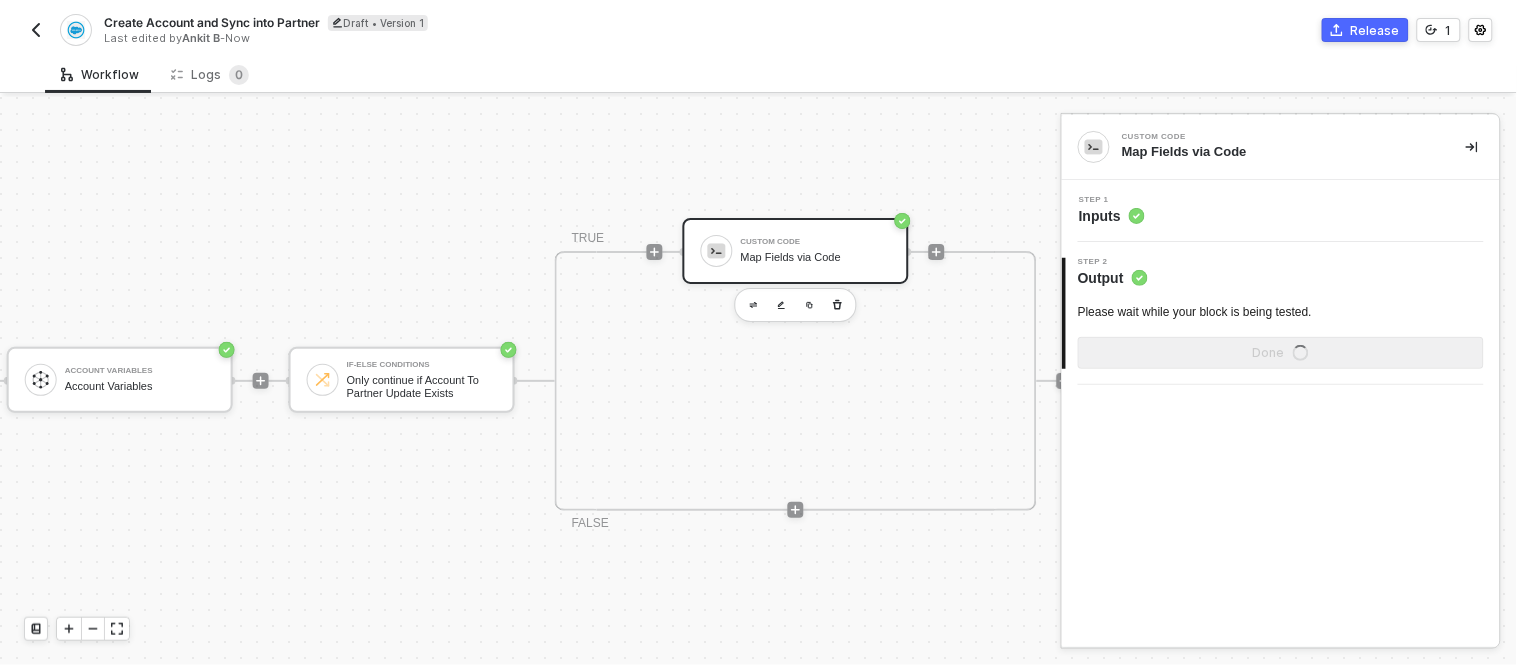 scroll, scrollTop: 0, scrollLeft: 0, axis: both 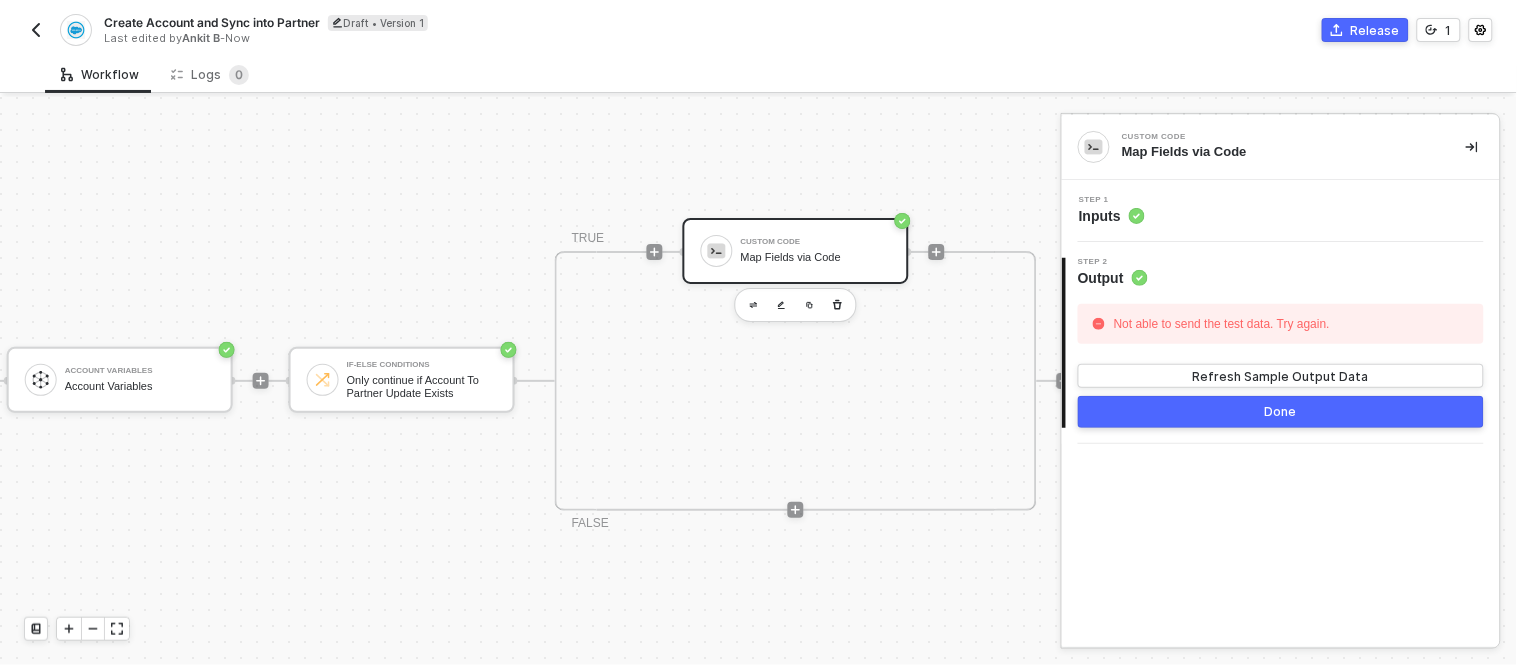 click on "Inputs" at bounding box center [1112, 216] 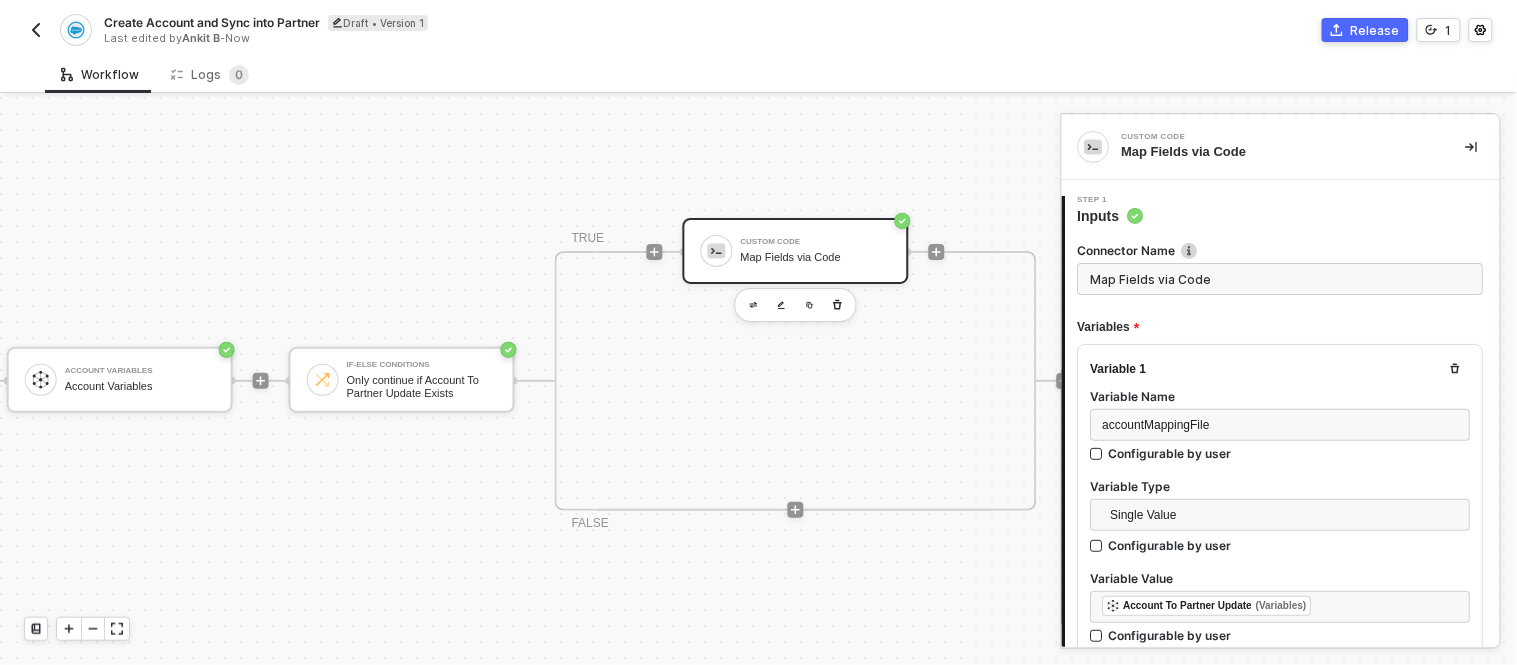 type on "const accountPayload = inputData.accountPayload;
const accountMappingFile = JSON.parse(inputData.accountMappingFile);
const associatedData = inputData.associatedData
const result = {};
for (const [key, value] of Object." 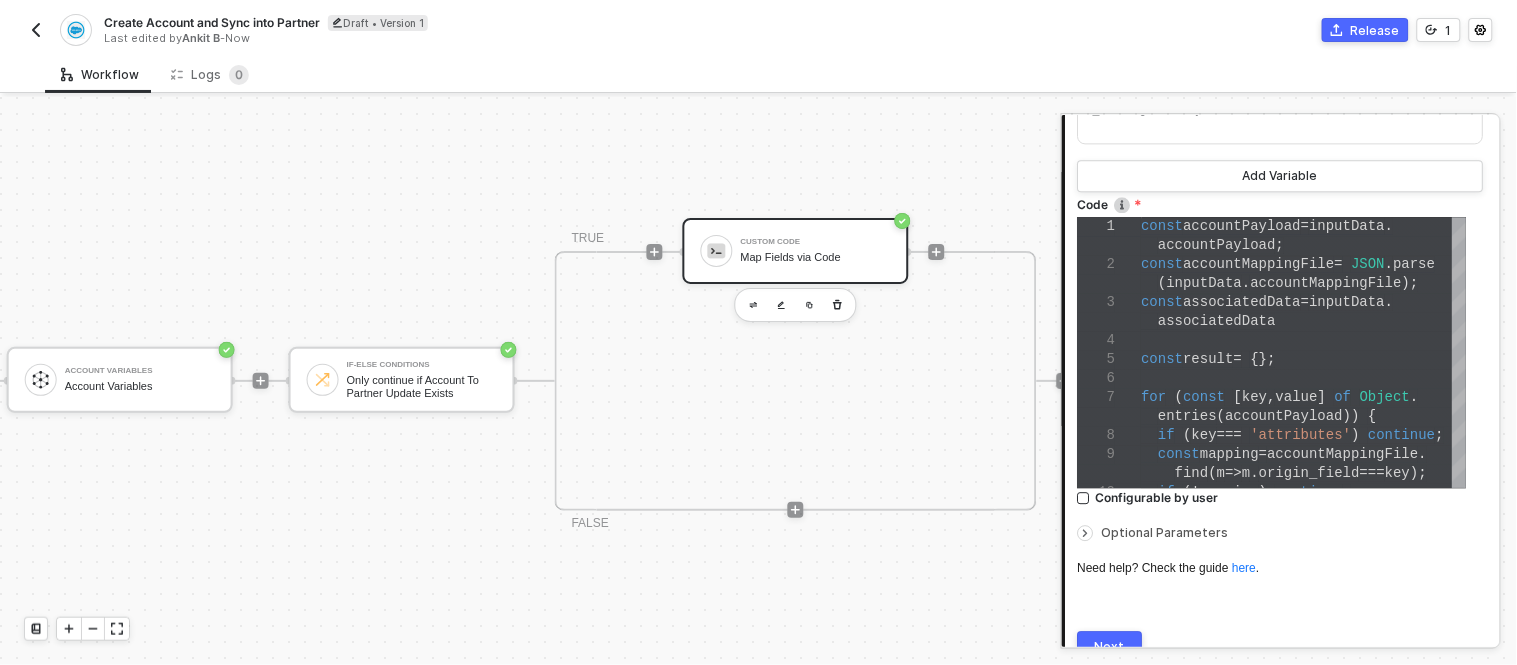 scroll, scrollTop: 1306, scrollLeft: 0, axis: vertical 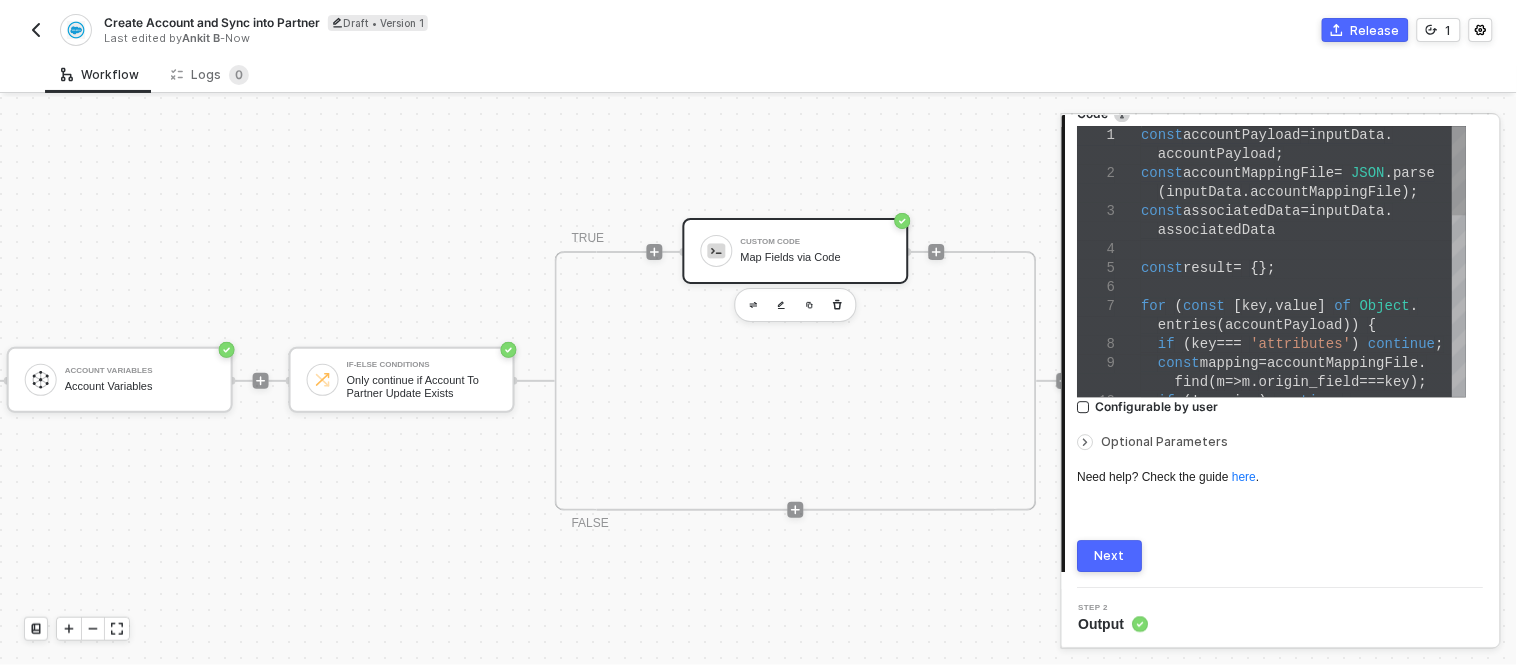 click on "associatedData" at bounding box center (1304, 230) 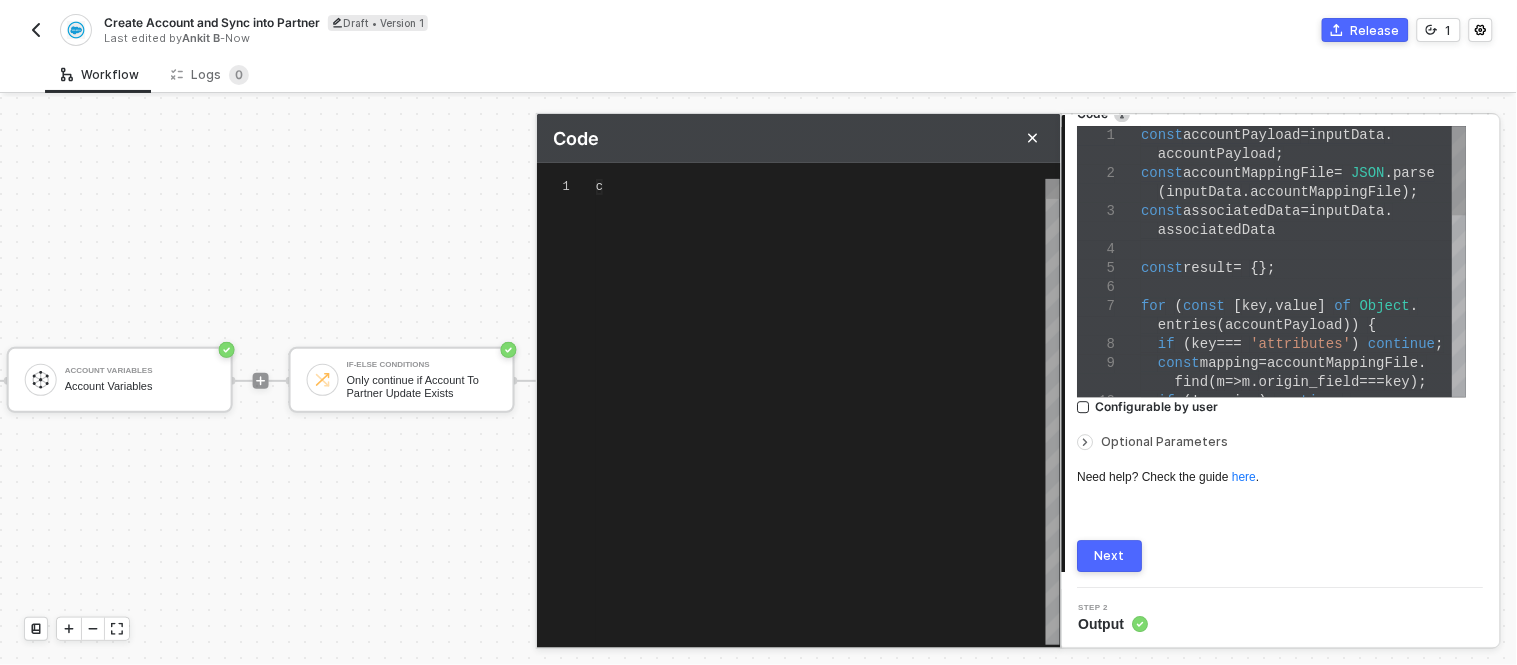 scroll, scrollTop: 0, scrollLeft: 260, axis: horizontal 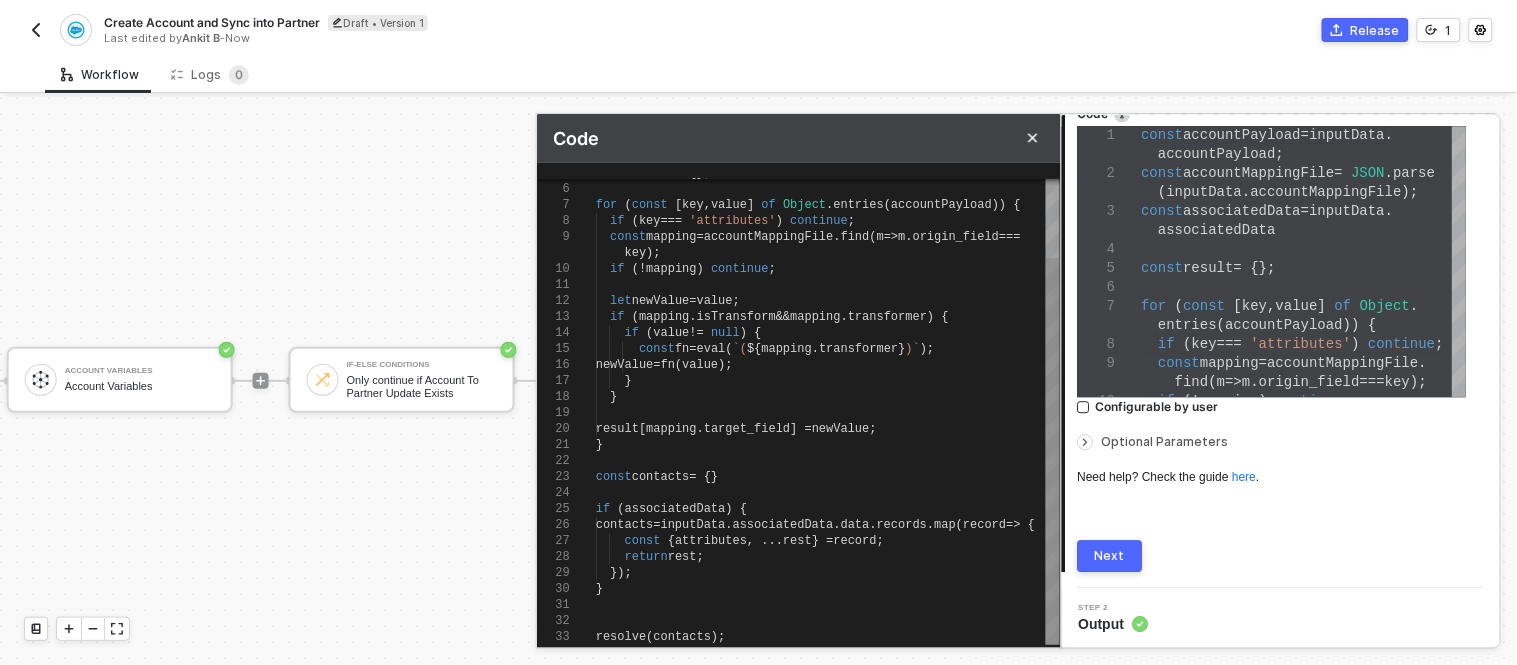 click on "associatedData" at bounding box center (783, 525) 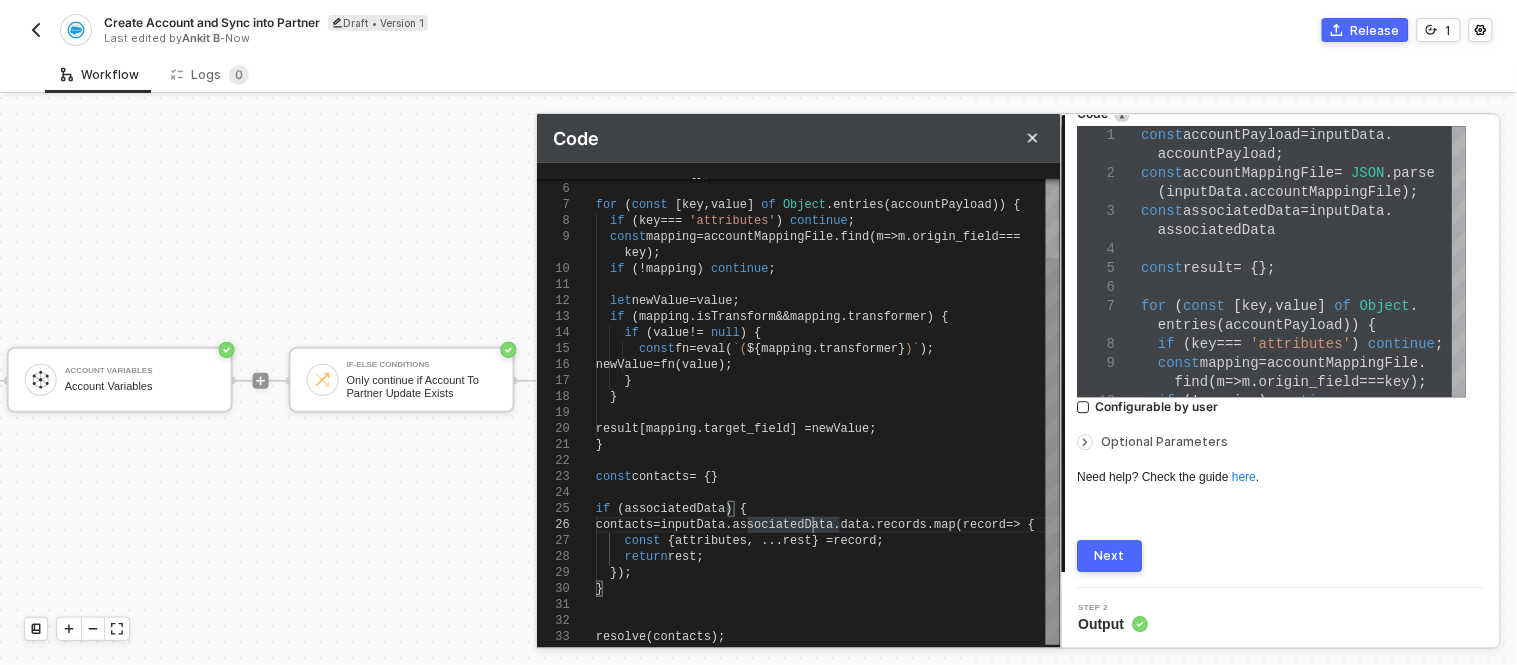 click on "const  result  =   {}; for   ( const   [ key ,  value ]   of   Object . entries ( accountPayload ))   {    if   ( key  ===   'attributes' )   continue ;    const  mapping  =  accountMappingFile . find ( m  =>  m . origin_field  ===        key );    if   (! mapping )   continue ;    let  newValue  =  value ;    if   ( mapping . isTransform  &&  mapping . transformer )   {      if   ( value  !=   null )   {        const  fn  =  eval ( `( ${ mapping . transformer } )` );       newValue  =  fn ( value );      }    }   result [ mapping . target_field ]   =  newValue ; } const  contacts  =   {} if   ( associatedData )   {   contacts  =  inputData . associatedData . data . records . map ( record  =>   {      const   {  attributes ,   ... rest  }   =  record ;      return  rest ;    }); } resolve ( contacts );" at bounding box center (500596, 500085) 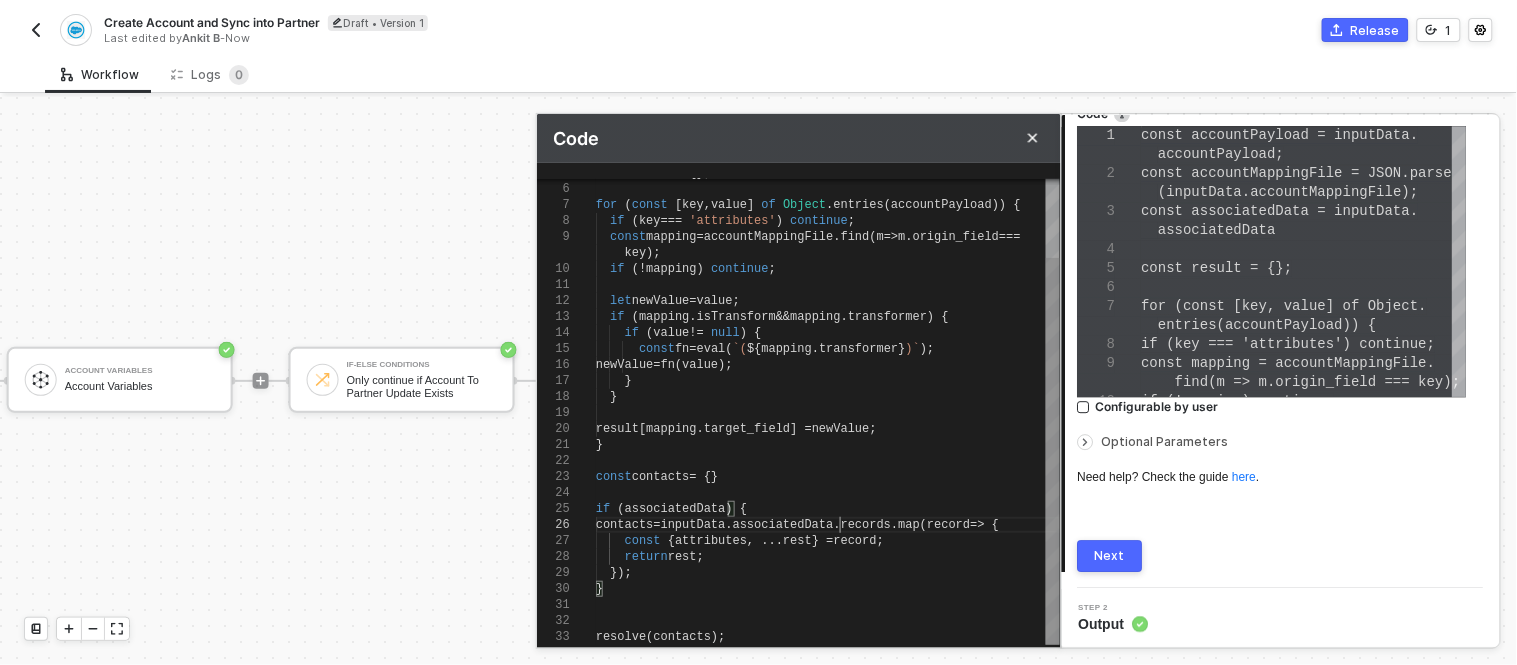 scroll, scrollTop: 0, scrollLeft: 401, axis: horizontal 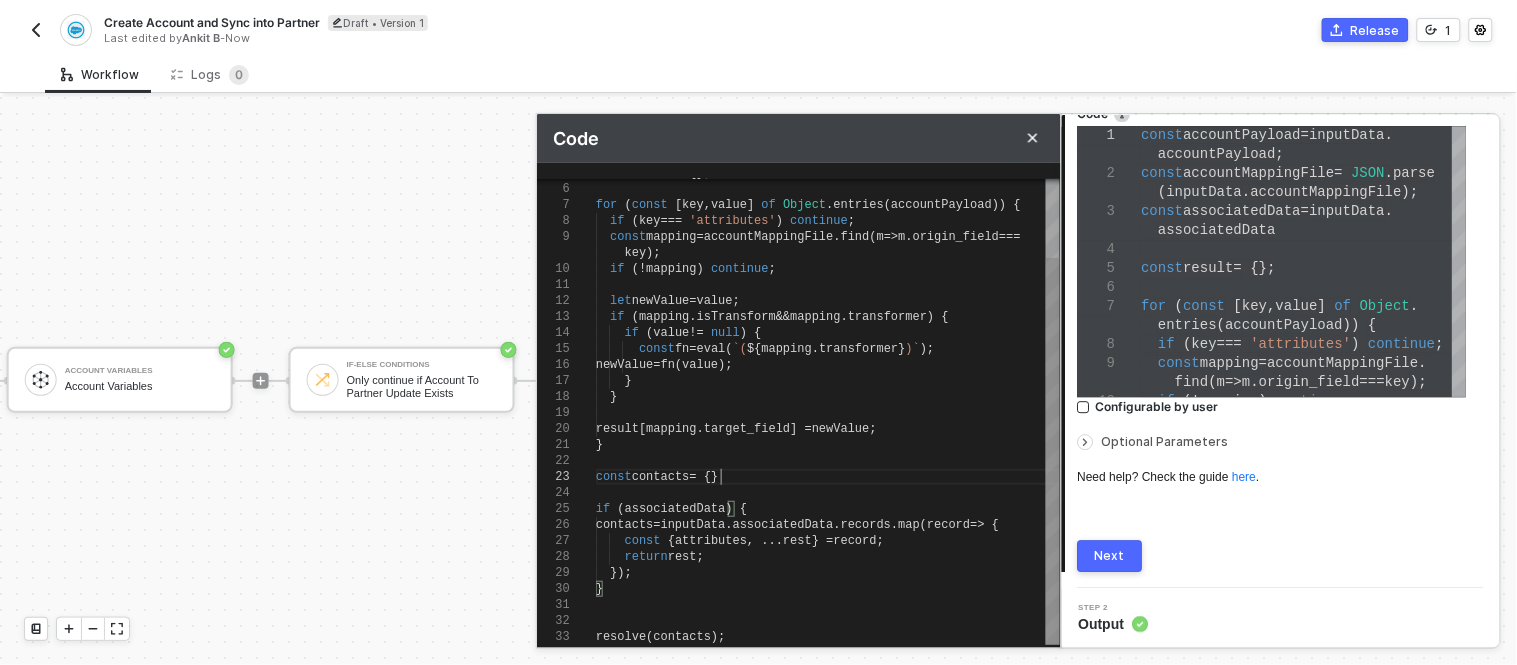 click at bounding box center [828, 461] 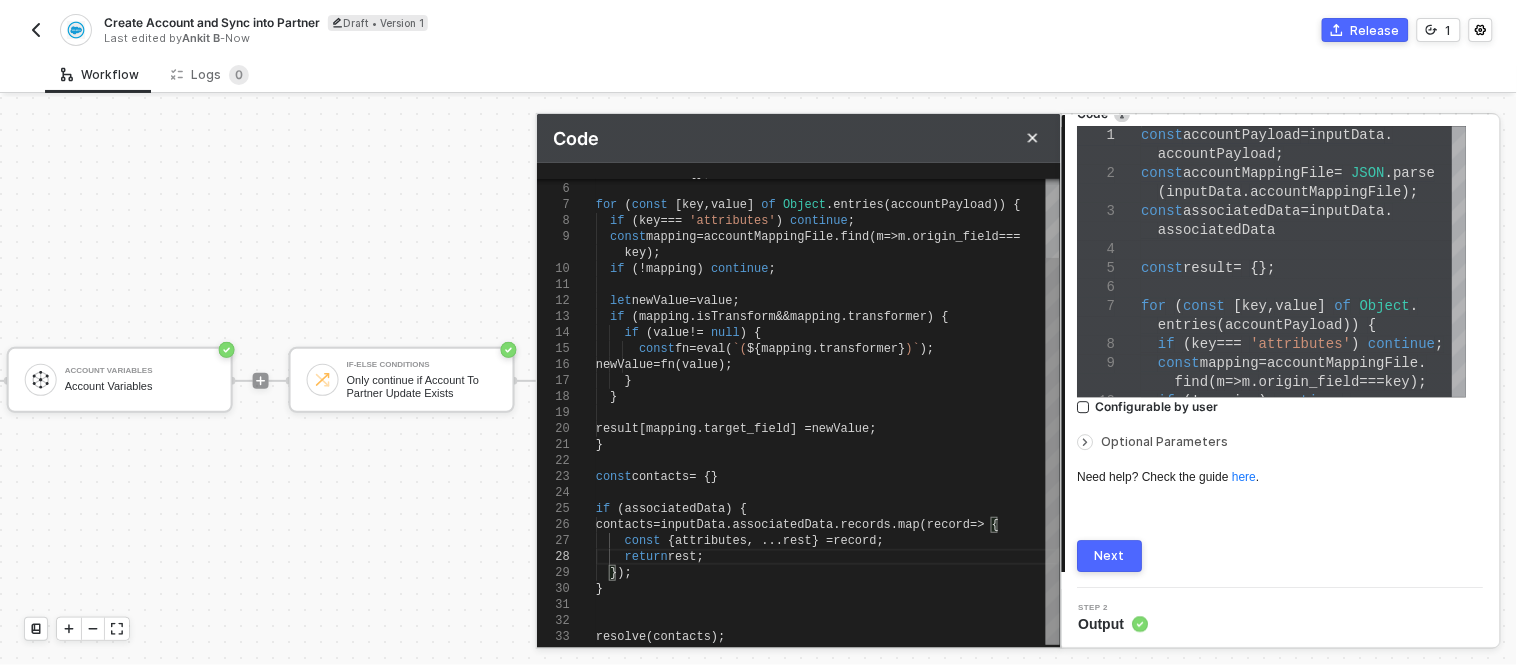 scroll, scrollTop: 0, scrollLeft: 117, axis: horizontal 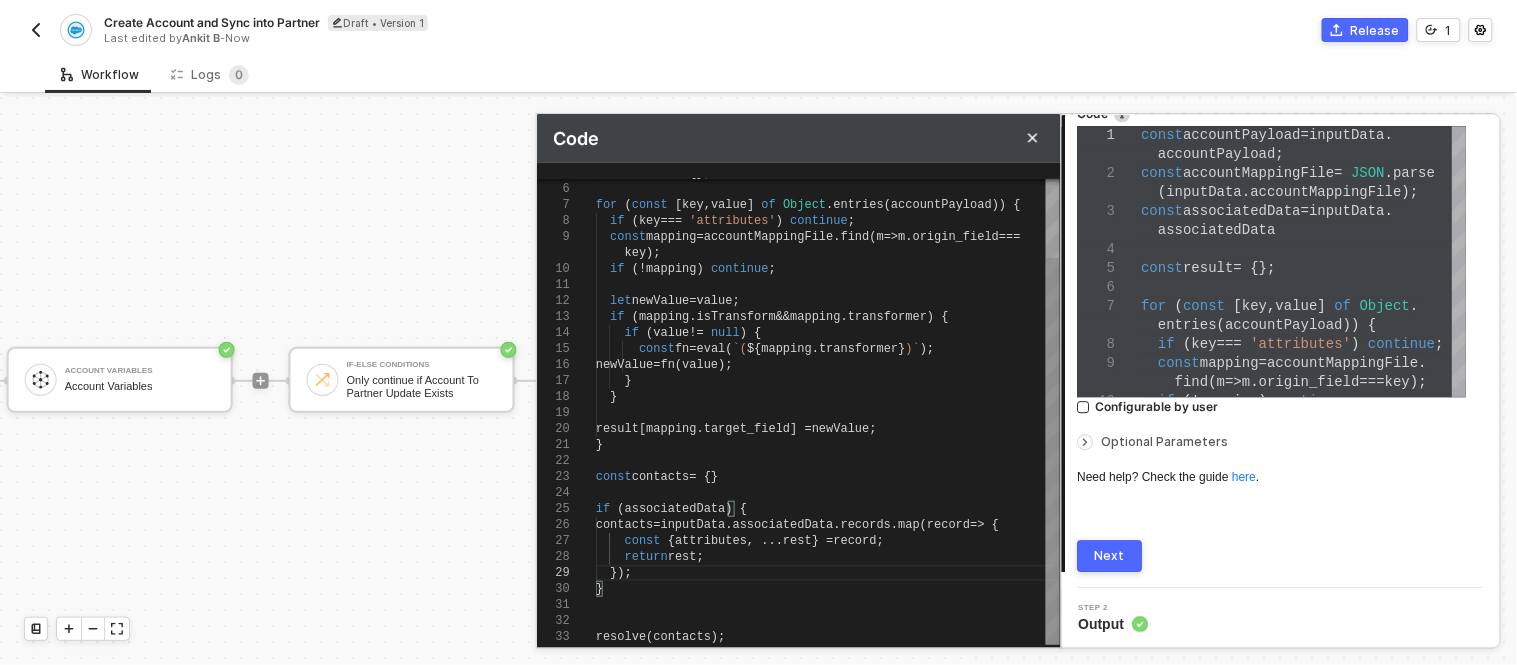 click at bounding box center [828, 461] 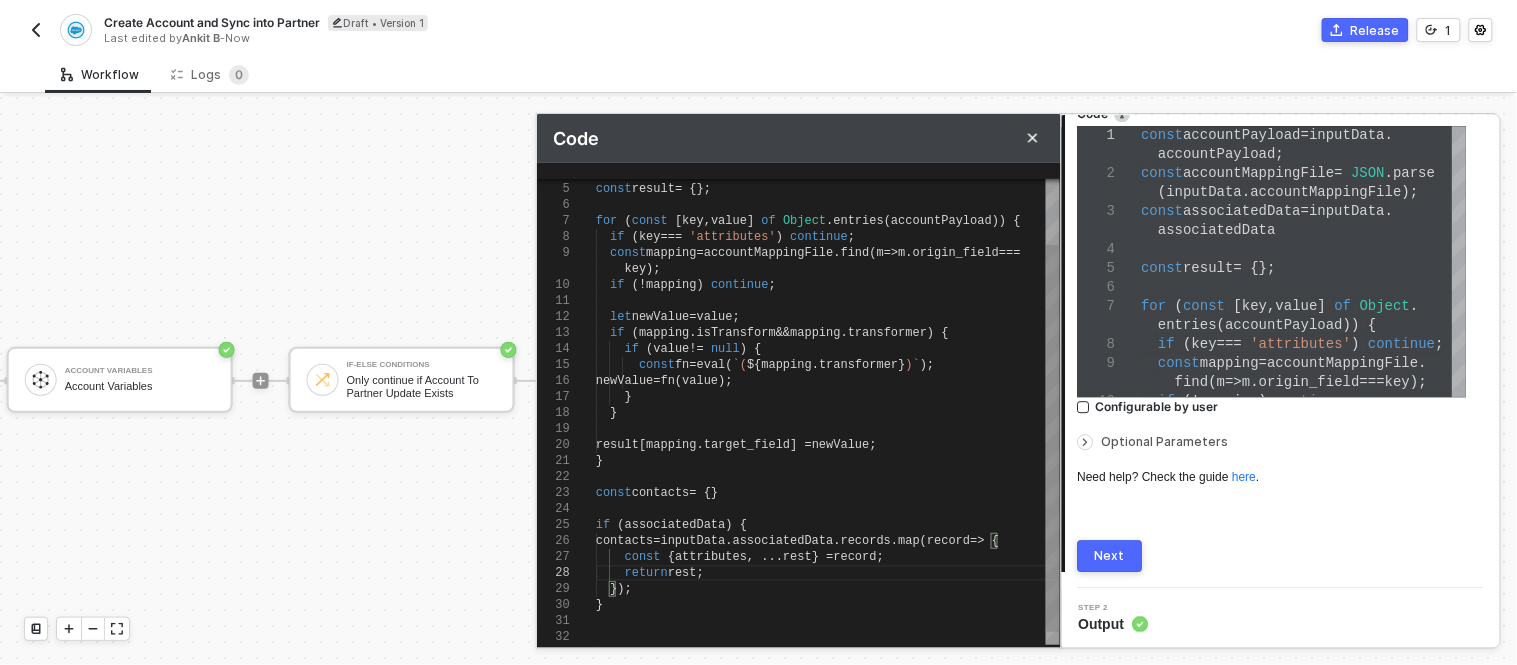 click on "});" at bounding box center (828, 589) 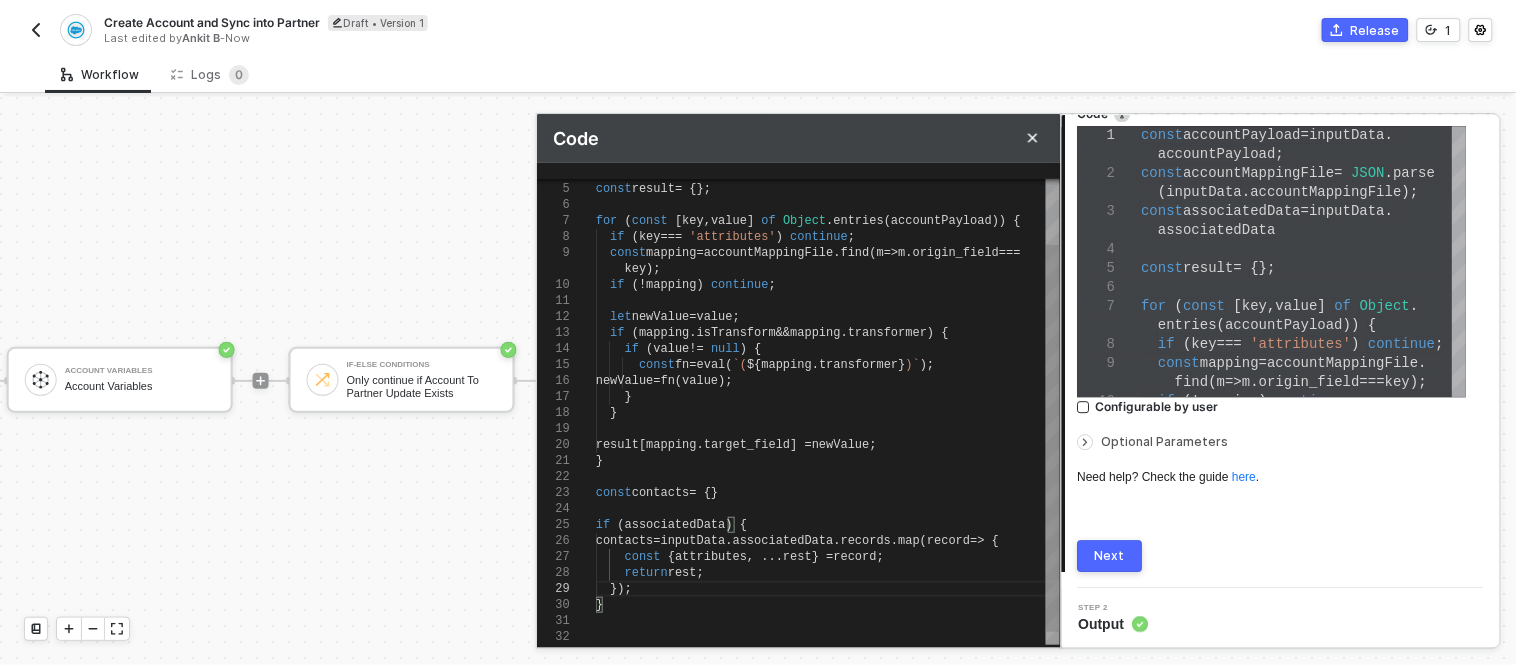 click on "const  result  =   {}; for   ( const   [ key ,  value ]   of   Object . entries ( accountPayload ))   {    if   ( key  ===   'attributes' )   continue ;    const  mapping  =  accountMappingFile . find ( m  =>  m . origin_field  ===        key );    if   (! mapping )   continue ;    let  newValue  =  value ;    if   ( mapping . isTransform  &&  mapping . transformer )   {      if   ( value  !=   null )   {        const  fn  =  eval ( `( ${ mapping . transformer } )` );       newValue  =  fn ( value );      }    }   result [ mapping . target_field ]   =  newValue ; } const  contacts  =   {} if   ( associatedData )   {   contacts  =  inputData . associatedData . records . map ( record  =>   {      const   {  attributes ,   ... rest  }   =  record ;    }); }      return  rest ;" at bounding box center (828, 381) 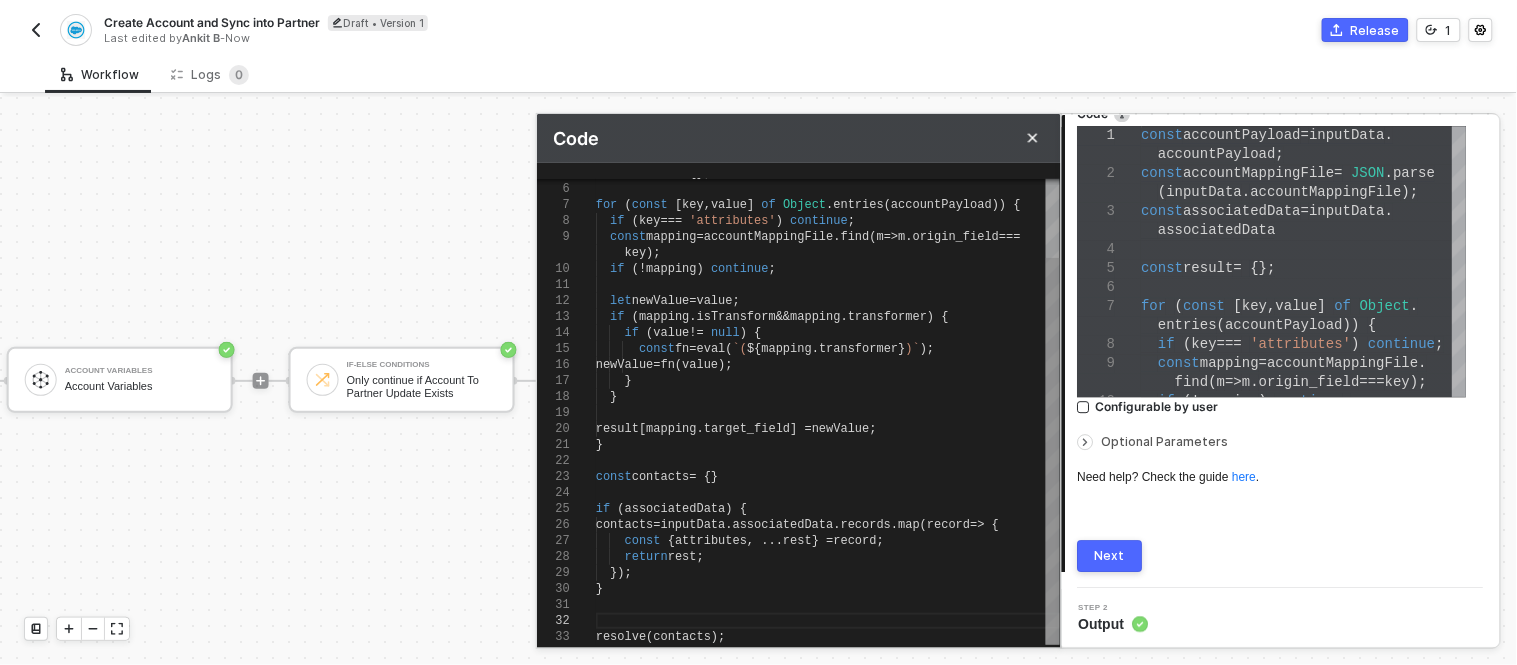click at bounding box center (828, 605) 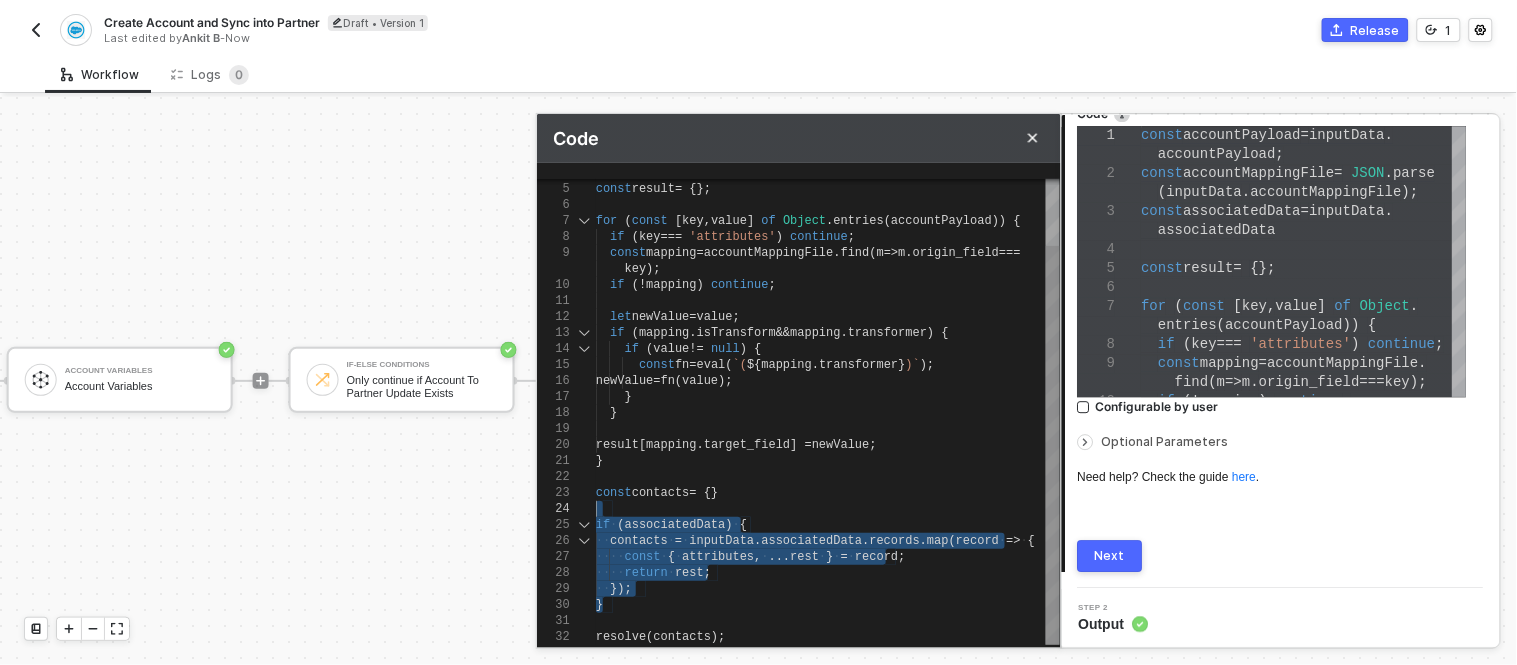drag, startPoint x: 634, startPoint y: 610, endPoint x: 584, endPoint y: 496, distance: 124.48293 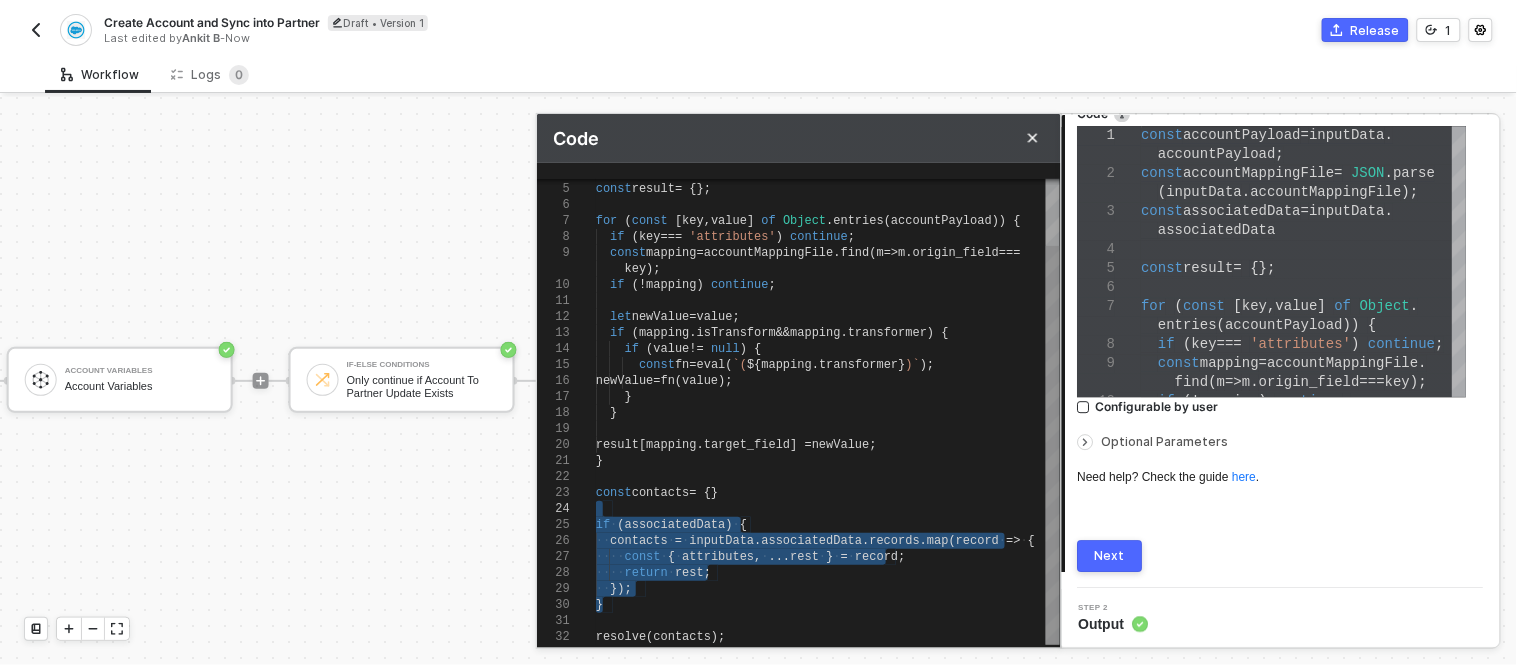 click on "rest" at bounding box center [804, 557] 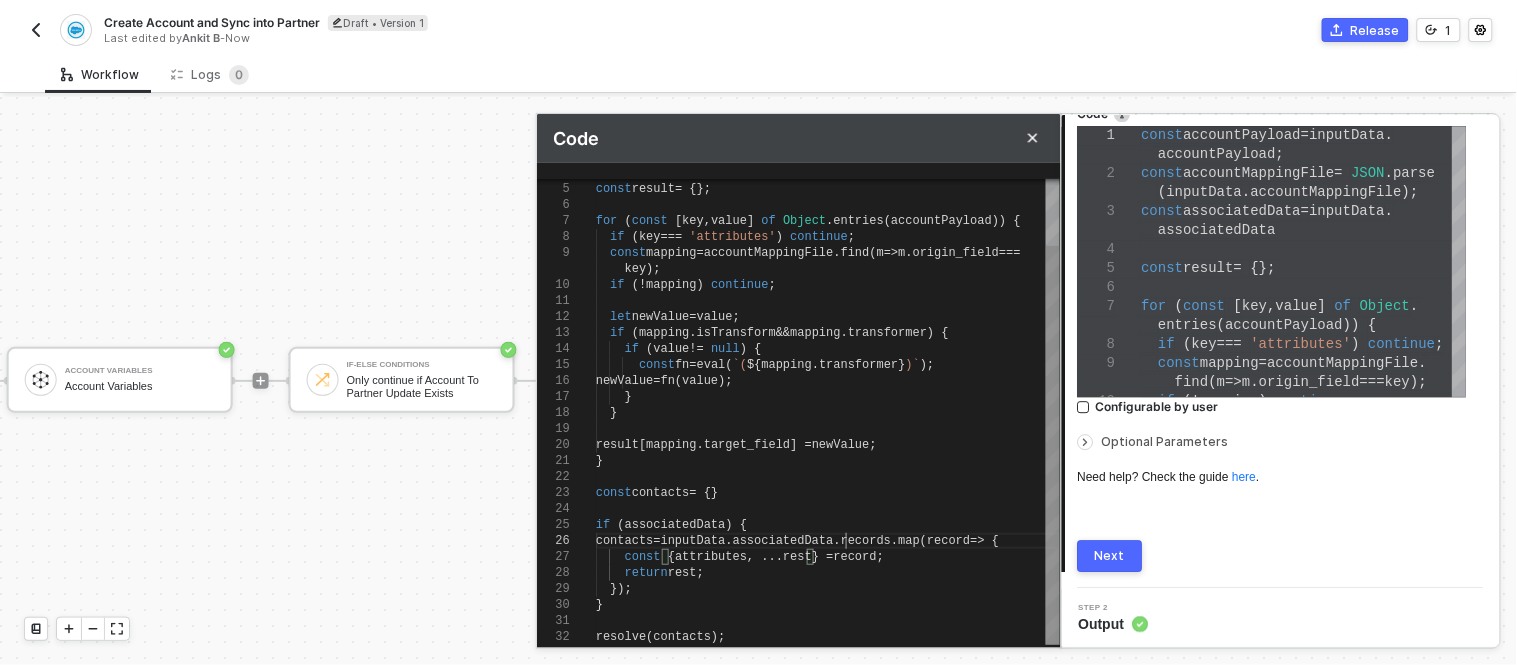 click on "." at bounding box center (837, 541) 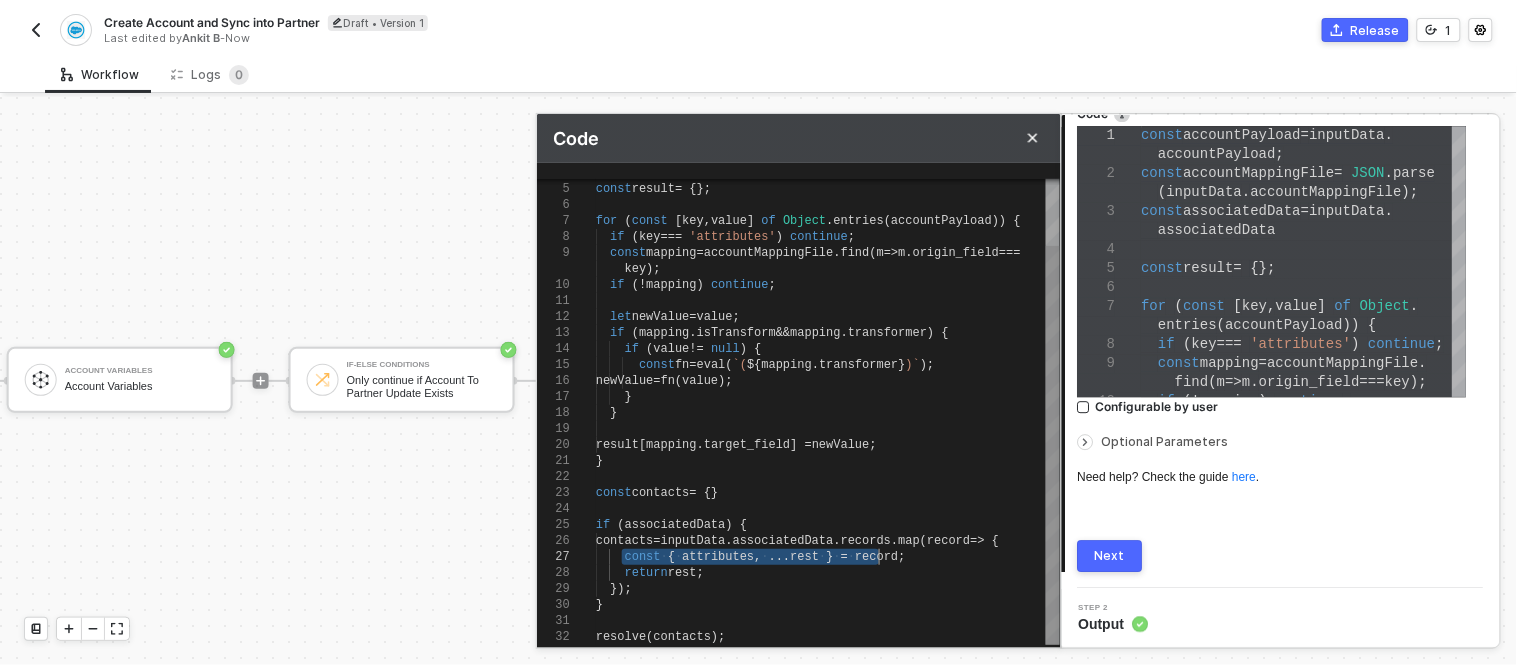 drag, startPoint x: 623, startPoint y: 556, endPoint x: 843, endPoint y: 556, distance: 220 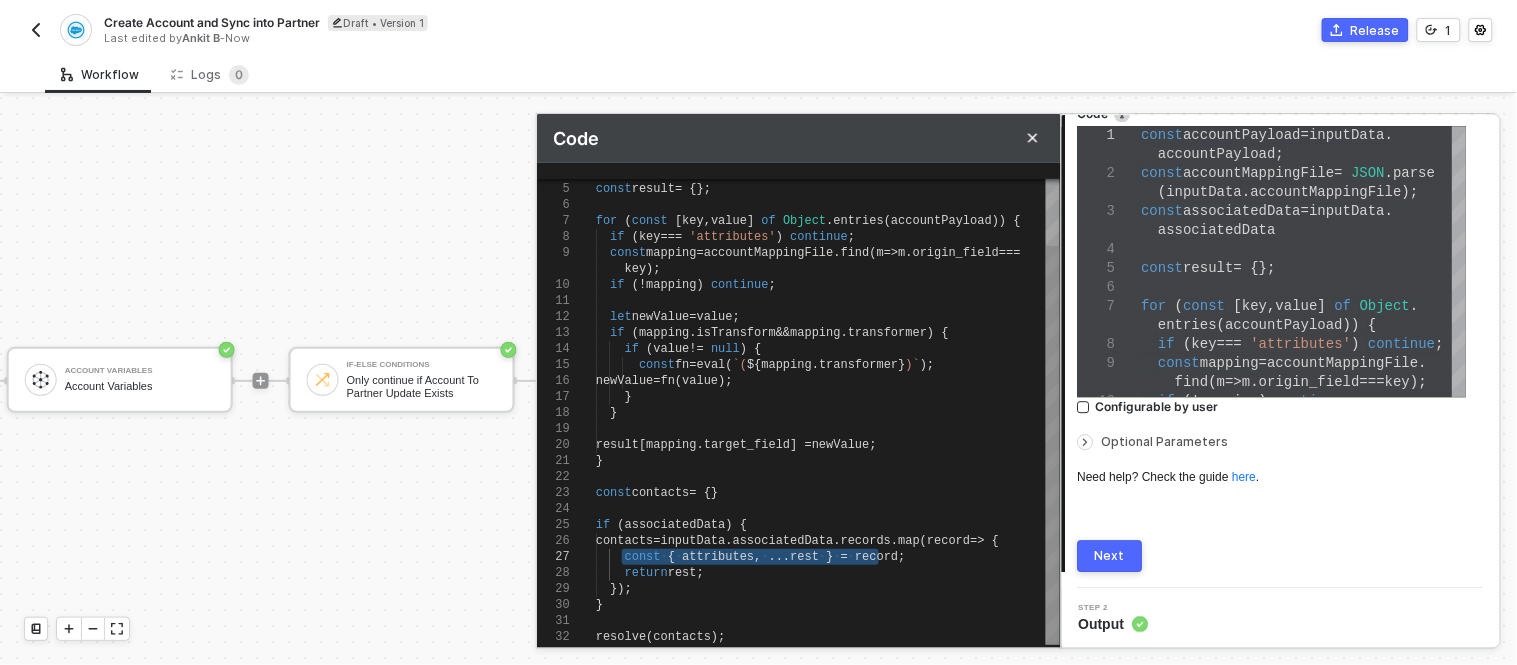 type on "result[mapping.target_field] = newValue;
}
const contacts = {}
if (associatedData) {
contacts = inputData.associatedData.records.map(record => {
// const { attributes, ...rest } = record;
return rest;" 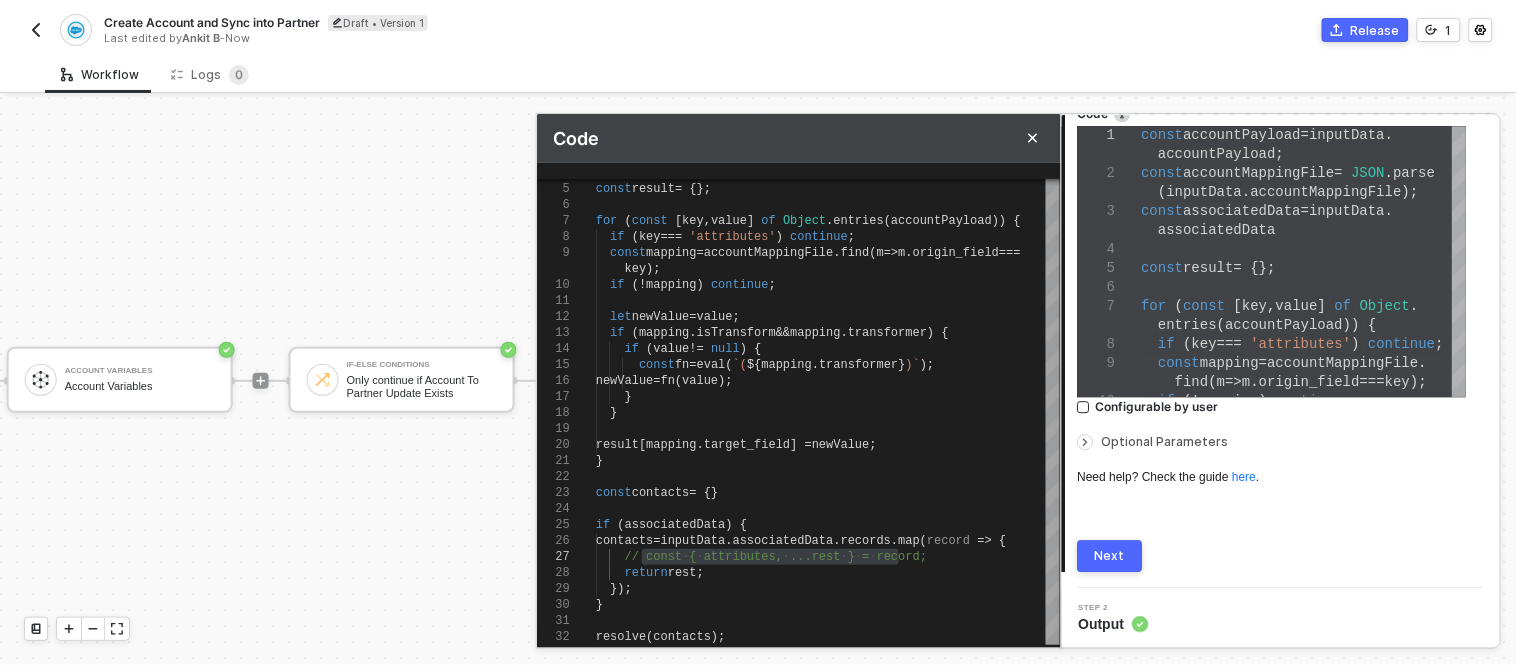 click on "Next" at bounding box center (1110, 556) 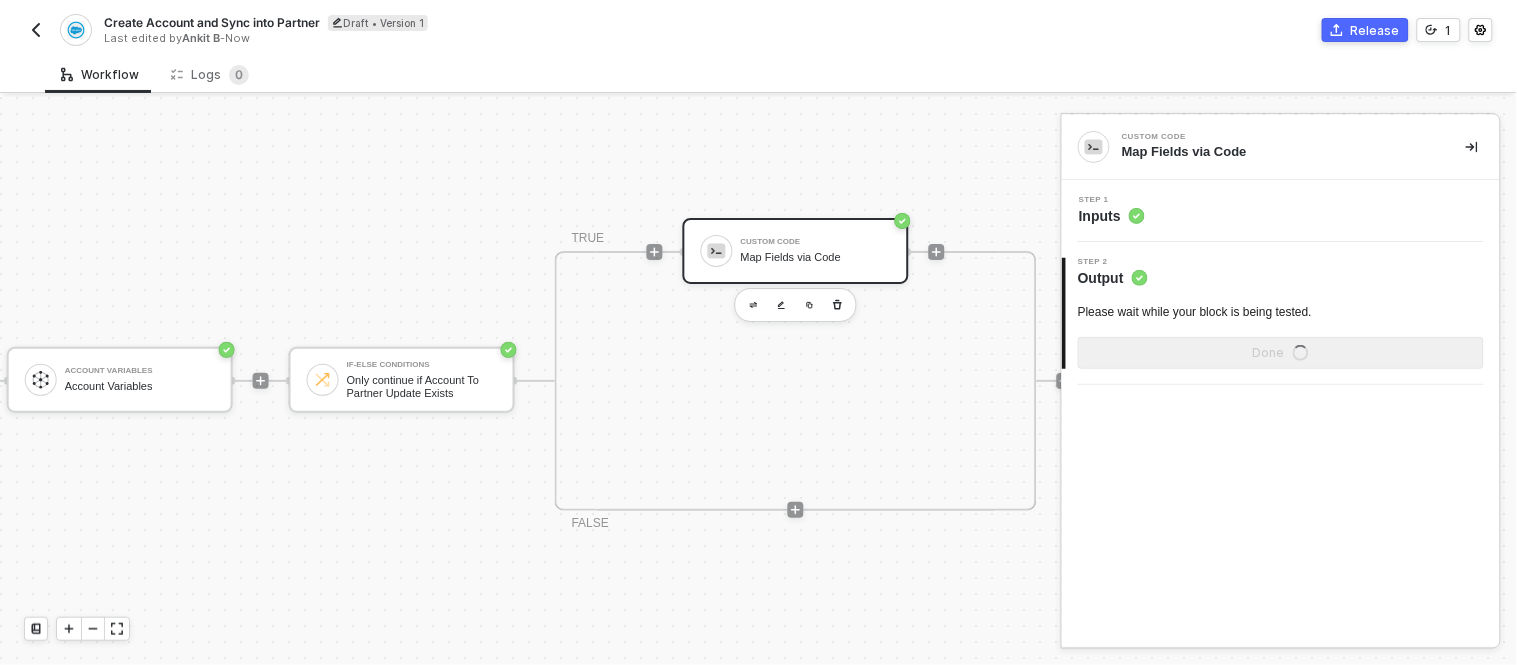 scroll, scrollTop: 0, scrollLeft: 0, axis: both 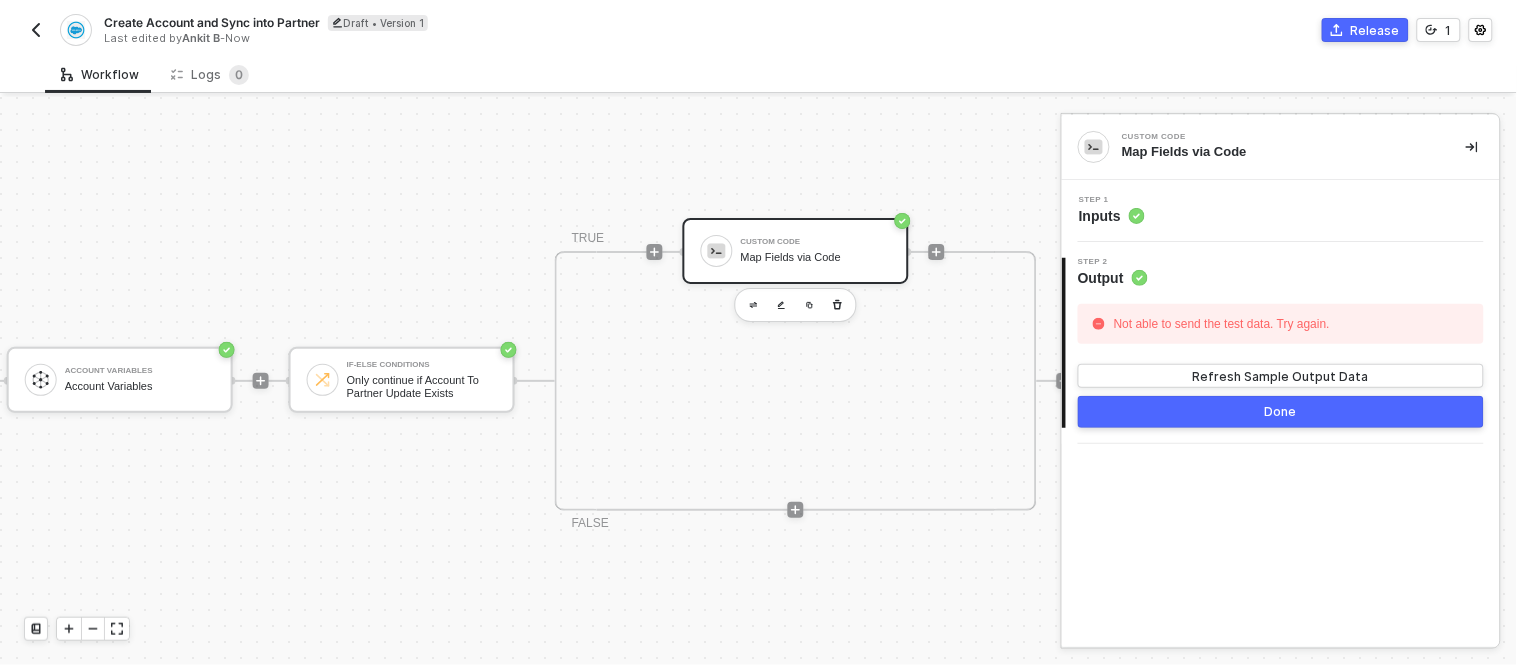 click on "Output" at bounding box center [1113, 278] 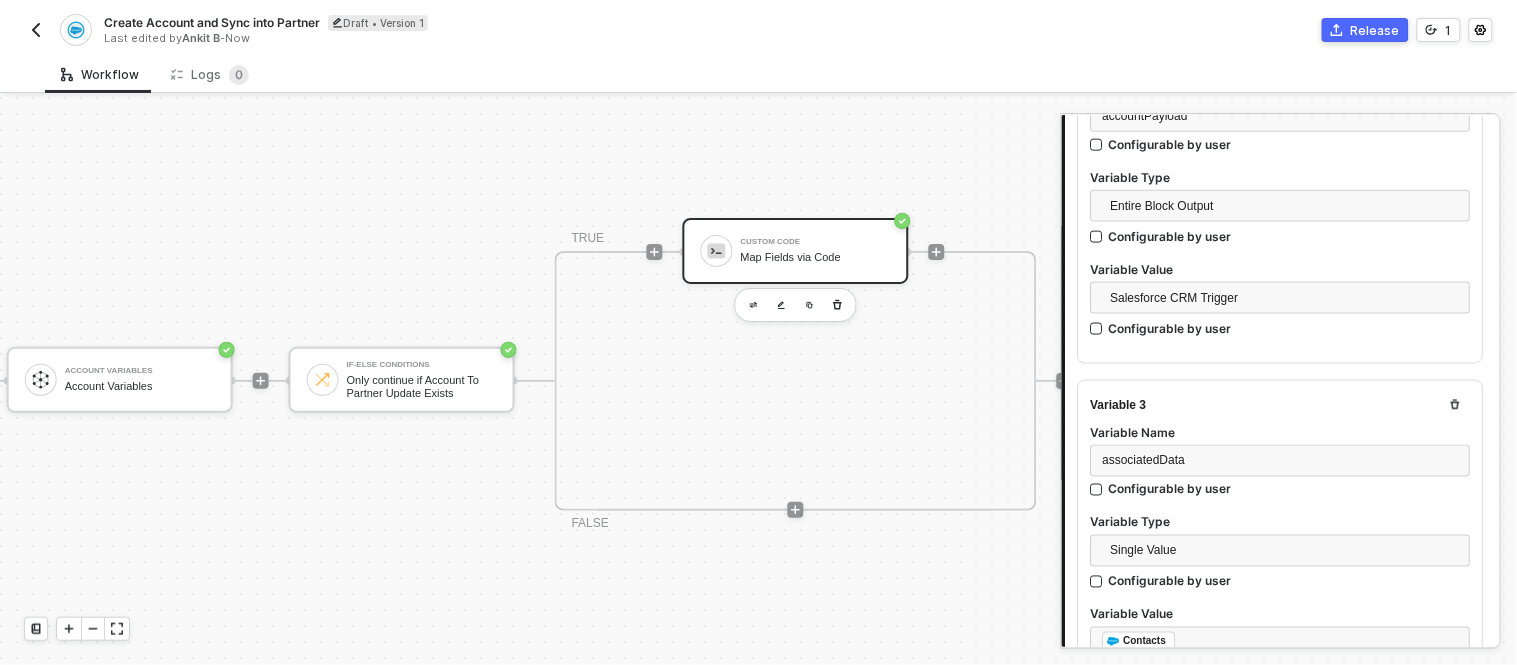 scroll, scrollTop: 1196, scrollLeft: 0, axis: vertical 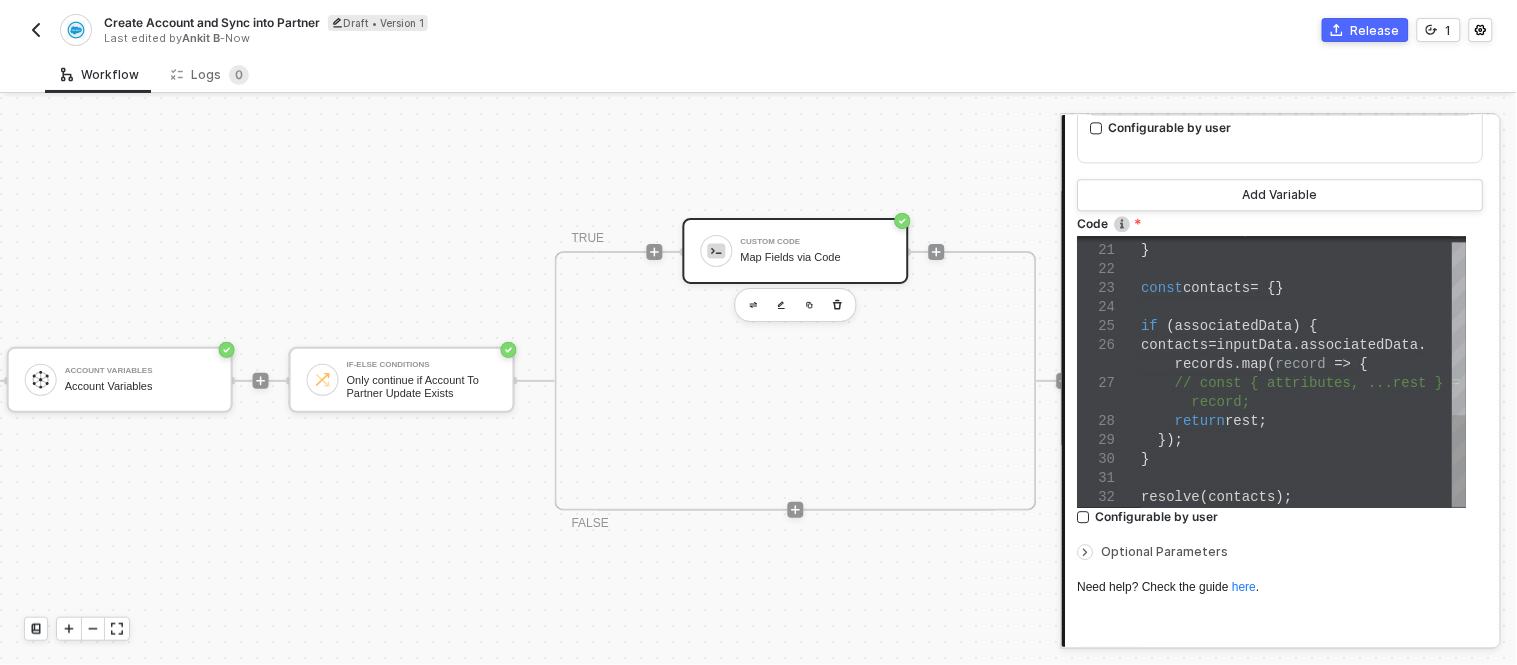 type on "const contacts = {}
if (associatedData) {
contacts = inputData.associatedData.records.map(record => {
// const { attributes, ...rest } = record;
return rest;
});
}" 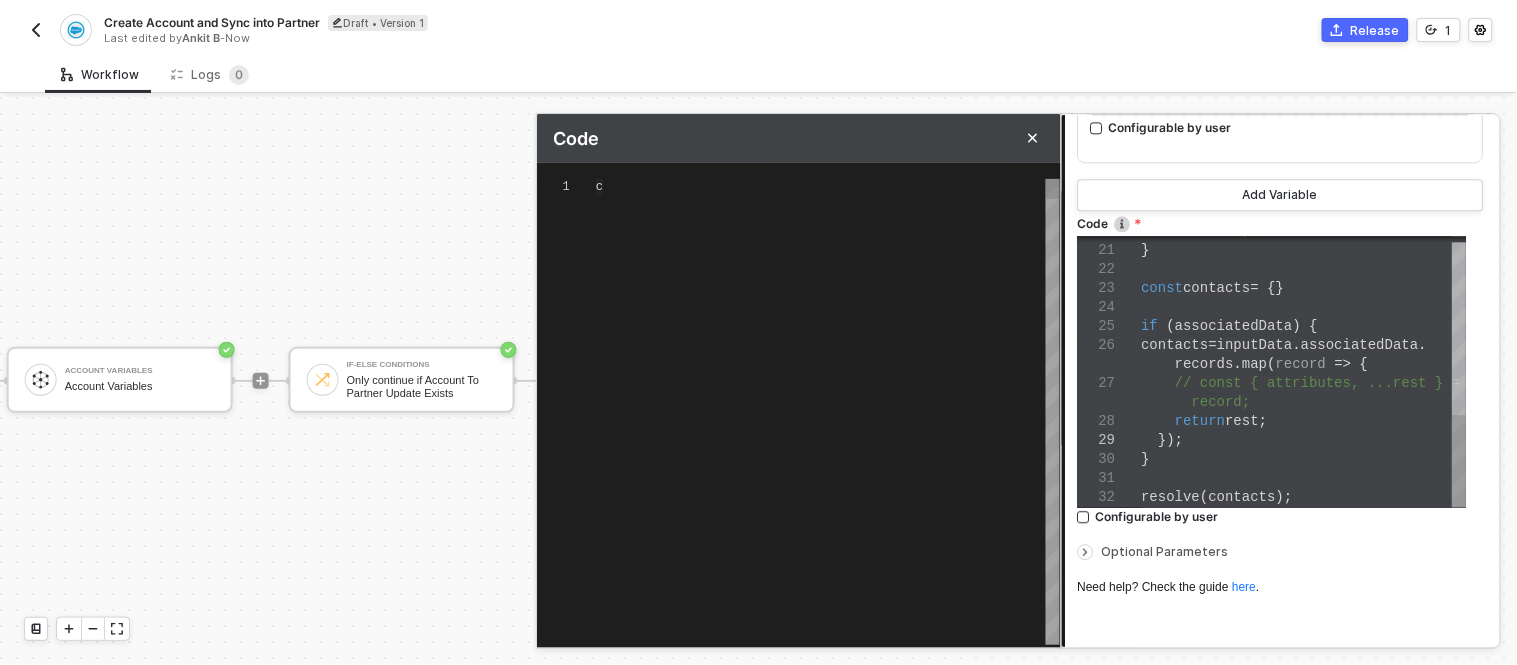 scroll, scrollTop: 0, scrollLeft: 260, axis: horizontal 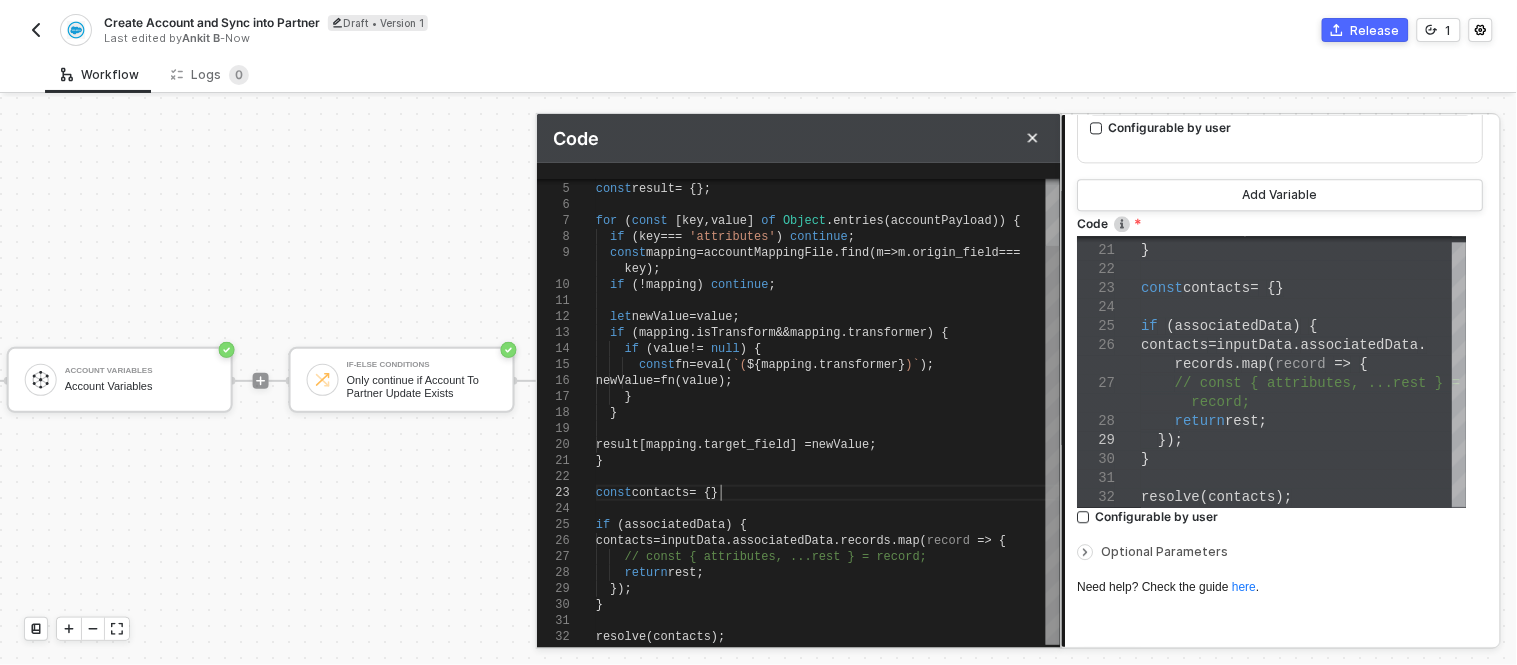click on "const  contacts  =   {}" at bounding box center [828, 493] 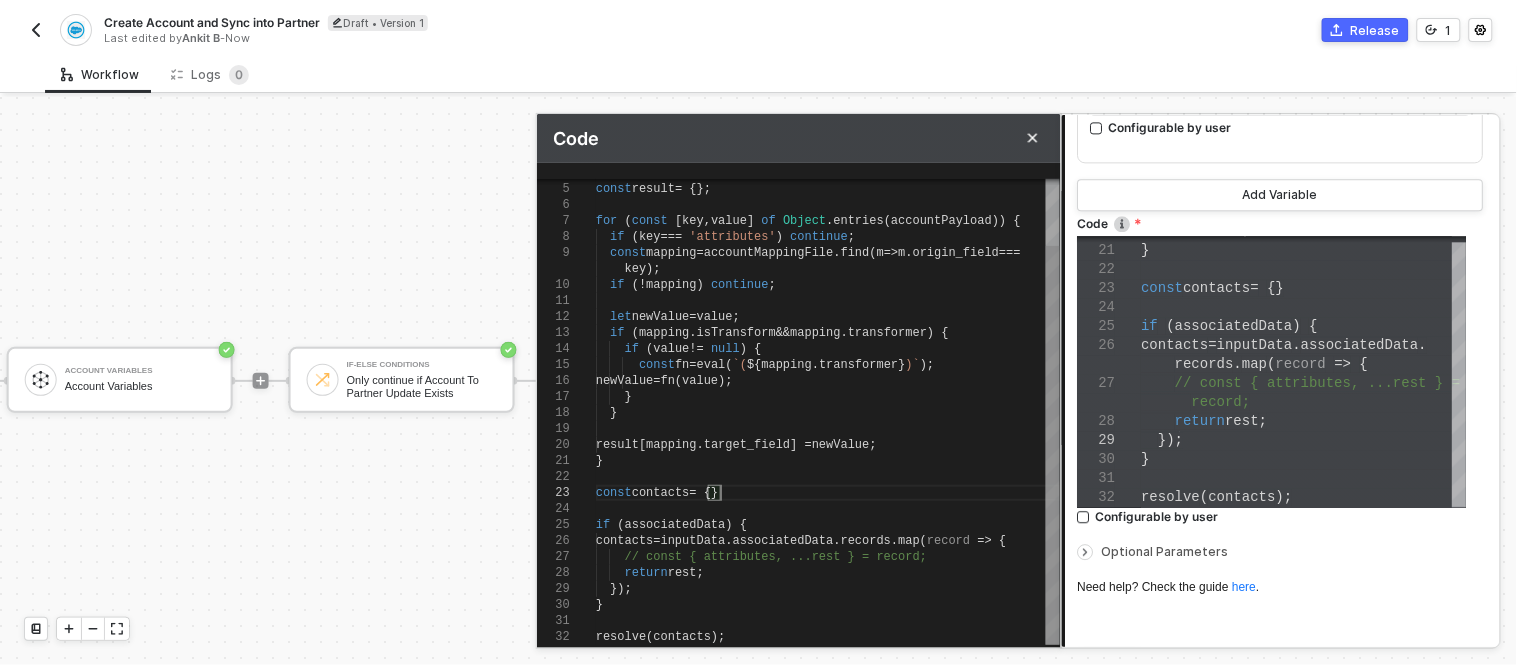 type on "result[mapping.target_field] = newValue;
}
const contacts = {
if (associatedData) {
contacts = inputData.associatedData.records.map(record => {
// const { attributes, ...rest } = record;
return rest;" 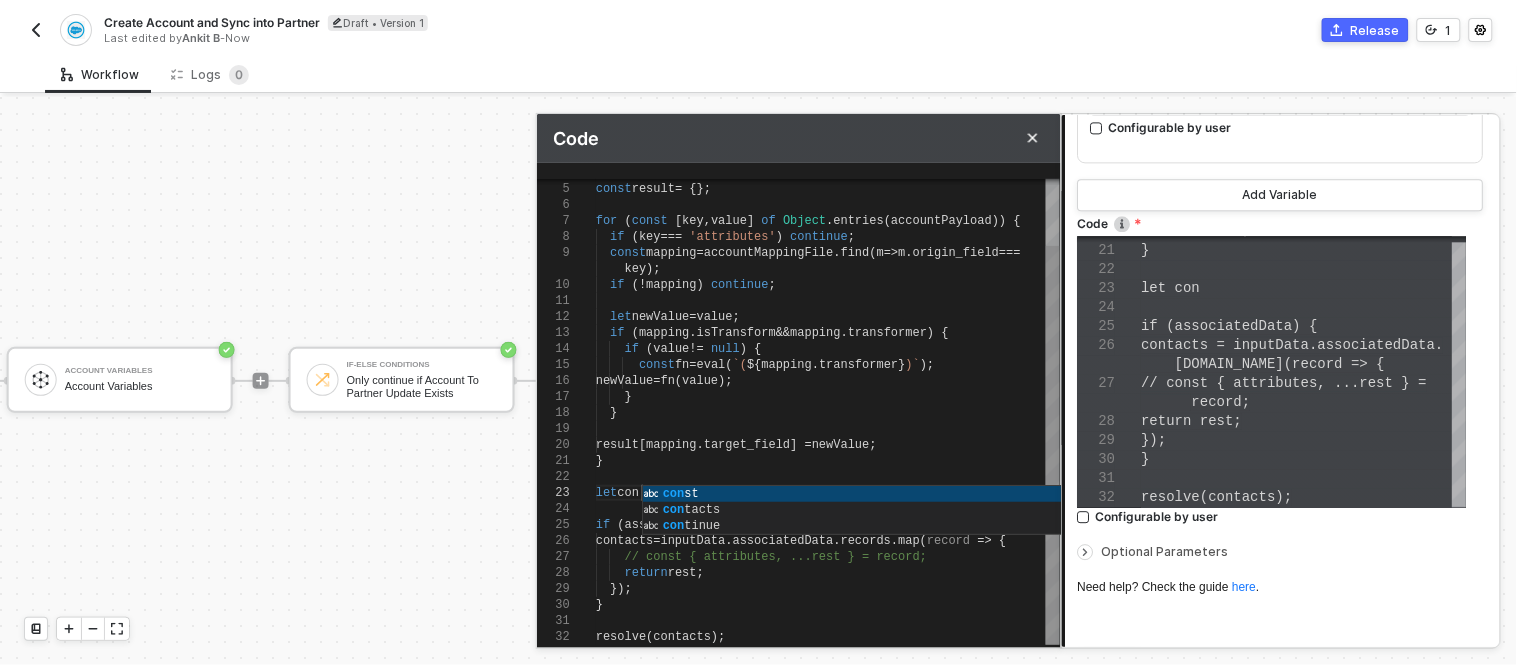 scroll, scrollTop: 63, scrollLeft: 43, axis: both 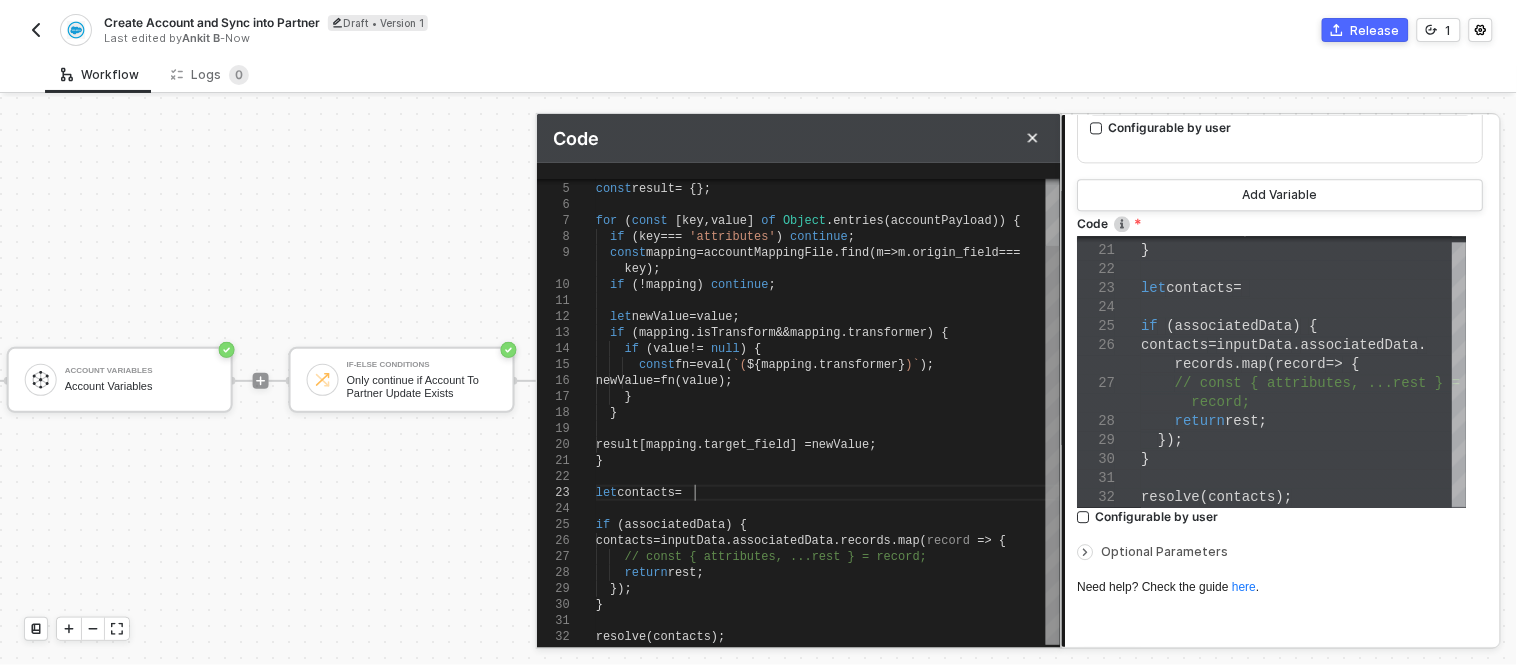 type on "result[mapping.target_field] = newValue;
}
let contacts = {}
if (associatedData) {
contacts = inputData.associatedData.records.map(record => {
// const { attributes, ...rest } = record;
return rest;" 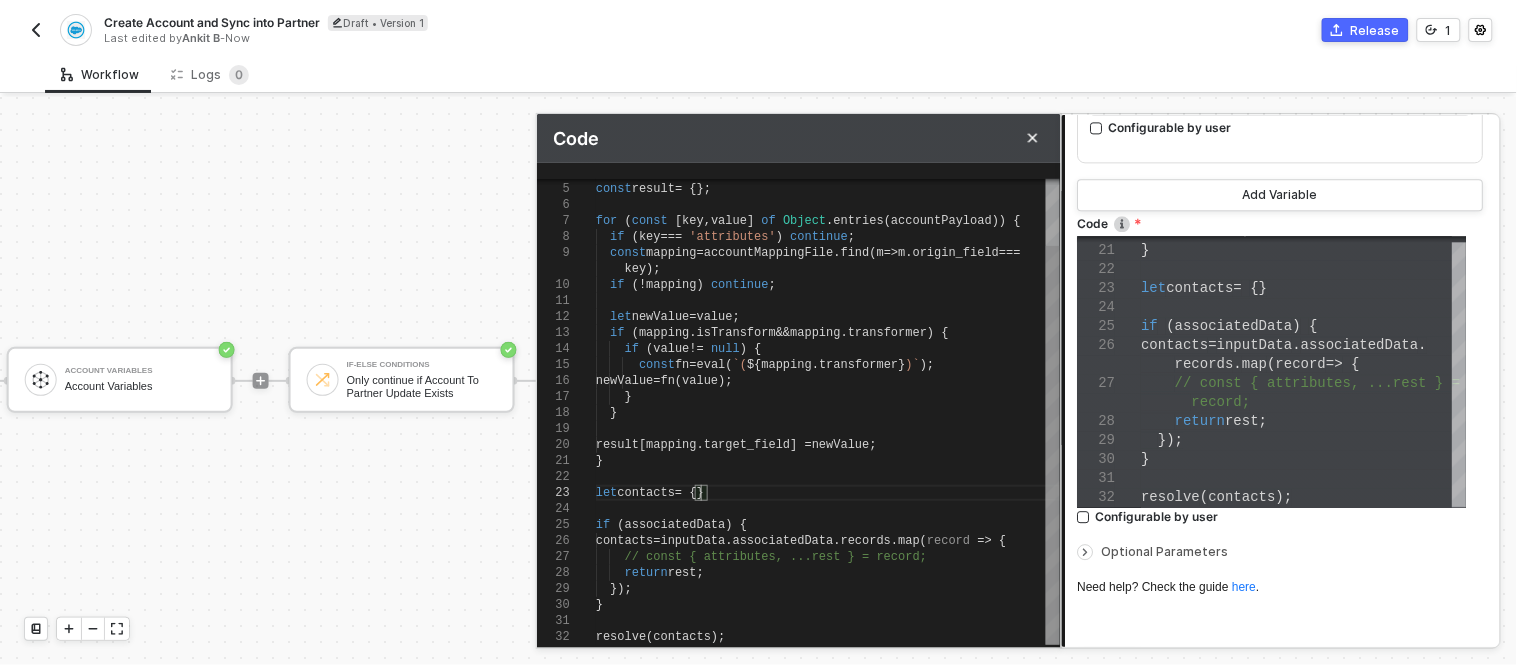 scroll, scrollTop: 63, scrollLeft: 104, axis: both 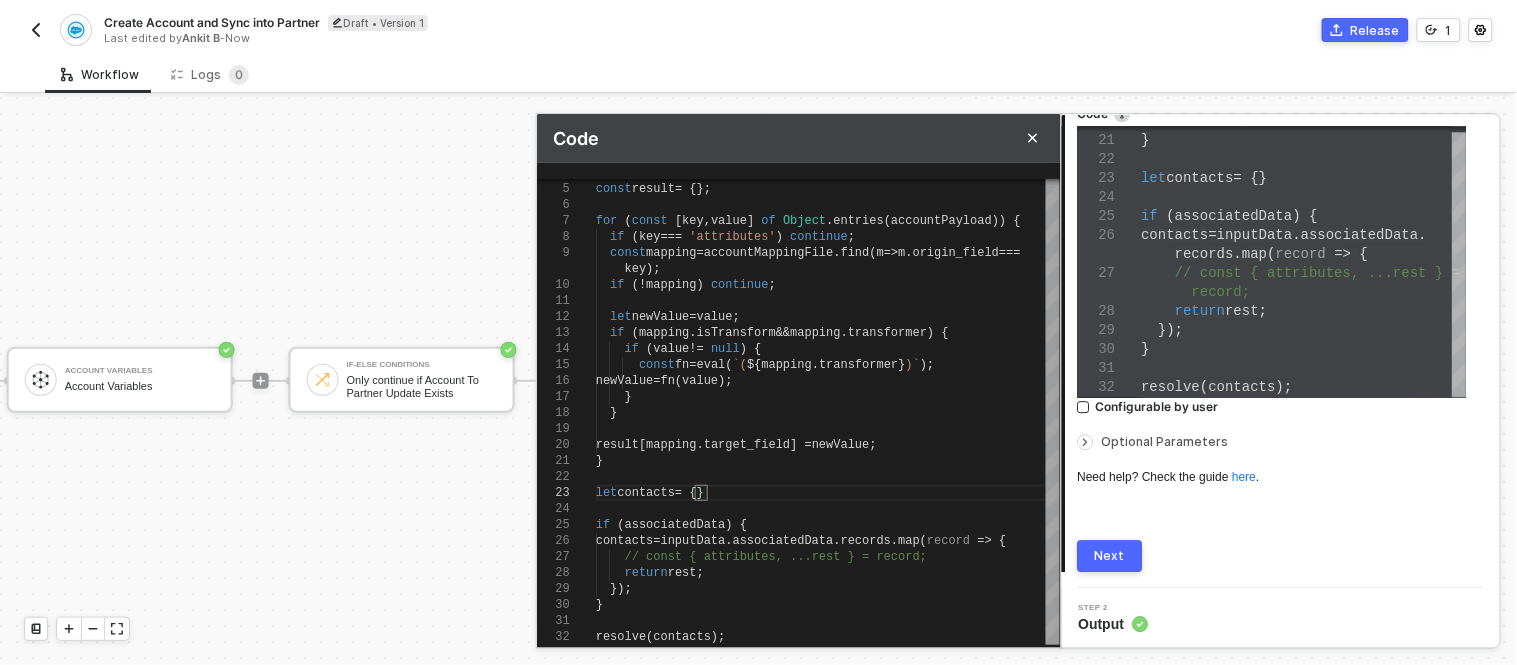 click on "Next" at bounding box center (1111, 556) 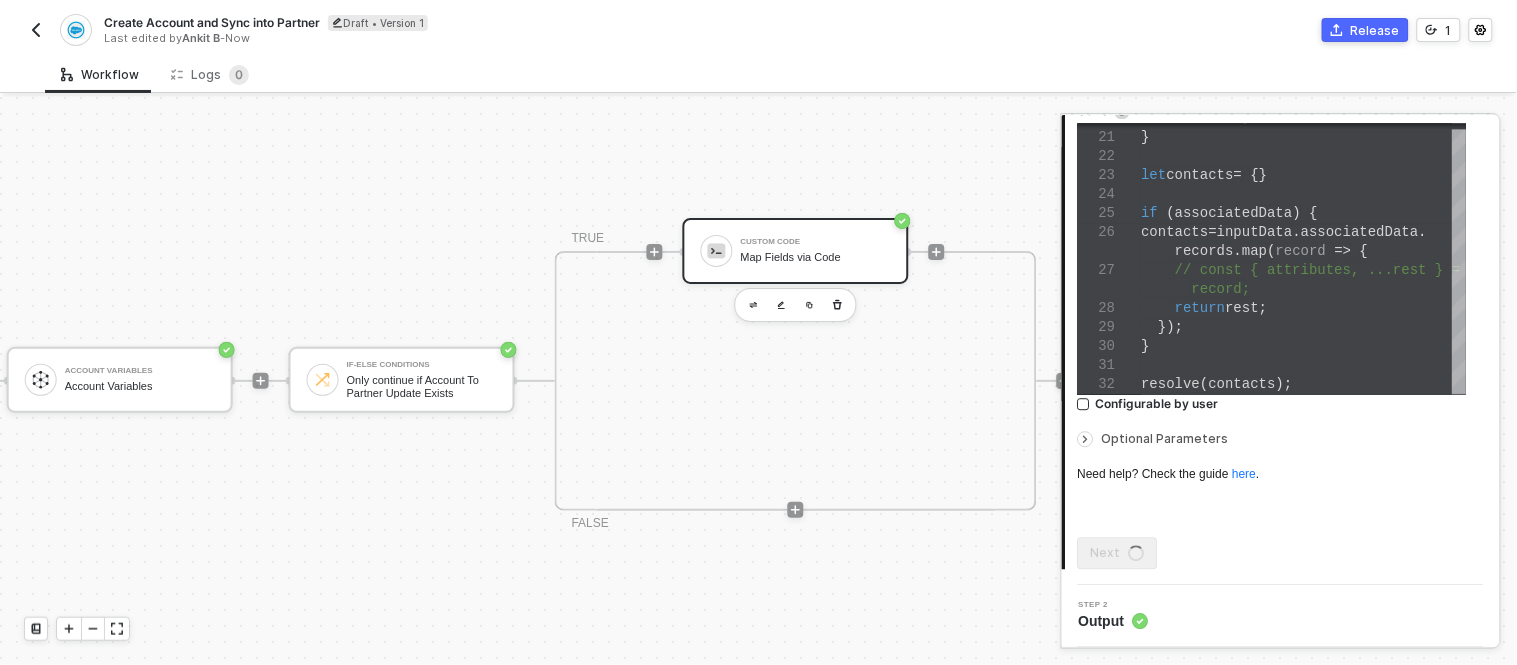 scroll, scrollTop: 0, scrollLeft: 0, axis: both 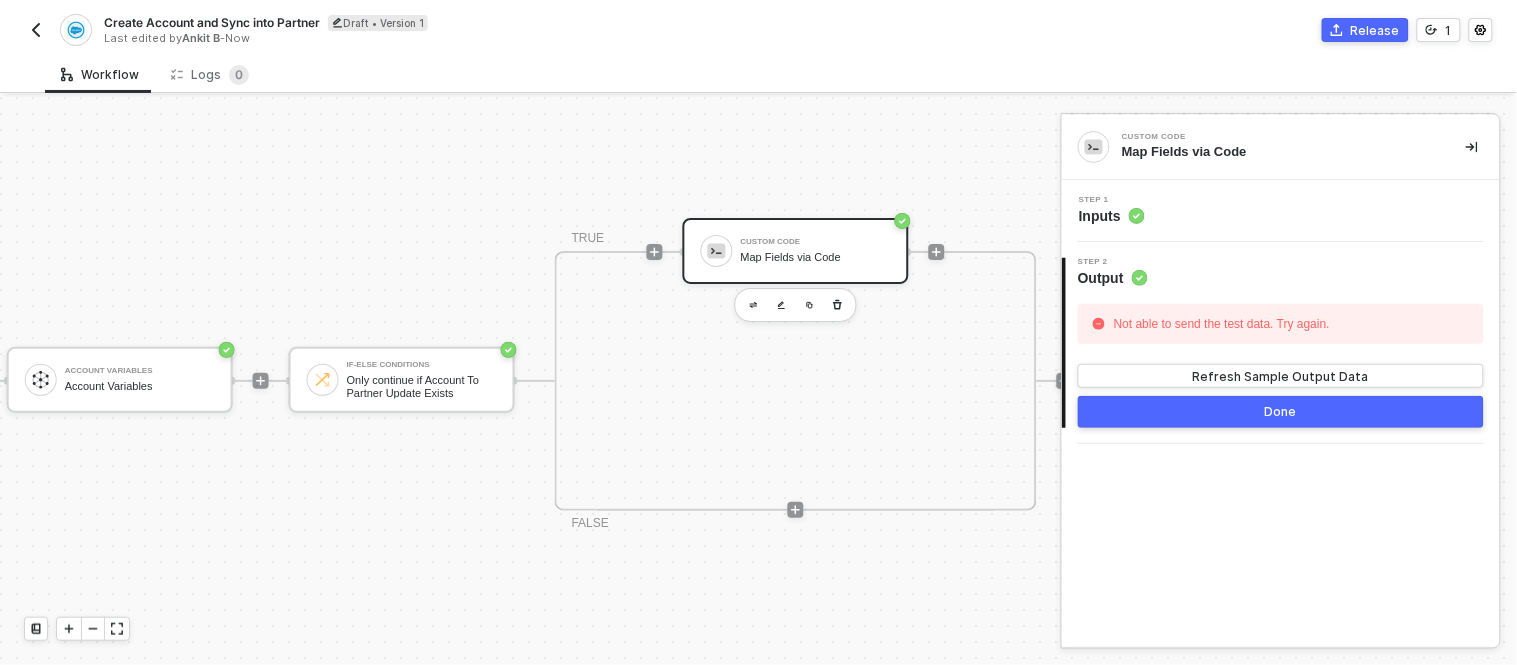 click on "Step 2" at bounding box center [1113, 262] 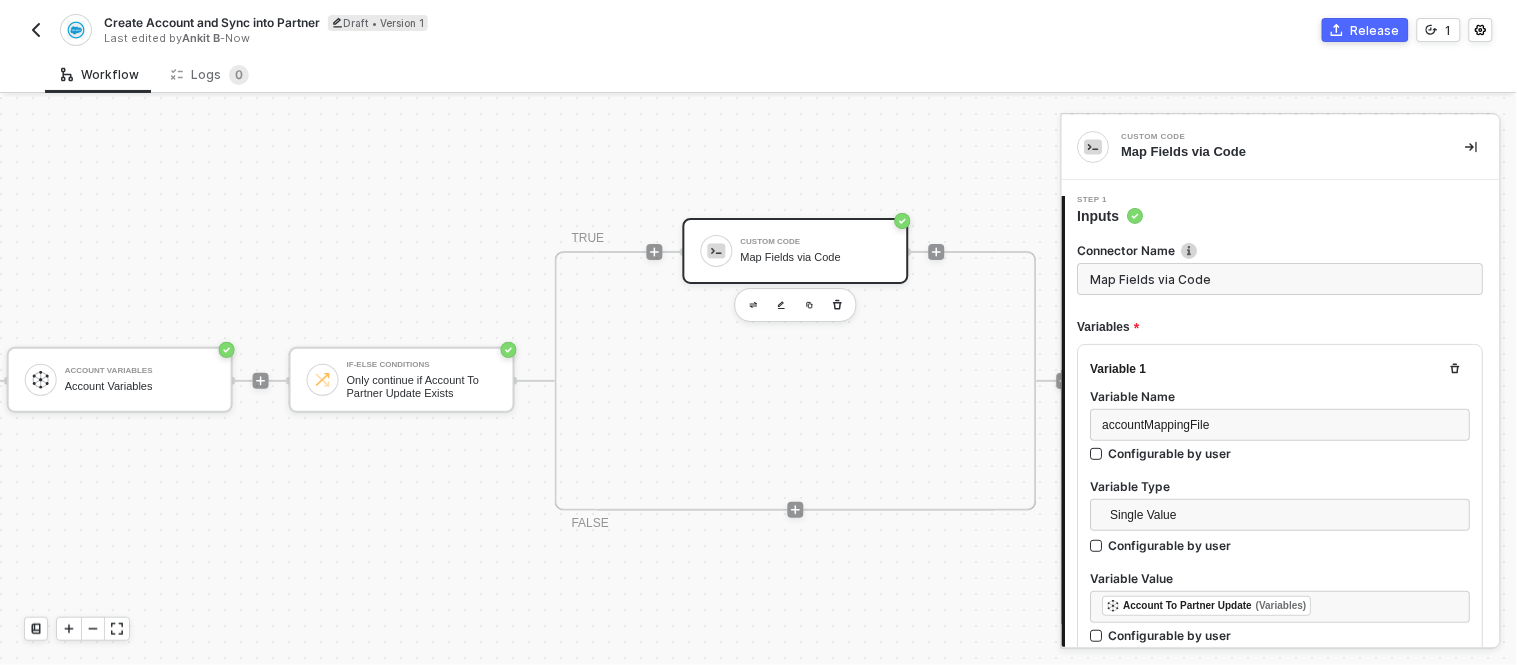 type on "const accountPayload = inputData.accountPayload;
const accountMappingFile = JSON.parse(inputData.accountMappingFile);
const associatedData = inputData.associatedData
const result = {};
for (const [key, value] of Object." 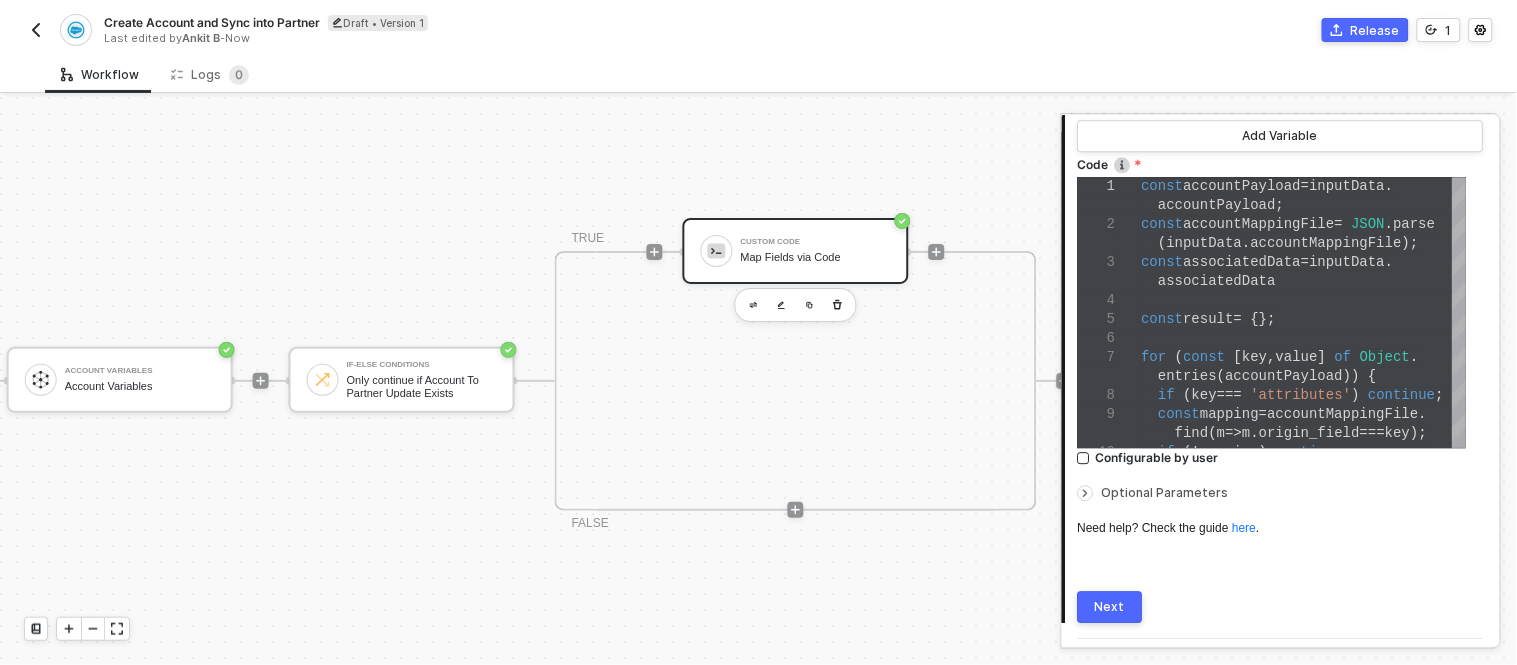 scroll, scrollTop: 1306, scrollLeft: 0, axis: vertical 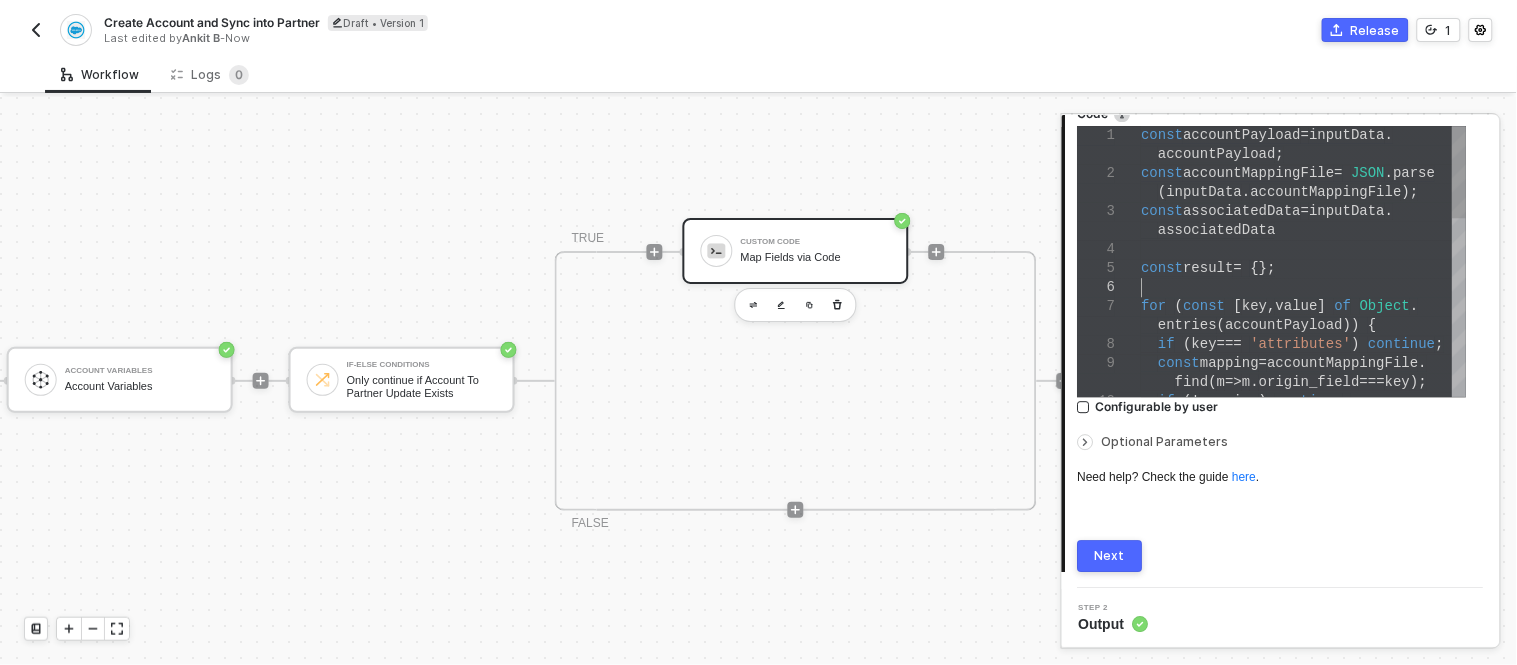 click at bounding box center [1304, 287] 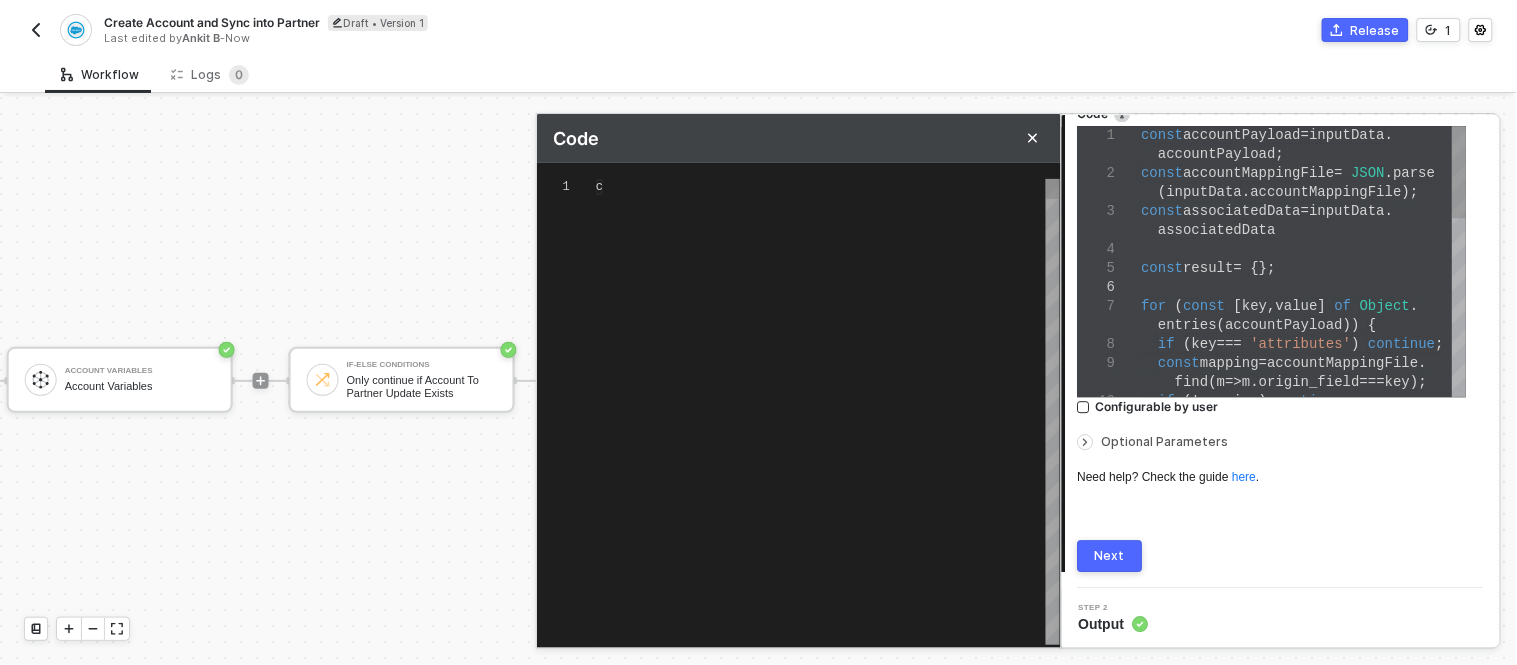 scroll, scrollTop: 0, scrollLeft: 260, axis: horizontal 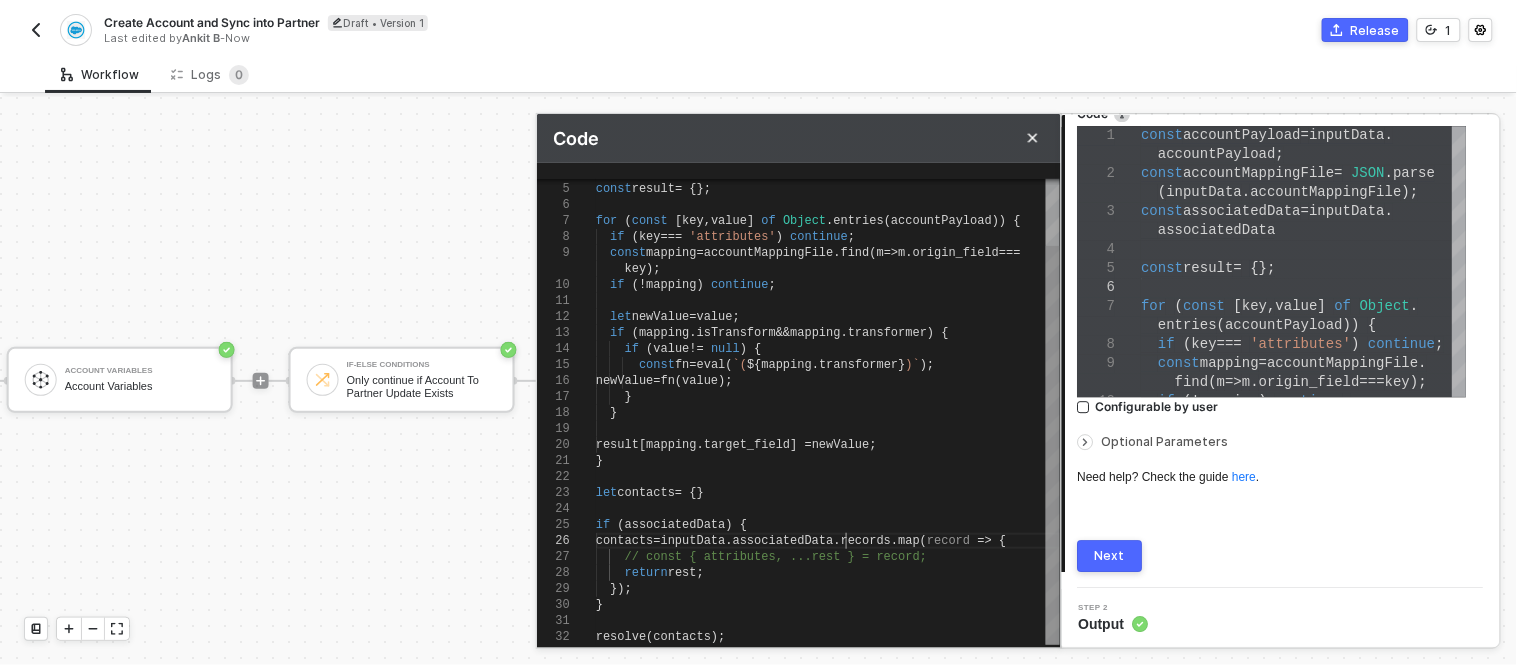 click on "." at bounding box center [837, 541] 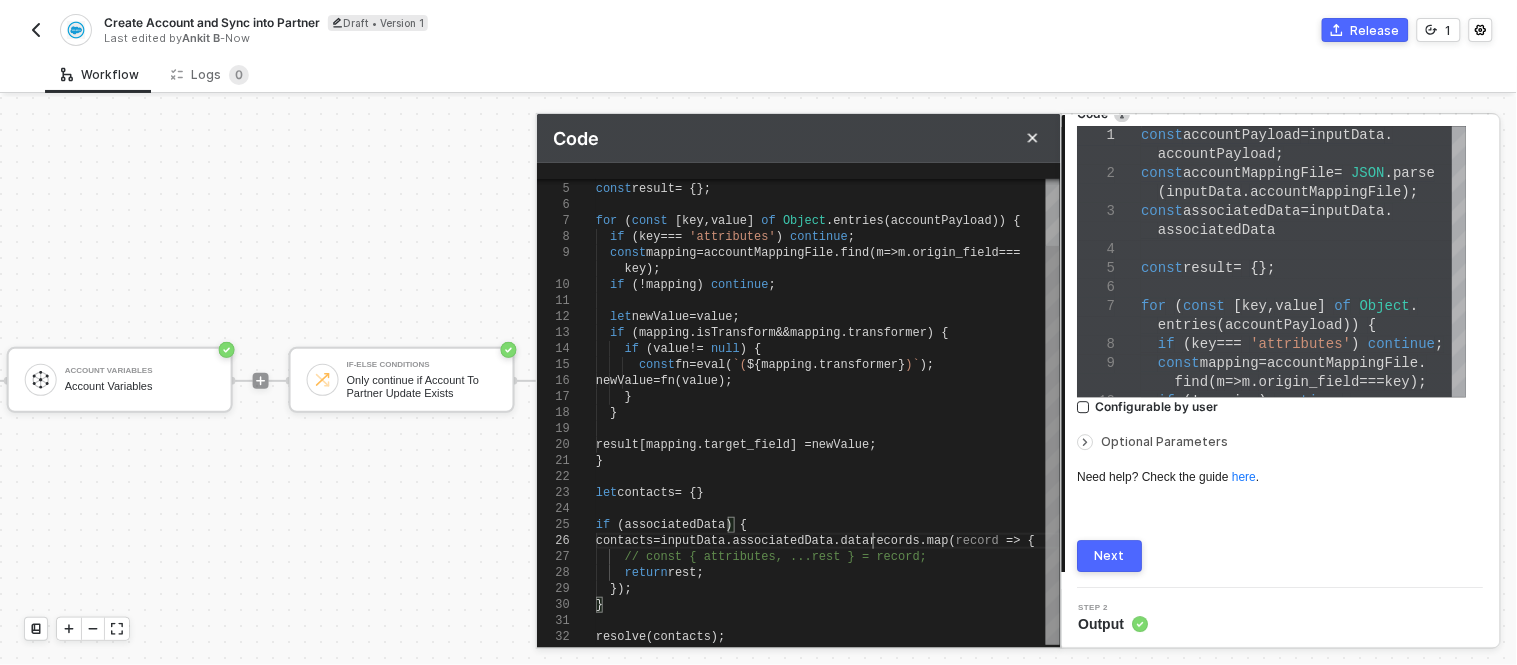type on "result[mapping.target_field] = newValue;
}
let contacts = {}
if (associatedData) {
contacts = inputData.associatedData.data.records.map(record => {
// const { attributes, ...rest } = record;
return rest;" 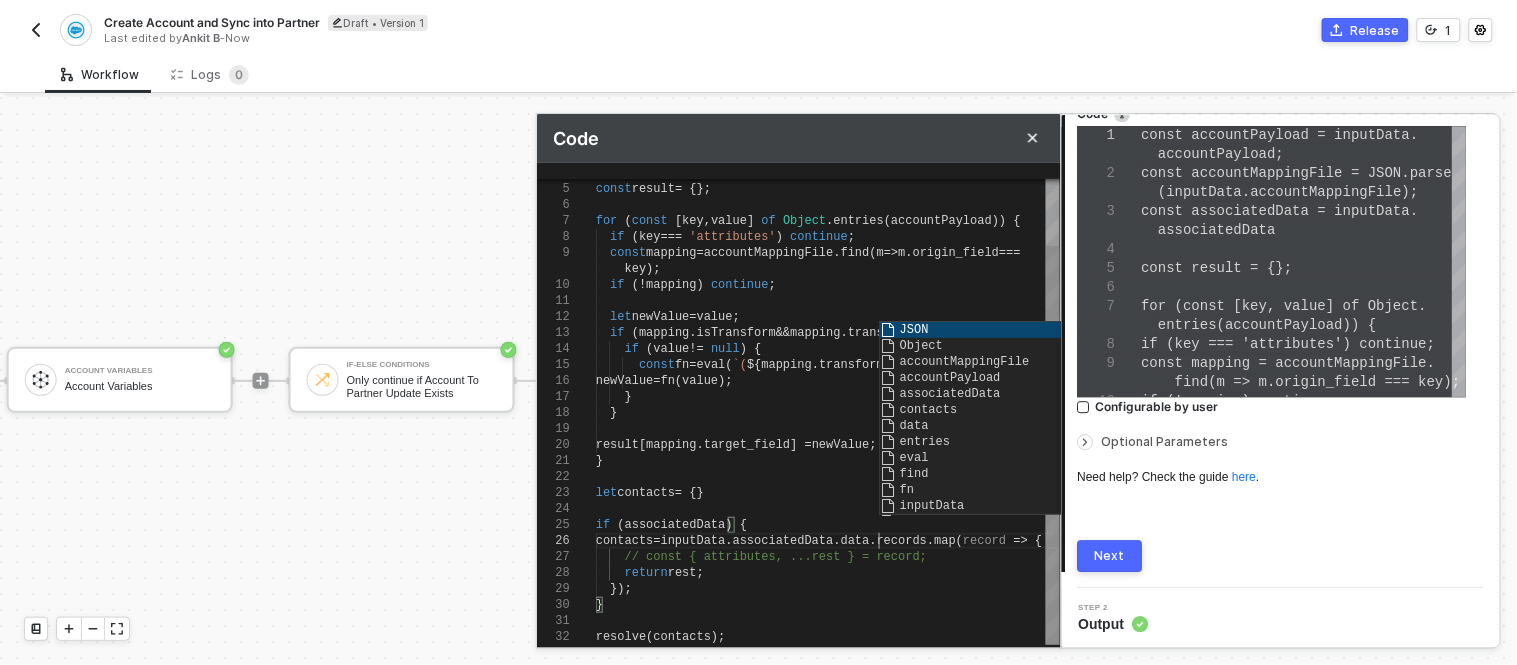 scroll, scrollTop: 111, scrollLeft: 283, axis: both 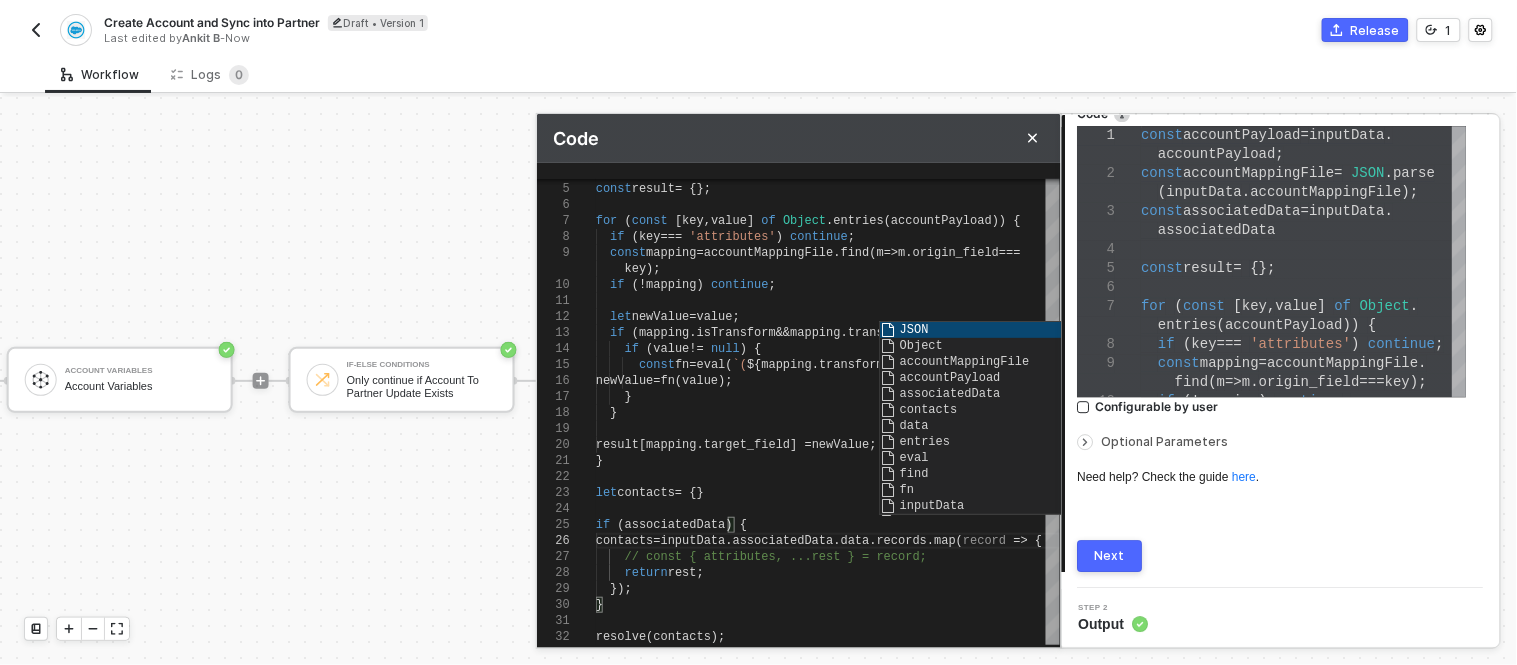 click on "Next" at bounding box center (1110, 556) 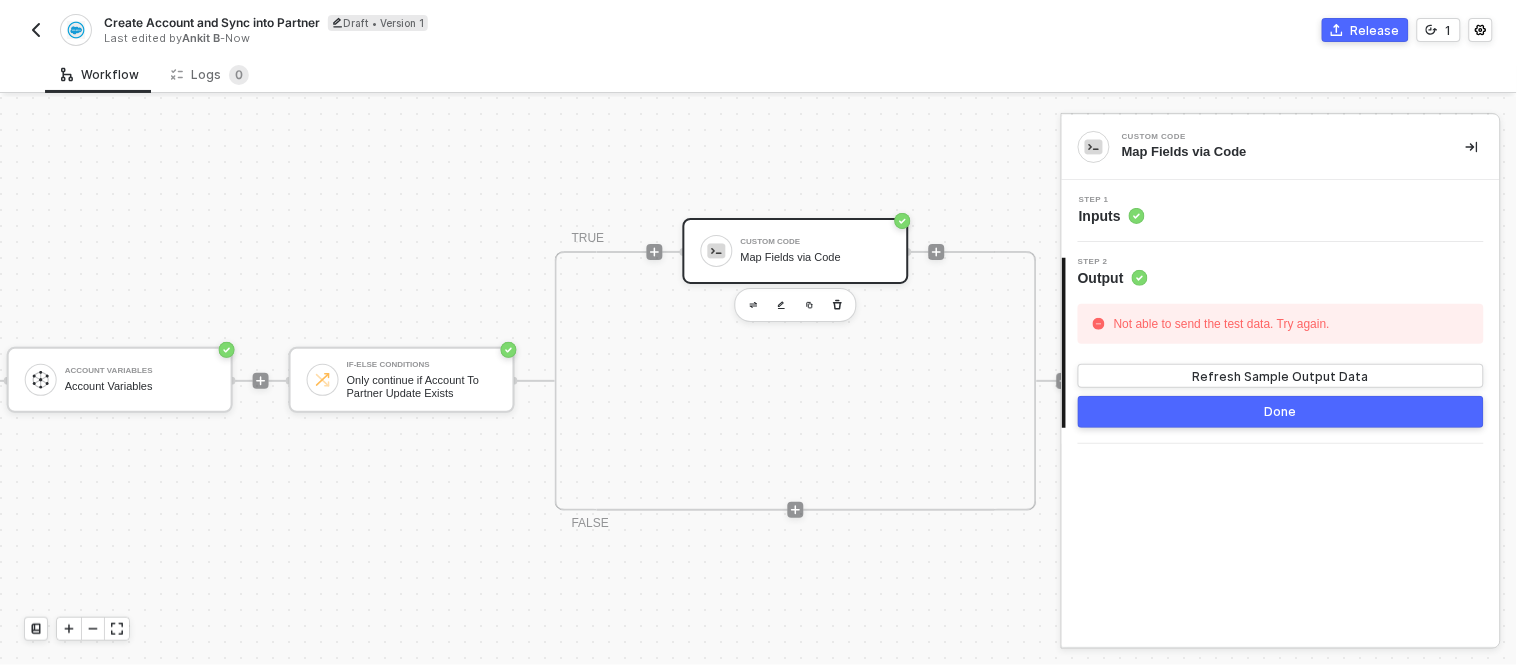 scroll, scrollTop: 0, scrollLeft: 0, axis: both 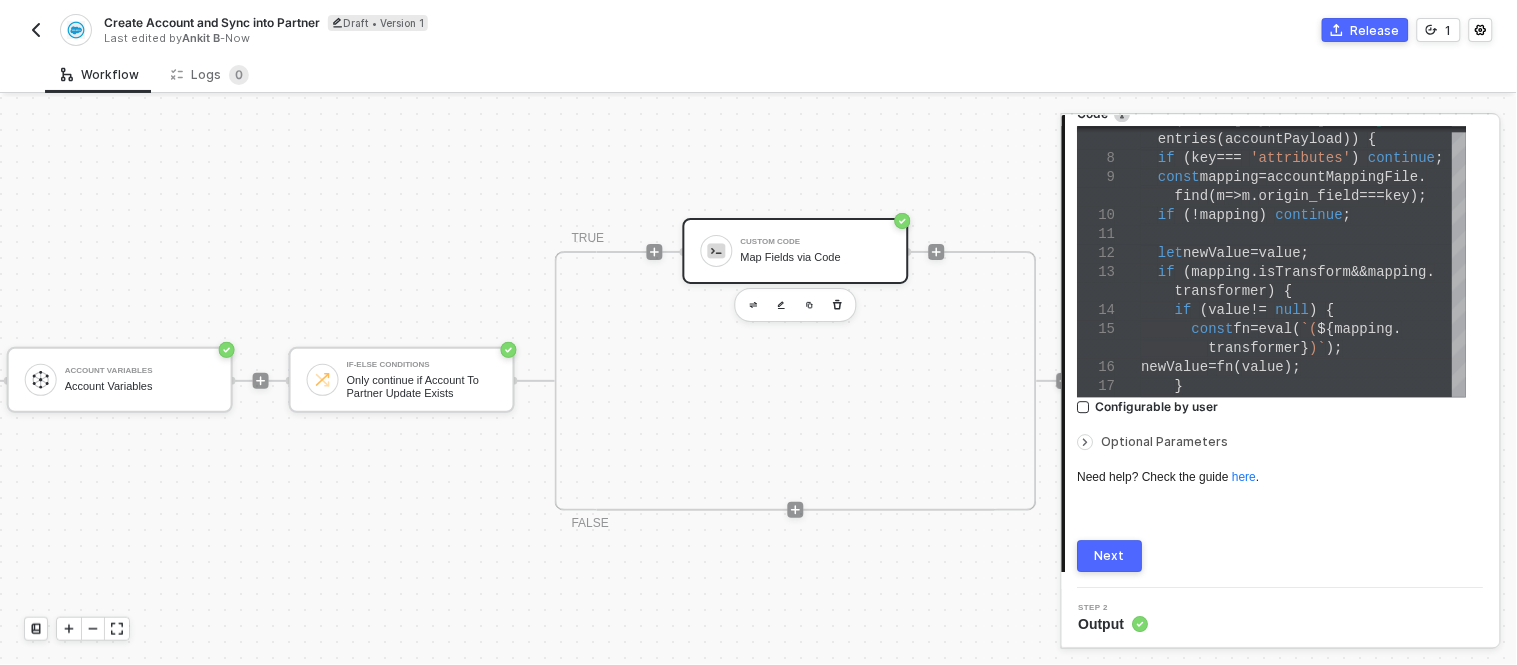 click on "continue" at bounding box center [1309, 215] 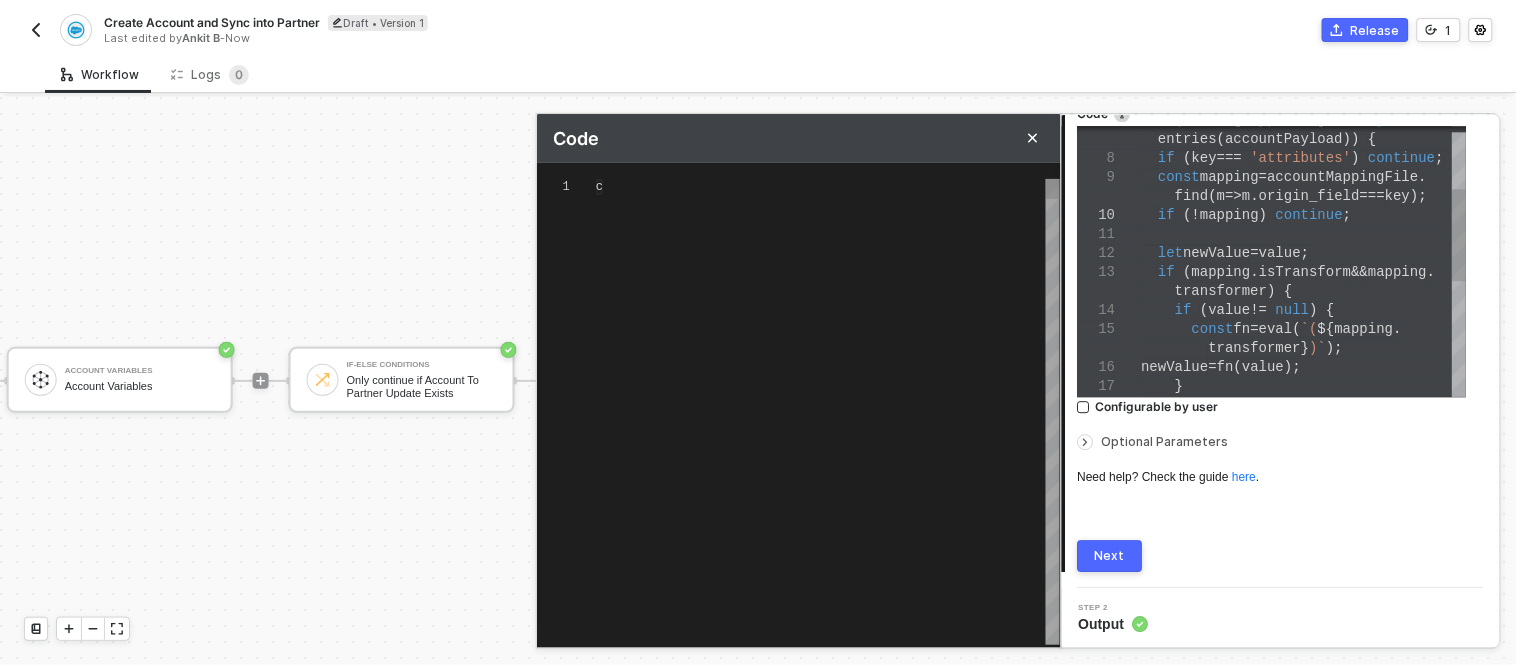 scroll, scrollTop: 0, scrollLeft: 260, axis: horizontal 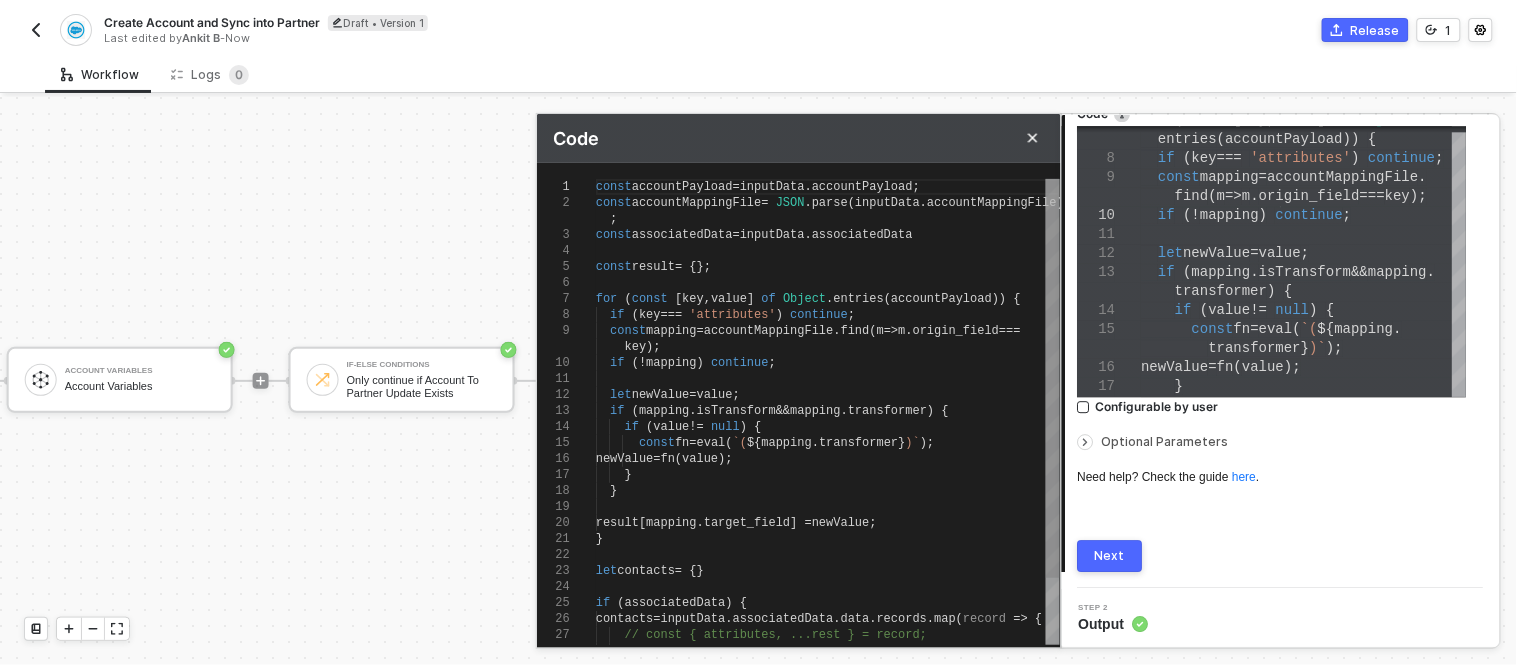 click on "associatedData" at bounding box center [862, 235] 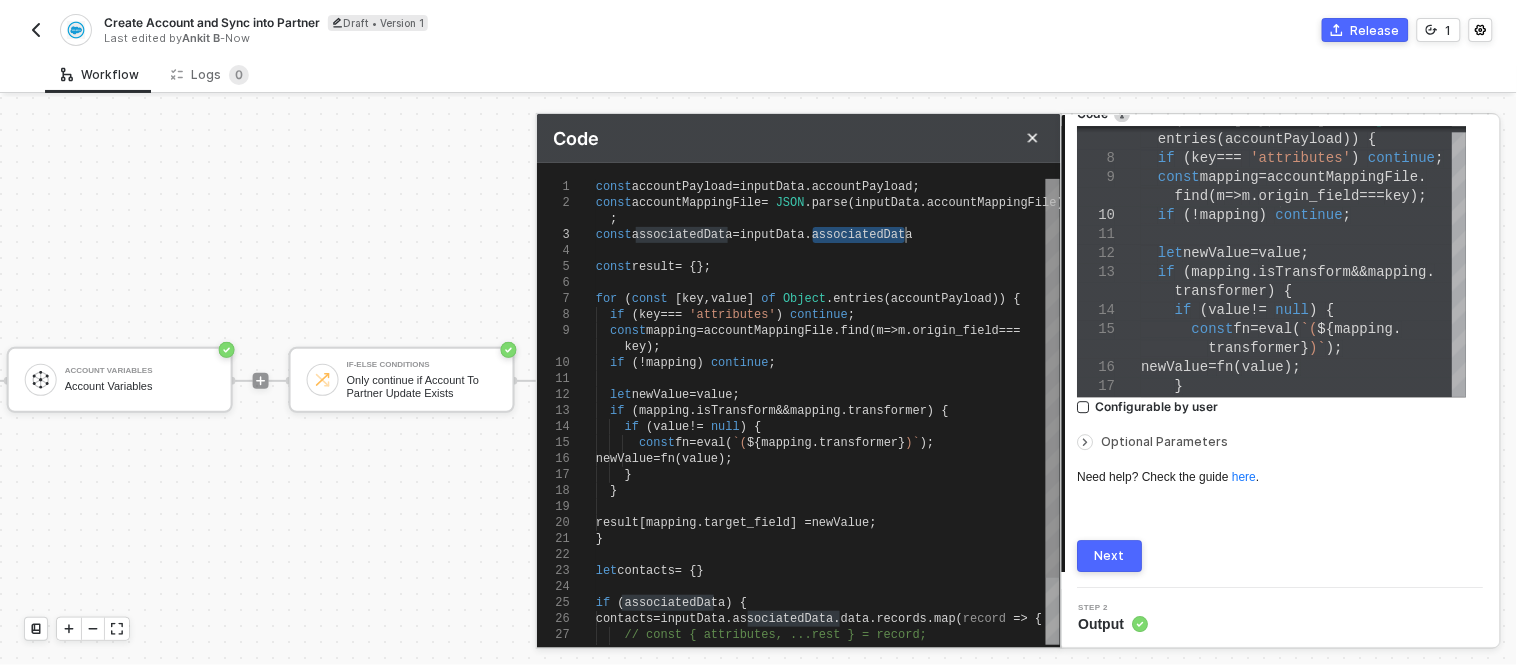 scroll, scrollTop: 0, scrollLeft: 433, axis: horizontal 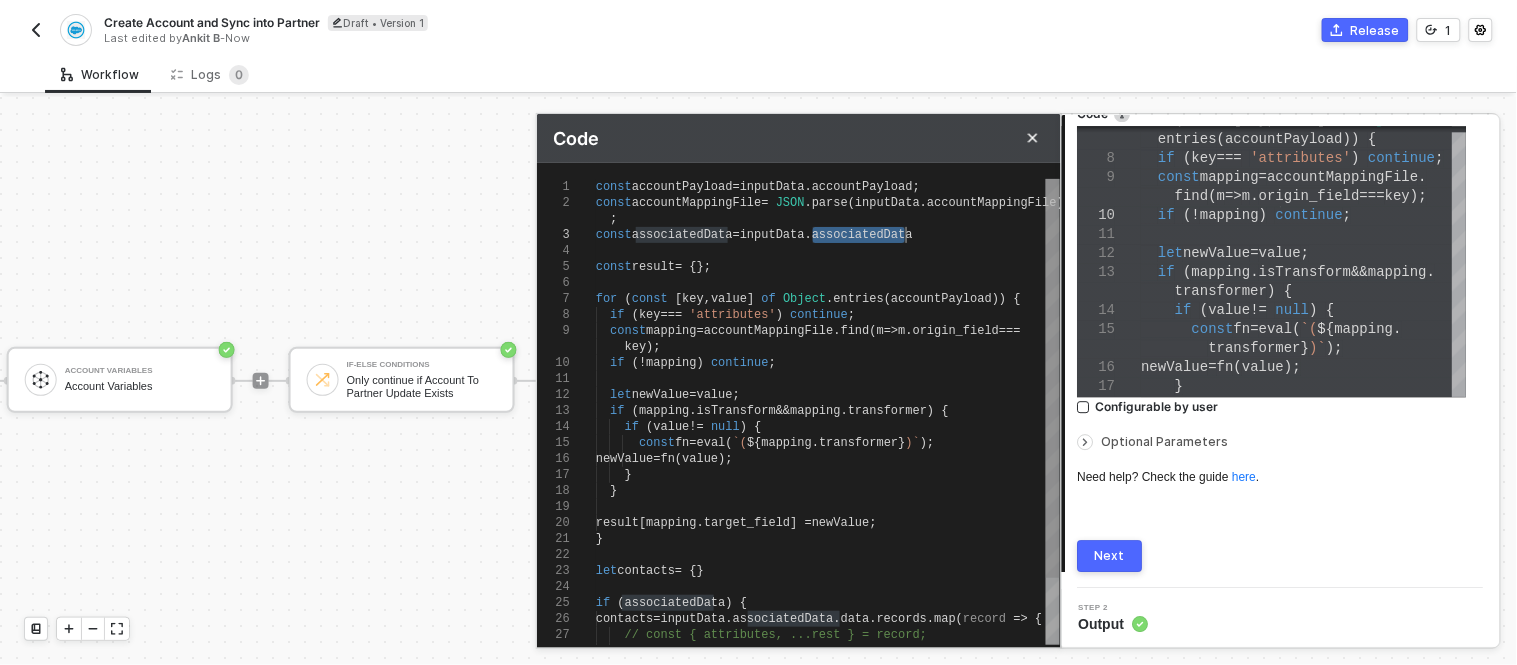 type on "result[mapping.target_field] = newValue;
}
let contacts = {}
if (associatedData) {
contacts = inputData.associatedData.data.records.map(record => {
// const { attributes, ...rest } = record;
return rest;" 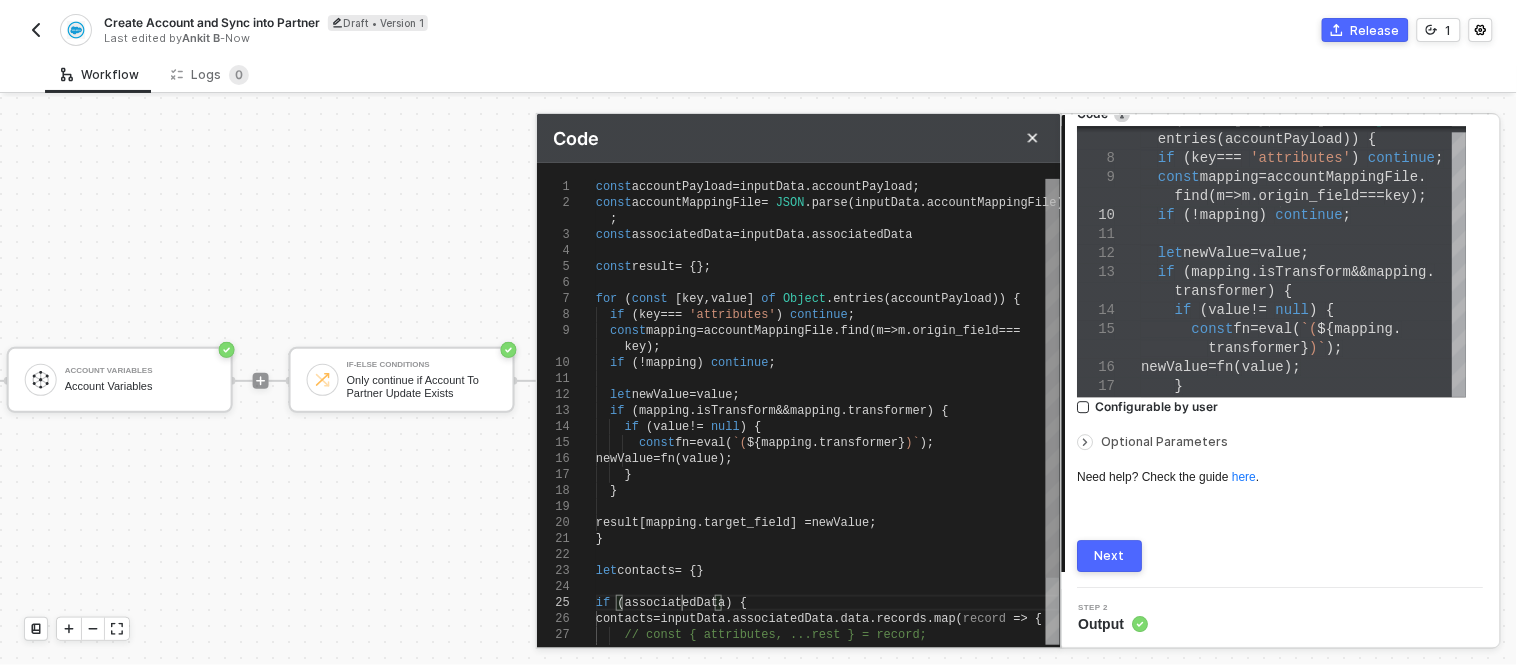 click on "4 5 6 7 8 9 10 11 12 13 14 15 16 17 18 19 20 21 22 23 24 25 26 27 28 3 2 1 const  result  =   {}; for   ( const   [ key ,  value ]   of   Object . entries ( accountPayload ))   {    if   ( key  ===   'attributes' )   continue ;    const  mapping  =  accountMappingFile . find ( m  =>  m . origin_field  ===        key );    if   (! mapping )   continue ;    let  newValue  =  value ;    if   ( mapping . isTransform  &&  mapping . transformer )   {      if   ( value  !=   null )   {        const  fn  =  eval ( `( ${ mapping . transformer } )` );       newValue  =  fn ( value );      }    }   result [ mapping . target_field ]   =  newValue ; } let  contacts  =   {} if   ( associatedData )   {   contacts  =  inputData . associatedData . data . records . map ( record   =>   {      // const { attributes, ...rest } = record;      return  rest ; const  associatedData  =  inputData . associatedData const =   JSON" at bounding box center [798, 412] 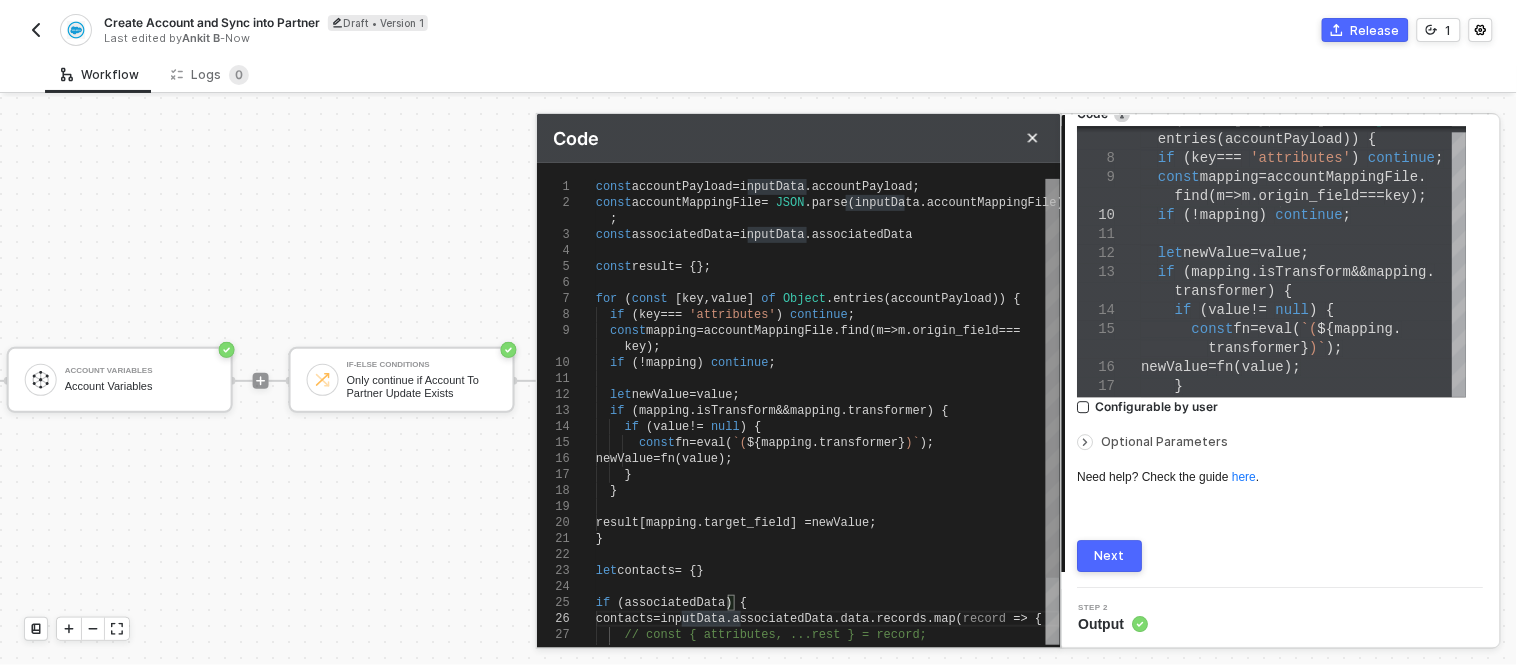 click on "associatedData" at bounding box center [675, 603] 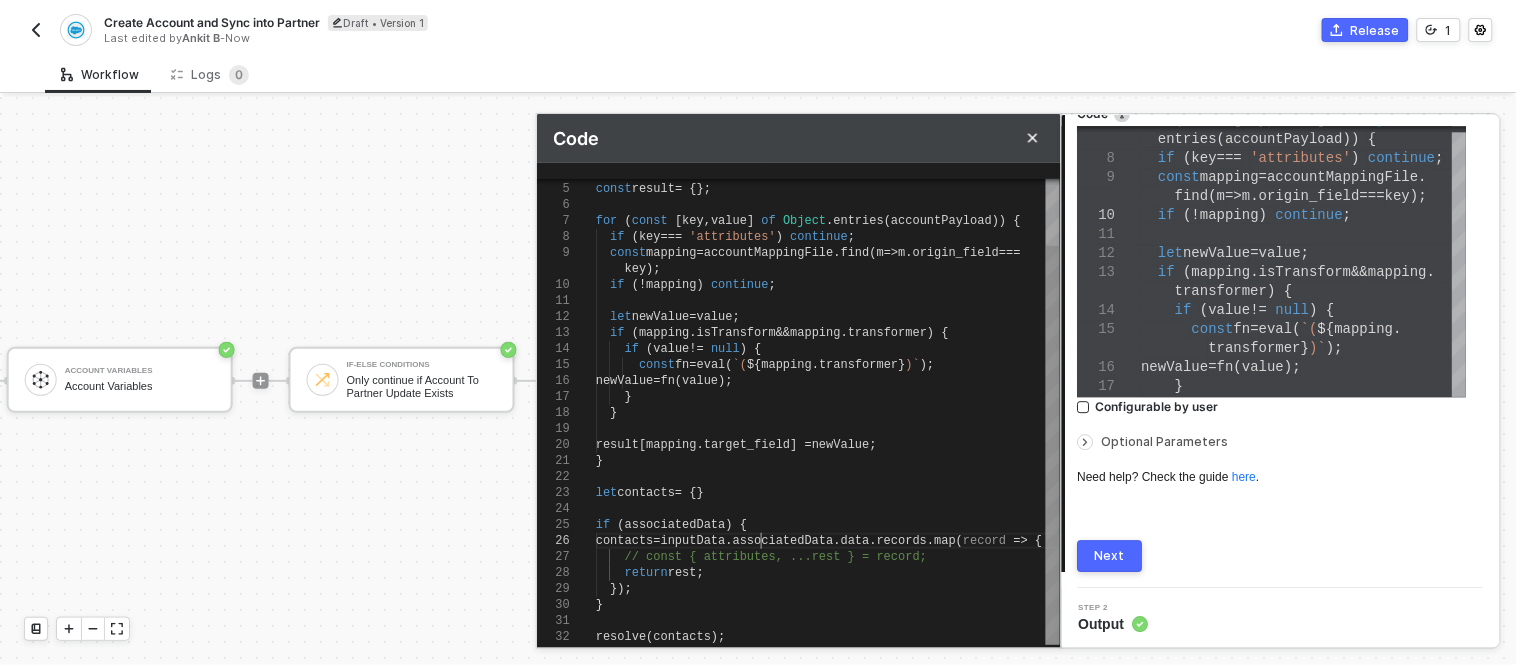 click on "associatedData" at bounding box center [783, 541] 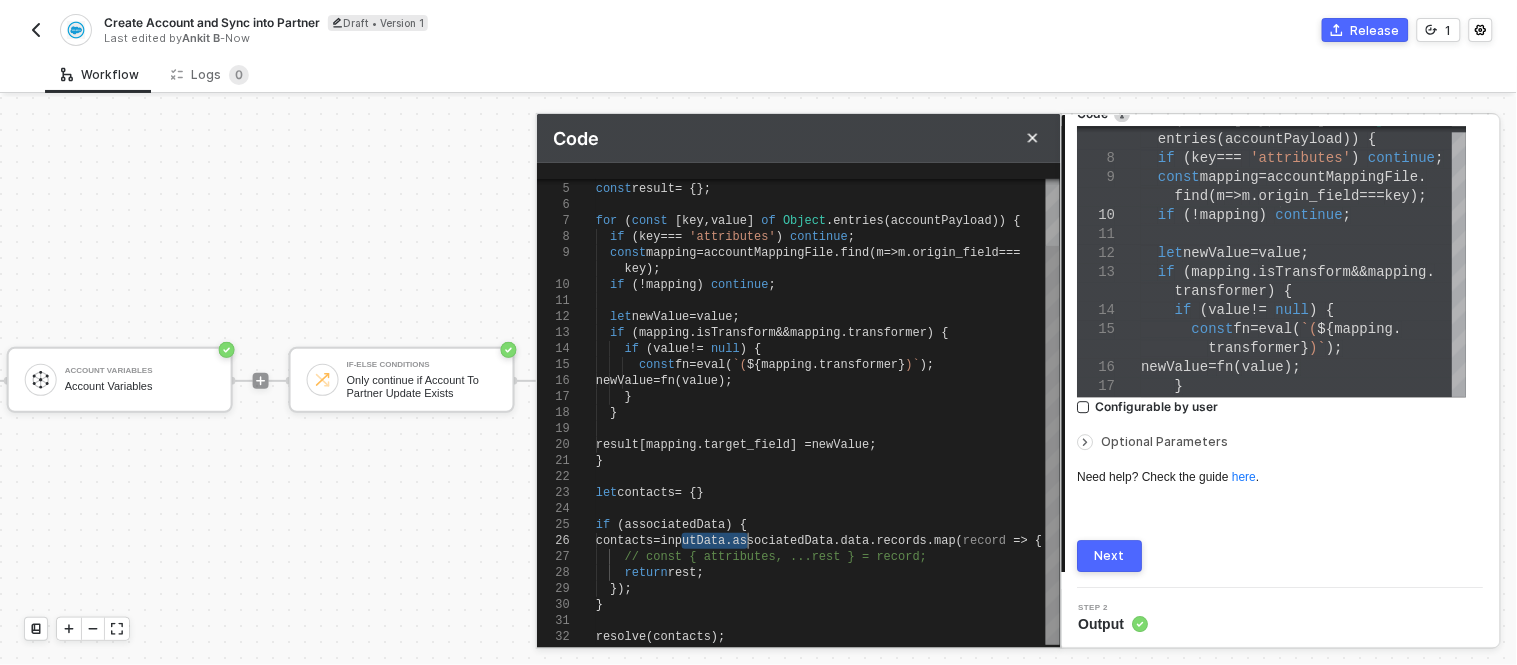 type on "const accountPayload = inputData.accountPayload;
const accountMappingFile = JSON.parse(inputData.accountMappingFile);
const associatedData = inputData.associatedData
const result = {};
for (const [key, value] of Object." 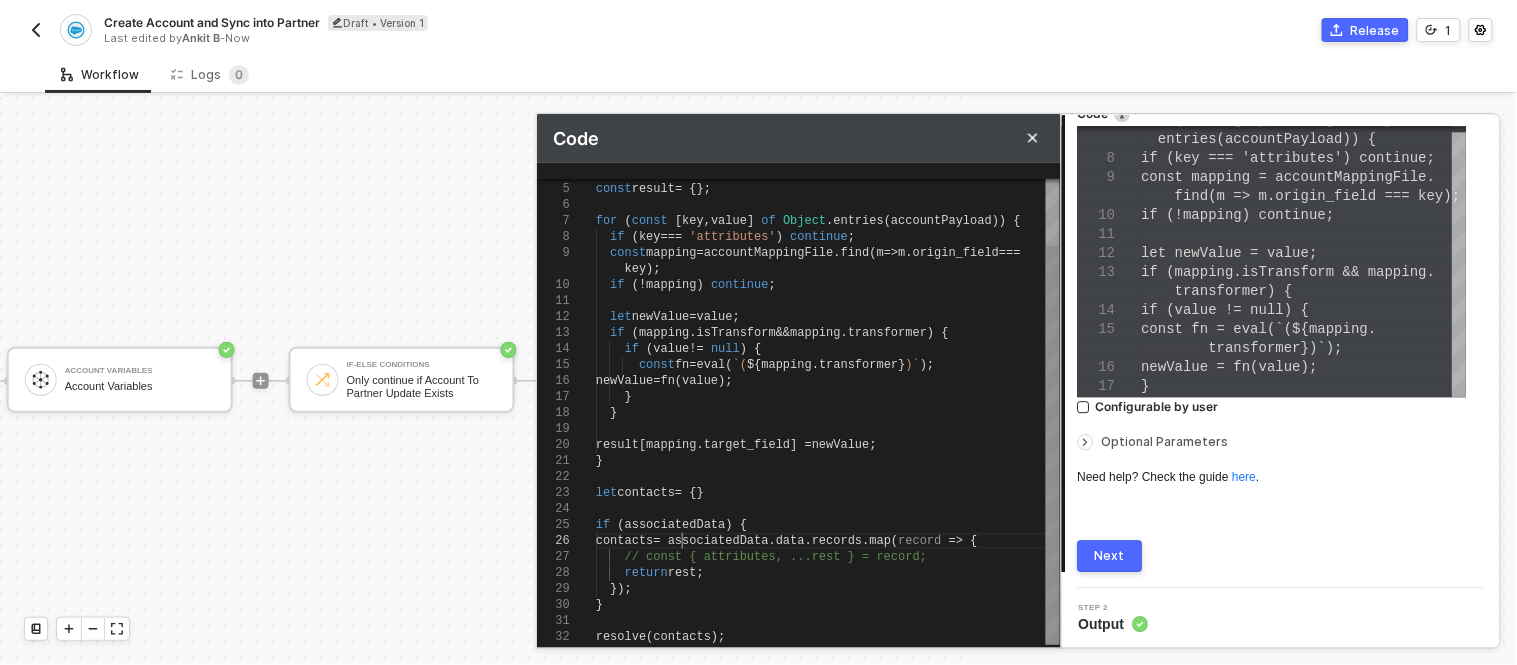 scroll, scrollTop: 0, scrollLeft: 367, axis: horizontal 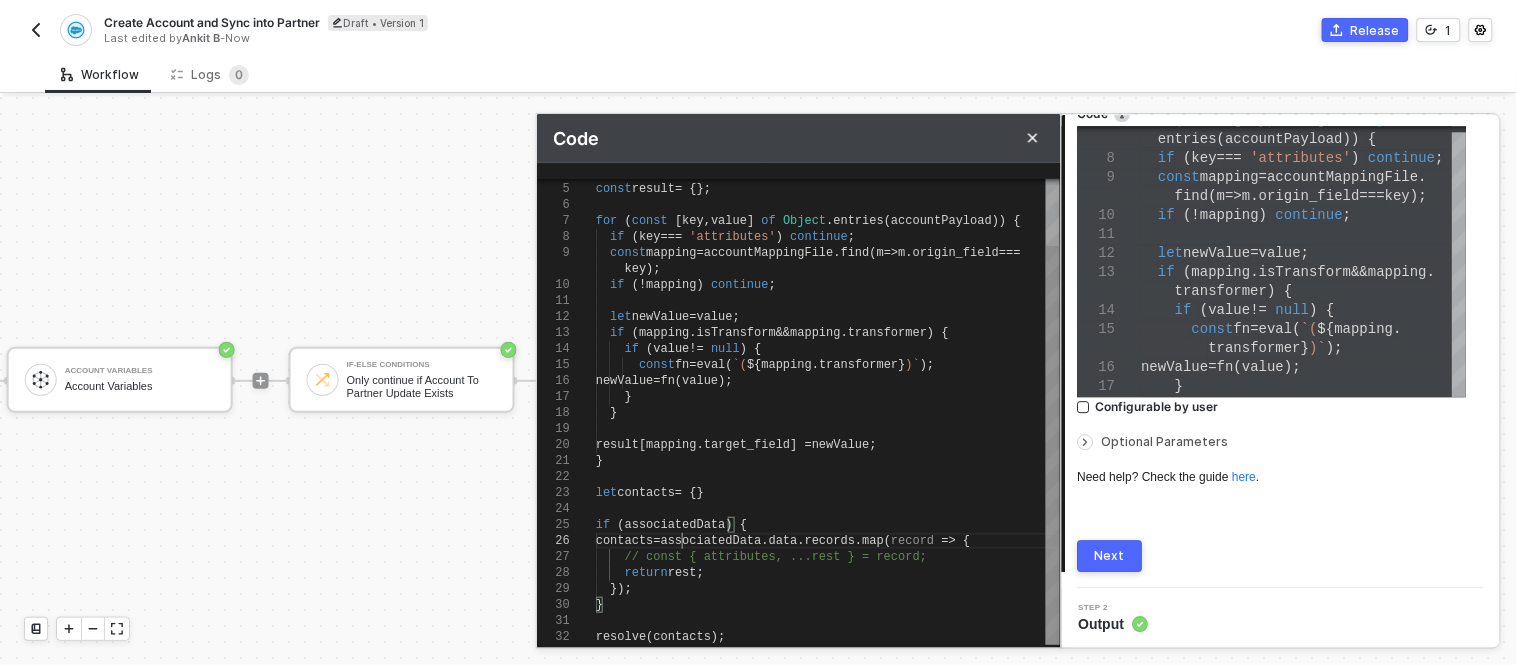 click on "const  result  =   {}; for   ( const   [ key ,  value ]   of   Object . entries ( accountPayload ))   {    if   ( key  ===   'attributes' )   continue ;    const  mapping  =  accountMappingFile . find ( m  =>  m . origin_field  ===        key );    if   (! mapping )   continue ;    let  newValue  =  value ;    if   ( mapping . isTransform  &&  mapping . transformer )   {      if   ( value  !=   null )   {        const  fn  =  eval ( `( ${ mapping . transformer } )` );       newValue  =  fn ( value );      }    }   result [ mapping . target_field ]   =  newValue ; } let  contacts  =   {} if   ( associatedData )   {   contacts  =  associatedData . data . records . map ( record   =>   {      // const { attributes, ...rest } = record;      return  rest ;    }); } resolve ( contacts );" at bounding box center [500596, 500101] 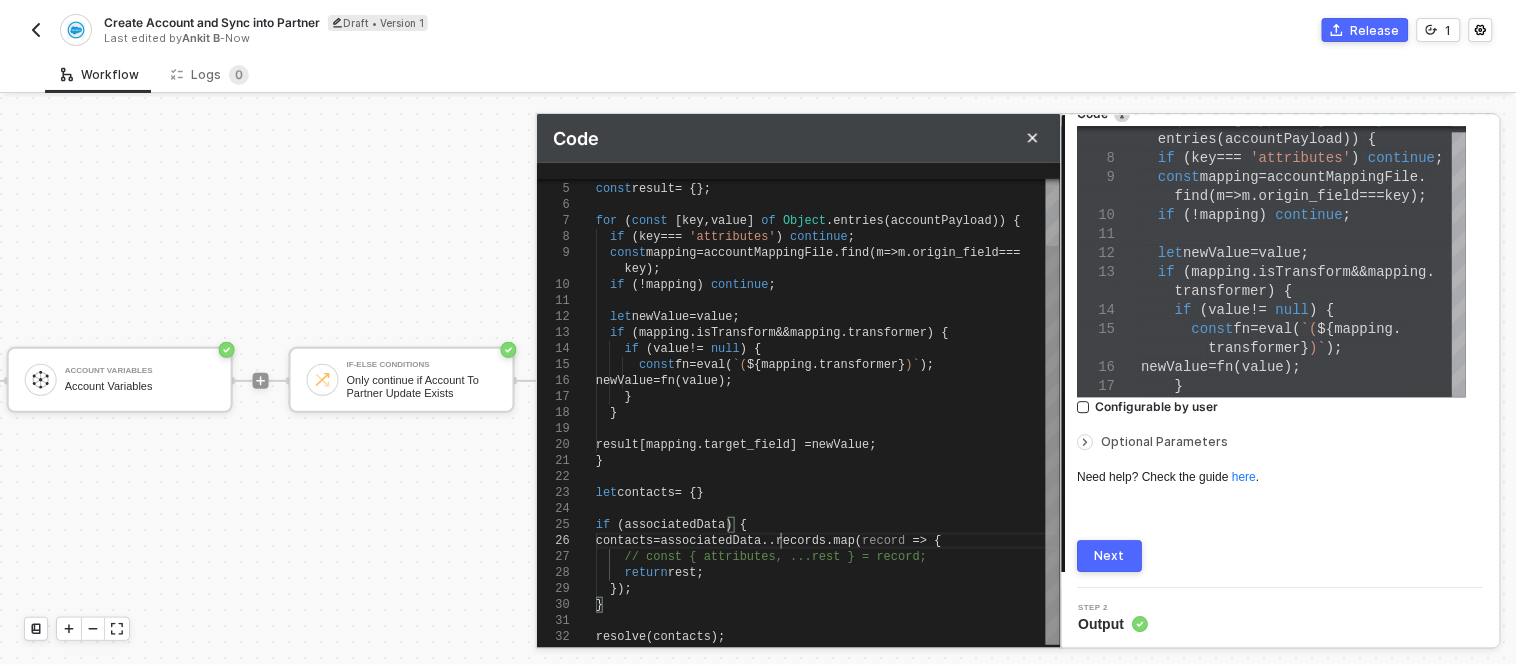 type on "result[mapping.target_field] = newValue;
}
let contacts = {}
if (associatedData) {
contacts = associatedData.records.map(record => {
// const { attributes, ...rest } = record;
return rest;" 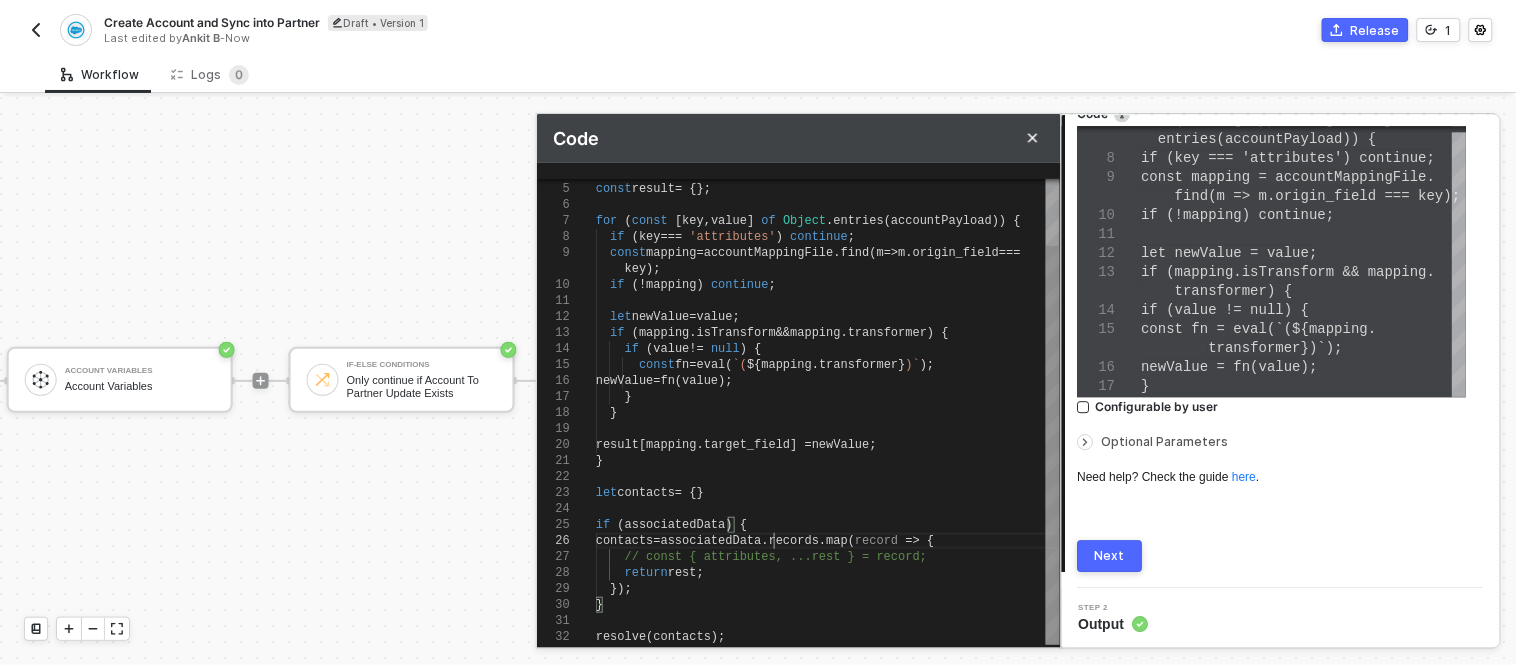 scroll, scrollTop: 0, scrollLeft: 335, axis: horizontal 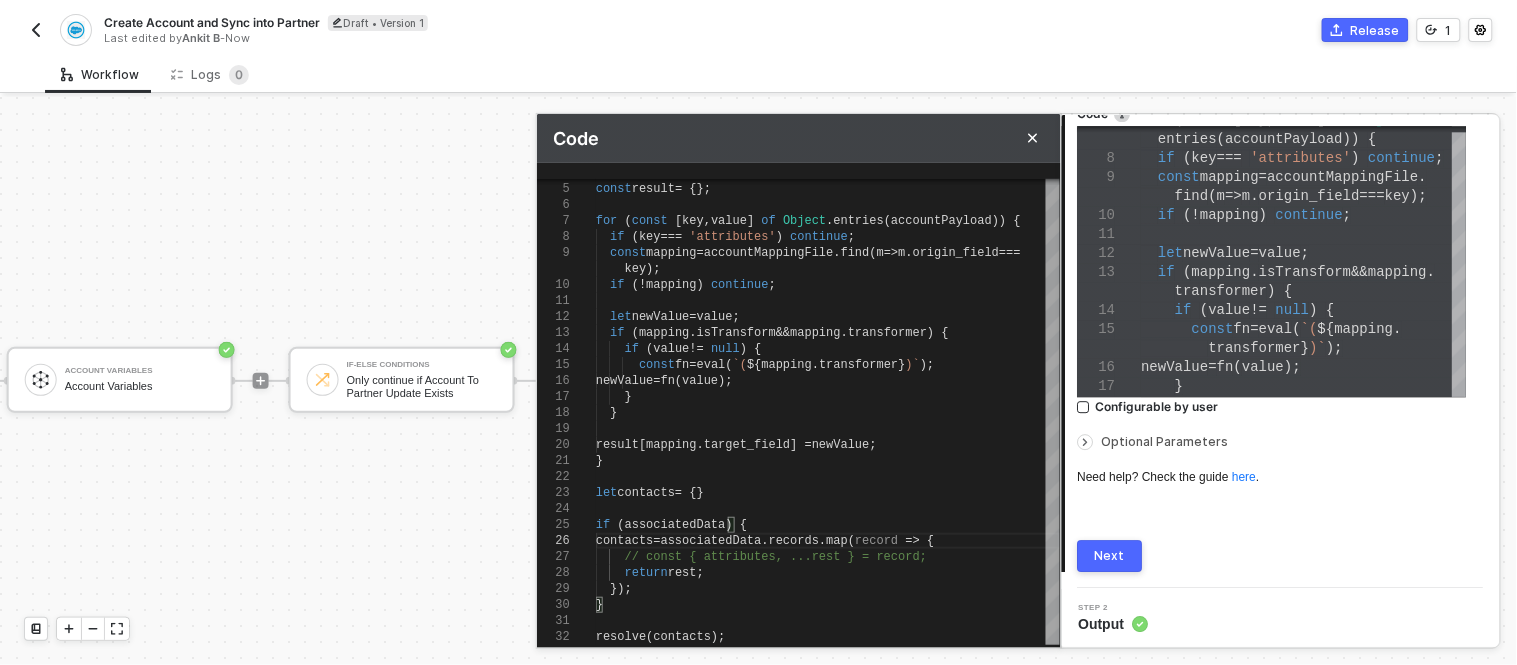 click on "Next" at bounding box center [1110, 556] 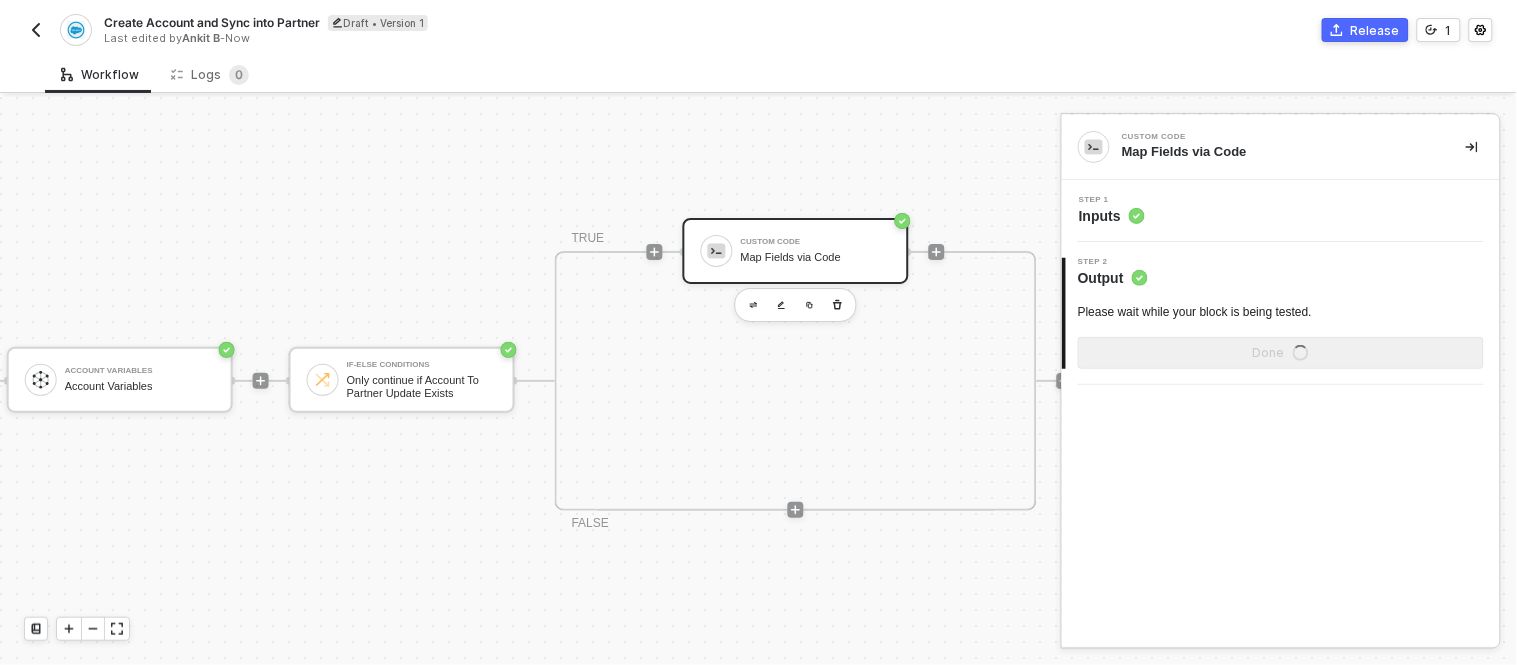 scroll, scrollTop: 0, scrollLeft: 0, axis: both 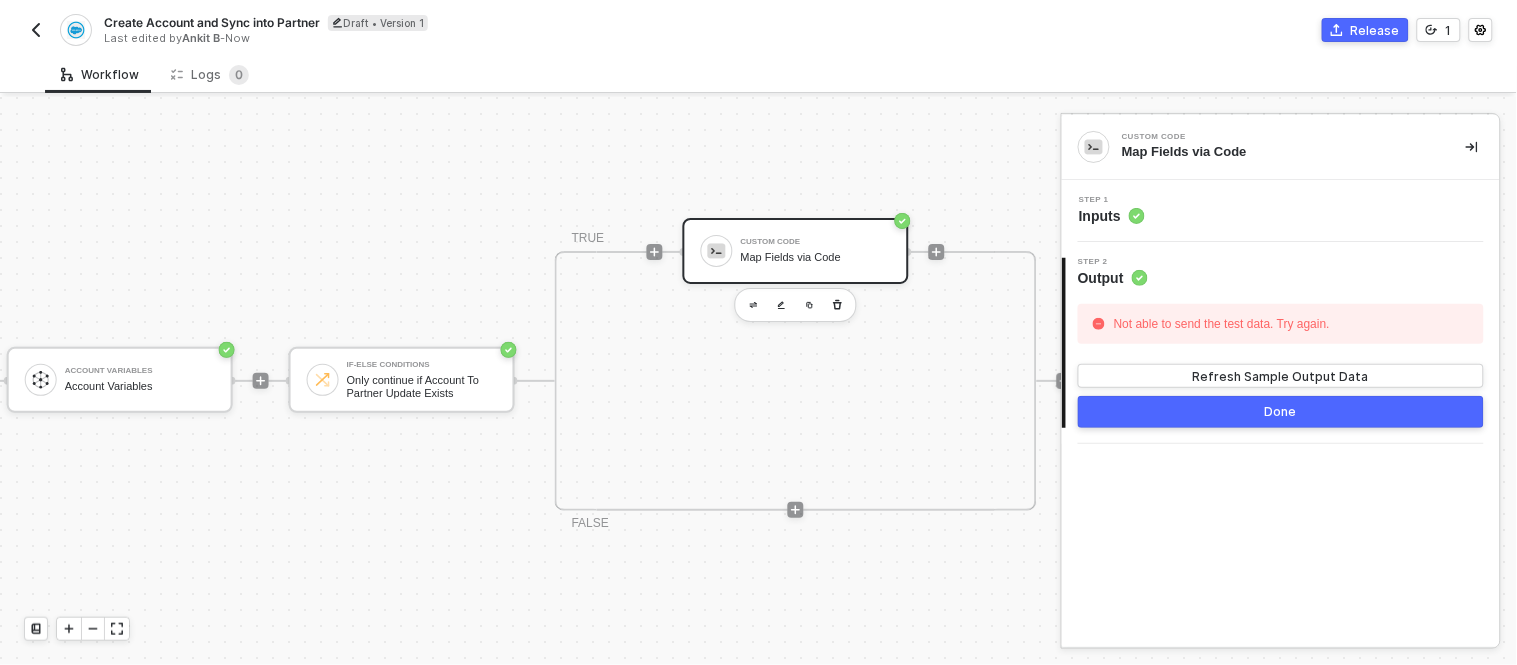 click on "Step 2" at bounding box center (1113, 262) 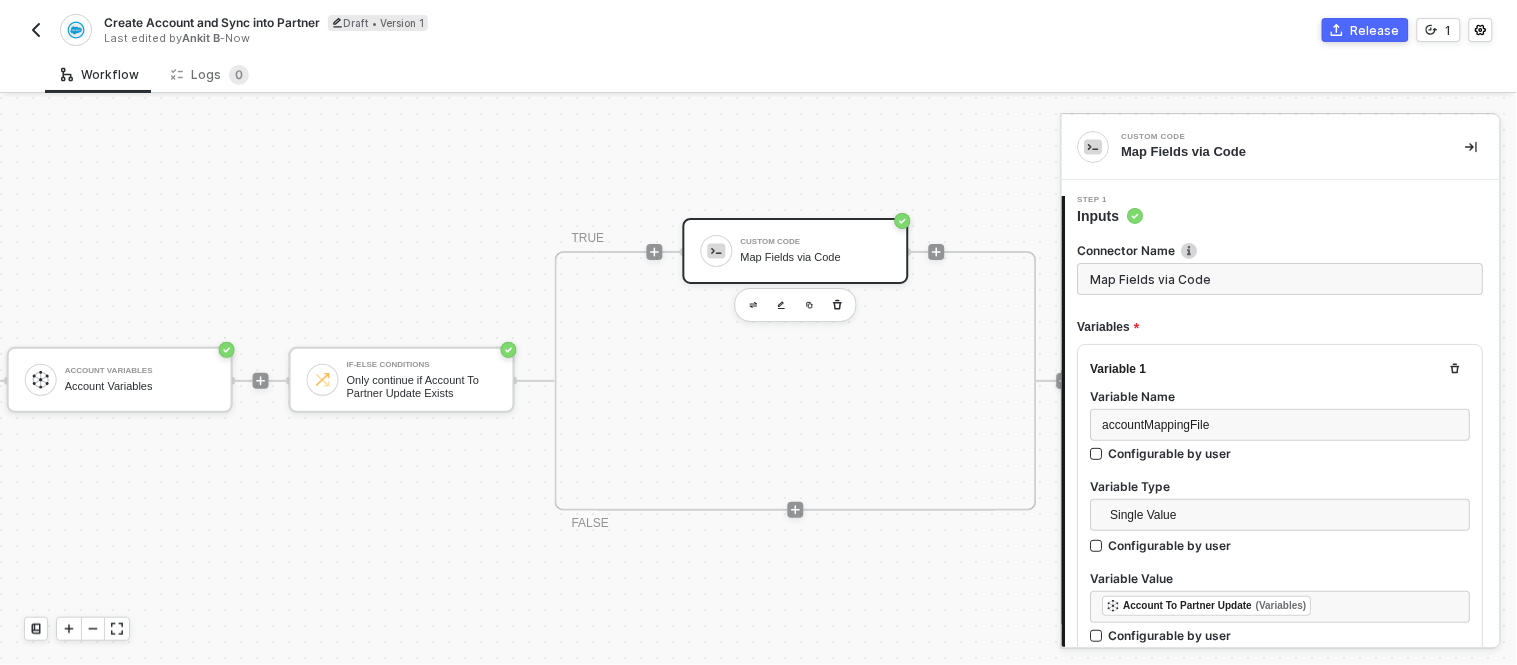type on "const accountPayload = inputData.accountPayload;
const accountMappingFile = JSON.parse(inputData.accountMappingFile);
const associatedData = inputData.associatedData
const result = {};
for (const [key, value] of Object." 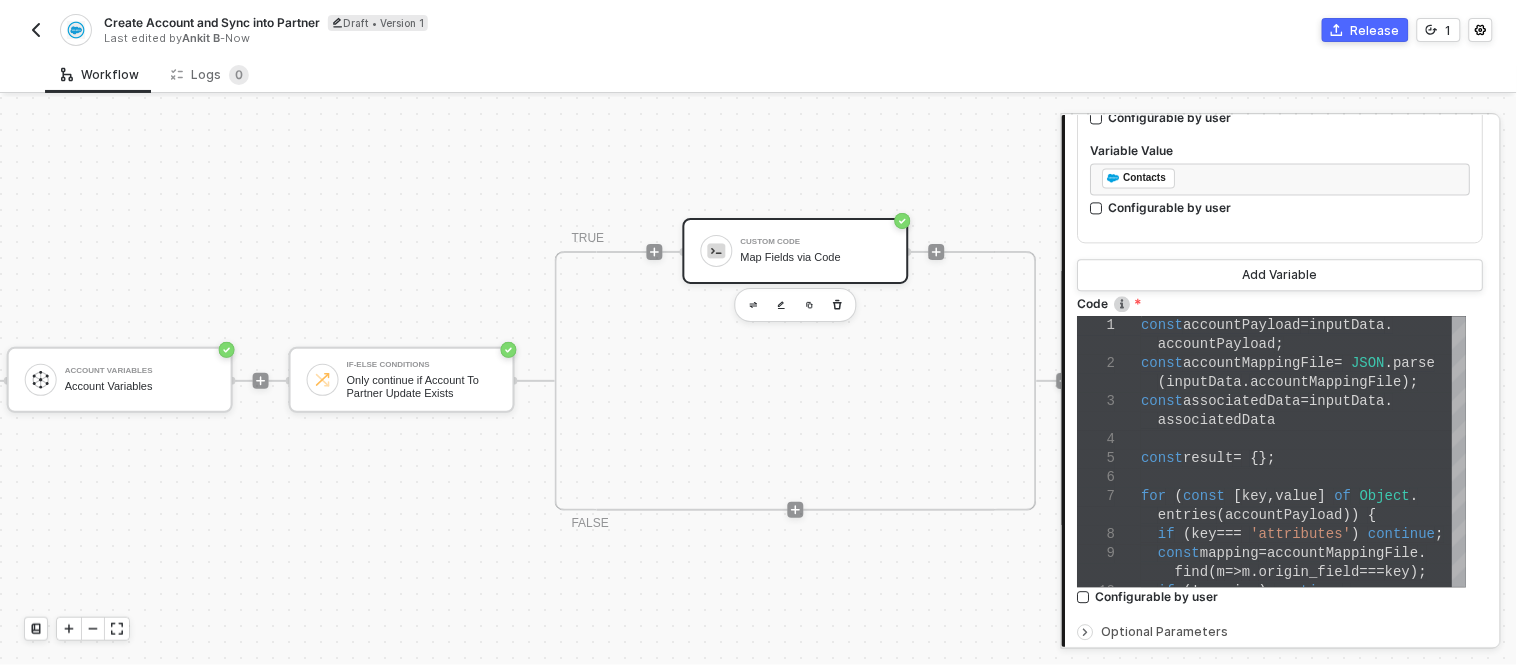 scroll, scrollTop: 1306, scrollLeft: 0, axis: vertical 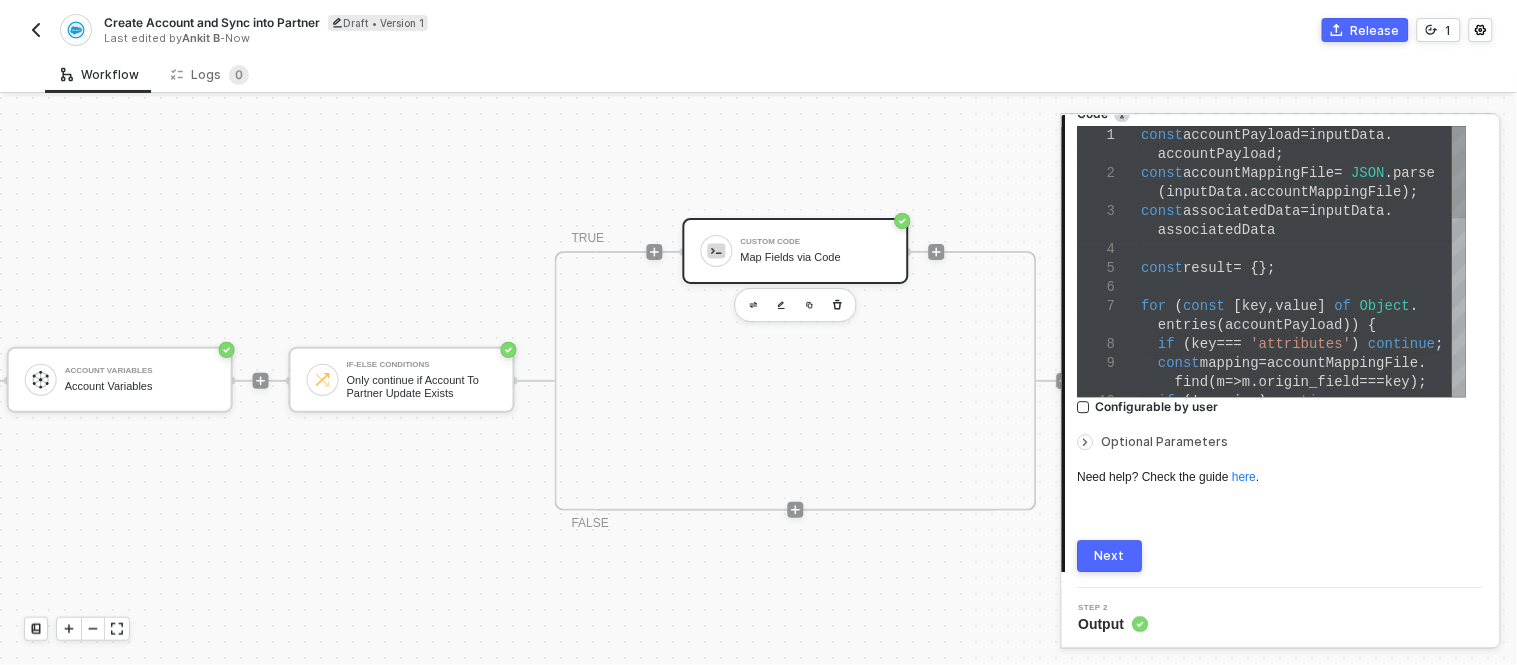 click on "associatedData" at bounding box center (1218, 230) 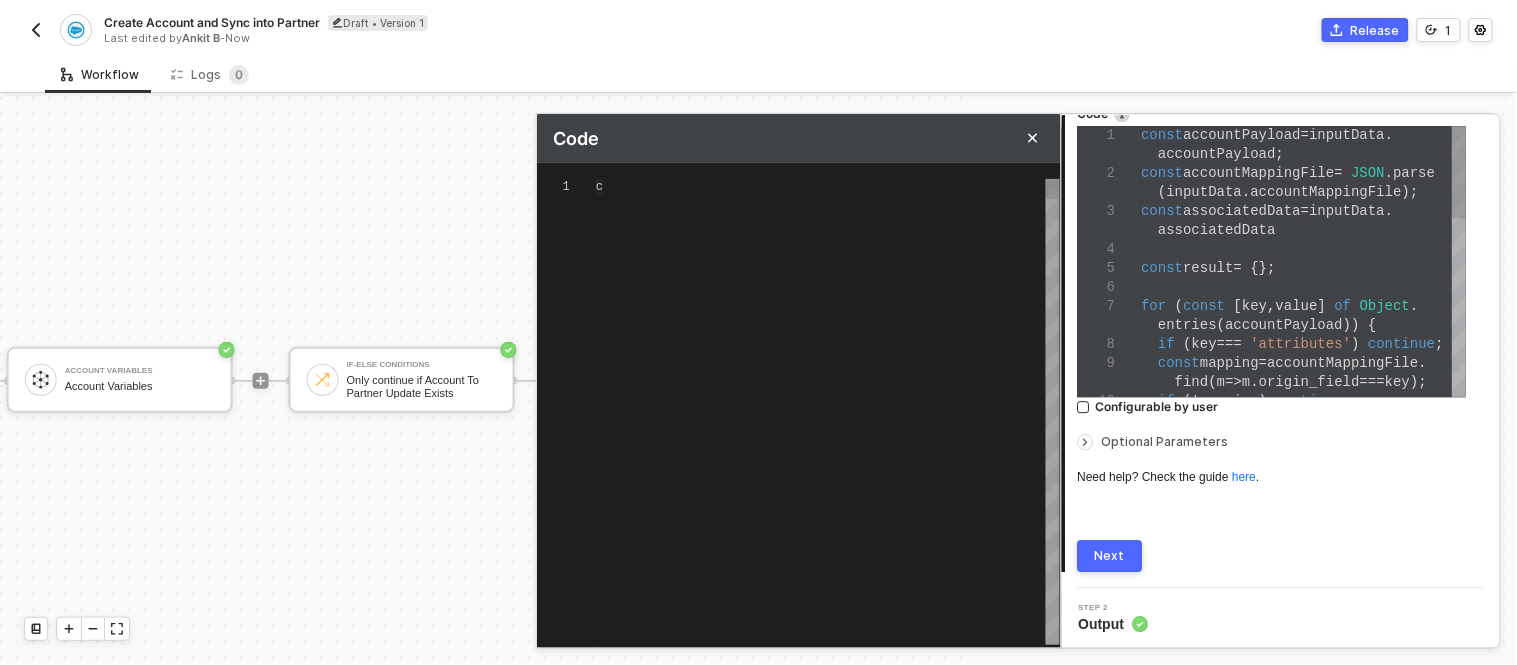 scroll, scrollTop: 0, scrollLeft: 260, axis: horizontal 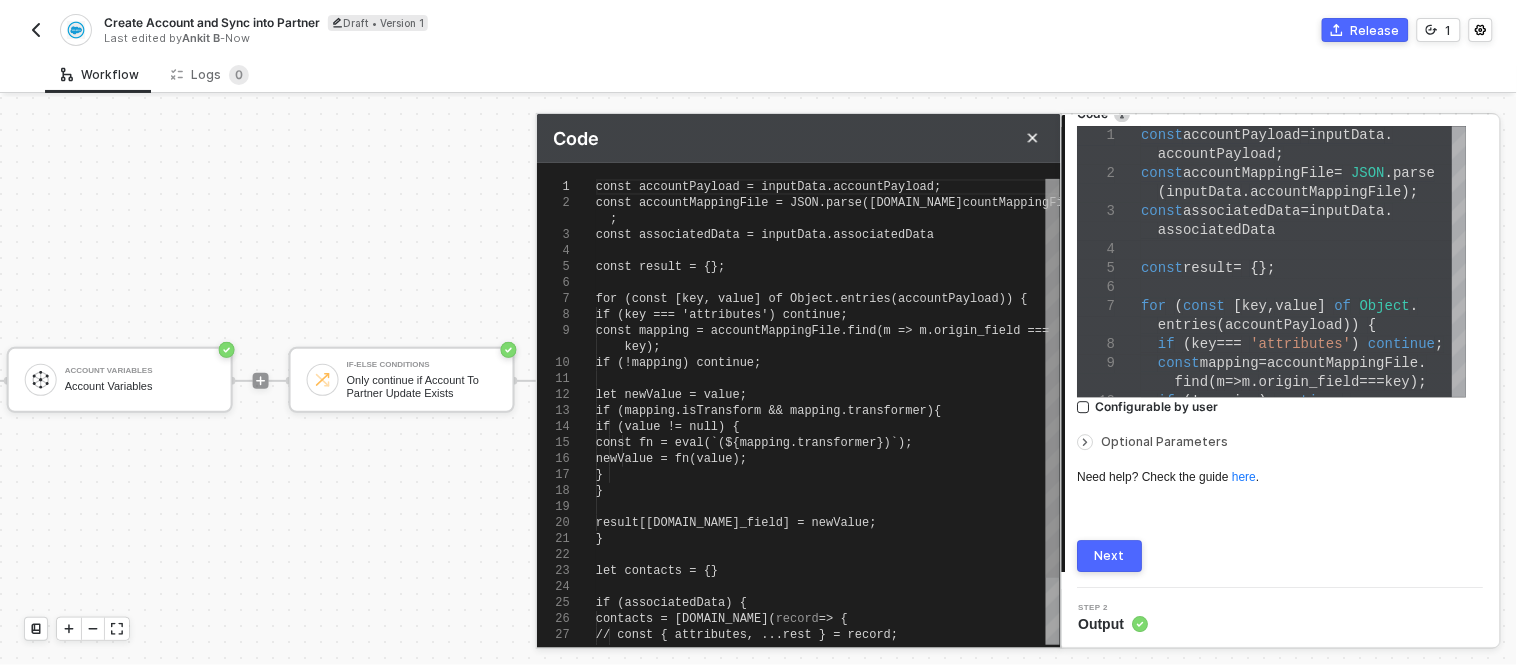 click on "contacts = associatedData.records.map(" at bounding box center [686, 619] 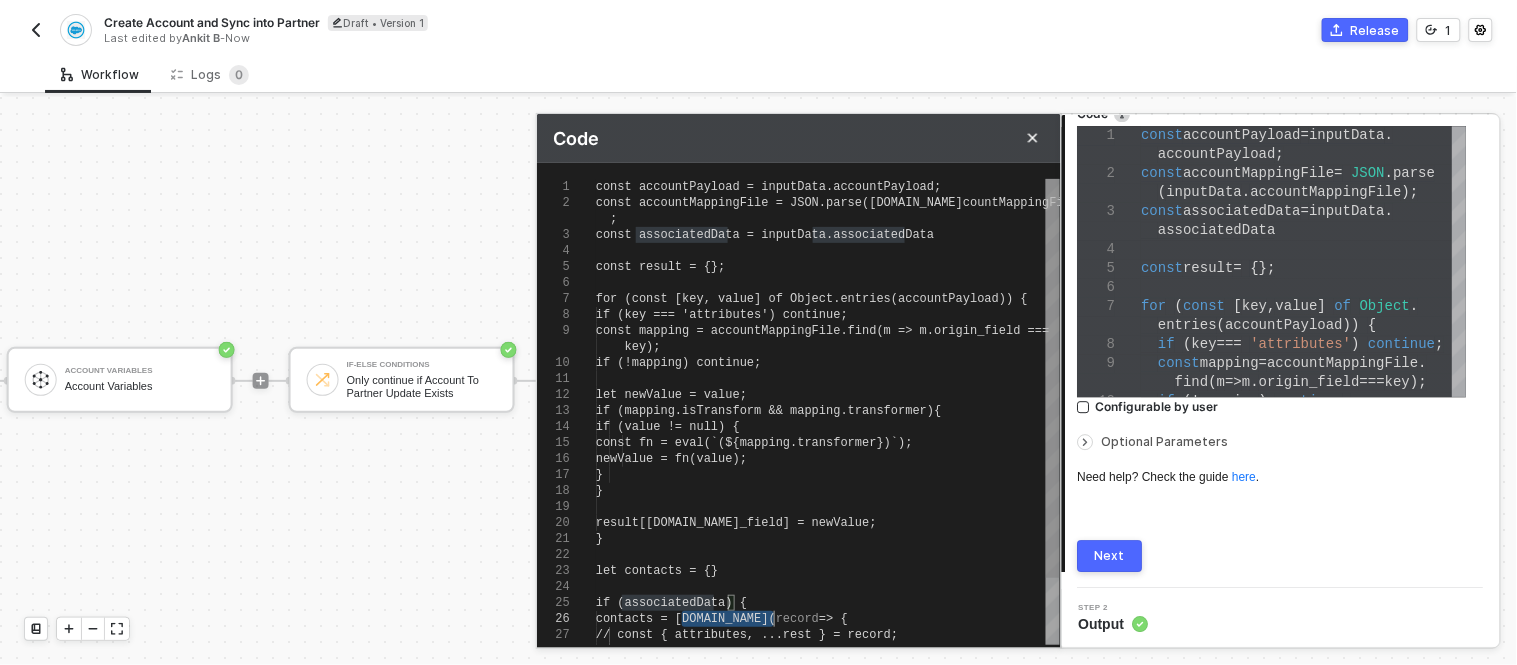 scroll, scrollTop: 0, scrollLeft: 335, axis: horizontal 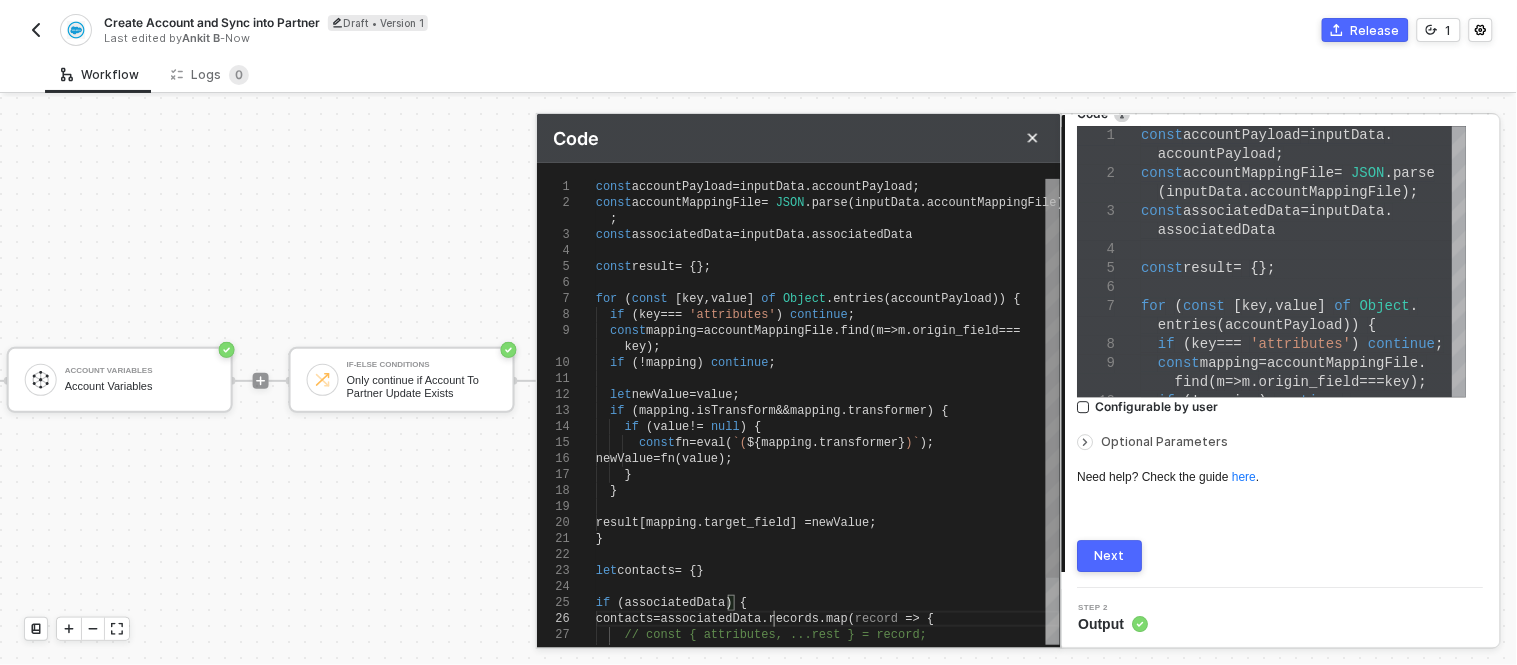 click on "const  result  =   {}; for   ( const   [ key ,  value ]   of   Object . entries ( accountPayload ))   {    if   ( key  ===   'attributes' )   continue ;    const  mapping  =  accountMappingFile . find ( m  =>  m . origin_field  ===        key );    if   (! mapping )   continue ;    let  newValue  =  value ;    if   ( mapping . isTransform  &&  mapping . transformer )   {      if   ( value  !=   null )   {        const  fn  =  eval ( `( ${ mapping . transformer } )` );       newValue  =  fn ( value );      }    }   result [ mapping . target_field ]   =  newValue ; } let  contacts  =   {} if   ( associatedData )   {   contacts  =  associatedData . records . map ( record   =>   {      // const { attributes, ...rest } = record;      return  rest ; const  associatedData  =  inputData . associatedData    ; const  accountPayload  =  inputData . accountPayload ; const  accountMappingFile  =   JSON . ( ." at bounding box center (500596, 500179) 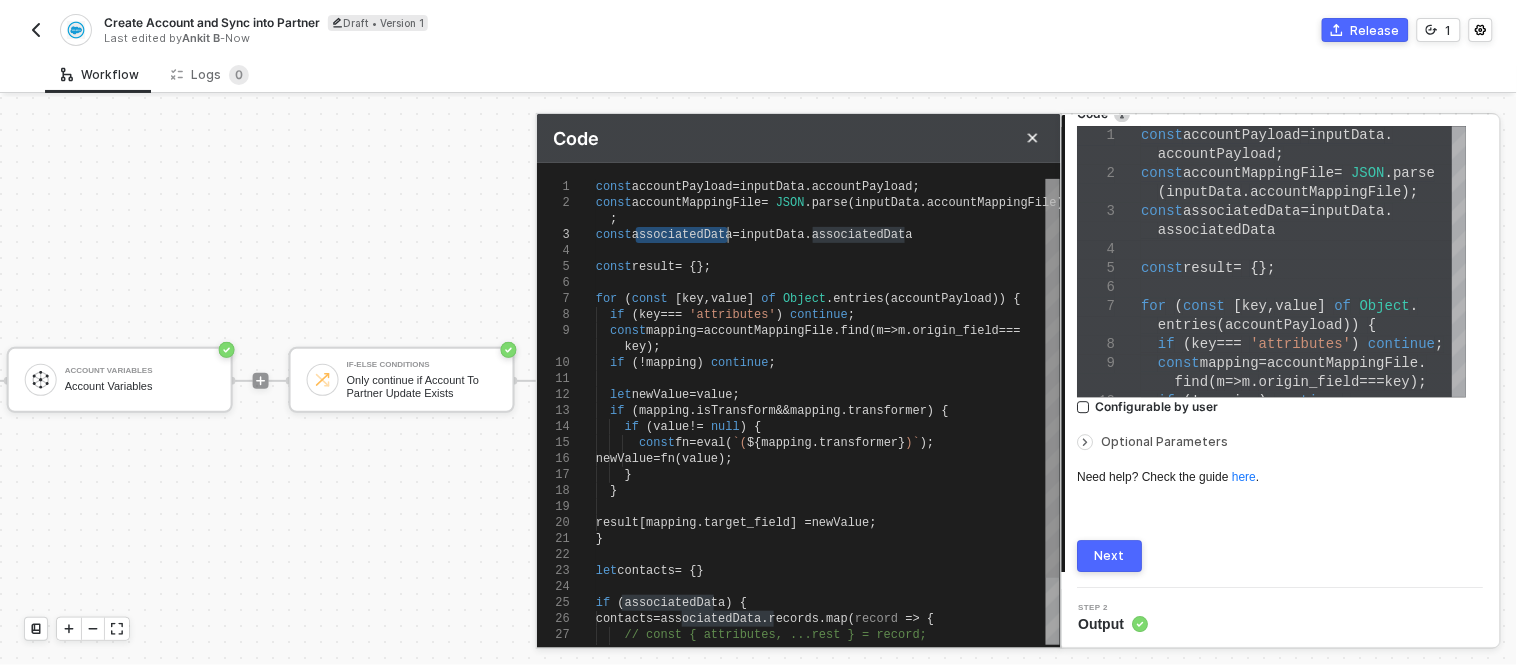 click on "const  result  =   {}; for   ( const   [ key ,  value ]   of   Object . entries ( accountPayload ))   {    if   ( key  ===   'attributes' )   continue ;    const  mapping  =  accountMappingFile . find ( m  =>  m . origin_field  ===        key );    if   (! mapping )   continue ;    let  newValue  =  value ;    if   ( mapping . isTransform  &&  mapping . transformer )   {      if   ( value  !=   null )   {        const  fn  =  eval ( `( ${ mapping . transformer } )` );       newValue  =  fn ( value );      }    }   result [ mapping . target_field ]   =  newValue ; } let  contacts  =   {} if   ( associatedData )   {   contacts  =  associatedData . records . map ( record   =>   {      // const { attributes, ...rest } = record;      return  rest ; const  associatedData  =  inputData . associatedData    ; const  accountPayload  =  inputData . accountPayload ; const  accountMappingFile  =   JSON . ( ." at bounding box center (500596, 500179) 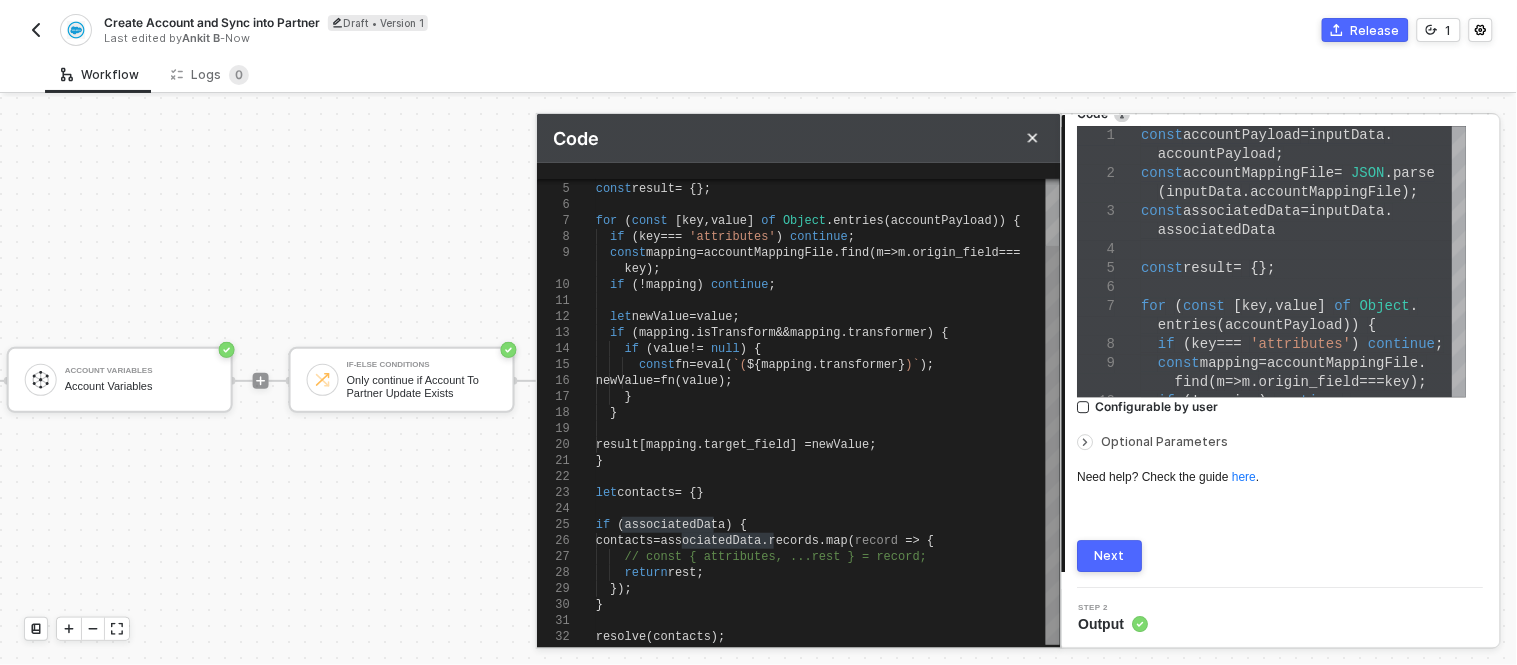 type on "result[mapping.target_field] = newValue;
}
let contacts = {}
if (associatedData) {
contacts = associatedData.records.map(record => {
// const { attributes, ...rest } = record;
return rest;" 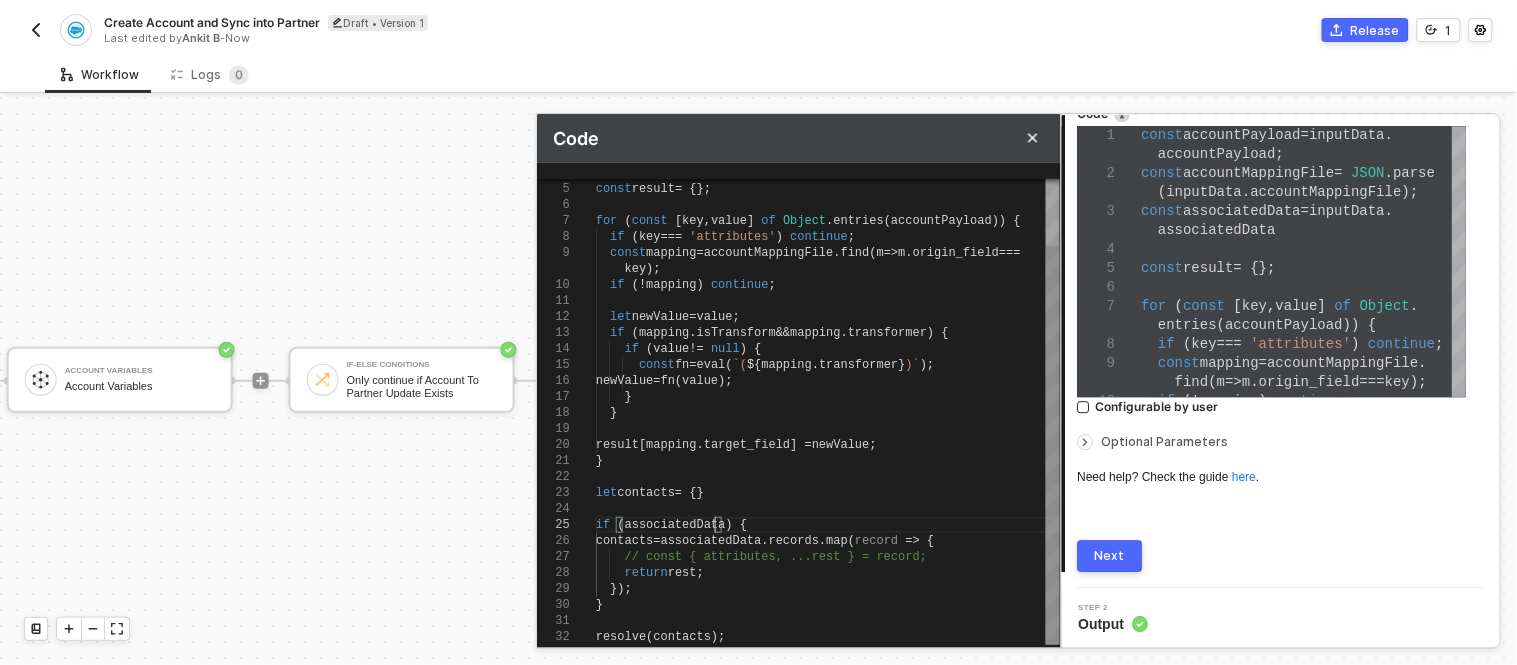 click on "associatedData" at bounding box center (711, 541) 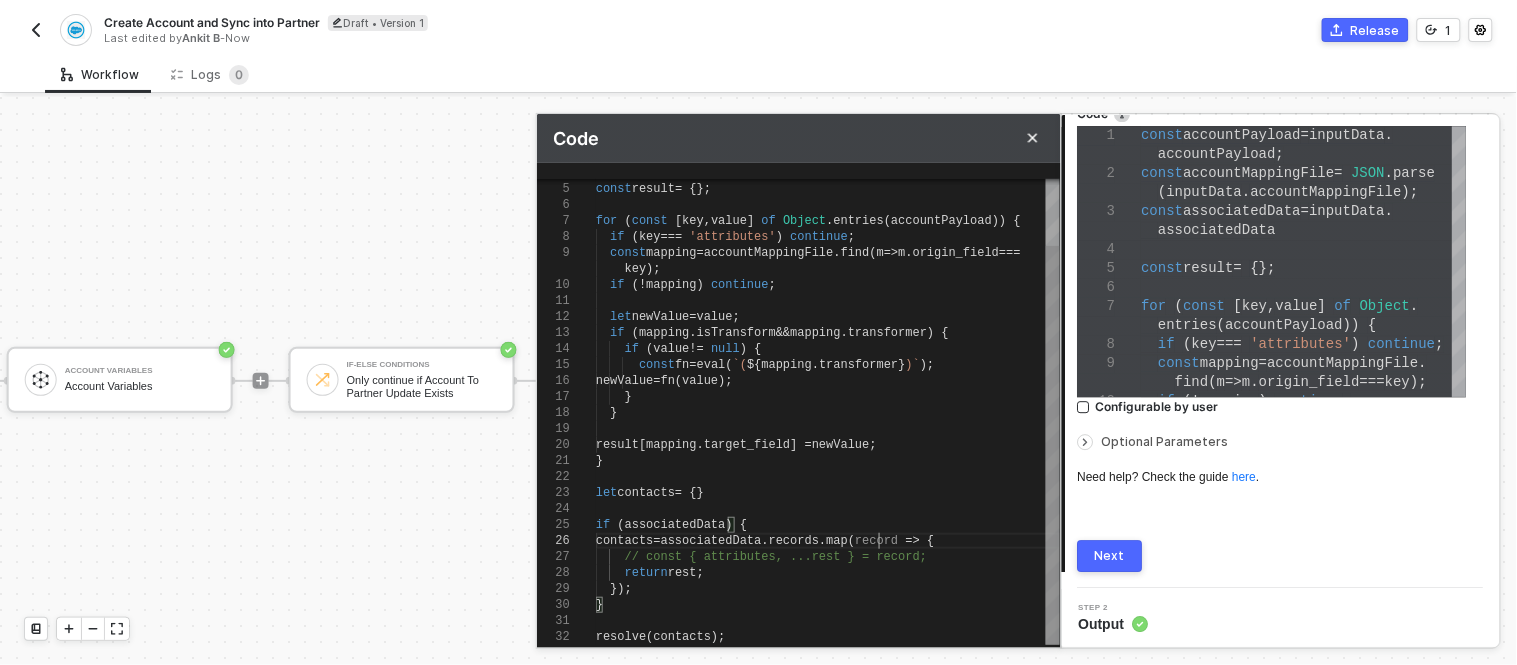 click on "record" at bounding box center [876, 541] 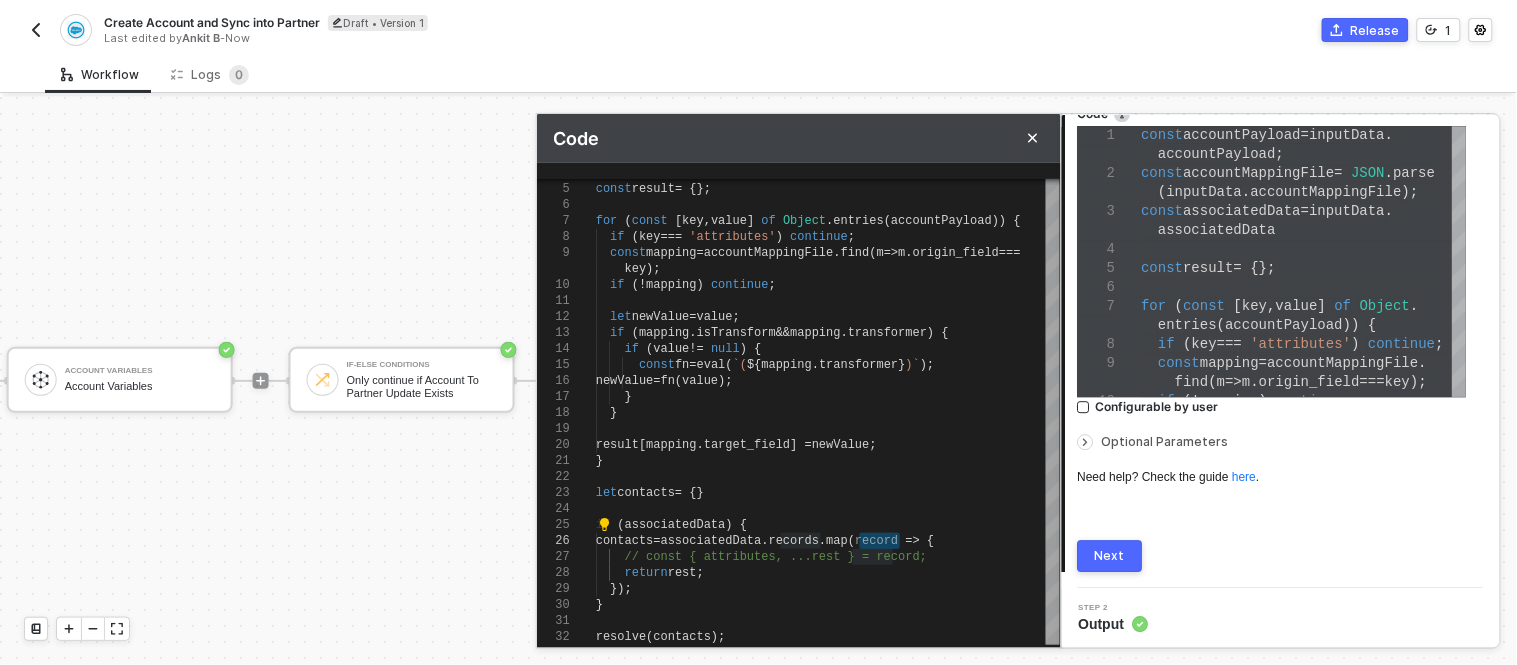 click on "Next" at bounding box center (1111, 556) 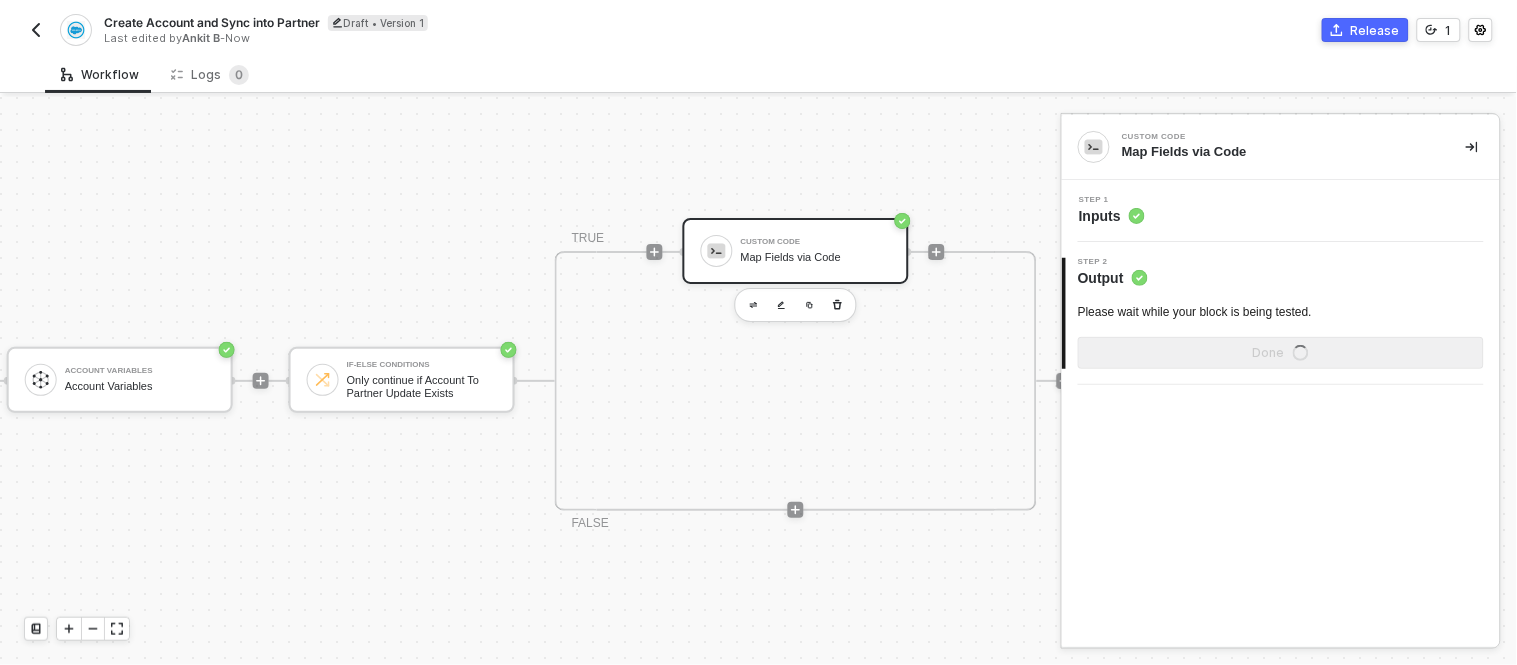 scroll, scrollTop: 0, scrollLeft: 0, axis: both 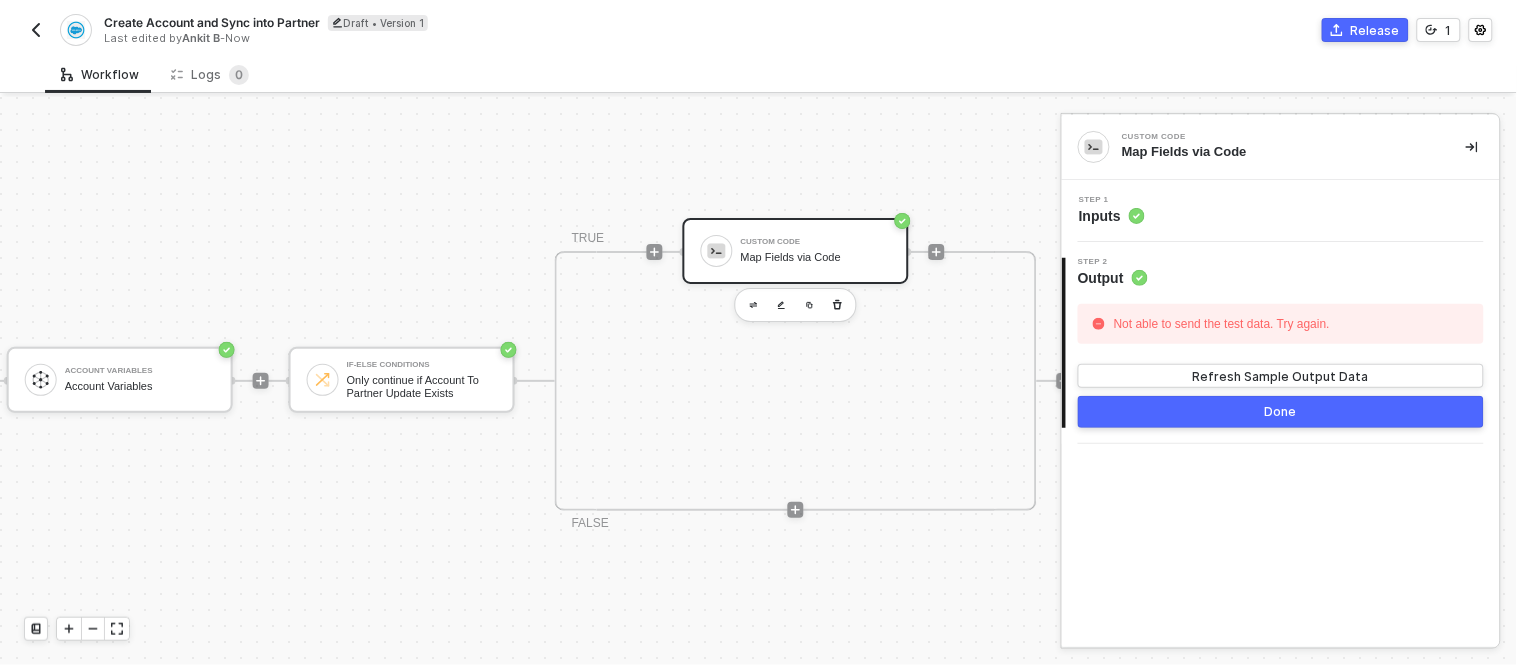 click on "Step 1 Inputs" at bounding box center [1281, 211] 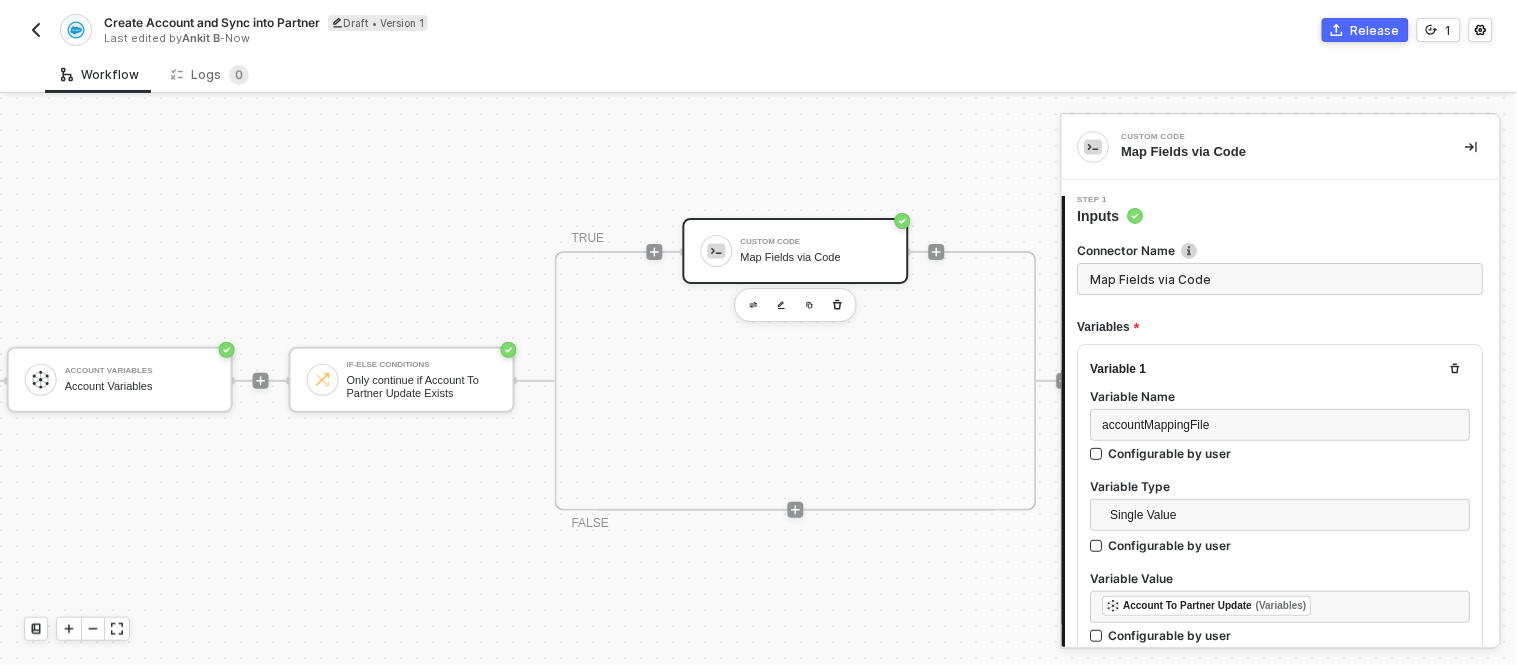 type on "const accountPayload = inputData.accountPayload;
const accountMappingFile = JSON.parse(inputData.accountMappingFile);
const associatedData = inputData.associatedData
const result = {};
for (const [key, value] of Object." 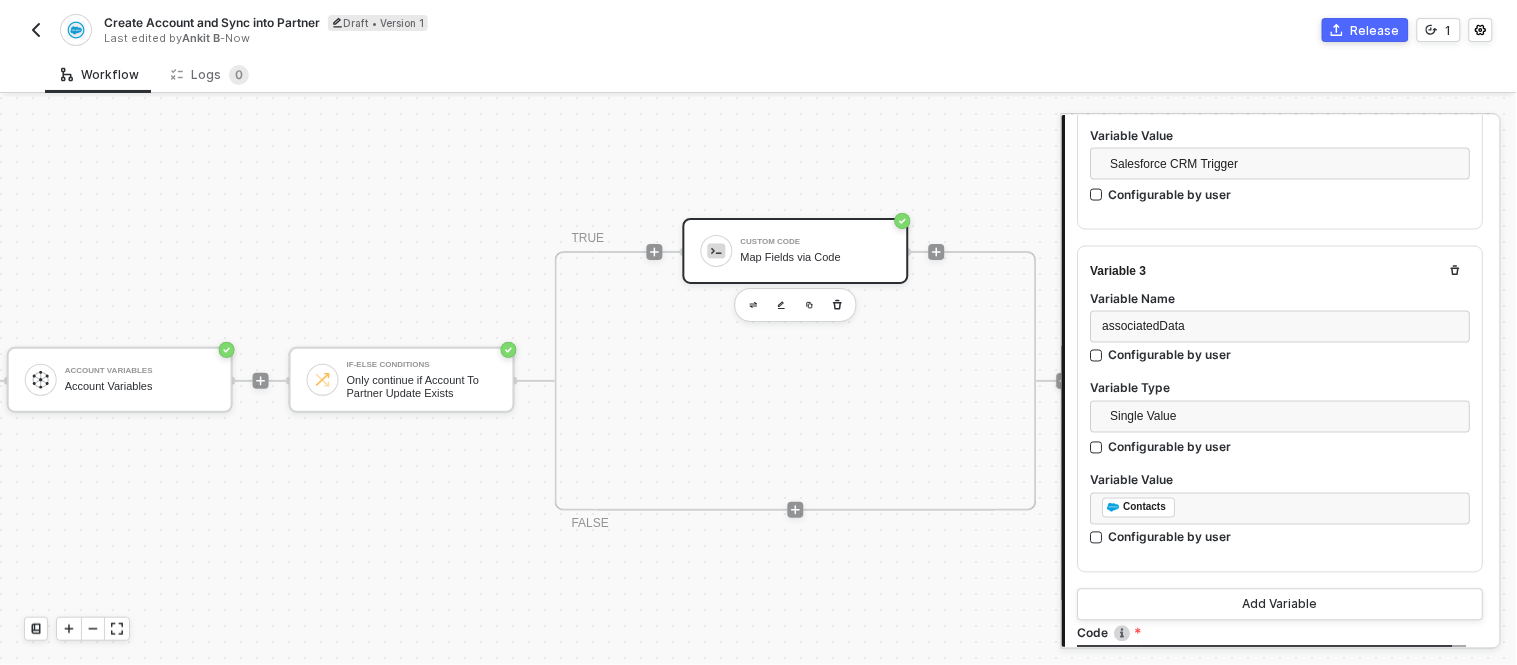 scroll, scrollTop: 1306, scrollLeft: 0, axis: vertical 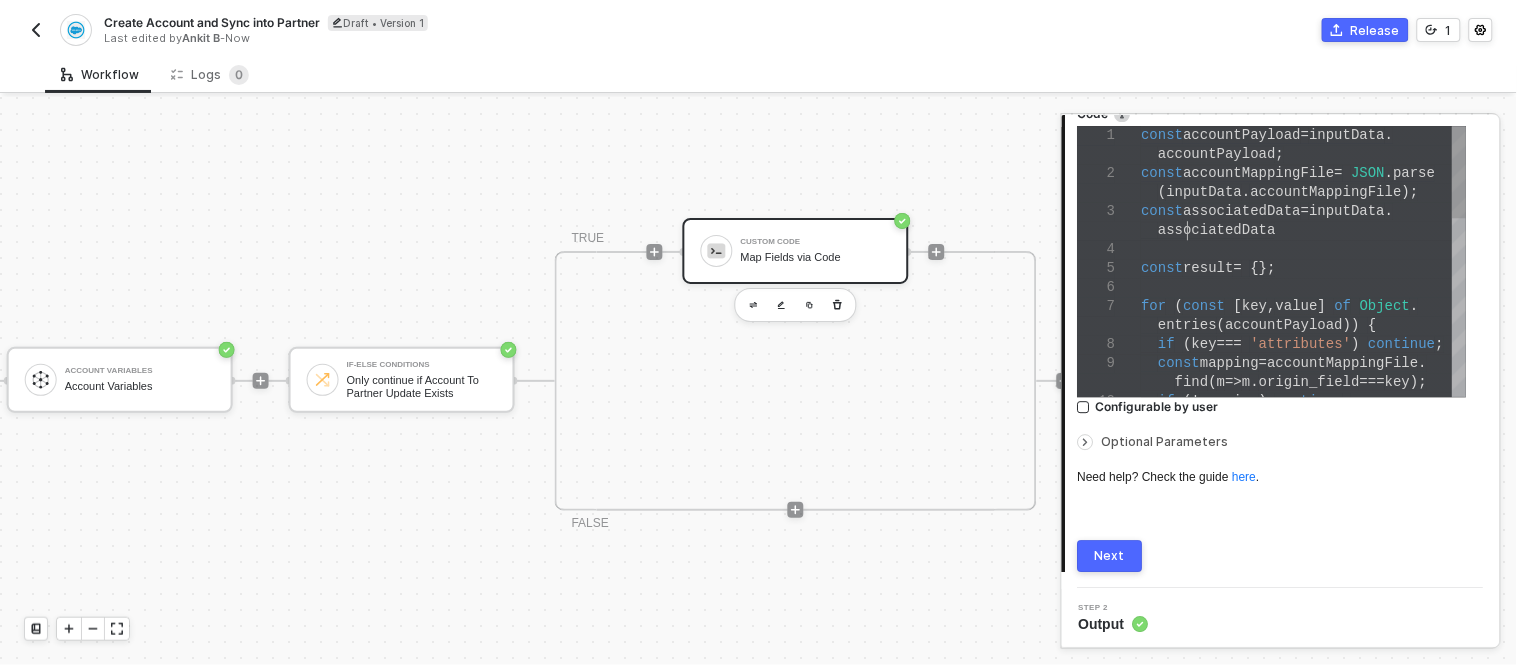click on "associatedData" at bounding box center (1218, 230) 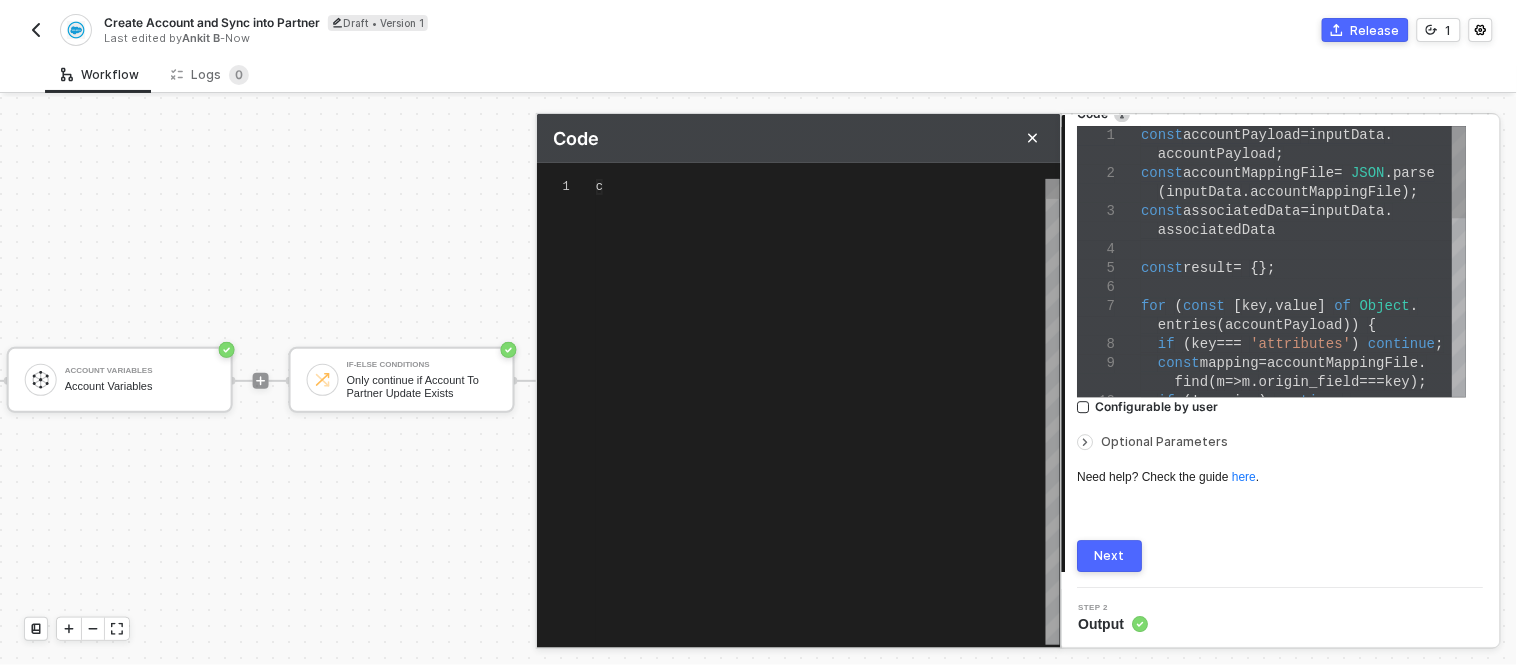 scroll, scrollTop: 0, scrollLeft: 260, axis: horizontal 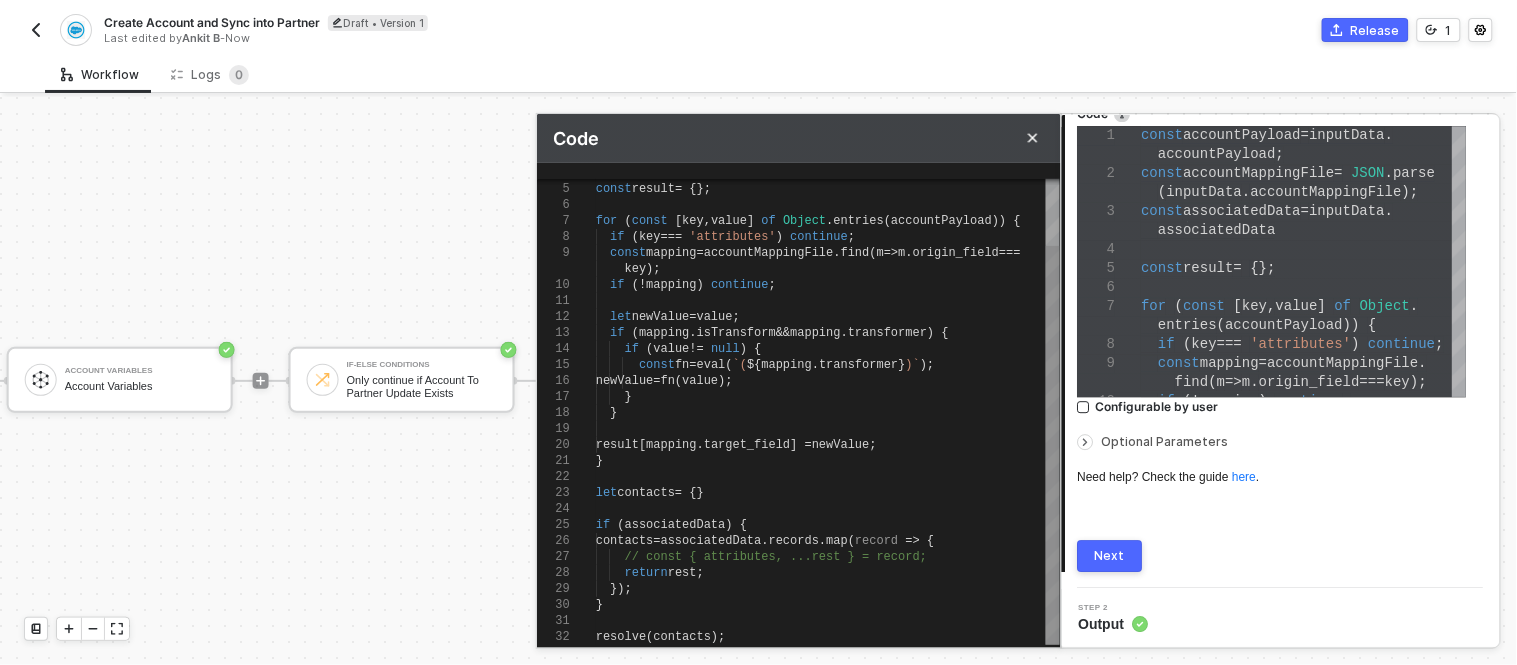 click on "contacts" at bounding box center (683, 637) 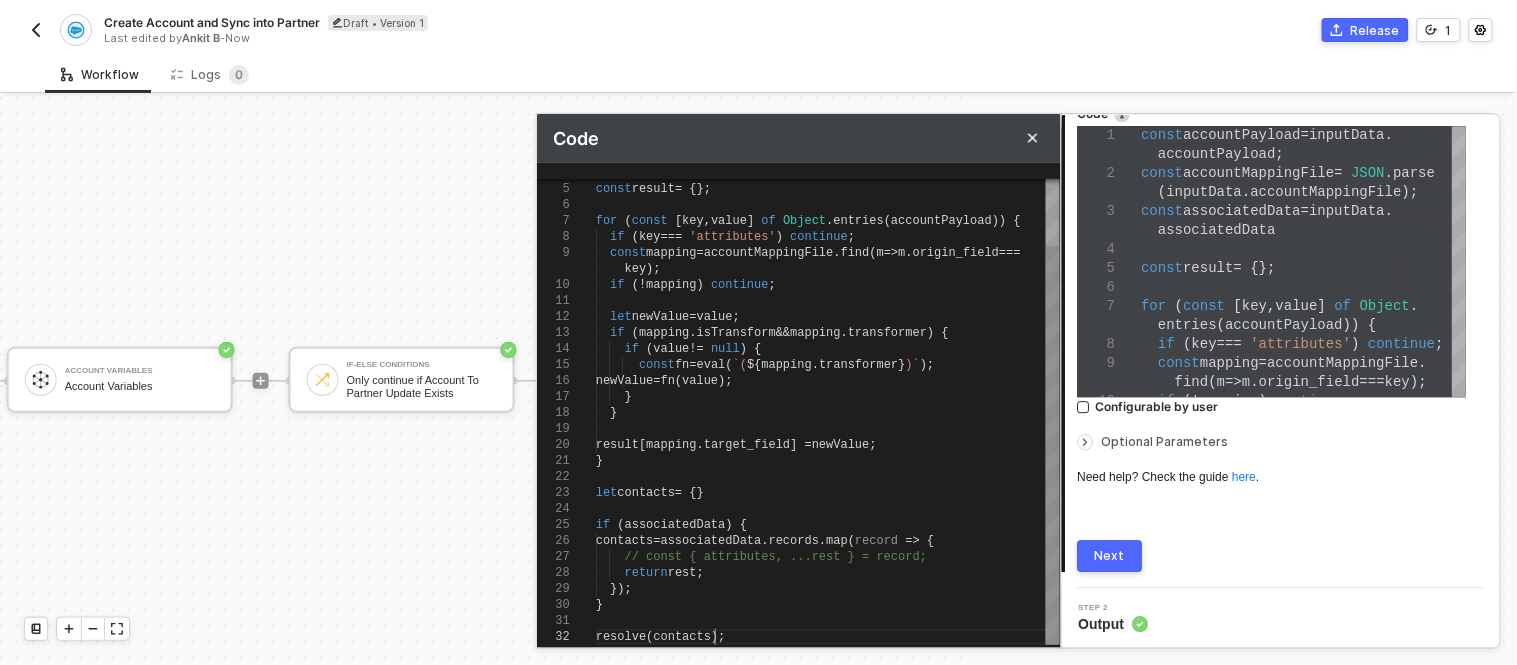 scroll, scrollTop: 0, scrollLeft: 117, axis: horizontal 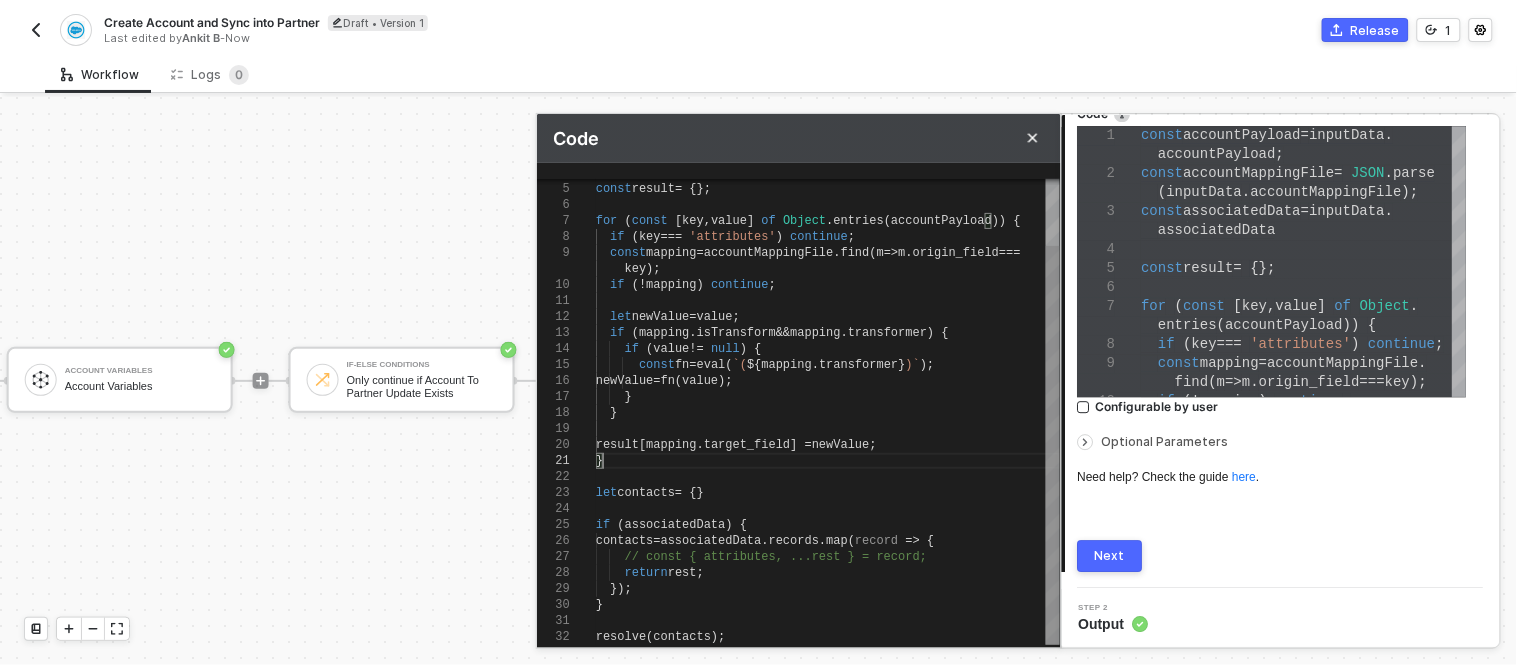 click at bounding box center [828, 477] 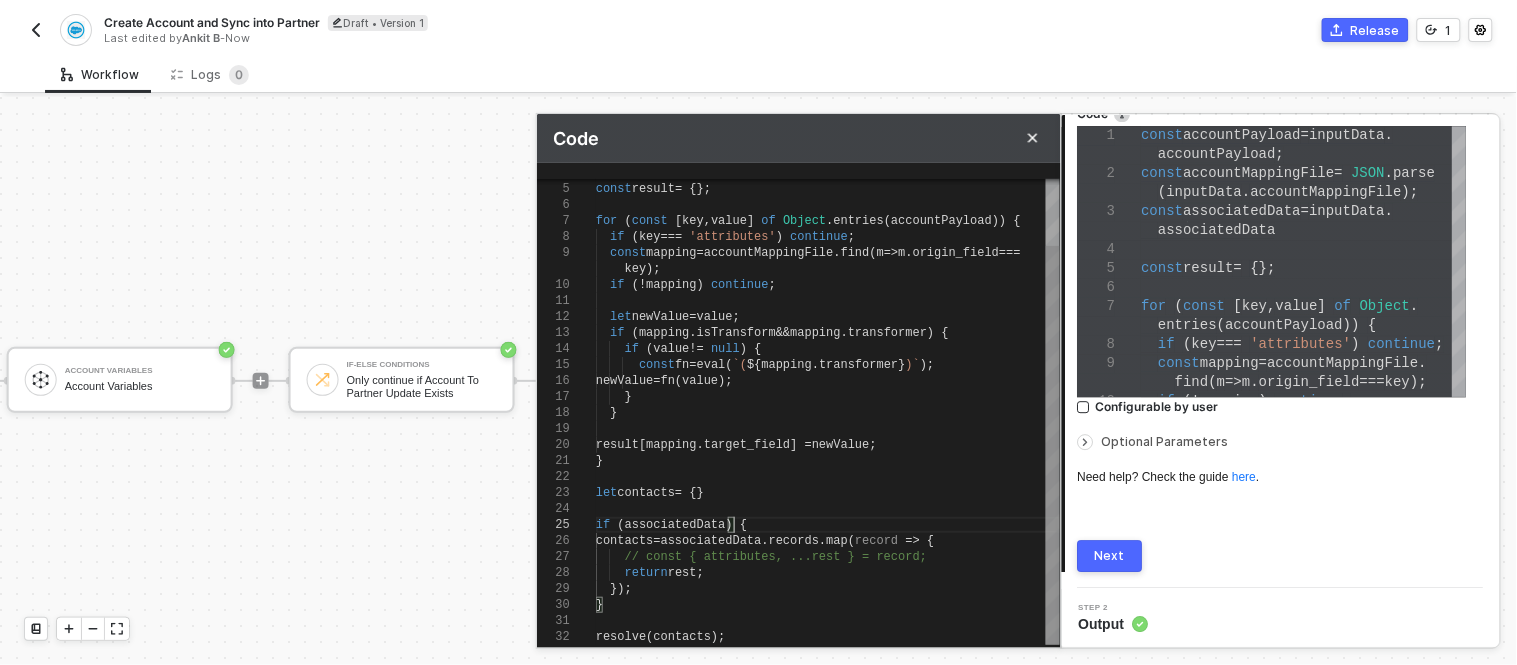 click on "associatedData" at bounding box center (711, 541) 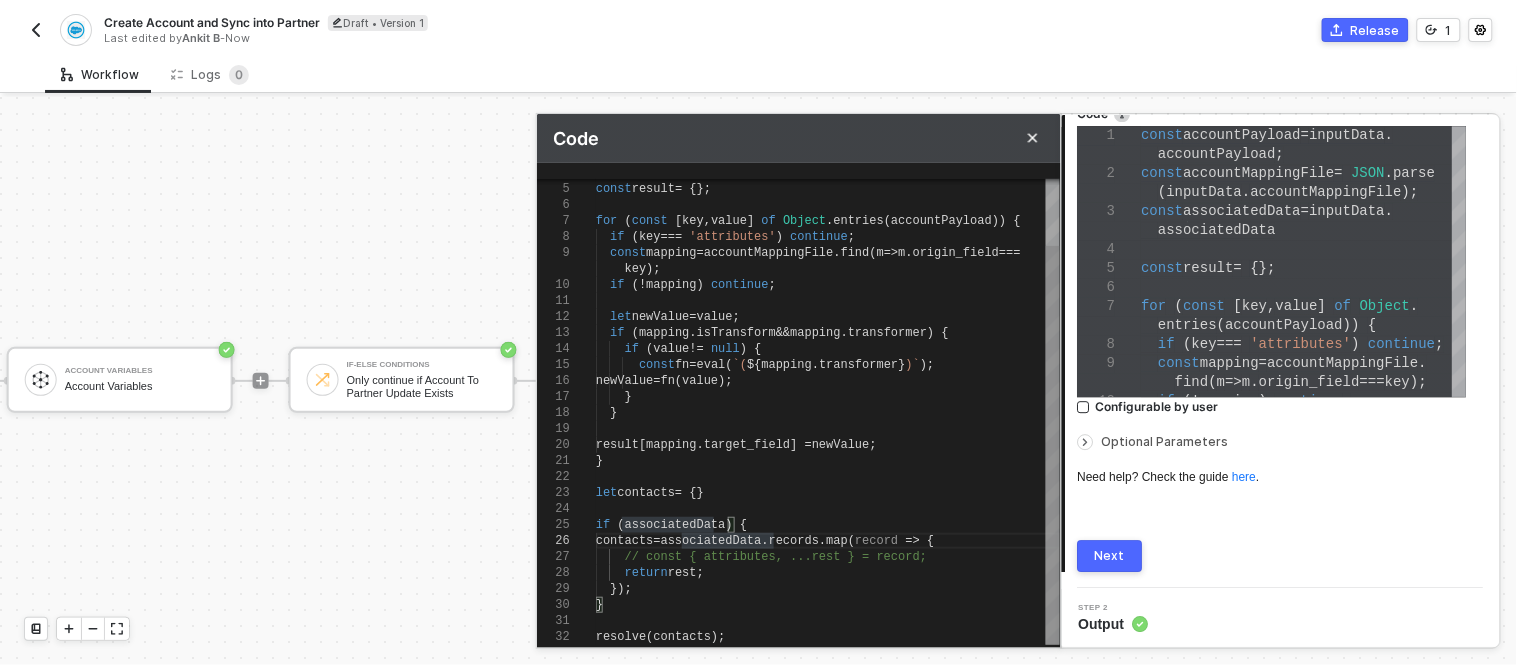 click on "return  rest ;" at bounding box center (828, 573) 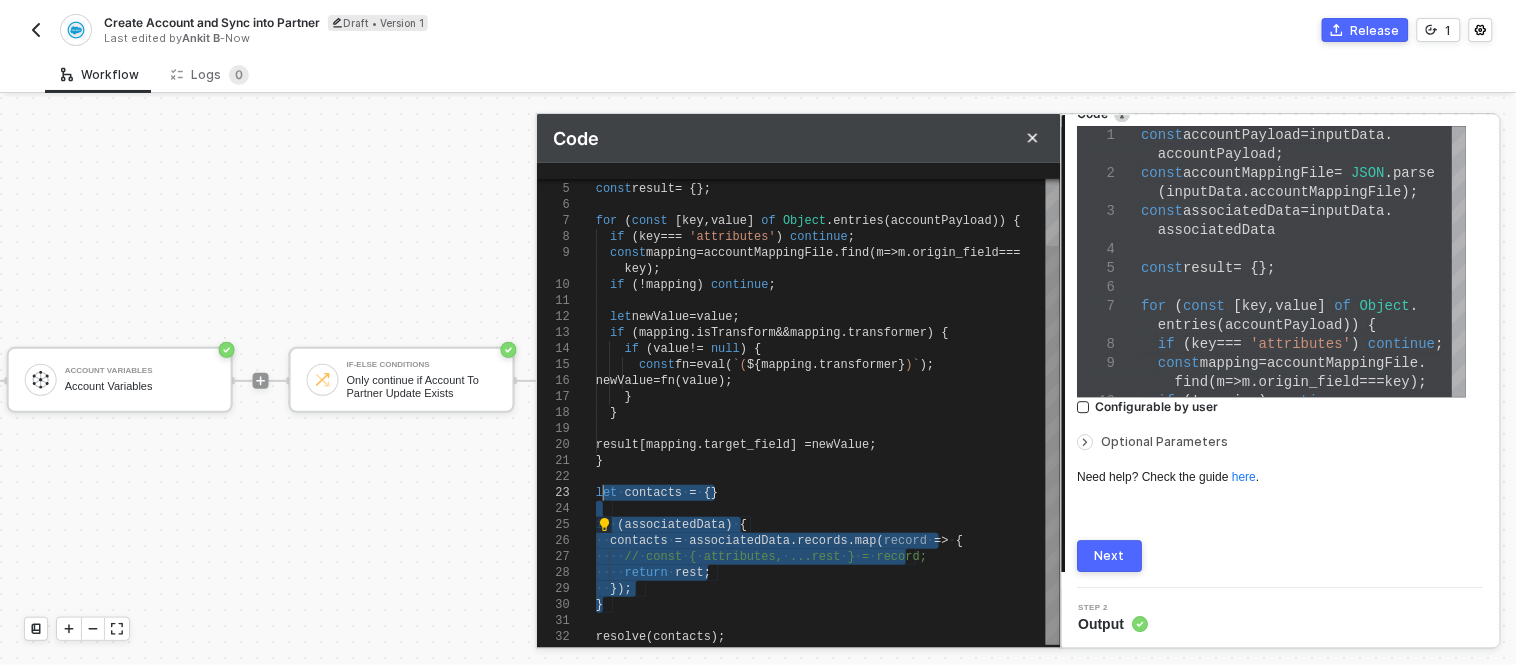 drag, startPoint x: 671, startPoint y: 604, endPoint x: 602, endPoint y: 493, distance: 130.69812 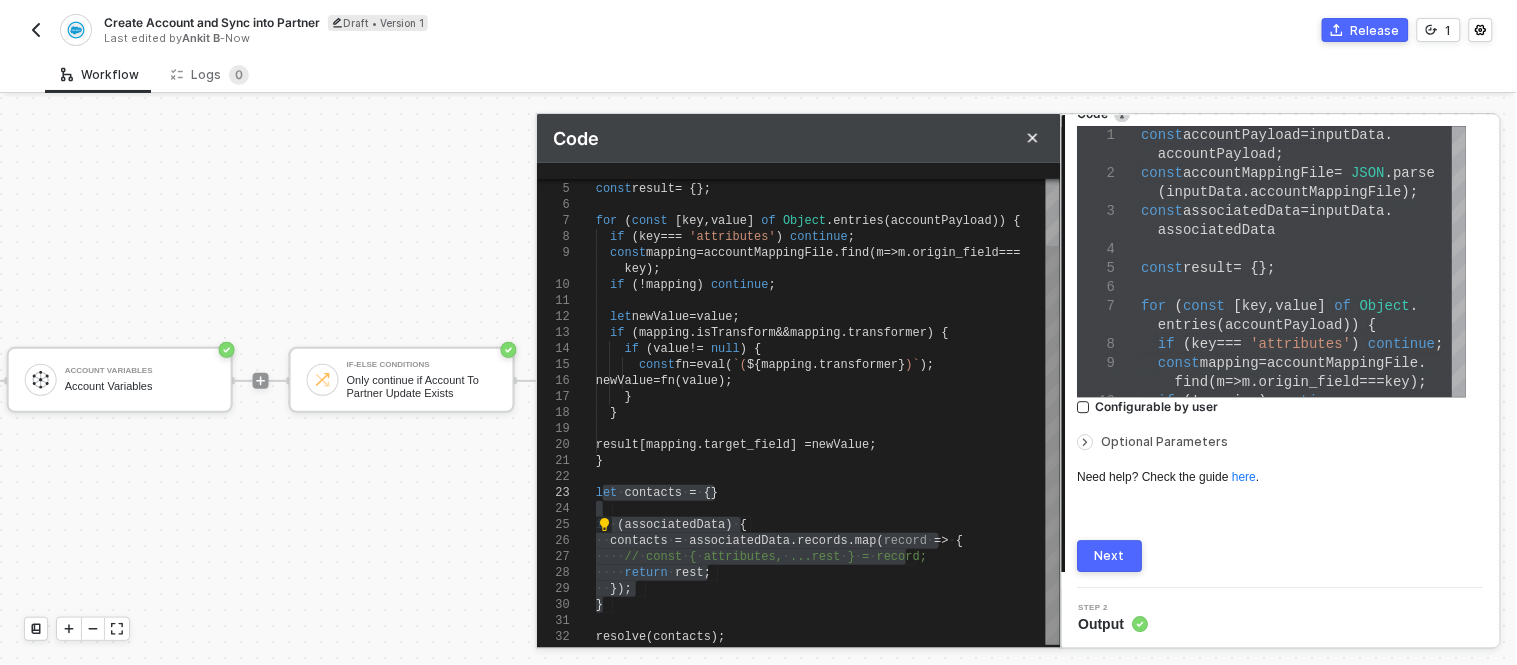 click at bounding box center (828, 509) 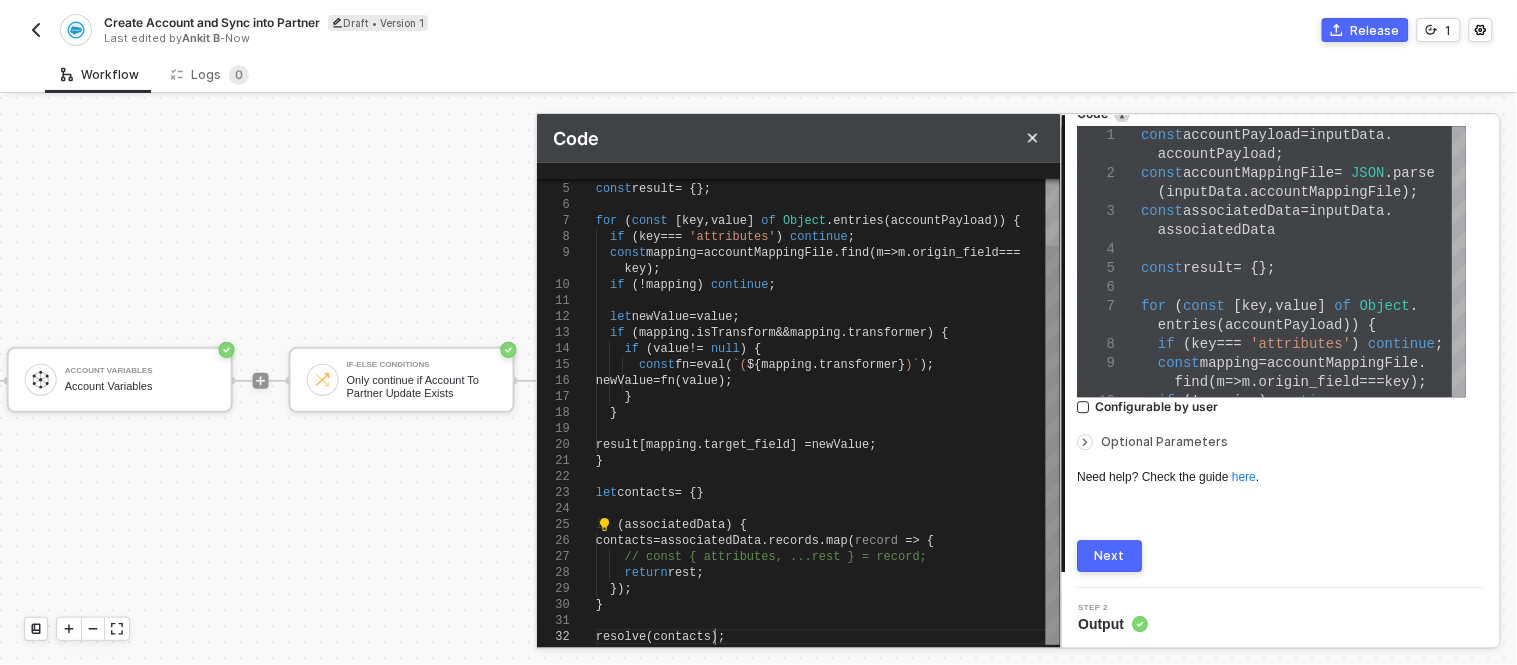 type on "});
}
resolve(contacts);" 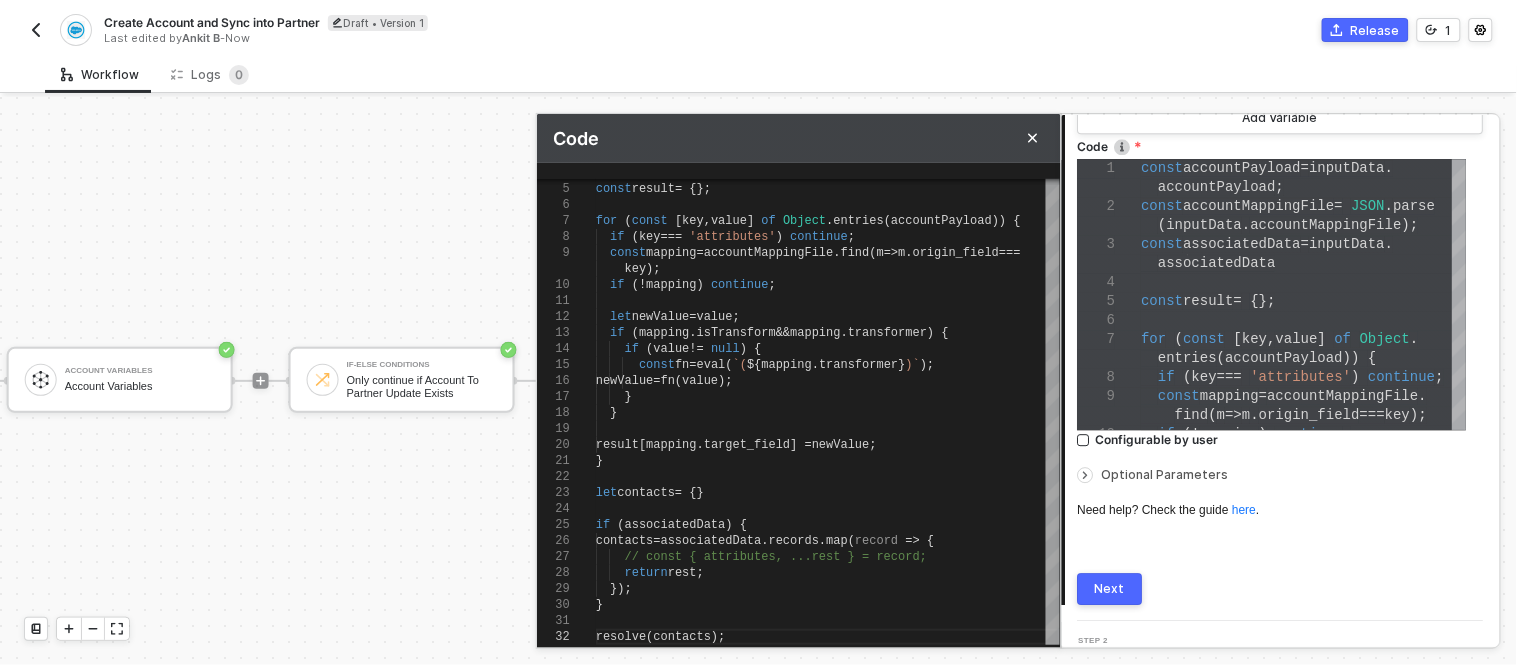 scroll, scrollTop: 1306, scrollLeft: 0, axis: vertical 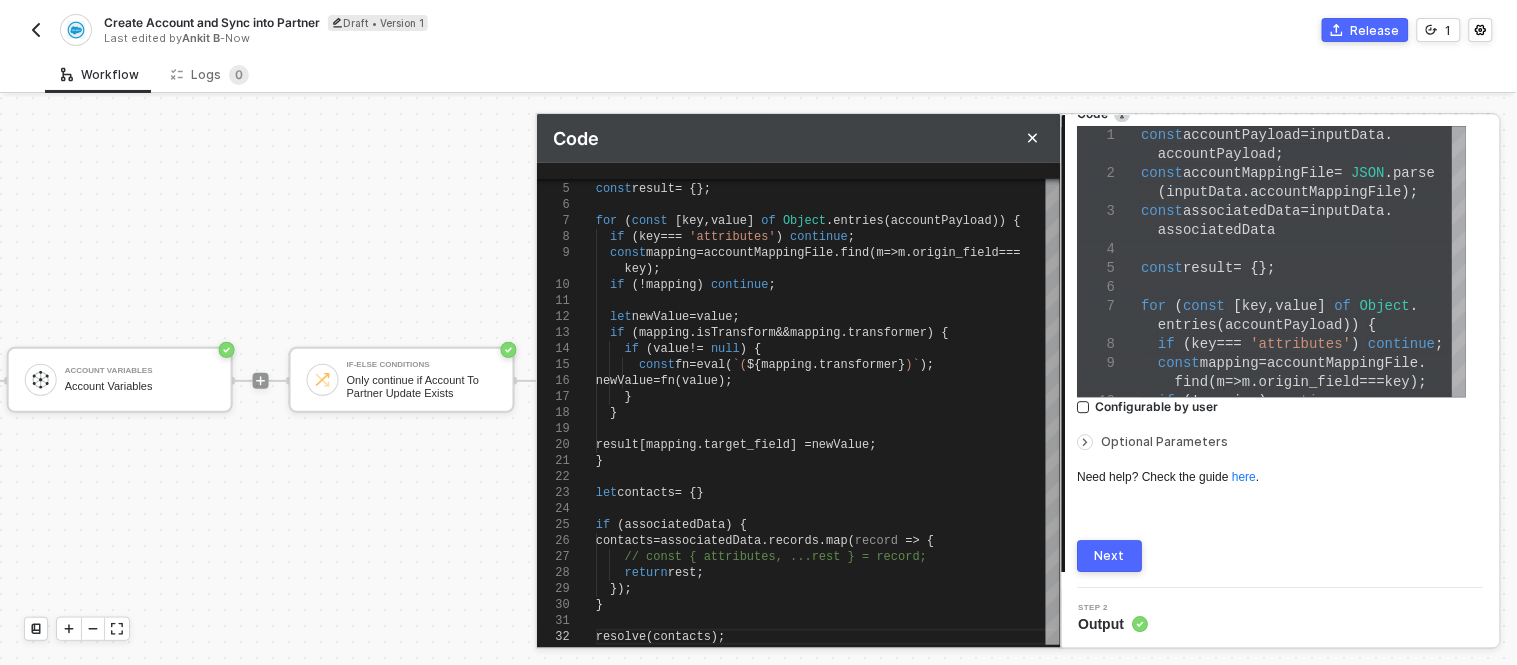 click on "Output" at bounding box center (1114, 624) 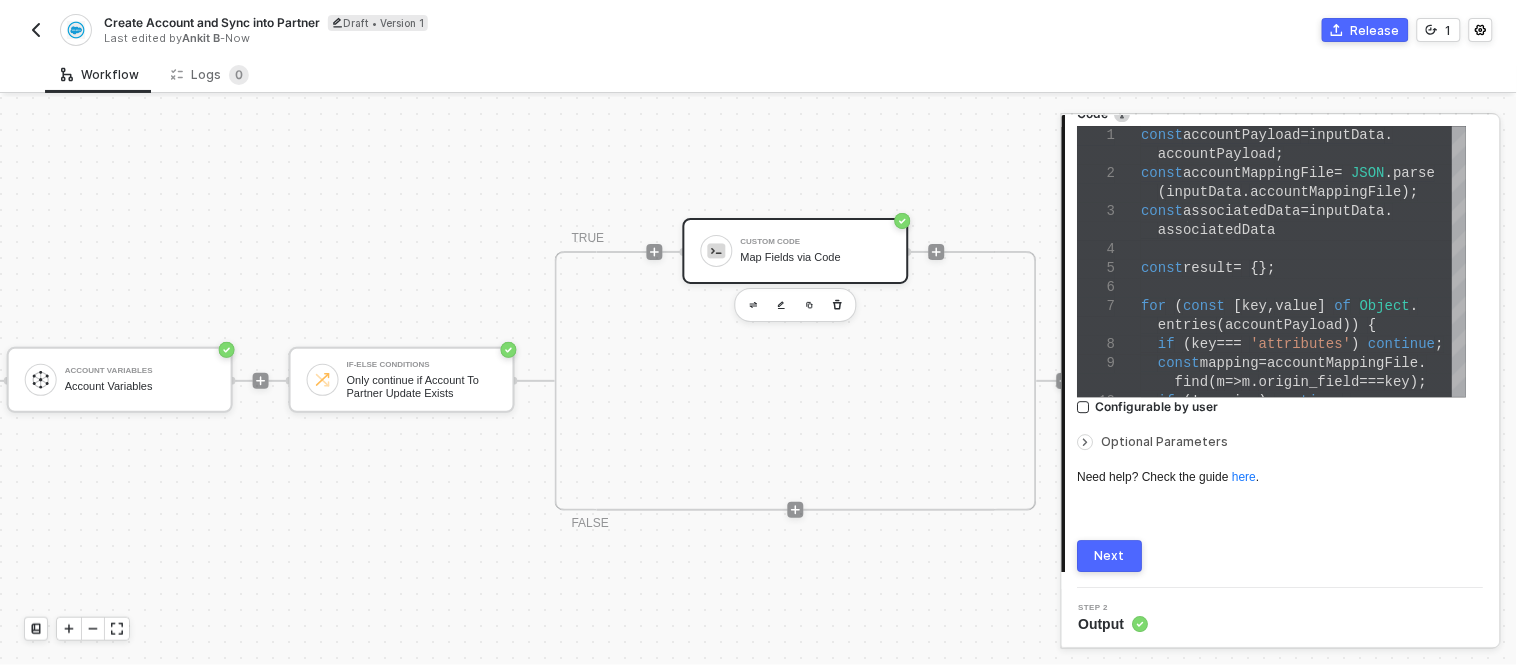 click on "Next" at bounding box center [1111, 556] 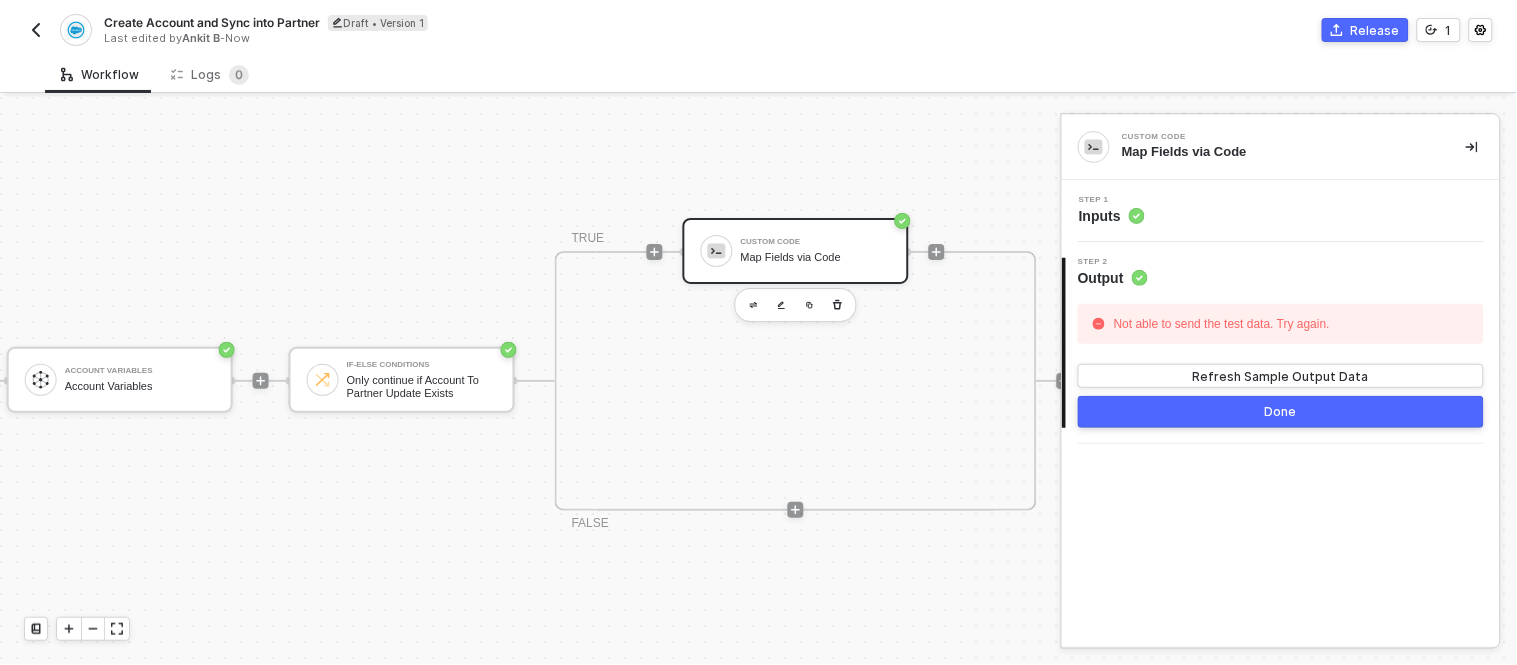scroll, scrollTop: 0, scrollLeft: 0, axis: both 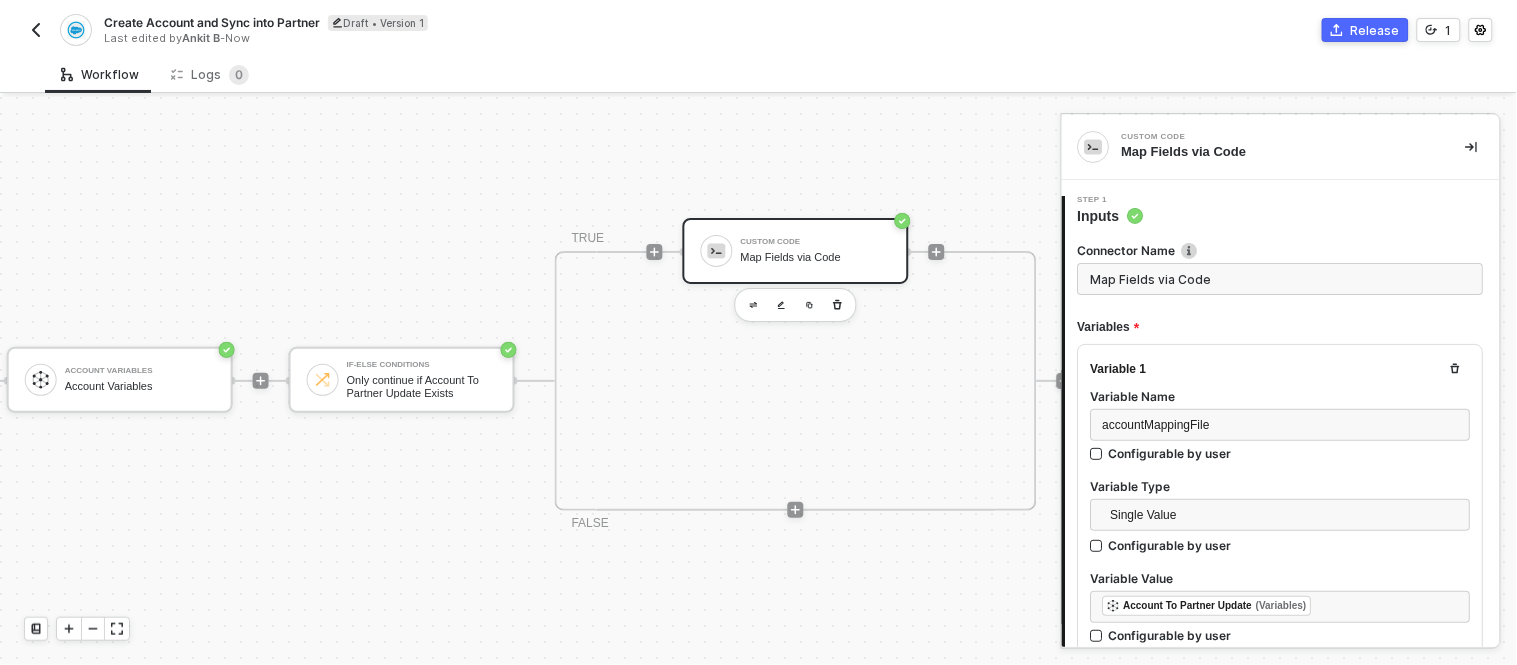 type on "const accountPayload = inputData.accountPayload;
const accountMappingFile = JSON.parse(inputData.accountMappingFile);
const associatedData = inputData.associatedData
const result = {};
for (const [key, value] of Object." 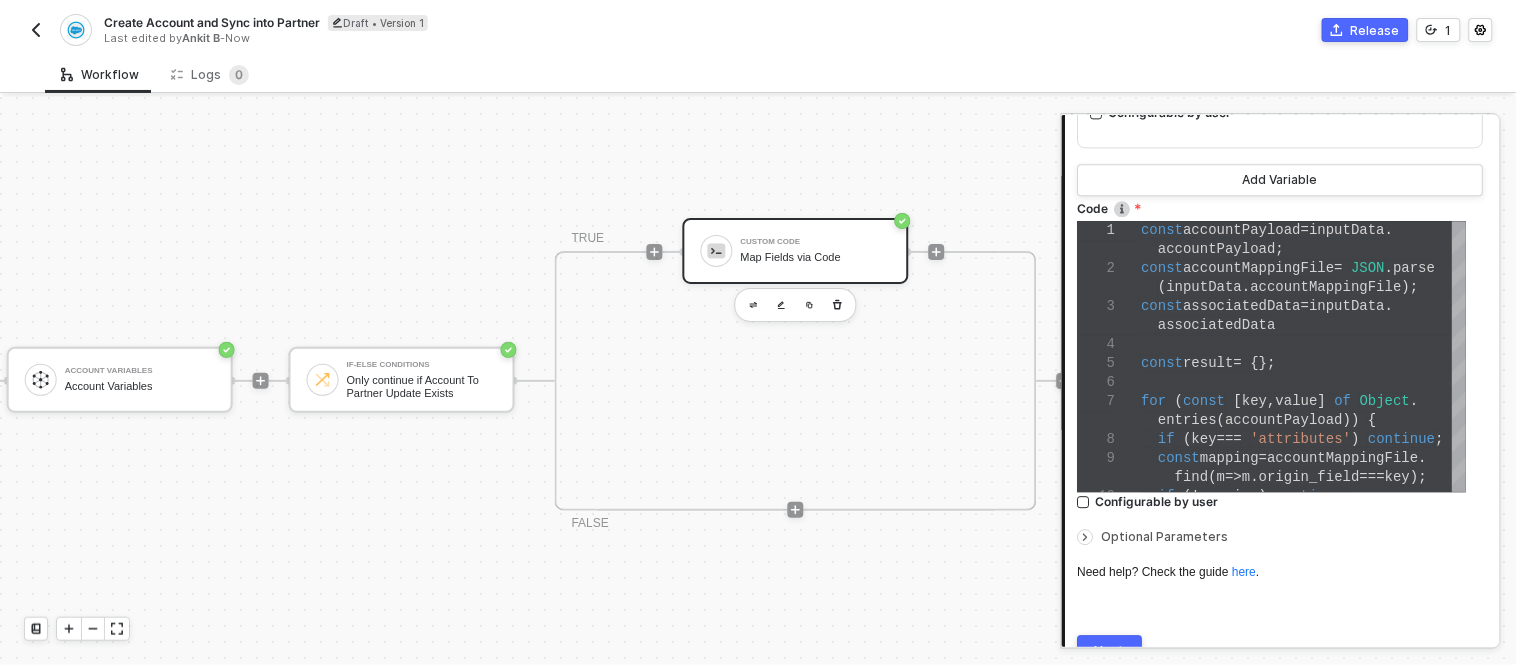 scroll, scrollTop: 1202, scrollLeft: 0, axis: vertical 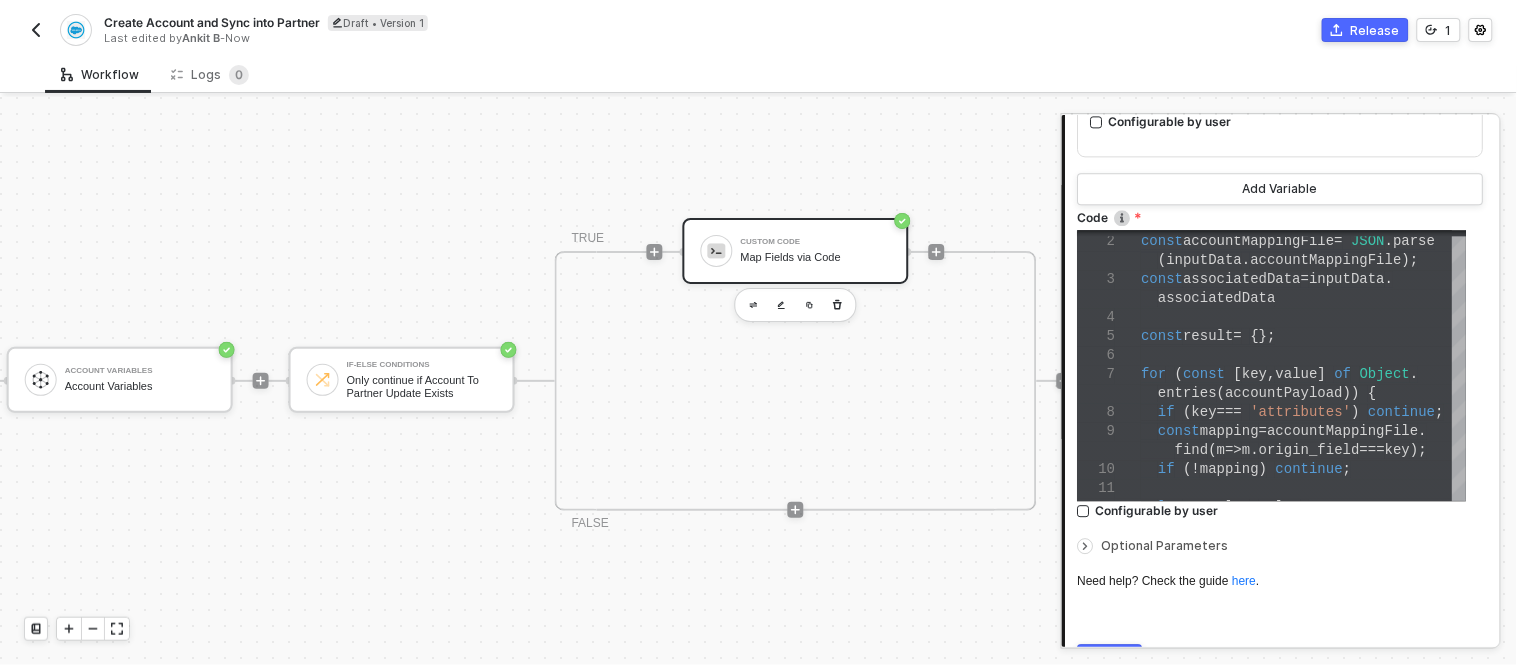 click on "Optional Parameters" at bounding box center (1165, 545) 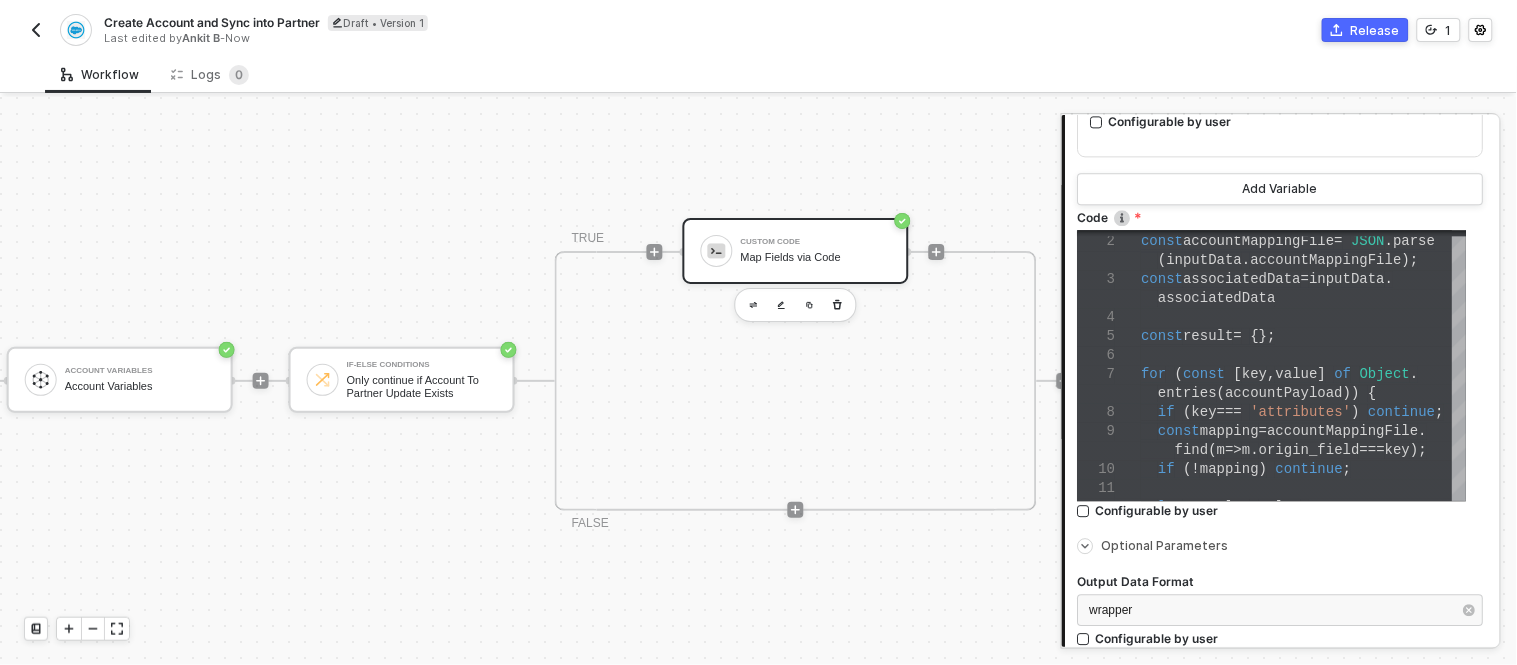 scroll, scrollTop: 1404, scrollLeft: 0, axis: vertical 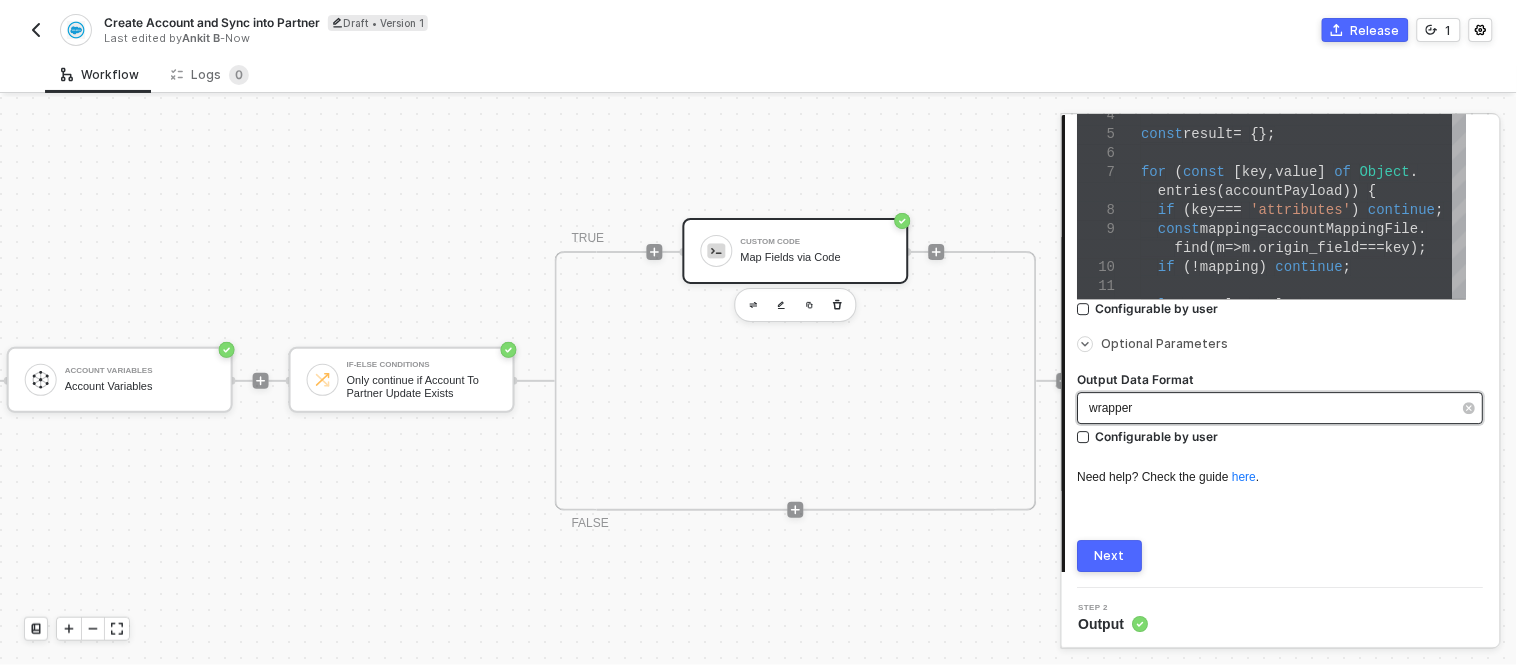 click on "wrapper" at bounding box center (1271, 408) 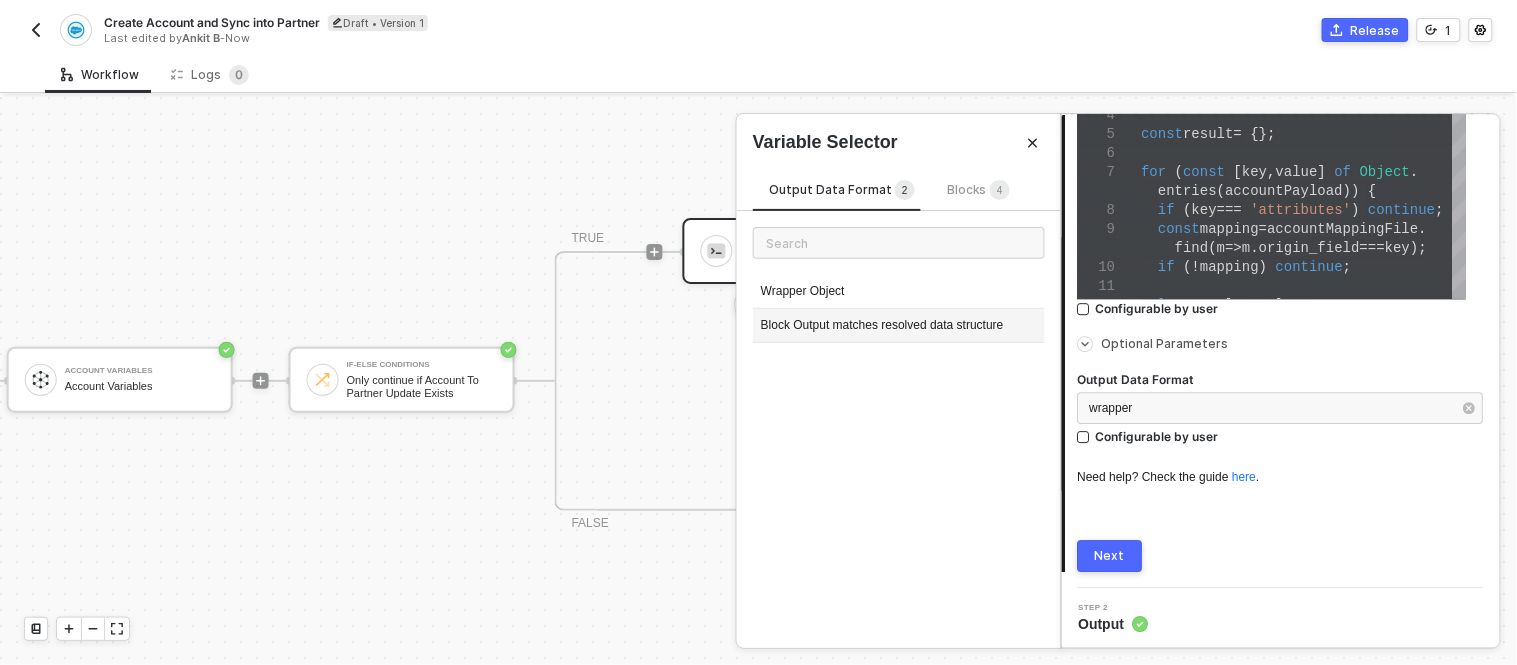 click on "Block Output matches resolved data structure" at bounding box center [899, 326] 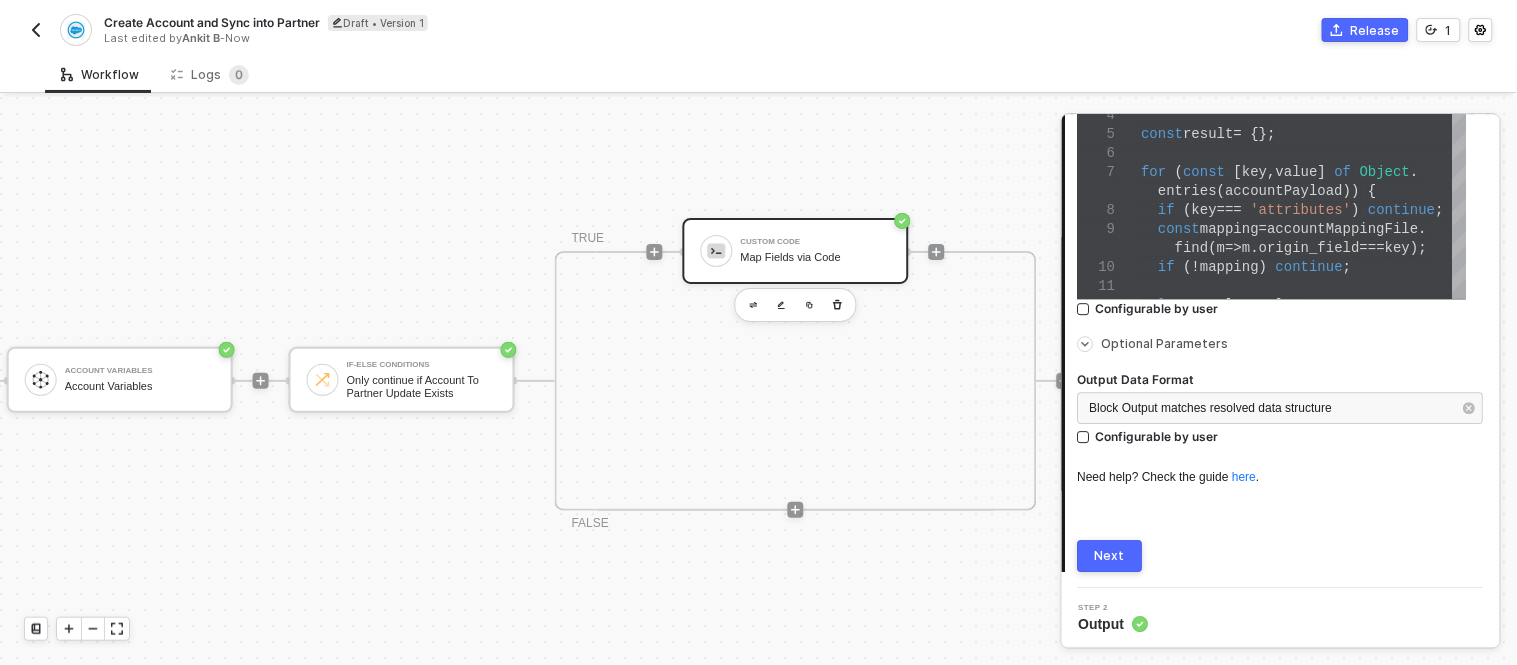 click on "Next" at bounding box center (1111, 556) 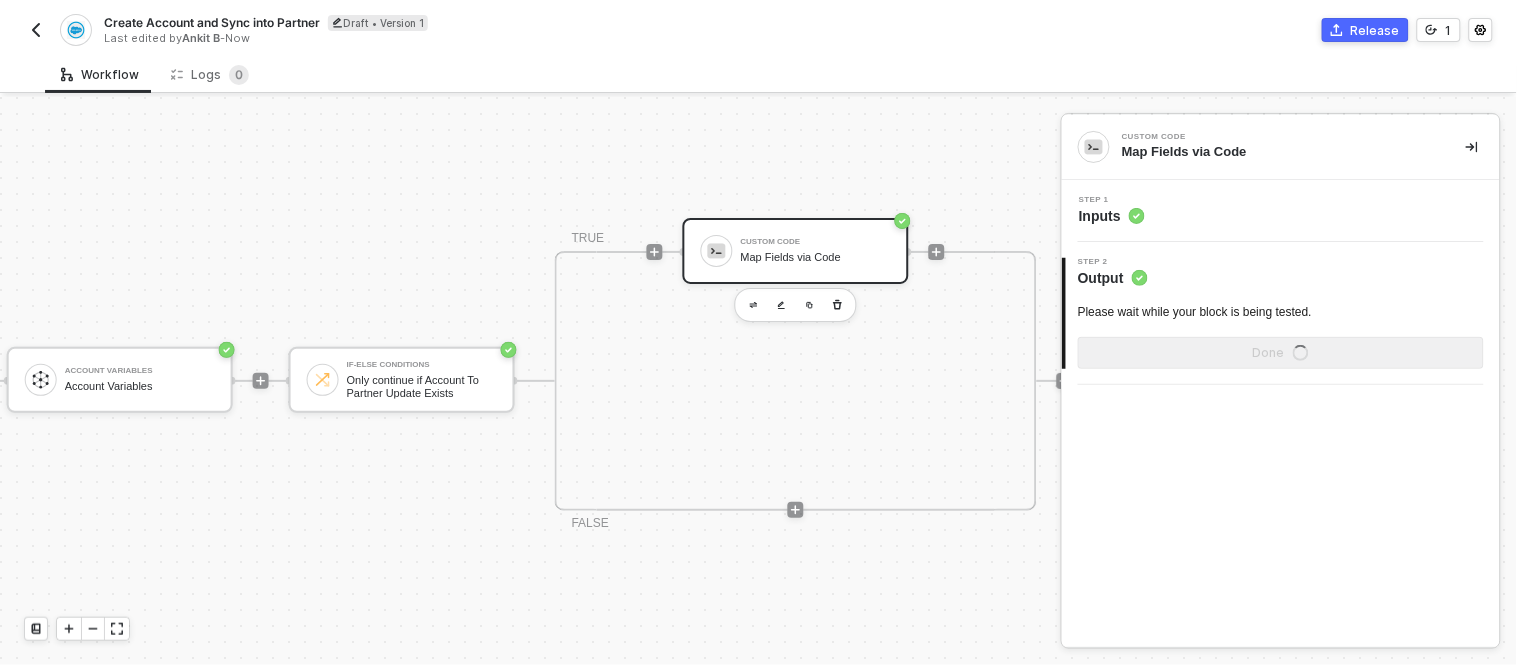 scroll, scrollTop: 0, scrollLeft: 0, axis: both 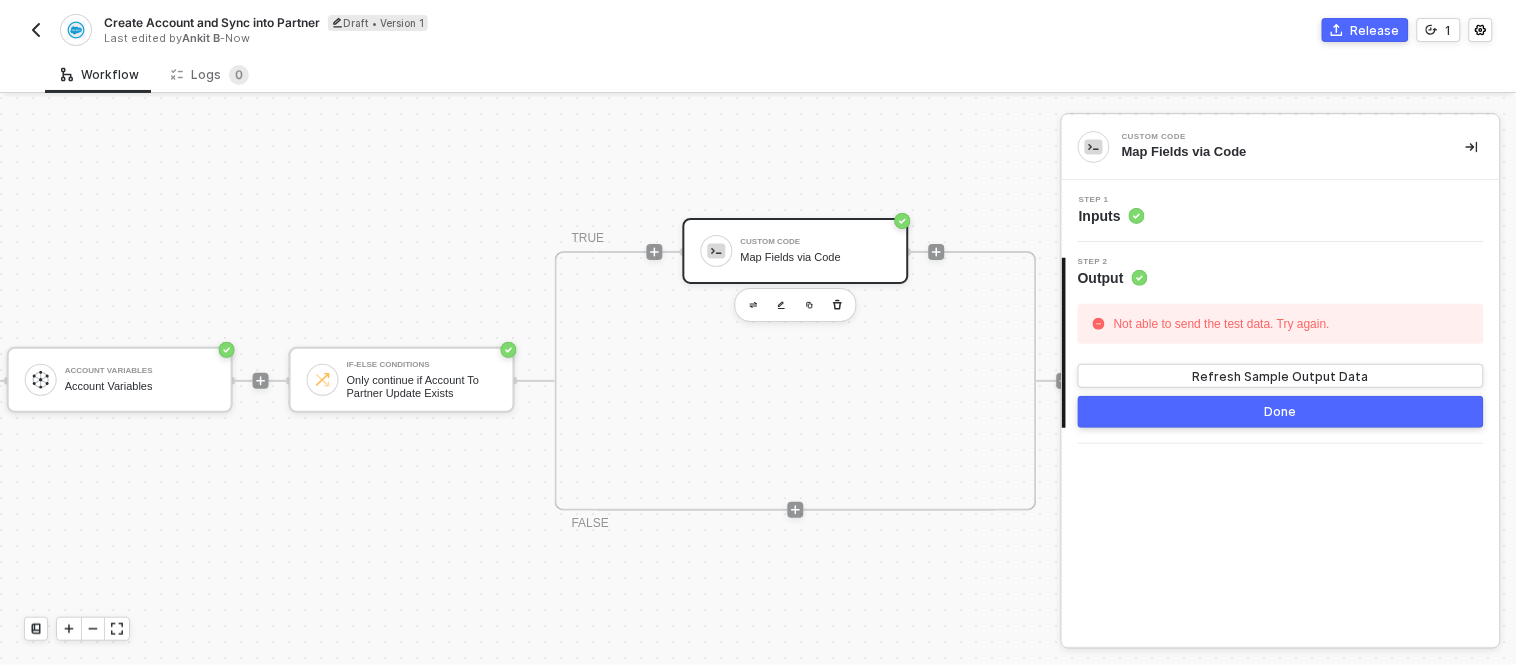 click on "Step 1 Inputs" at bounding box center [1281, 211] 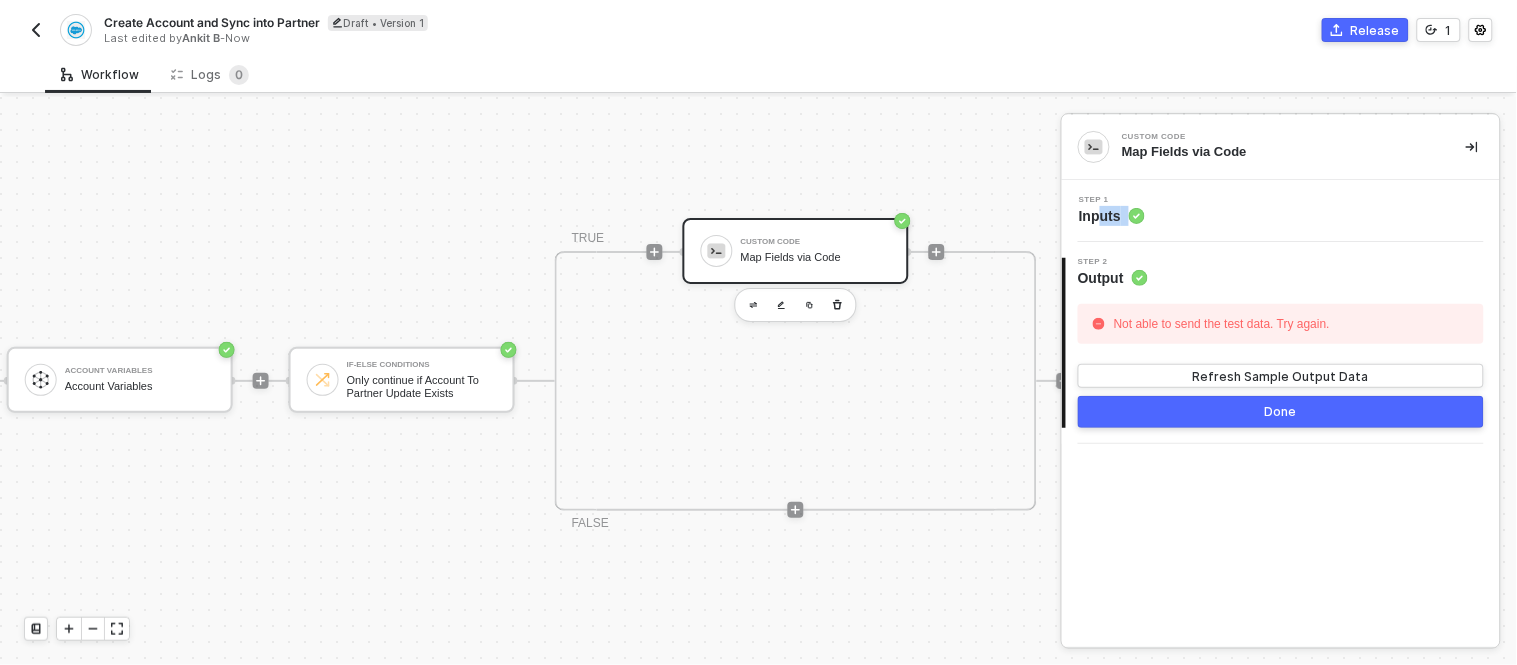 click on "Step 1 Inputs" at bounding box center (1281, 211) 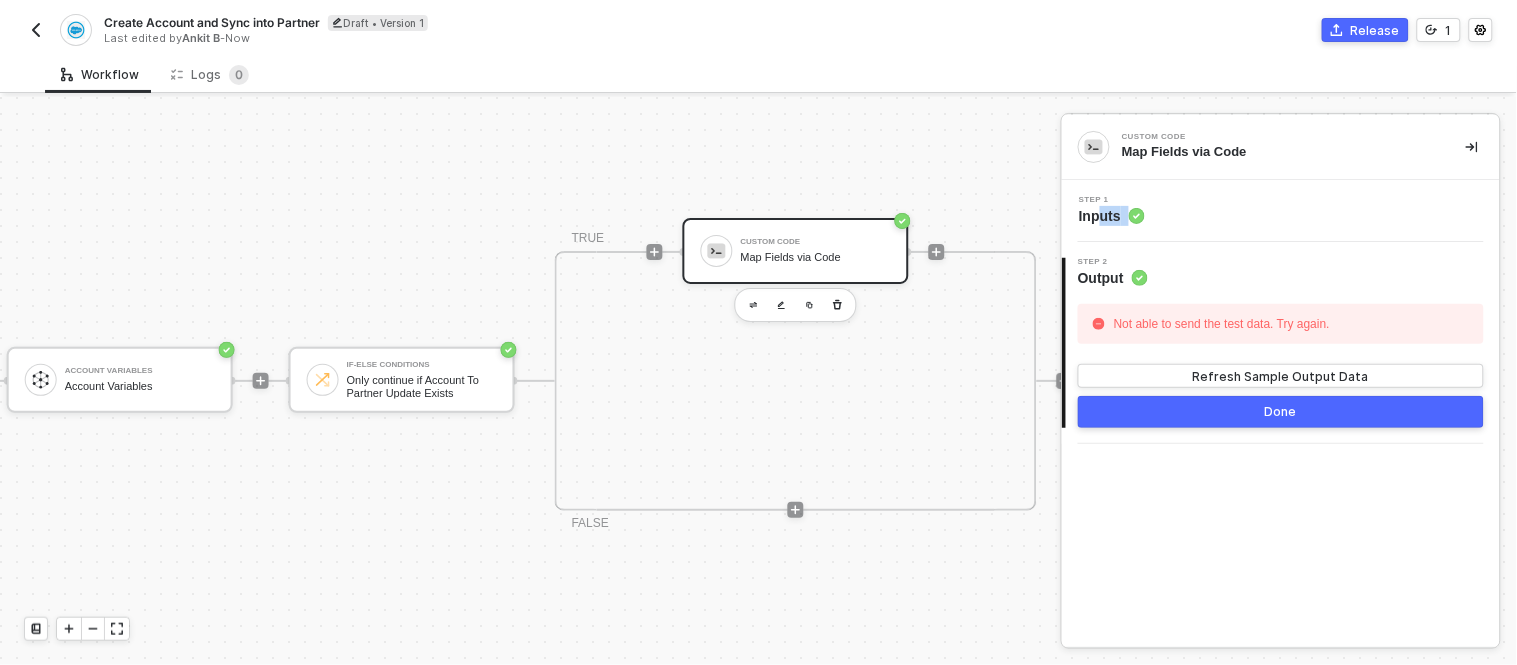 click on "Inputs" at bounding box center (1112, 216) 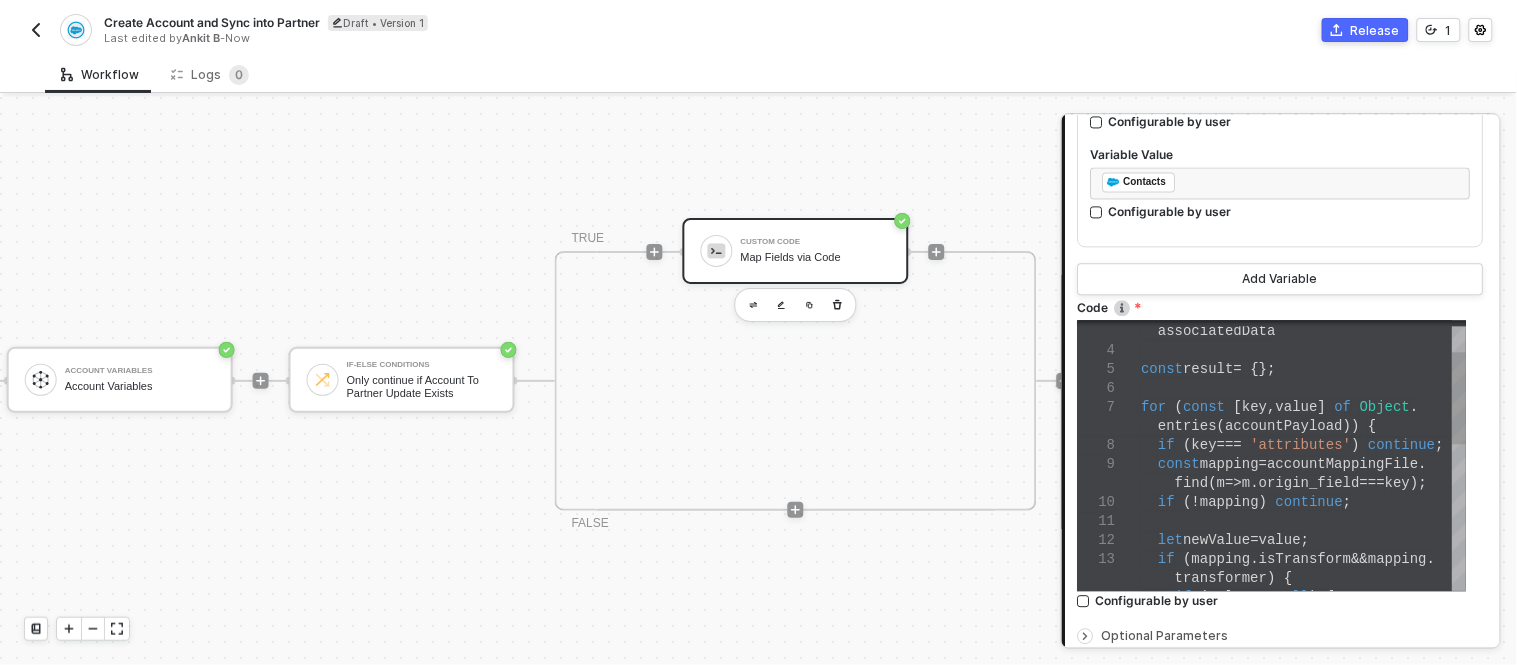 scroll, scrollTop: 1141, scrollLeft: 0, axis: vertical 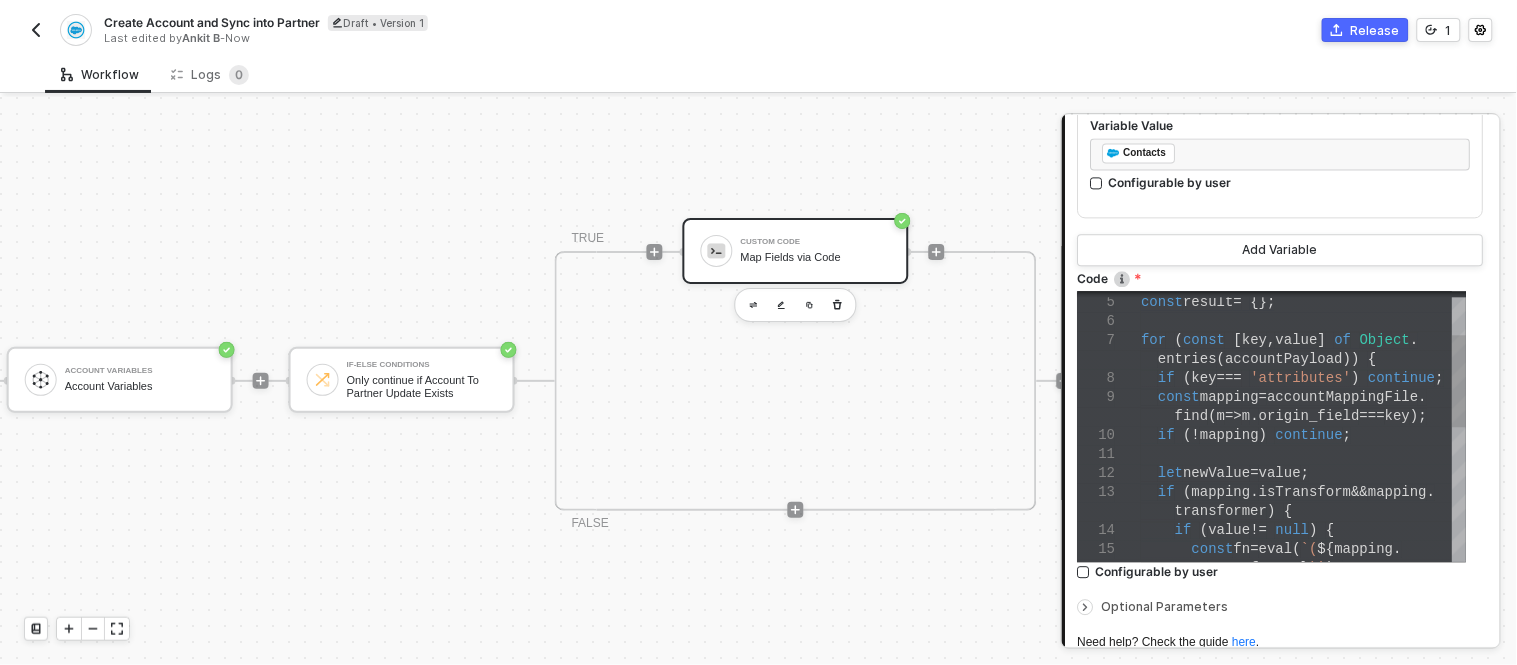 click on "mapping" at bounding box center [1230, 397] 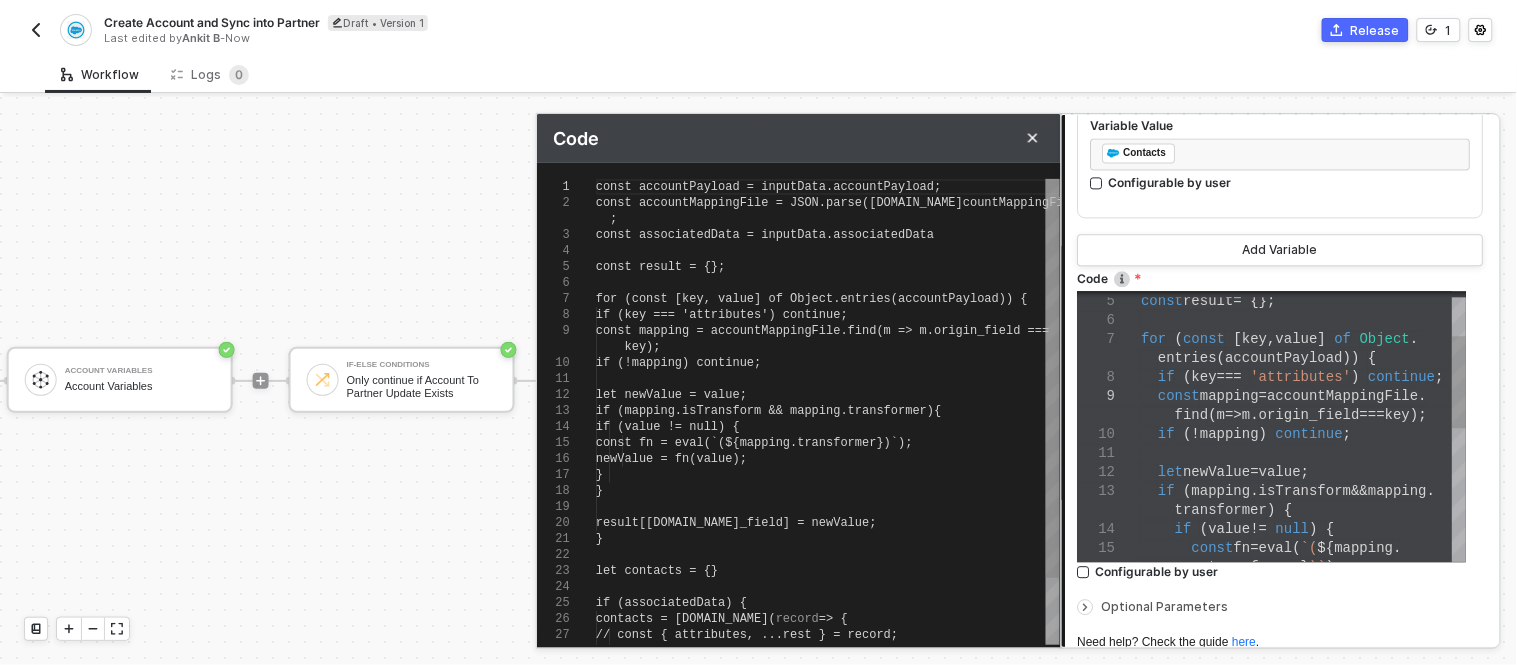 scroll, scrollTop: 0, scrollLeft: 260, axis: horizontal 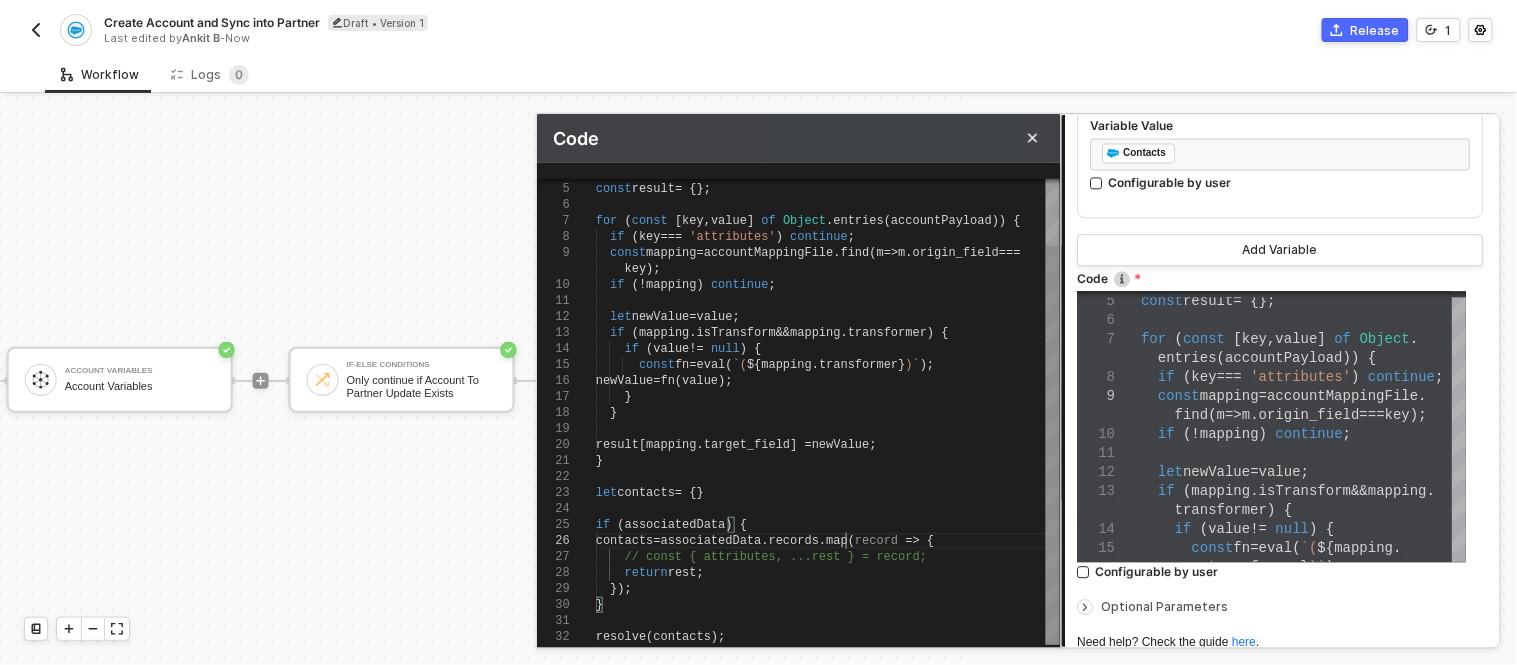 click on "const  result  =   {}; for   ( const   [ key ,  value ]   of   Object . entries ( accountPayload ))   {    if   ( key  ===   'attributes' )   continue ;    const  mapping  =  accountMappingFile . find ( m  =>  m . origin_field  ===        key );    if   (! mapping )   continue ;    let  newValue  =  value ;    if   ( mapping . isTransform  &&  mapping . transformer )   {      if   ( value  !=   null )   {        const  fn  =  eval ( `( ${ mapping . transformer } )` );       newValue  =  fn ( value );      }    }   result [ mapping . target_field ]   =  newValue ; } let  contacts  =   {} if   ( associatedData )   {   contacts  =  associatedData . records . map ( record   =>   {      // const { attributes, ...rest } = record;      return  rest ;    }); } resolve ( contacts );" at bounding box center [500596, 500101] 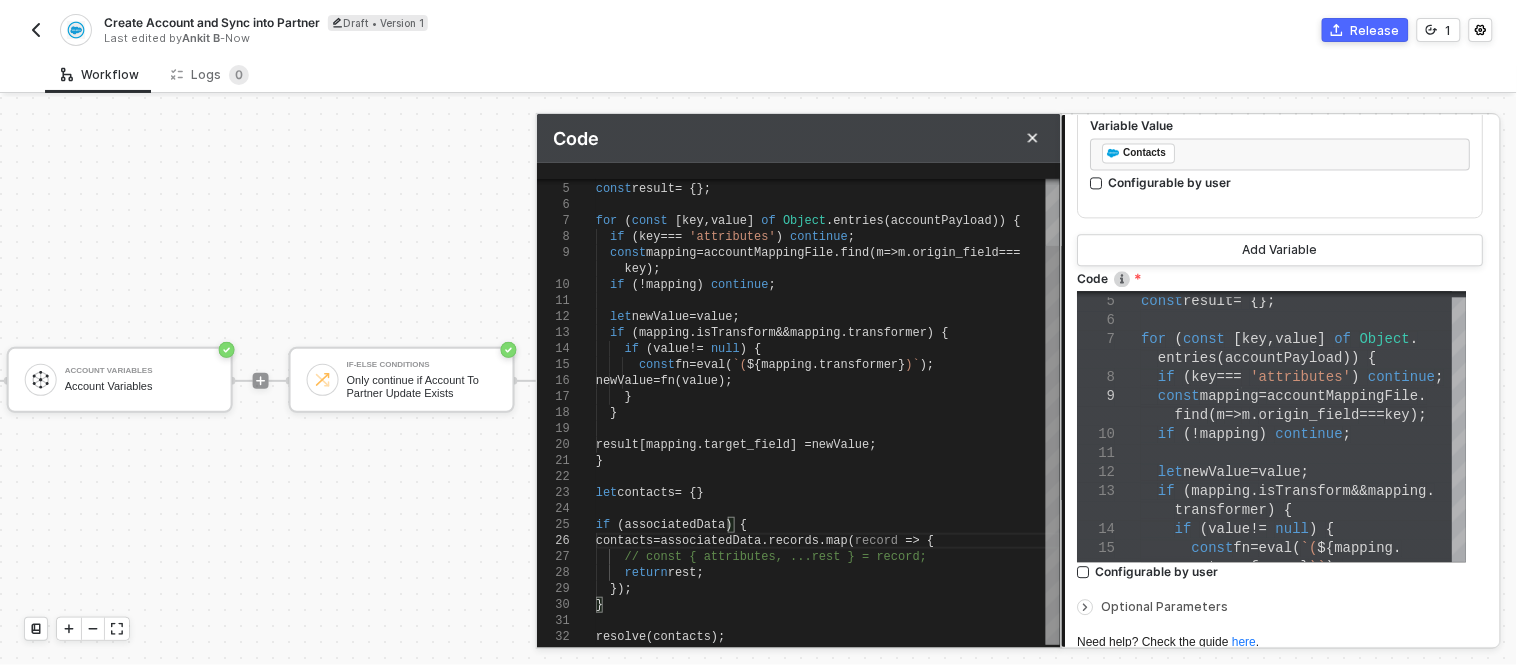 scroll, scrollTop: 0, scrollLeft: 117, axis: horizontal 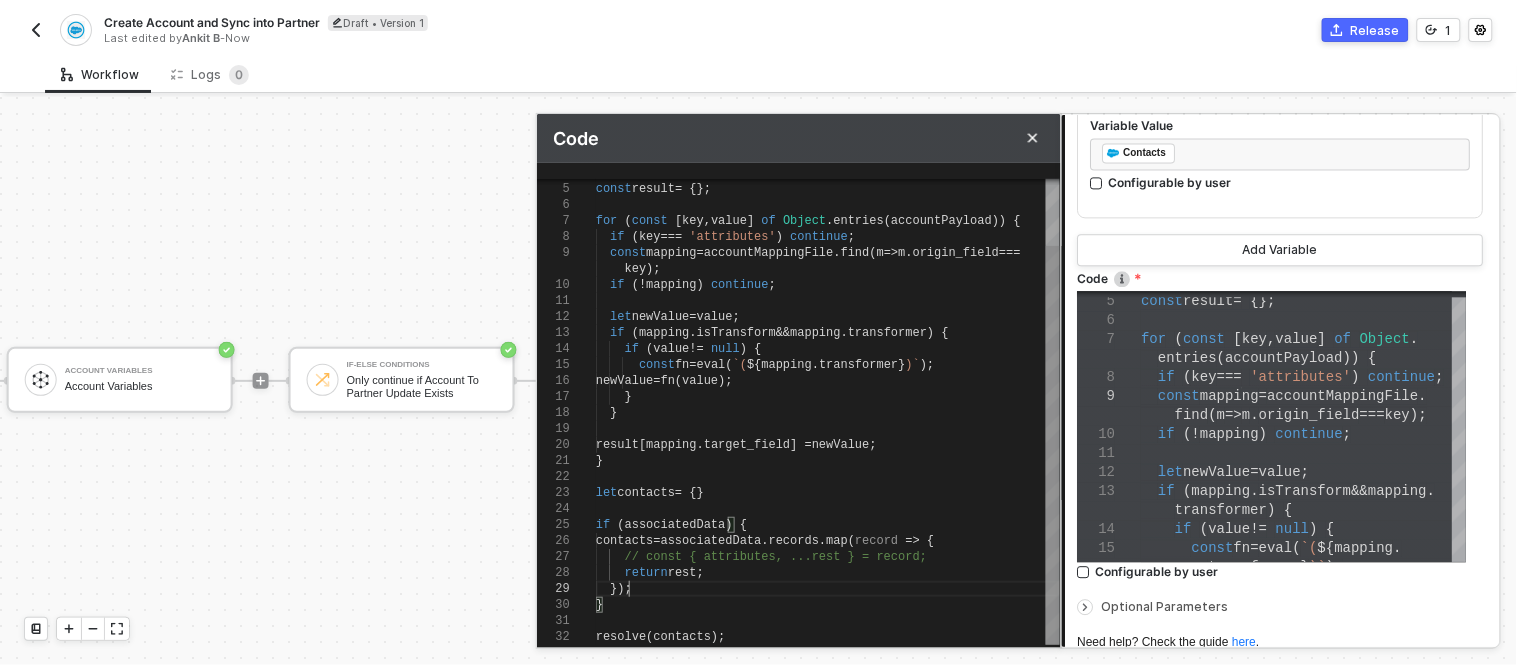 click on "});" at bounding box center [828, 589] 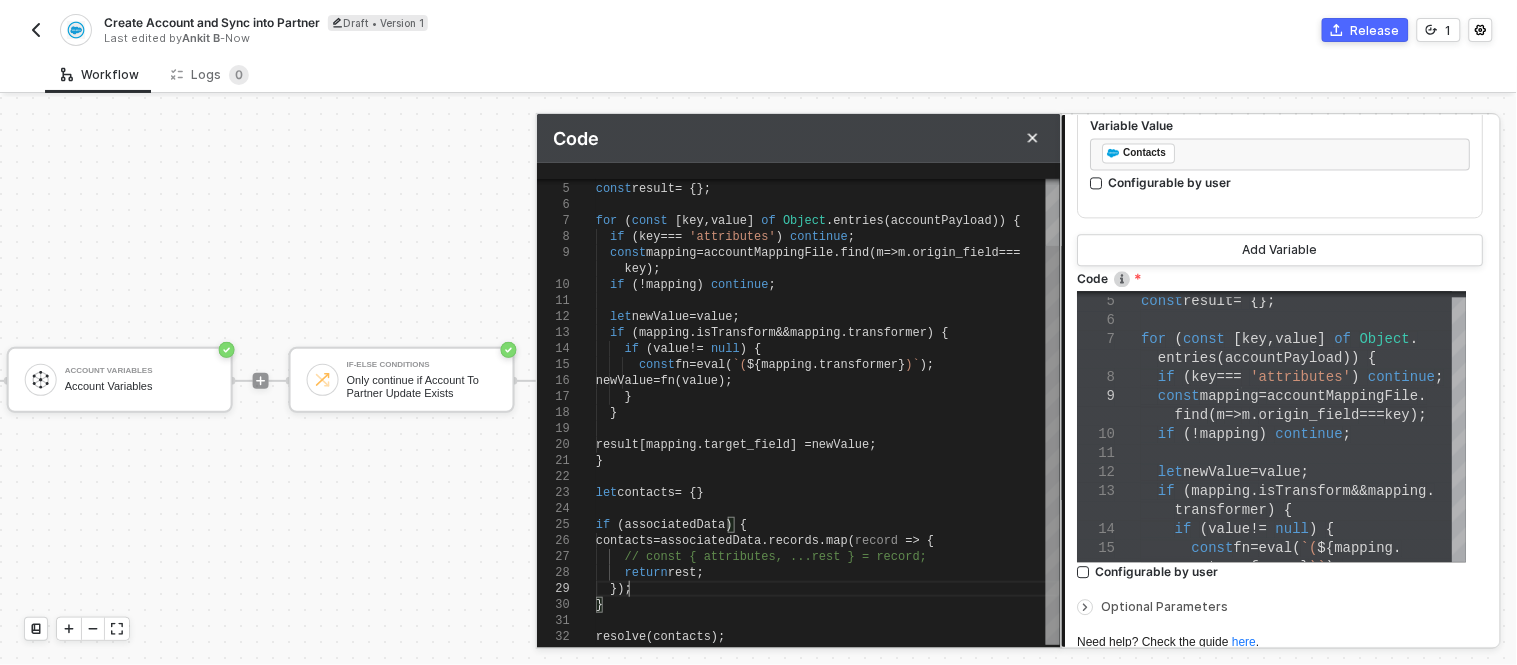 click on "associatedData" at bounding box center [675, 525] 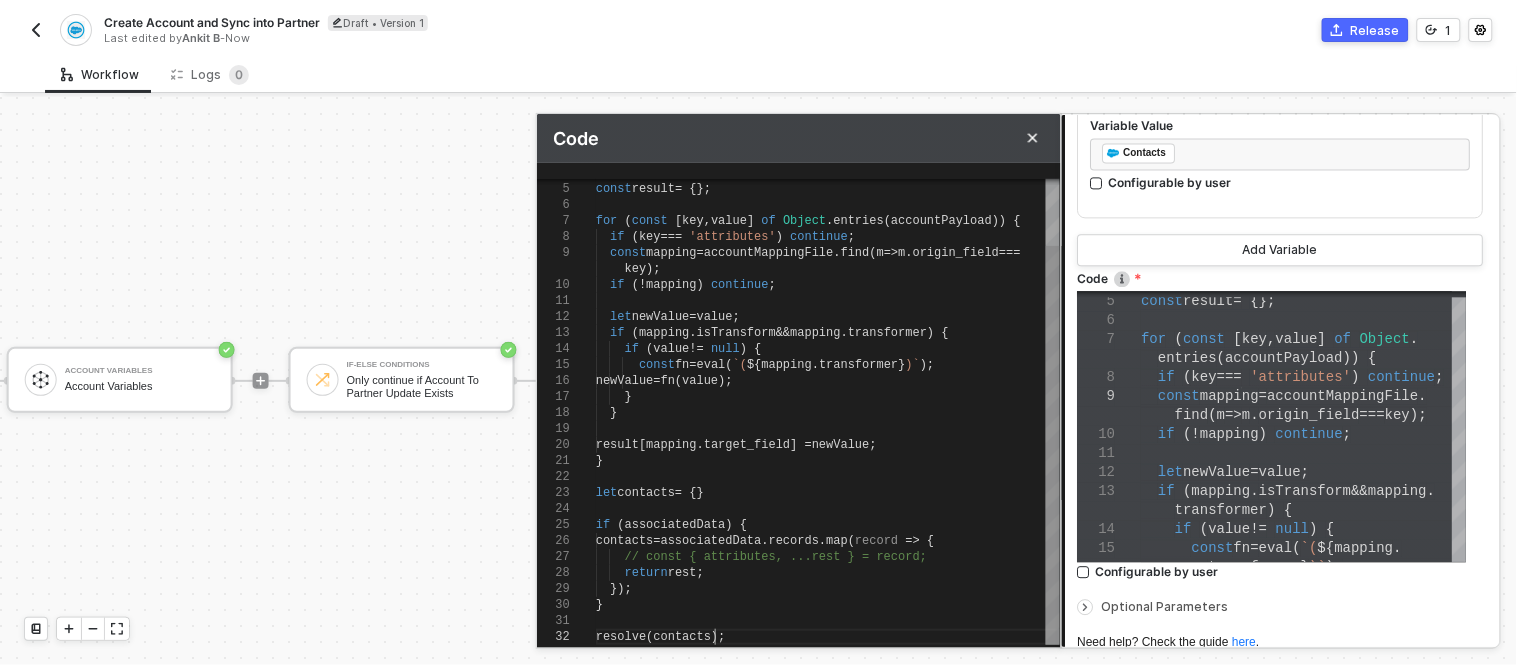 click on "contacts" at bounding box center (683, 637) 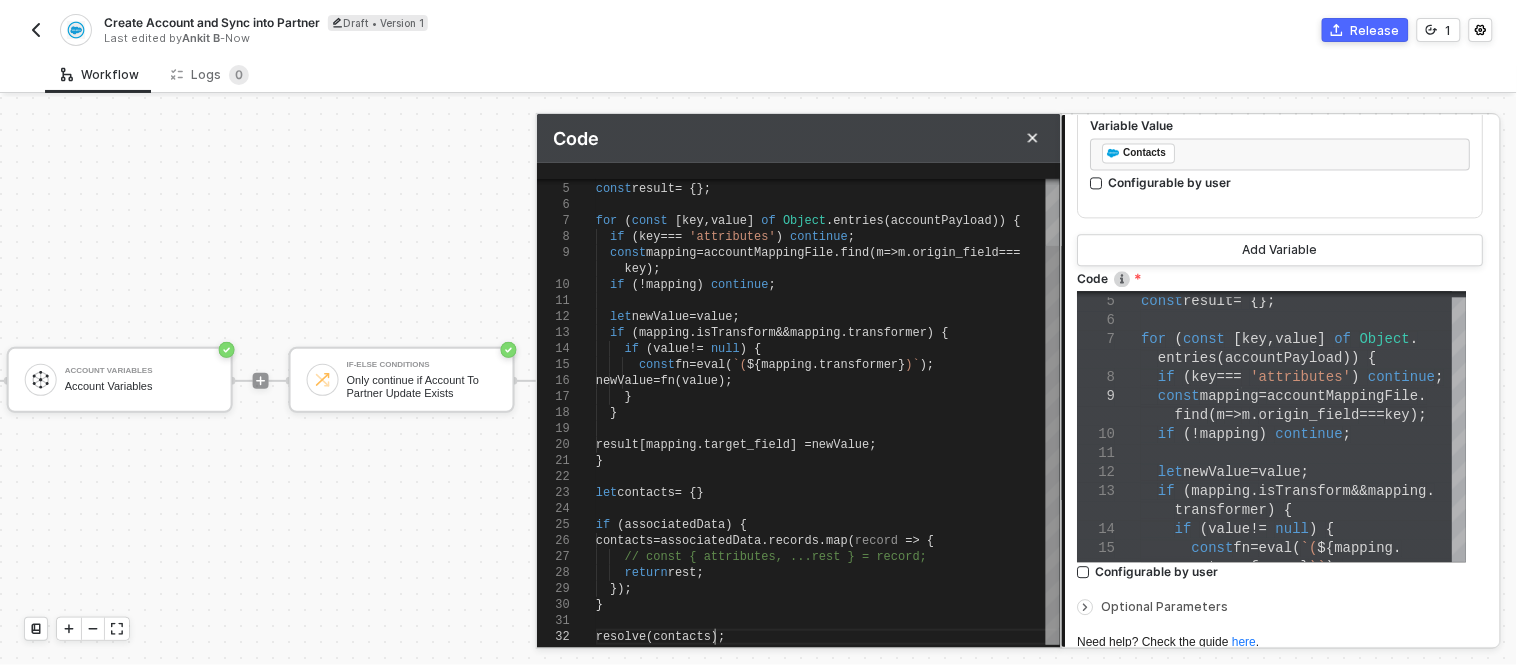 click on "contacts" at bounding box center (683, 637) 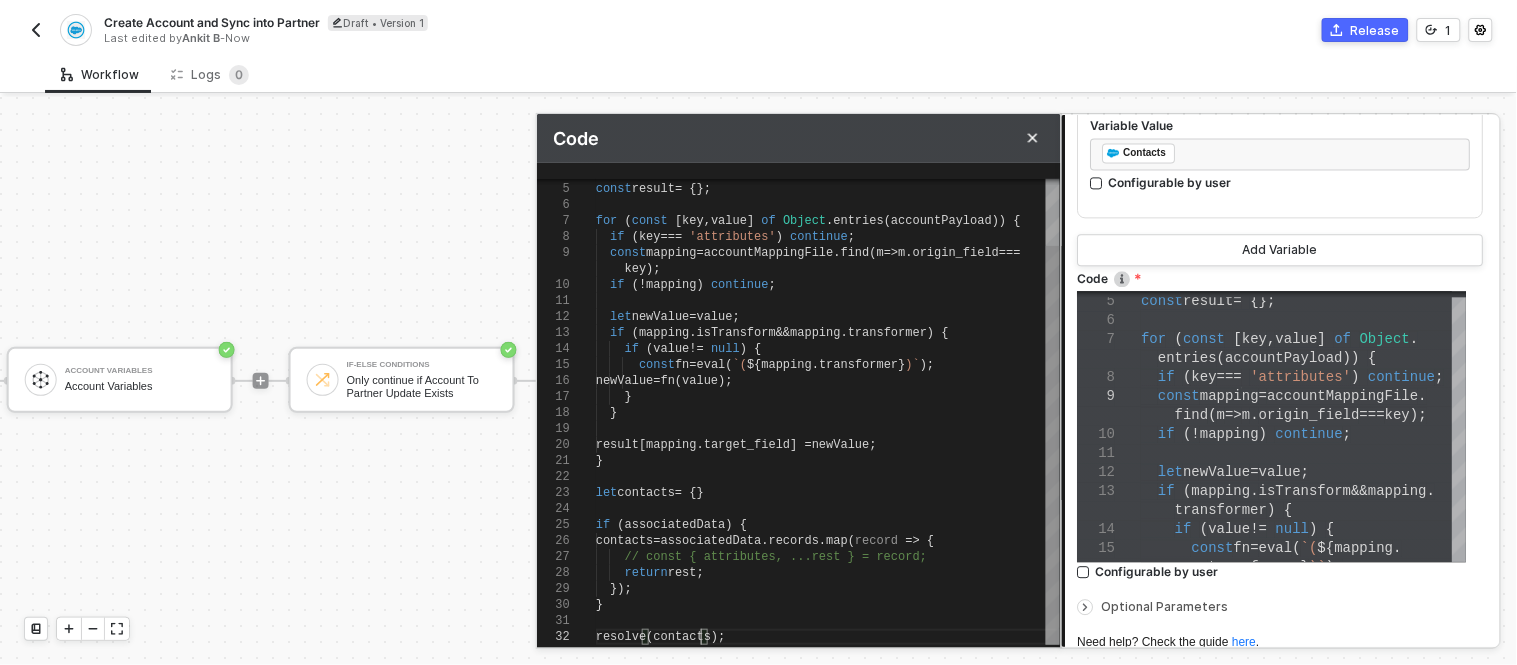 type on "});
}
resolve(contact);" 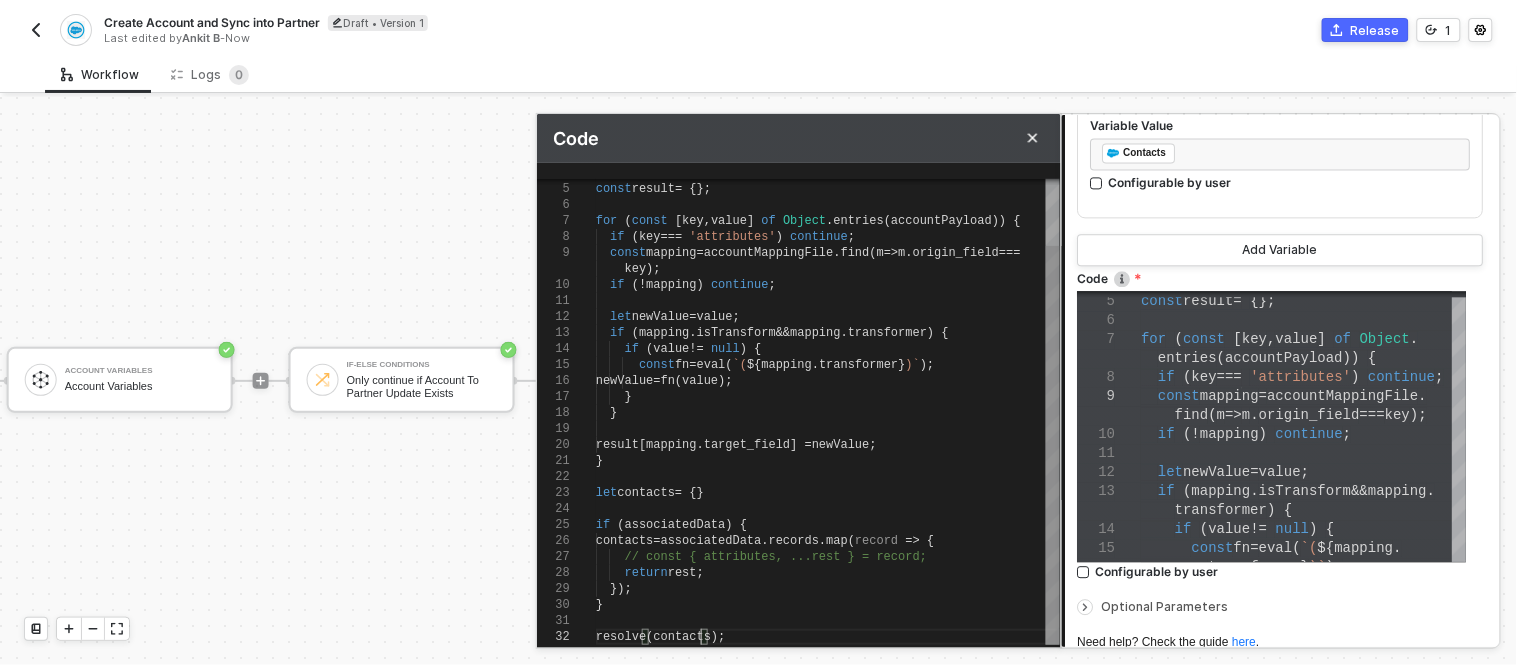 type on "const accountPayload = inputData.accountPayload;
const accountMappingFile = JSON.parse(inputData.accountMappingFile);
const associatedData = inputData.associatedData
const result = {};
for (const [key, value] of Object." 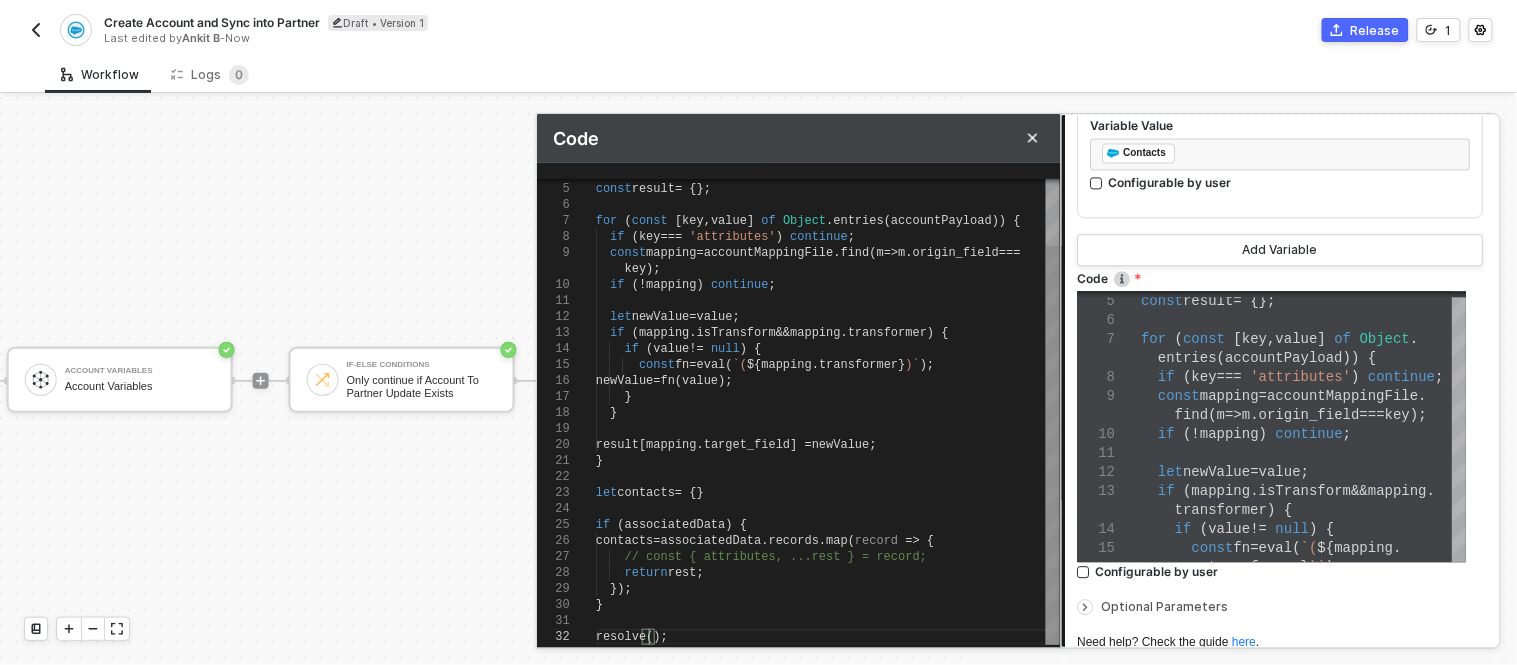 paste on "associatedData" 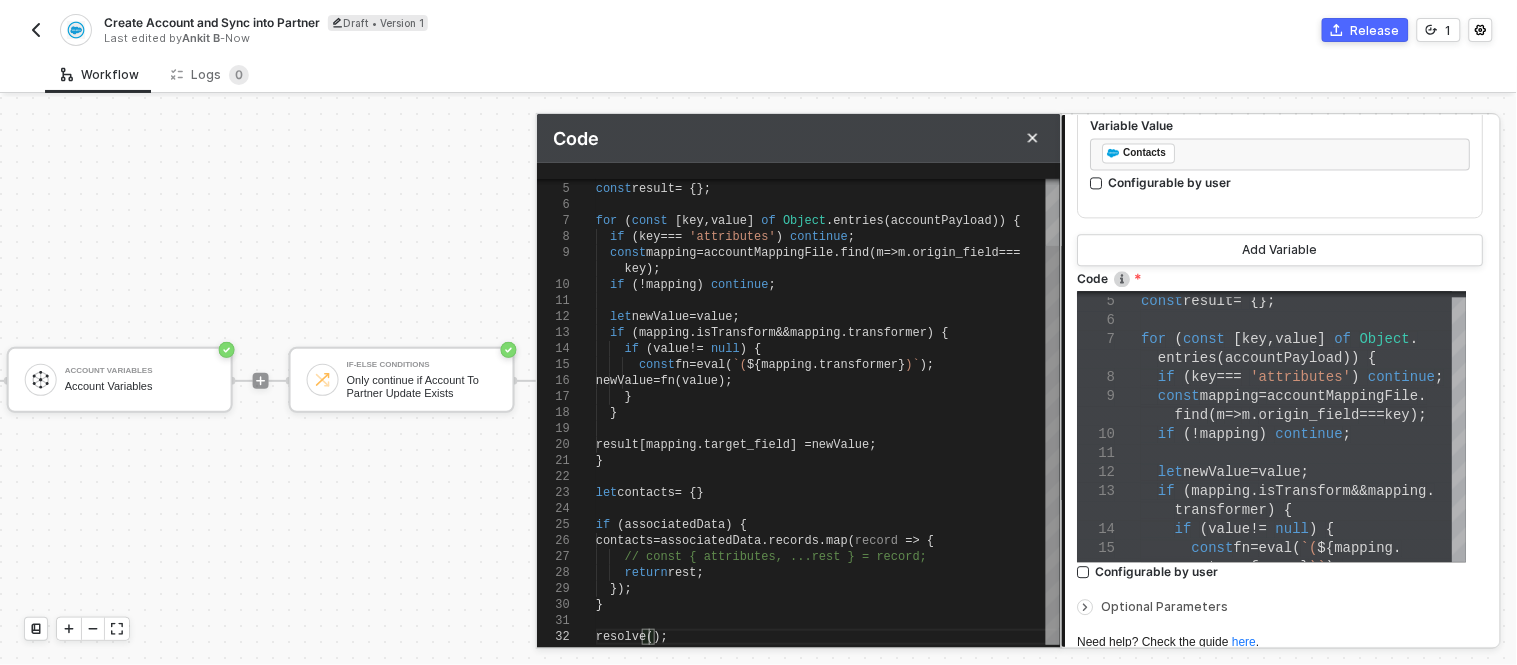 scroll, scrollTop: 0, scrollLeft: 64, axis: horizontal 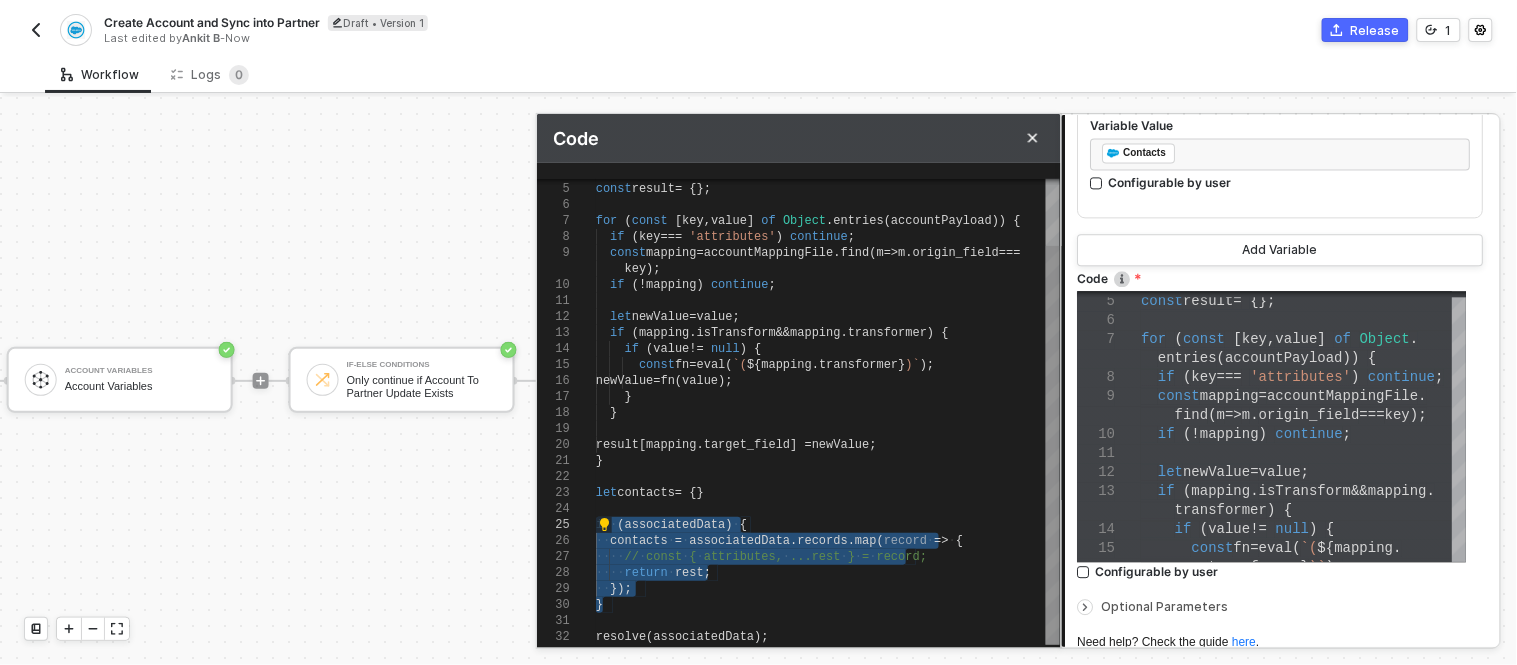 type on "result[mapping.target_field] = newValue;
}
let contacts = {}
// if (associatedData) {
//   contacts = associatedData.records.map(record => {
//     // const { attributes, ...rest } = record;
//     return rest;
//   });
// }
resolve(associatedData);" 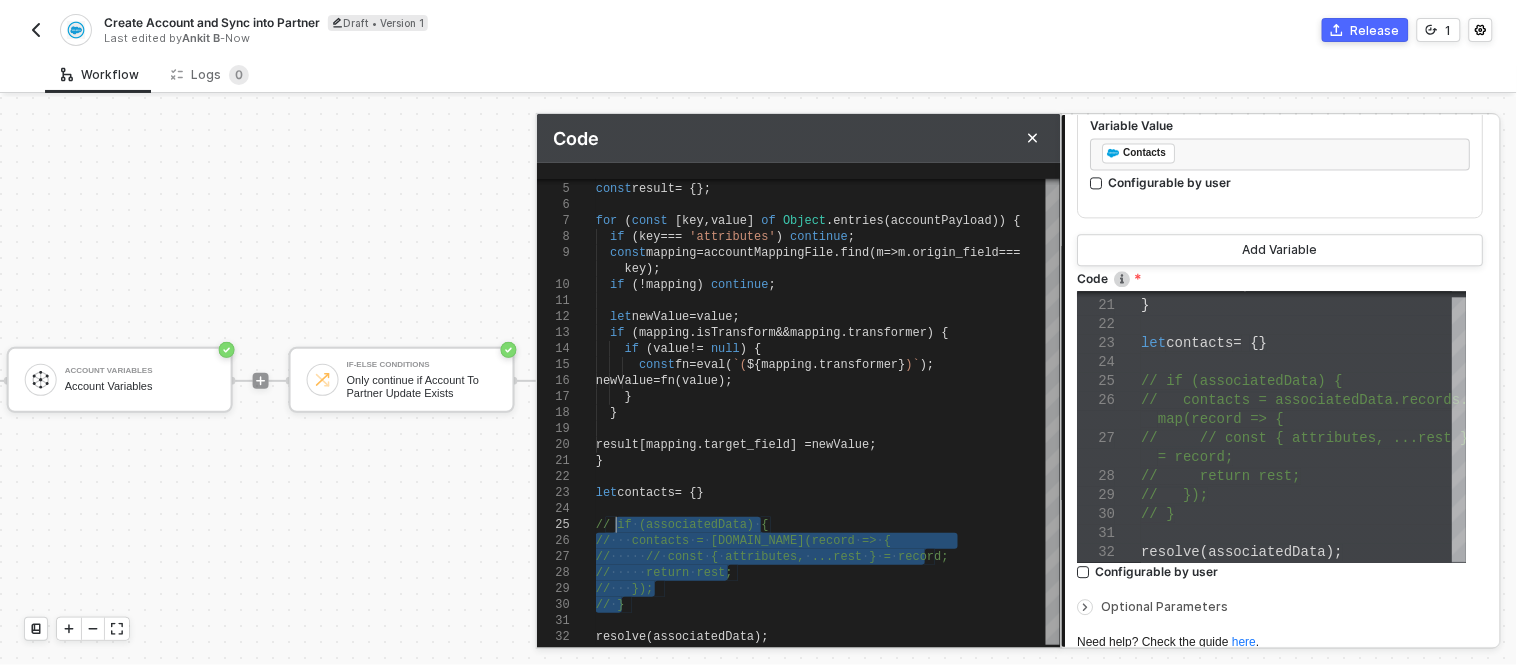 scroll, scrollTop: 1306, scrollLeft: 0, axis: vertical 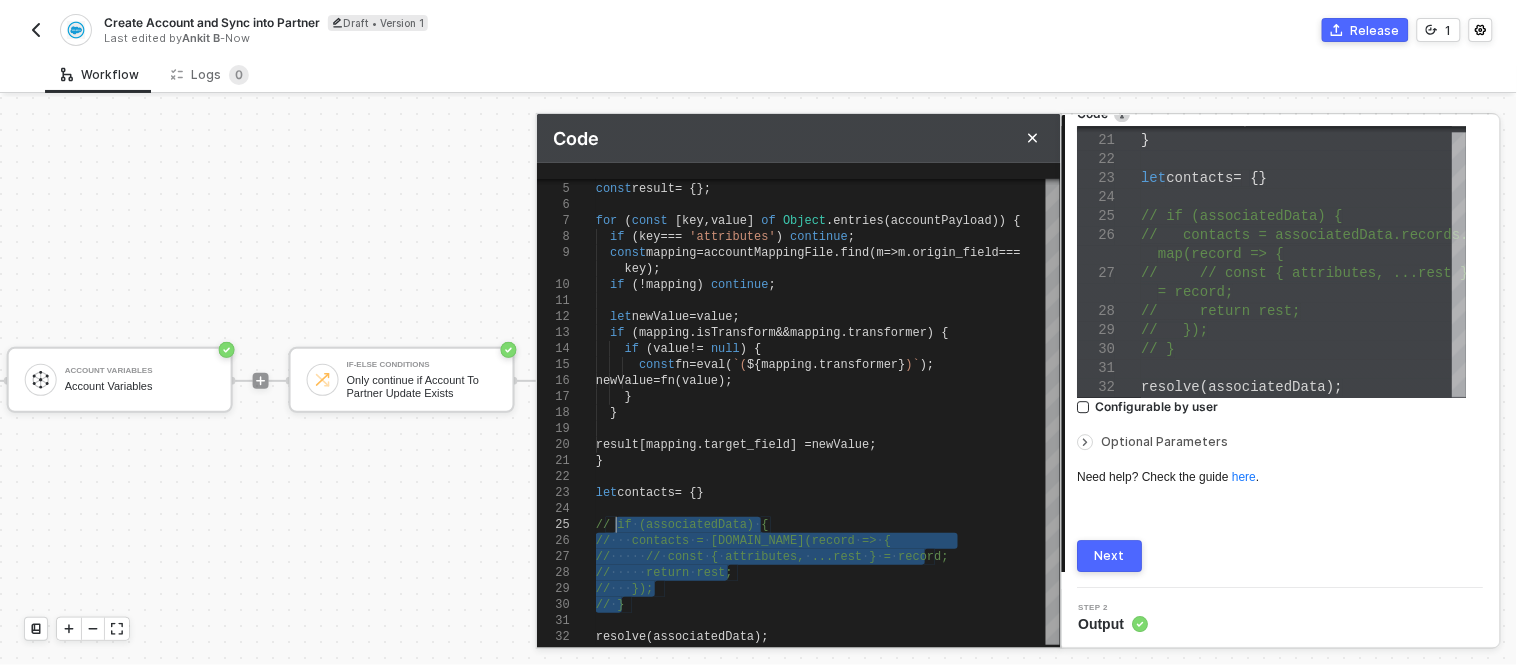 click on "Next" at bounding box center (1110, 556) 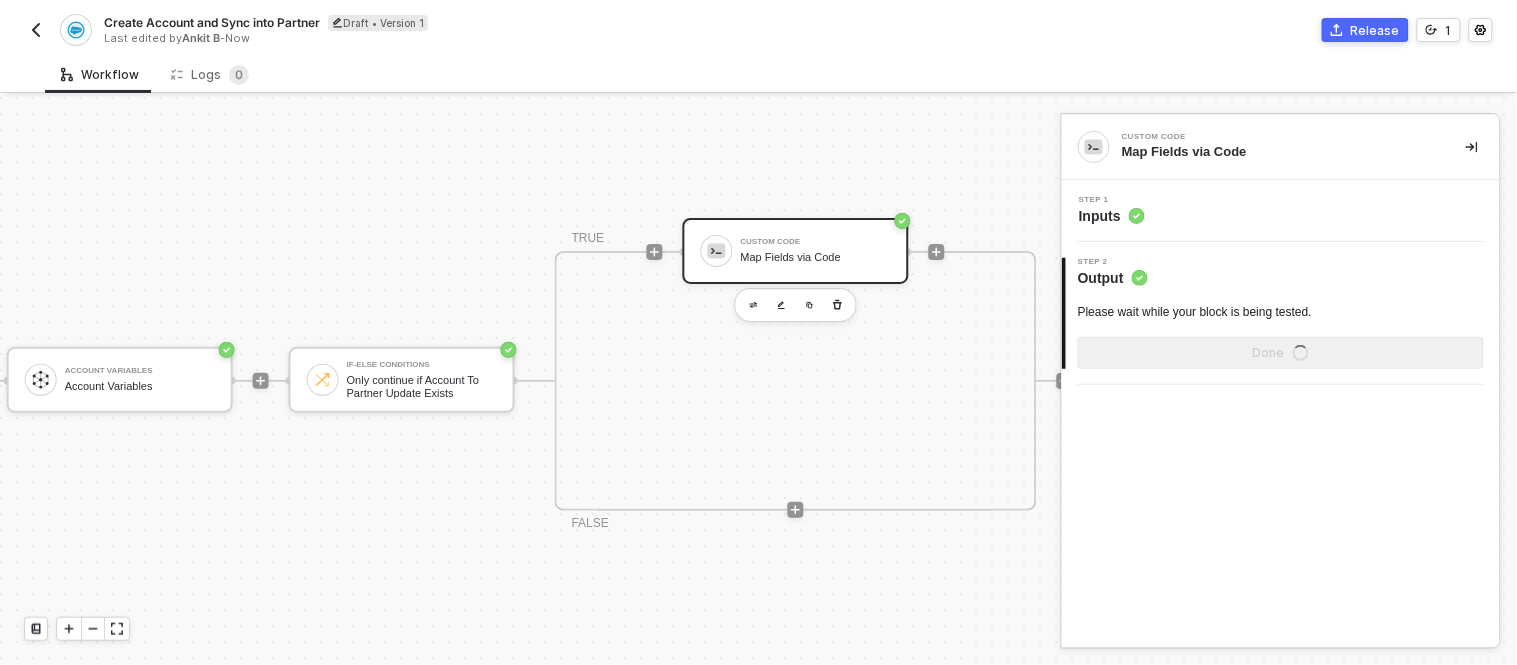 scroll, scrollTop: 0, scrollLeft: 0, axis: both 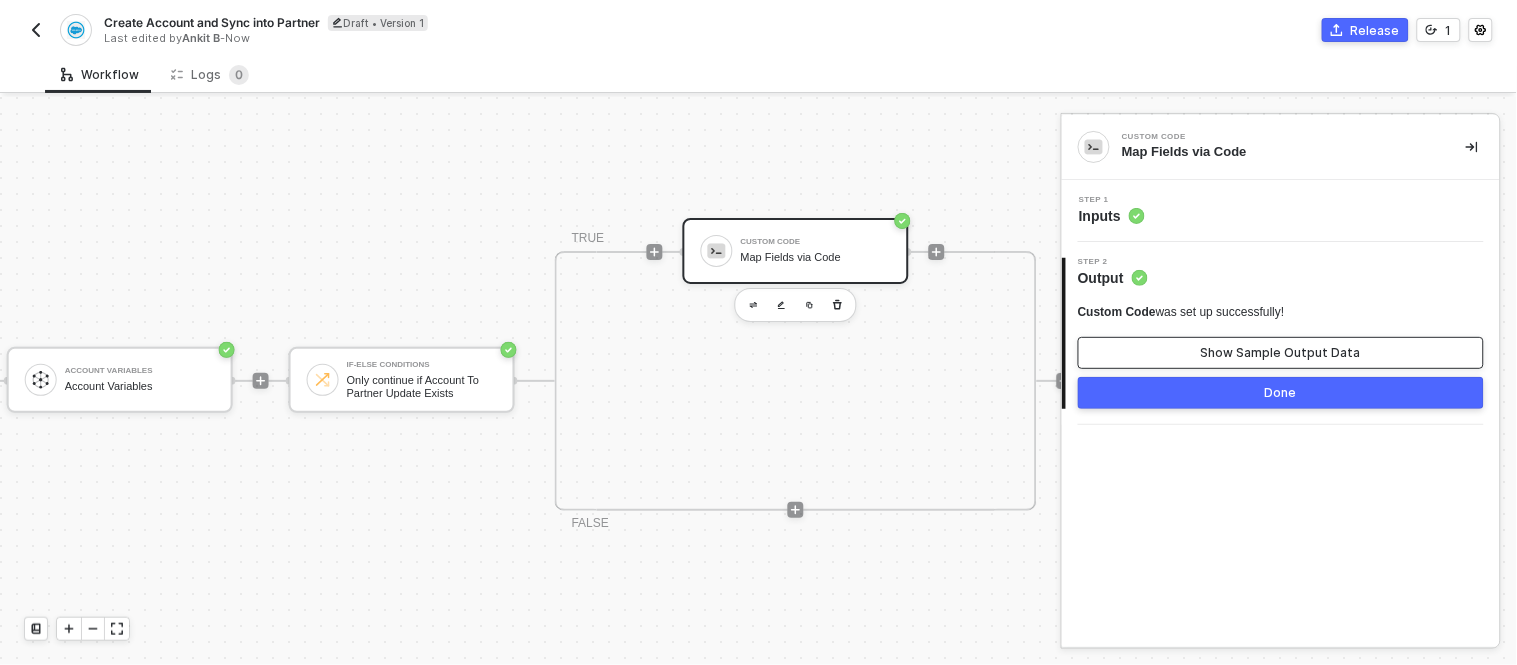 click on "Show Sample Output Data" at bounding box center [1281, 353] 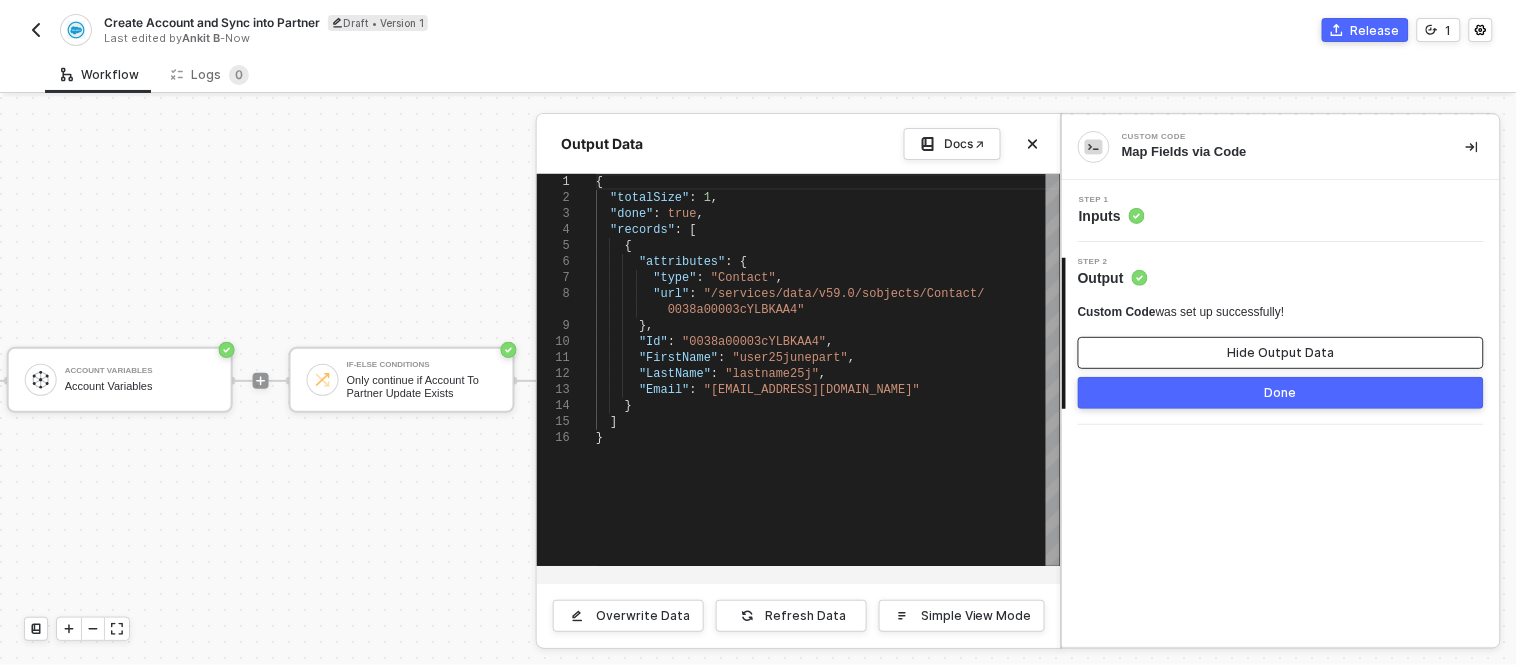 type on ""Id": "0038a00003cYLBKAA4",
"FirstName": "user25junepart",
"LastName": "lastname25j",
"Email": "user25junepart@sfpartner25june.com"
}
]
}" 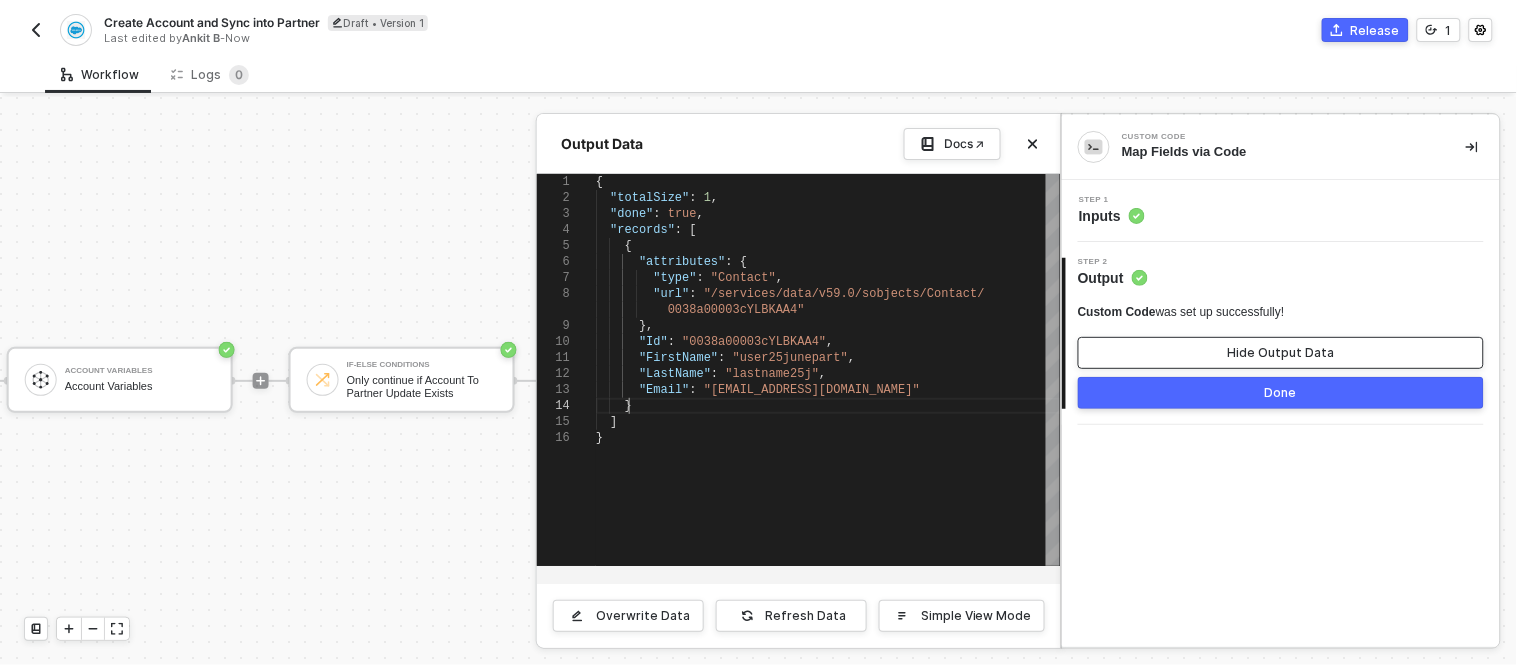 click on "]" at bounding box center (828, 422) 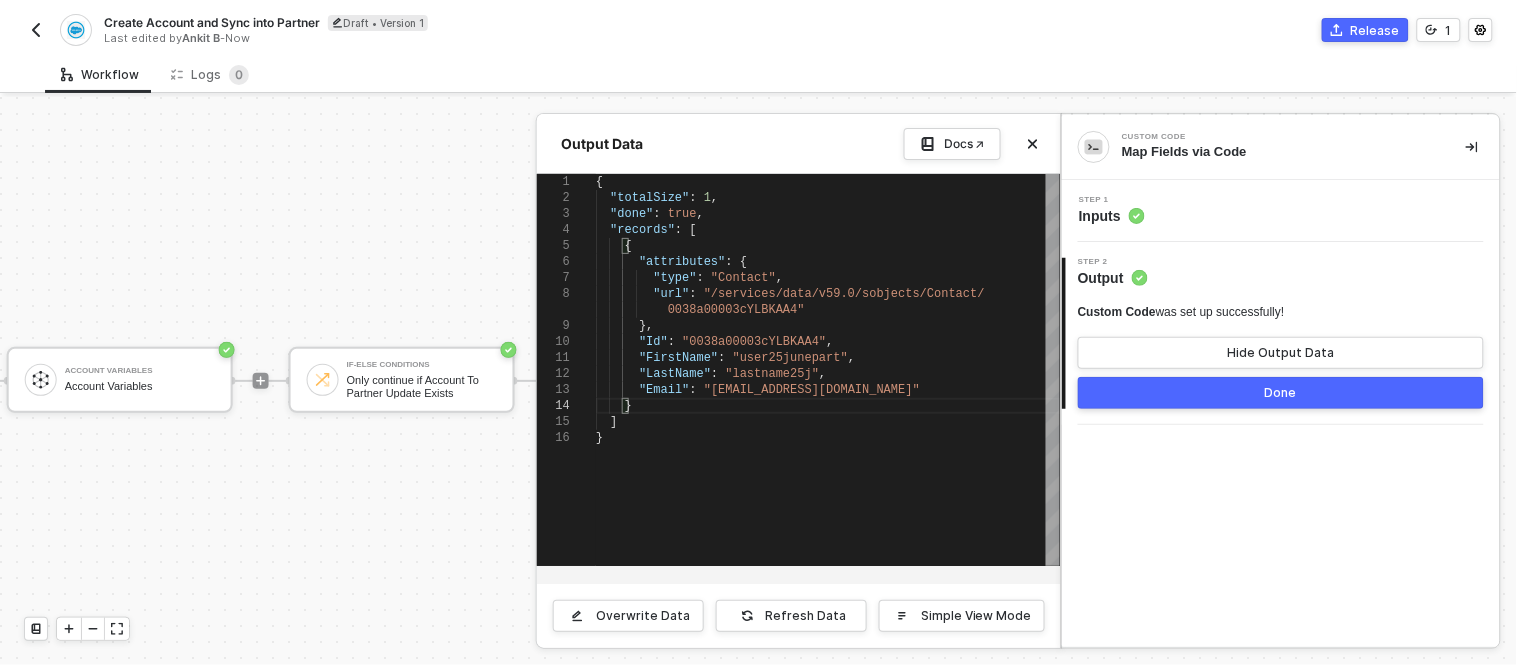 click on "Step 1 Inputs" at bounding box center (1283, 211) 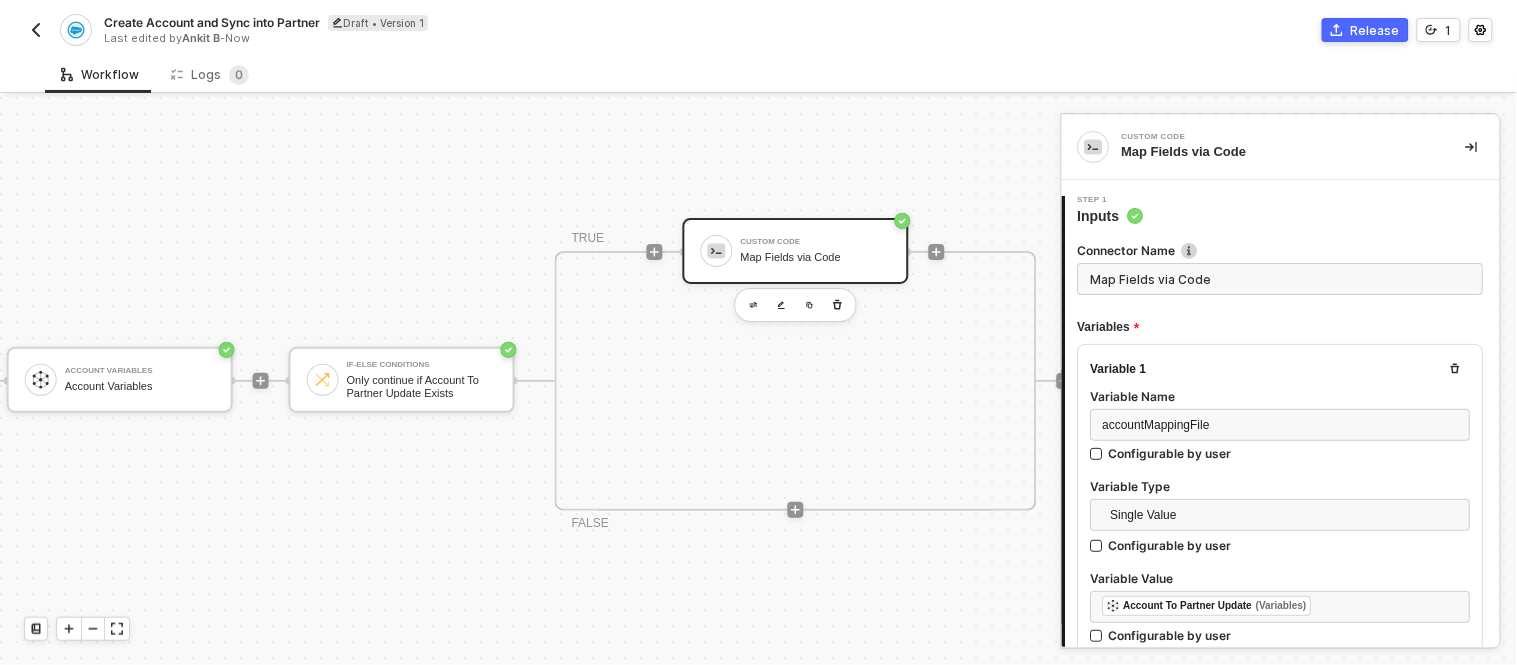type on "const accountPayload = inputData.accountPayload;
const accountMappingFile = JSON.parse(inputData.accountMappingFile);
const associatedData = inputData.associatedData
const result = {};
for (const [key, value] of Object." 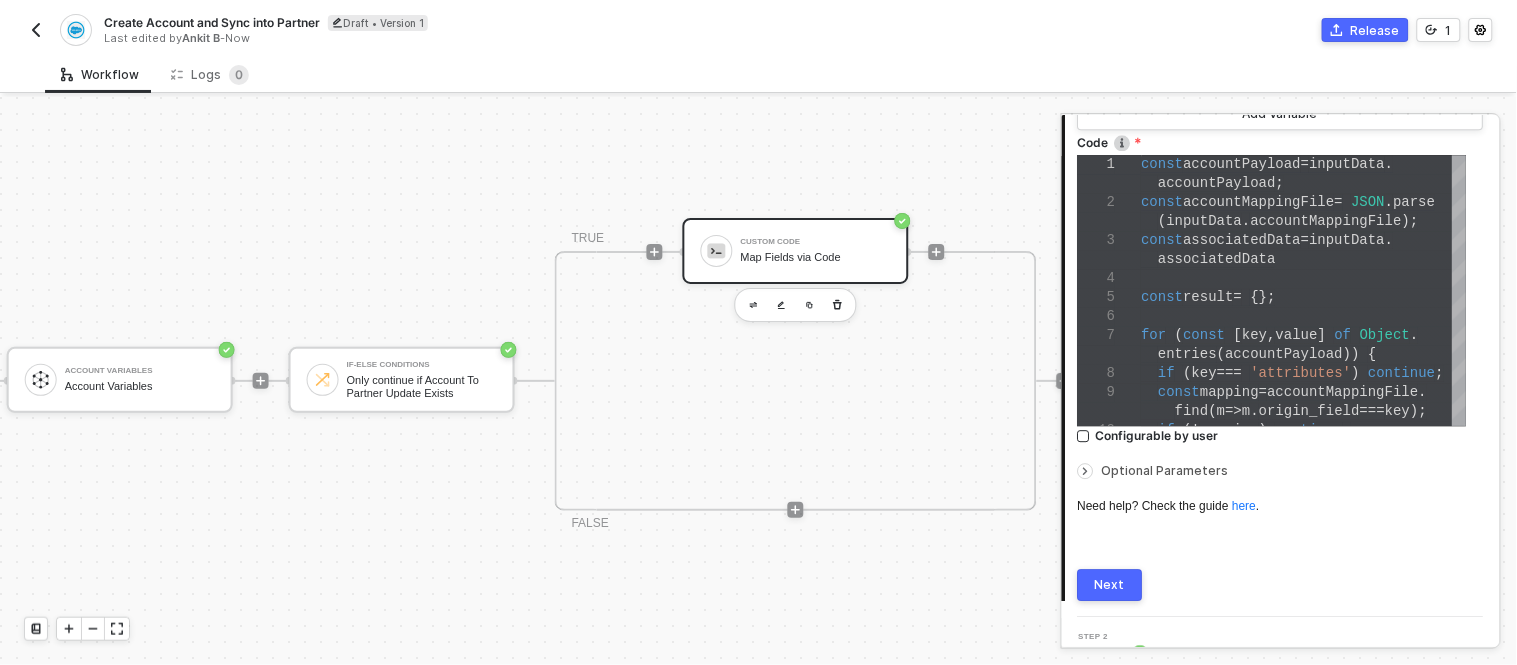 scroll, scrollTop: 1306, scrollLeft: 0, axis: vertical 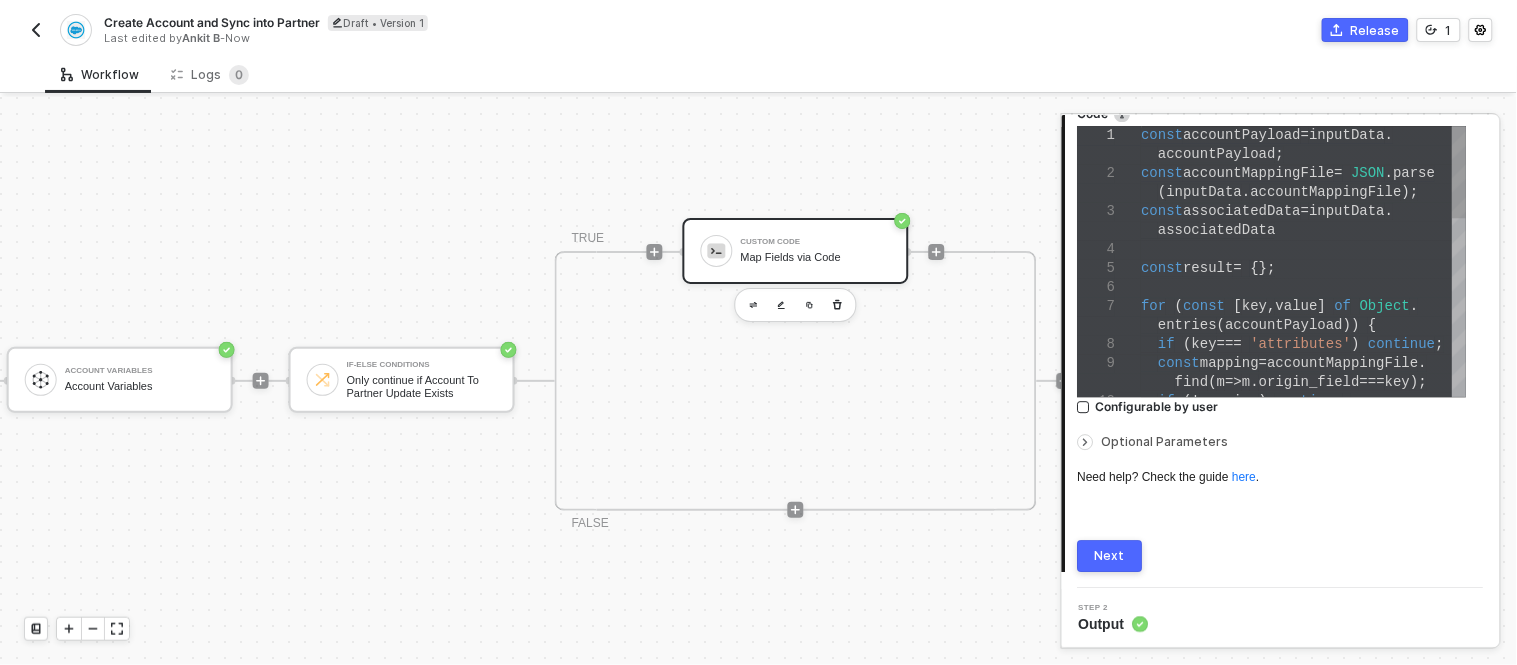 click at bounding box center (1304, 287) 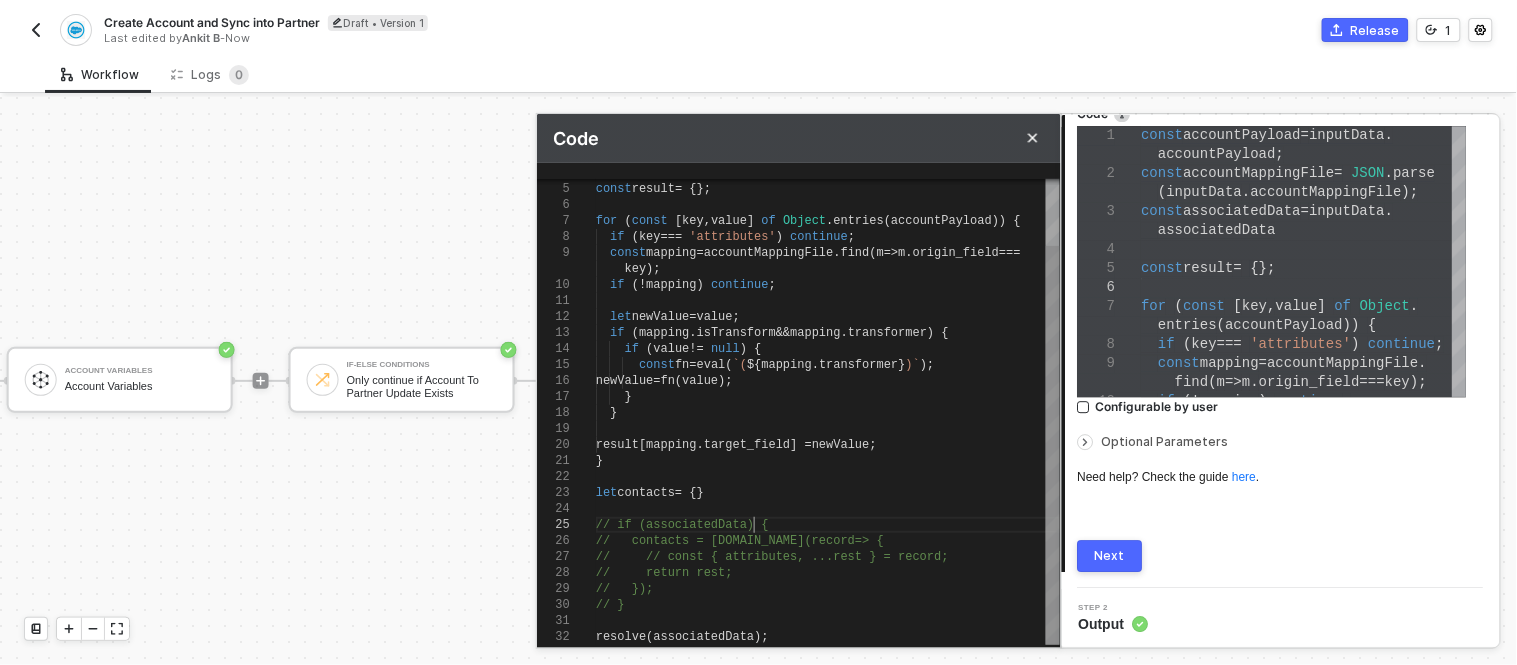 scroll, scrollTop: 0, scrollLeft: 354, axis: horizontal 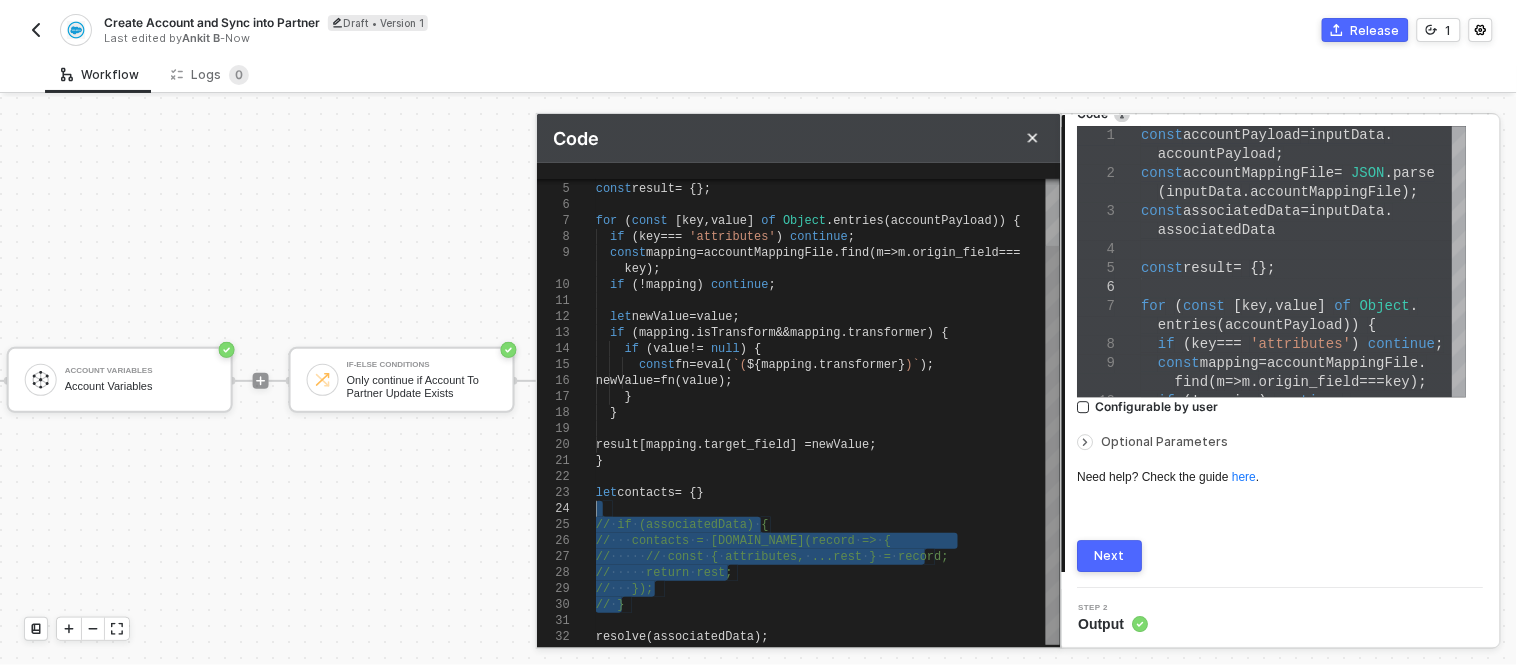 drag, startPoint x: 661, startPoint y: 607, endPoint x: 596, endPoint y: 493, distance: 131.2288 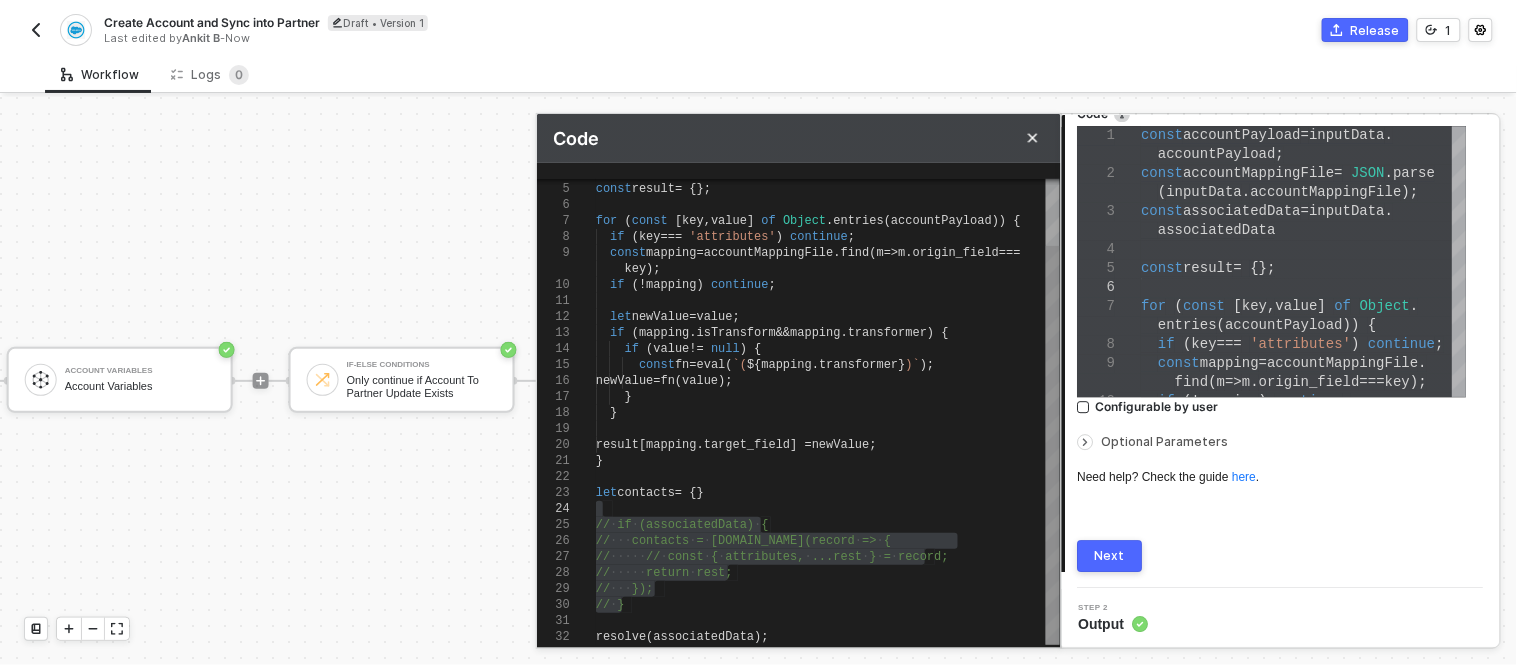 click at bounding box center [828, 509] 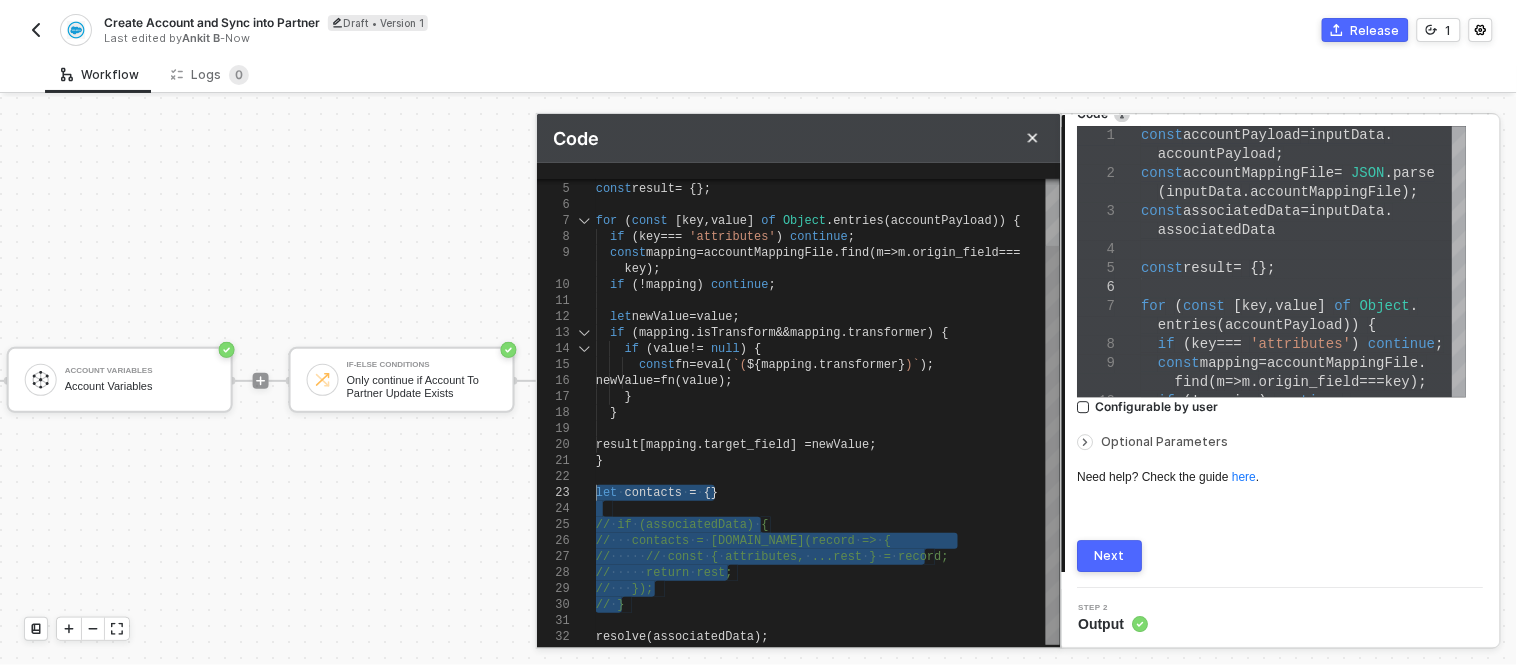 drag, startPoint x: 666, startPoint y: 605, endPoint x: 595, endPoint y: 474, distance: 149.00336 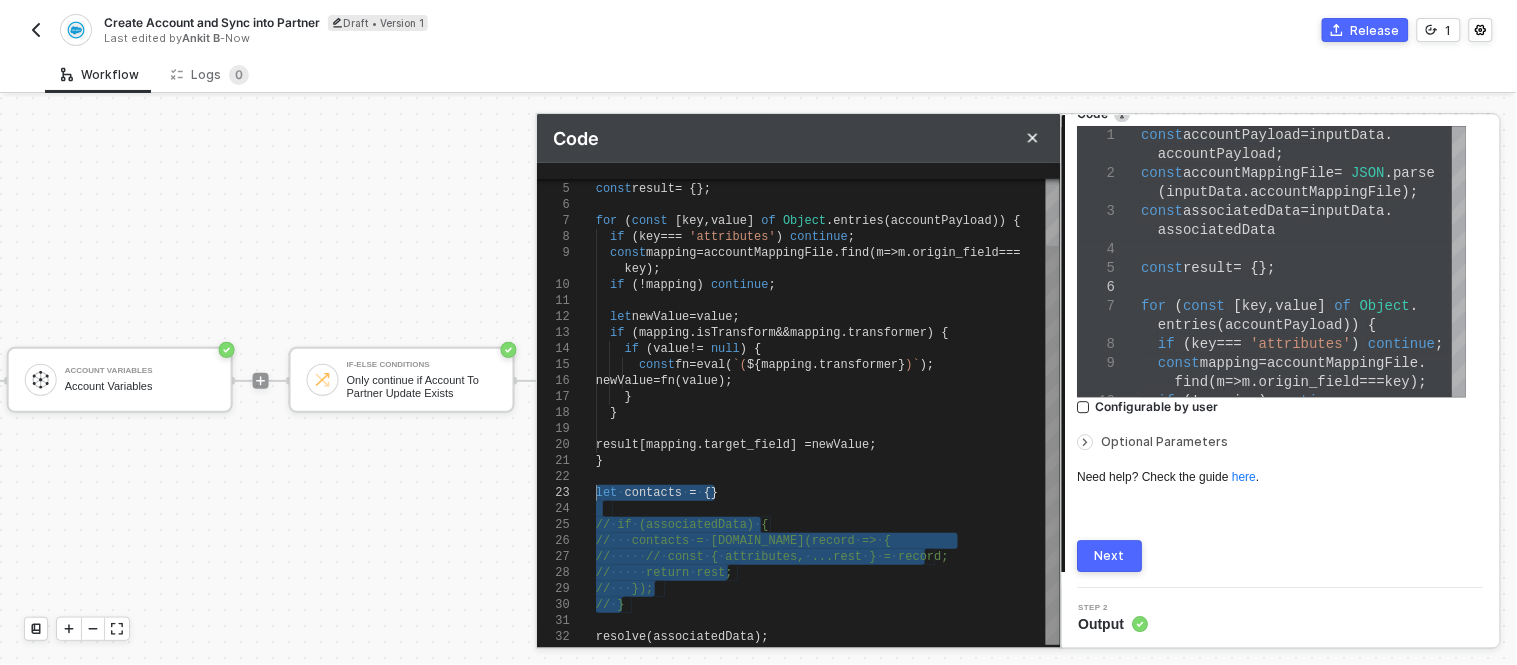 click on "...rest" at bounding box center [837, 557] 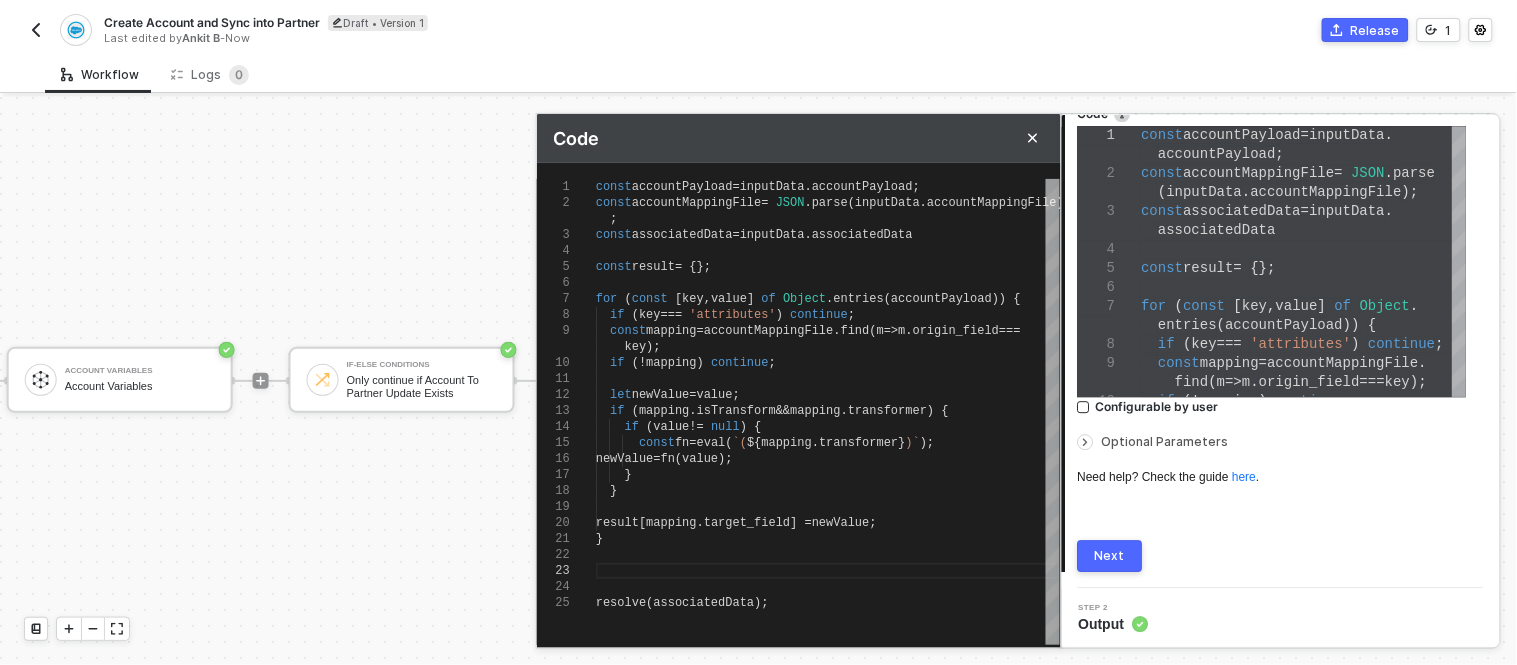 paste on "});
}
// Add contacts to result
result.Contacts = contacts;" 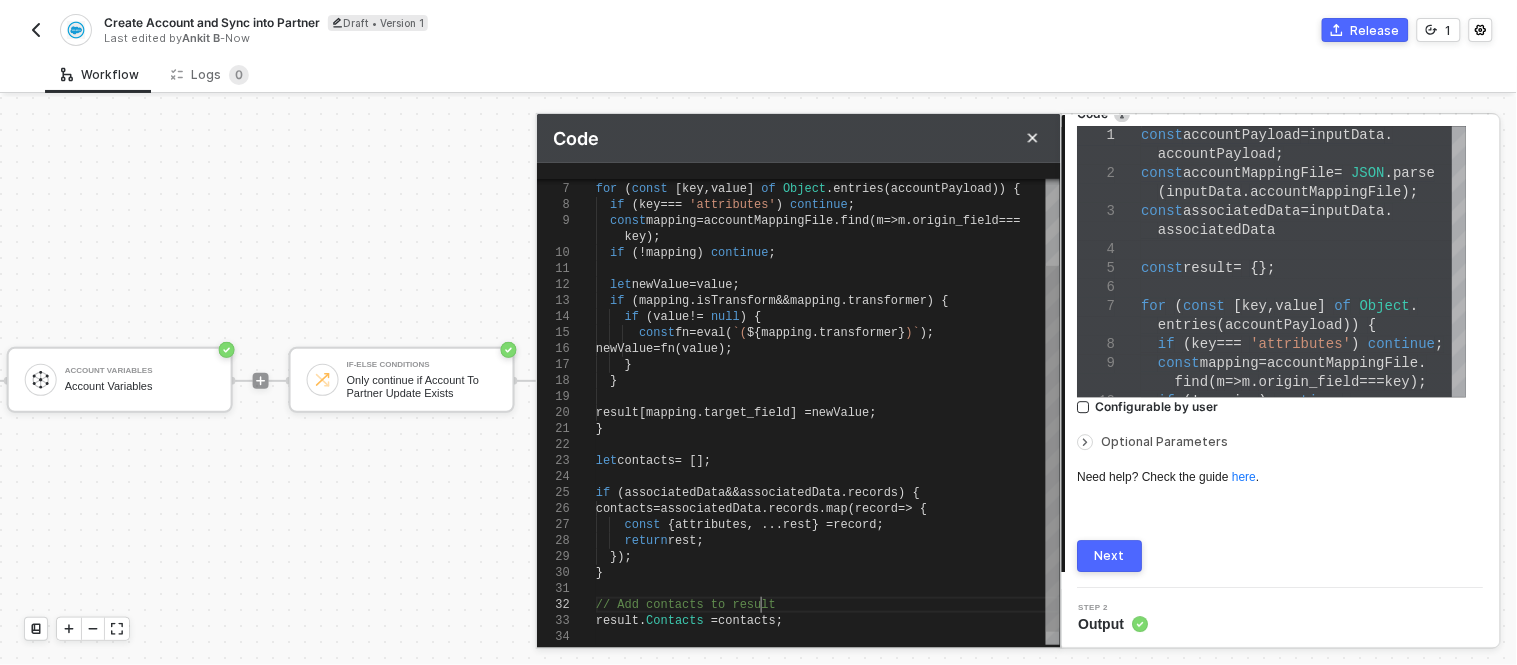 click on "// Add contacts to result" at bounding box center [828, 605] 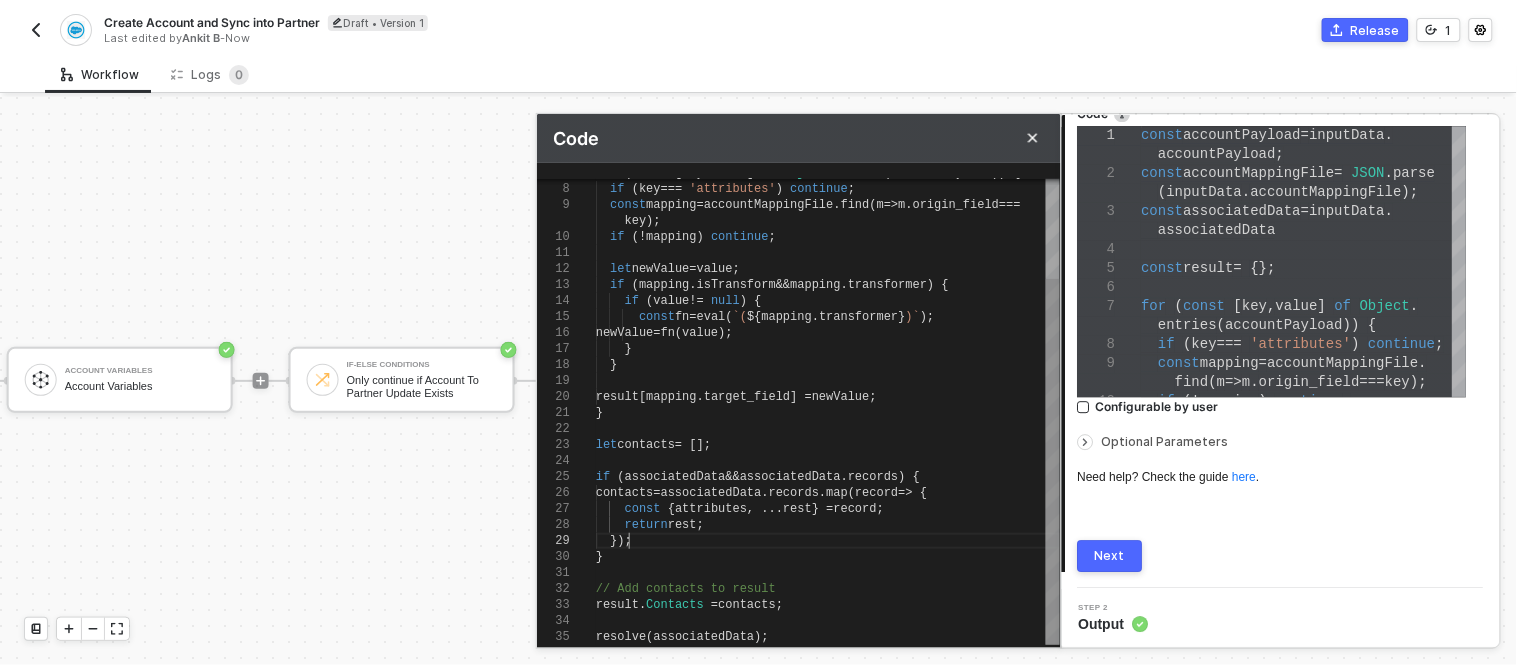 click on "});" at bounding box center (828, 541) 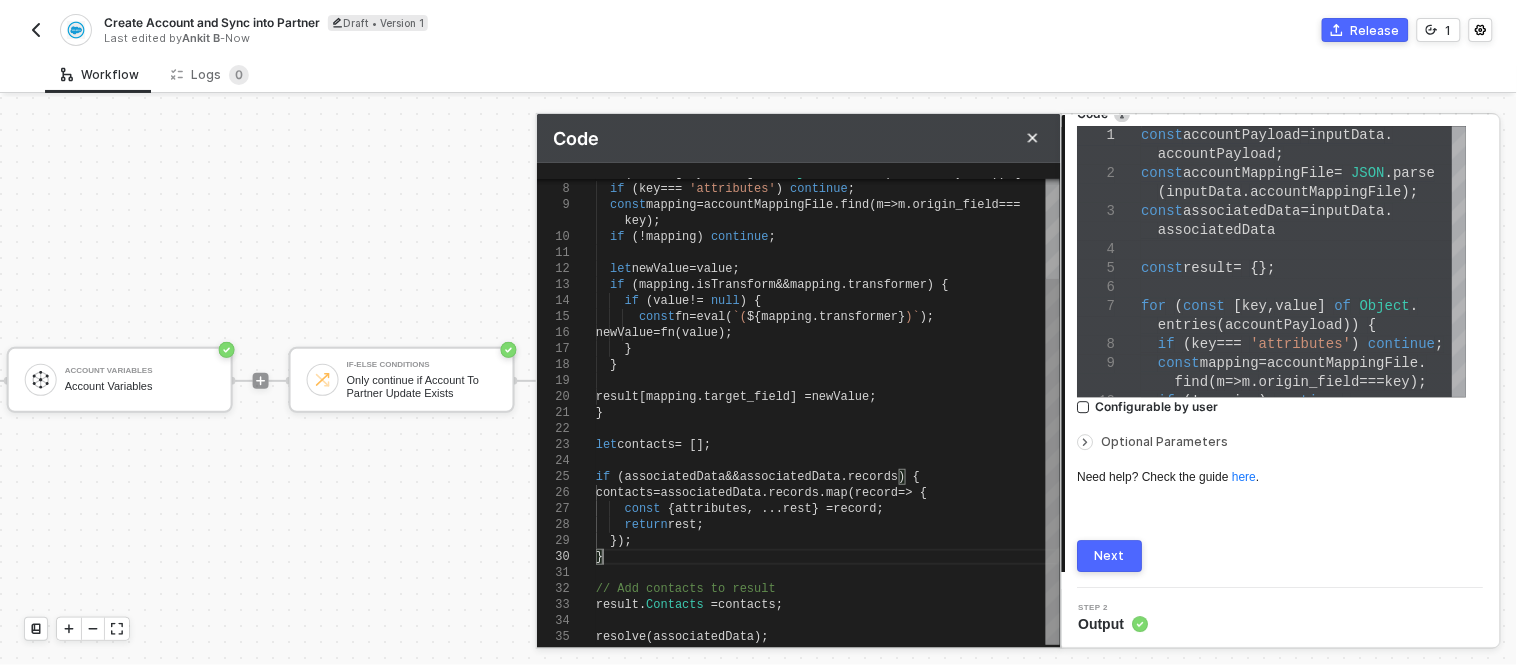 click at bounding box center [828, 573] 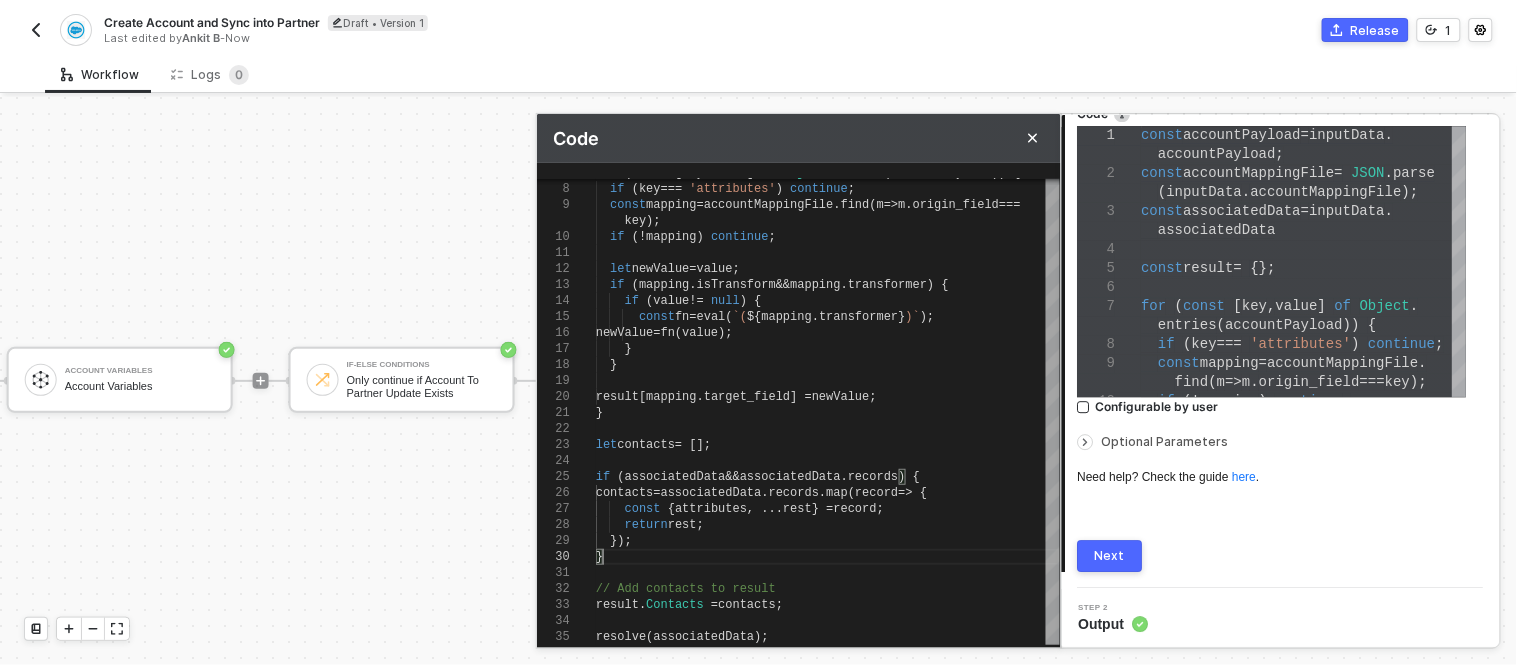 click on "Next" at bounding box center (1110, 556) 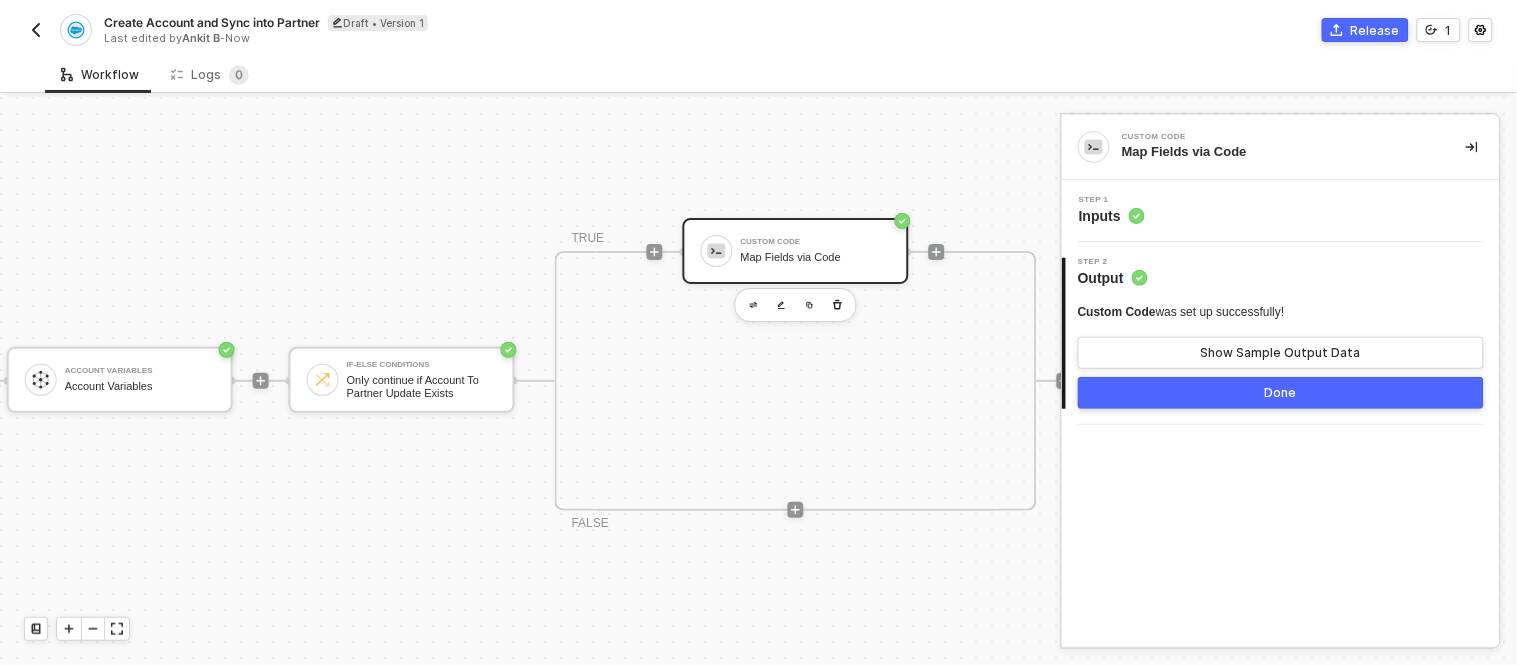 scroll, scrollTop: 0, scrollLeft: 0, axis: both 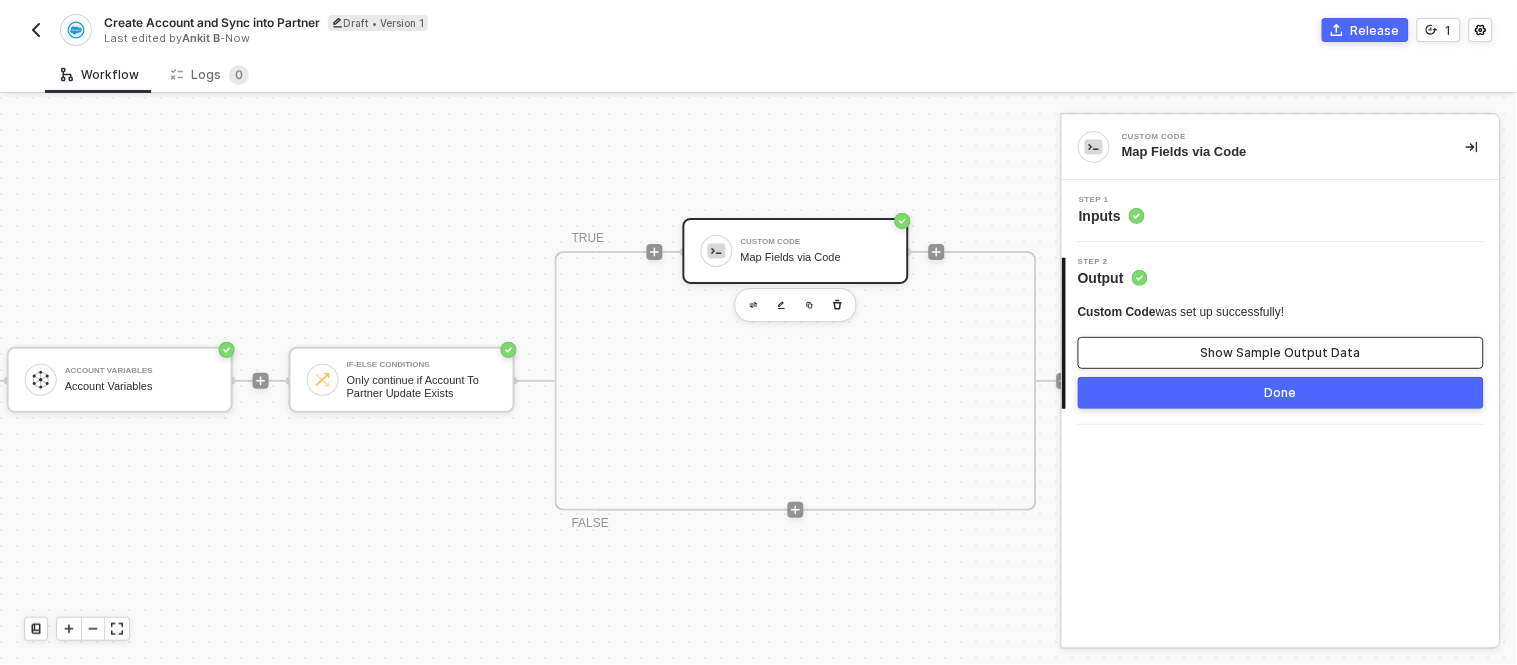 click on "Show Sample Output Data" at bounding box center [1281, 353] 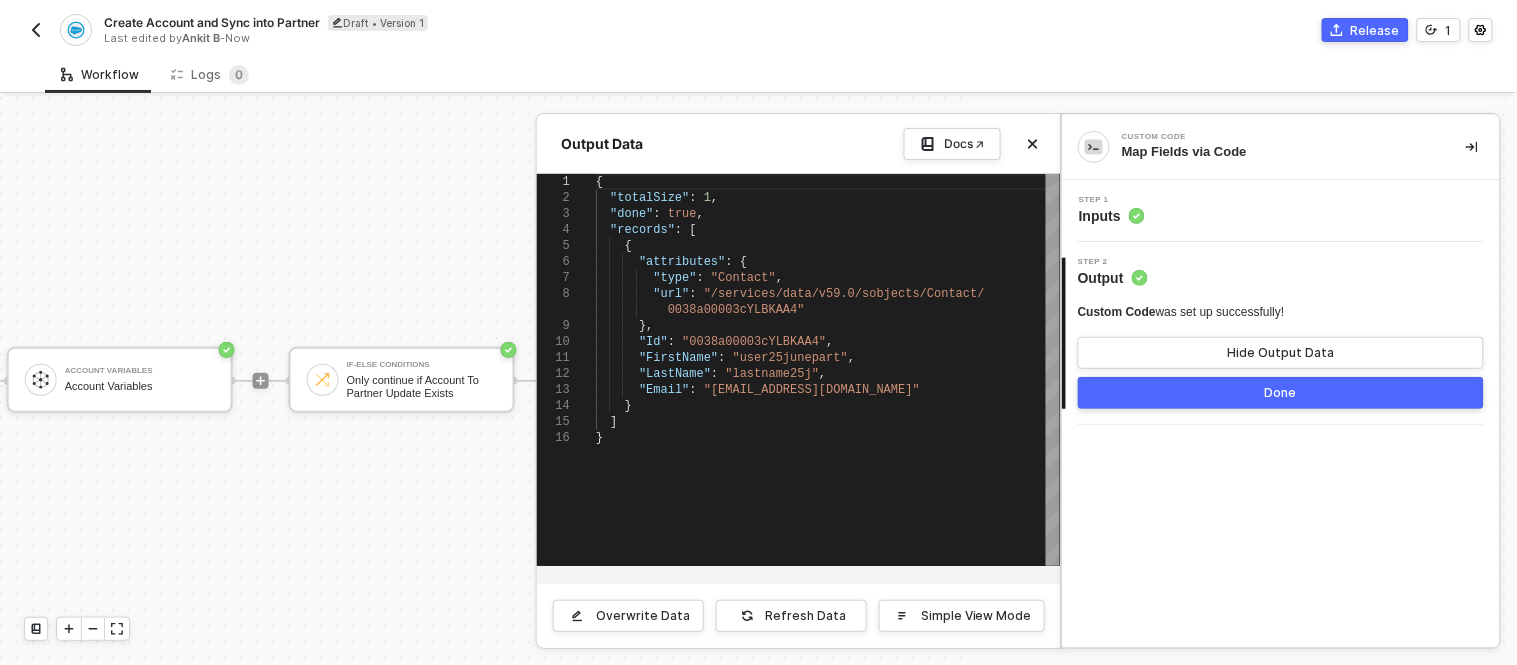 drag, startPoint x: 1108, startPoint y: 215, endPoint x: 993, endPoint y: 298, distance: 141.82384 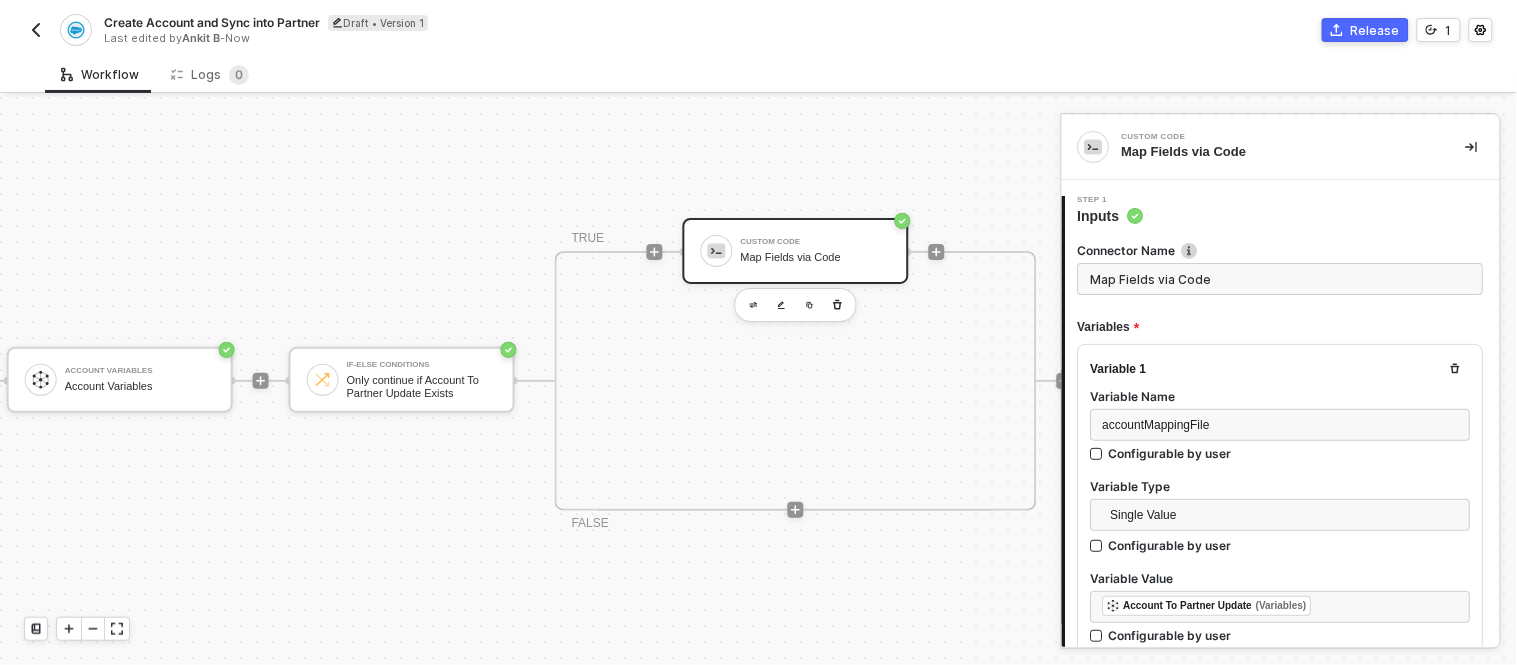 type on "const accountPayload = inputData.accountPayload;
const accountMappingFile = JSON.parse(inputData.accountMappingFile);
const associatedData = inputData.associatedData
const result = {};
for (const [key, value] of Object." 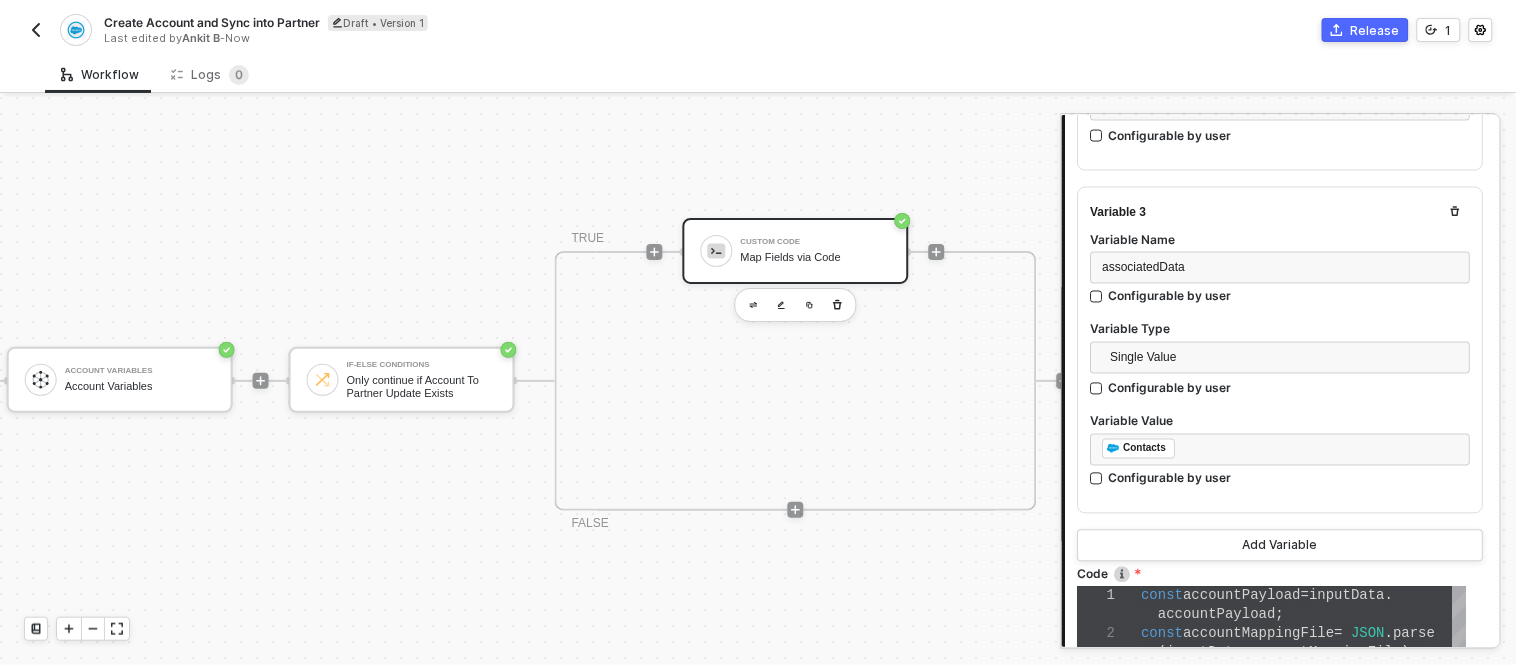 scroll, scrollTop: 1306, scrollLeft: 0, axis: vertical 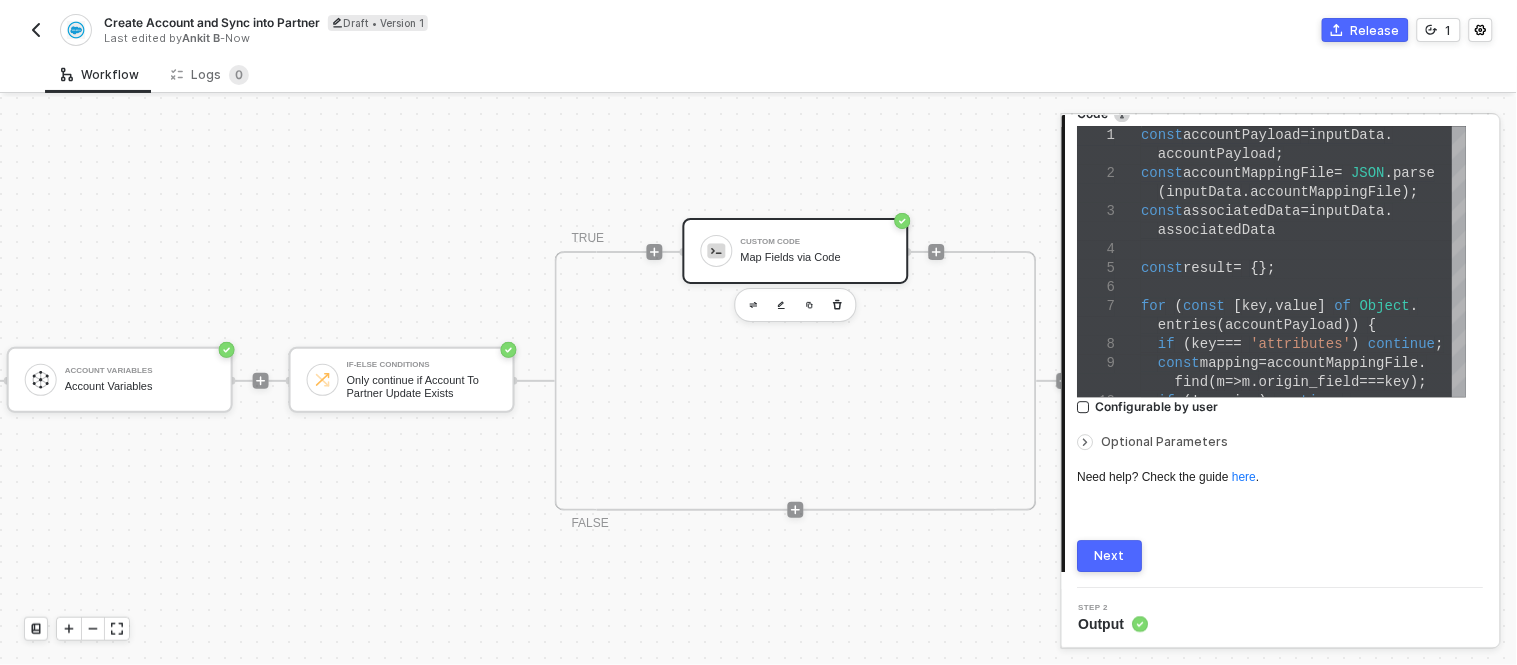 click on "const  accountPayload  =  inputData .    accountPayload ; const  accountMappingFile  =   JSON . parse    ( inputData . accountMappingFile ); const  associatedData  =  inputData .    associatedData const  result  =   {}; for   ( const   [ key ,  value ]   of   Object .    entries ( accountPayload ))   {    if   ( key  ===   'attributes' )   continue ;    const  mapping  =  accountMappingFile .      find ( m  =>  m . origin_field  ===  key );    if   (! mapping )   continue ;" at bounding box center (501142, 500126) 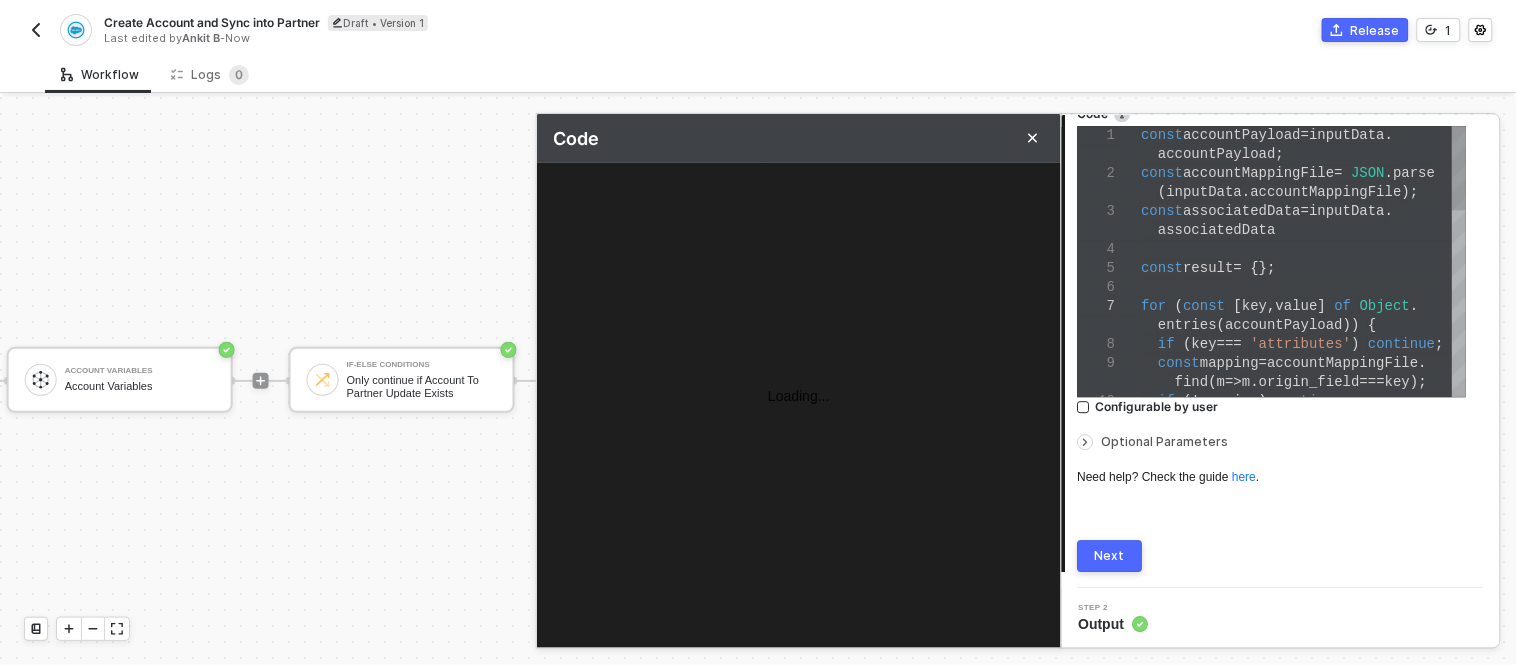 scroll, scrollTop: 0, scrollLeft: 260, axis: horizontal 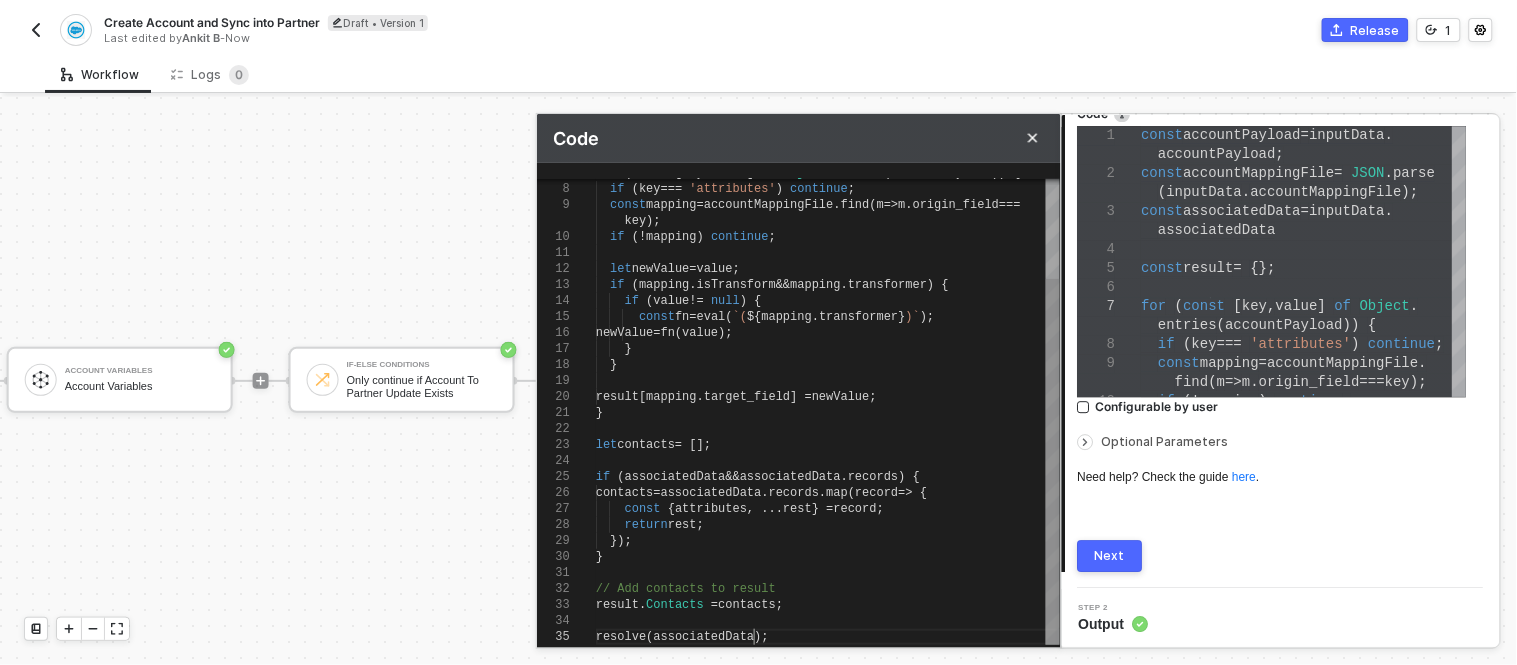 click on "associatedData" at bounding box center [704, 637] 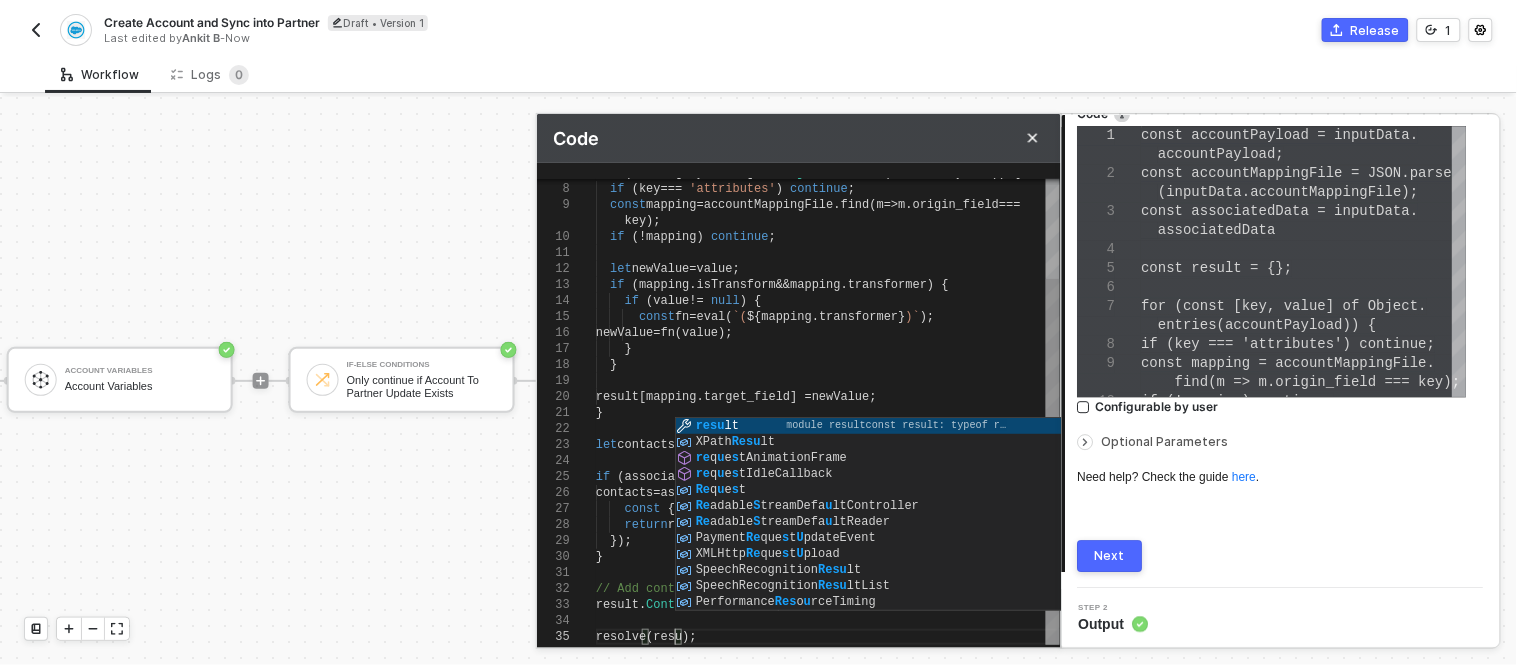 type on "});
}
// Add contacts to result
result.Contacts = contacts;
resolve(result);" 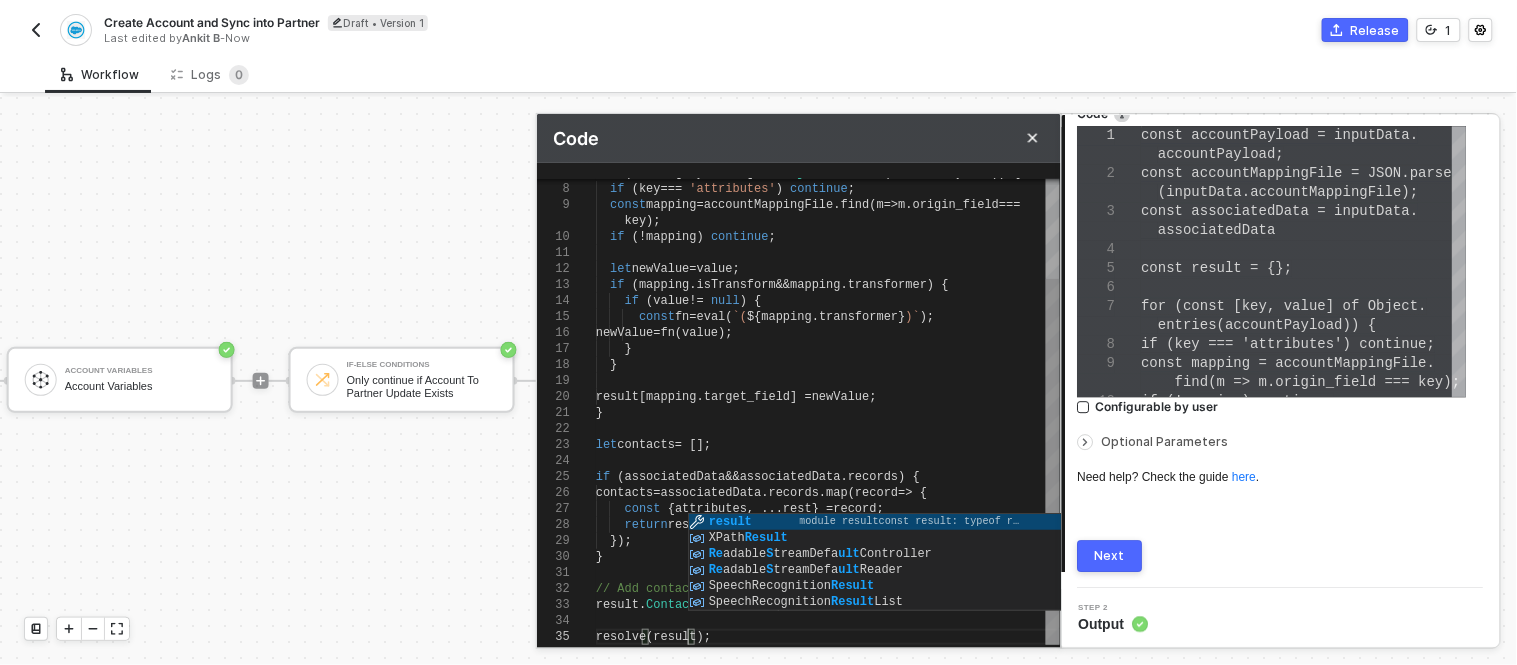 scroll, scrollTop: 95, scrollLeft: 92, axis: both 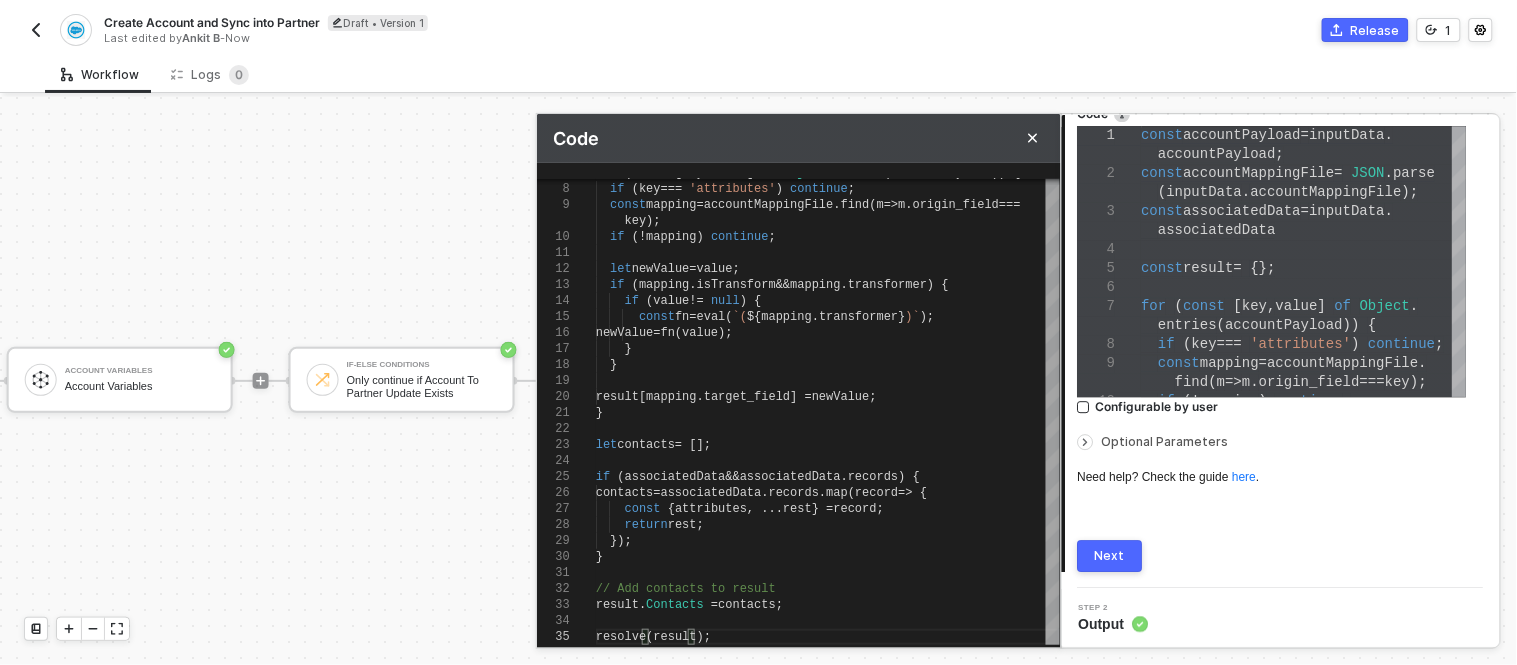 click on "Next" at bounding box center [1110, 556] 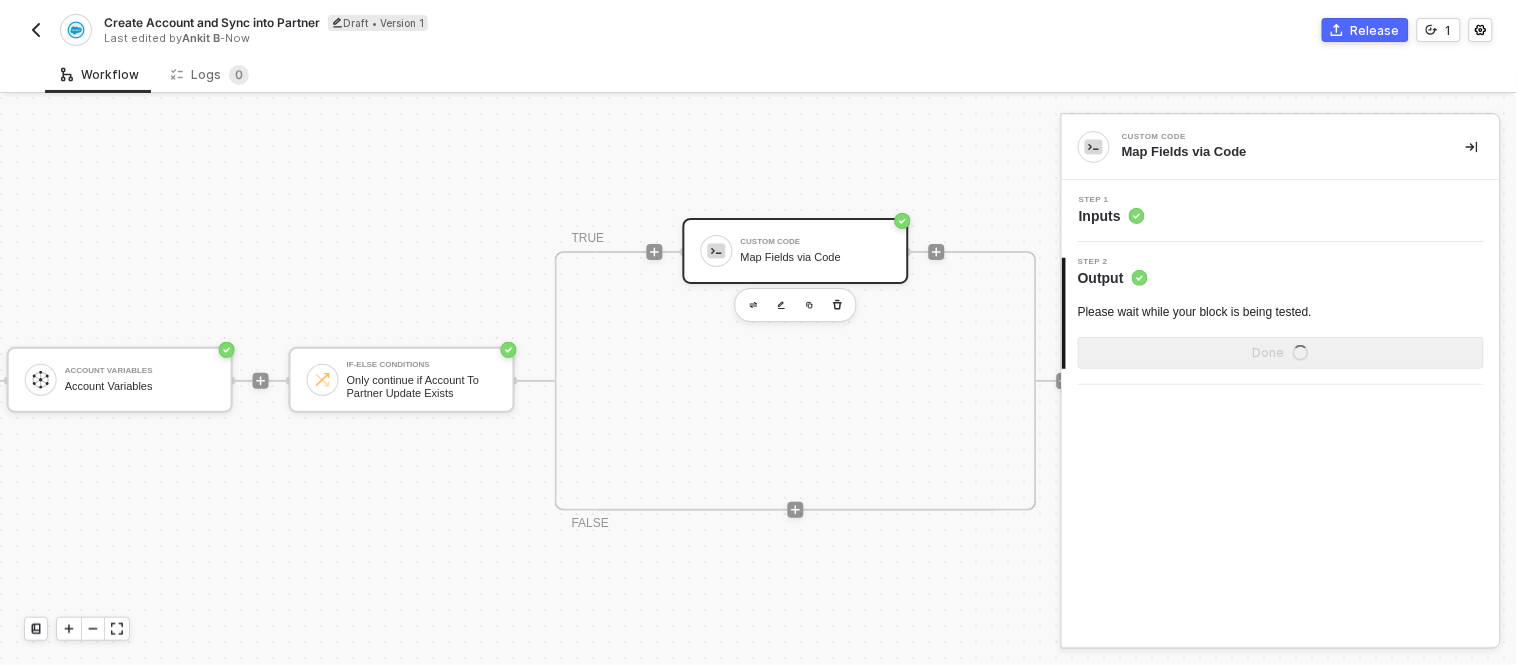 scroll, scrollTop: 0, scrollLeft: 0, axis: both 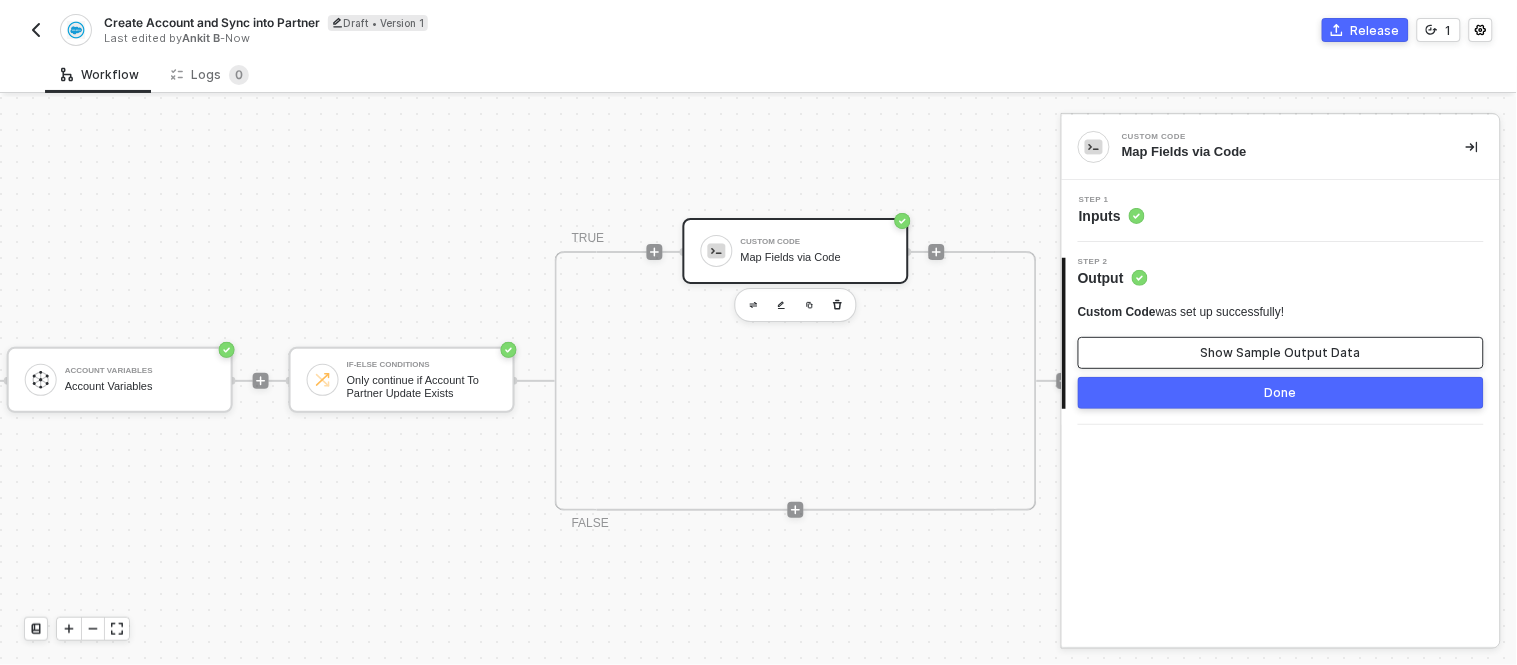 click on "Show Sample Output Data" at bounding box center [1281, 353] 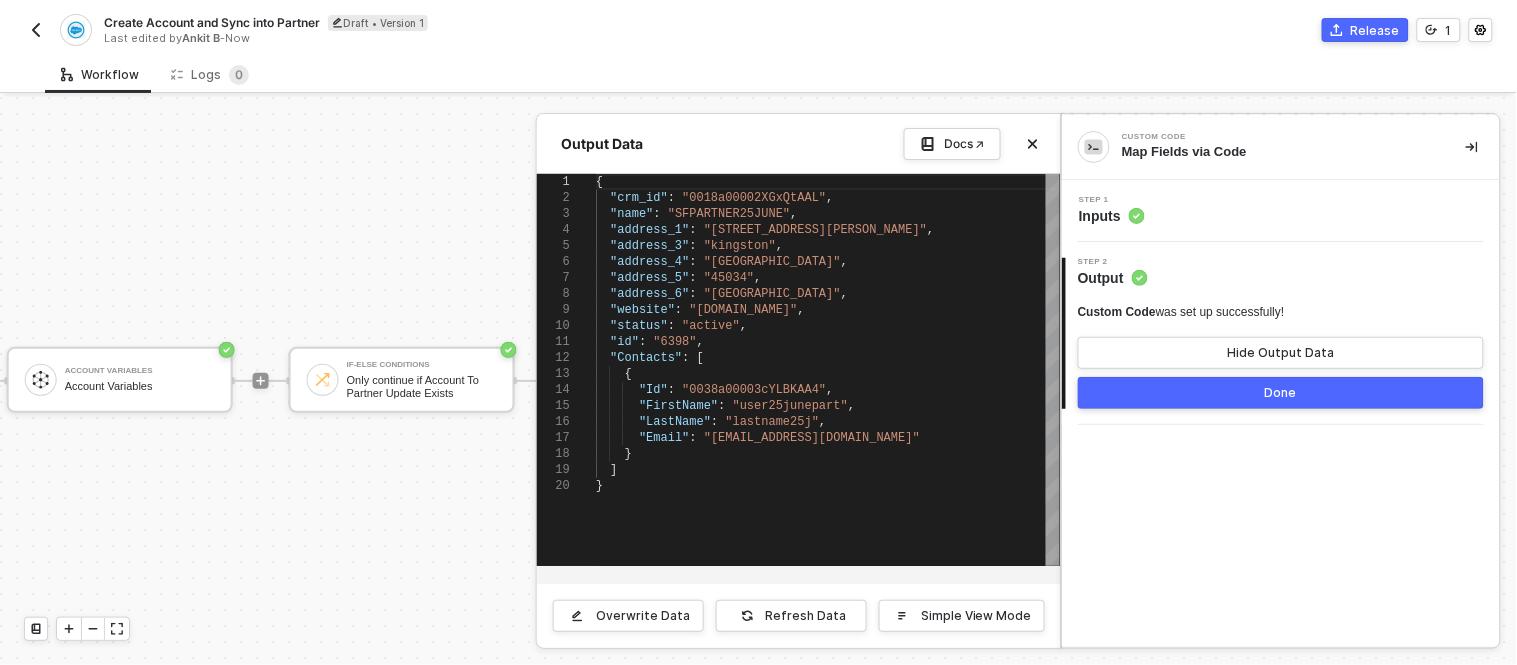 type on ""id": "6398",
"Contacts": [
{
"Id": "0038a00003cYLBKAA4",
"FirstName": "user25junepart",
"LastName": "lastname25j",
"Email": "user25junepart@sfpartner25june.com"
}
]
}" 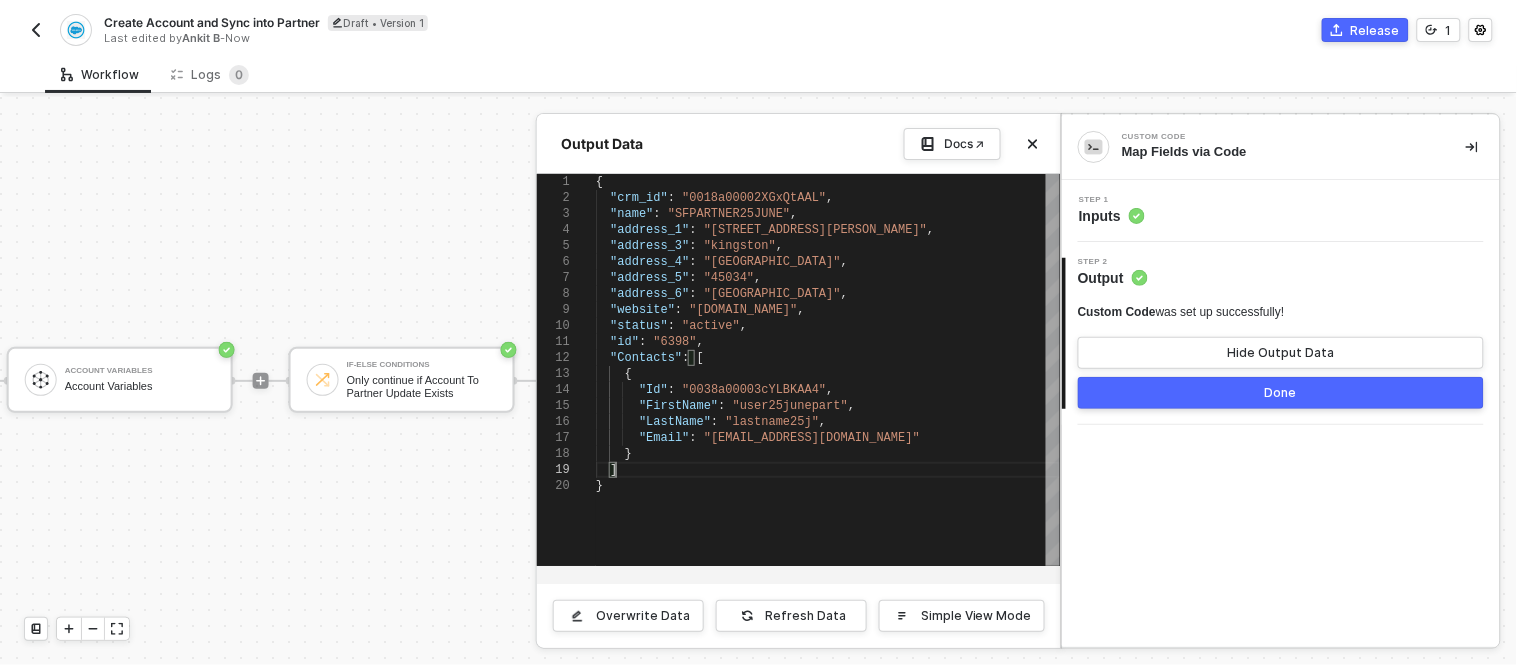 click on "]" at bounding box center (828, 470) 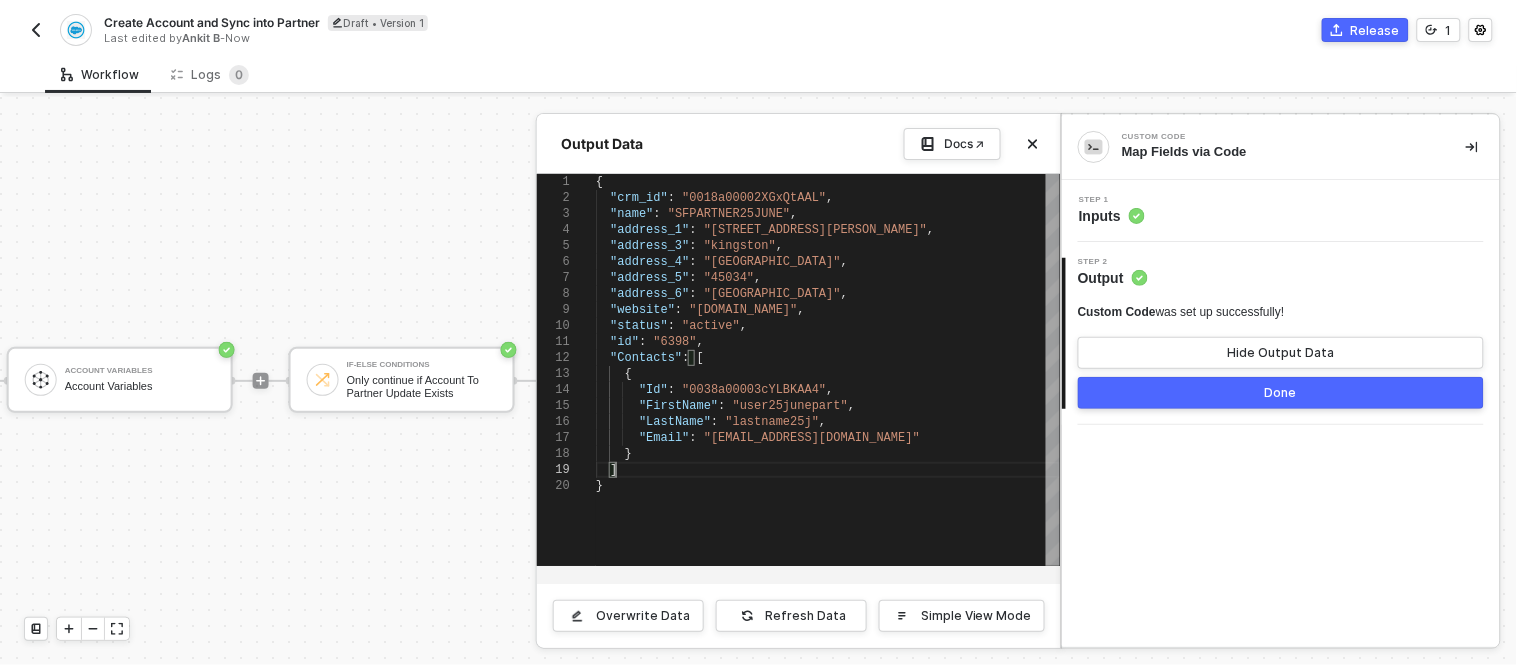 click on "]" at bounding box center (828, 470) 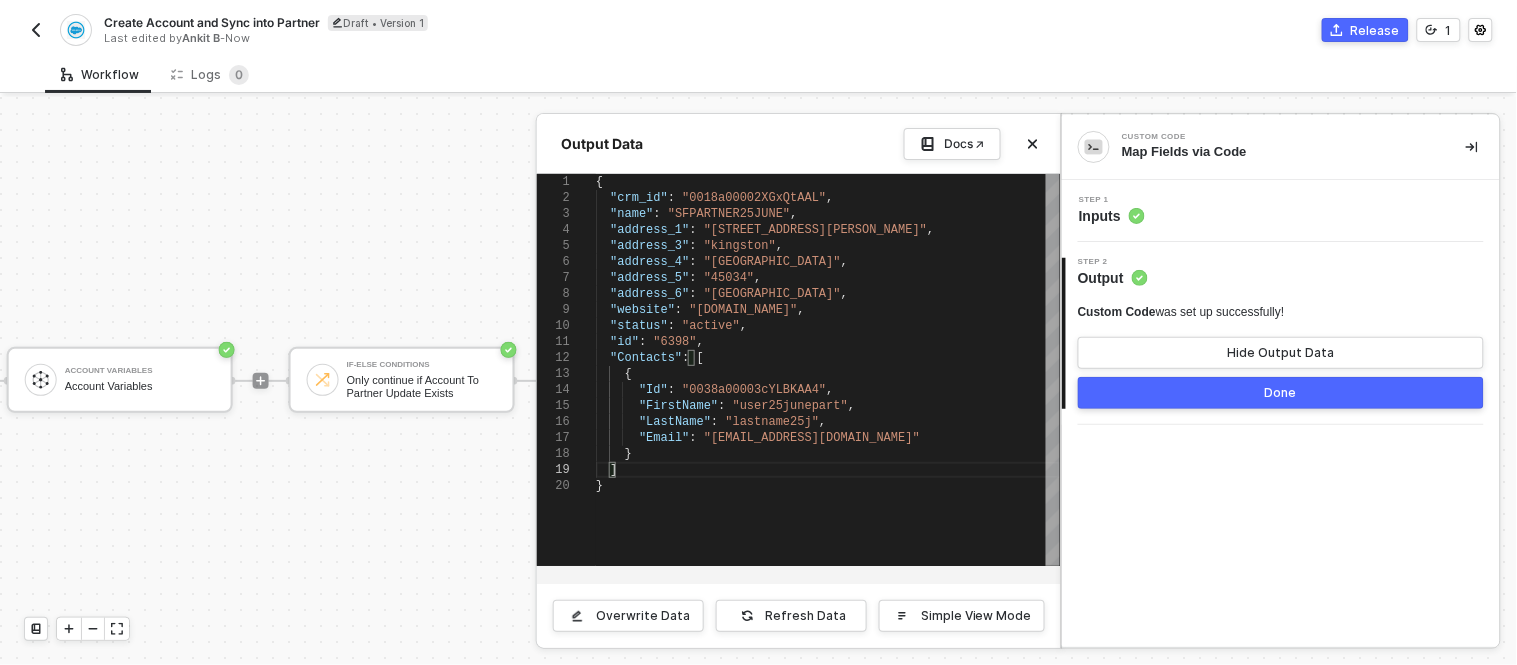 click on "2 Step 2 Output    Custom Code  was set up successfully! Hide Output Data Done" at bounding box center (1281, 333) 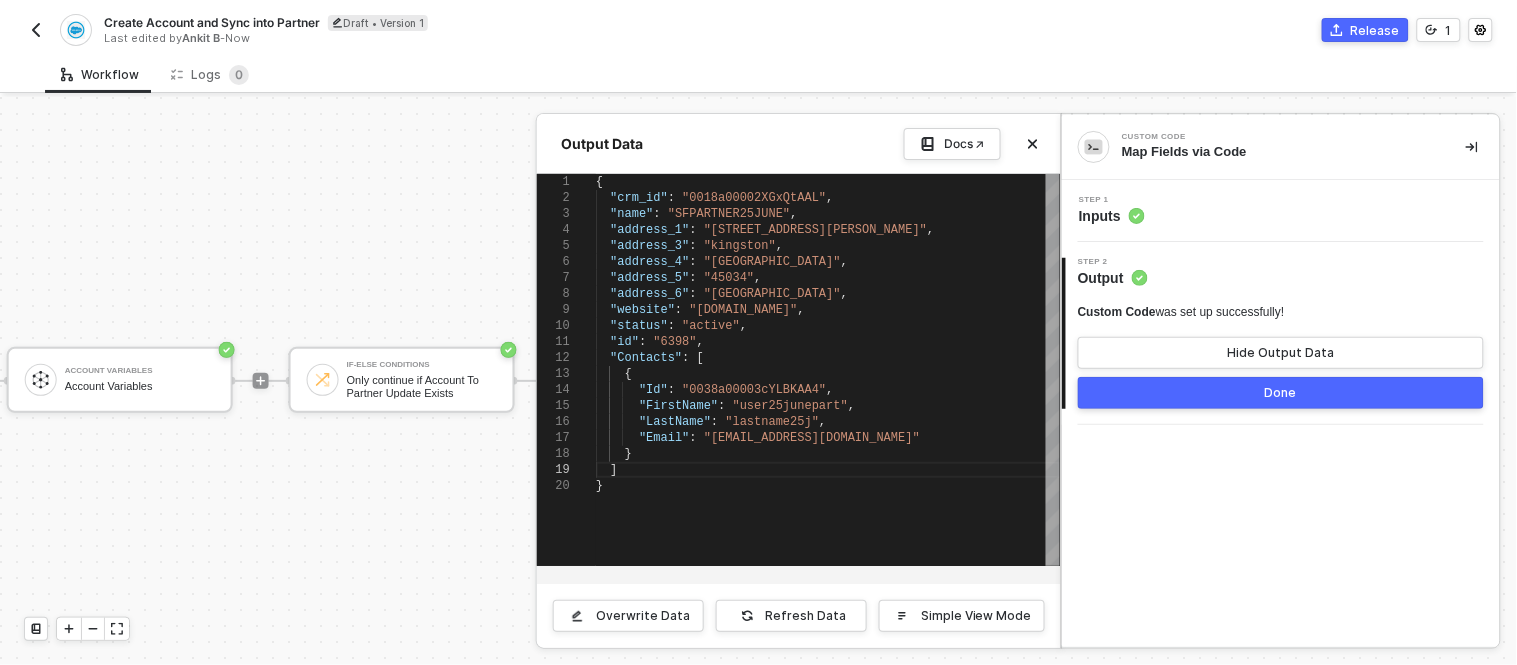 click on "Done" at bounding box center (1281, 393) 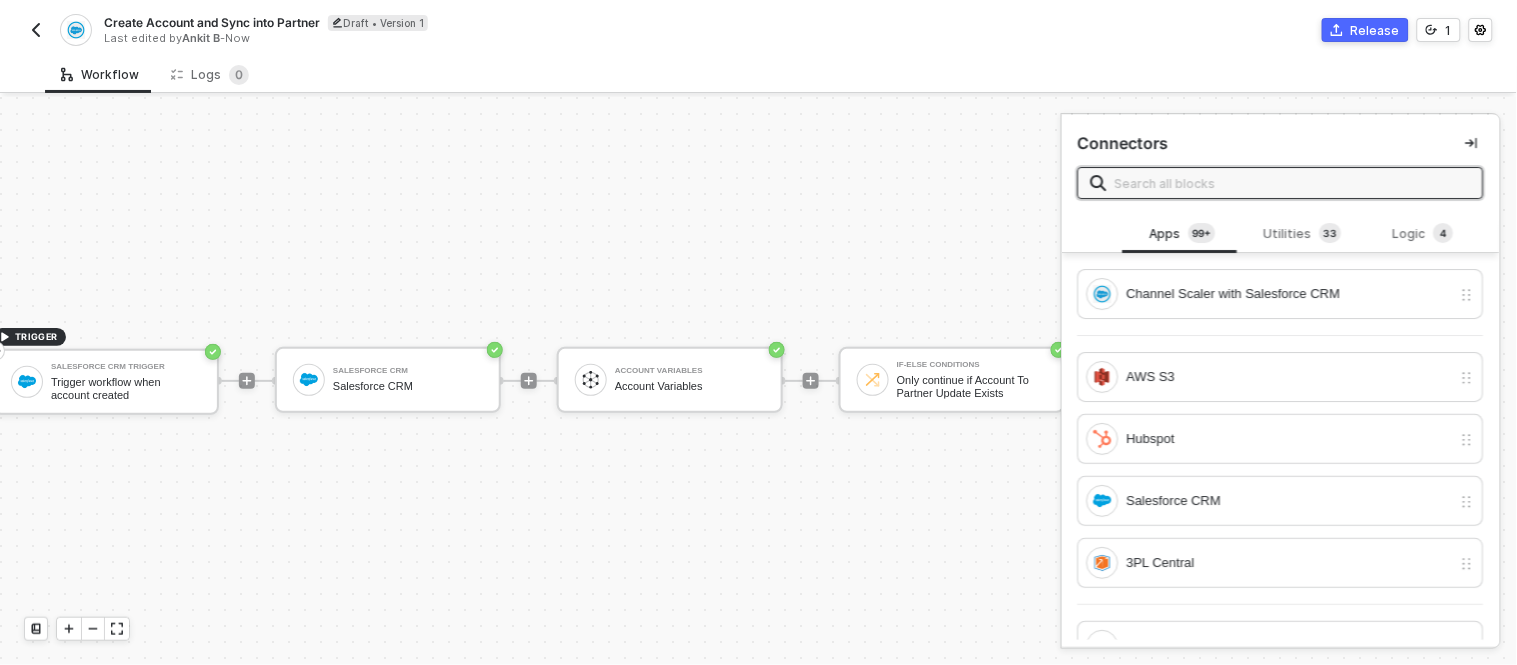 scroll, scrollTop: 0, scrollLeft: 0, axis: both 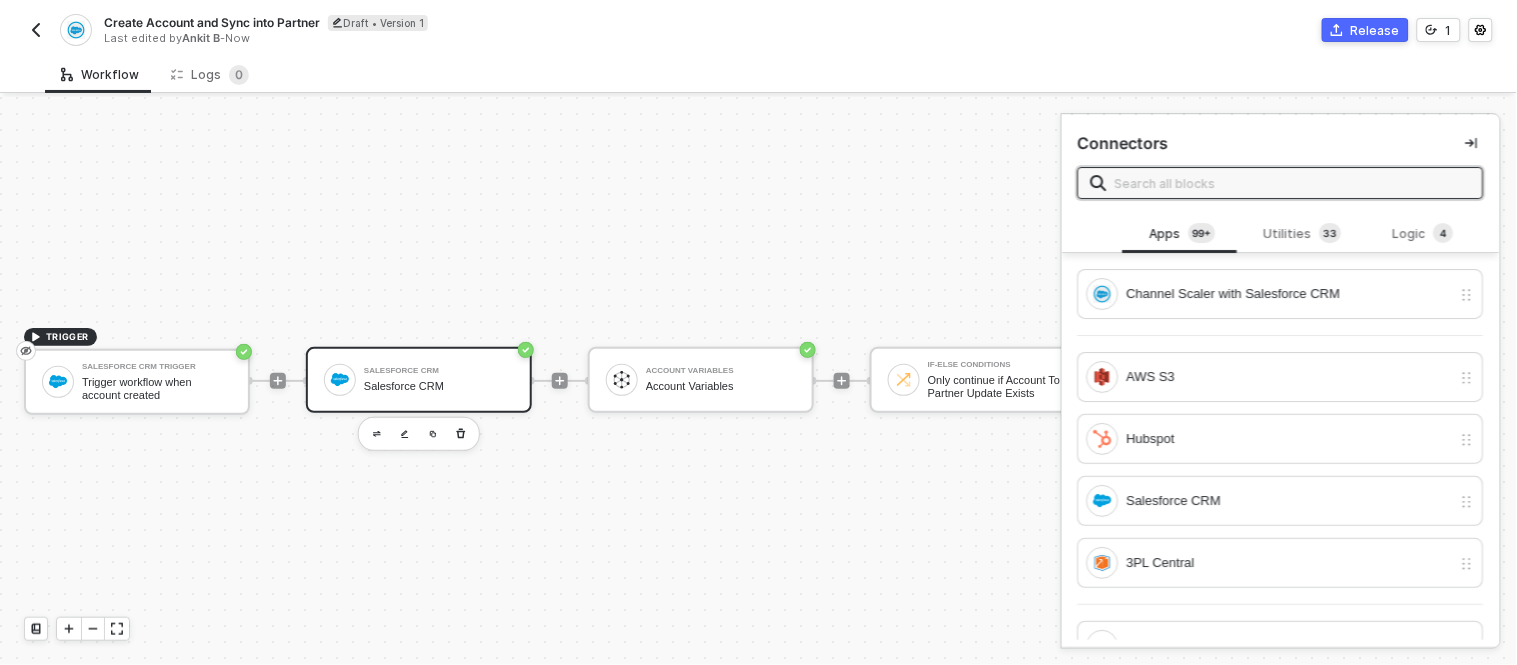 click on "Salesforce CRM" at bounding box center [439, 371] 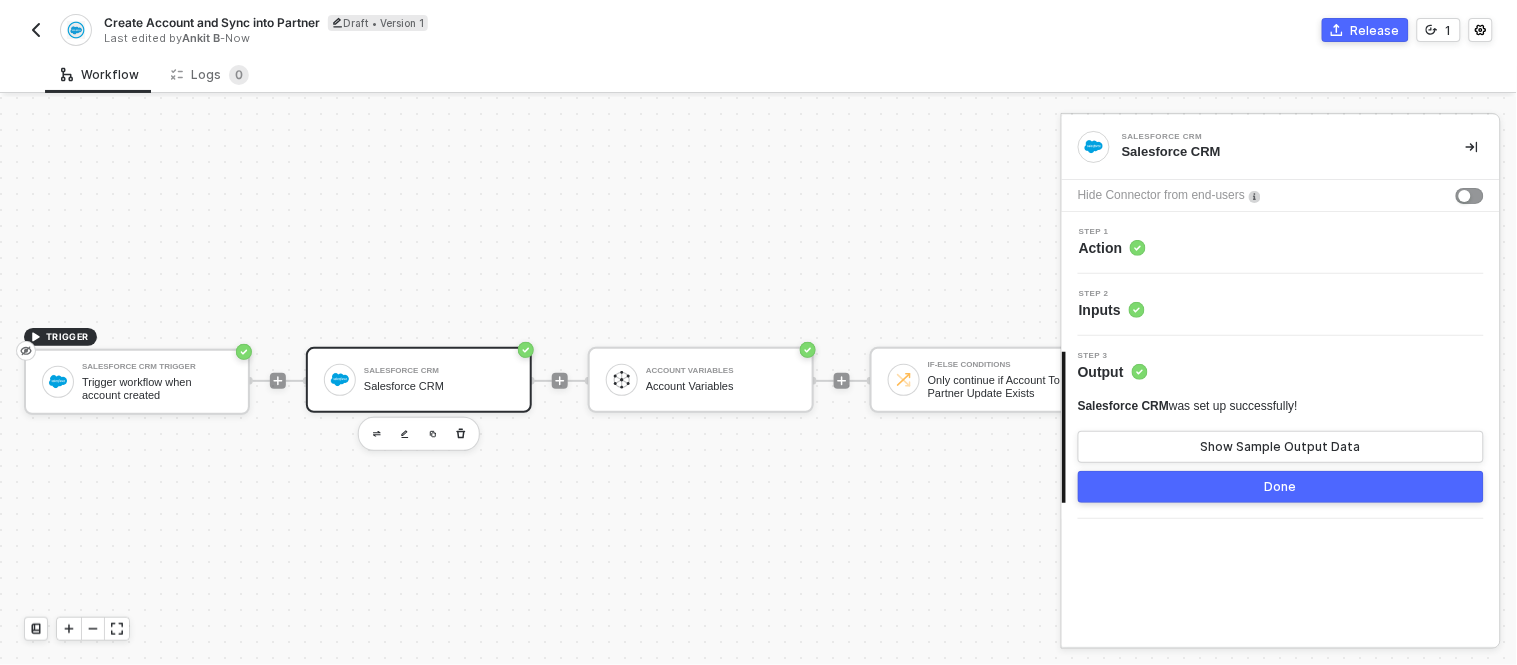 click on "Step 2 Inputs" at bounding box center (1283, 305) 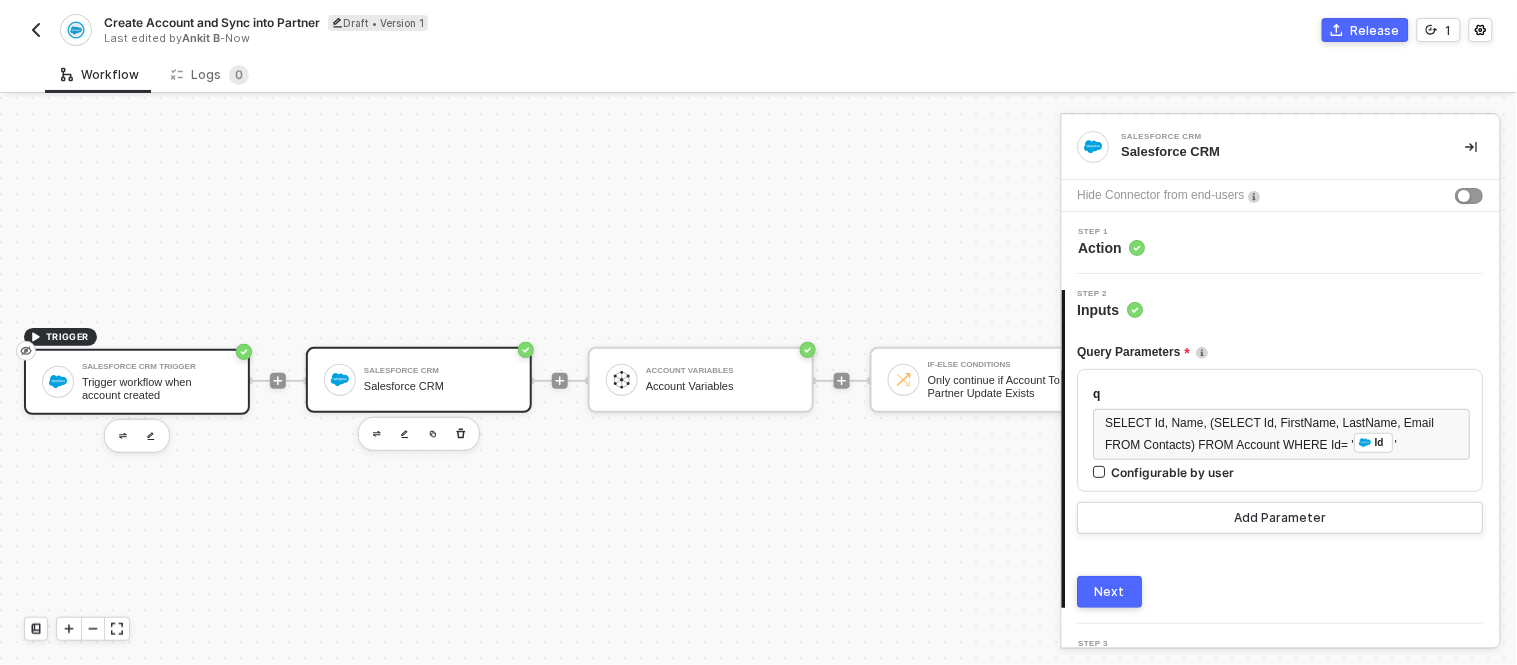 click on "Trigger workflow when account created" at bounding box center [157, 388] 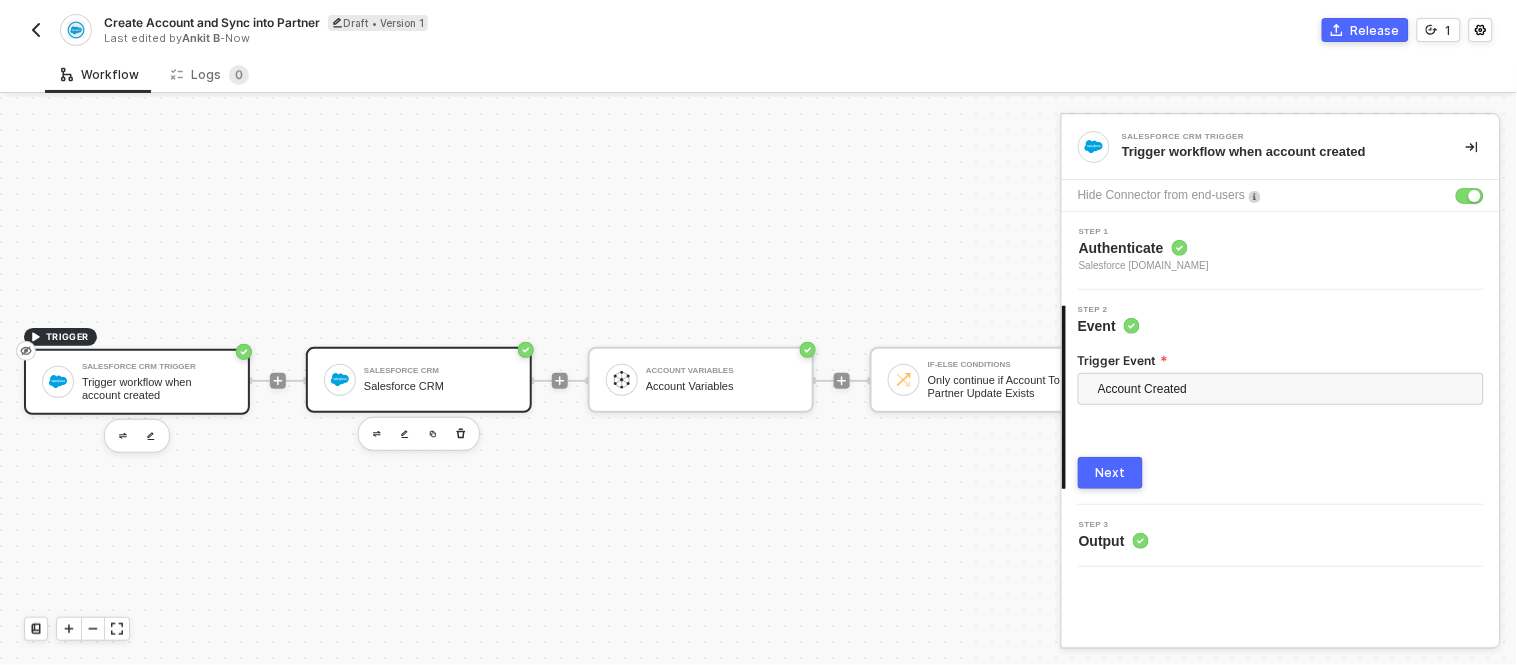 click on "Salesforce CRM Salesforce CRM" at bounding box center (419, 380) 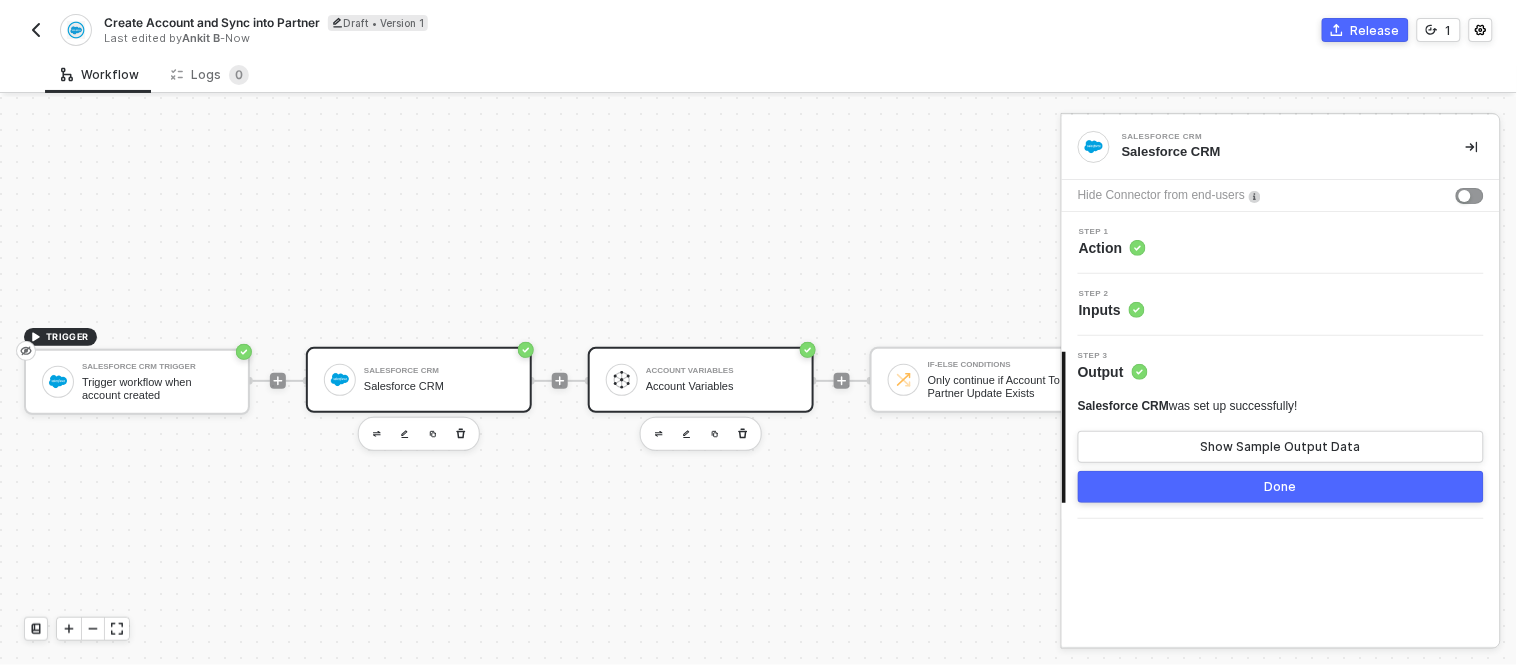 click on "Account Variables Account Variables" at bounding box center [701, 380] 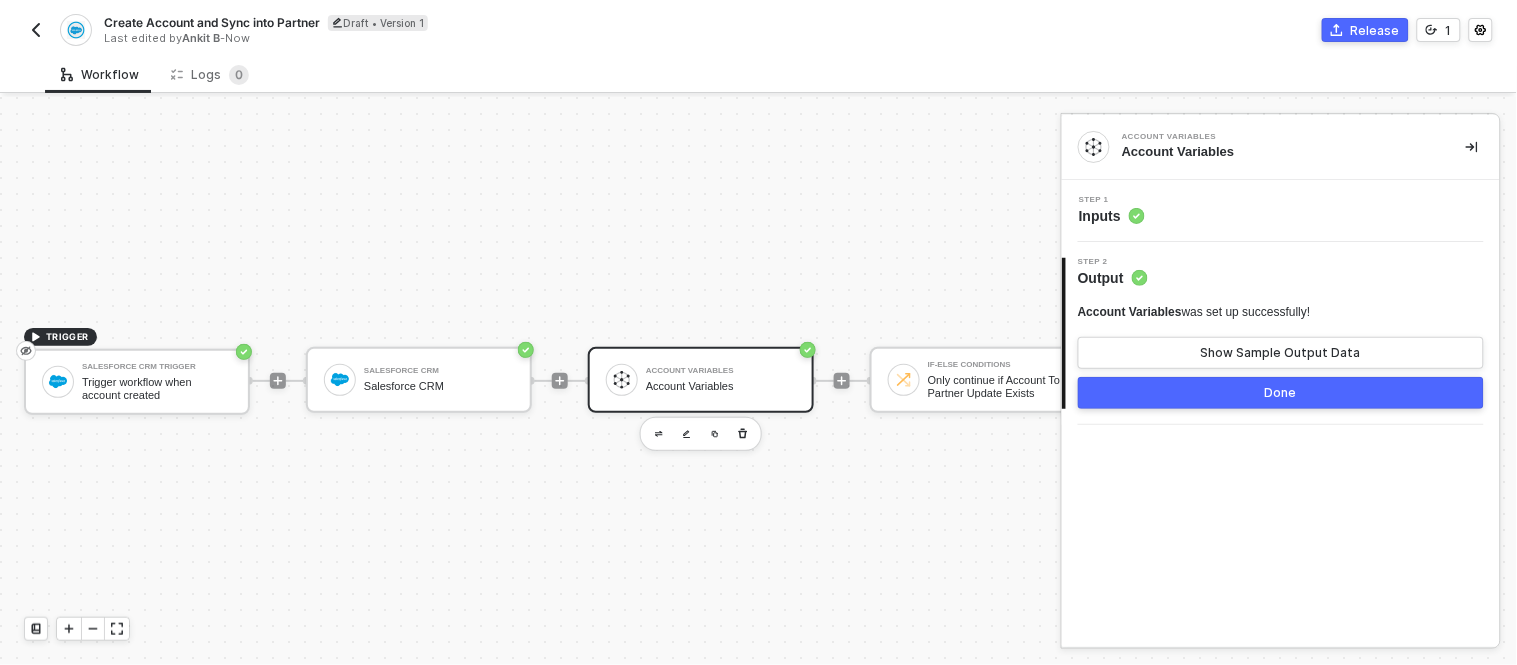 click on "Account Variables" at bounding box center [721, 371] 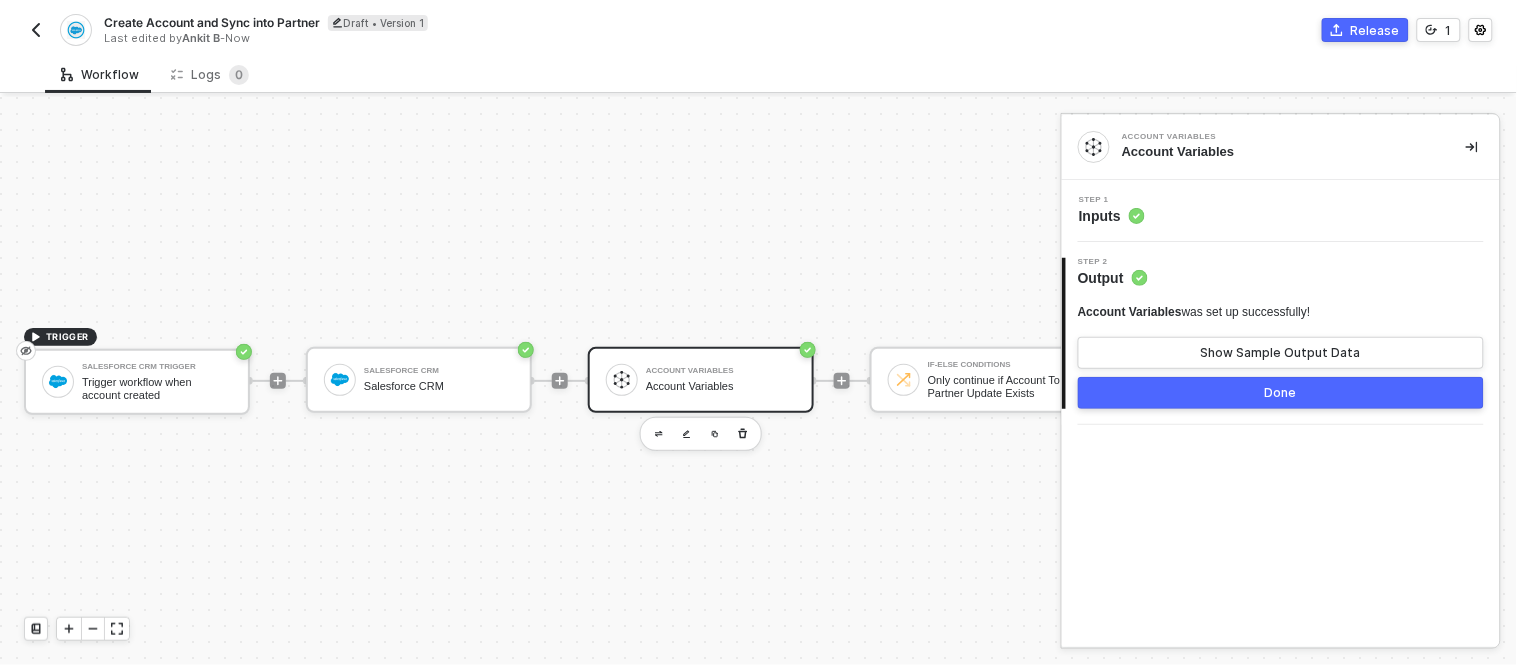 drag, startPoint x: 686, startPoint y: 361, endPoint x: 808, endPoint y: 375, distance: 122.80065 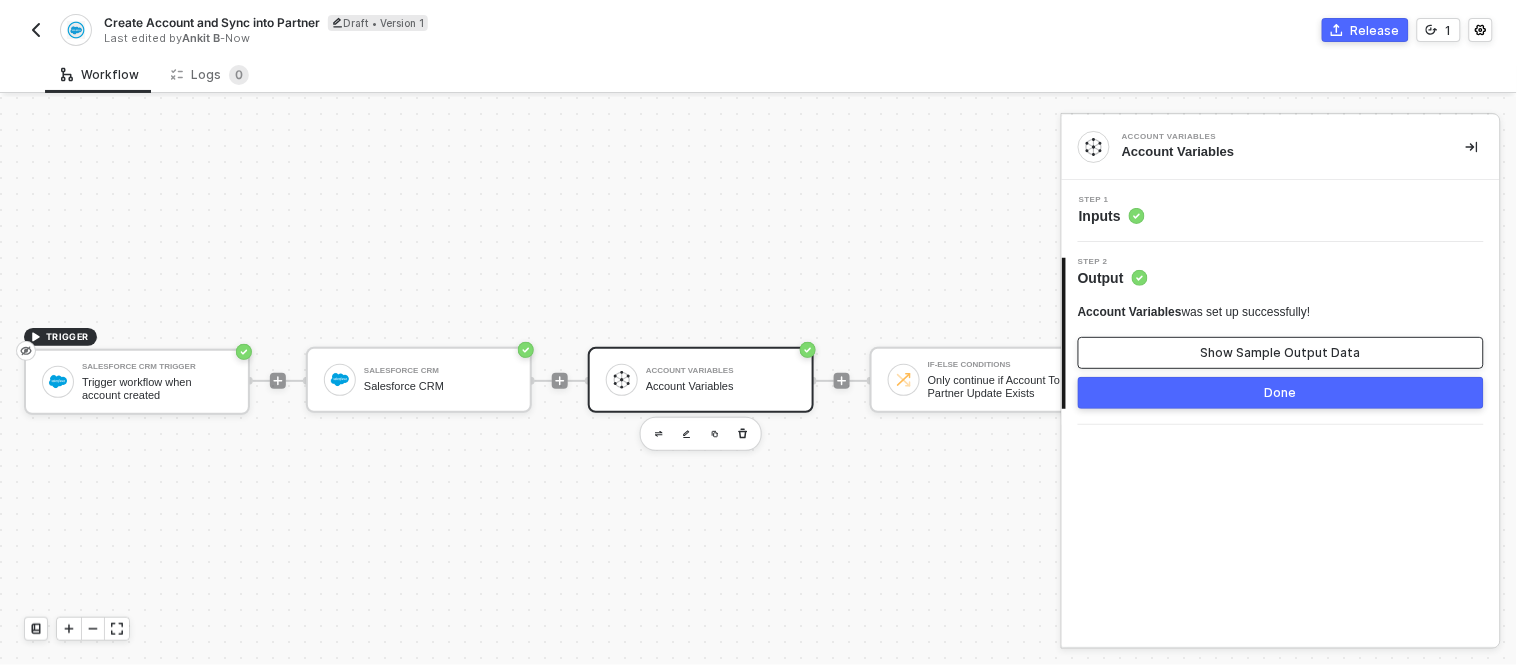 click on "Show Sample Output Data" at bounding box center [1281, 353] 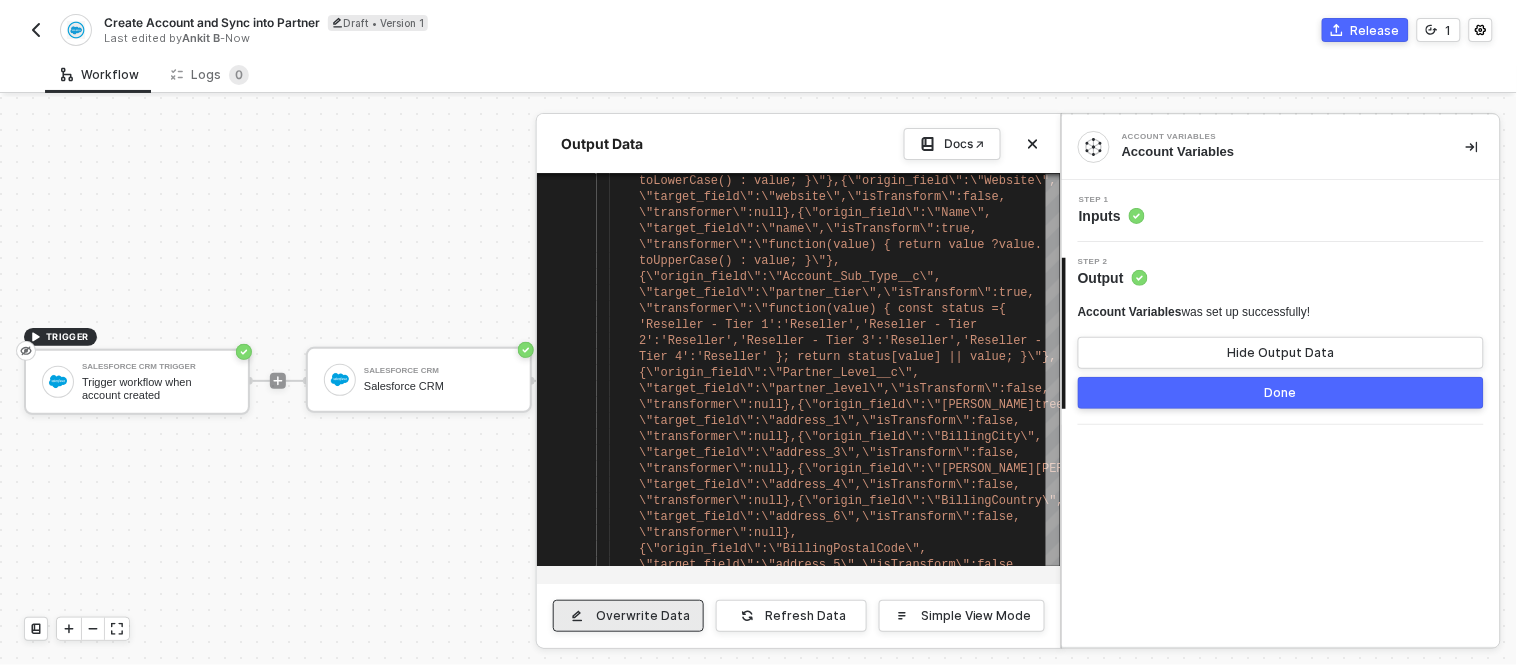 click on "Overwrite Data" at bounding box center (628, 616) 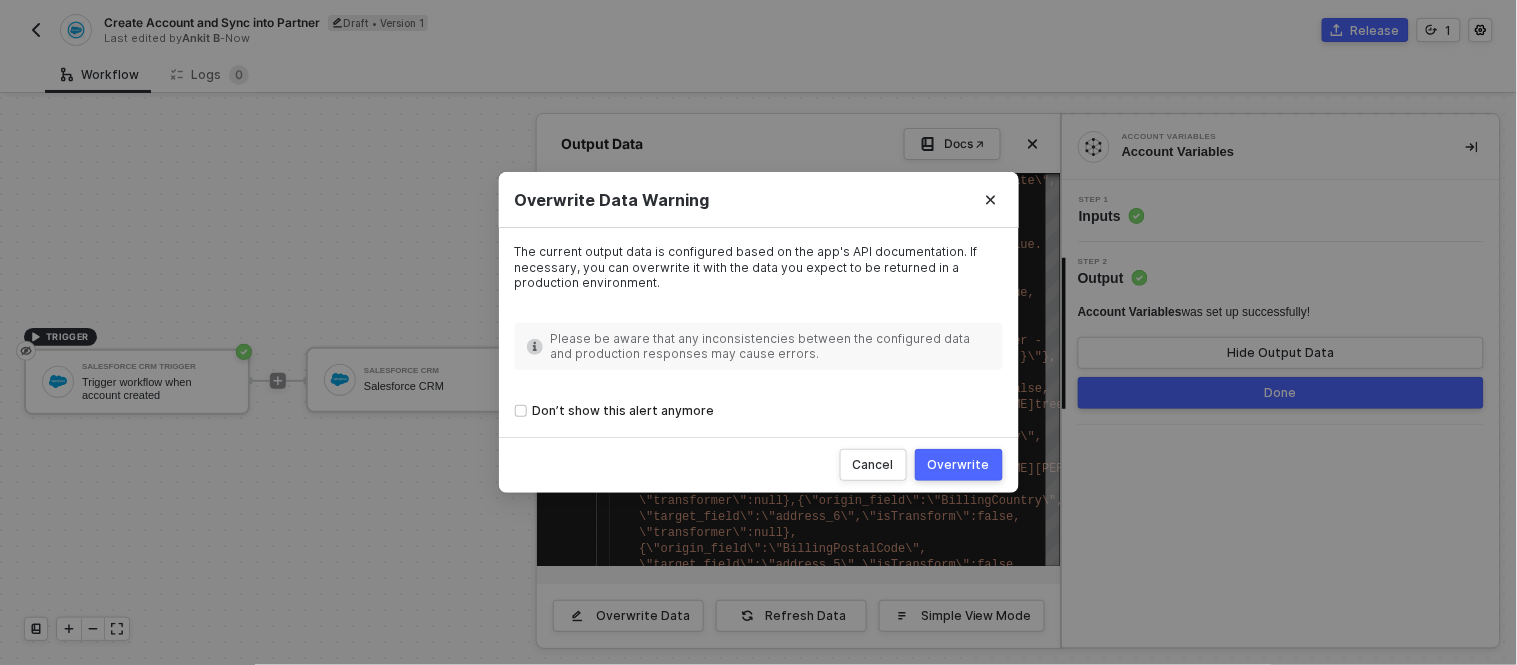 click on "Overwrite" at bounding box center (959, 465) 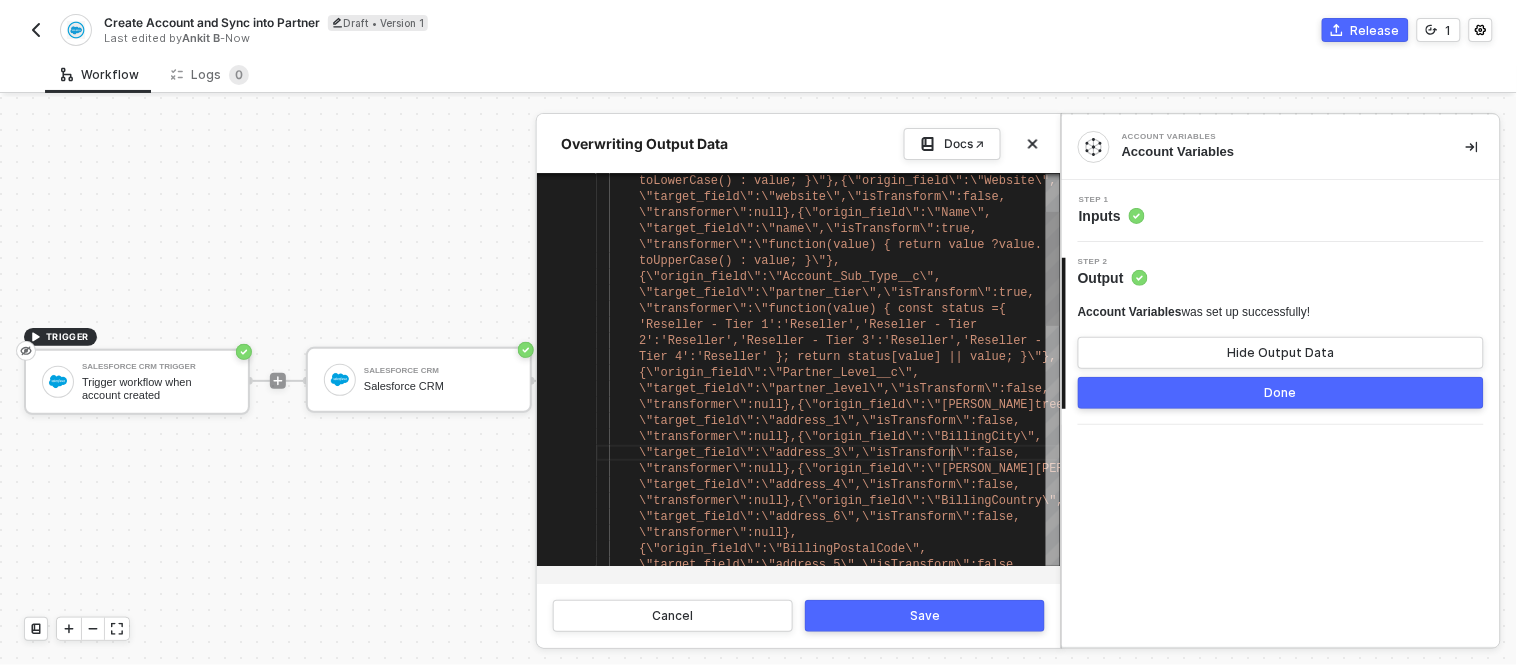 scroll, scrollTop: 0, scrollLeft: 2608, axis: horizontal 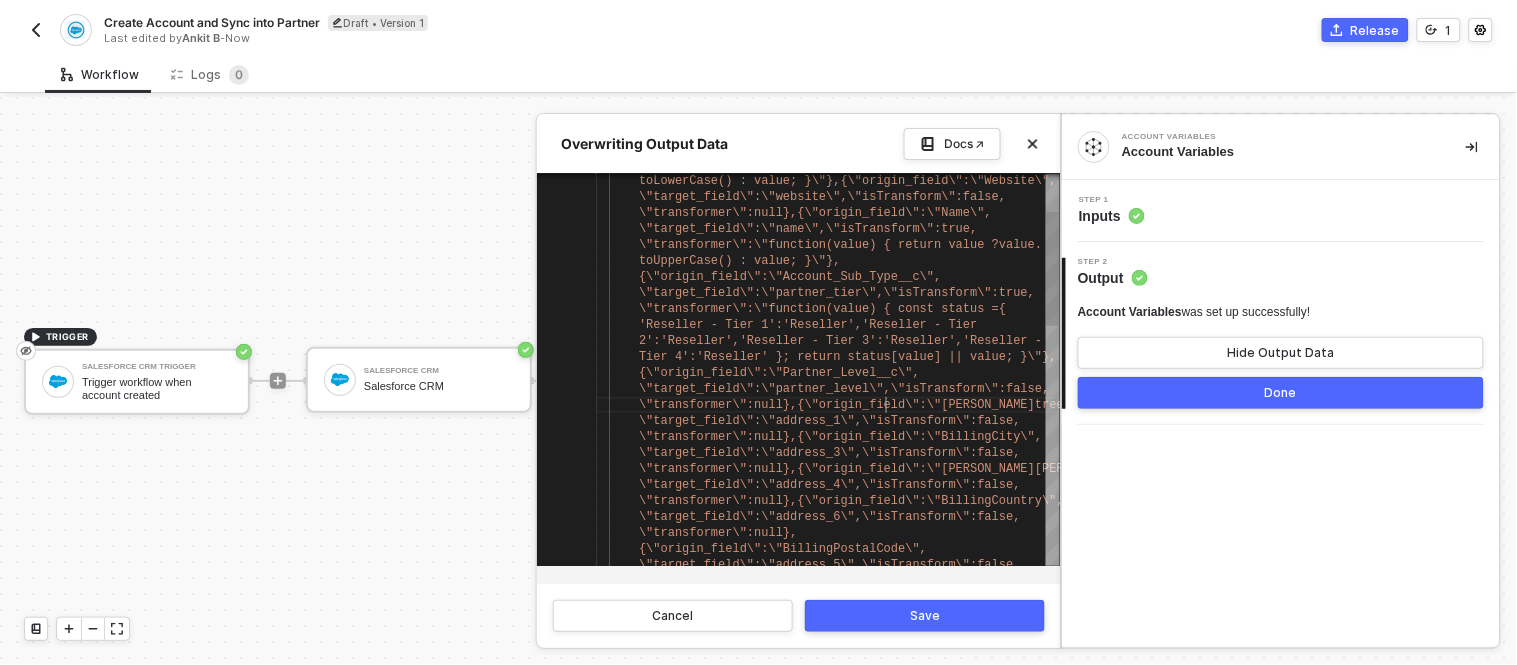 click on "\"transformer\":null},{\"origin_field\":\"BillingS" at bounding box center (837, 405) 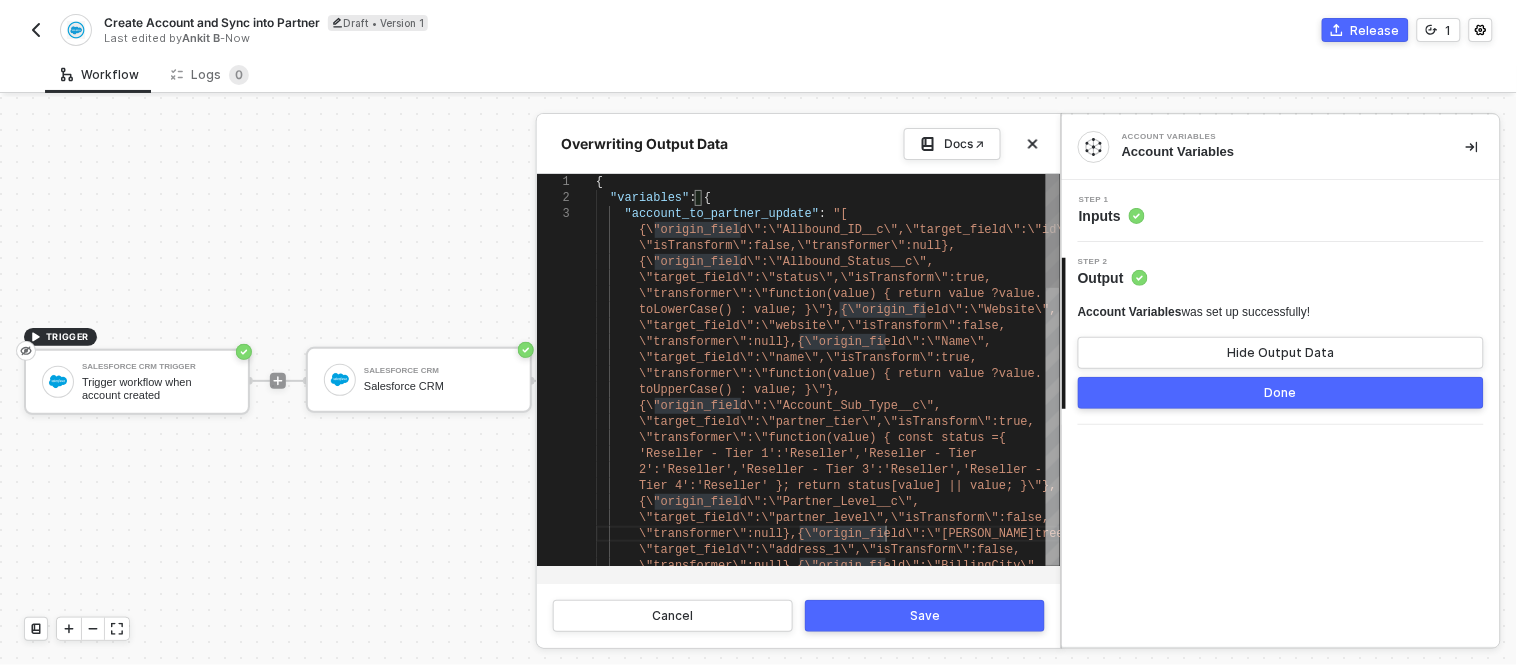 click on "{\"origin_field\":\"Allbound_Status__c\"," at bounding box center (786, 262) 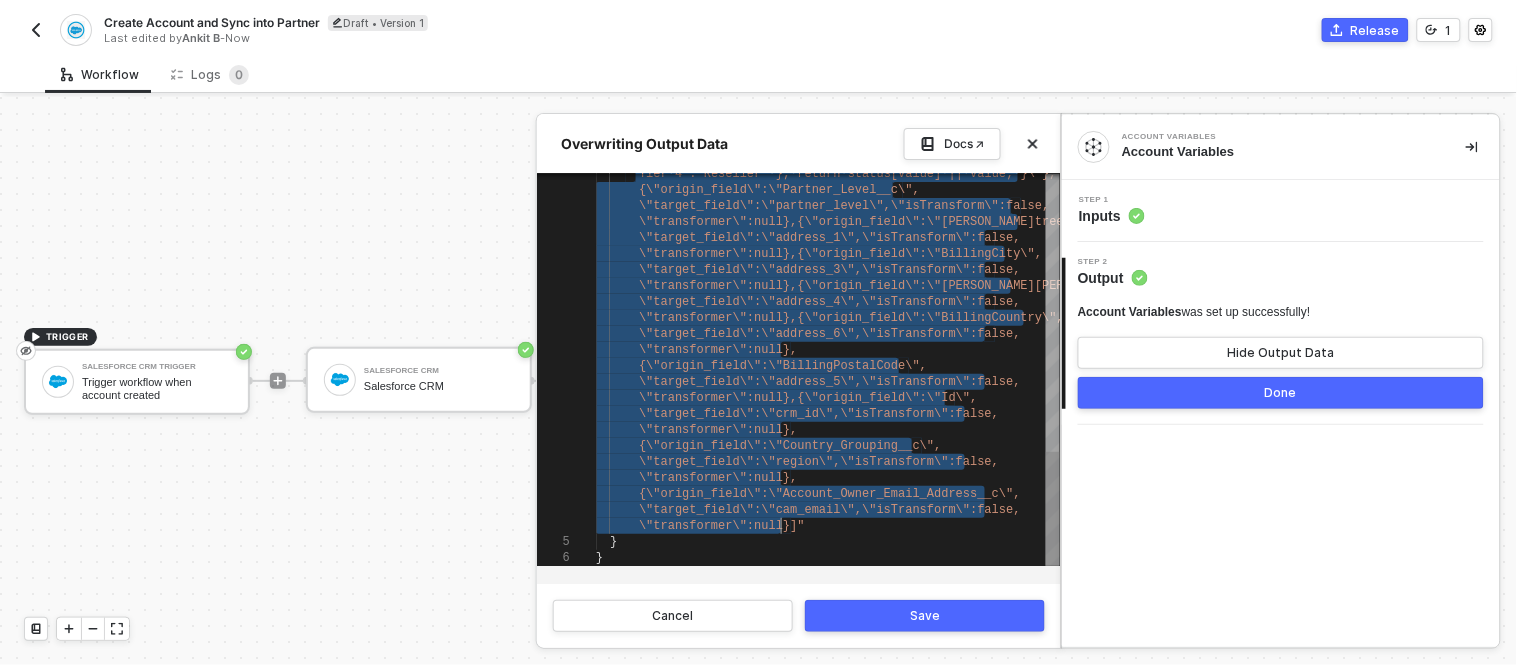 drag, startPoint x: 820, startPoint y: 214, endPoint x: 784, endPoint y: 526, distance: 314.07007 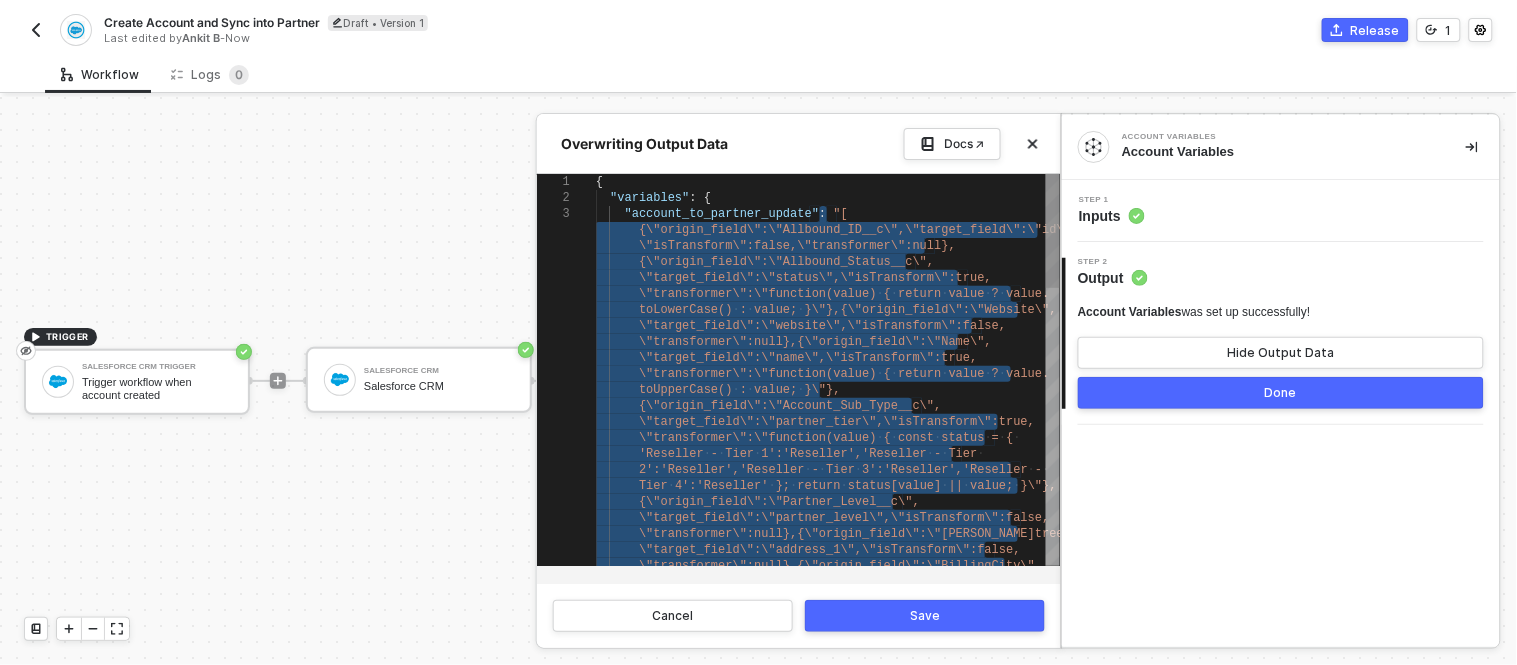 click on "\"transformer\":\"function(value)" at bounding box center (758, 294) 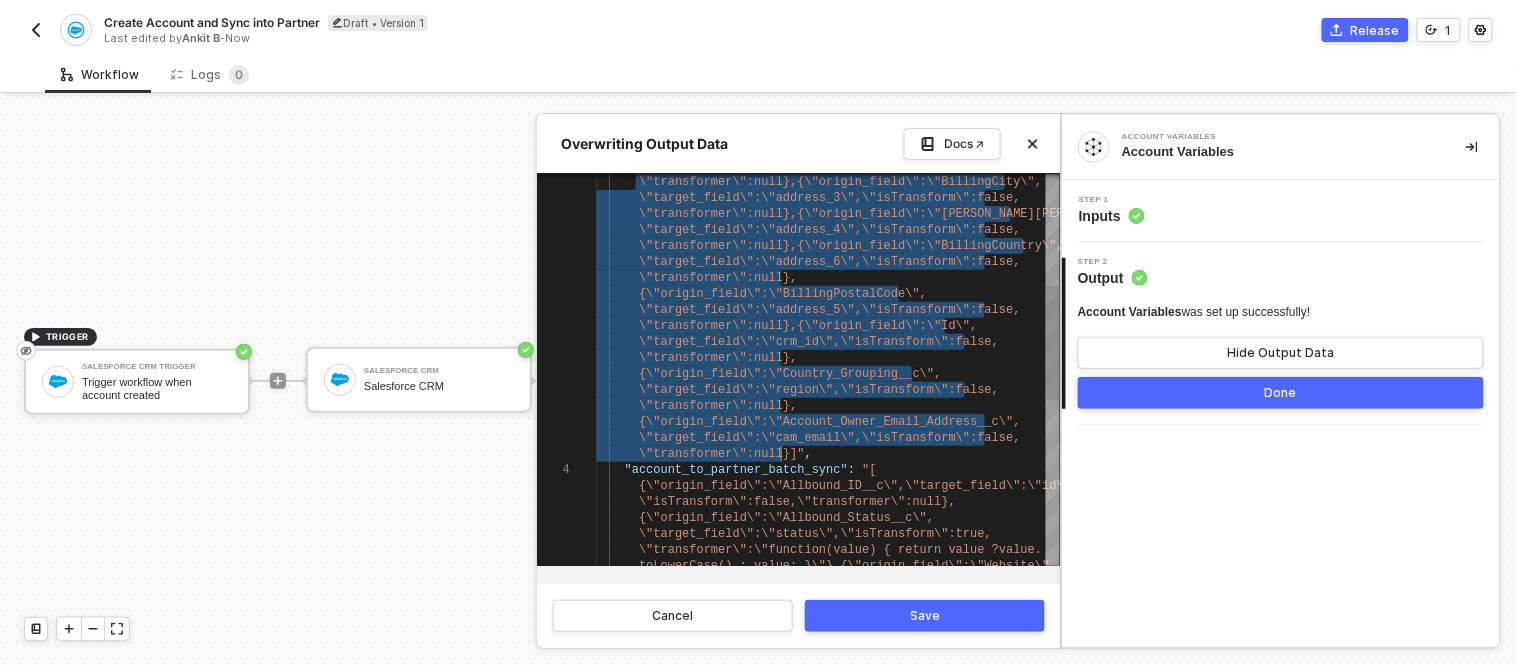 drag, startPoint x: 820, startPoint y: 218, endPoint x: 784, endPoint y: 450, distance: 234.77649 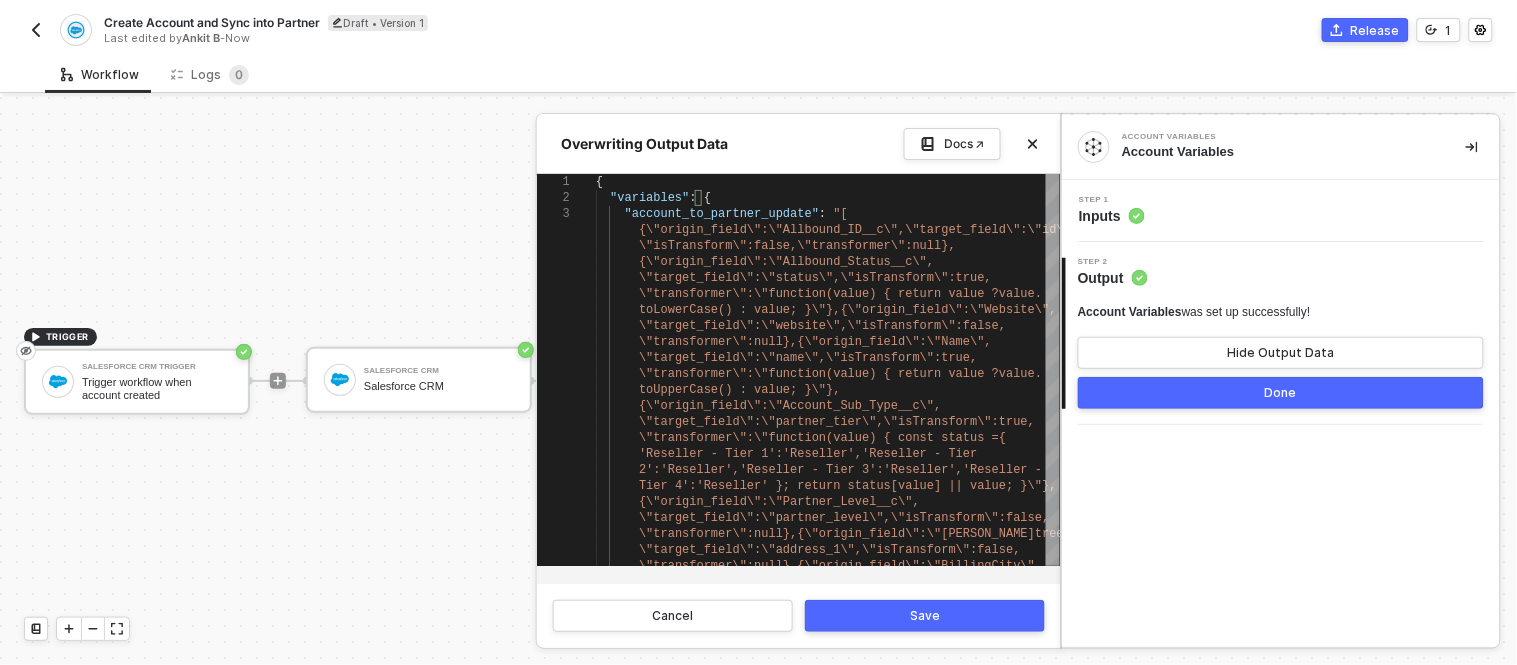 click at bounding box center [758, 381] 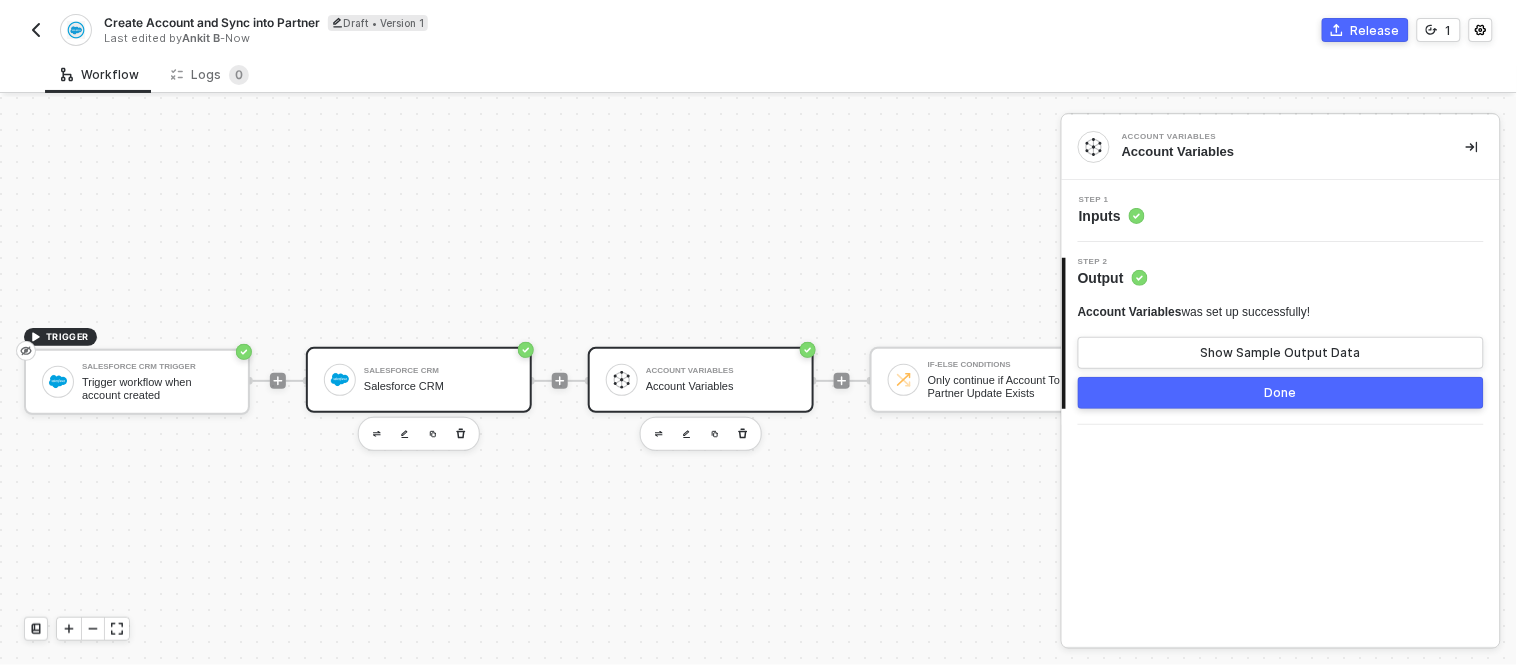 click on "Salesforce CRM Salesforce CRM" at bounding box center (439, 380) 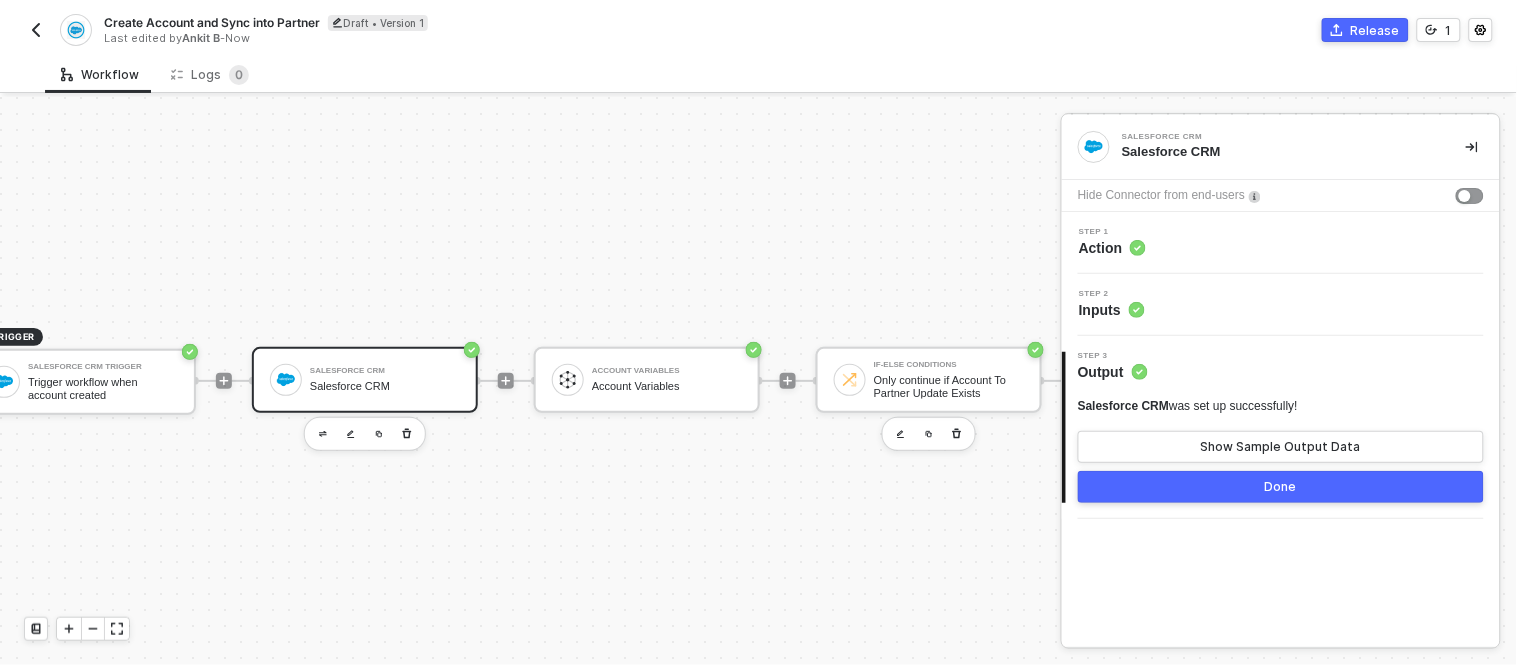scroll, scrollTop: 0, scrollLeft: 55, axis: horizontal 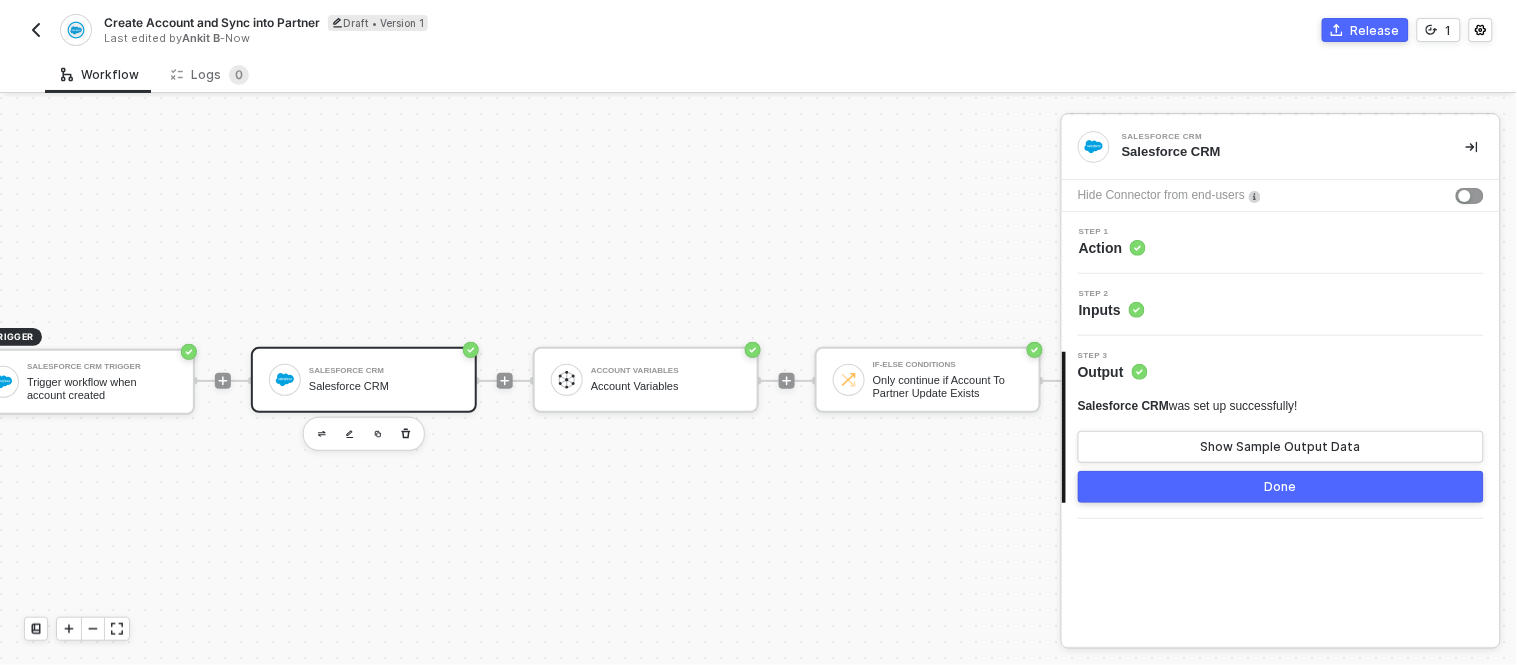 click 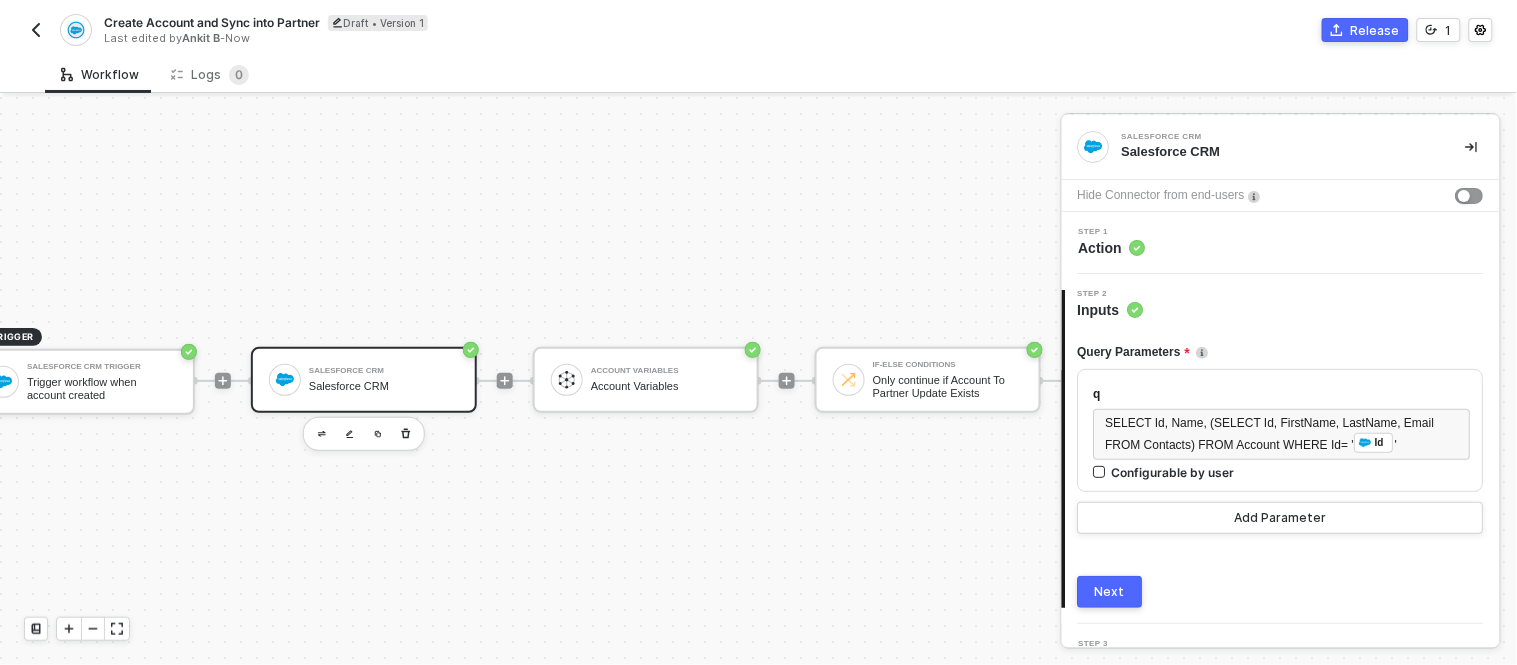 click on "Step 1 Action" at bounding box center [1283, 243] 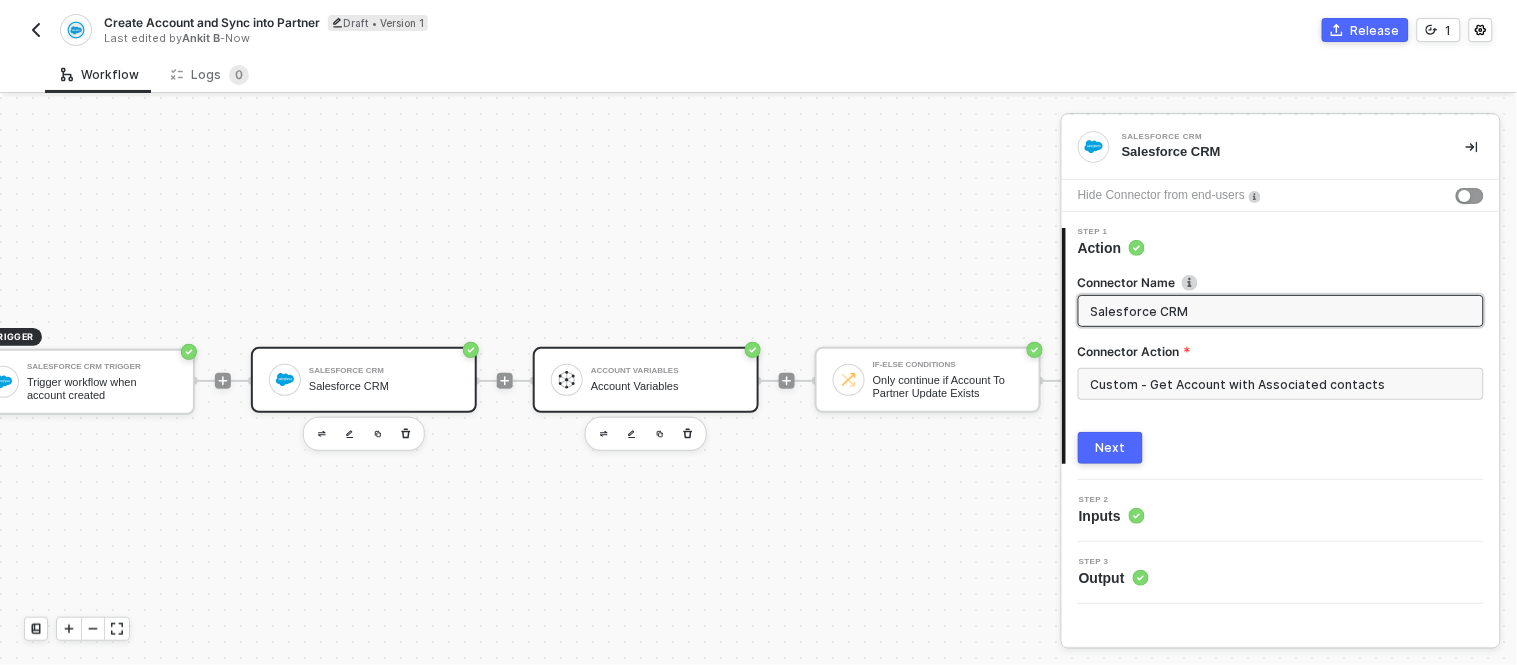click on "Account Variables Account Variables" at bounding box center (666, 380) 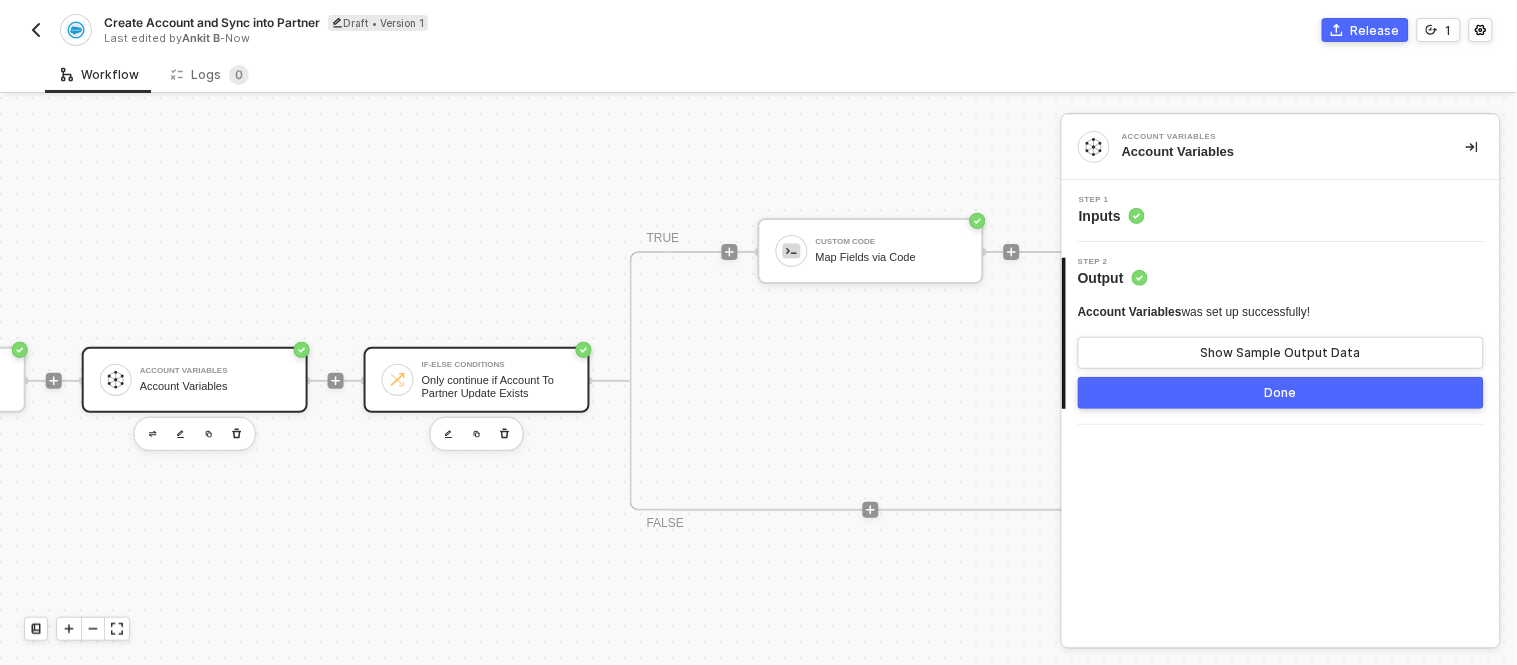 scroll, scrollTop: 0, scrollLeft: 507, axis: horizontal 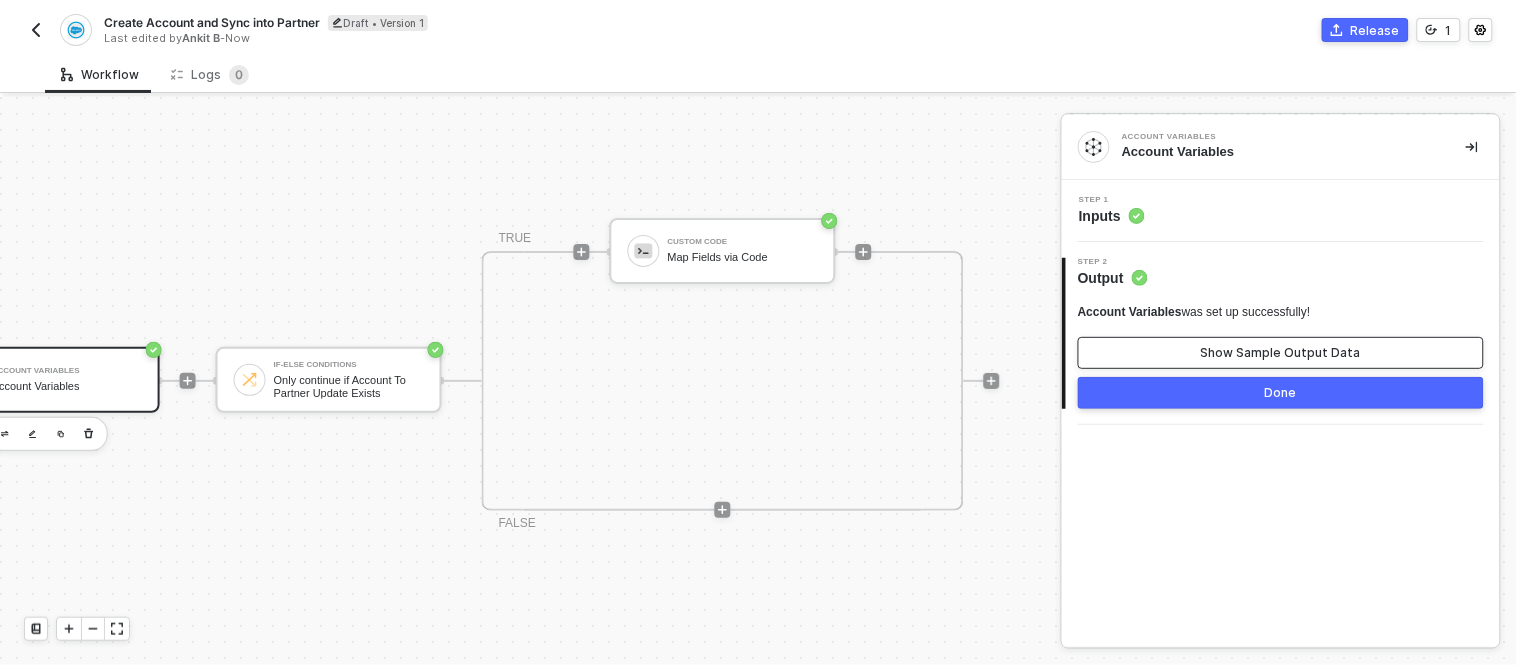 click on "Show Sample Output Data" at bounding box center (1281, 353) 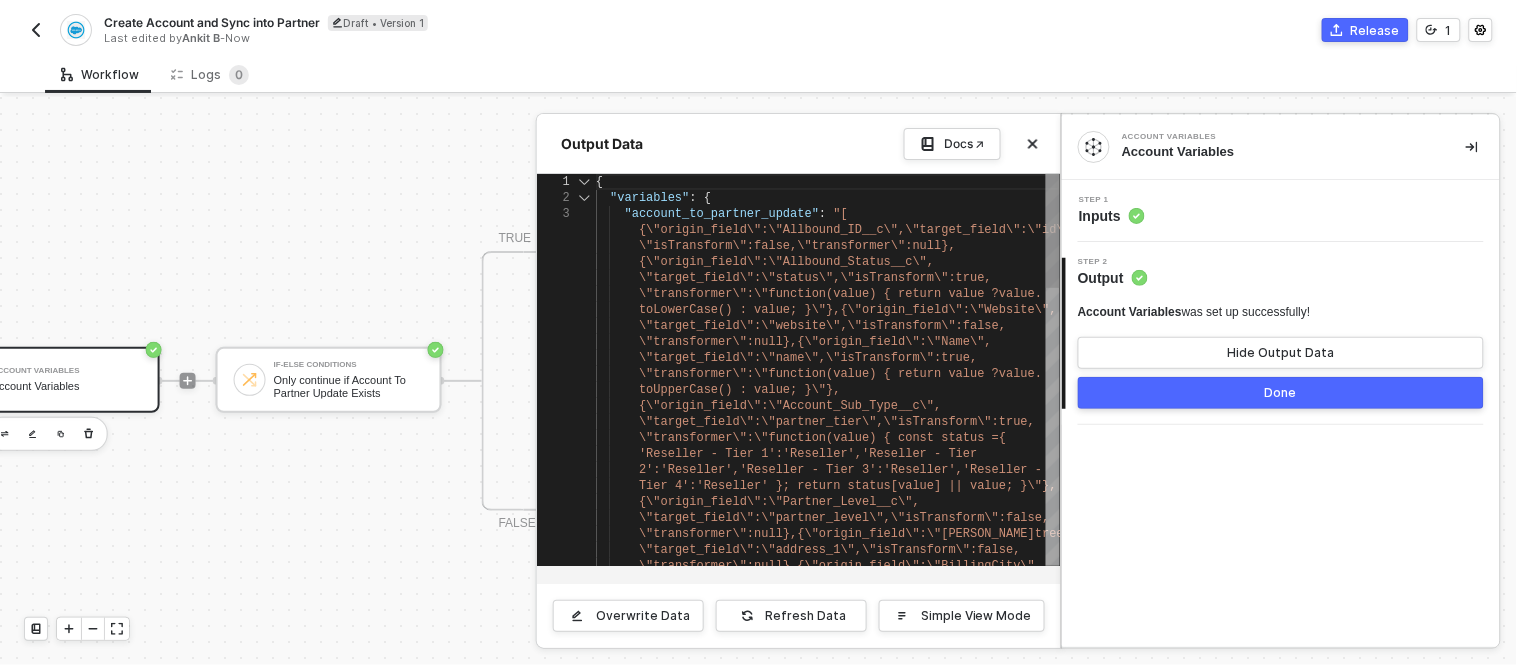 type on "{
"variables": {
"account_to_partner_update": "[{\"origin_field\":\"Allbound_ID__c\",\"target_field\":\"id\",\"isTransform\":false,\"transformer\":null},{\"origin_field\":\"Allbound_Status__c\",\"target_field\":\"status\",\"isTransform\":true,\"transformer\":\"function(value) { return value ? value.toLowerCase() : value; }\"},{\"origin_field\":\"Website\",\"target_field\":\"website\",\"isTransform\":false,…\"target_field\":\"cam_email\",\"isTransform\":false,\"transformer\":null}]",
"account_to_partner_batch_sync": "[{\"origin_field\":\"Allbound_ID__c\",\"target_field\":\"id\",\"isTransform\":false,\"transformer\":null},{\"origin_field\":\"Allbound_Status__c\",\"target_field\":\"status\",\"isTransform\":true,\"transformer\":\"function(value) { return value ? value.toLowerCase() : value; }\"},{\"origin_field\":\"Website\",\"target_field\":\"website\",\"isTransform\":false," 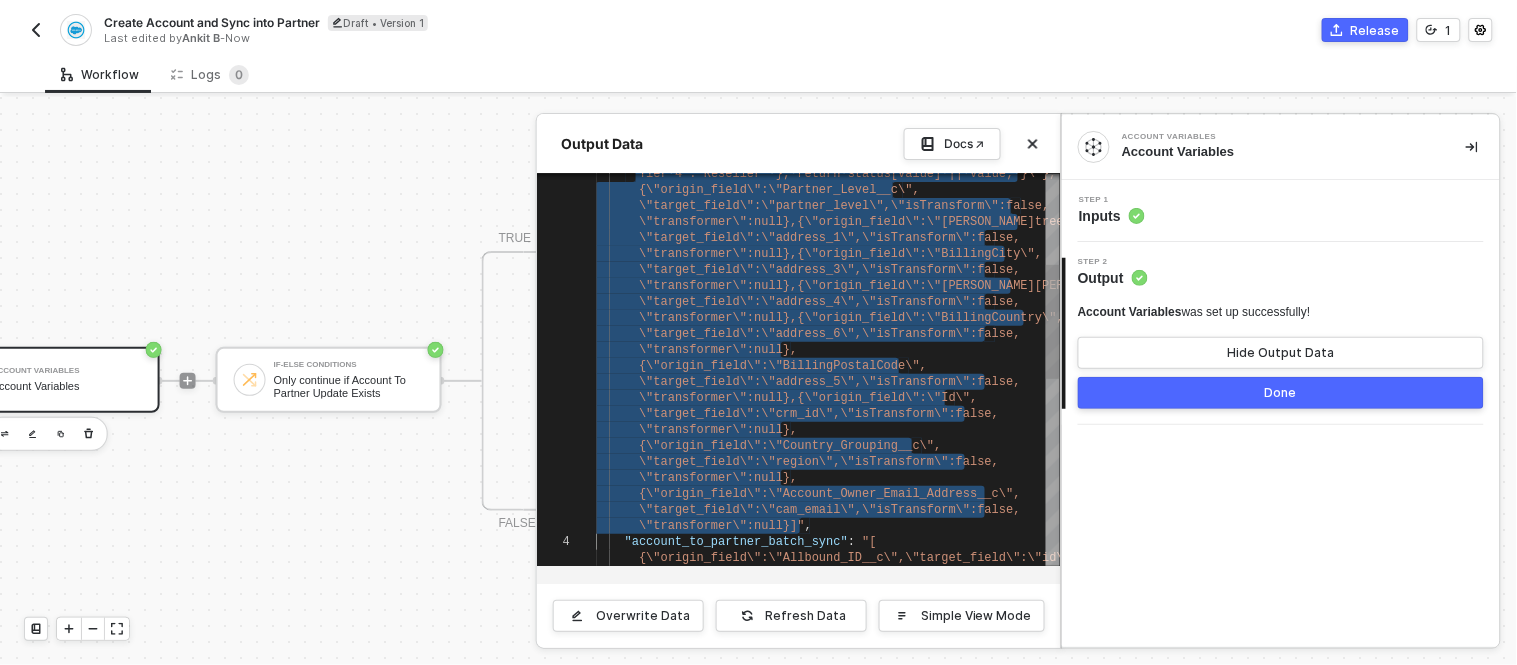 click at bounding box center [566, 334] 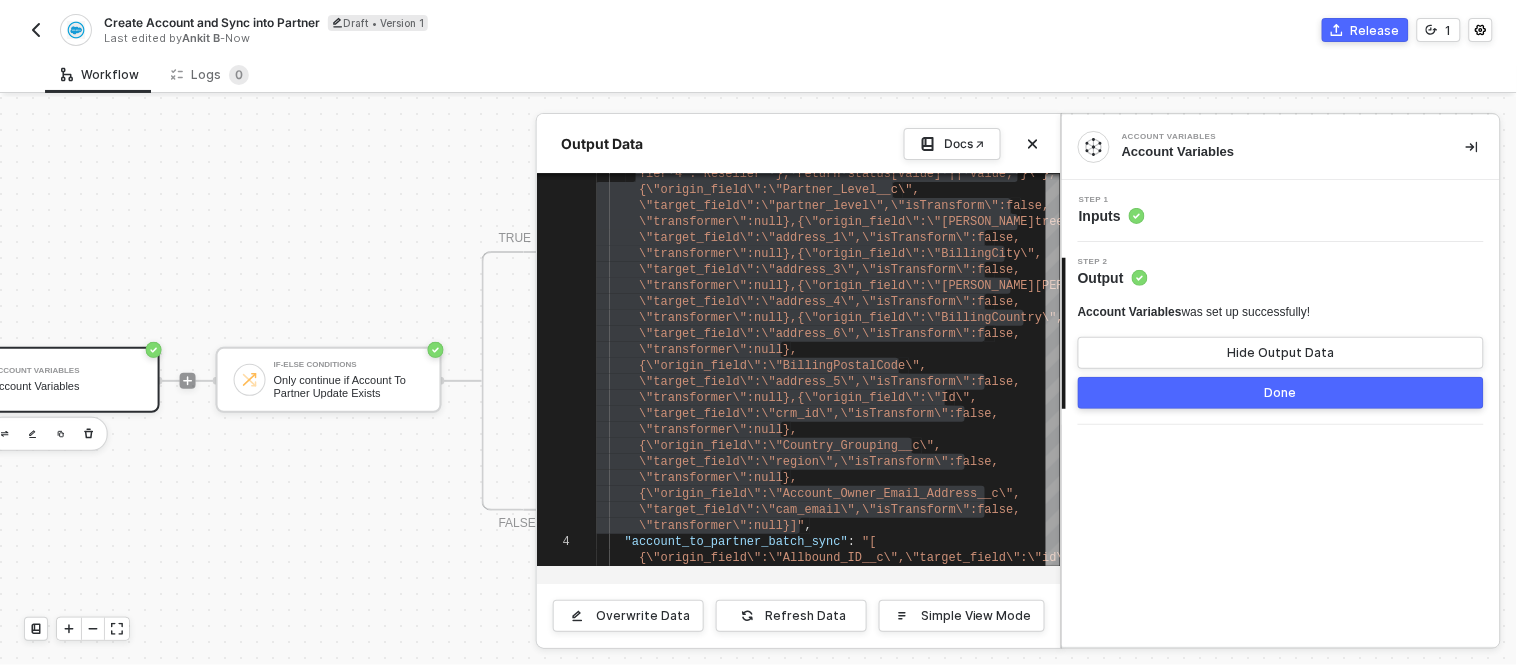 click at bounding box center (758, 381) 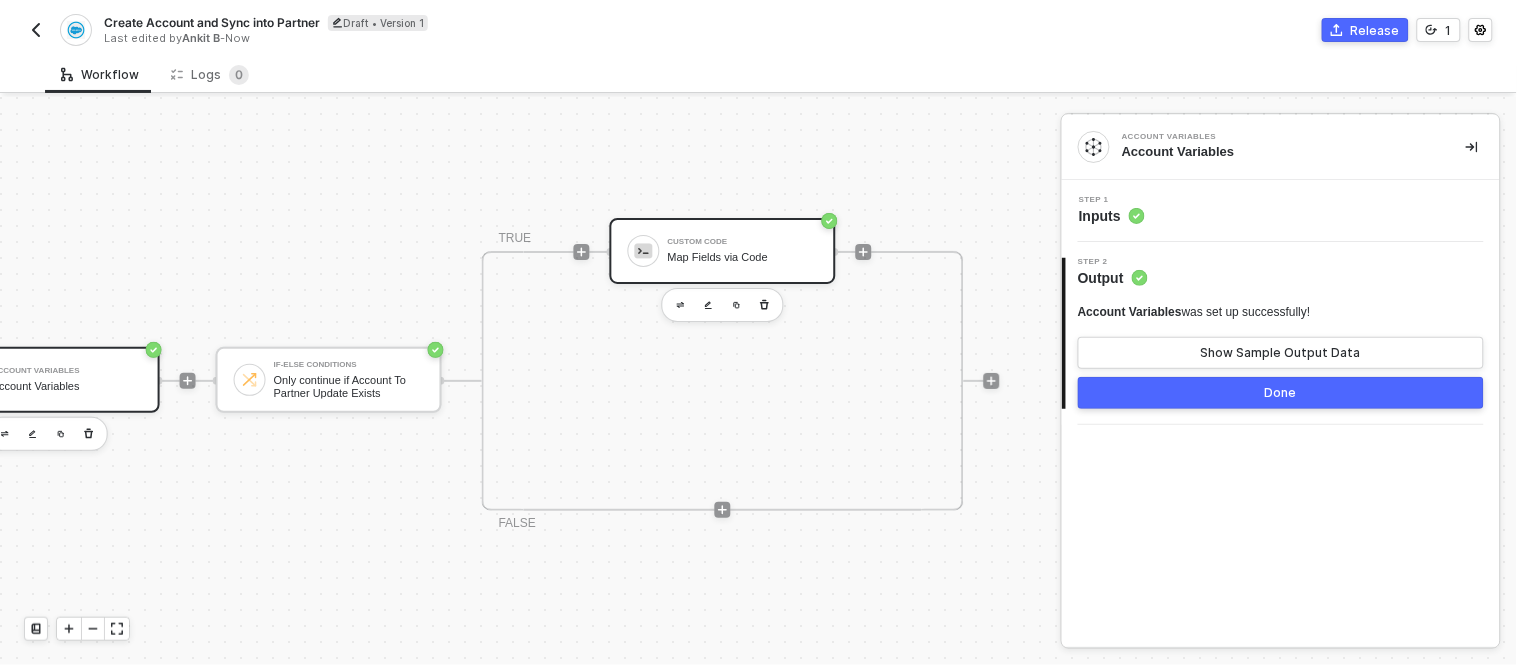 click on "Custom Code Map Fields via Code" at bounding box center [743, 251] 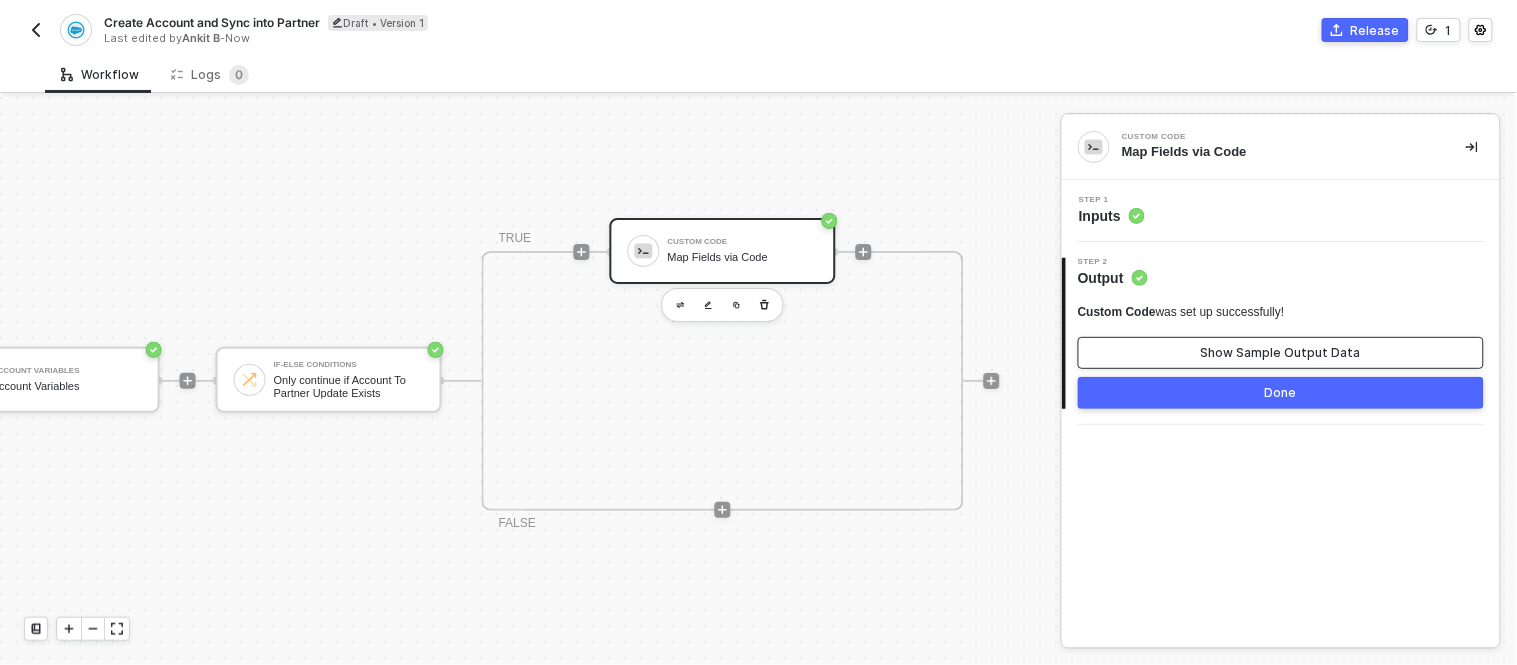 click on "Show Sample Output Data" at bounding box center (1281, 353) 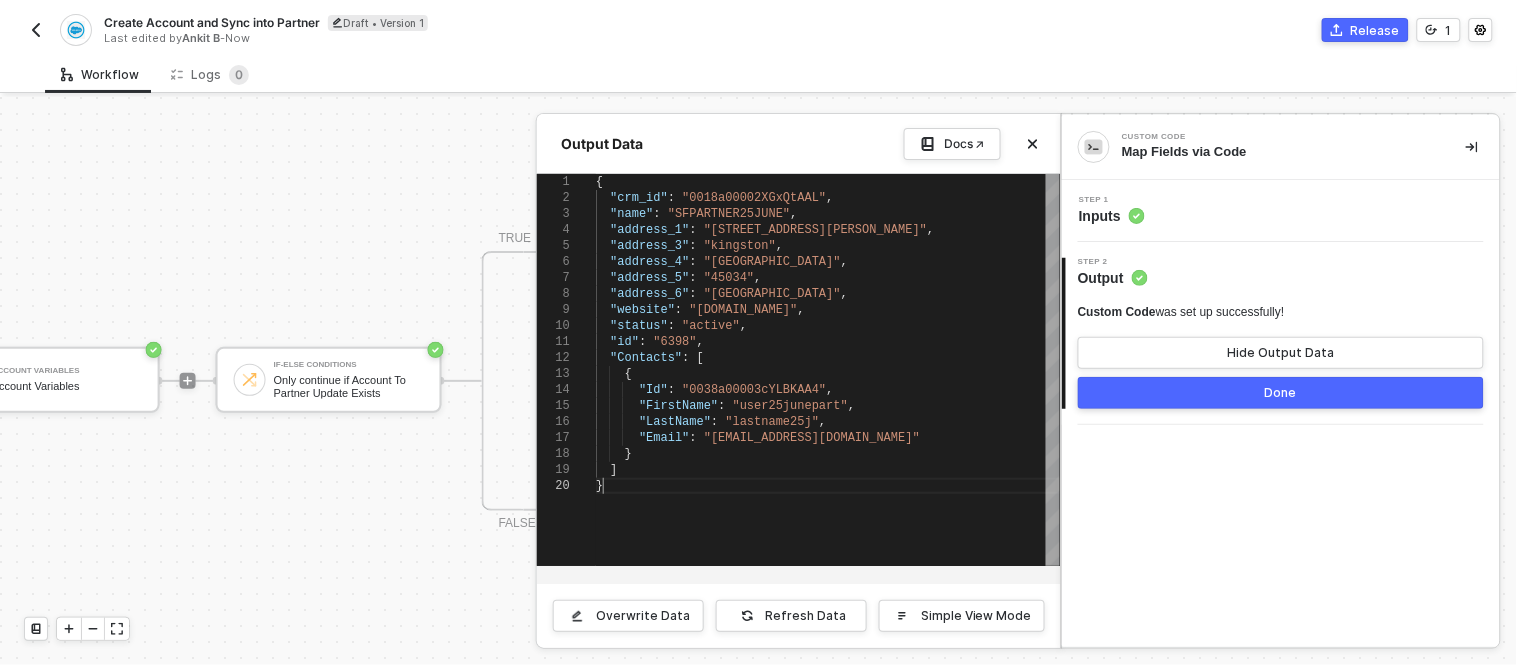scroll, scrollTop: 0, scrollLeft: 0, axis: both 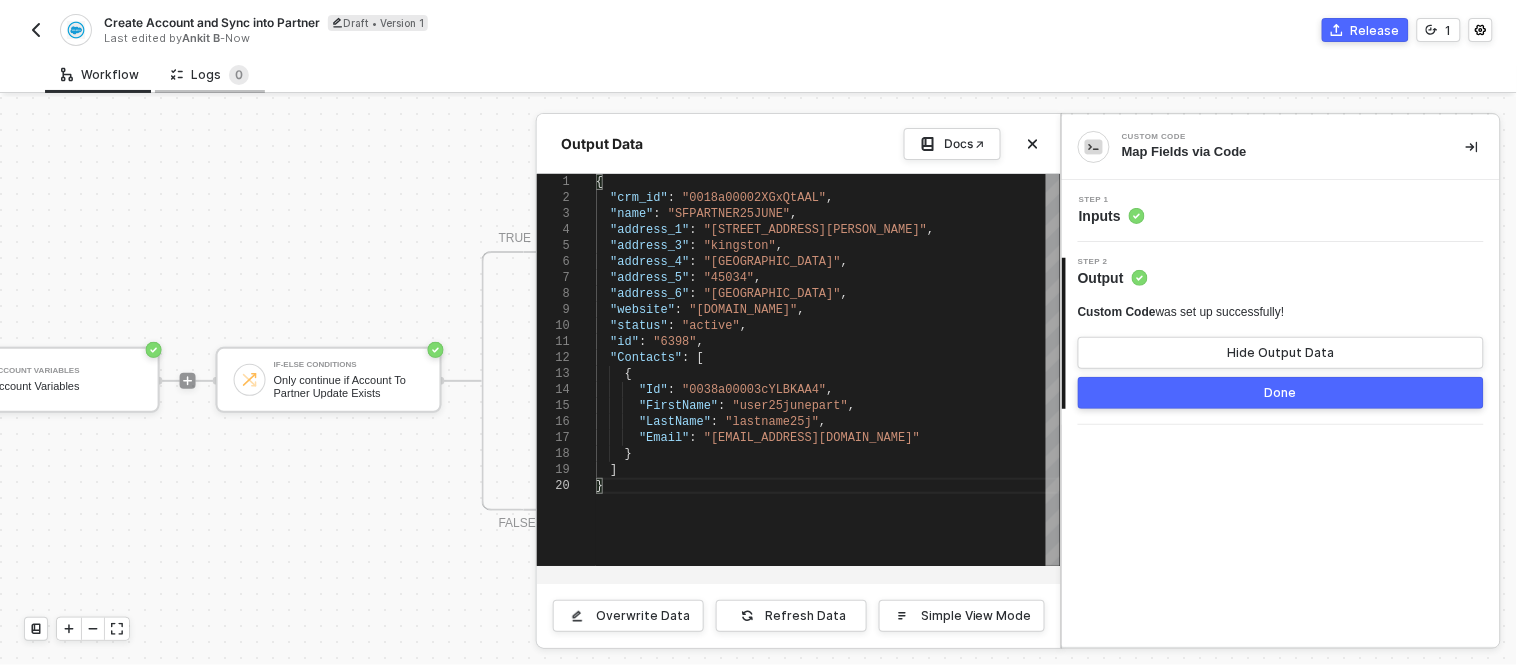 click on "Logs 0" at bounding box center [210, 74] 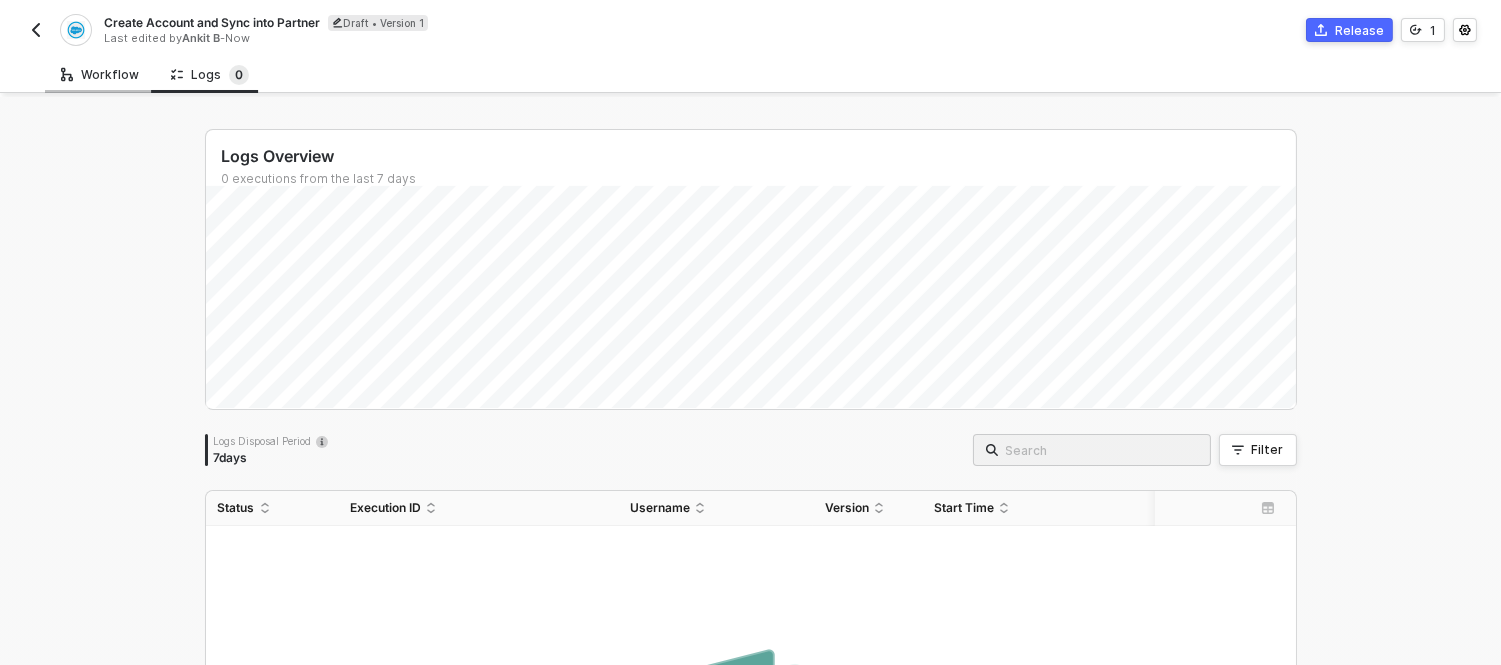 click on "Workflow" at bounding box center [100, 75] 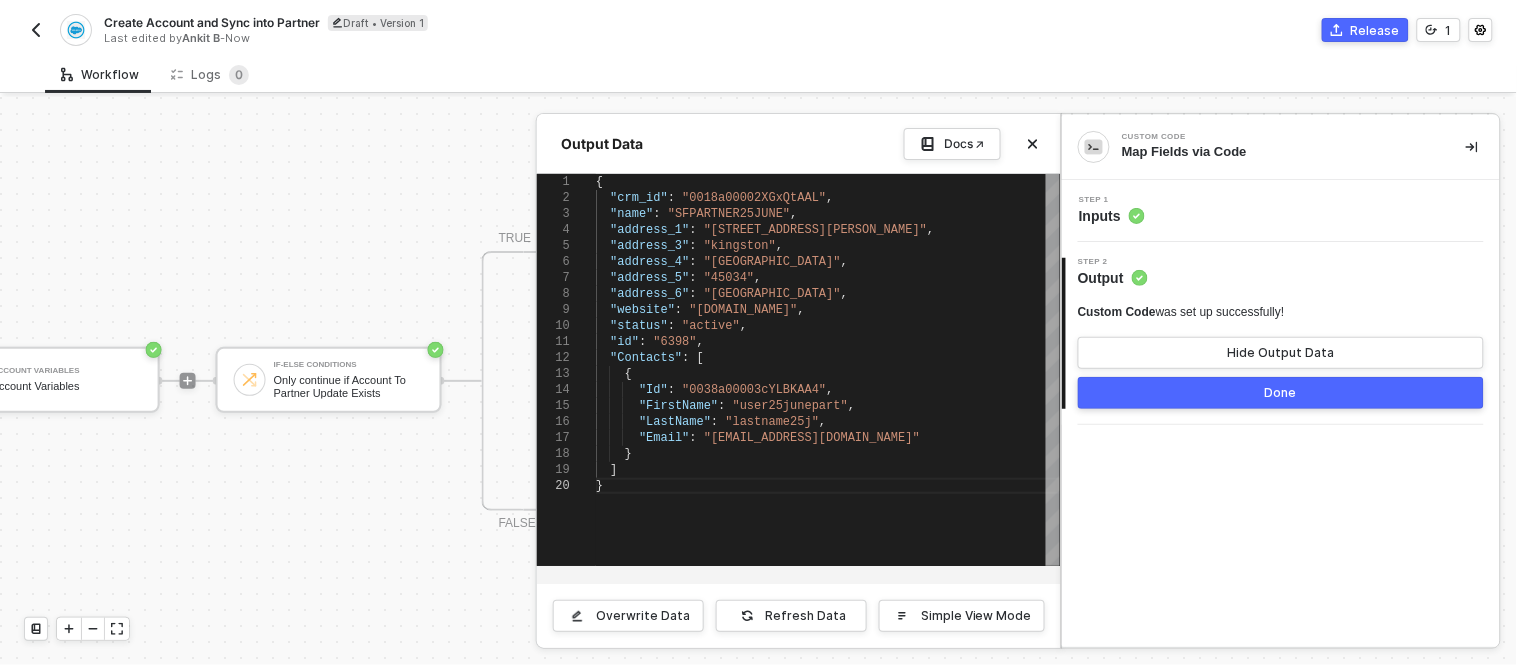 click at bounding box center (758, 381) 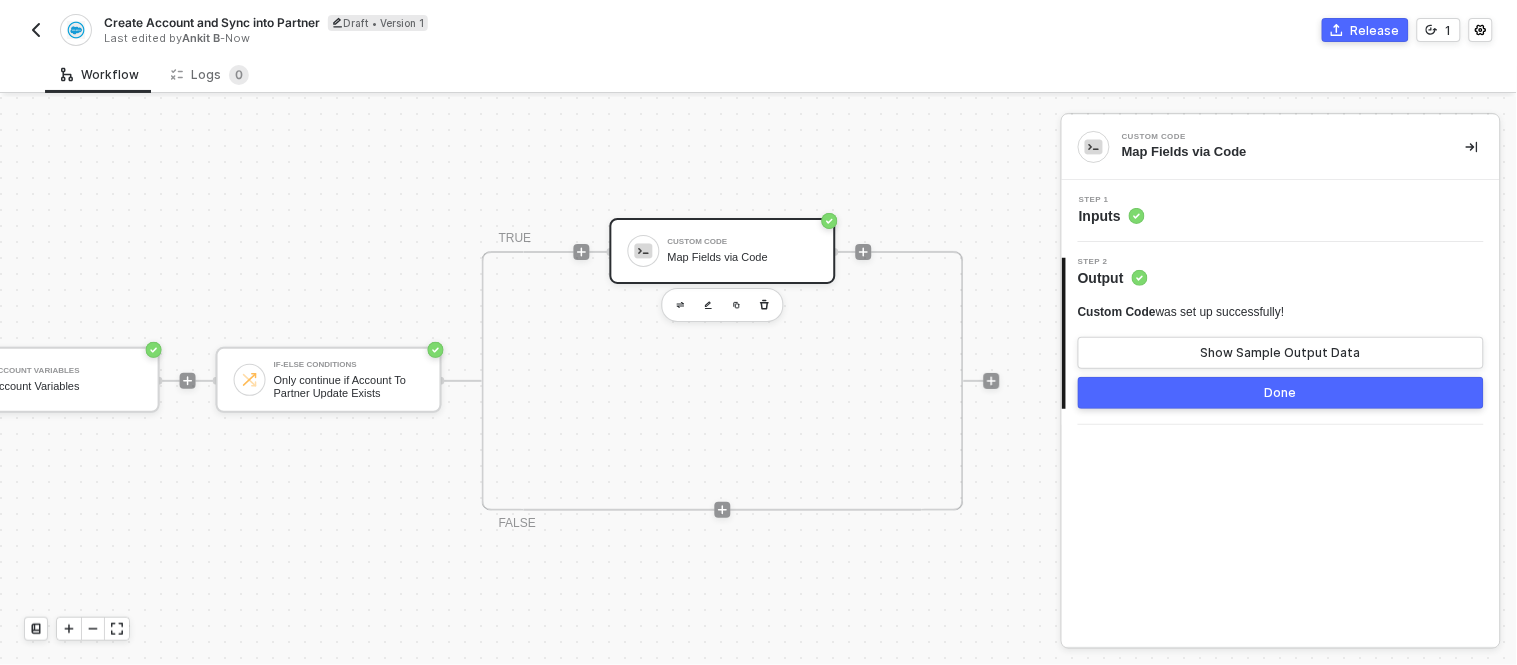 scroll, scrollTop: 0, scrollLeft: 670, axis: horizontal 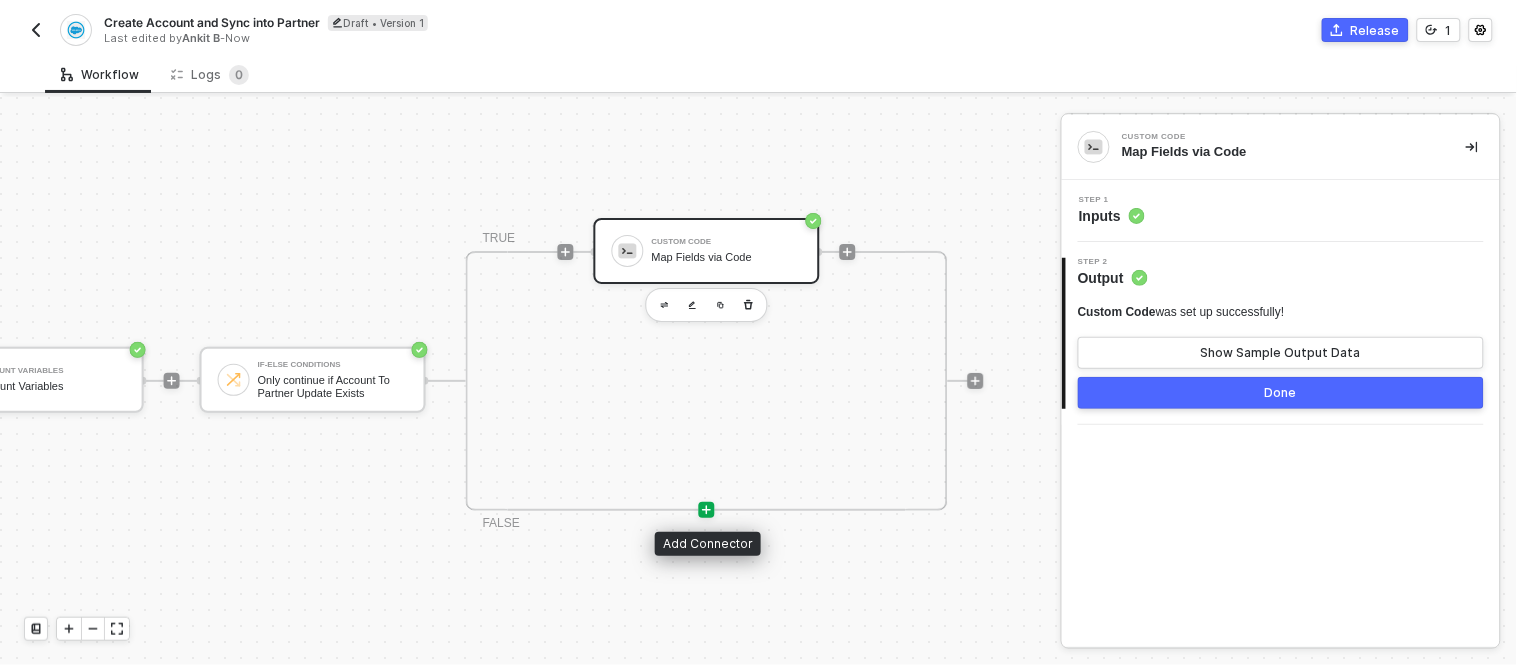 click 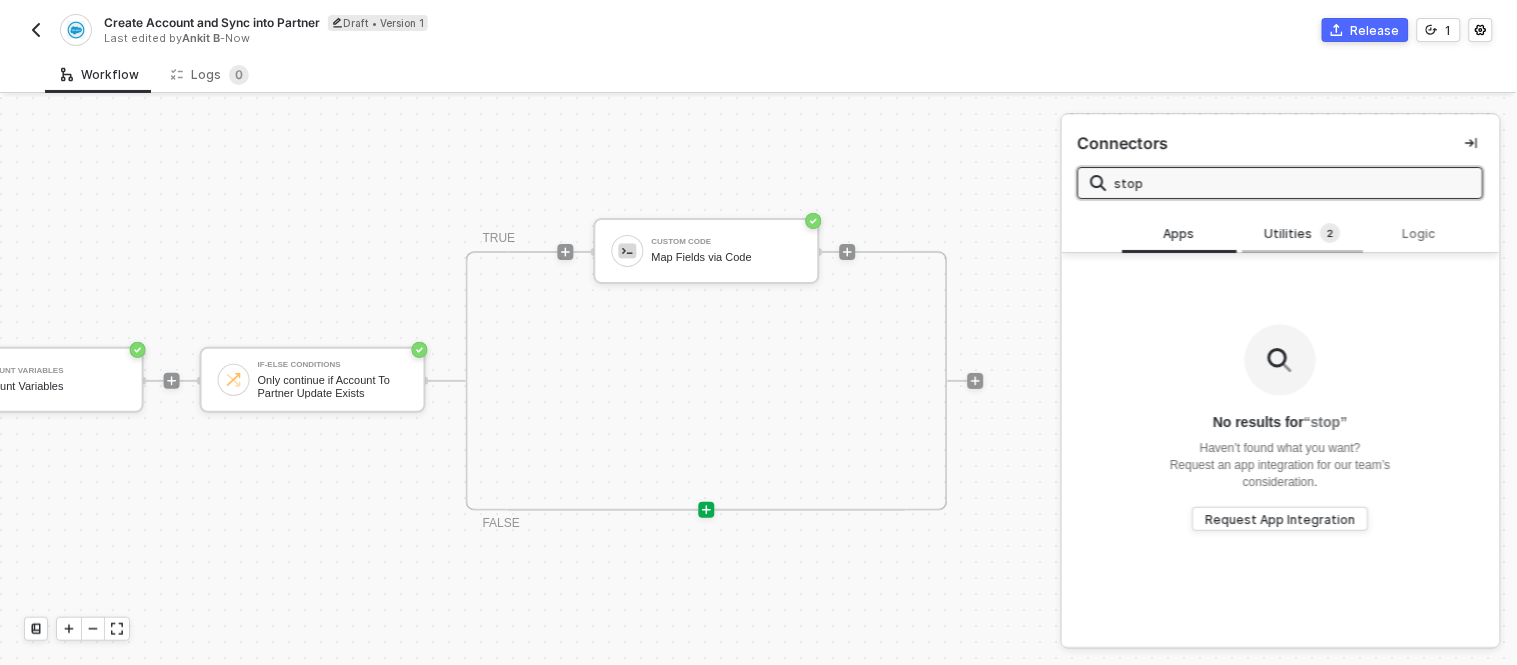 type on "stop" 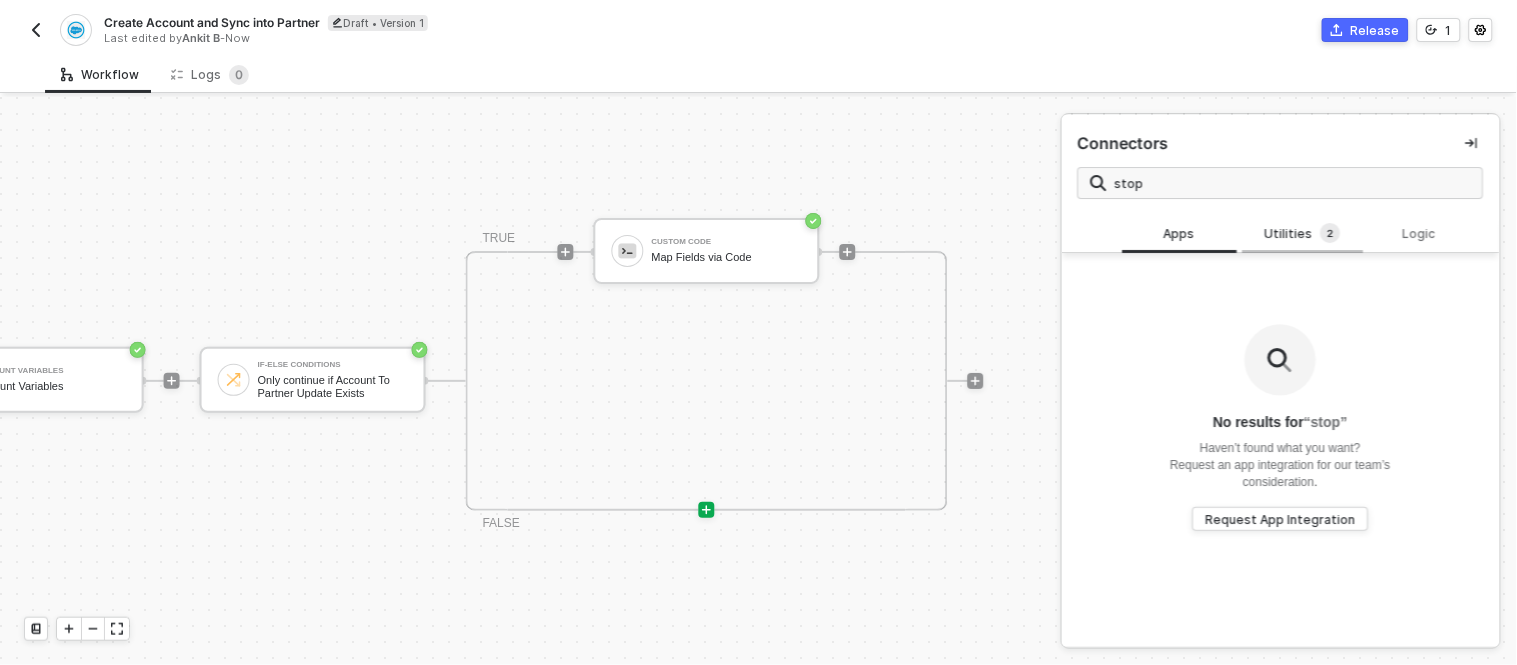 click on "Utilities 2" at bounding box center [1303, 234] 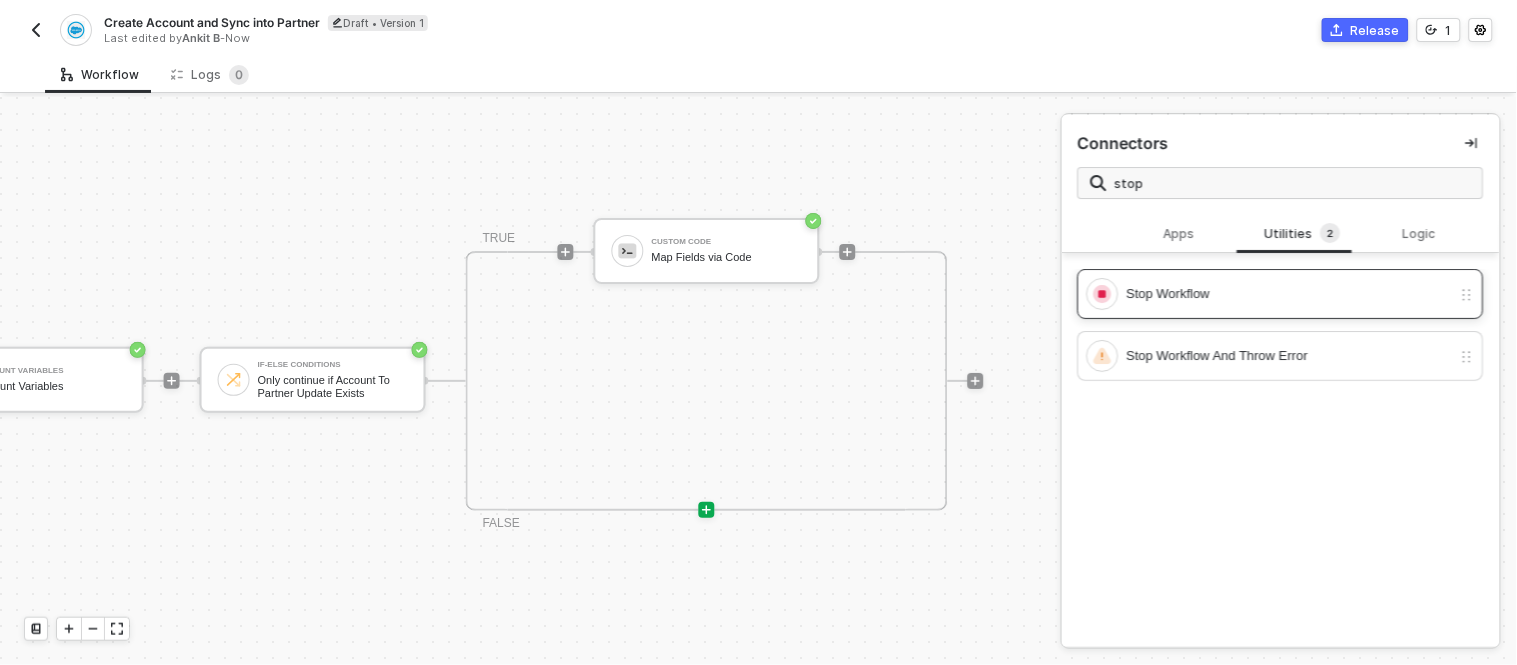 click on "Stop Workflow" at bounding box center (1289, 294) 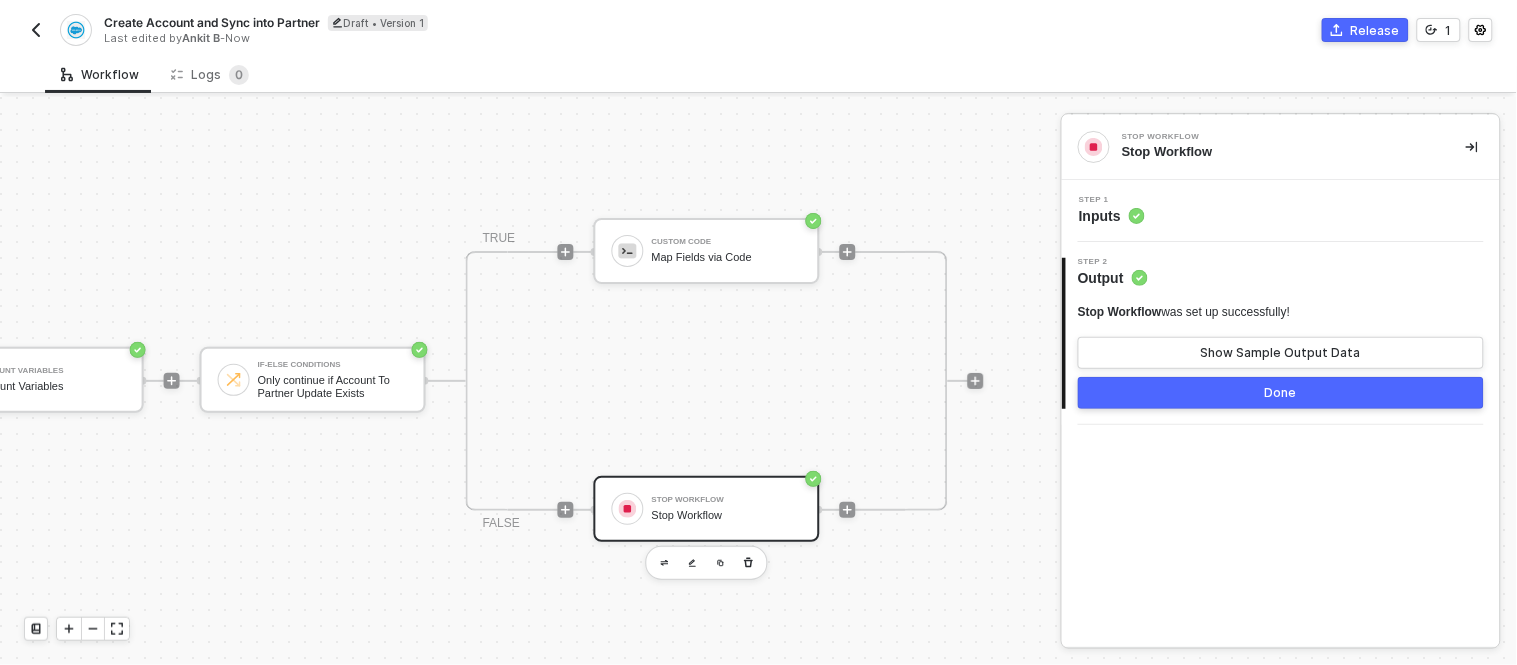 click on "TRIGGER Salesforce CRM Trigger Trigger workflow when account created Salesforce CRM Salesforce CRM Account Variables Account Variables If-Else Conditions Only continue if Account To Partner Update Exists TRUE Custom Code Map Fields via Code FALSE Stop Workflow Stop Workflow" at bounding box center (530, 381) 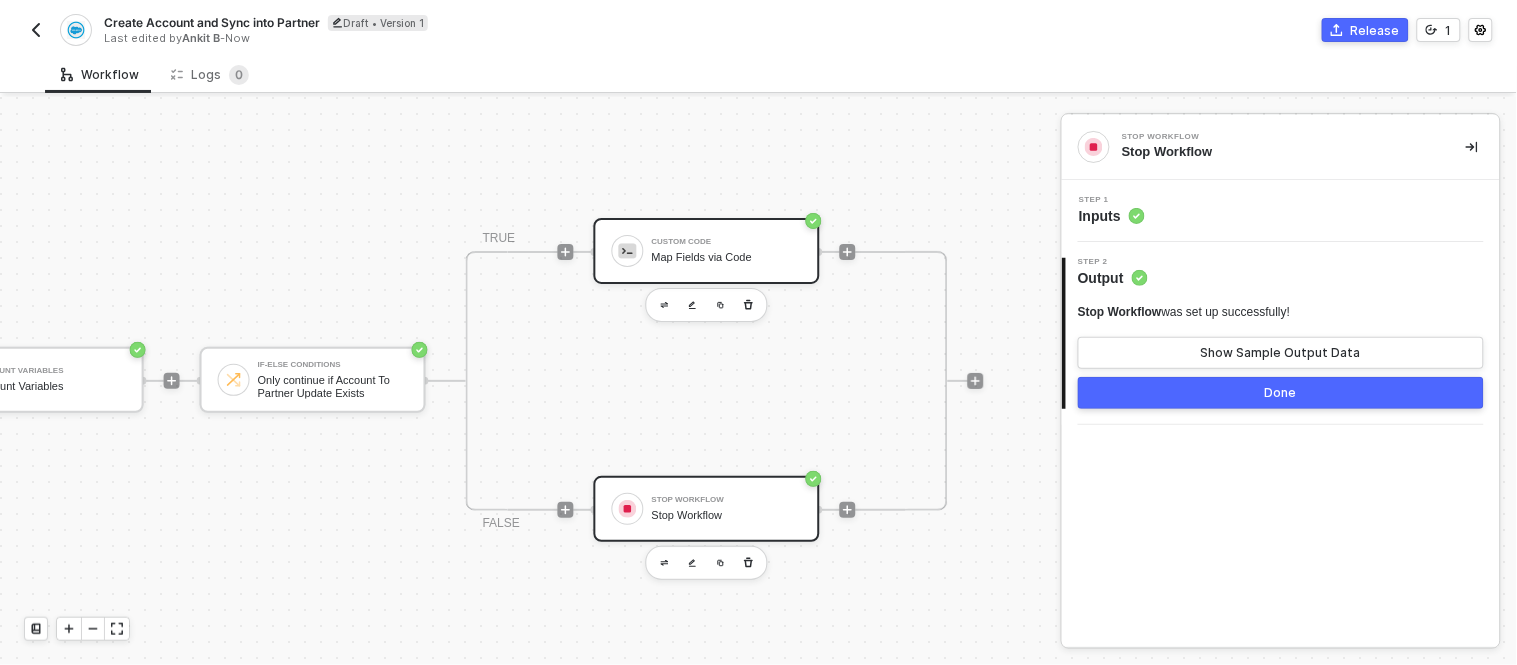 click on "Custom Code" at bounding box center [727, 242] 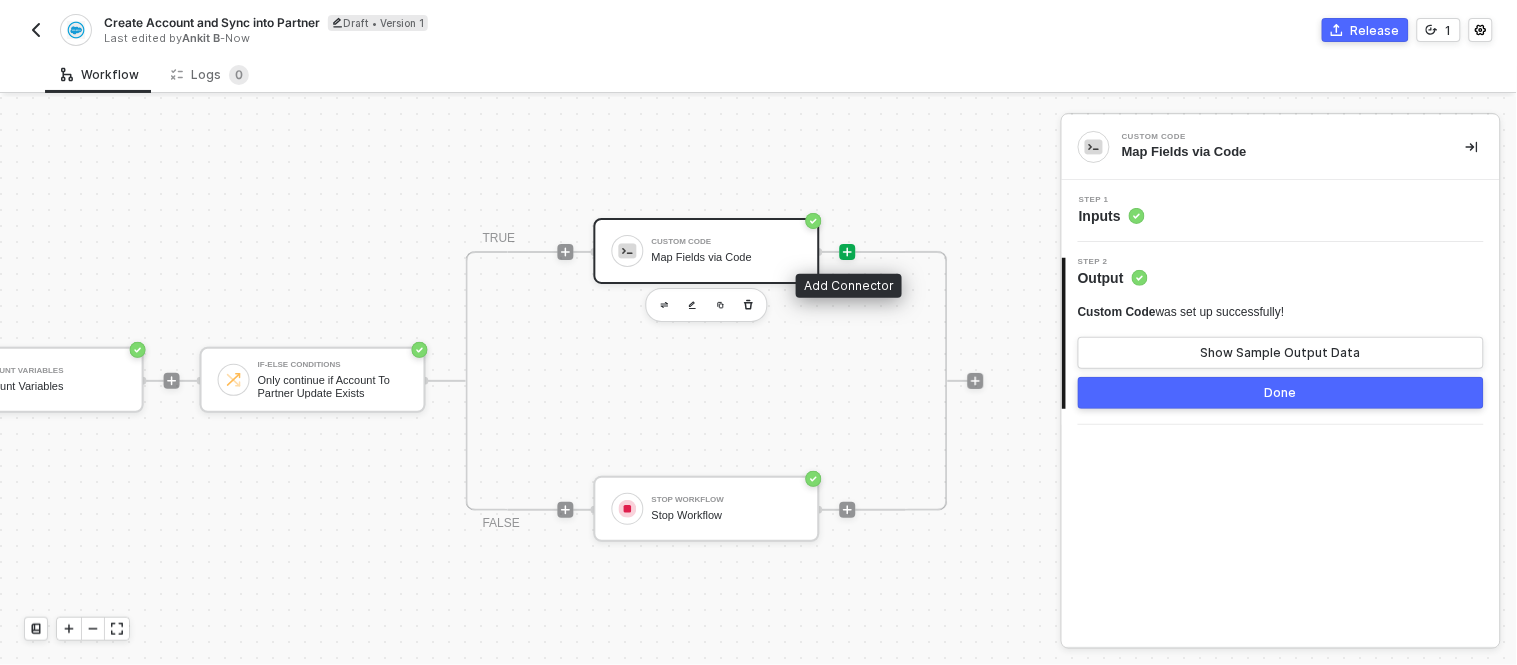 click 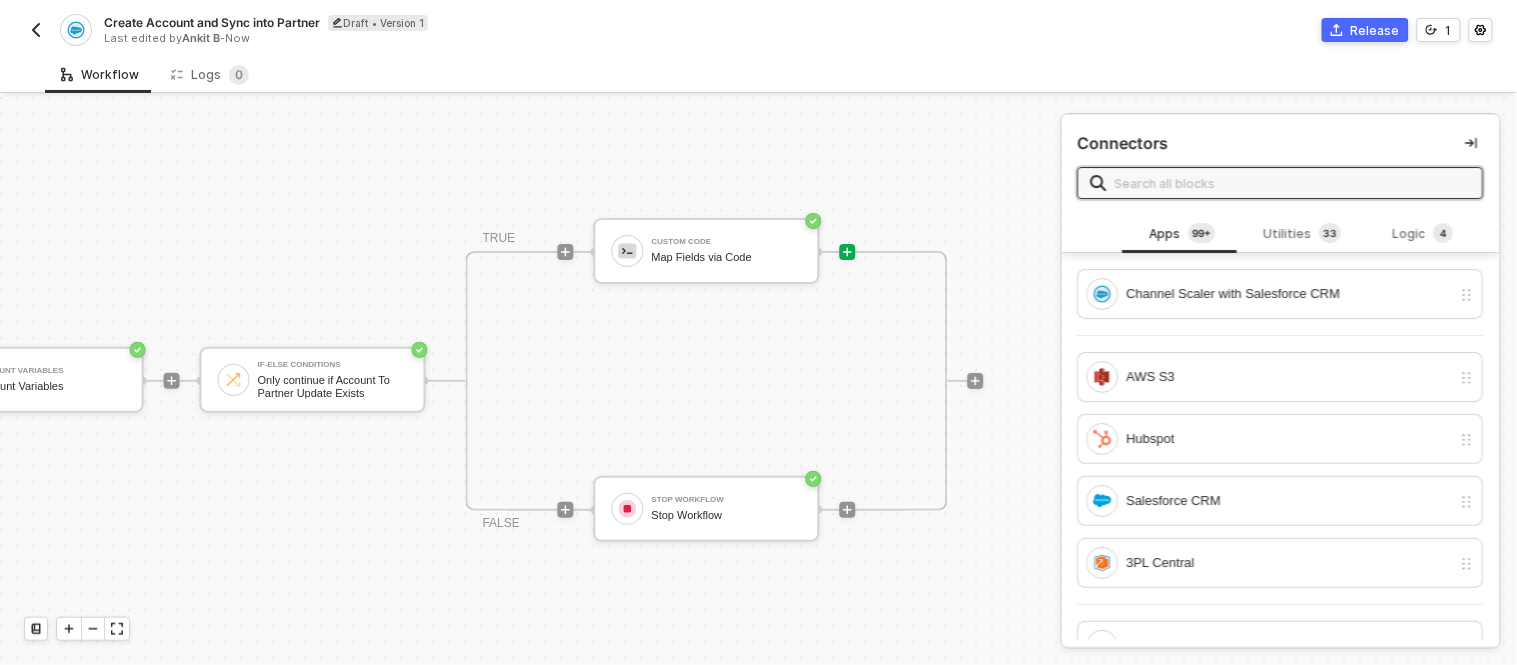 click at bounding box center (1293, 183) 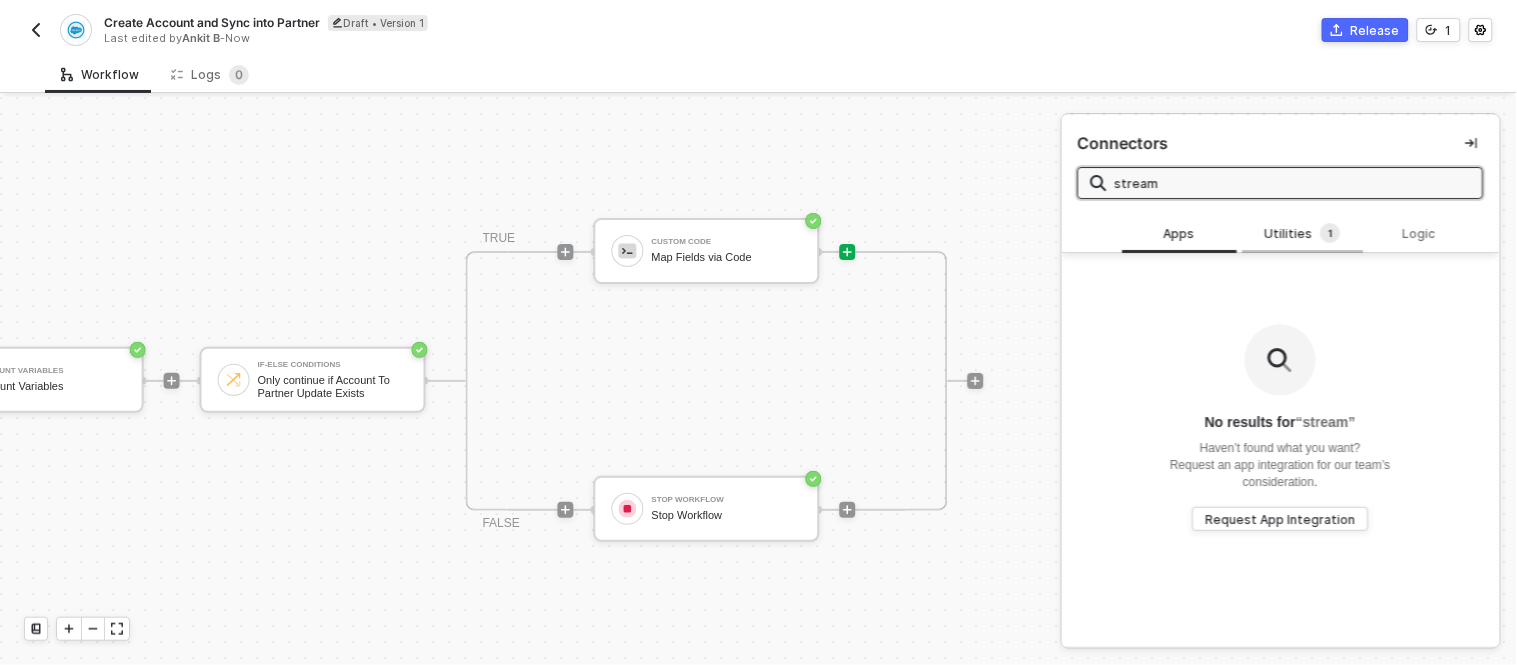 type on "stream" 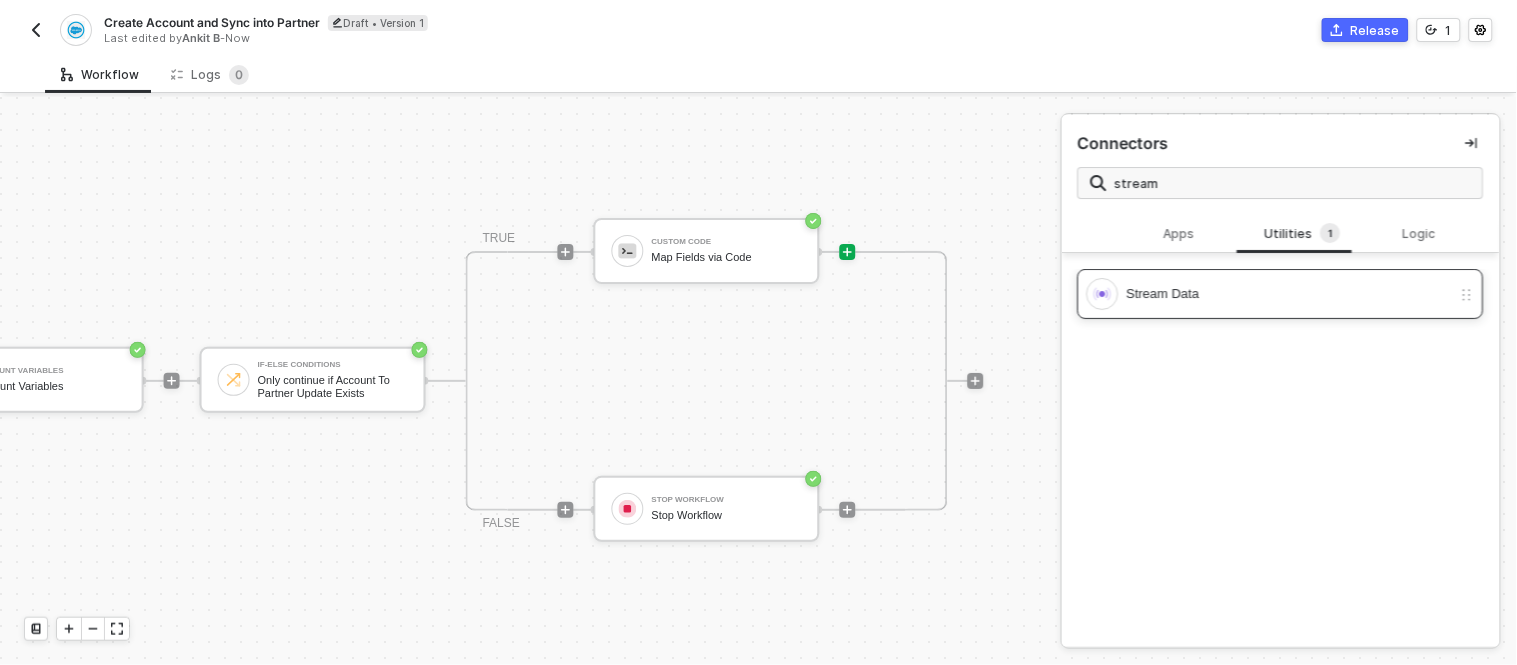 click on "Stream Data" at bounding box center (1289, 294) 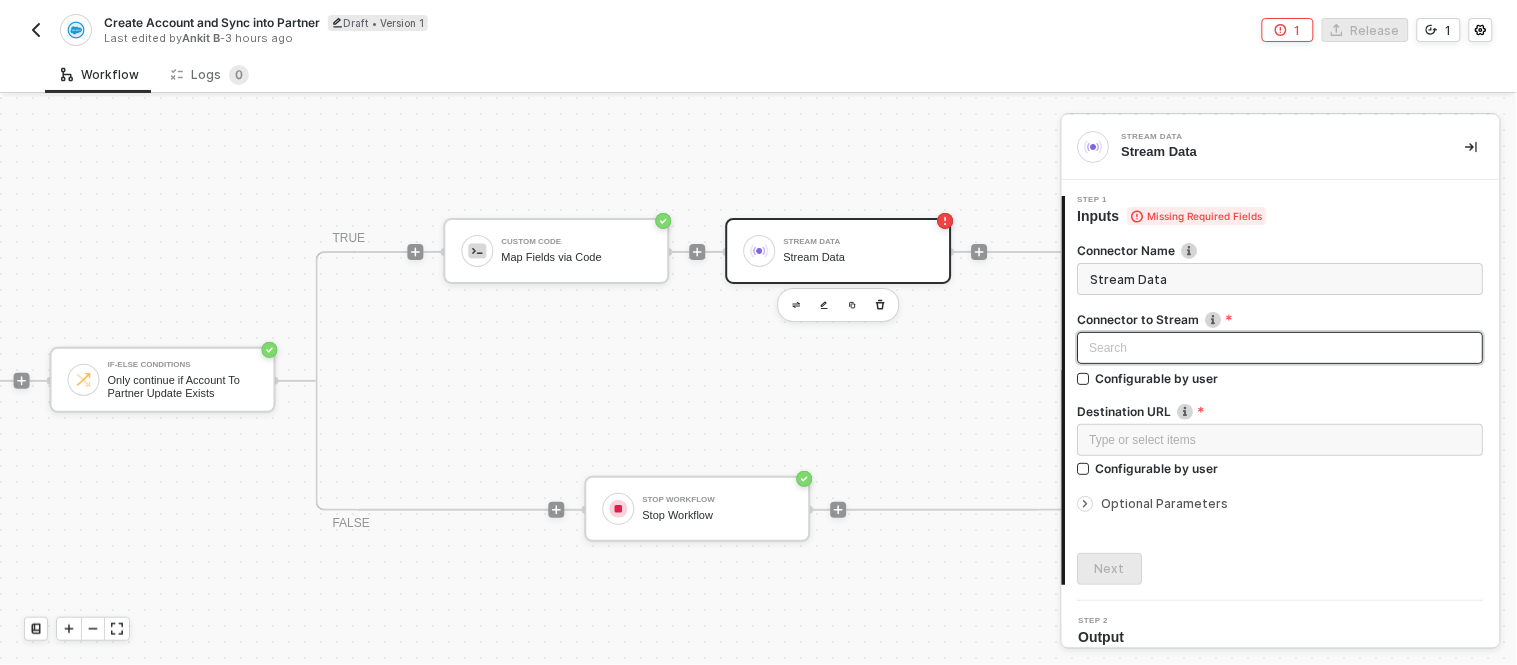 scroll, scrollTop: 0, scrollLeft: 827, axis: horizontal 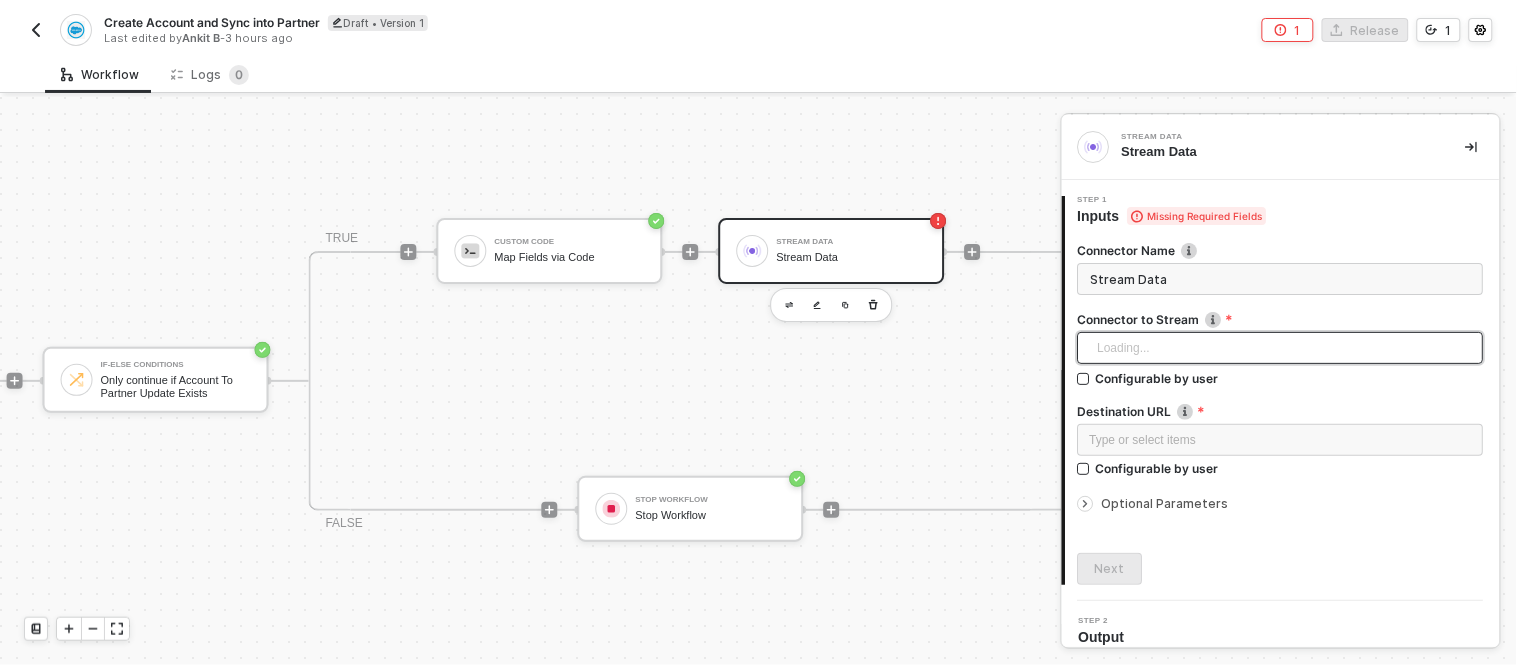 click at bounding box center (1281, 348) 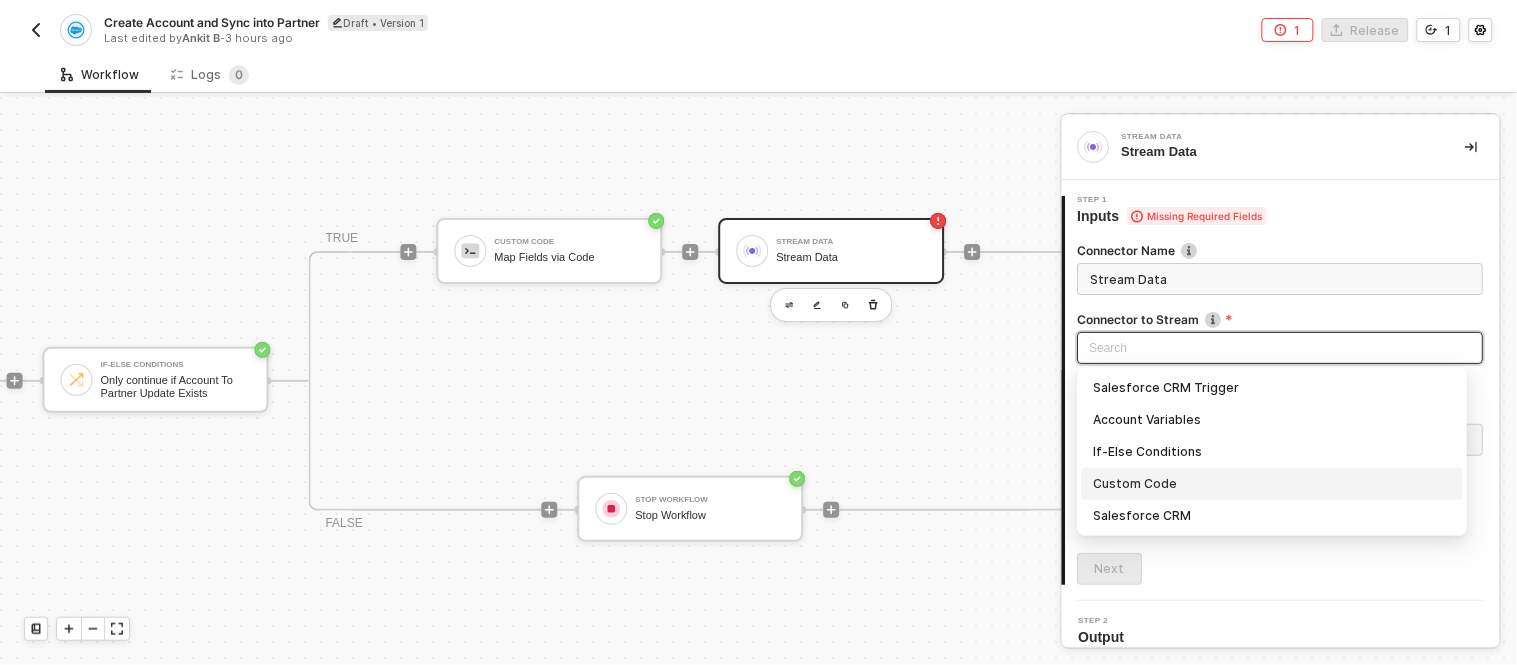 click on "Custom Code" at bounding box center (1273, 484) 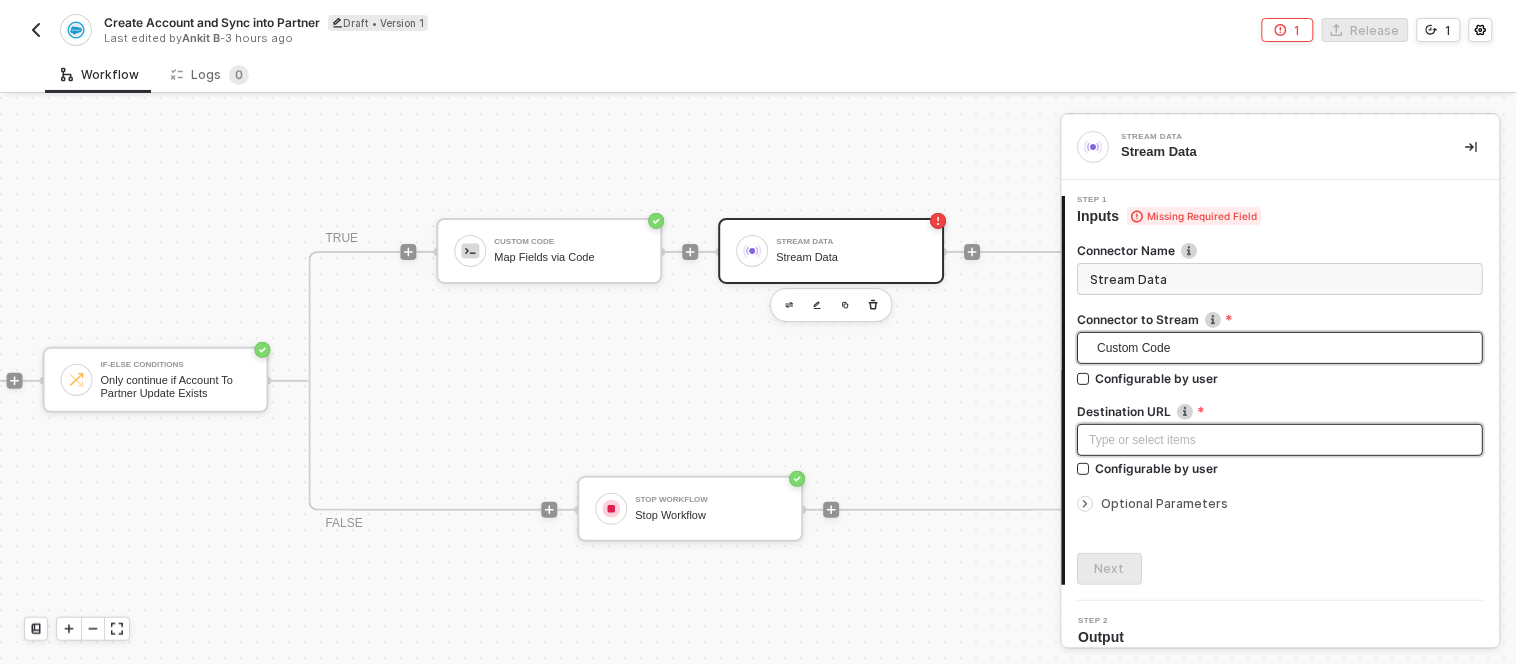 click on "Type or select items ﻿" at bounding box center [1281, 440] 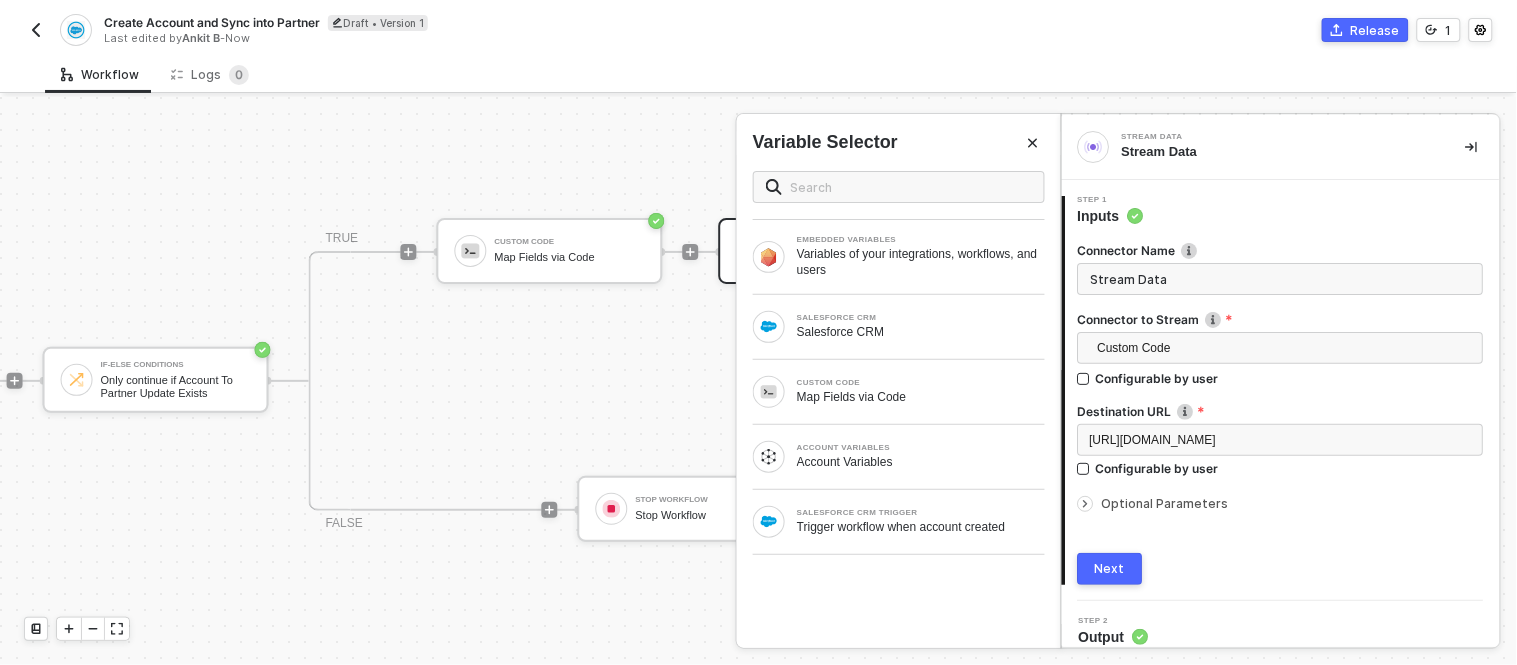 click on "Next" at bounding box center [1111, 569] 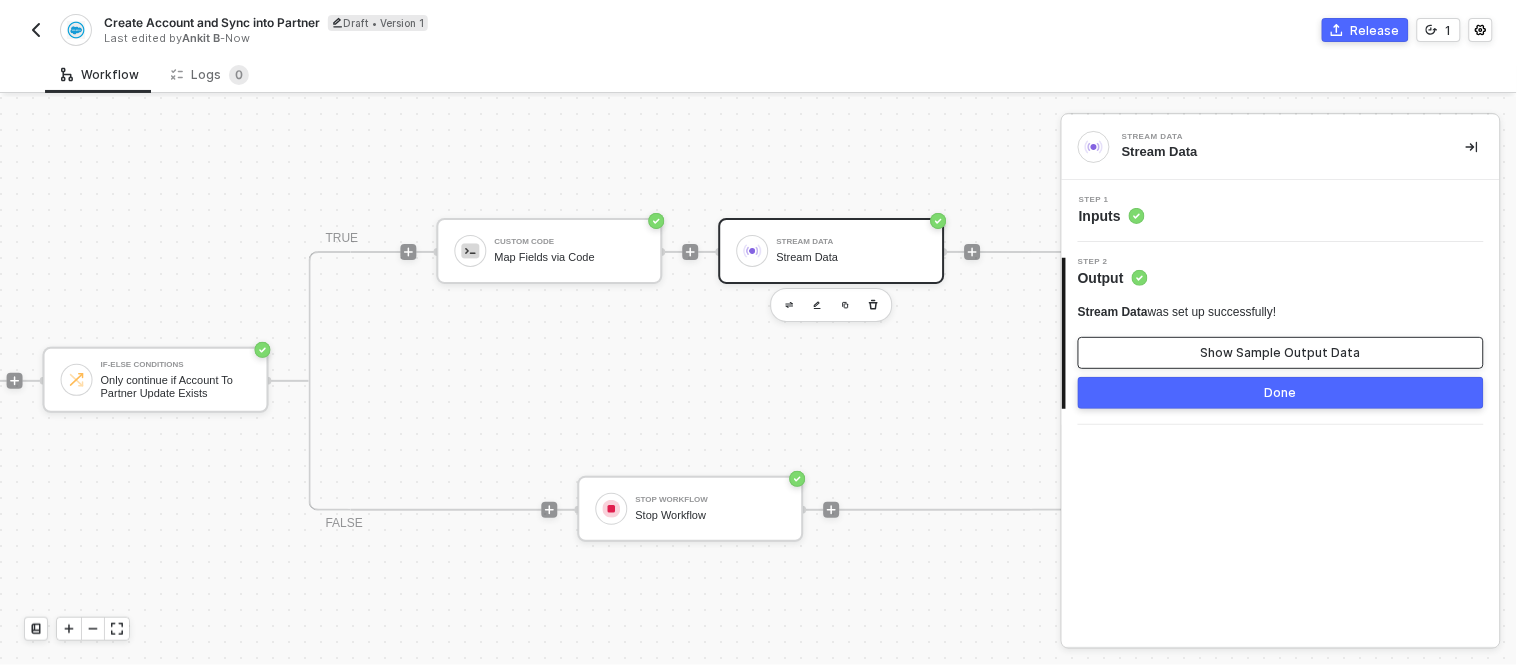 click on "Show Sample Output Data" at bounding box center (1281, 353) 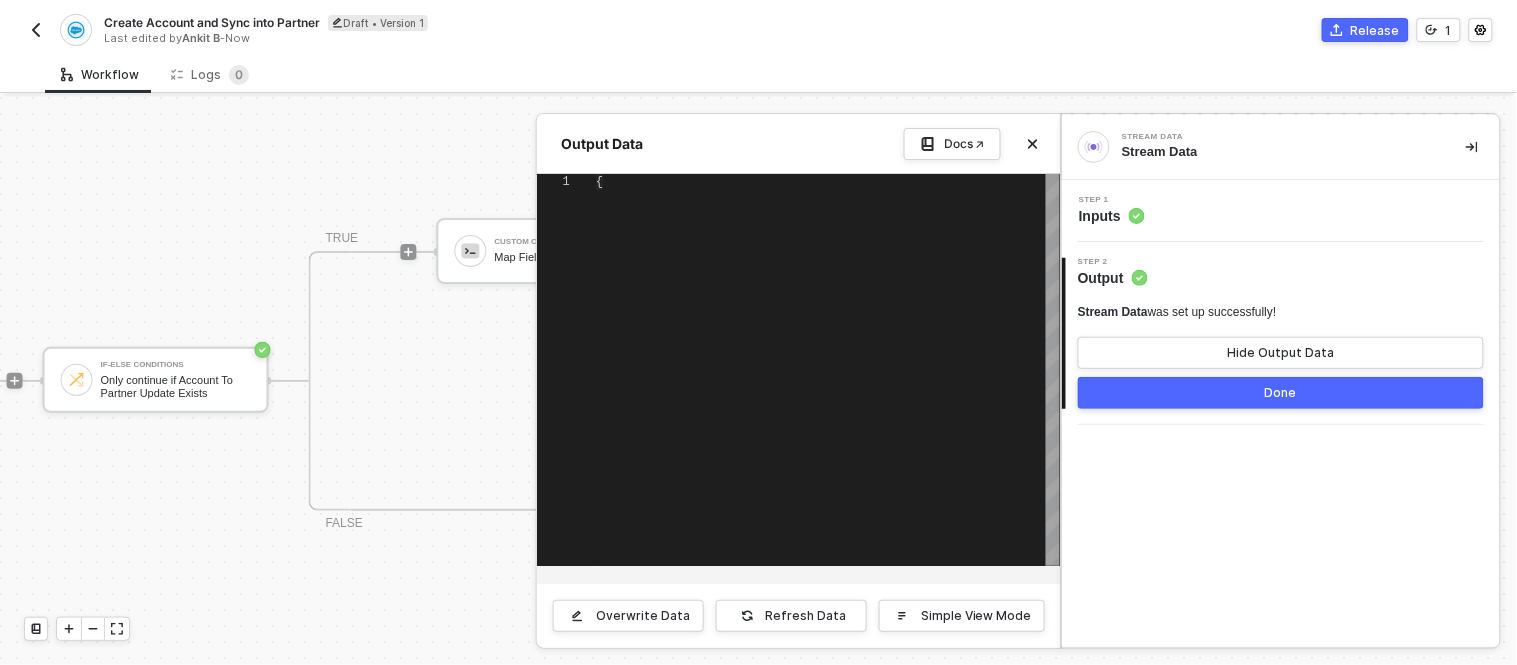 type on "{
"data": [
"This URL has no default content configured. <a href=\"https://webhook.site/#!/edit/ed330ee0-0175-40c5-8c30-4c66f28b1bf1\">Change response in Webhook.site</a>."
],
"streamDataCount": 1
}" 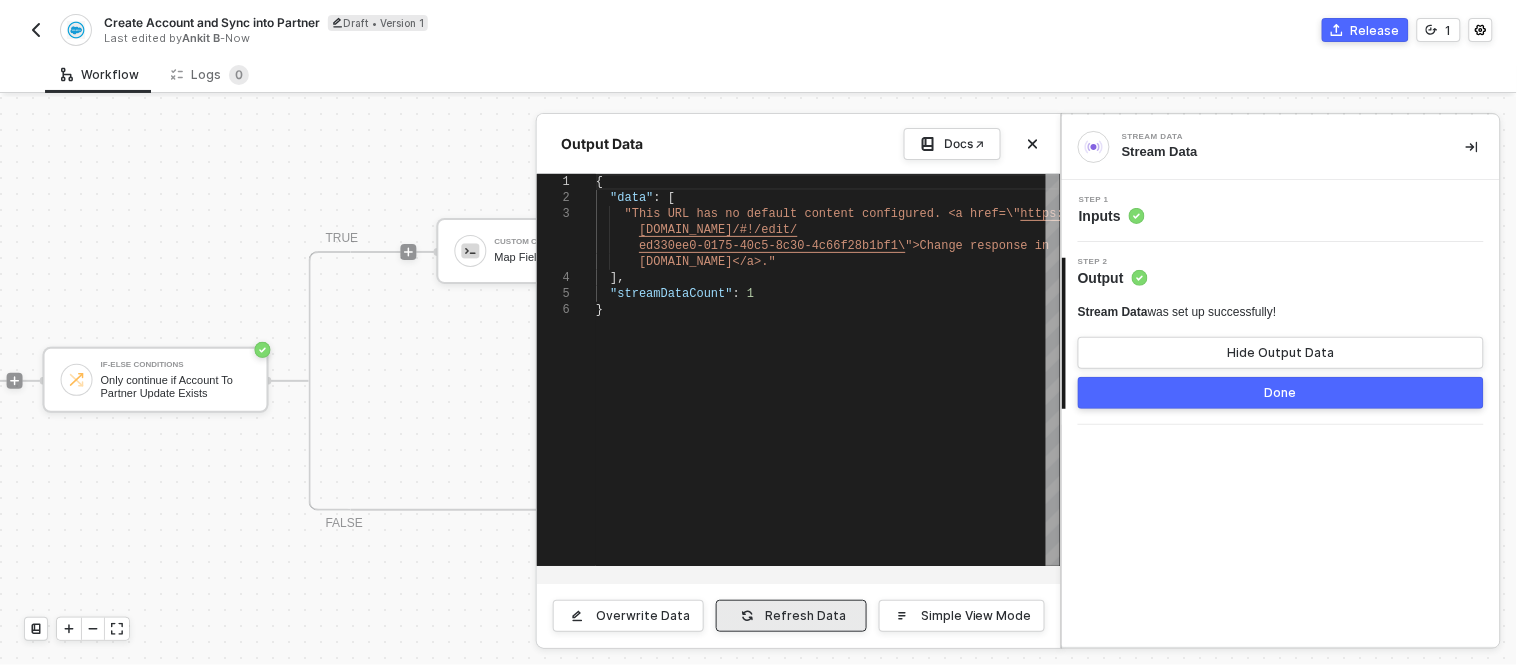 click on "Refresh Data" at bounding box center [806, 616] 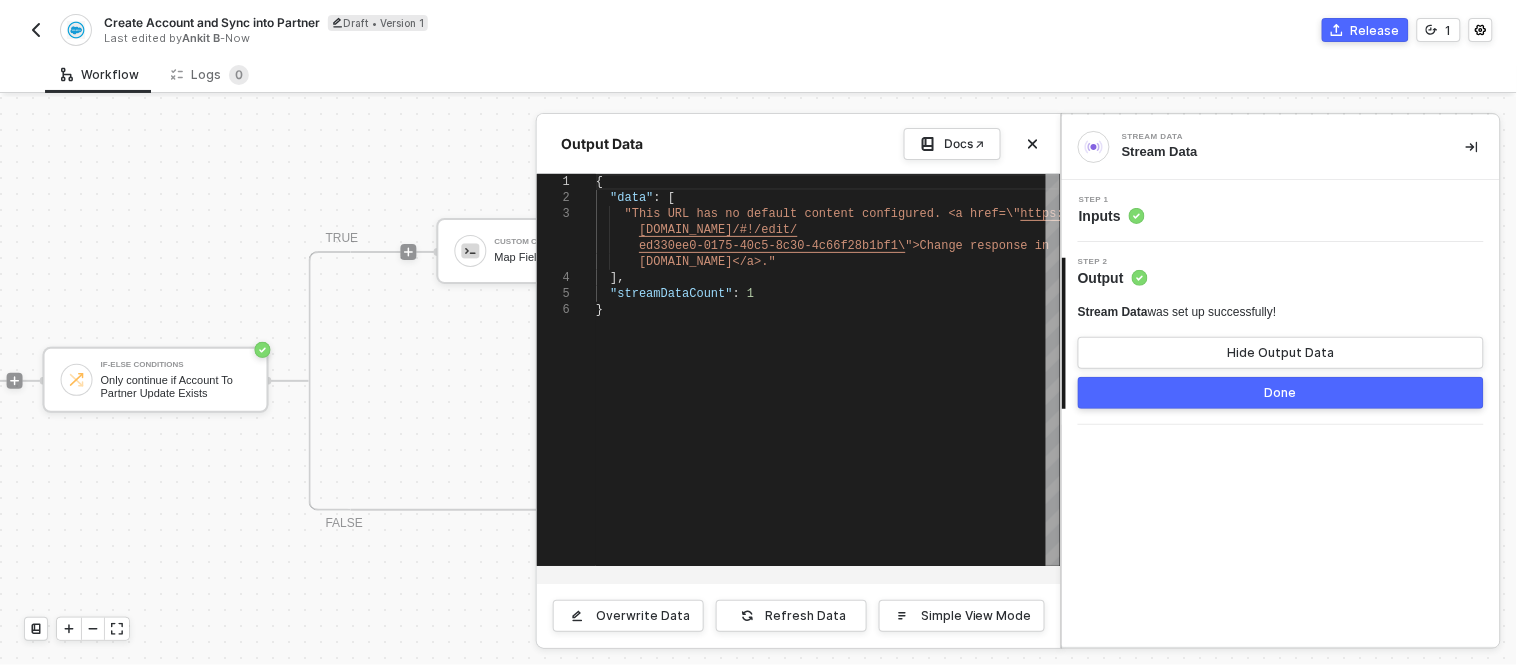 click on "Step 1 Inputs" at bounding box center [1283, 211] 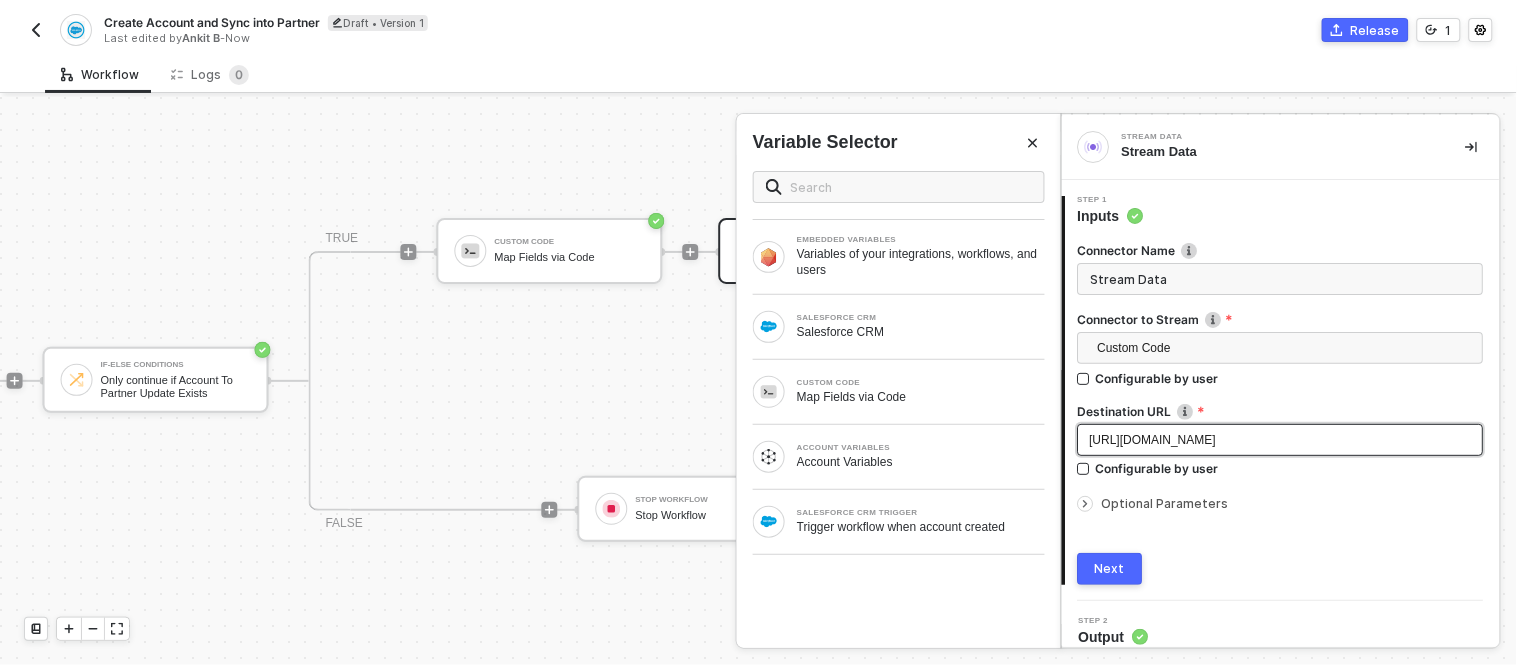 click on "https://webhook.site/ed330ee0-0175-40c5-8c30-4c66f28b1bf1" at bounding box center [1281, 440] 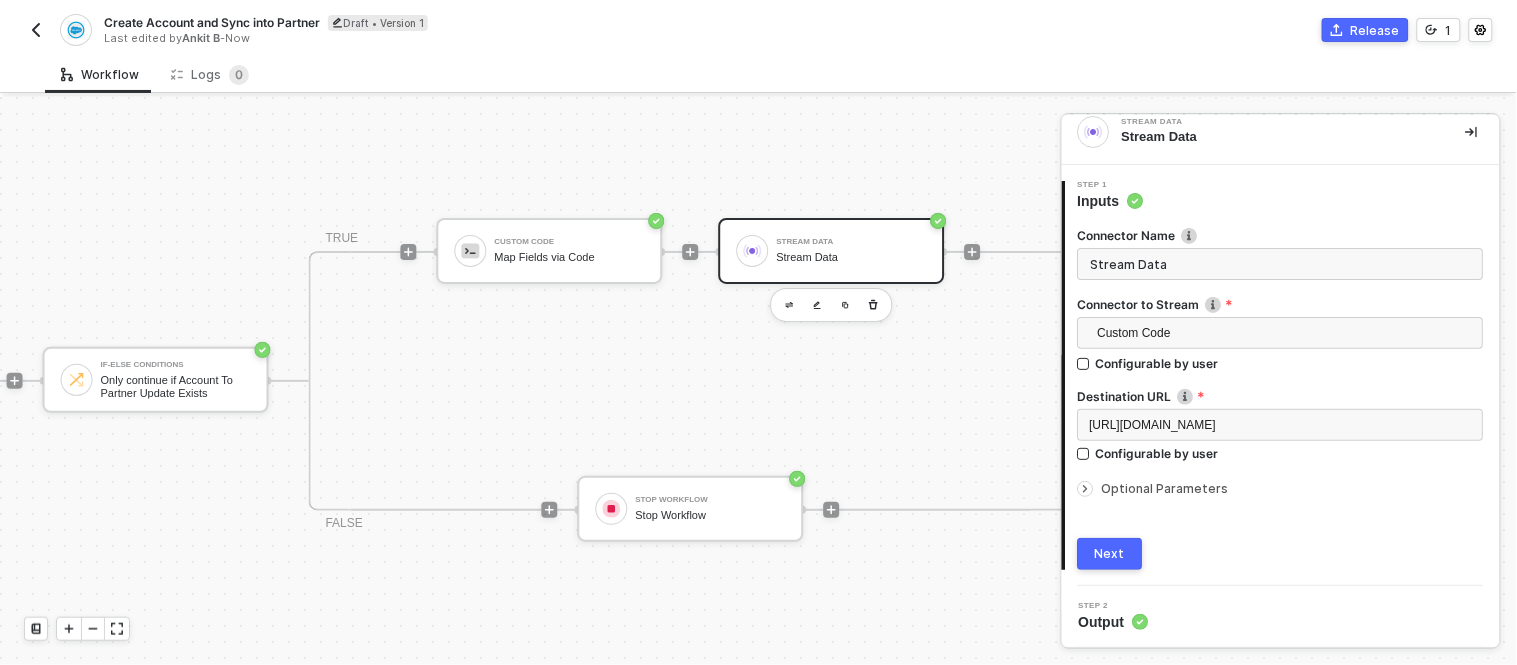 click on "Optional Parameters" at bounding box center (1165, 488) 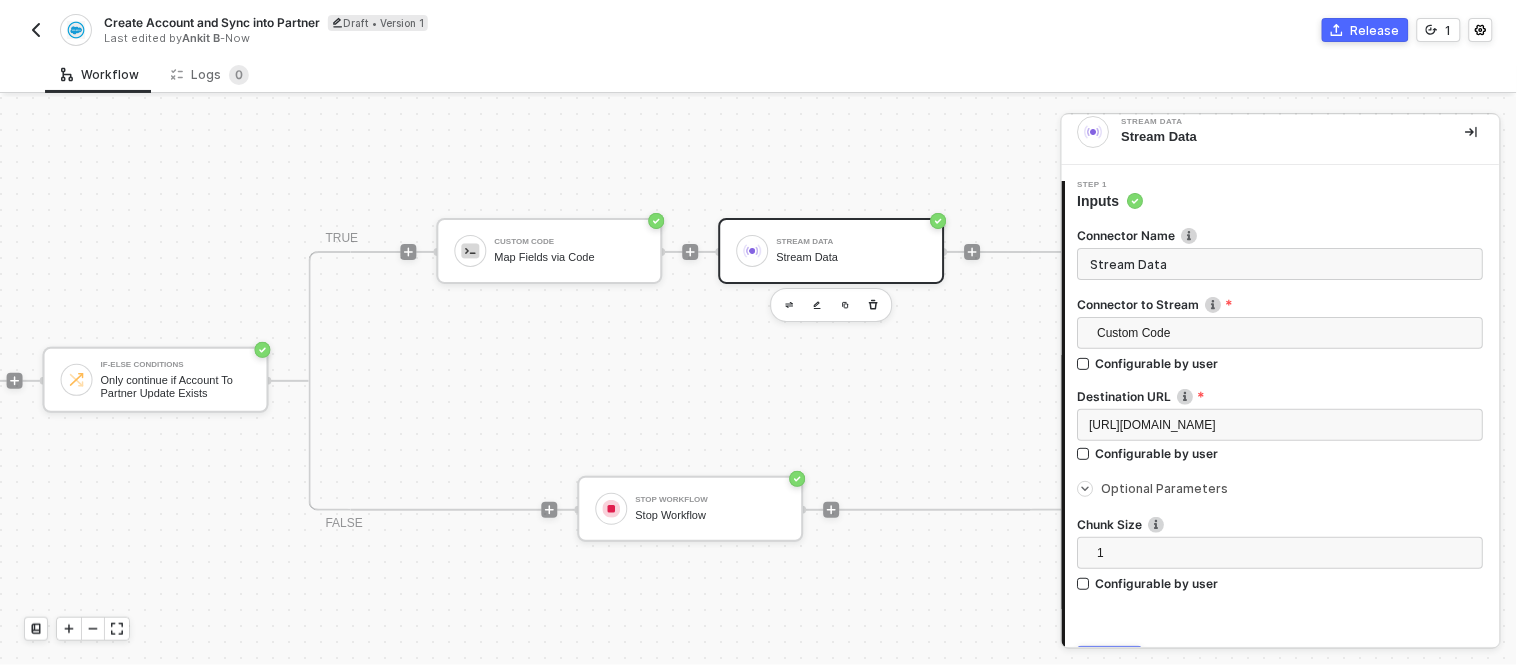 scroll, scrollTop: 123, scrollLeft: 0, axis: vertical 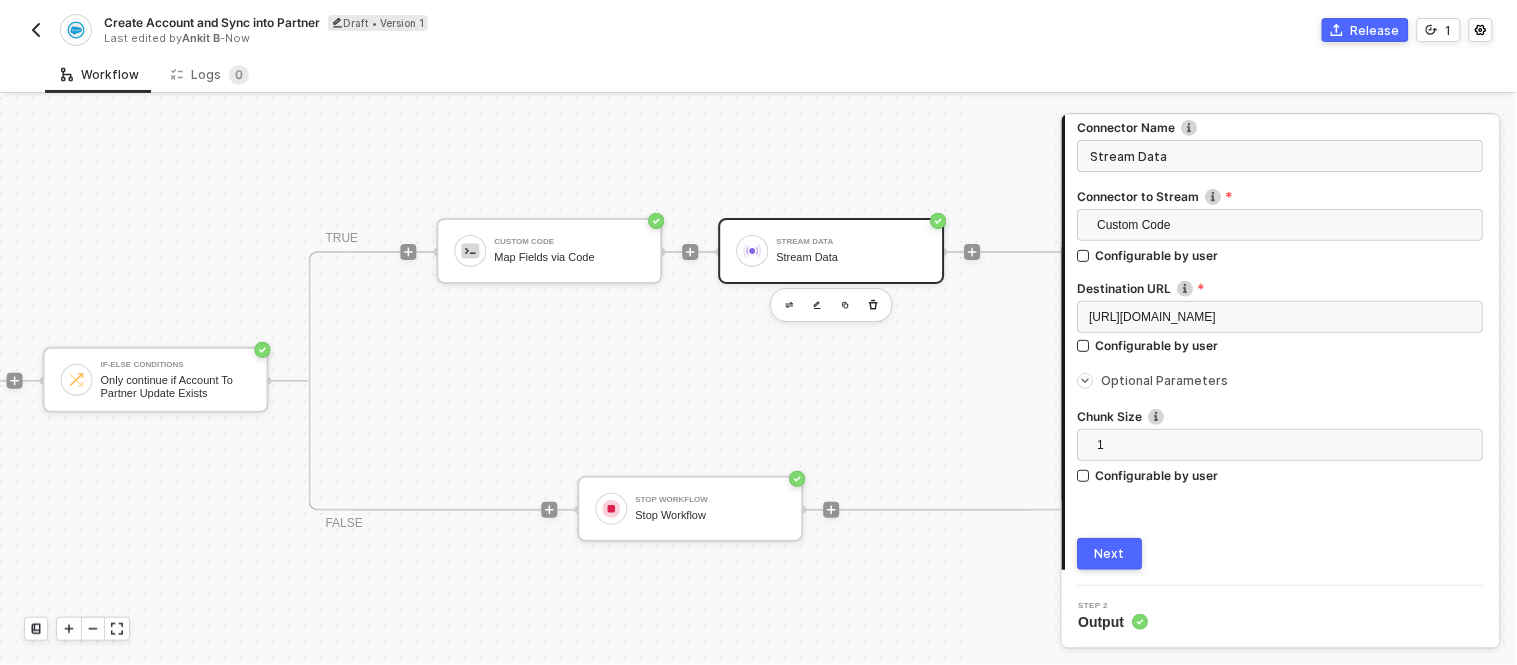 click on "Next" at bounding box center [1111, 554] 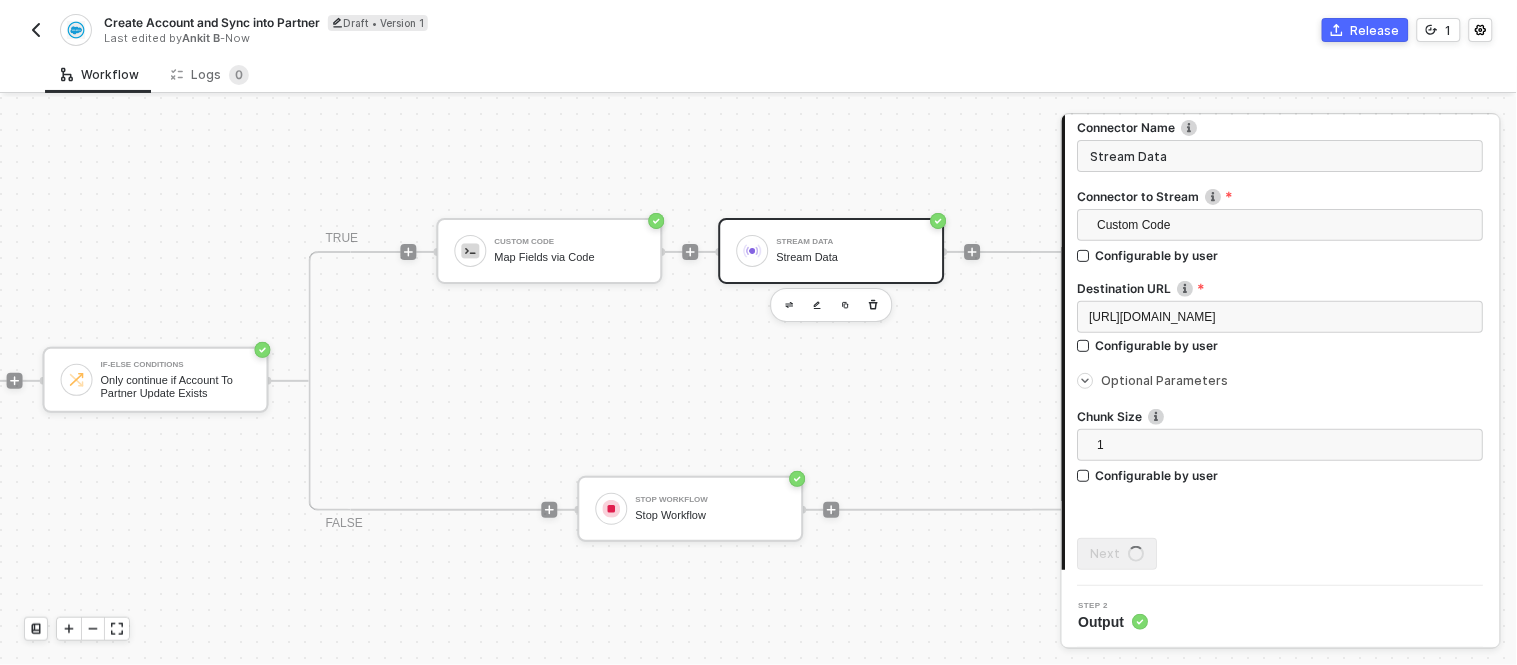 scroll, scrollTop: 0, scrollLeft: 0, axis: both 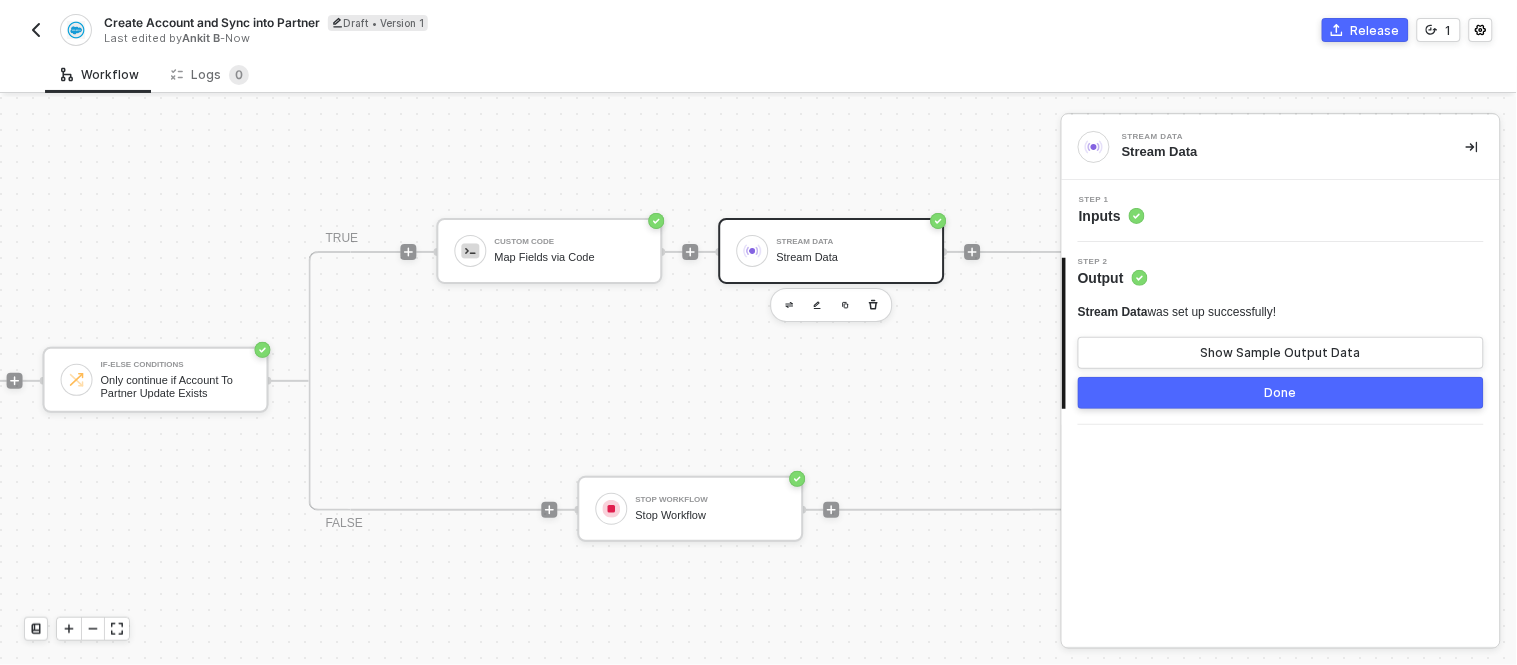 click on "TRUE Custom Code Map Fields via Code Stream Data Stream Data FALSE Stop Workflow Stop Workflow" at bounding box center (691, 381) 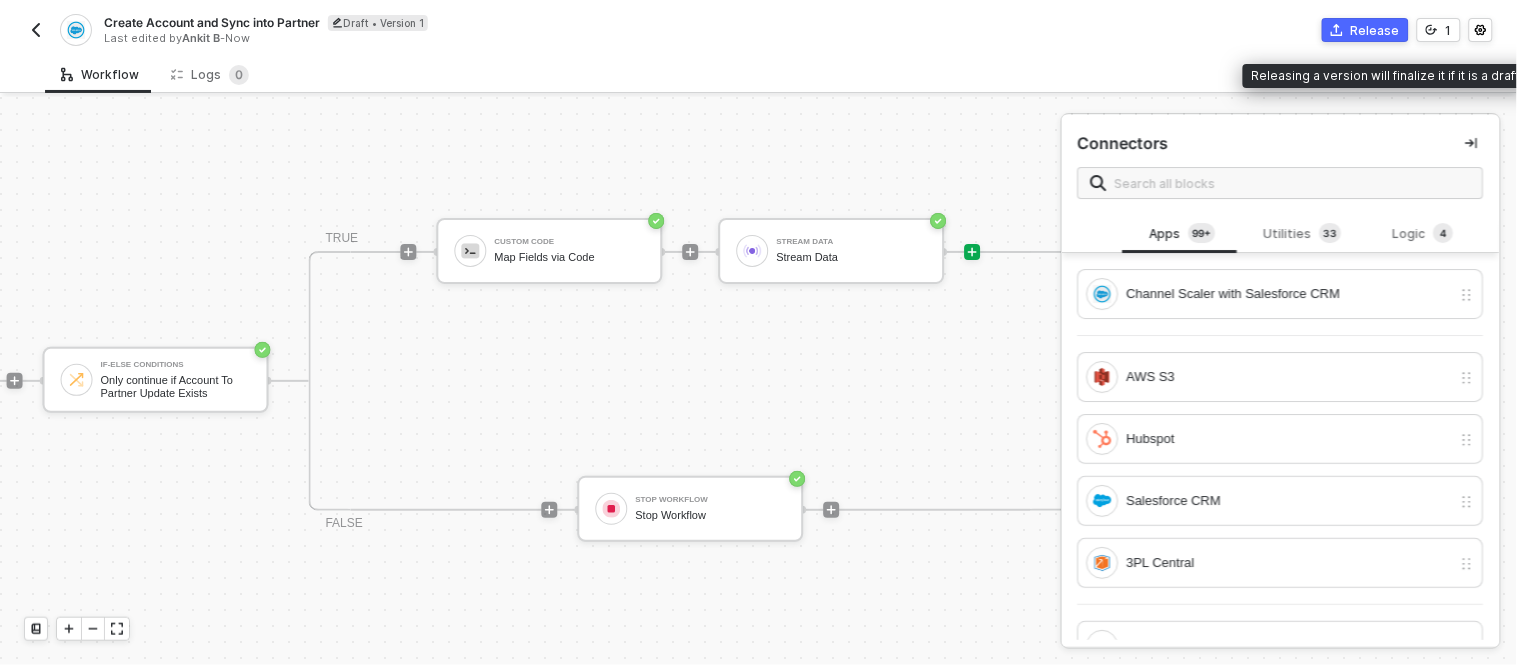 click on "Release" at bounding box center (1365, 30) 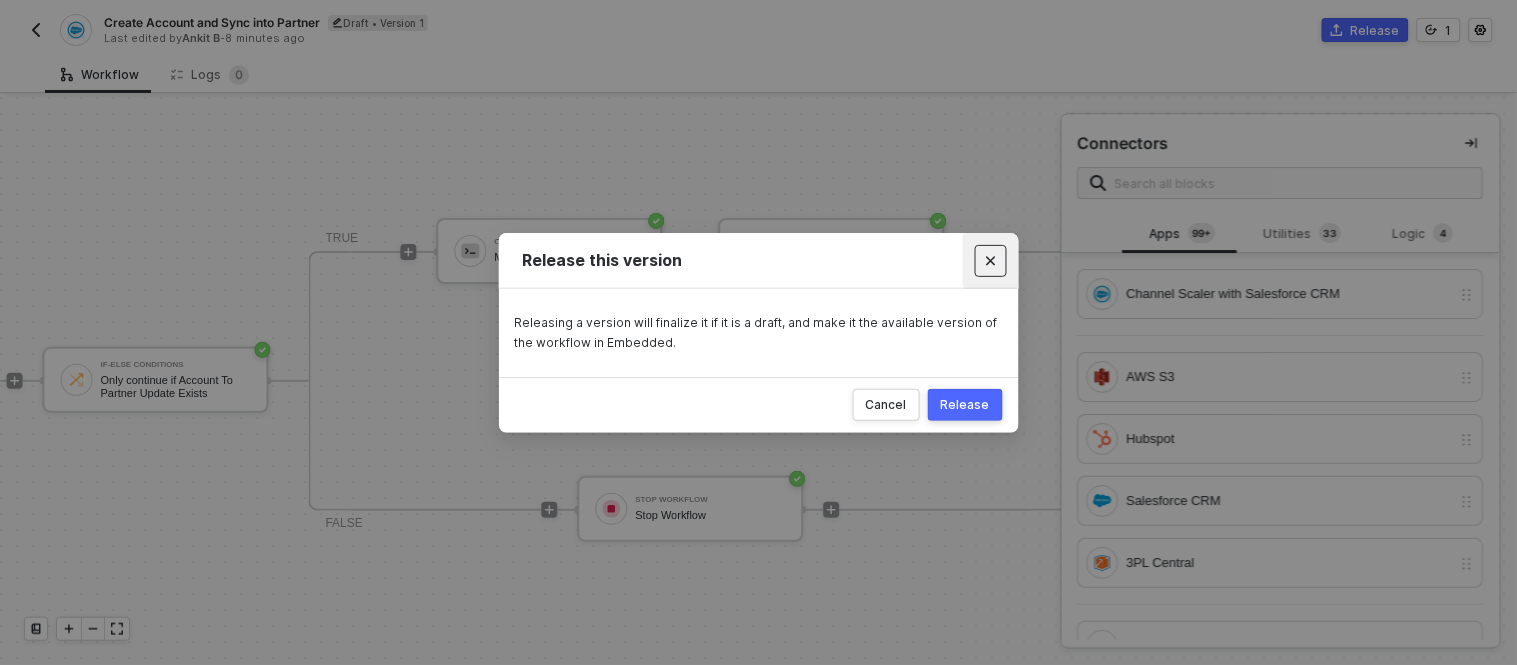 click 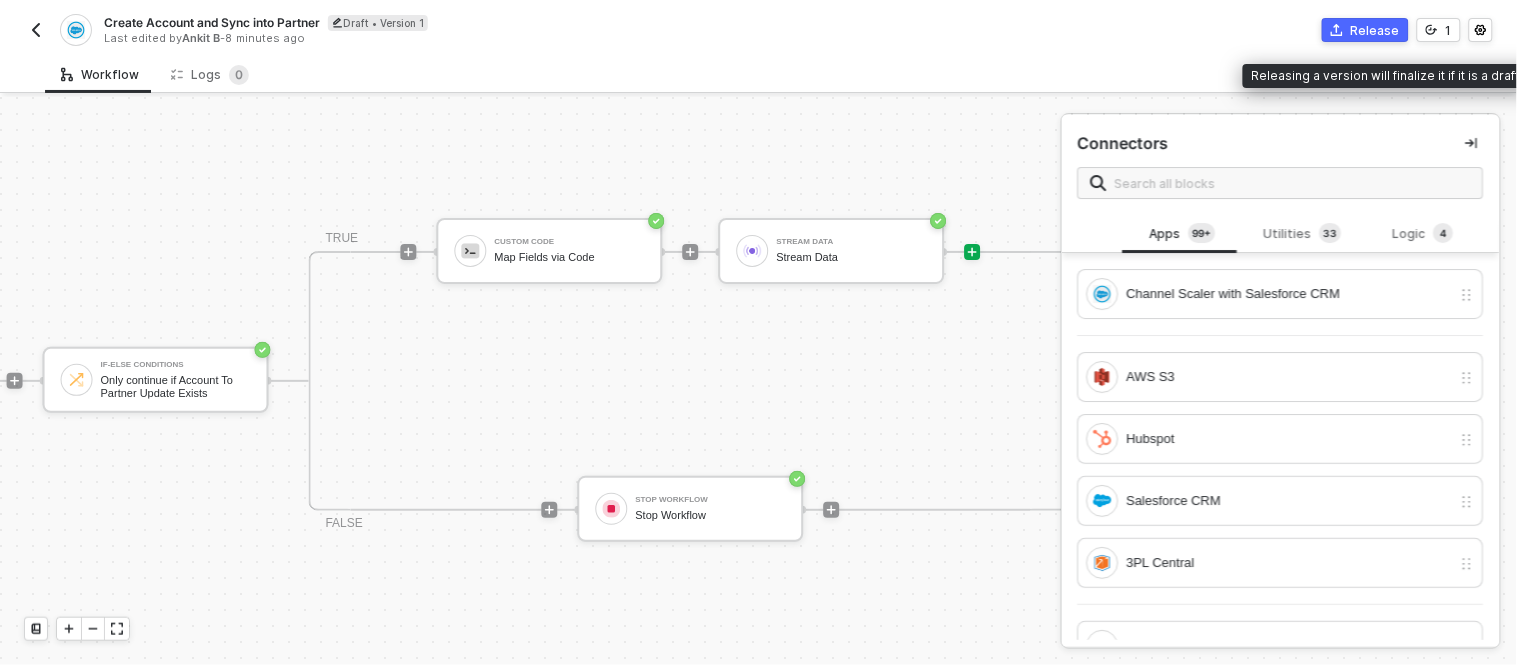 click on "Release" at bounding box center [1365, 30] 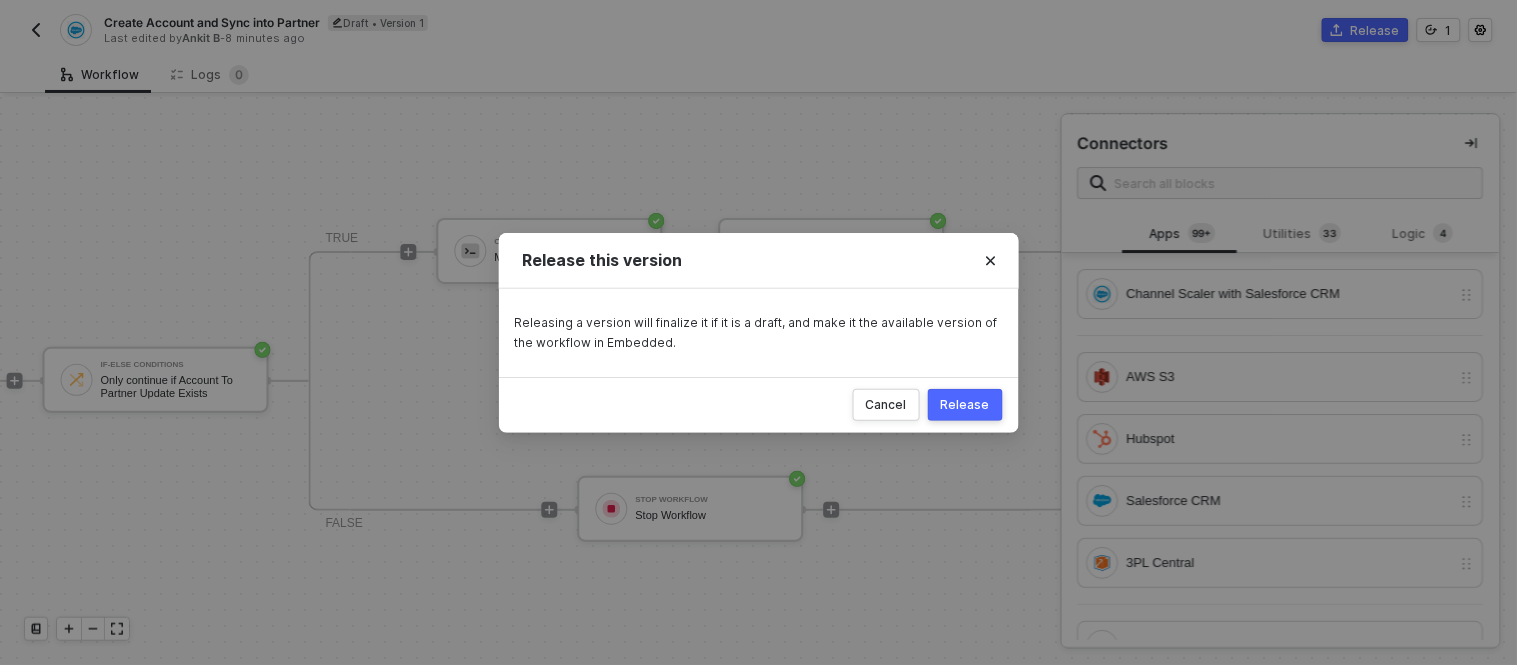 click on "Release" at bounding box center [965, 405] 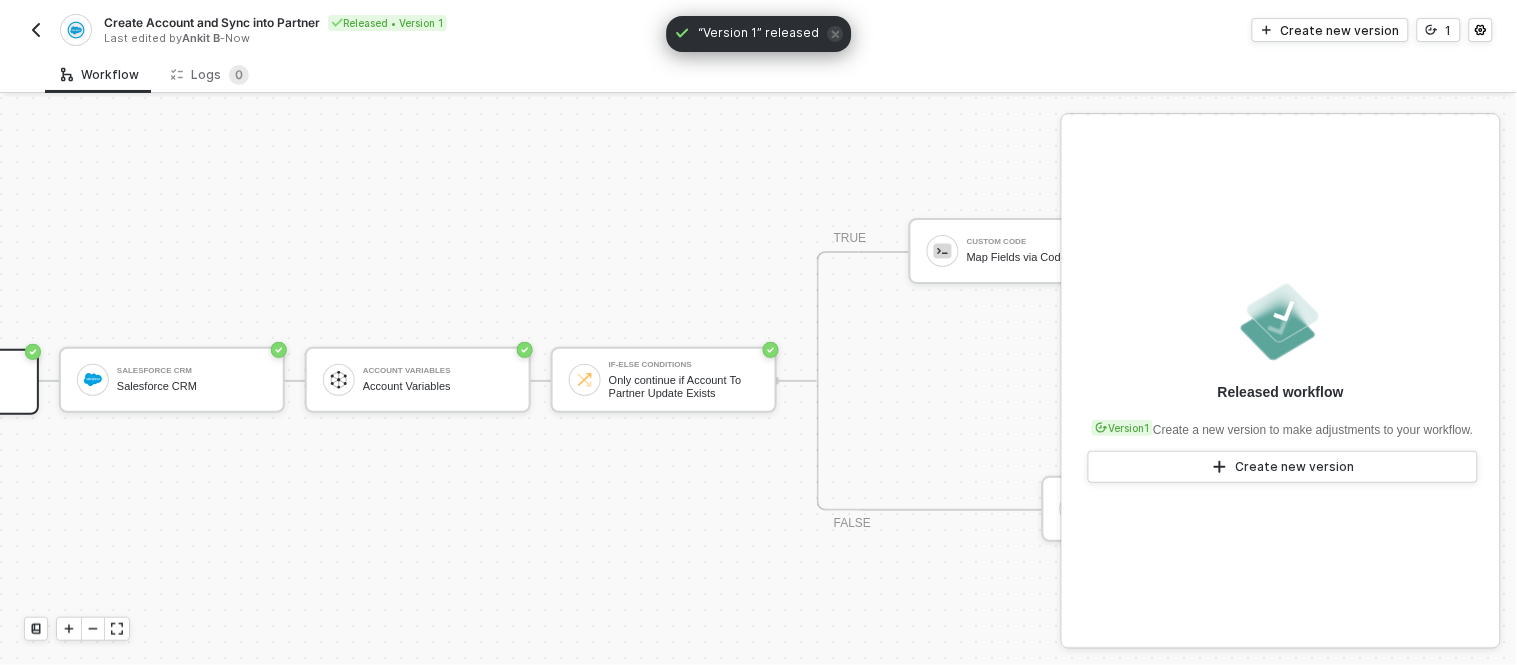 scroll, scrollTop: 0, scrollLeft: 0, axis: both 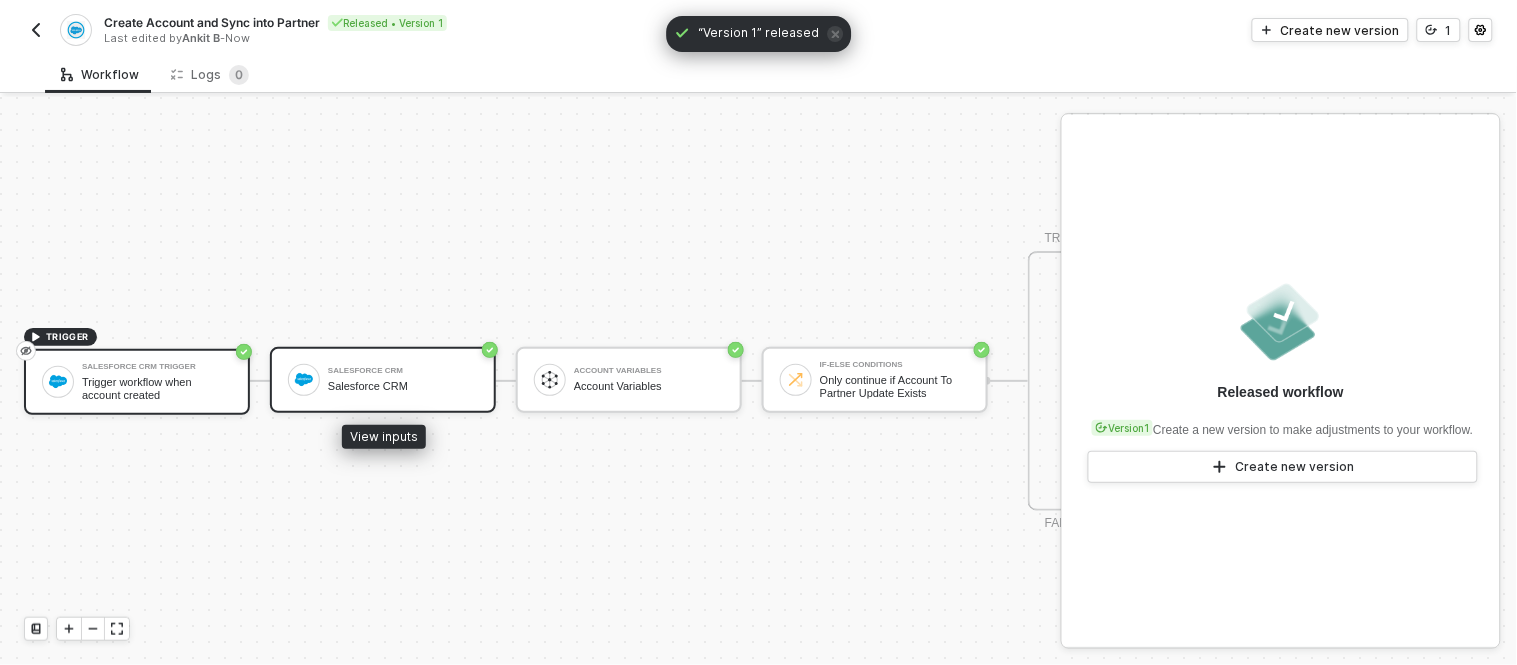 click on "Salesforce CRM" at bounding box center [403, 371] 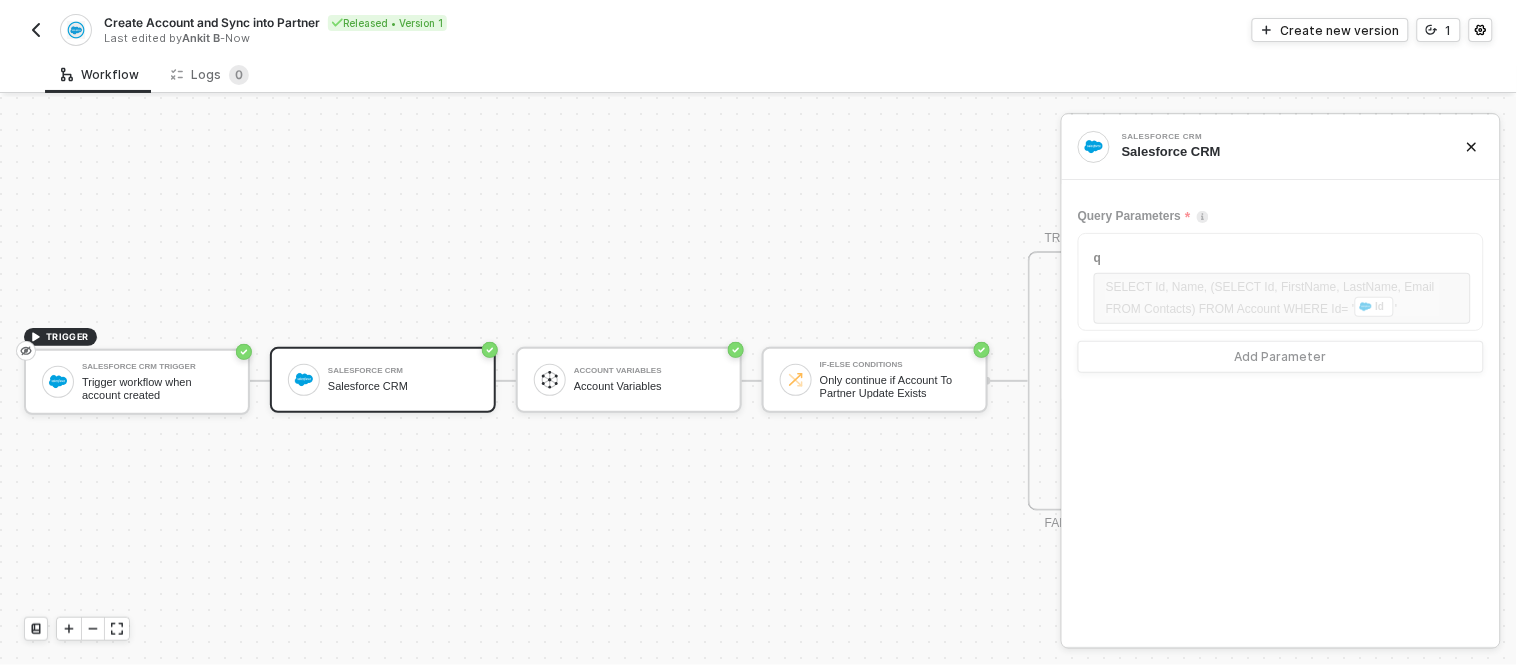 click at bounding box center [36, 30] 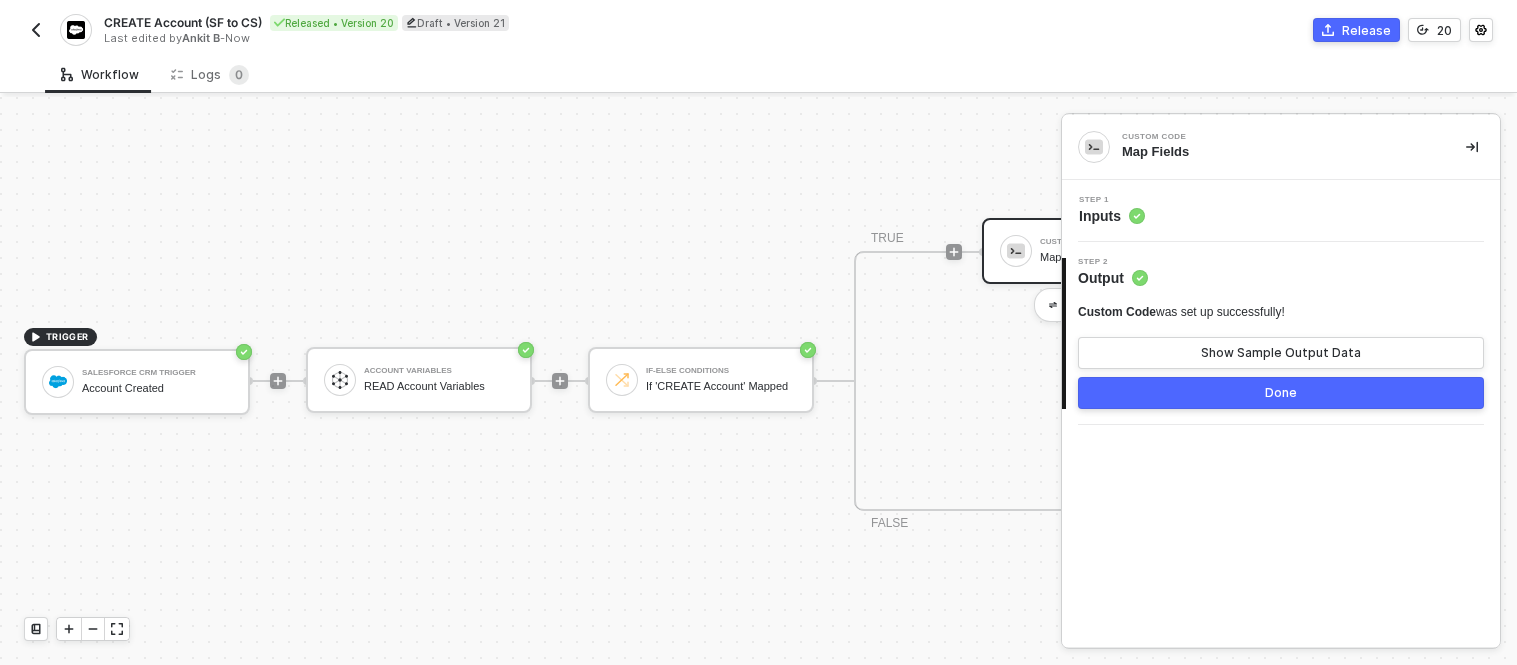 scroll, scrollTop: 0, scrollLeft: 0, axis: both 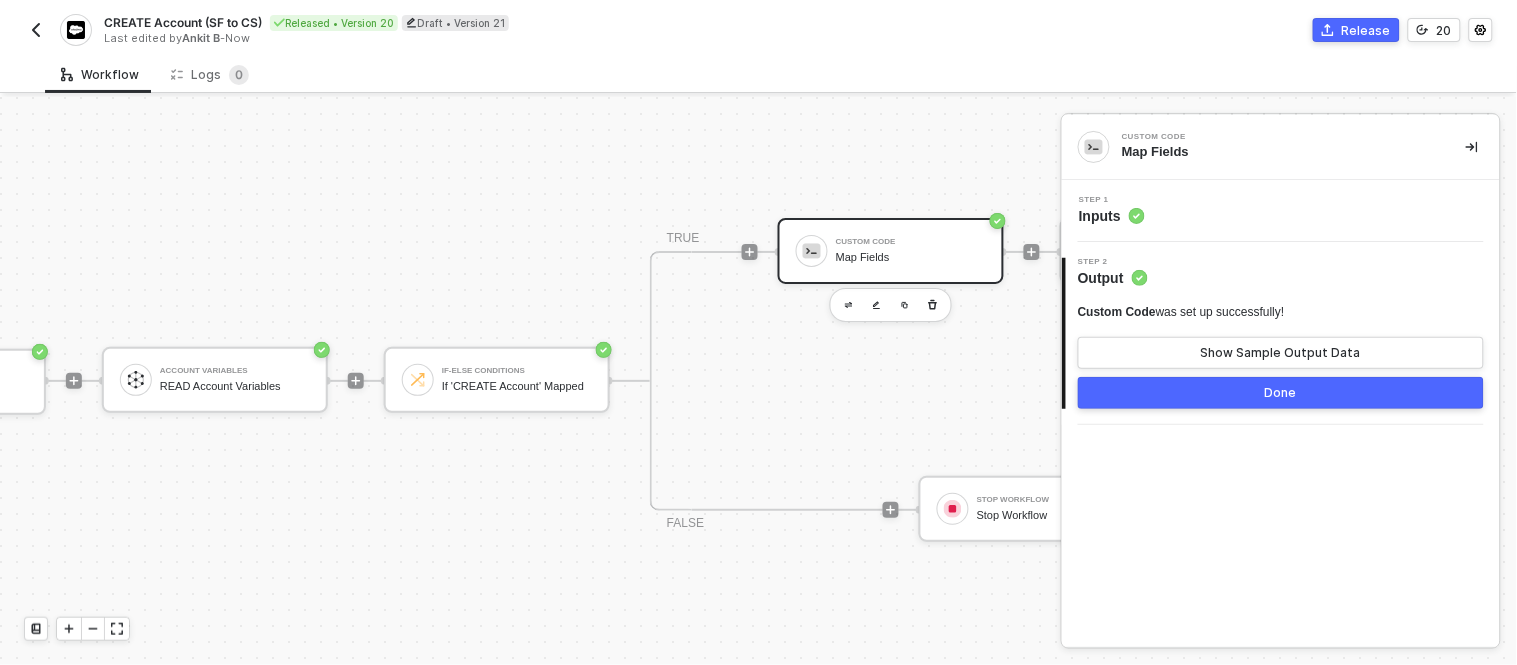click on "Custom Code Map Fields" at bounding box center (911, 251) 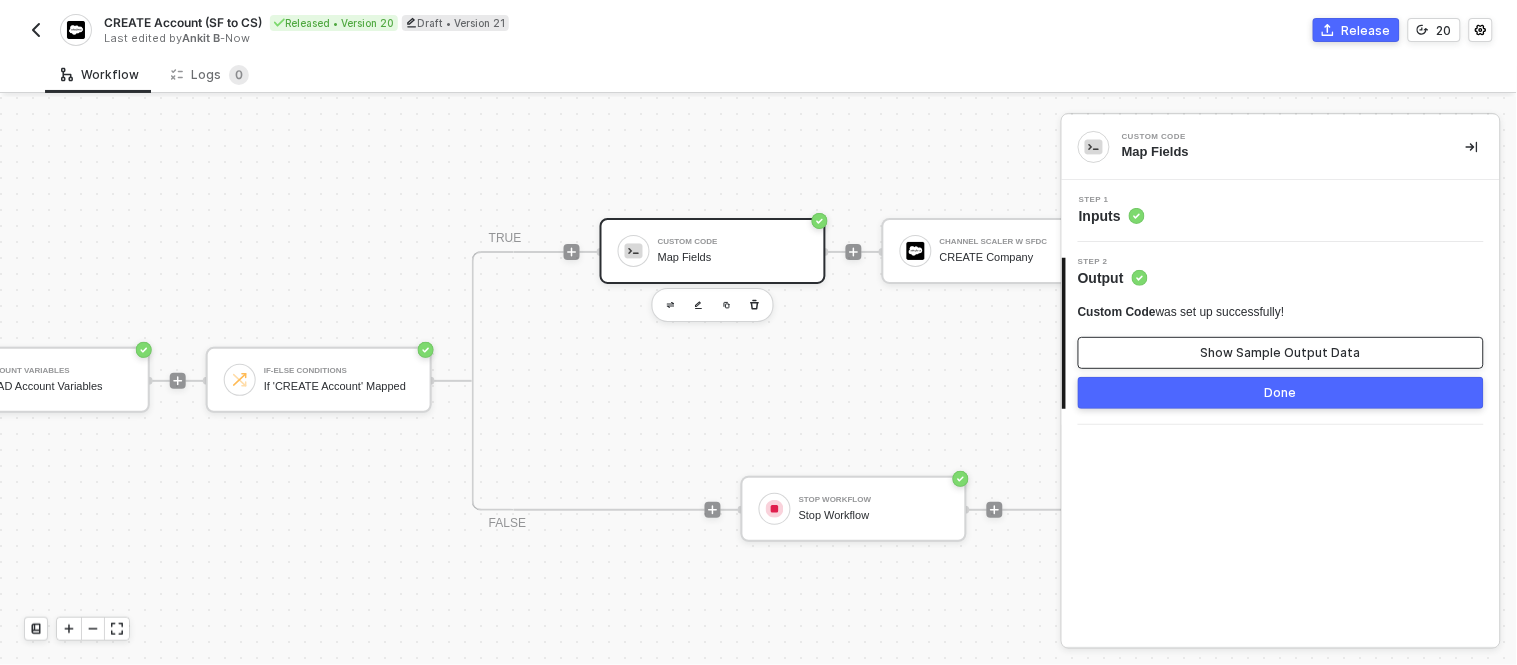 scroll, scrollTop: 0, scrollLeft: 385, axis: horizontal 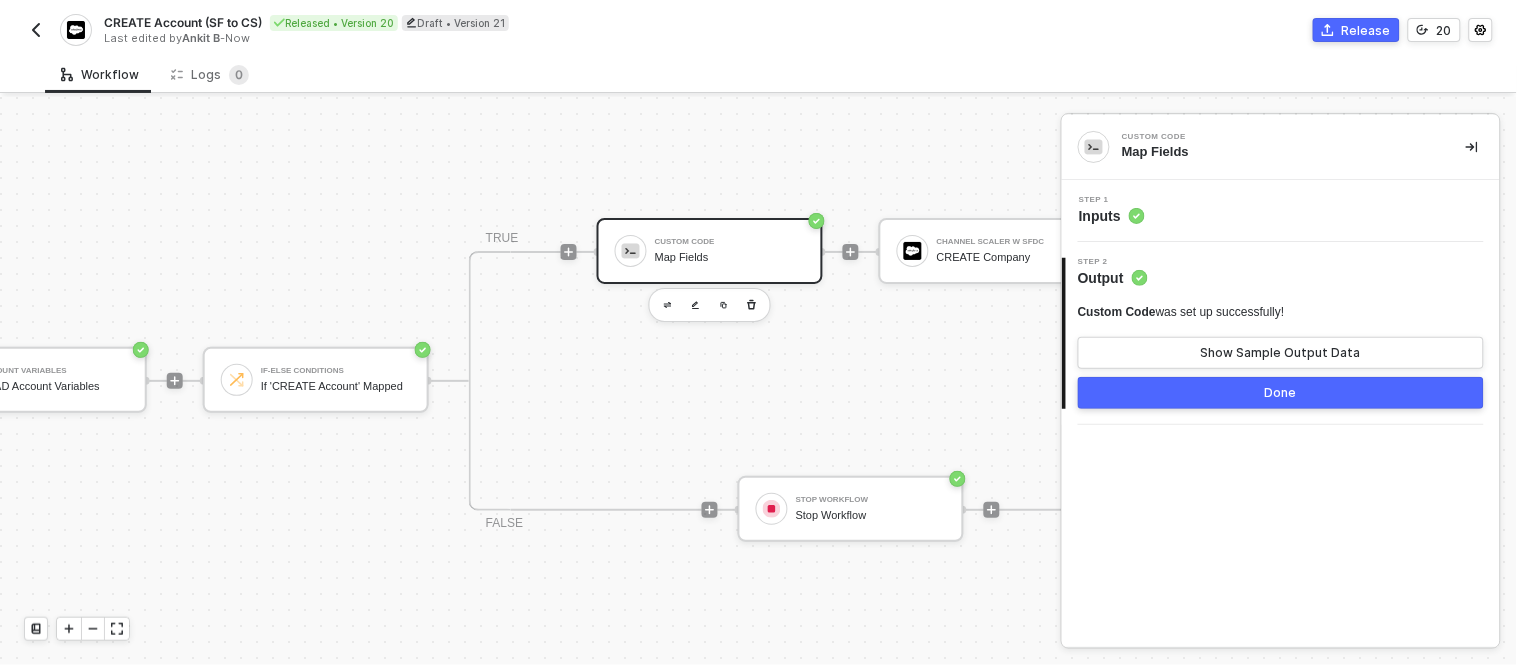 click on "Step 1 Inputs" at bounding box center (1283, 211) 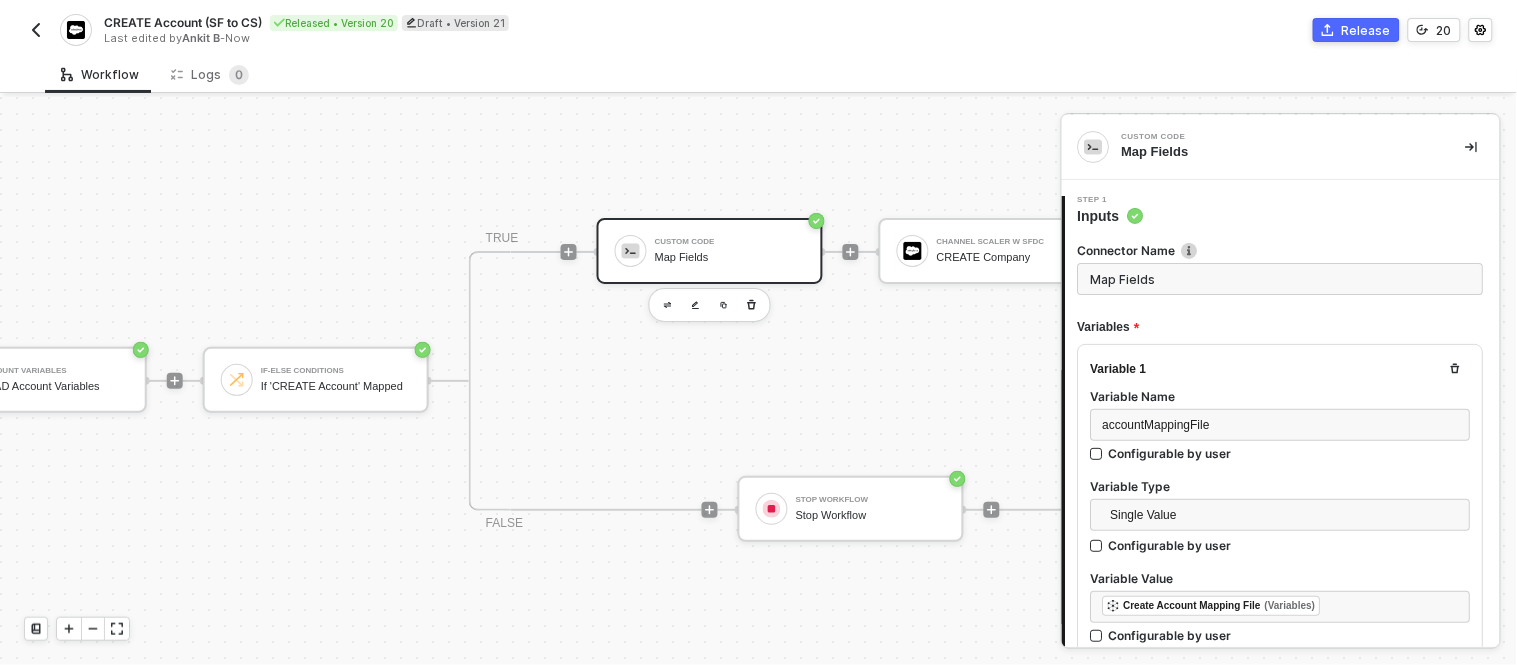 type on "const accountPayload = inputData.accountPayload;
const accountMappingFile = JSON.parse(inputData.accountMappingFile);
const result = {};
for (const [key, value] of Object.entries(accountPayload)) {
if (key === 'attributes') continue;" 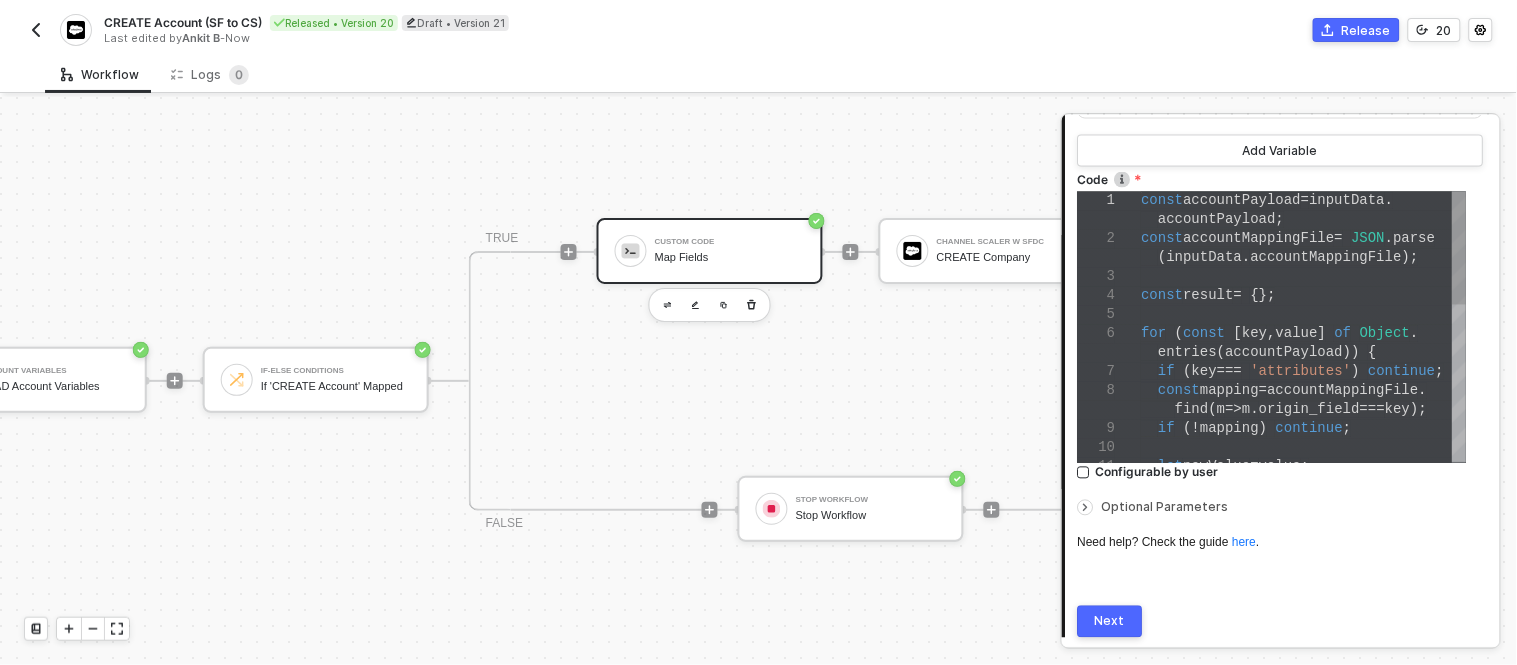 scroll, scrollTop: 908, scrollLeft: 0, axis: vertical 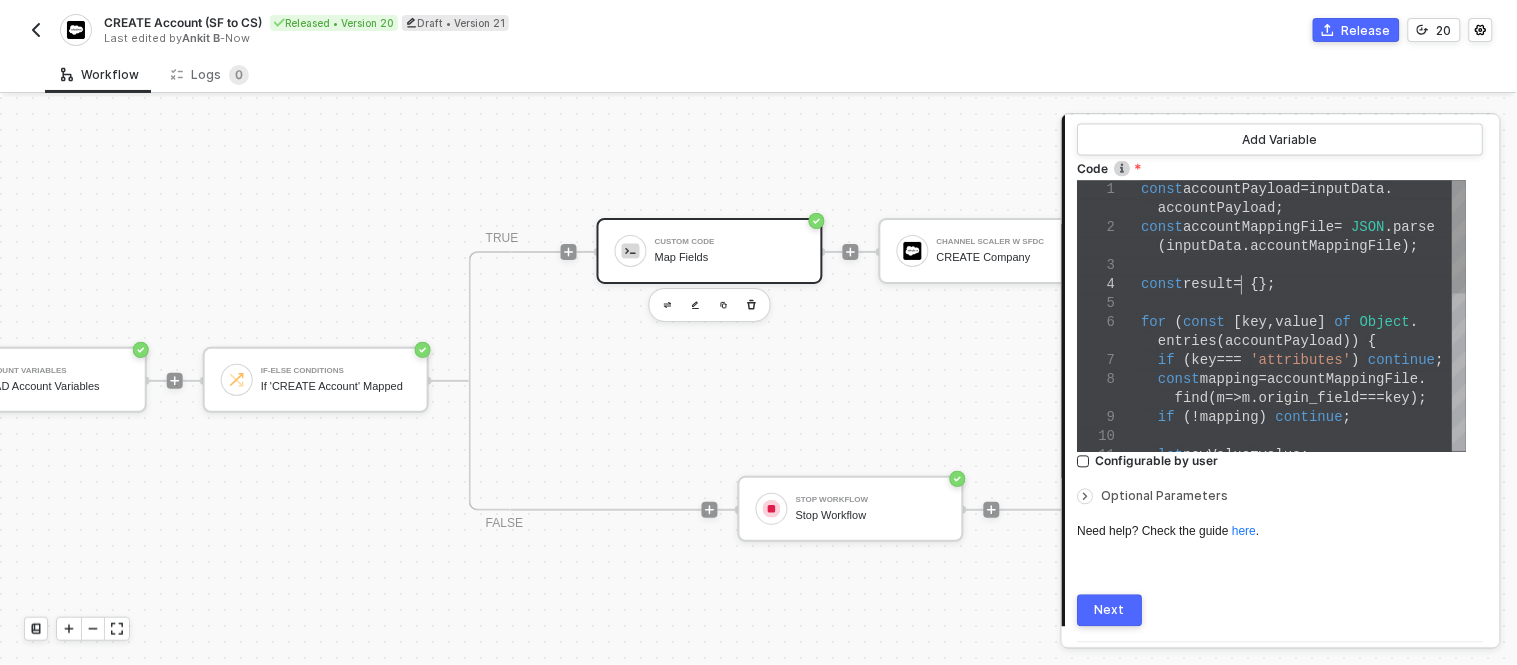 click on "=" at bounding box center [1238, 285] 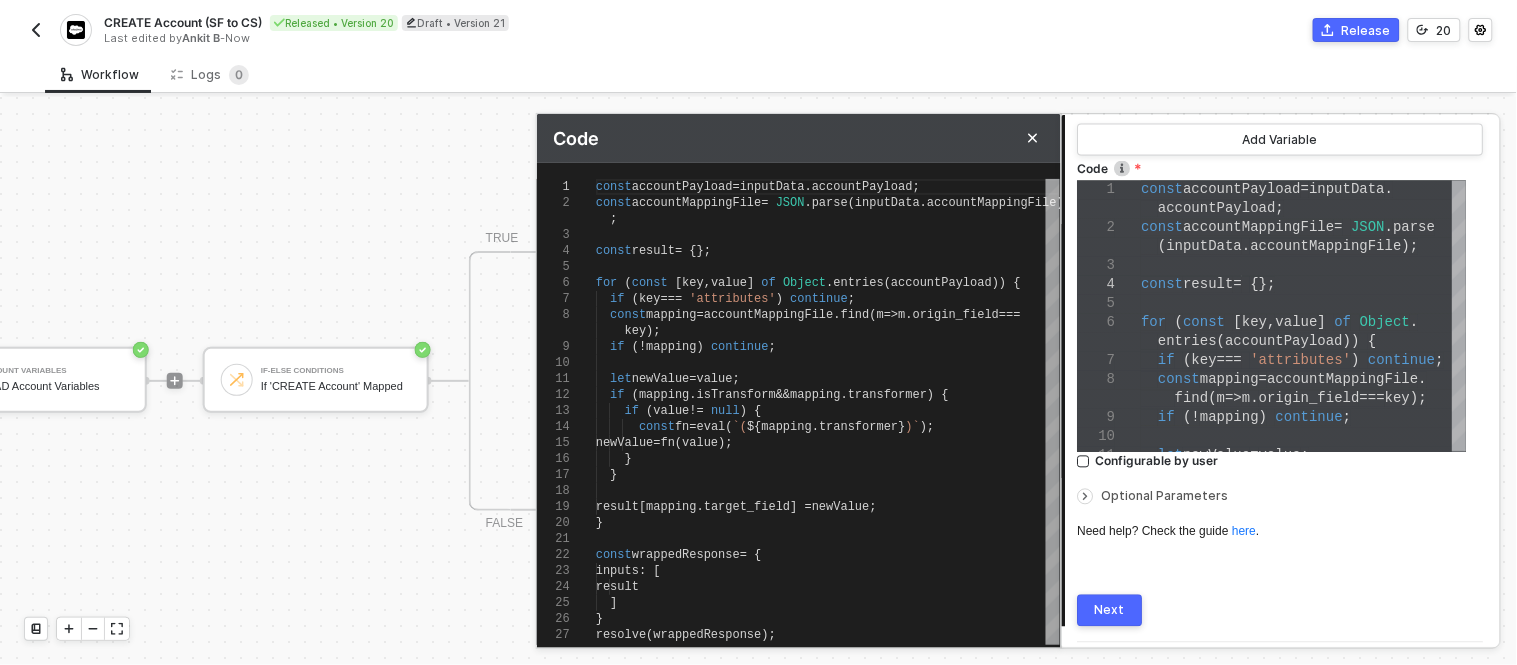 click on "key );" at bounding box center (828, 331) 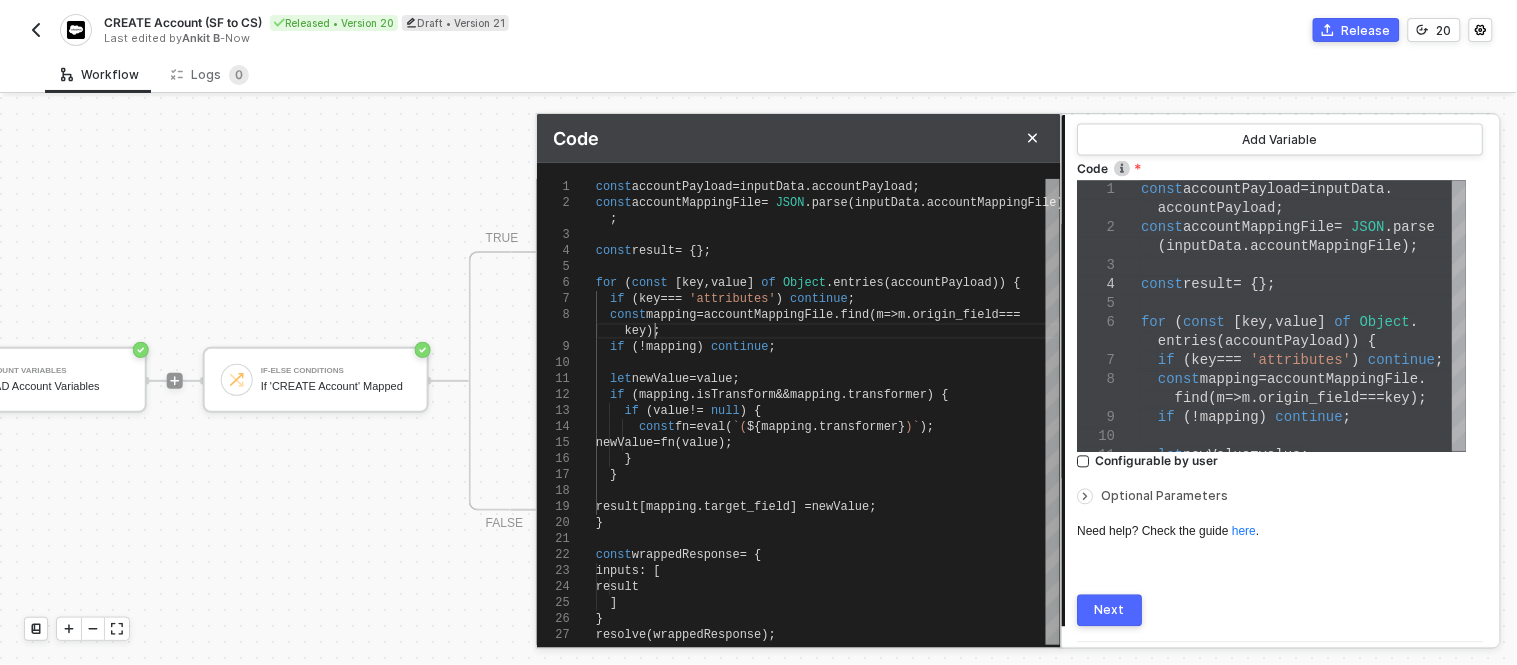 scroll, scrollTop: 0, scrollLeft: 0, axis: both 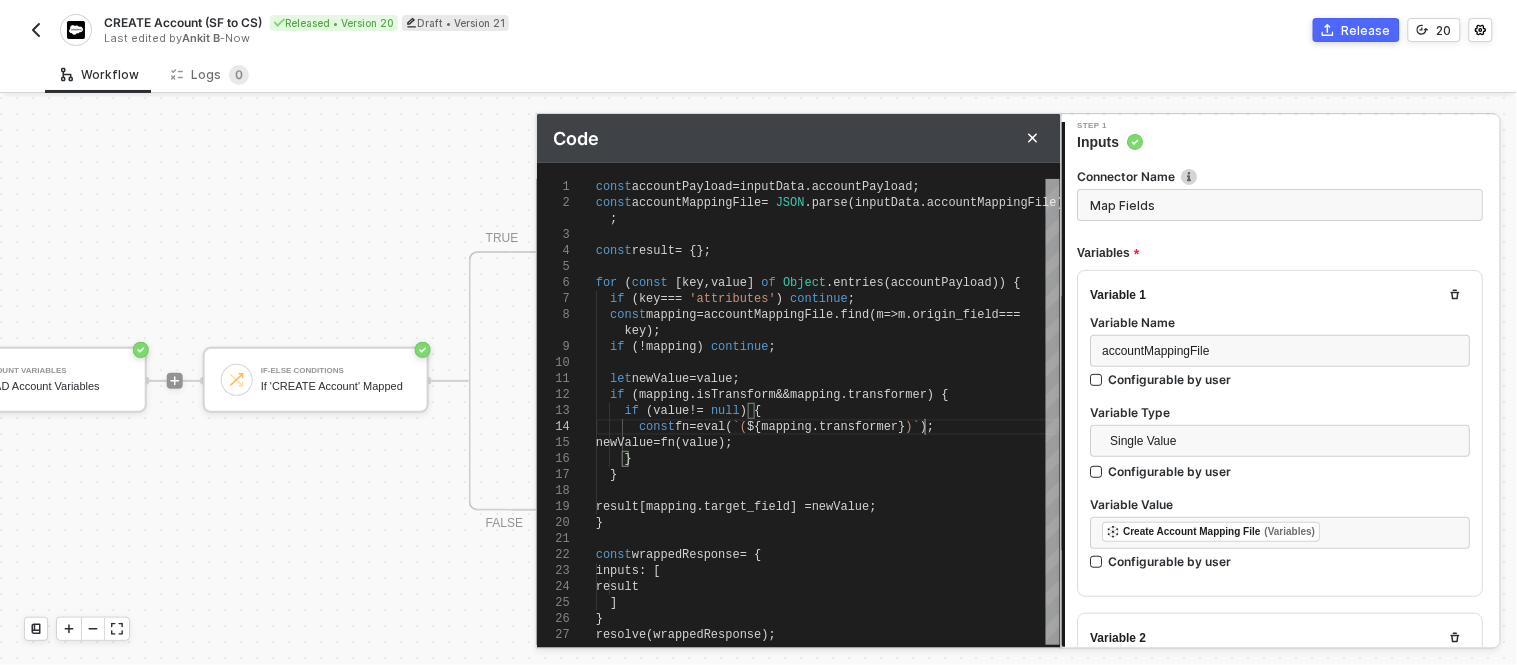 type on "const accountPayload = inputData.accountPayload;
const accountMappingFile = JSON.parse(inputData.accountMappingFile);
const result = {};
for (const [key, value] of Object.entries(accountPayload)) {
if (key === 'attributes') continue;
const mapping = accountMappingFile.find(m => m.origin_field === key);
…  result[mapping.target_field] = newValue;
}
const wrappedResponse = {
inputs: [
result
]
}
resolve(wrappedResponse);" 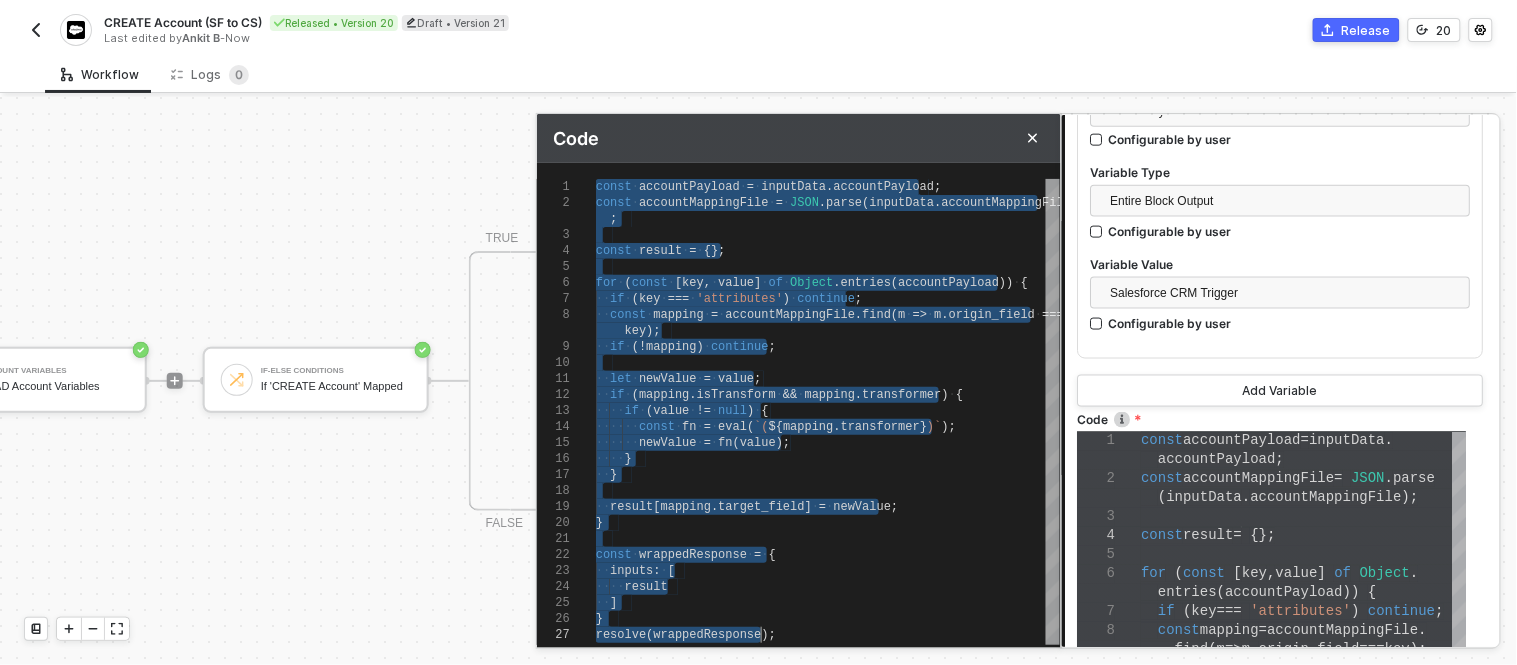 scroll, scrollTop: 658, scrollLeft: 0, axis: vertical 